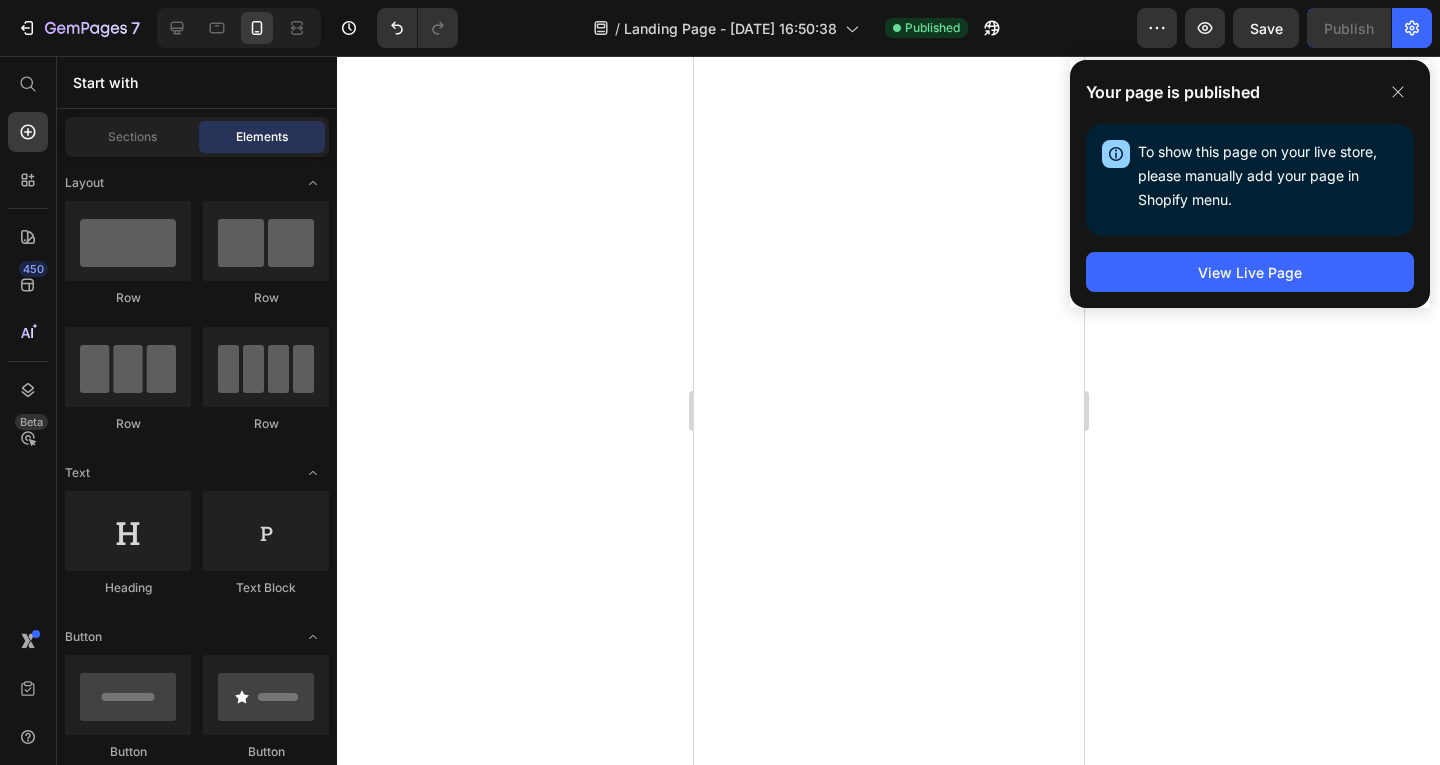 scroll, scrollTop: 0, scrollLeft: 0, axis: both 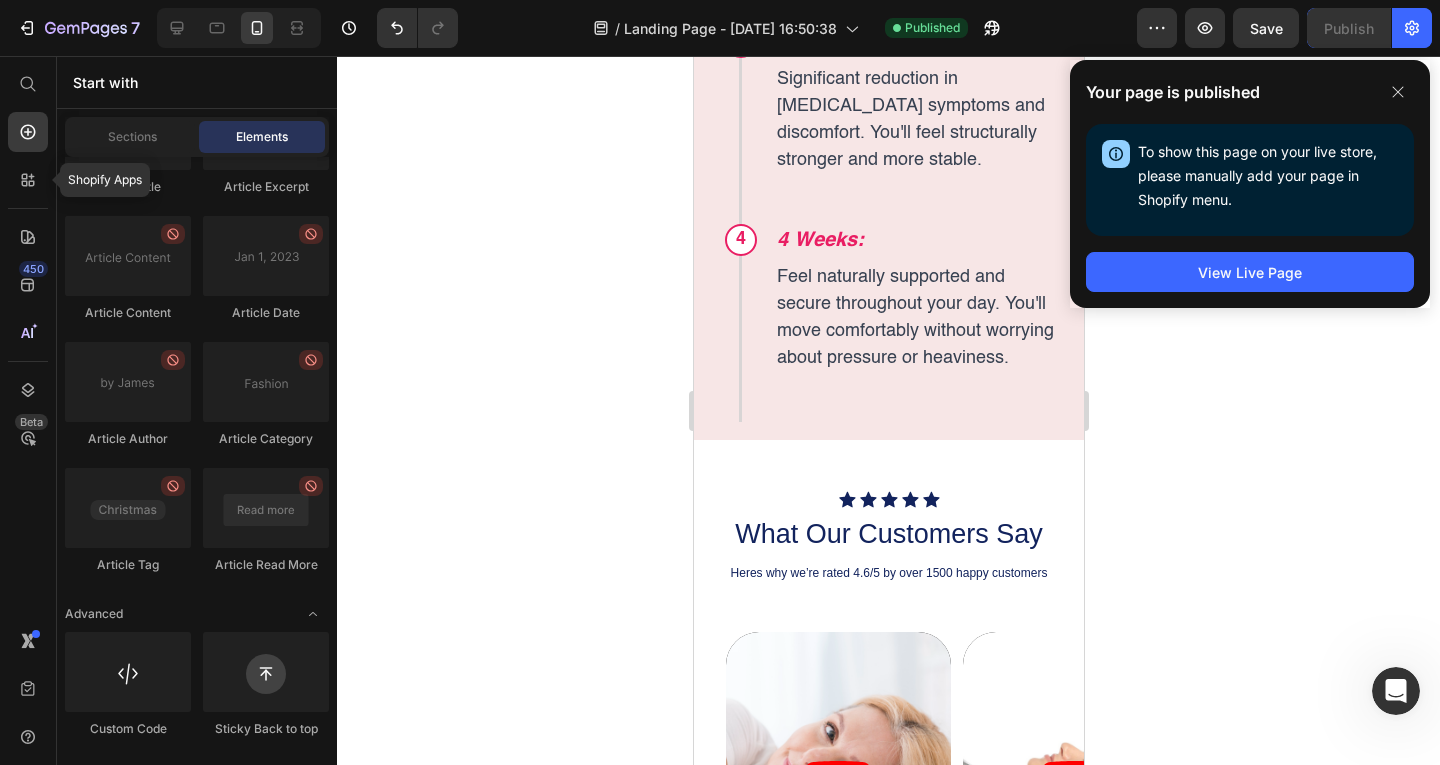 click on "Shopify Apps 450 Beta" at bounding box center (28, 342) 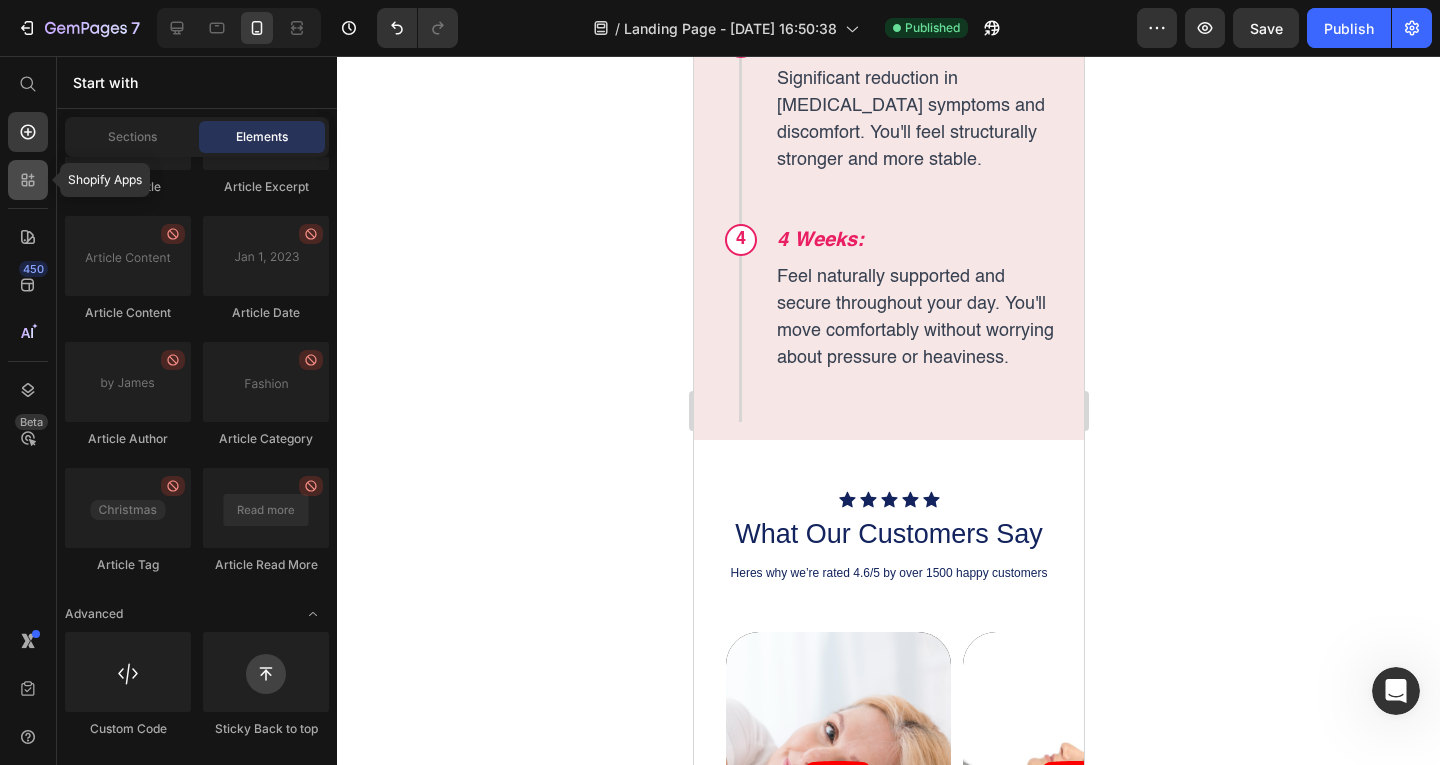 click 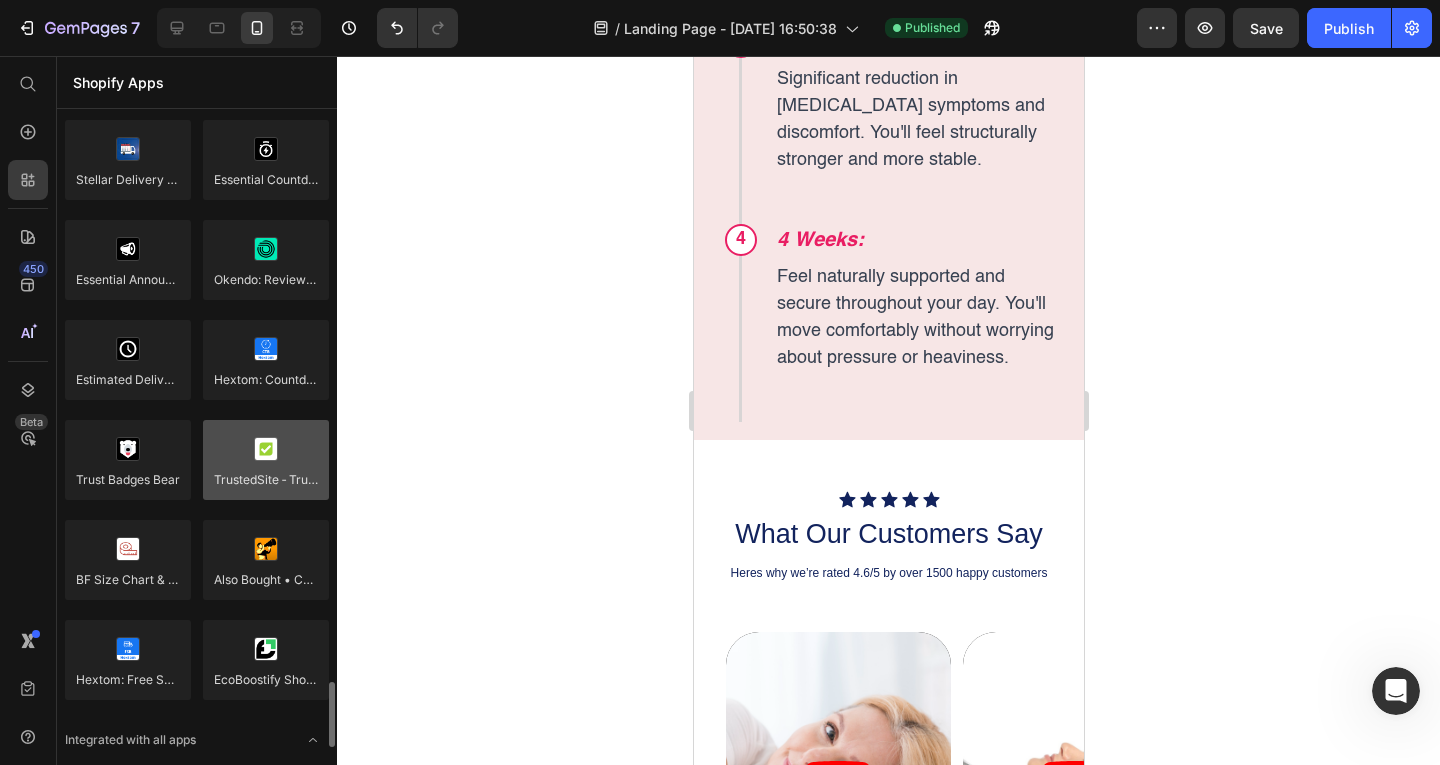 scroll, scrollTop: 5677, scrollLeft: 0, axis: vertical 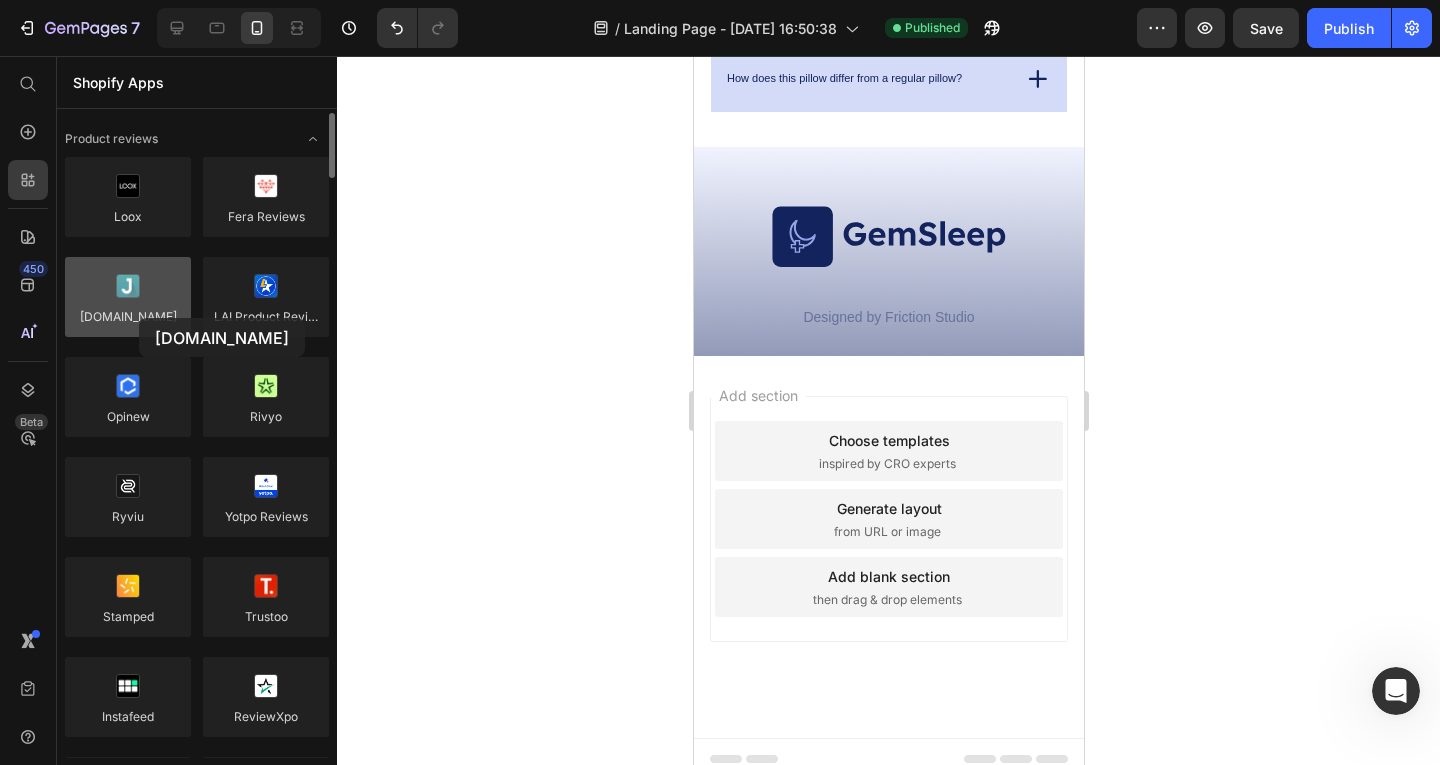 click at bounding box center (128, 297) 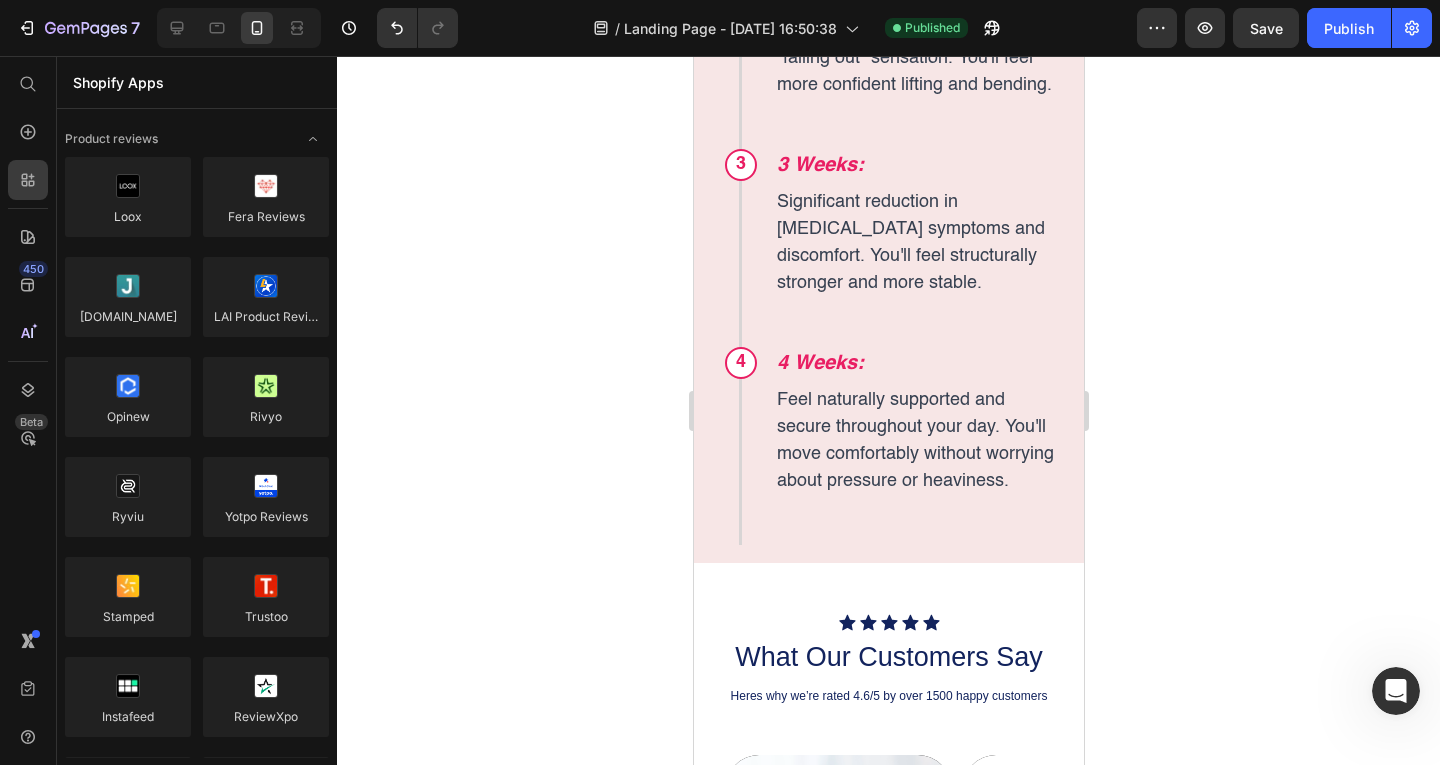 scroll, scrollTop: 9878, scrollLeft: 0, axis: vertical 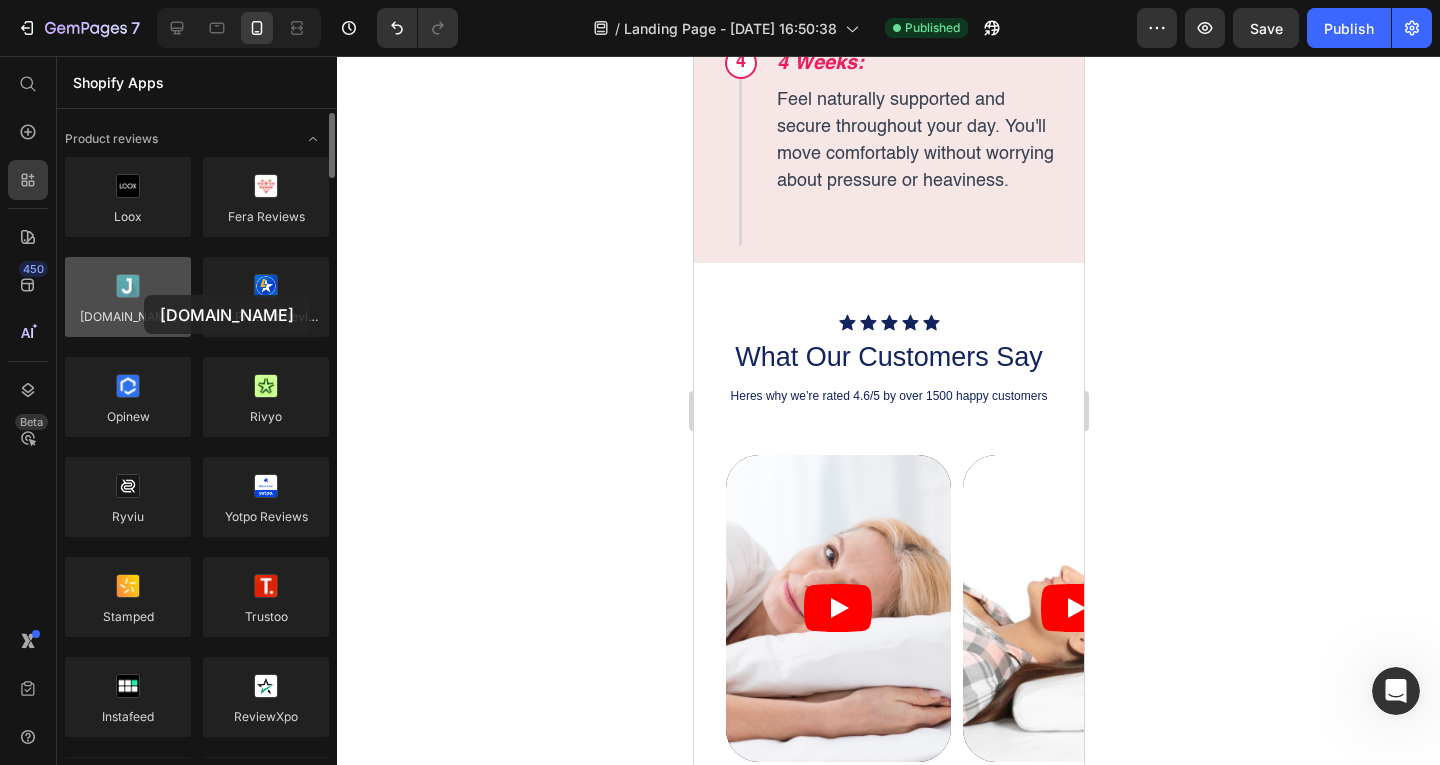 drag, startPoint x: 159, startPoint y: 298, endPoint x: 142, endPoint y: 294, distance: 17.464249 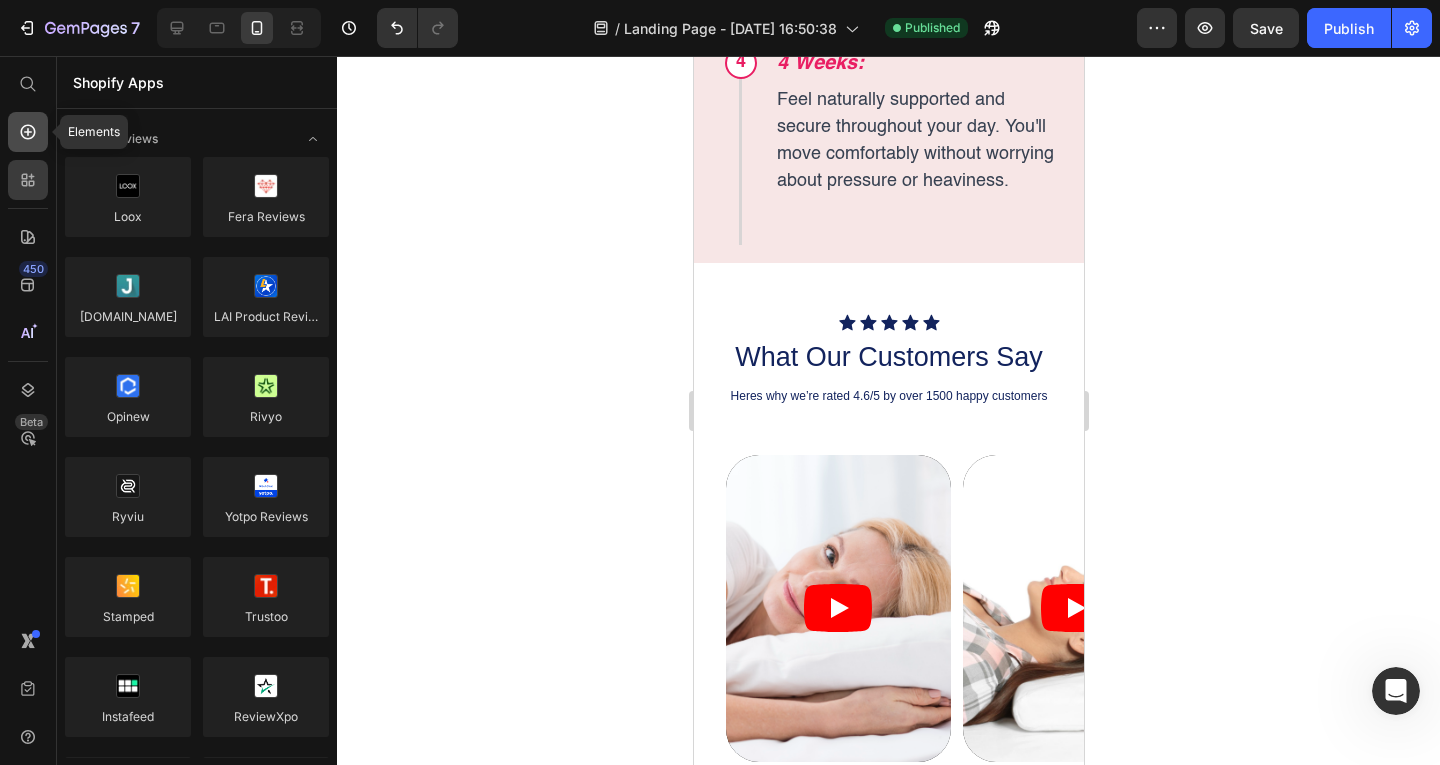 click 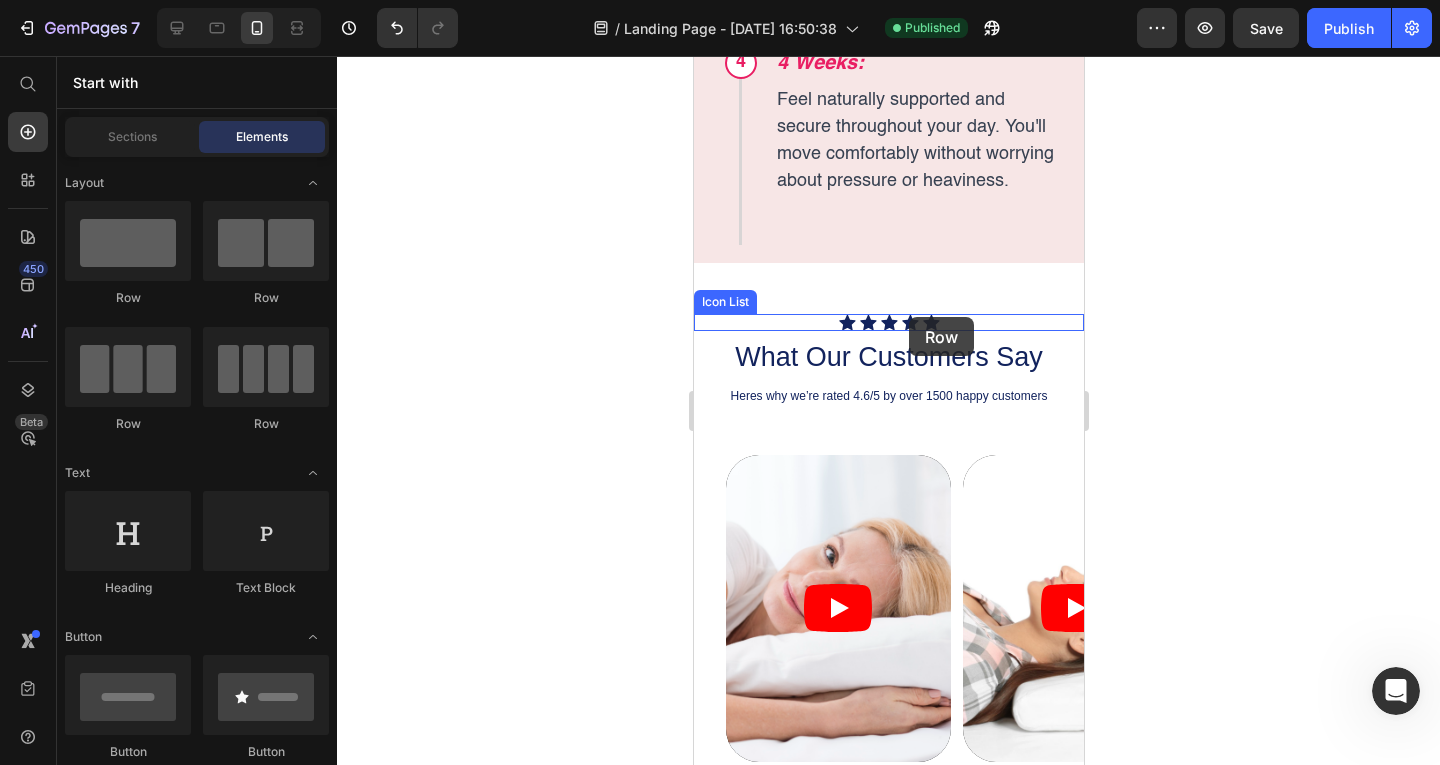 drag, startPoint x: 942, startPoint y: 351, endPoint x: 908, endPoint y: 315, distance: 49.517673 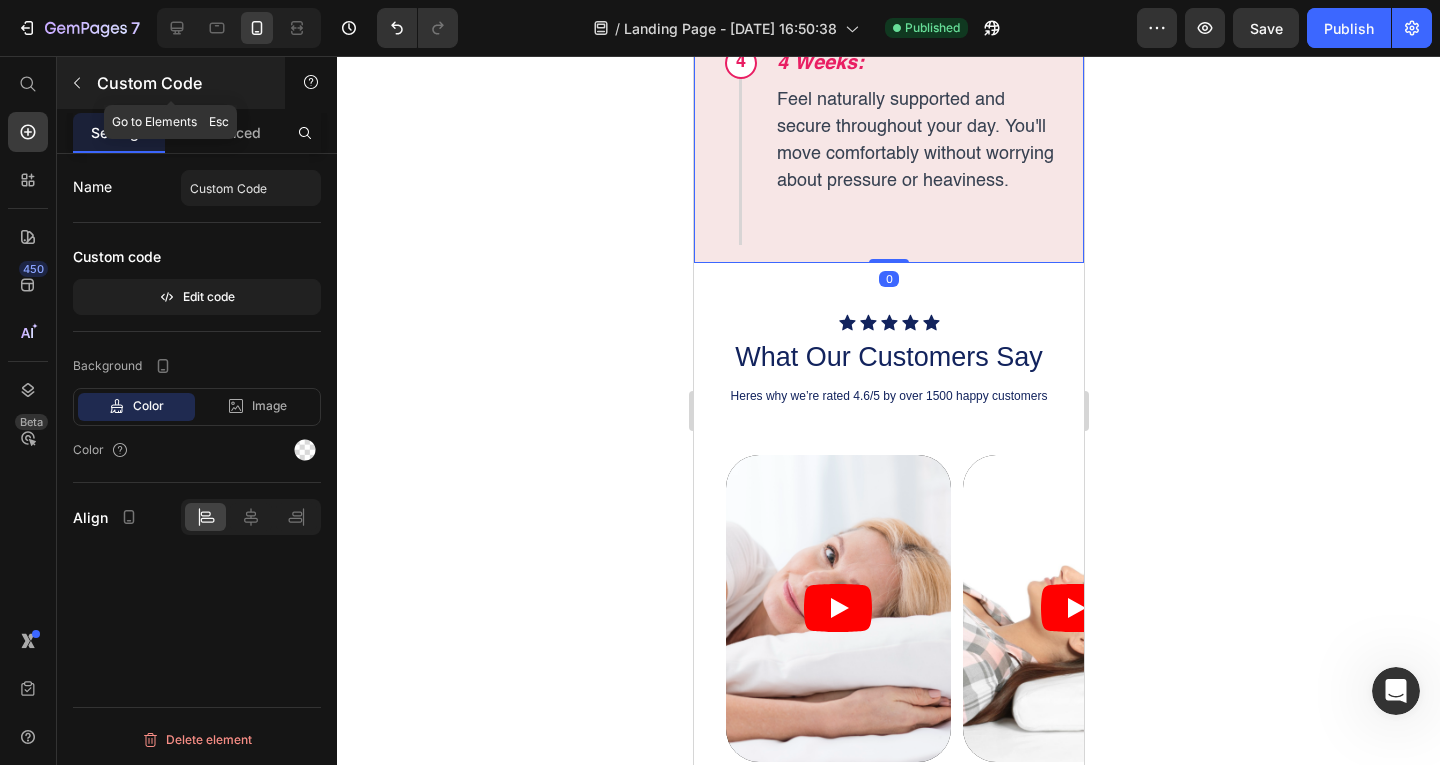click at bounding box center (77, 83) 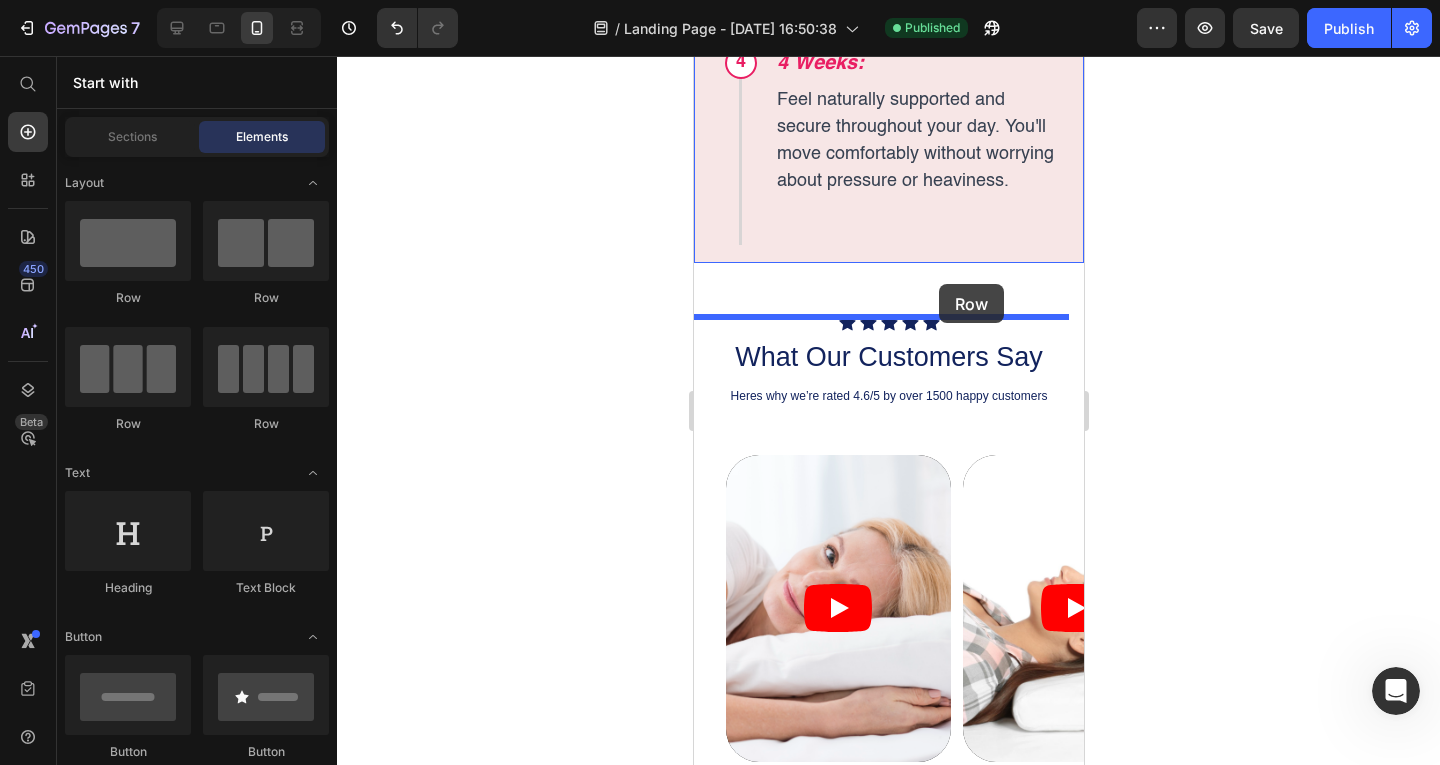drag, startPoint x: 1138, startPoint y: 304, endPoint x: 1272, endPoint y: 249, distance: 144.84819 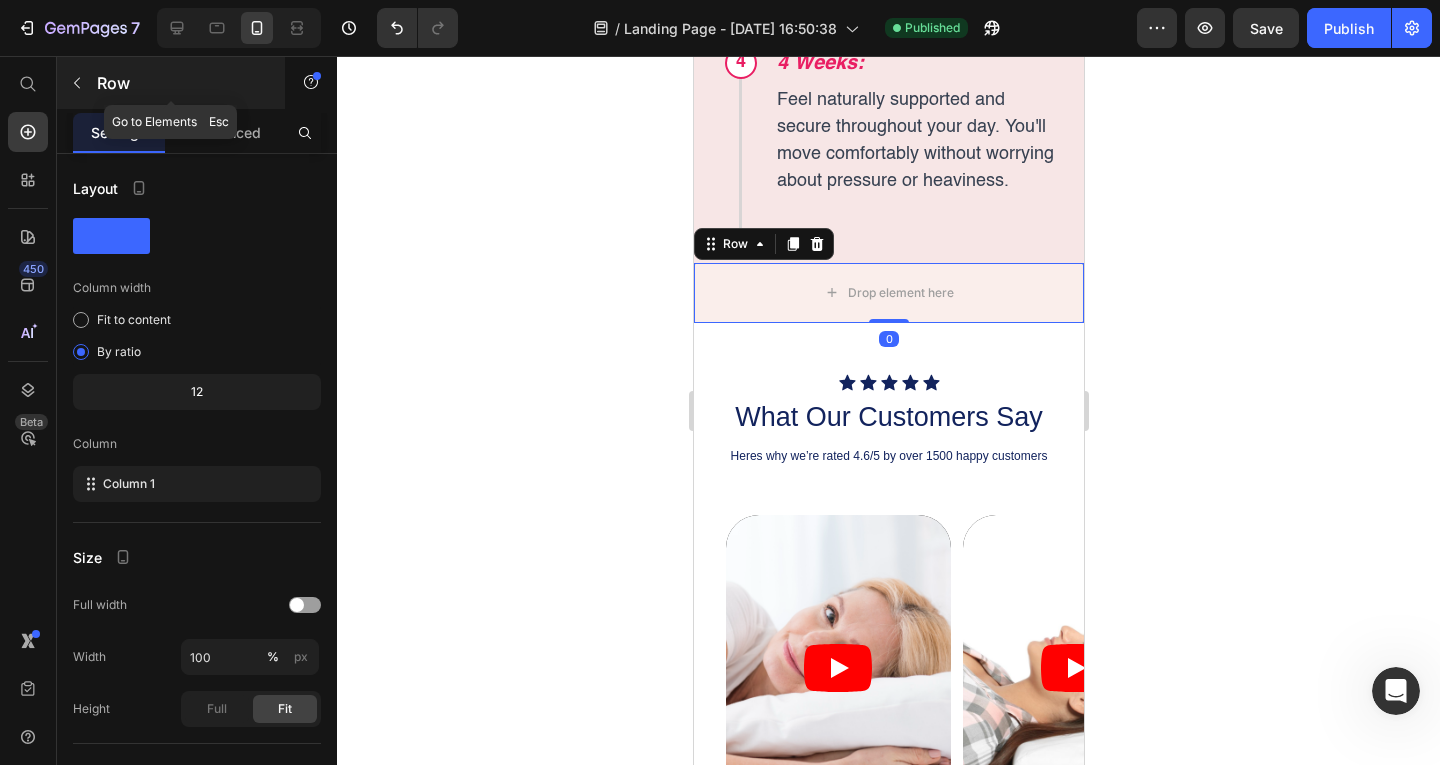 click at bounding box center (77, 83) 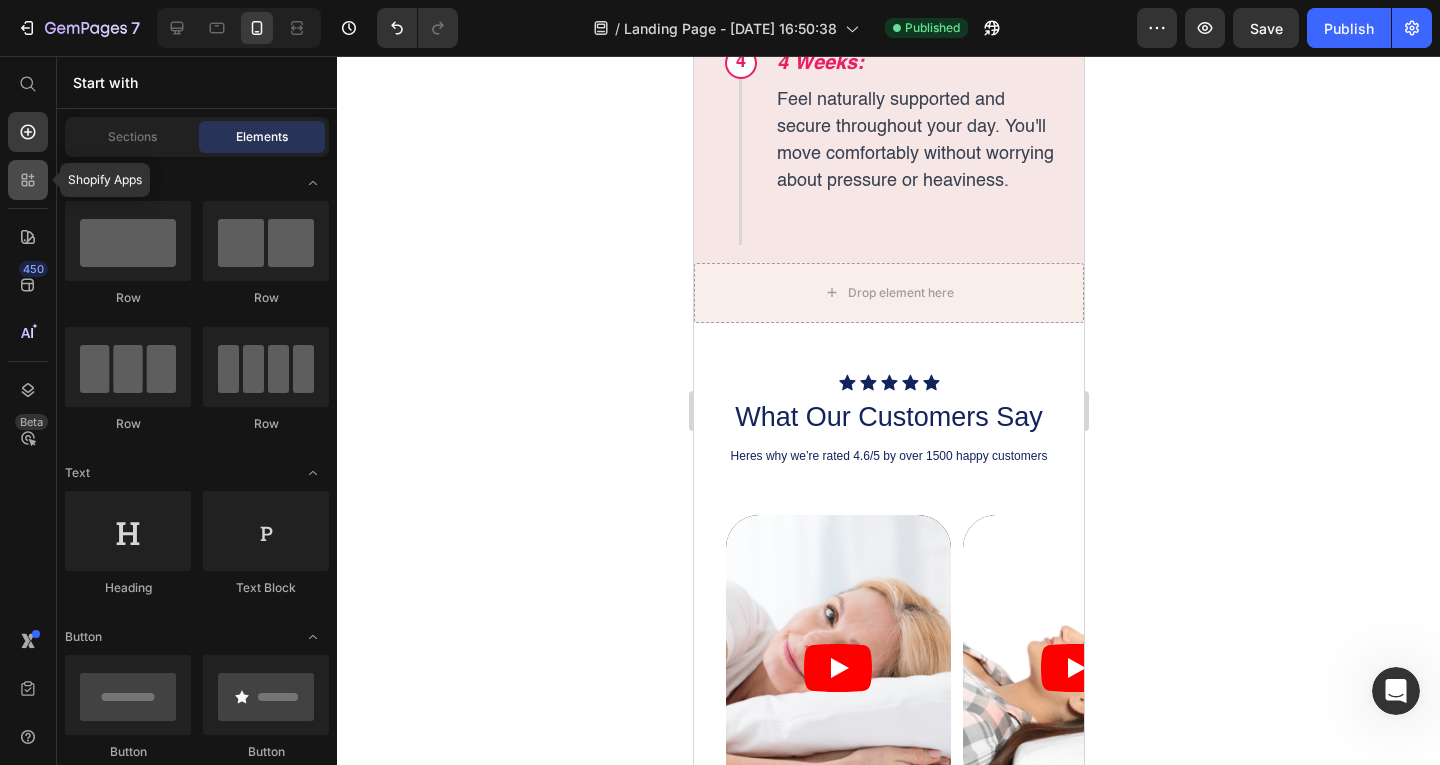click 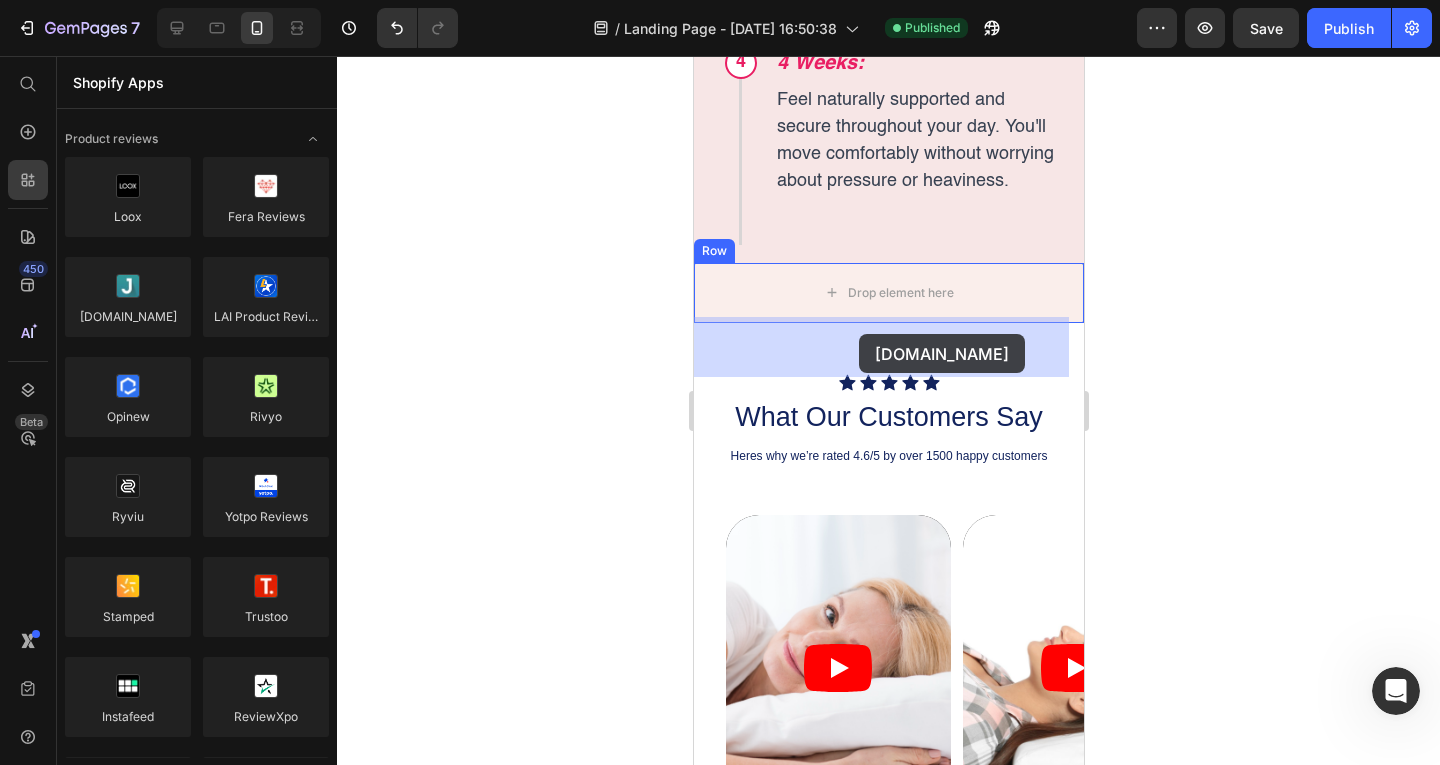 drag, startPoint x: 820, startPoint y: 361, endPoint x: 861, endPoint y: 338, distance: 47.010635 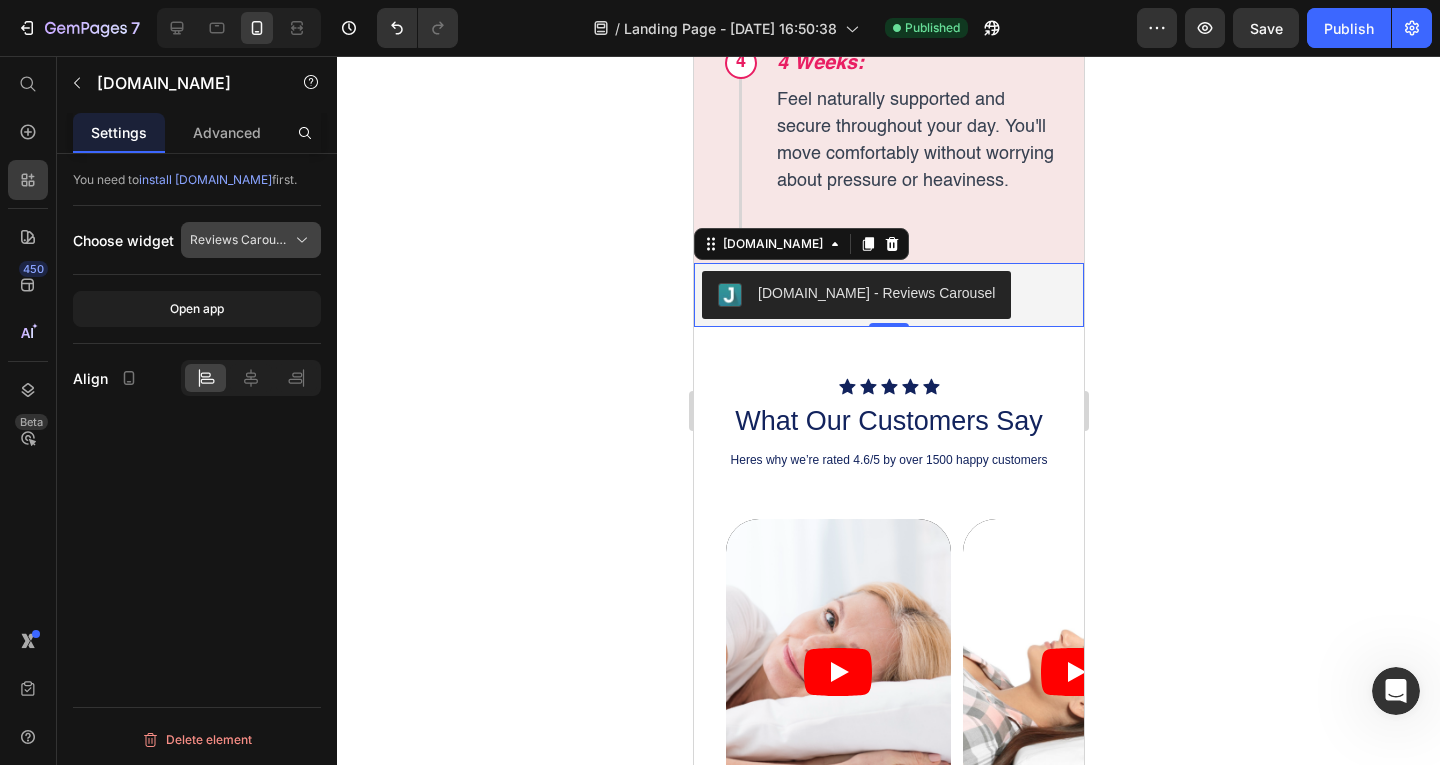 click on "Reviews Carousel" at bounding box center [239, 240] 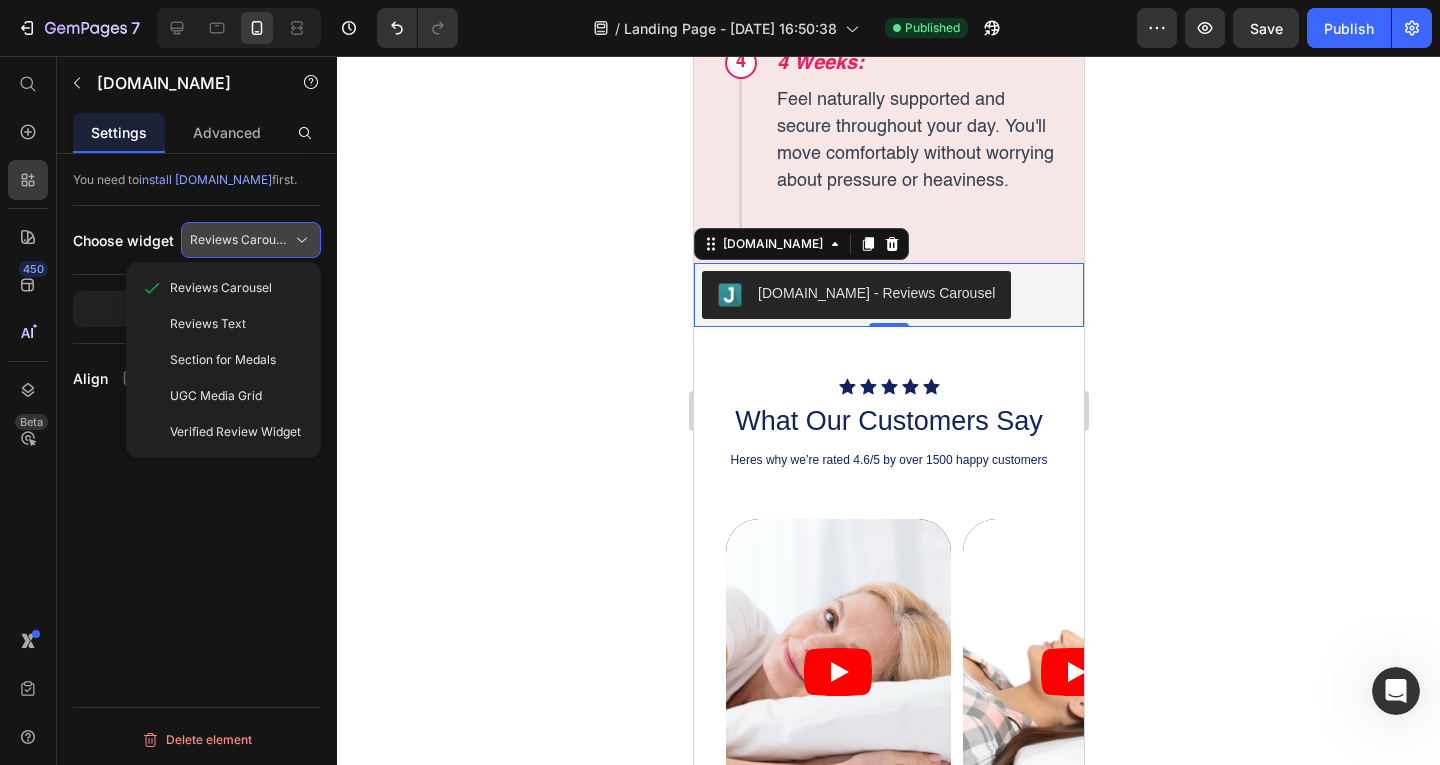 click on "Reviews Carousel" at bounding box center (239, 240) 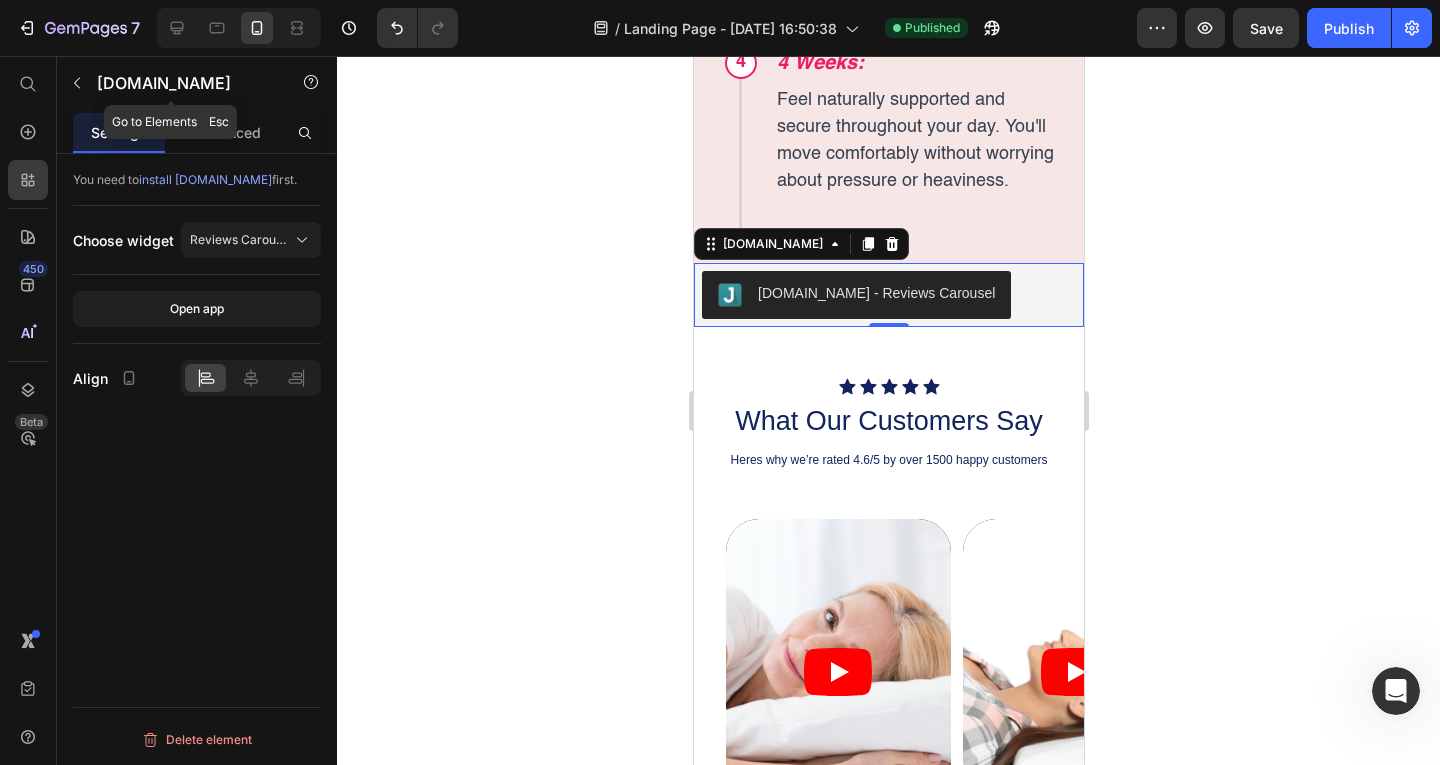 click on "[DOMAIN_NAME]" 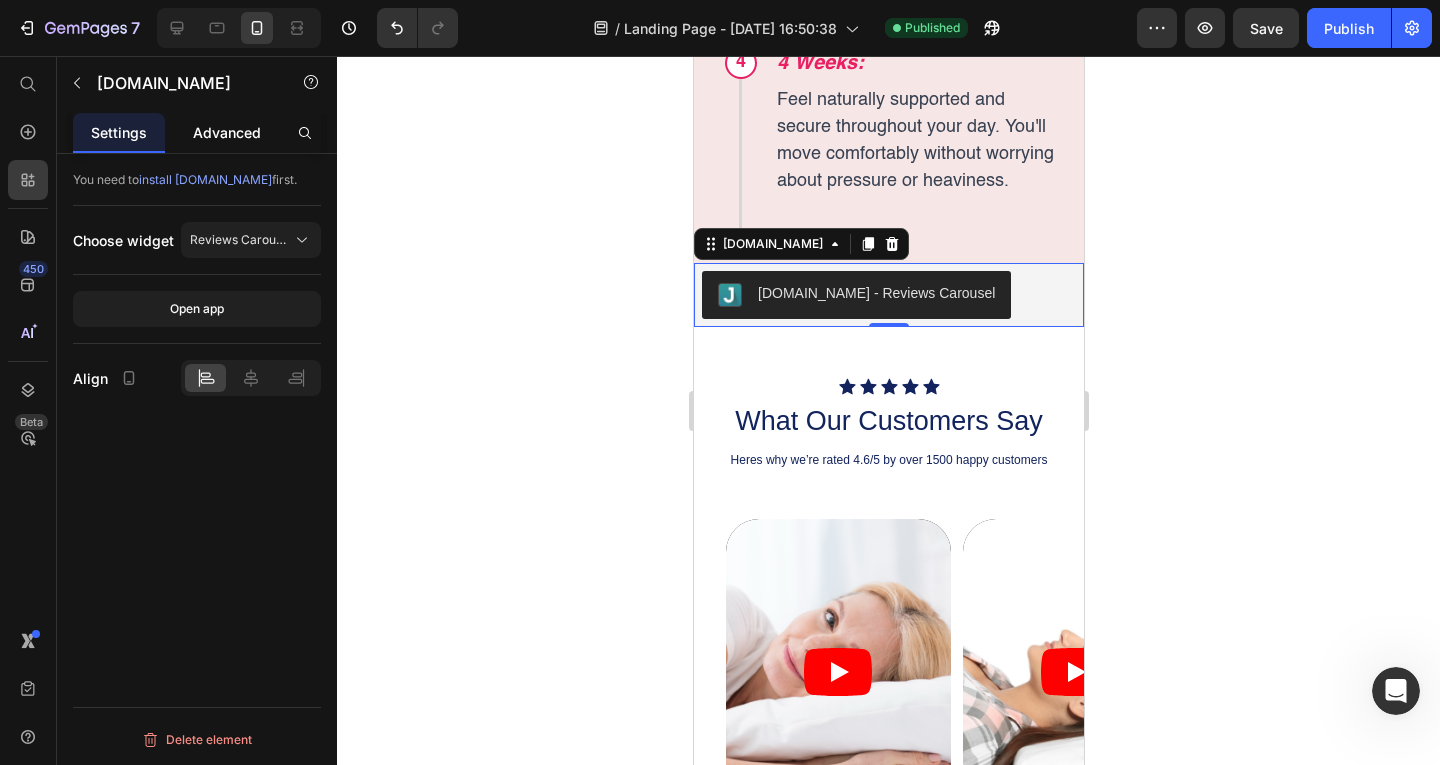 click on "Advanced" at bounding box center (227, 132) 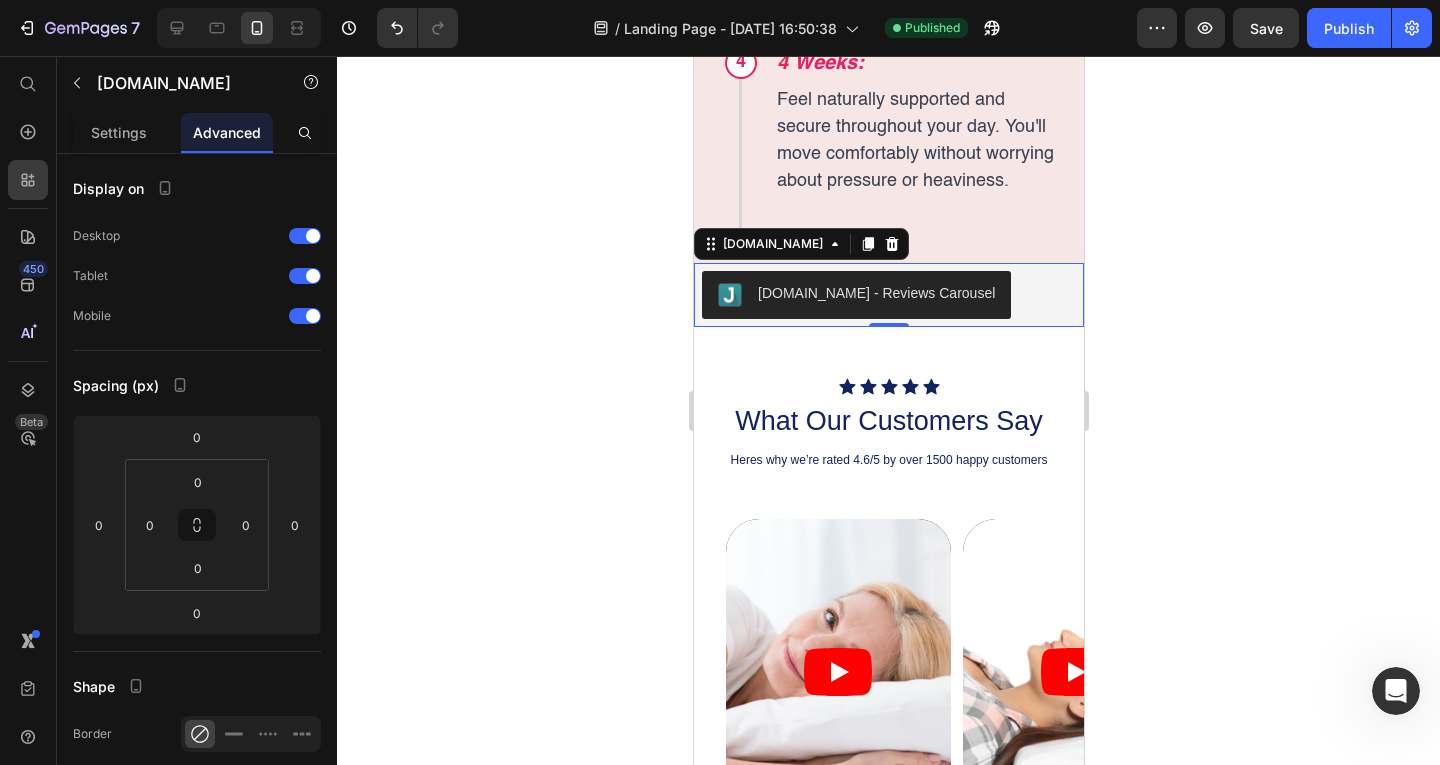 click on "Settings Advanced" at bounding box center (197, 133) 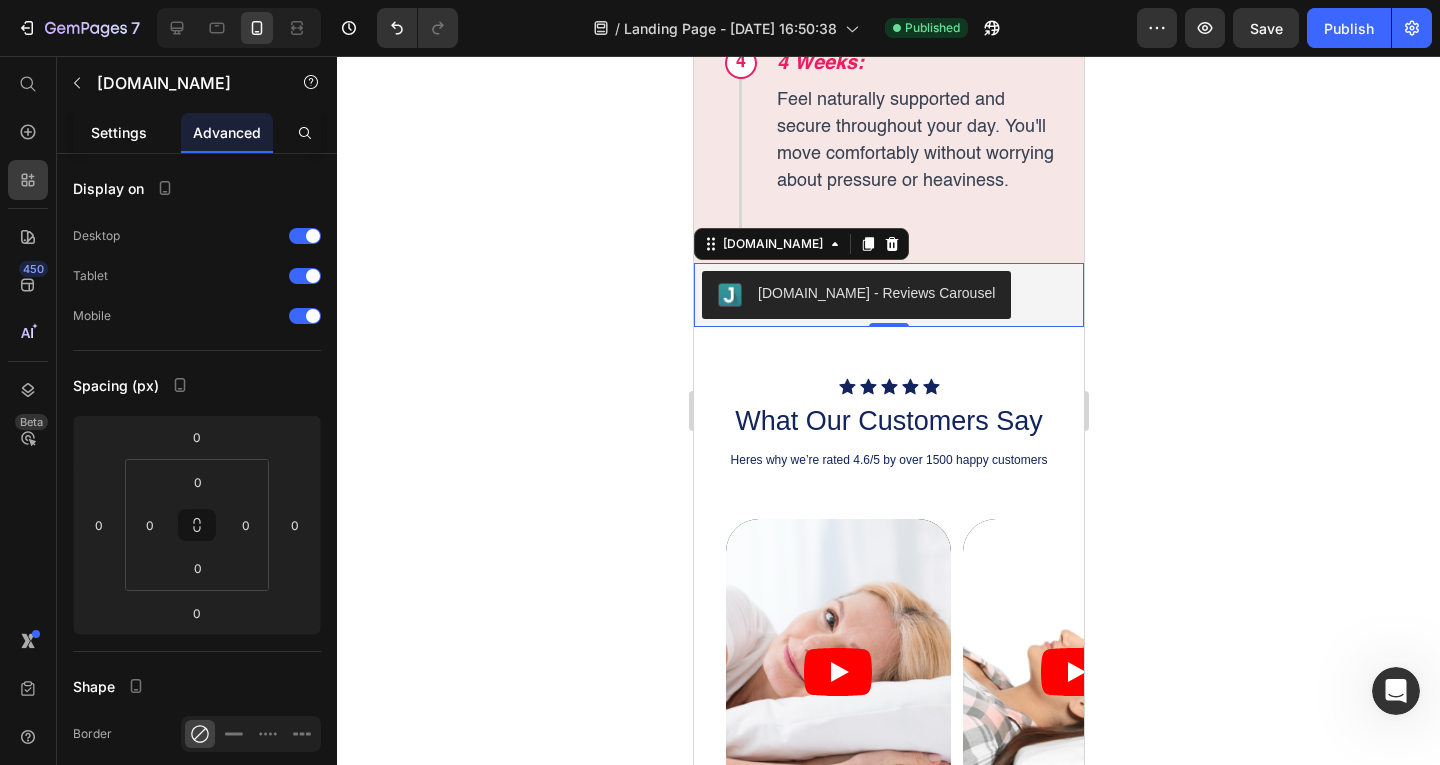click on "Settings" 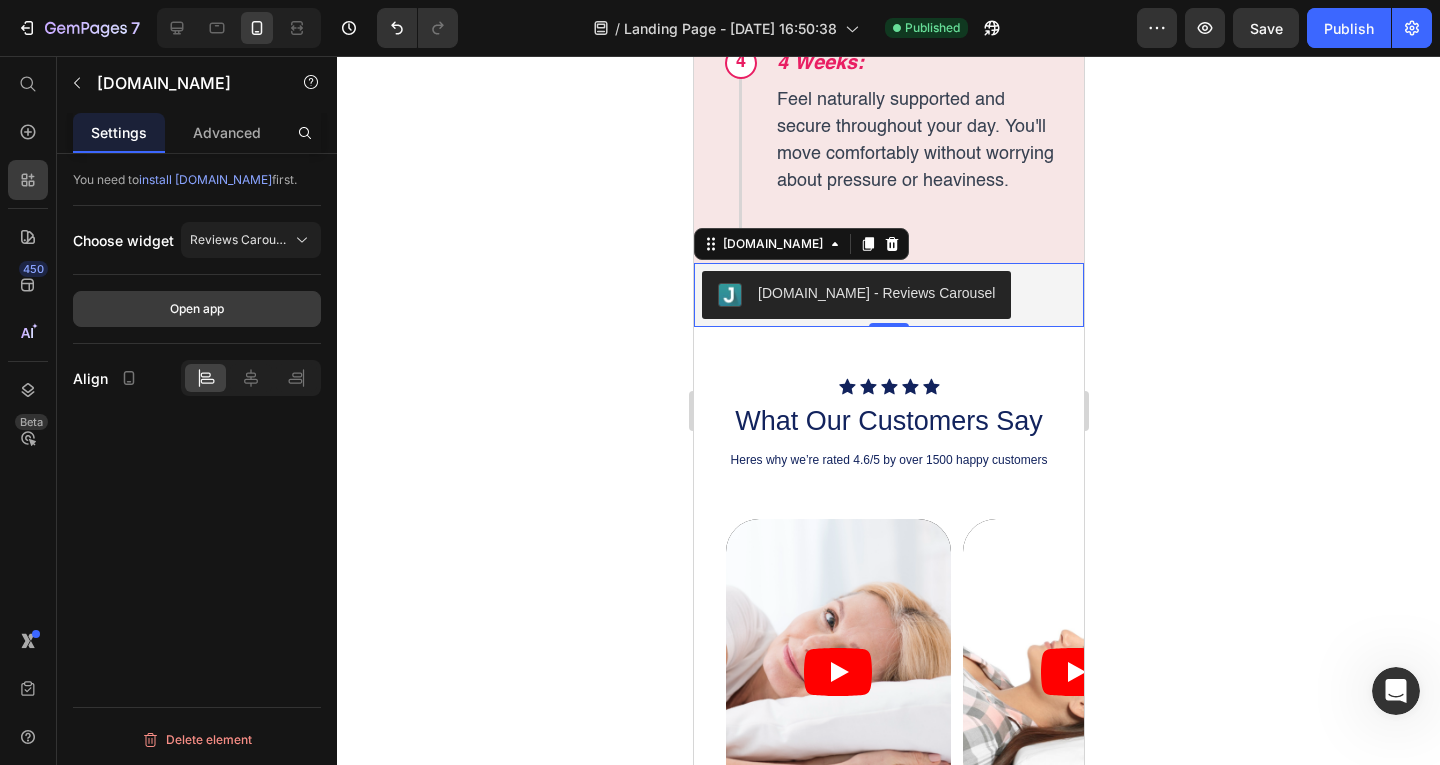 click on "Open app" at bounding box center [197, 309] 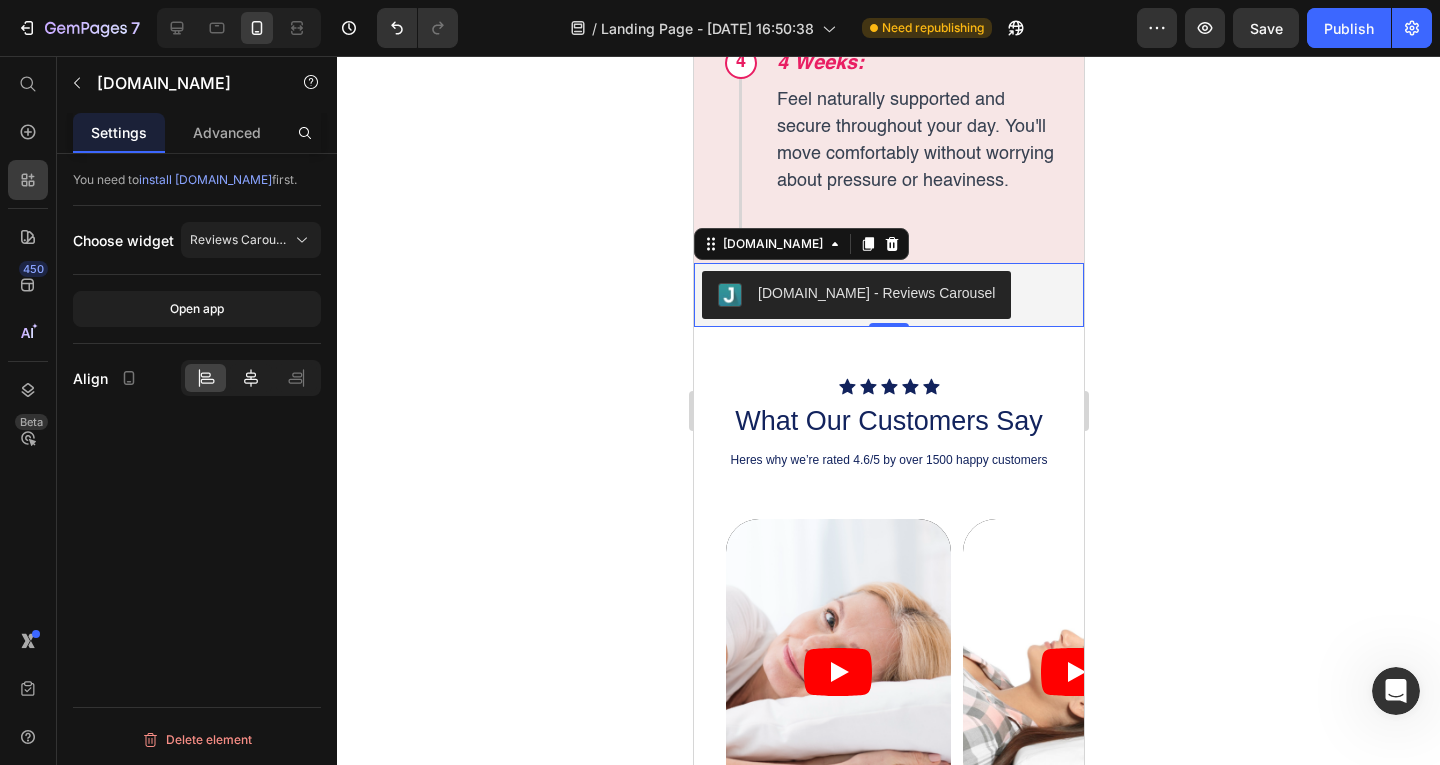 click 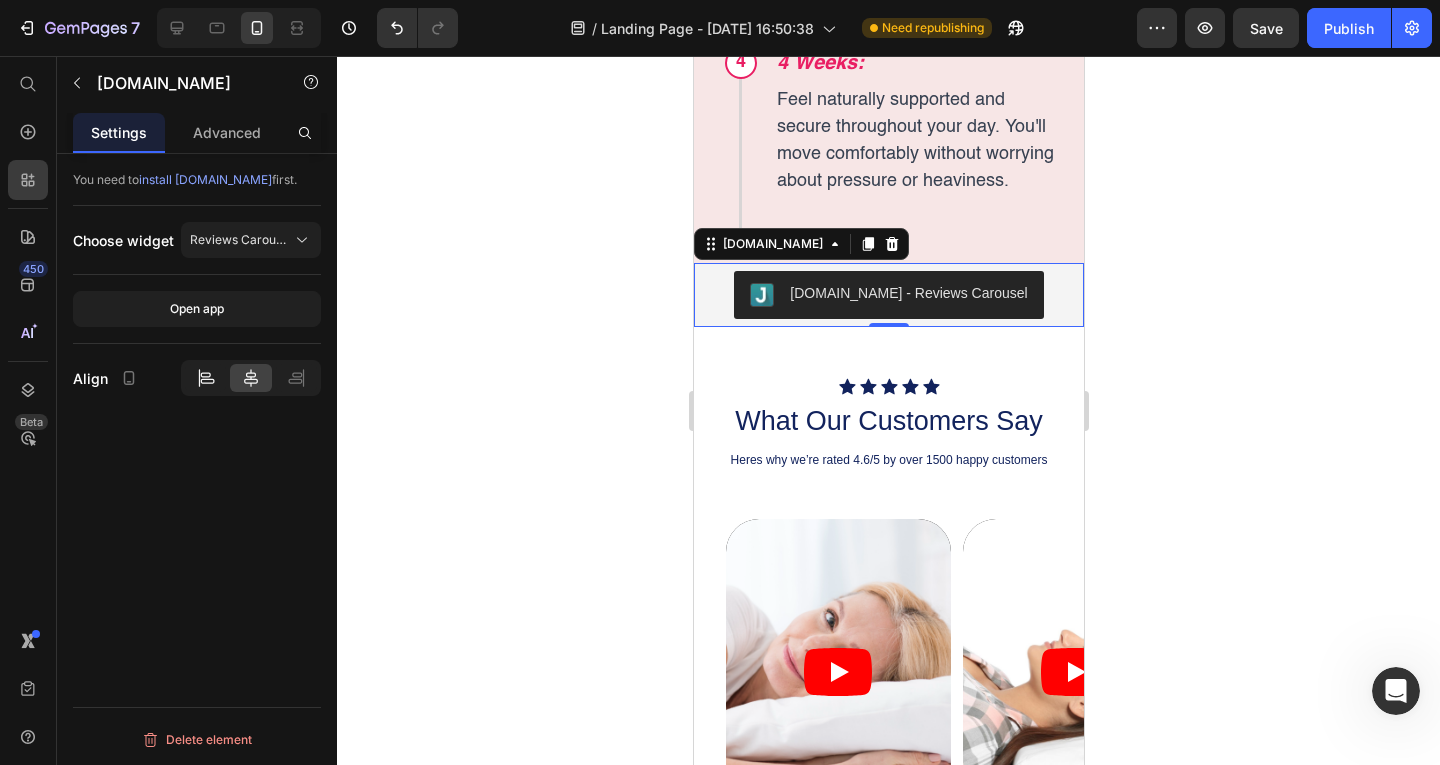 click 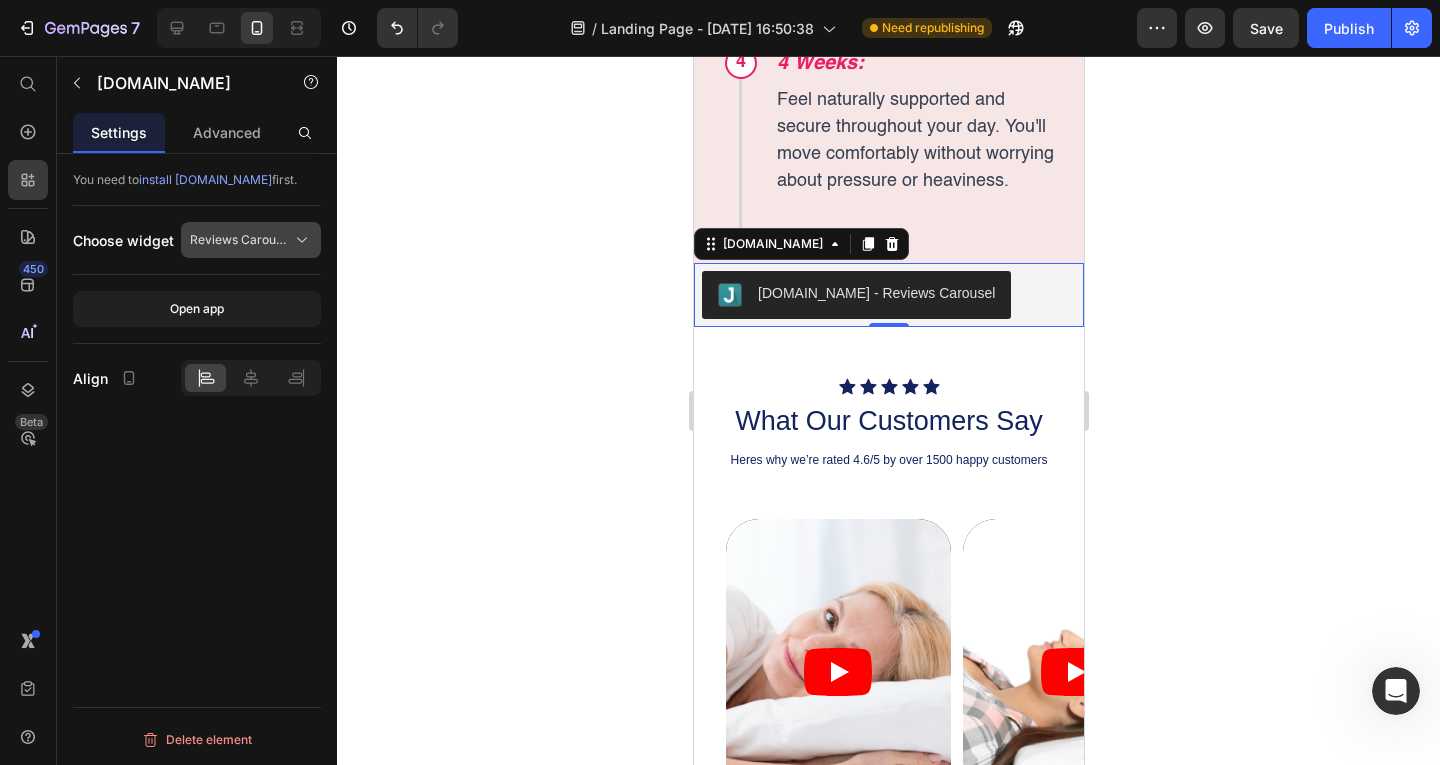 click on "Reviews Carousel" at bounding box center [251, 240] 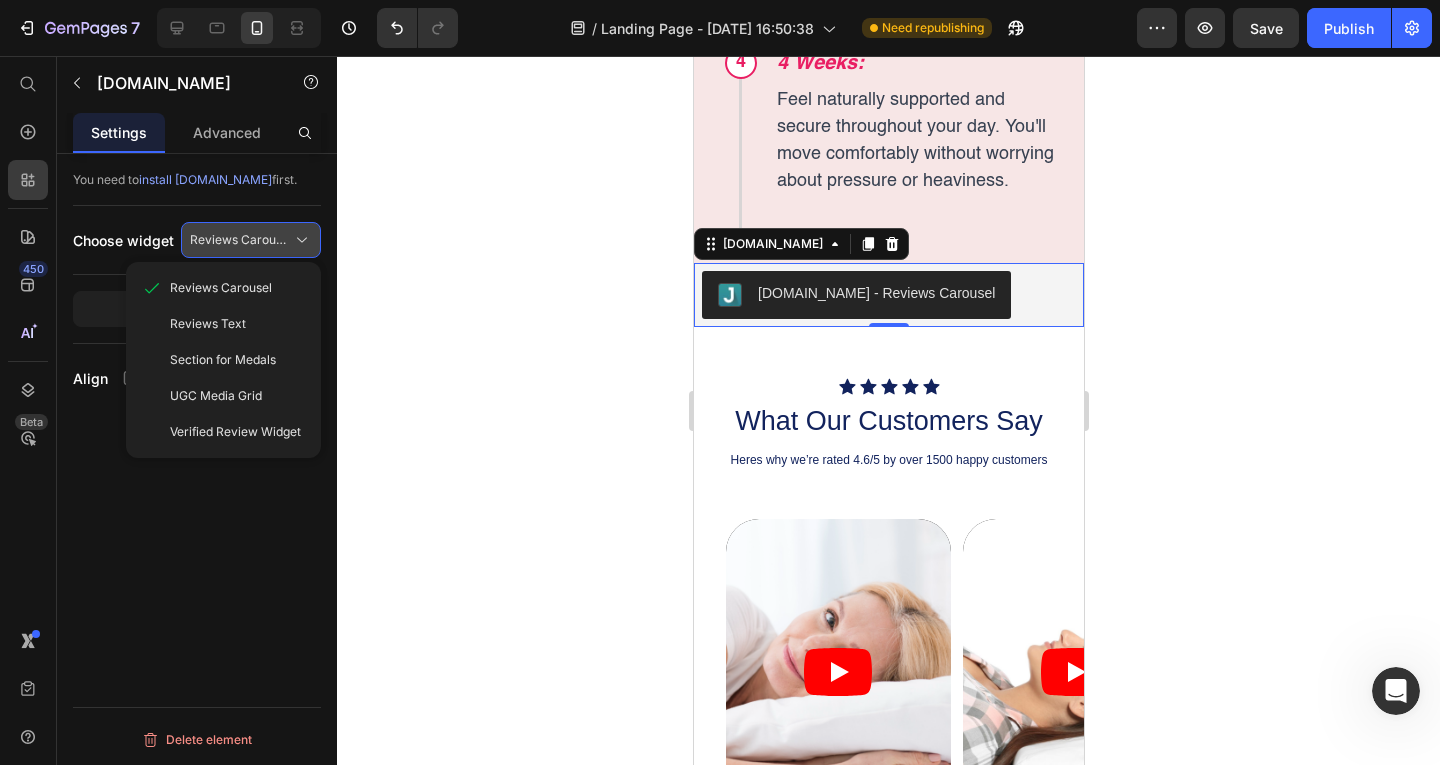 click on "Reviews Carousel" at bounding box center [251, 240] 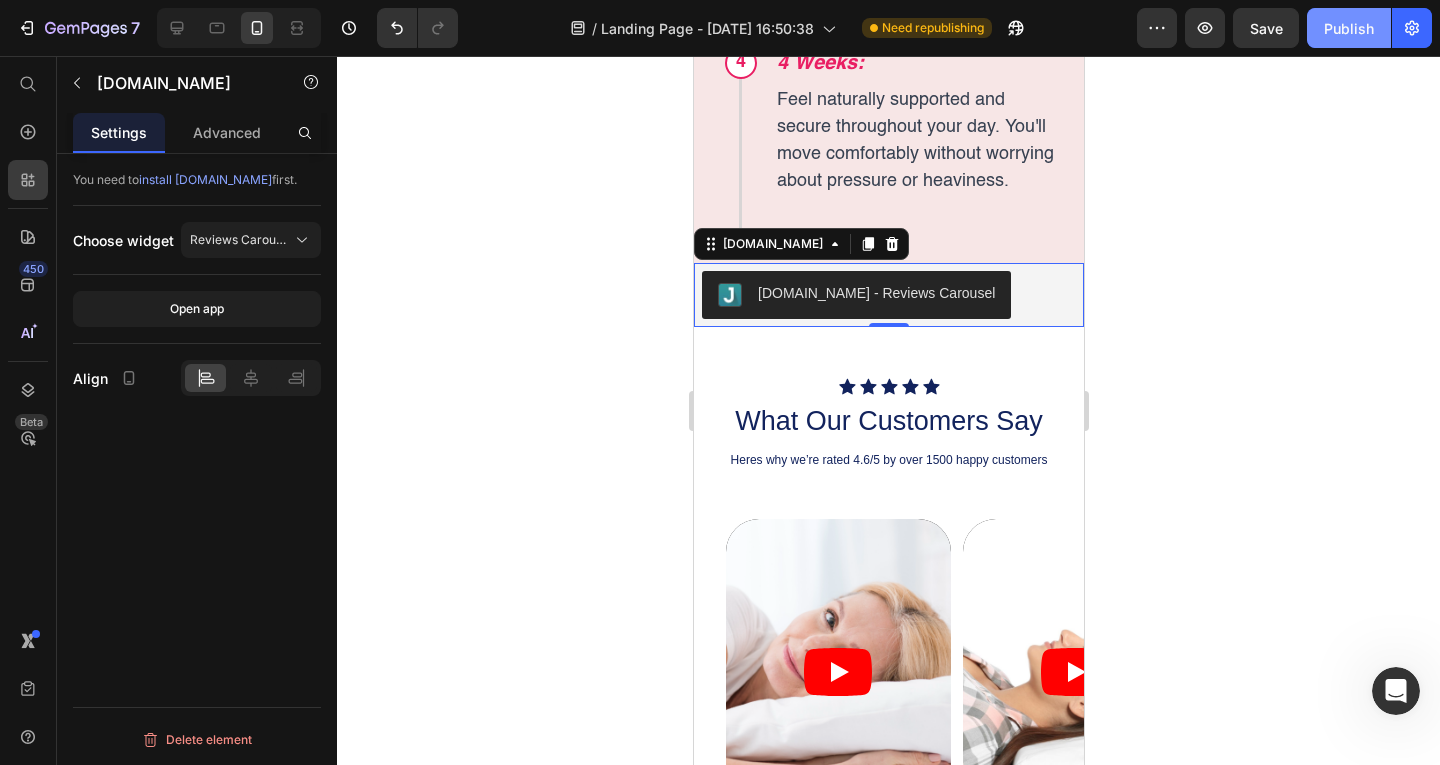 click on "Publish" at bounding box center [1349, 28] 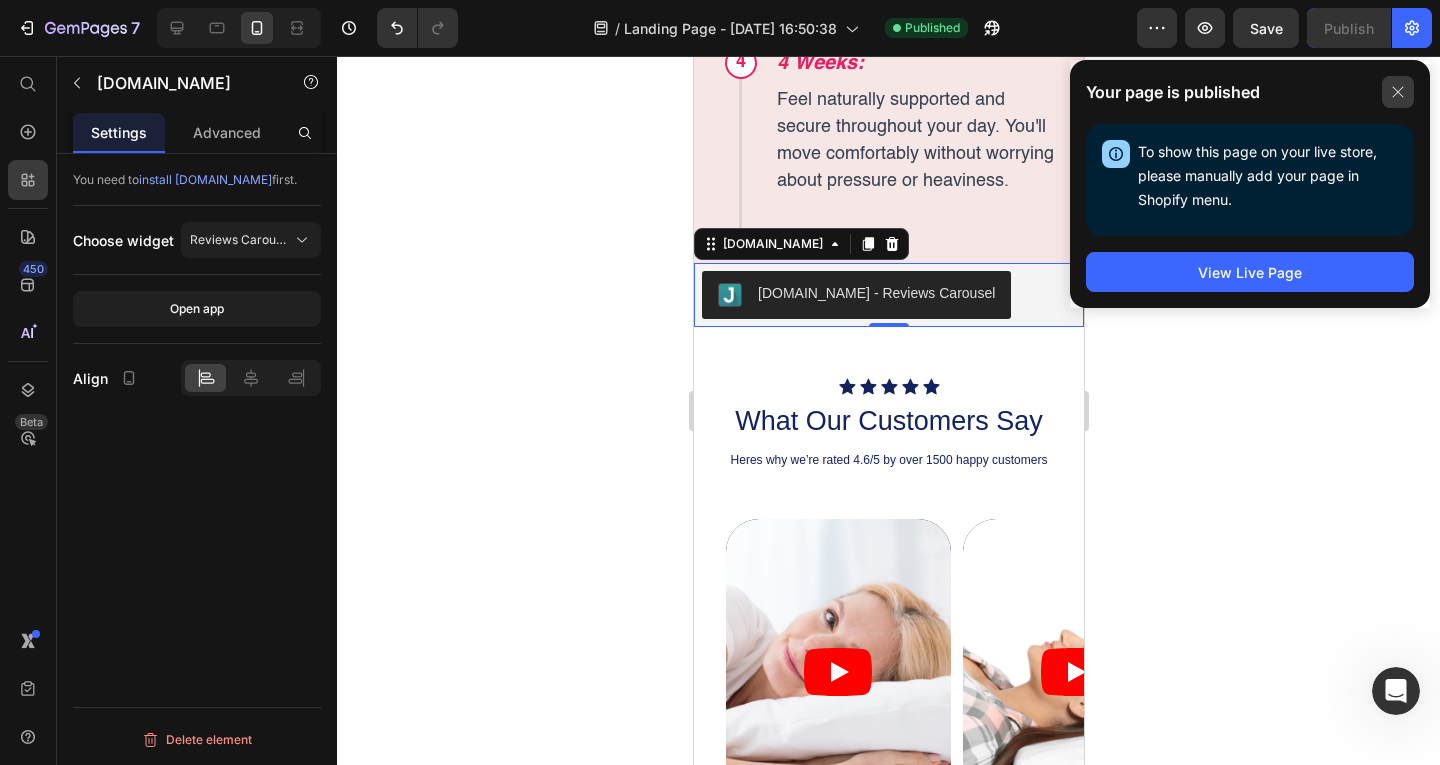 click 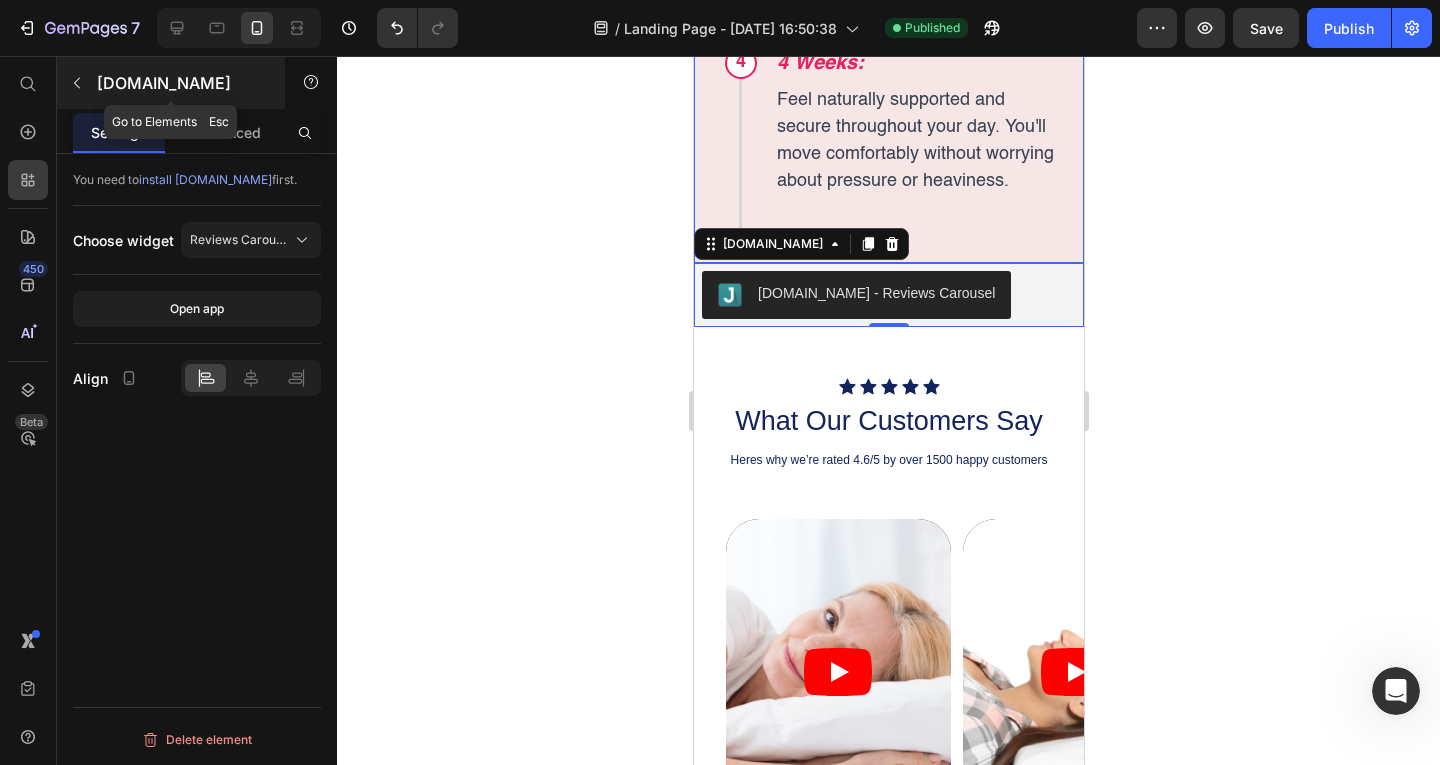 click at bounding box center (77, 83) 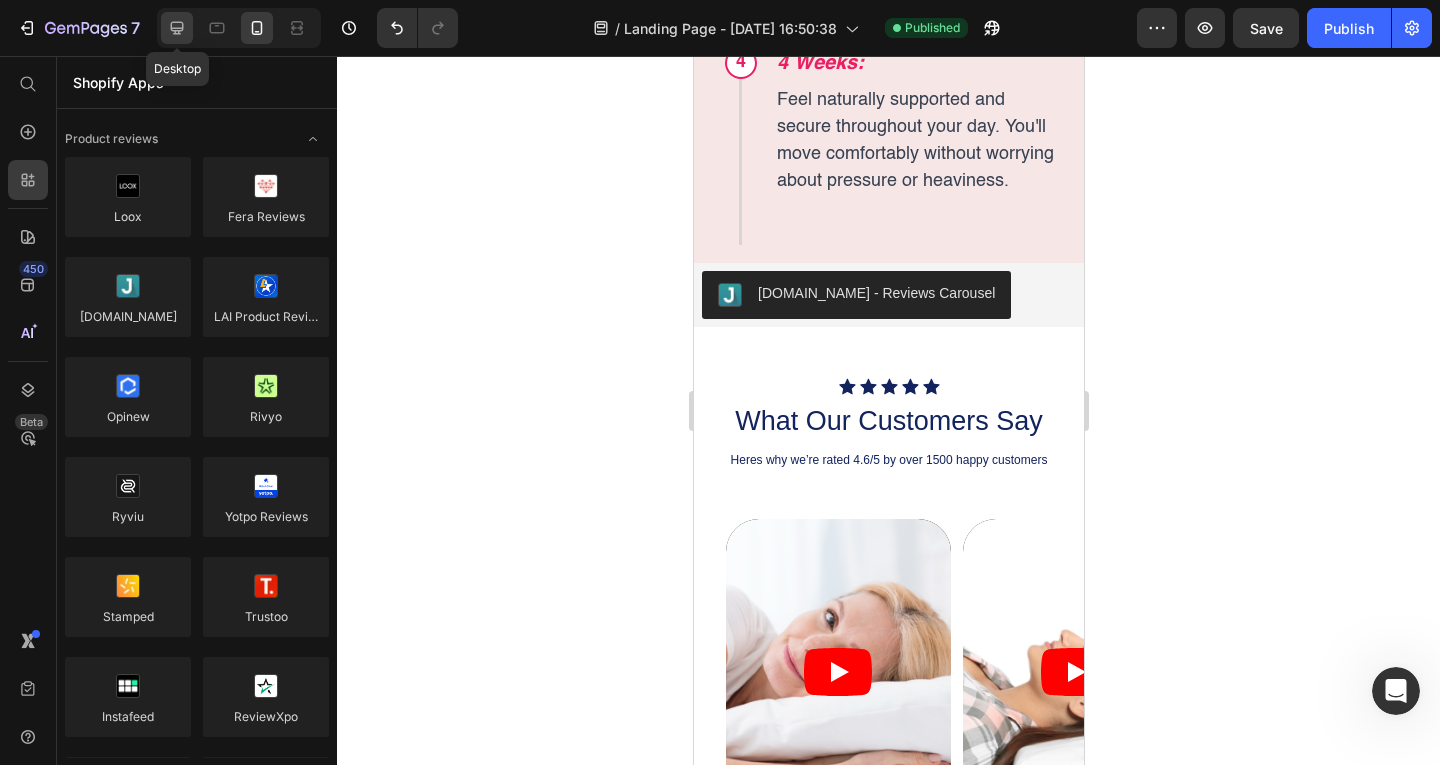 click 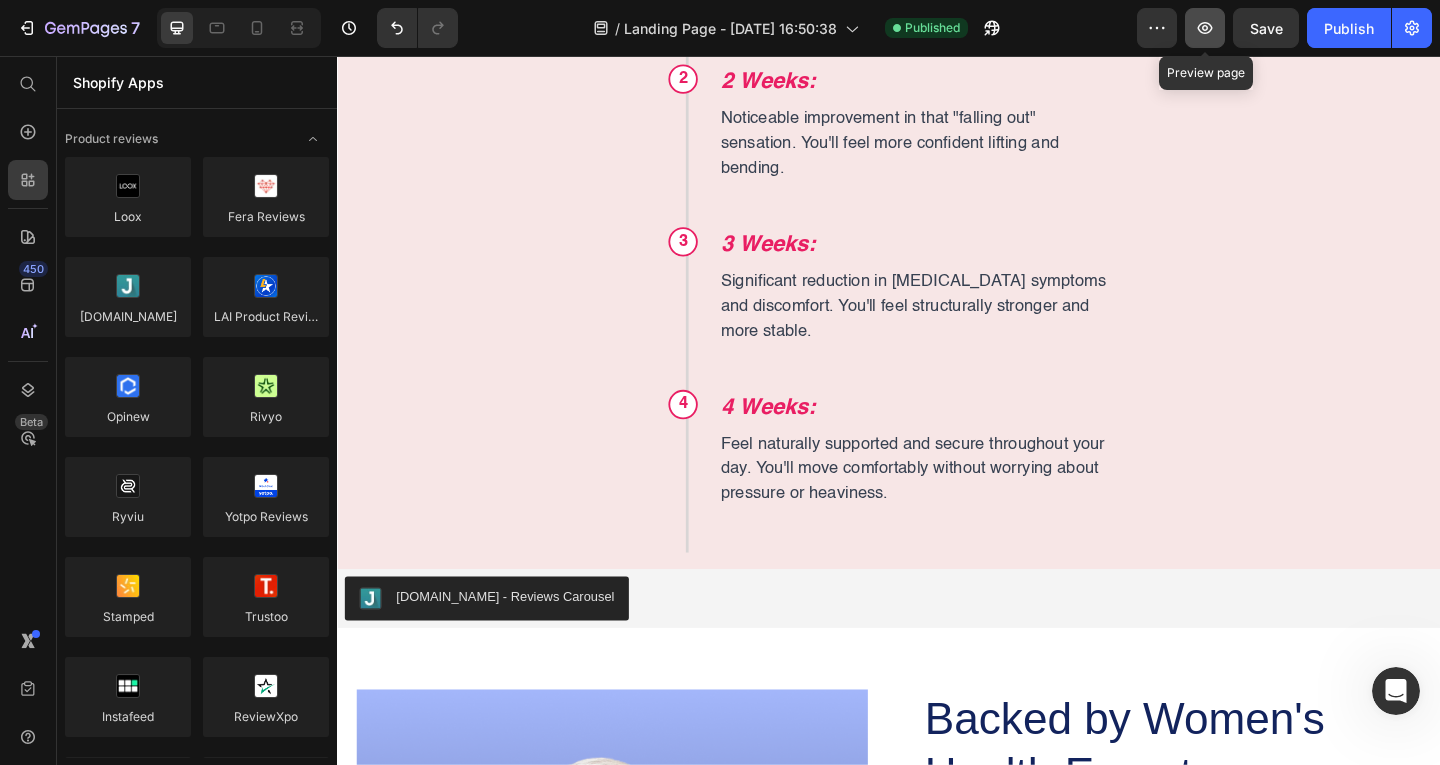 click 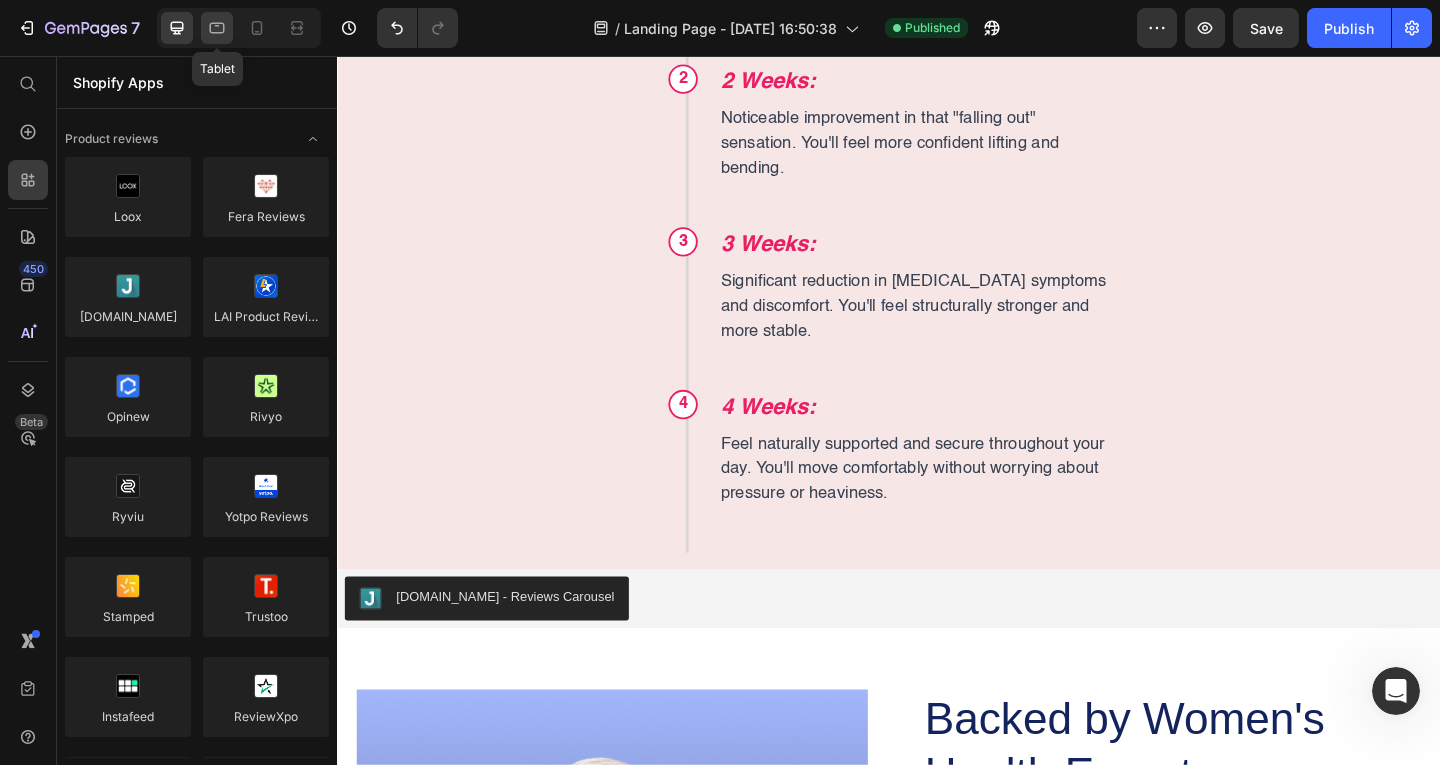 click 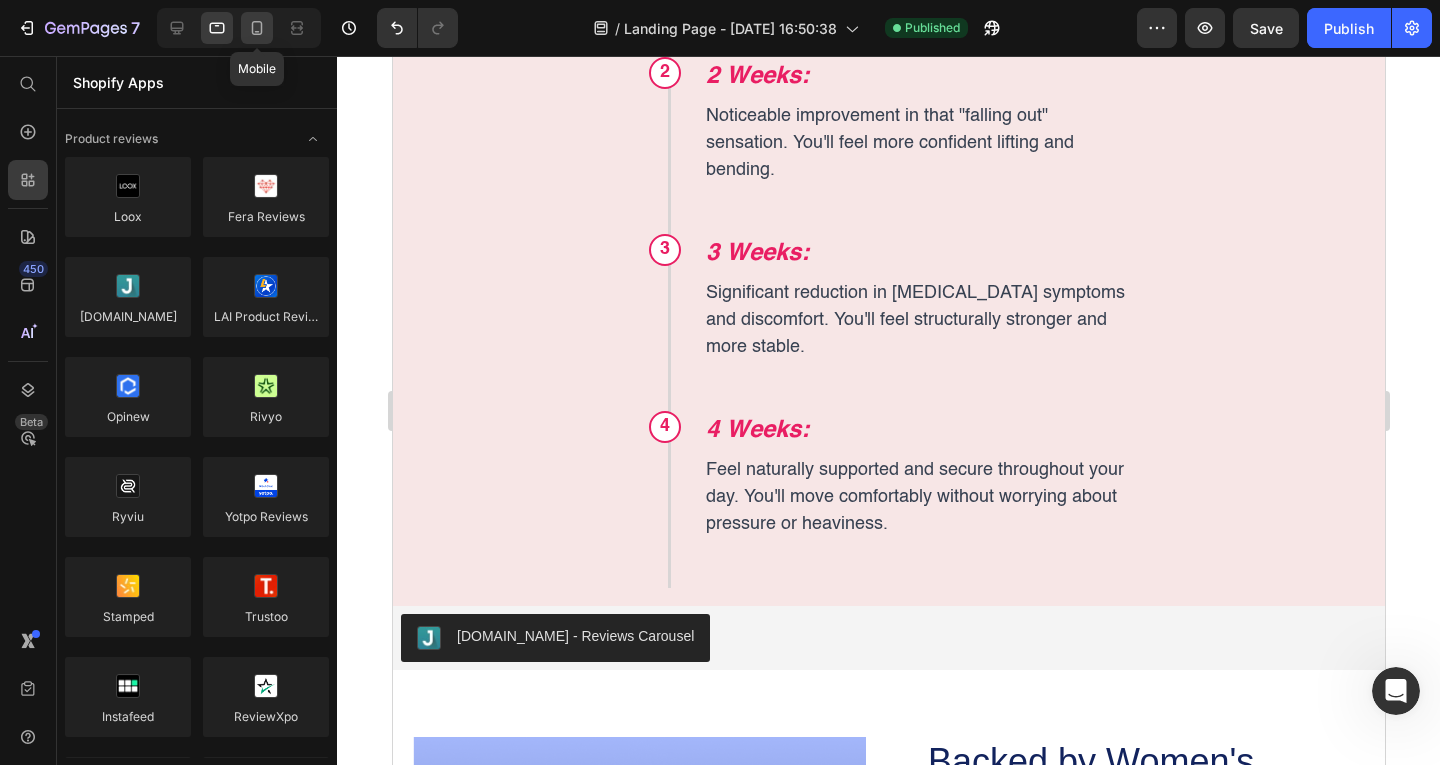 click 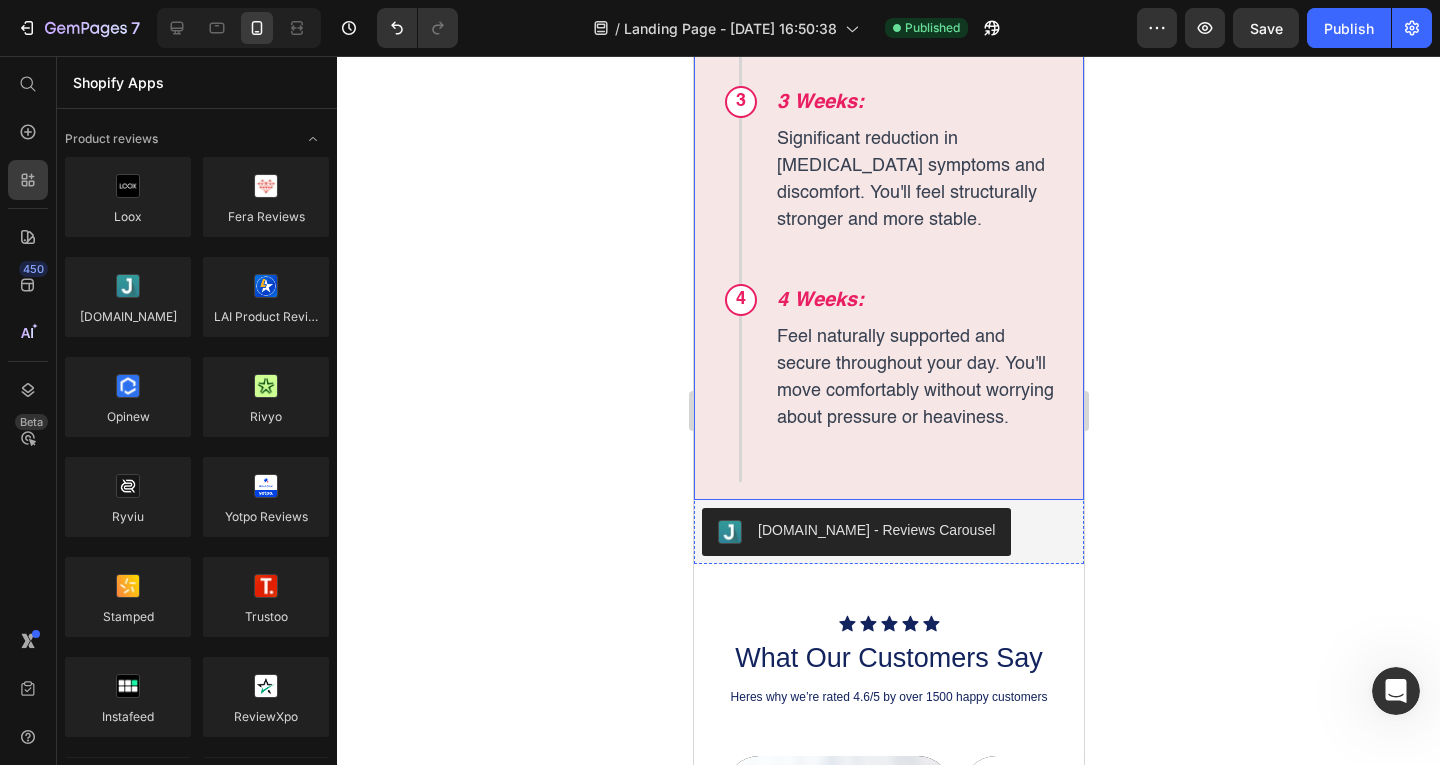 scroll, scrollTop: 9878, scrollLeft: 0, axis: vertical 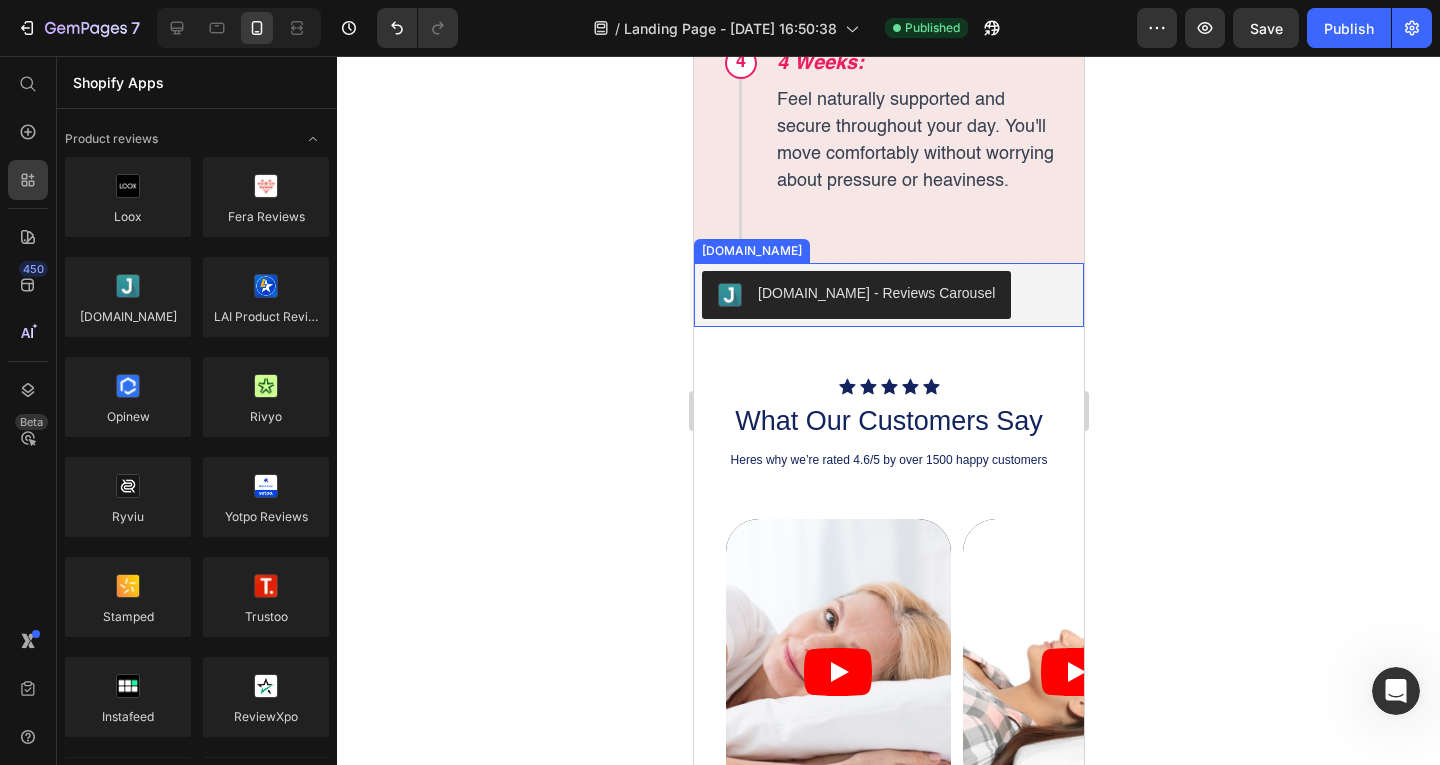 click on "[DOMAIN_NAME] - Reviews Carousel" at bounding box center [855, 295] 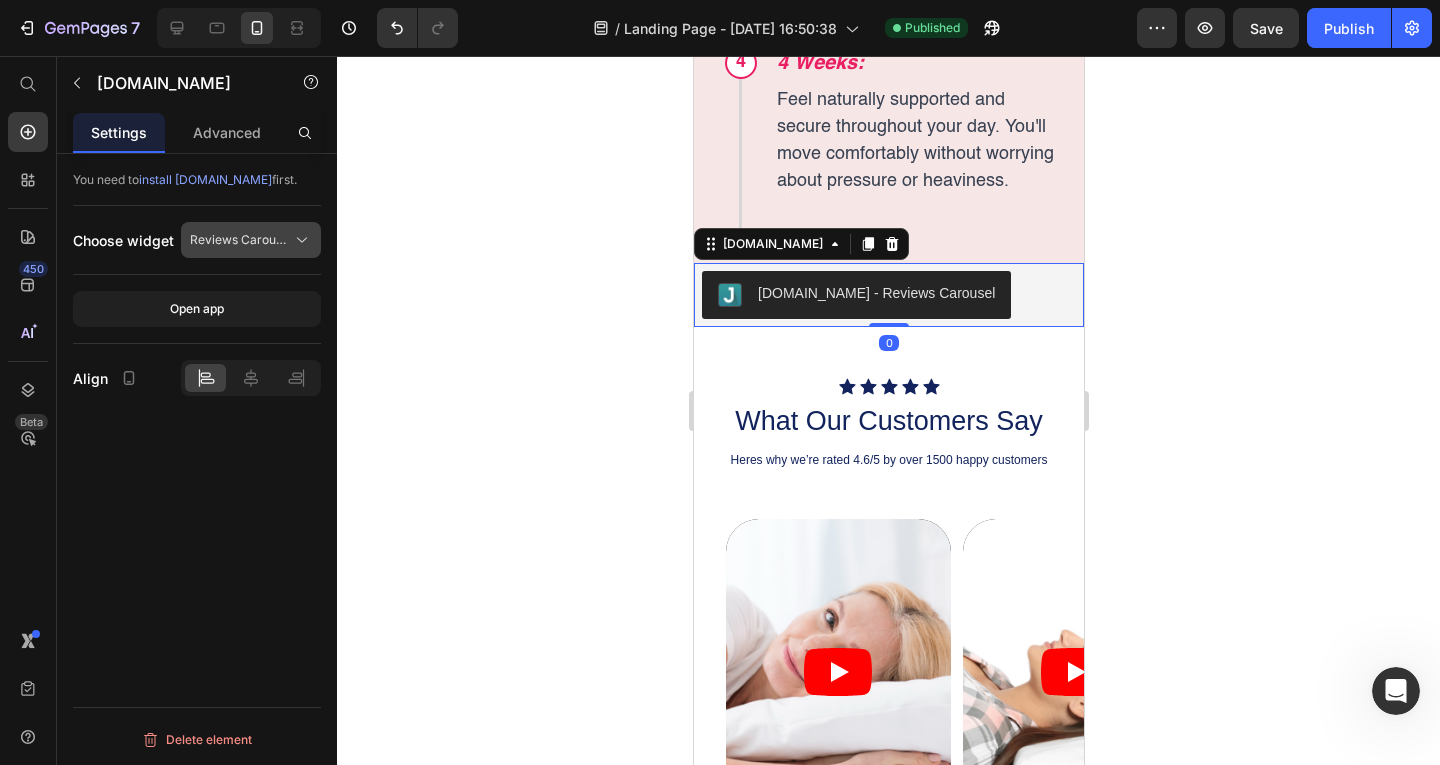 click on "Reviews Carousel" at bounding box center [251, 240] 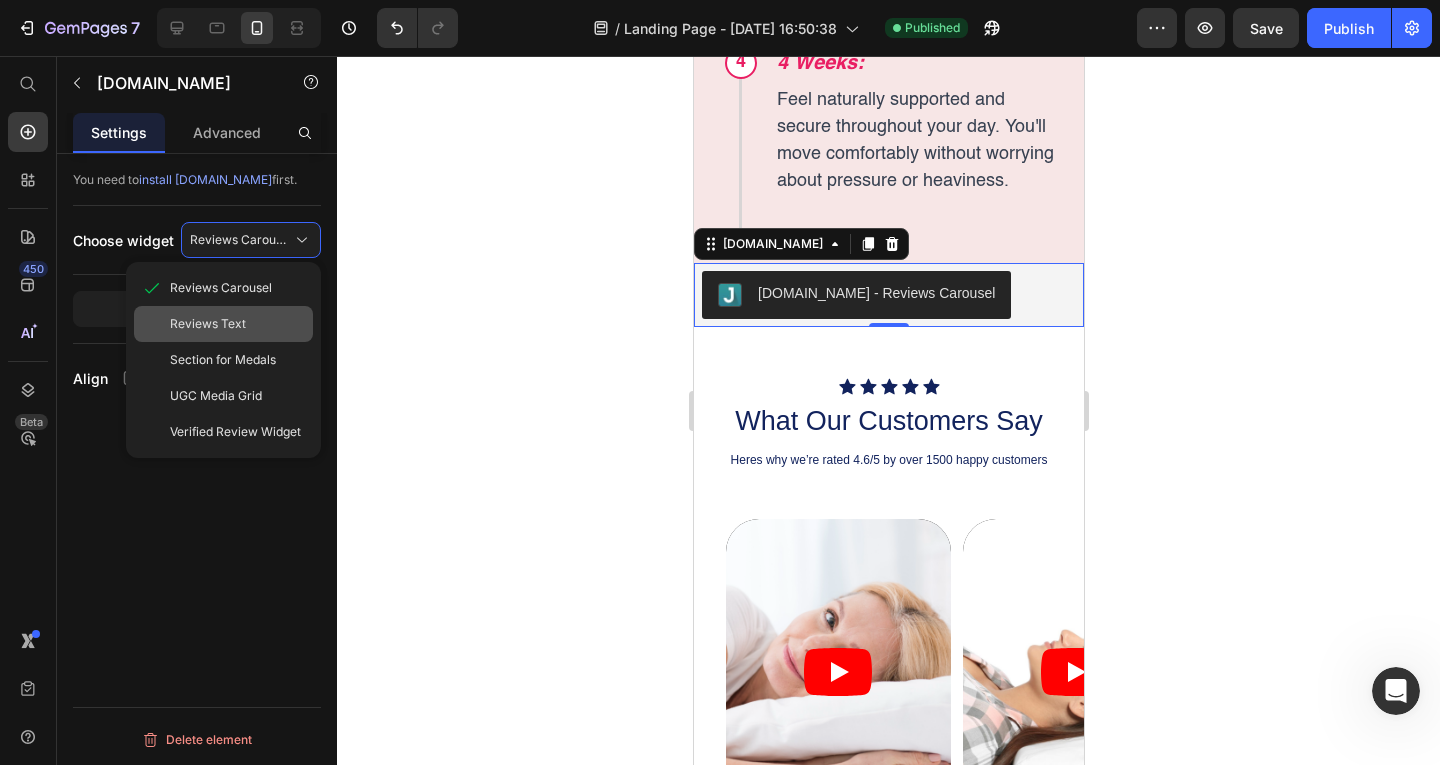 click on "Reviews Text" at bounding box center (208, 324) 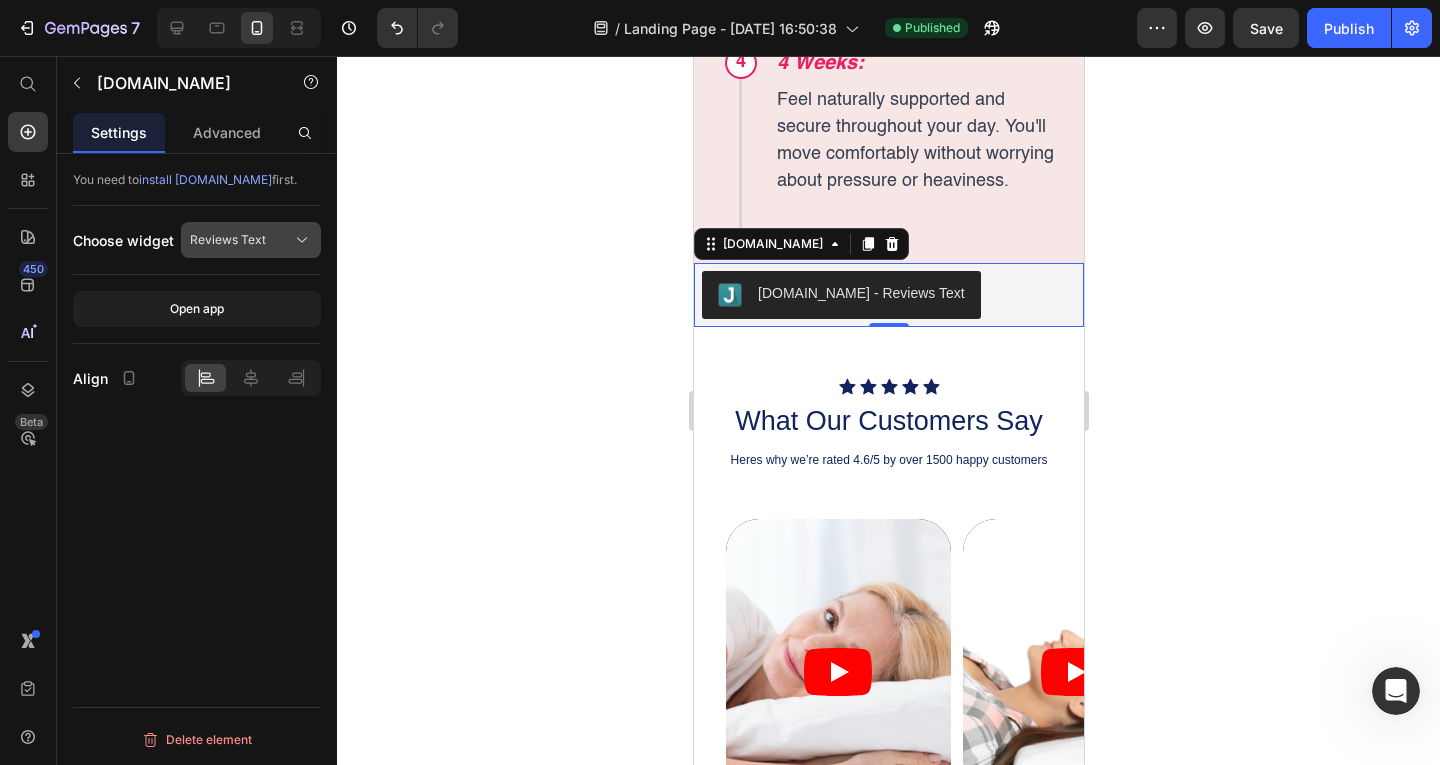 click on "Reviews Text" at bounding box center [251, 240] 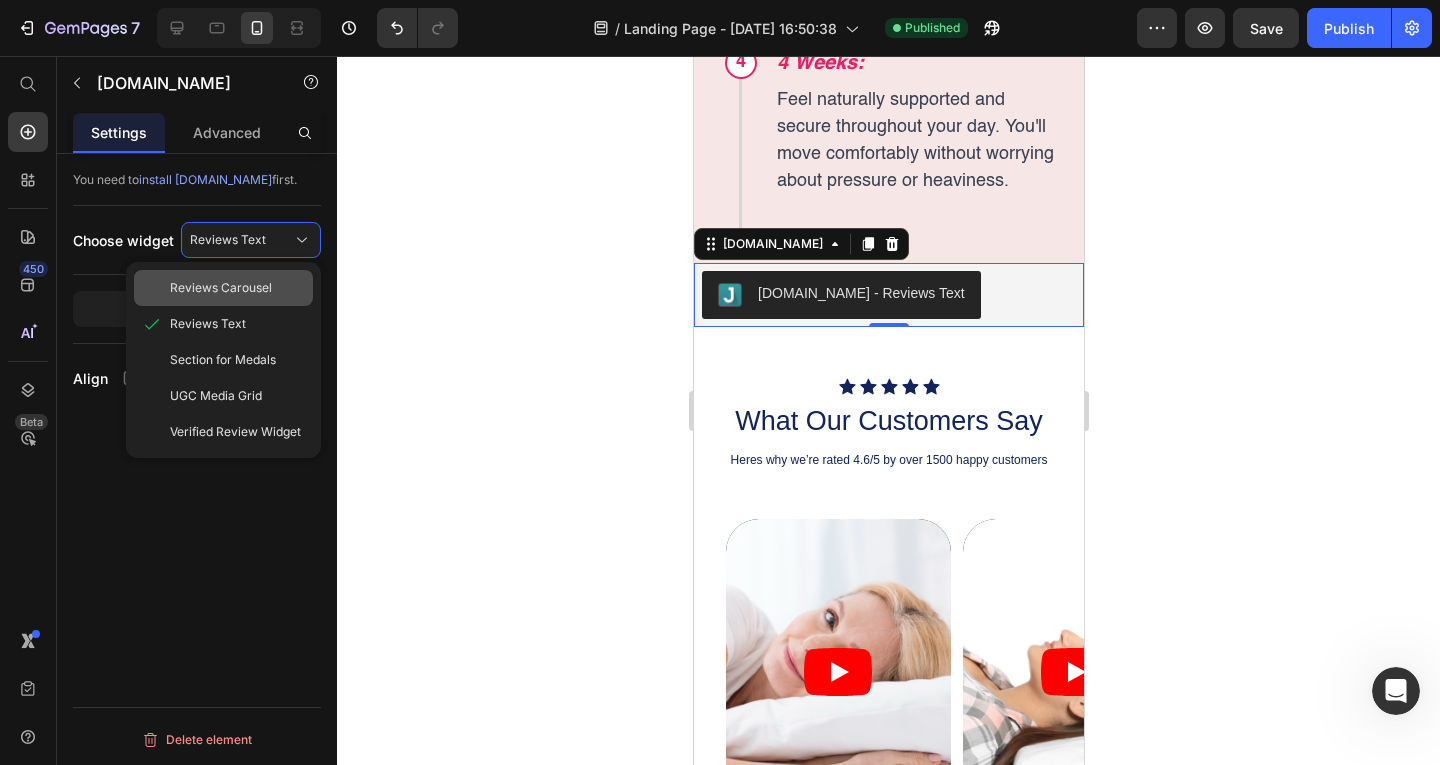 click on "Reviews Carousel" at bounding box center [221, 288] 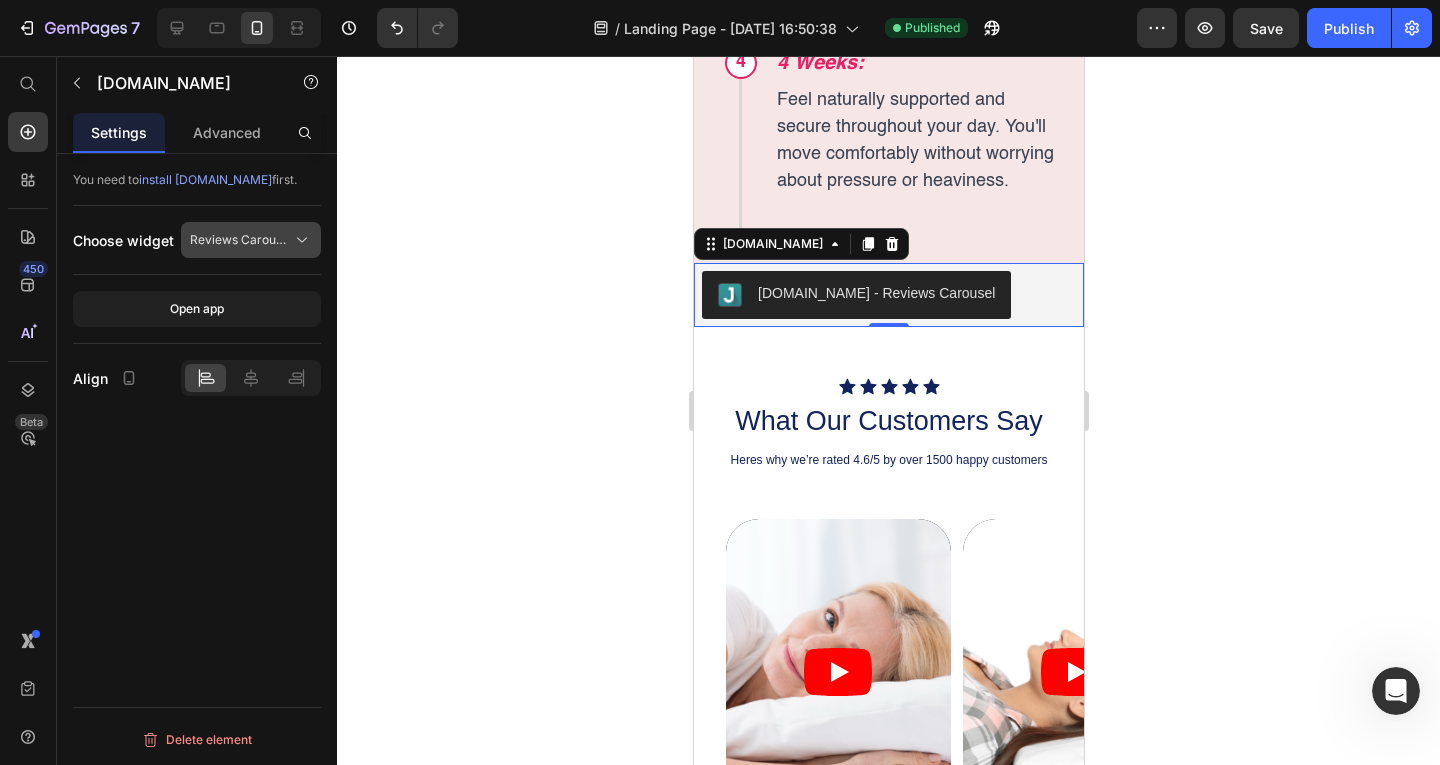 click on "Reviews Carousel" at bounding box center (239, 240) 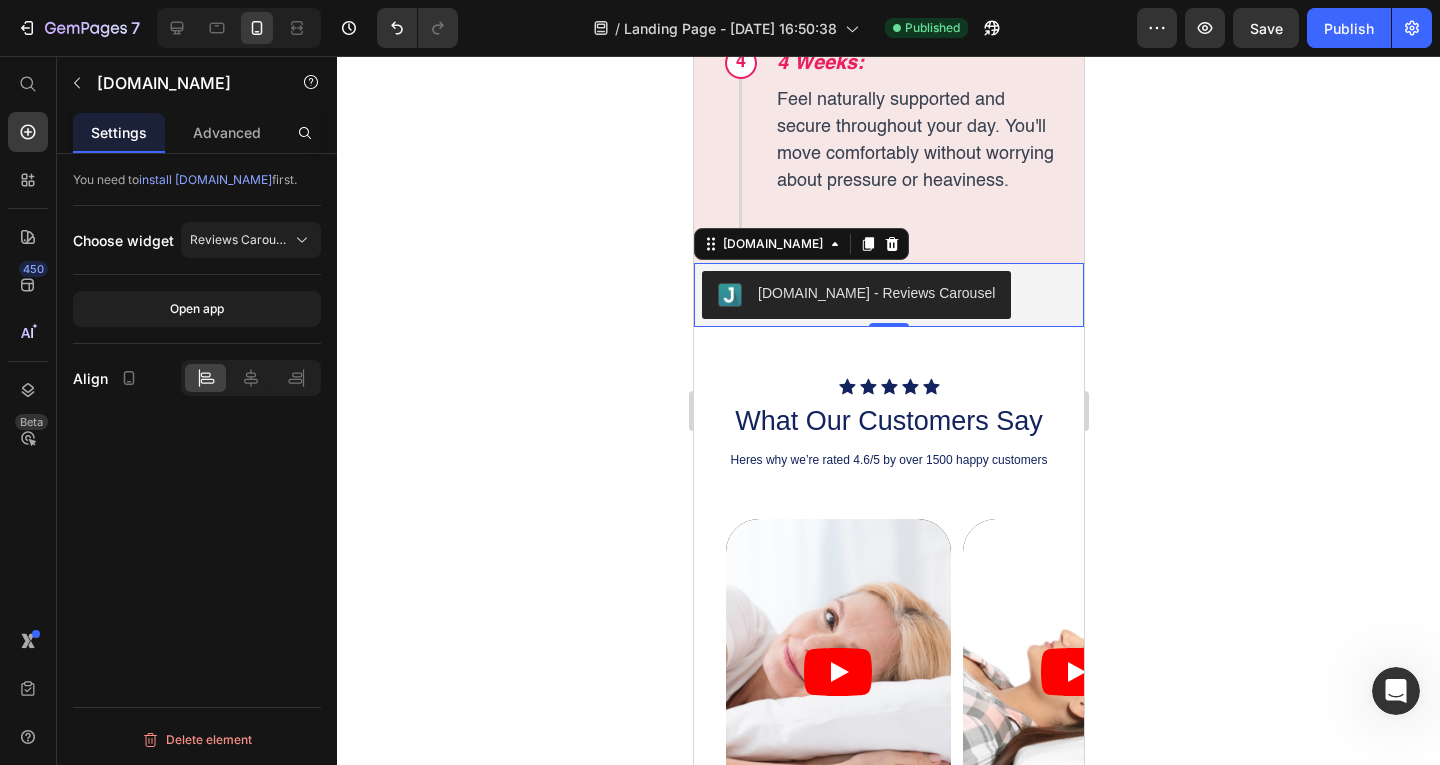 click on "You need to  install Judge.me  first.  Choose widget Reviews Carousel  Open app  Align  Delete element" at bounding box center [197, 488] 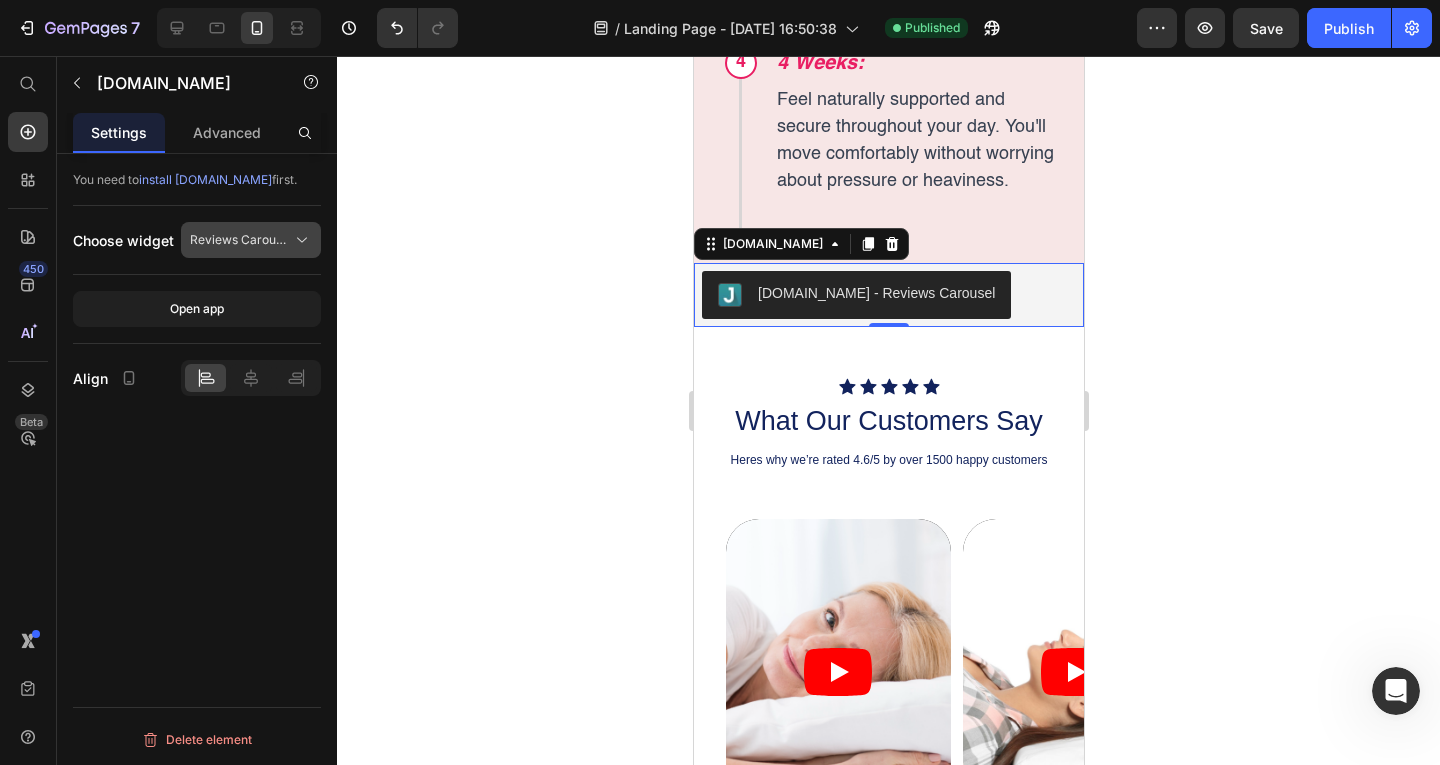 click on "Reviews Carousel" at bounding box center (239, 240) 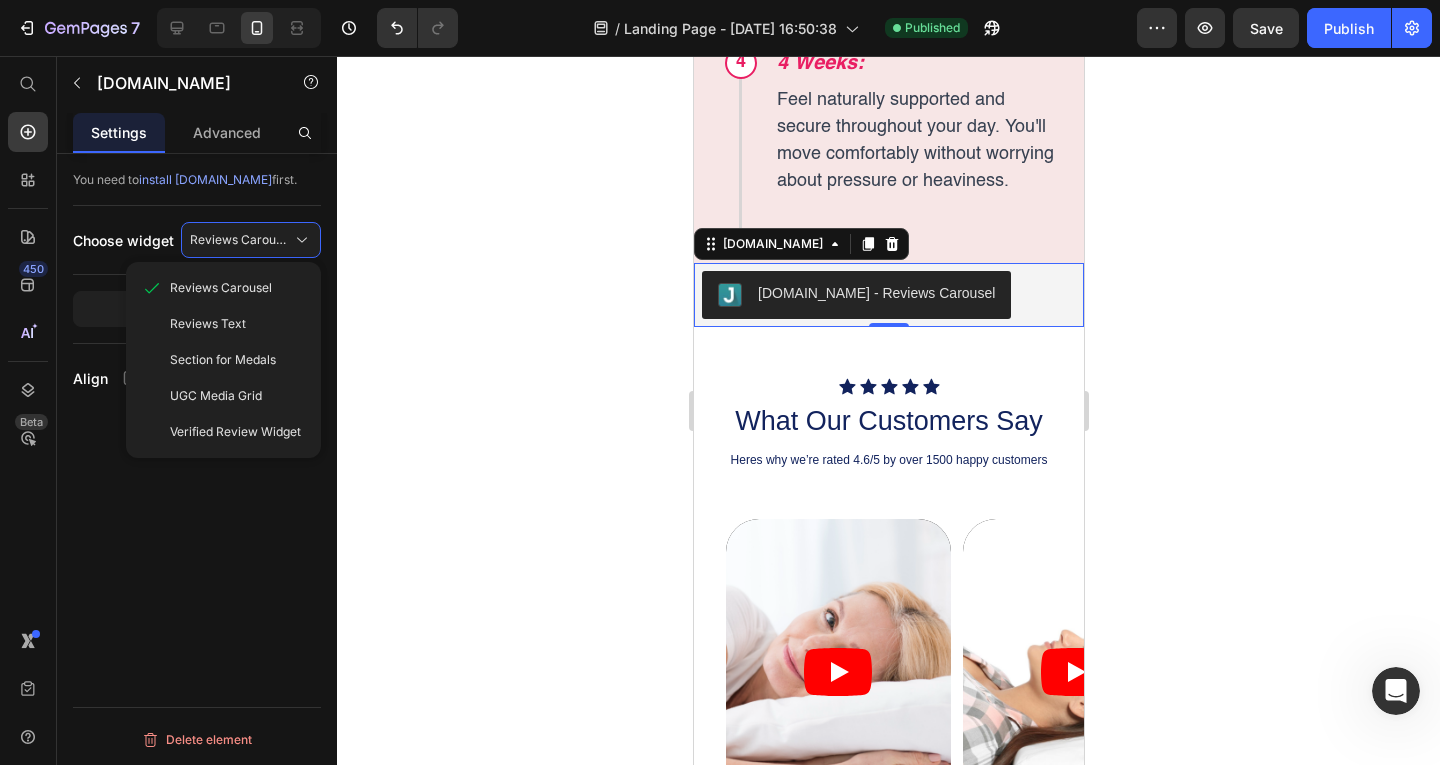 click on "You need to  install Judge.me  first." 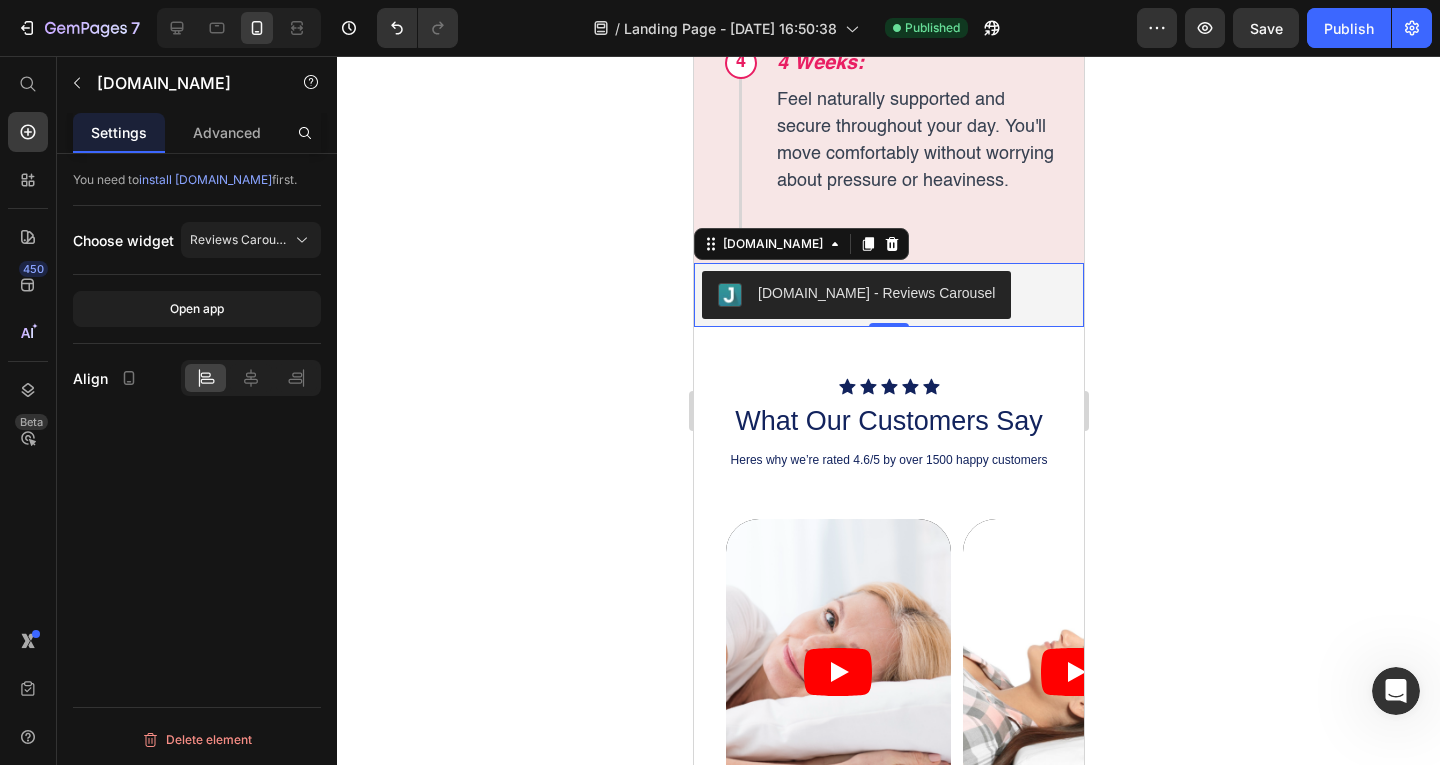 click on "You need to  install Judge.me  first." at bounding box center [197, 180] 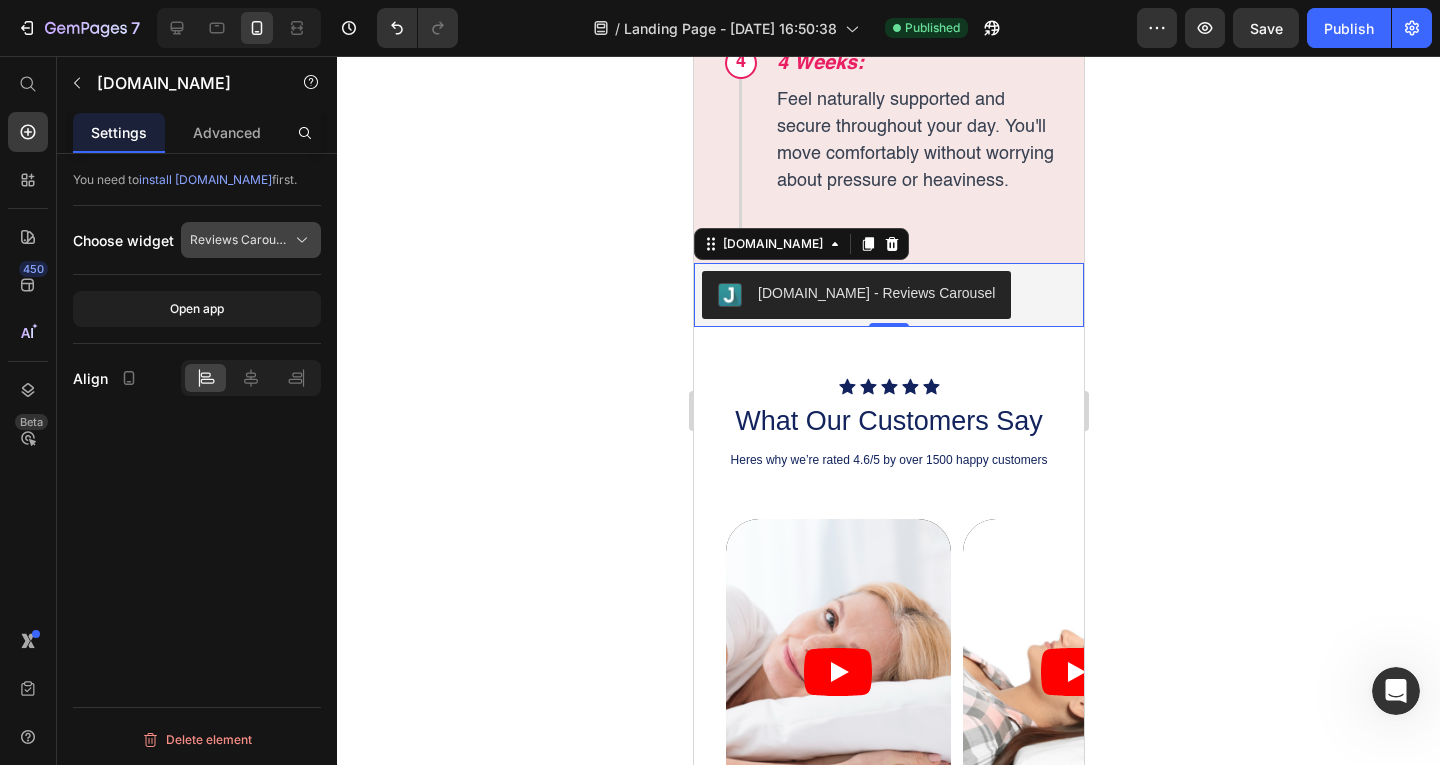 click on "Reviews Carousel" at bounding box center [239, 240] 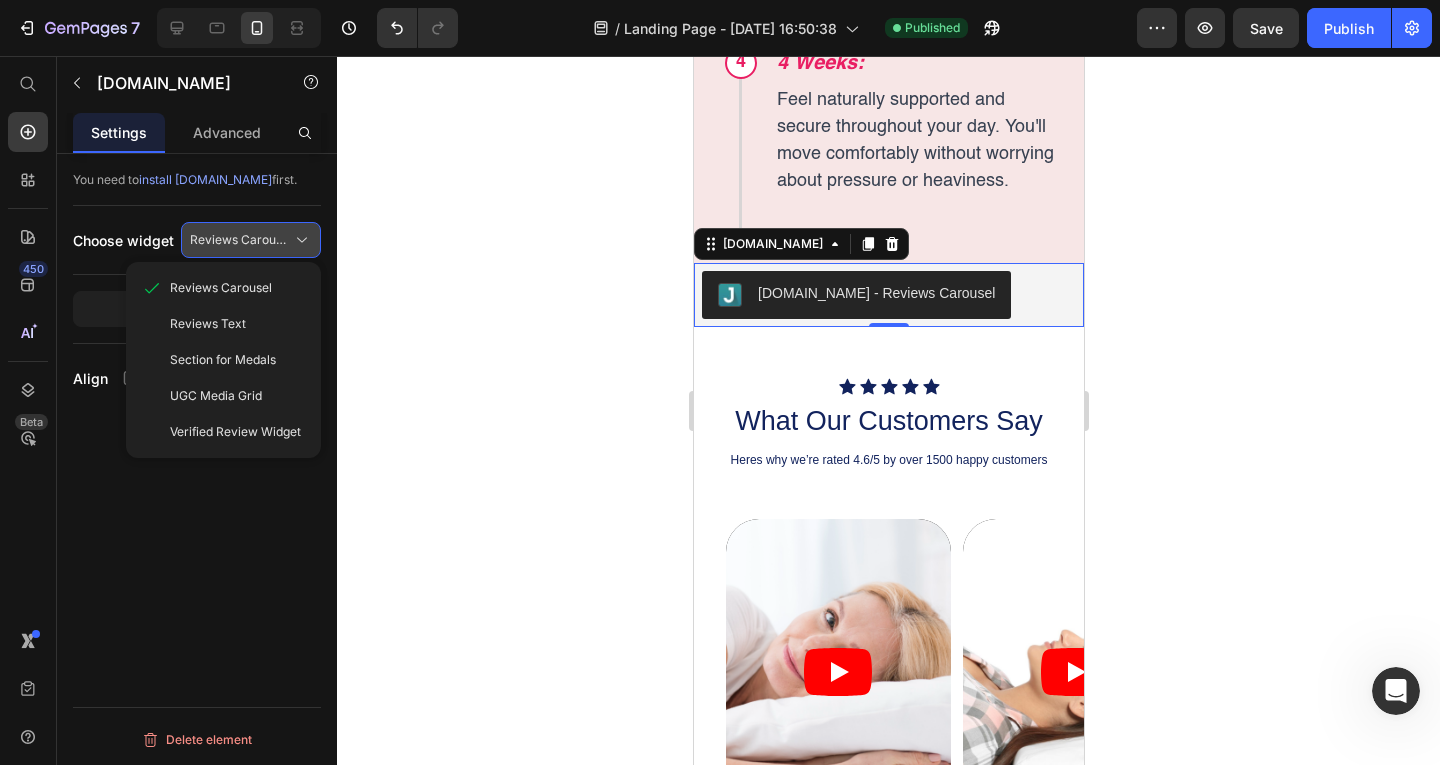 click on "Reviews Carousel" at bounding box center [239, 240] 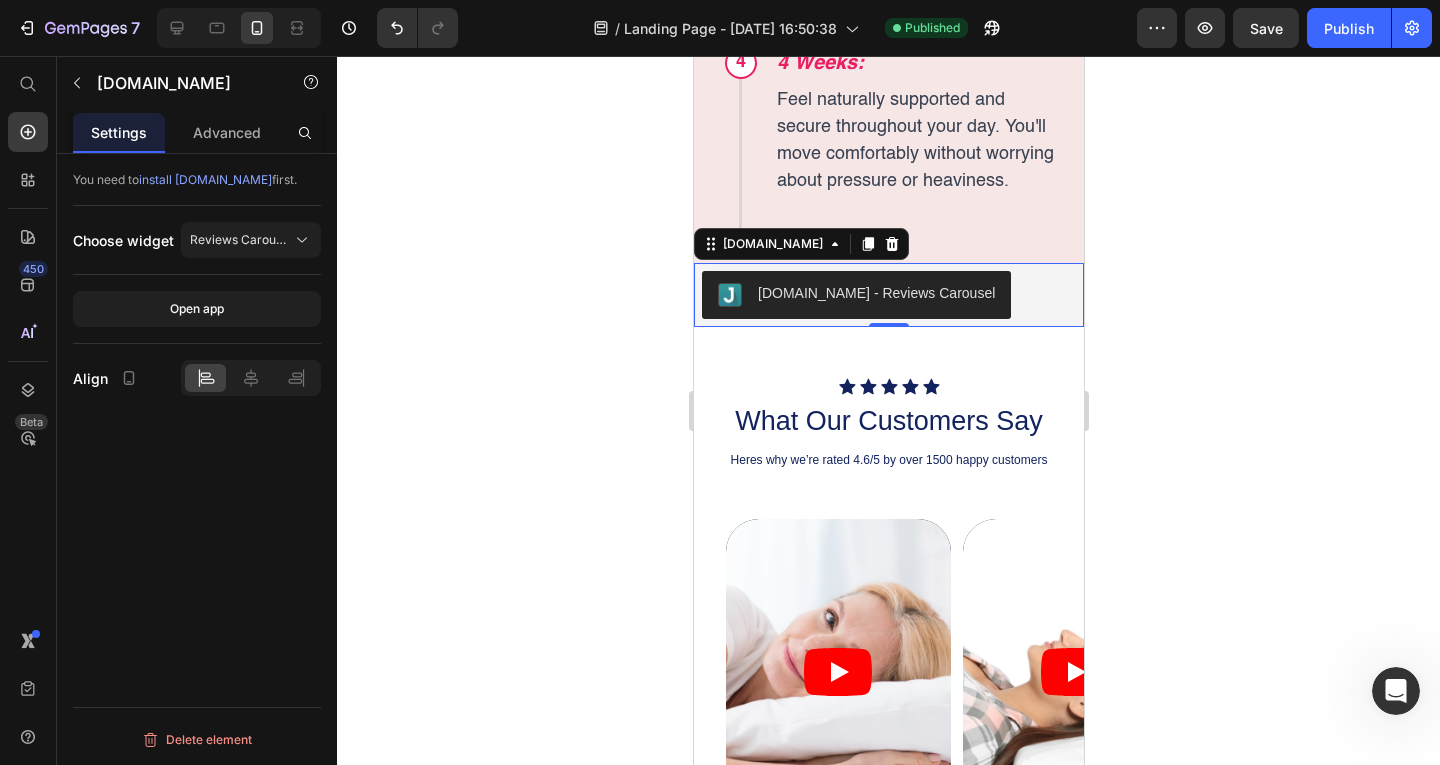 click on "[DOMAIN_NAME] - Reviews Carousel" at bounding box center [855, 295] 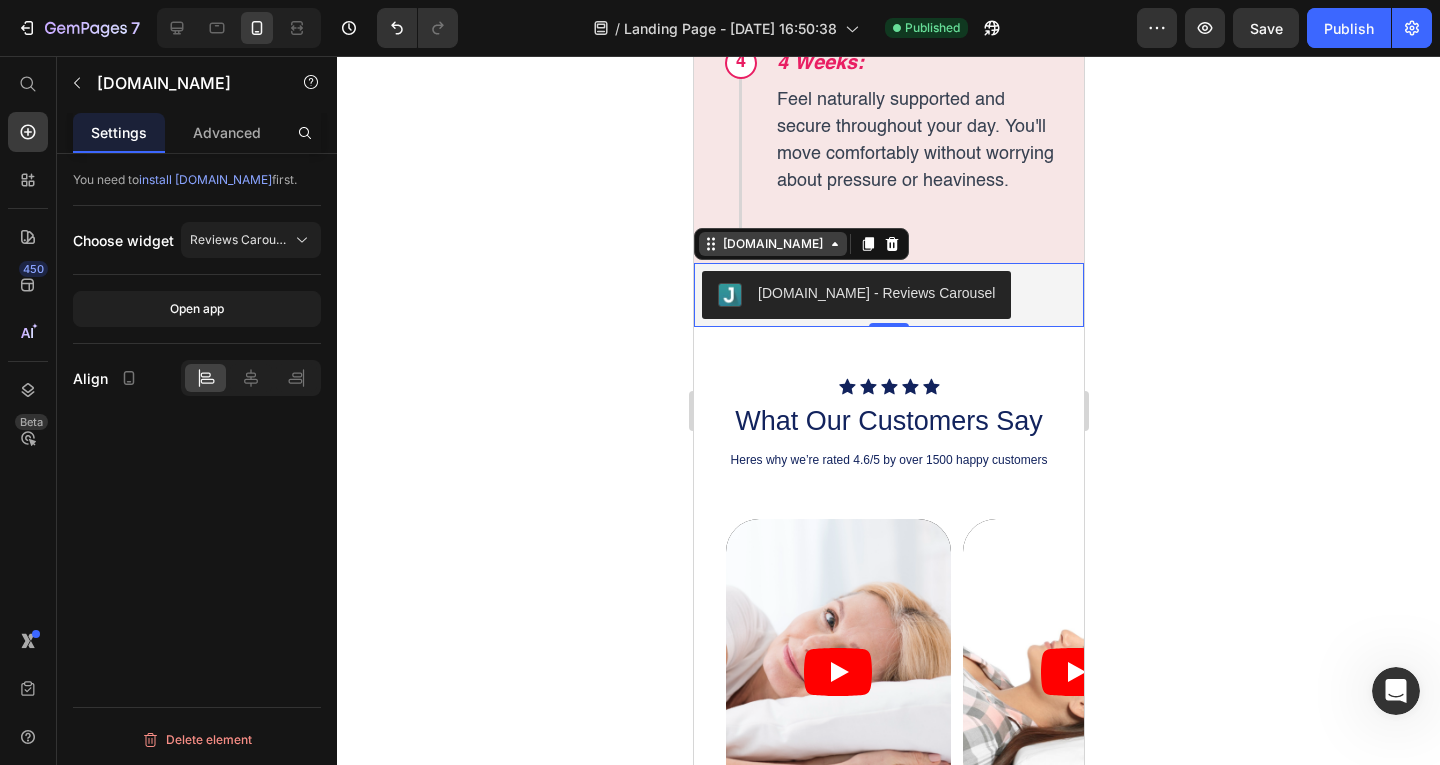 click on "[DOMAIN_NAME]" at bounding box center [772, 244] 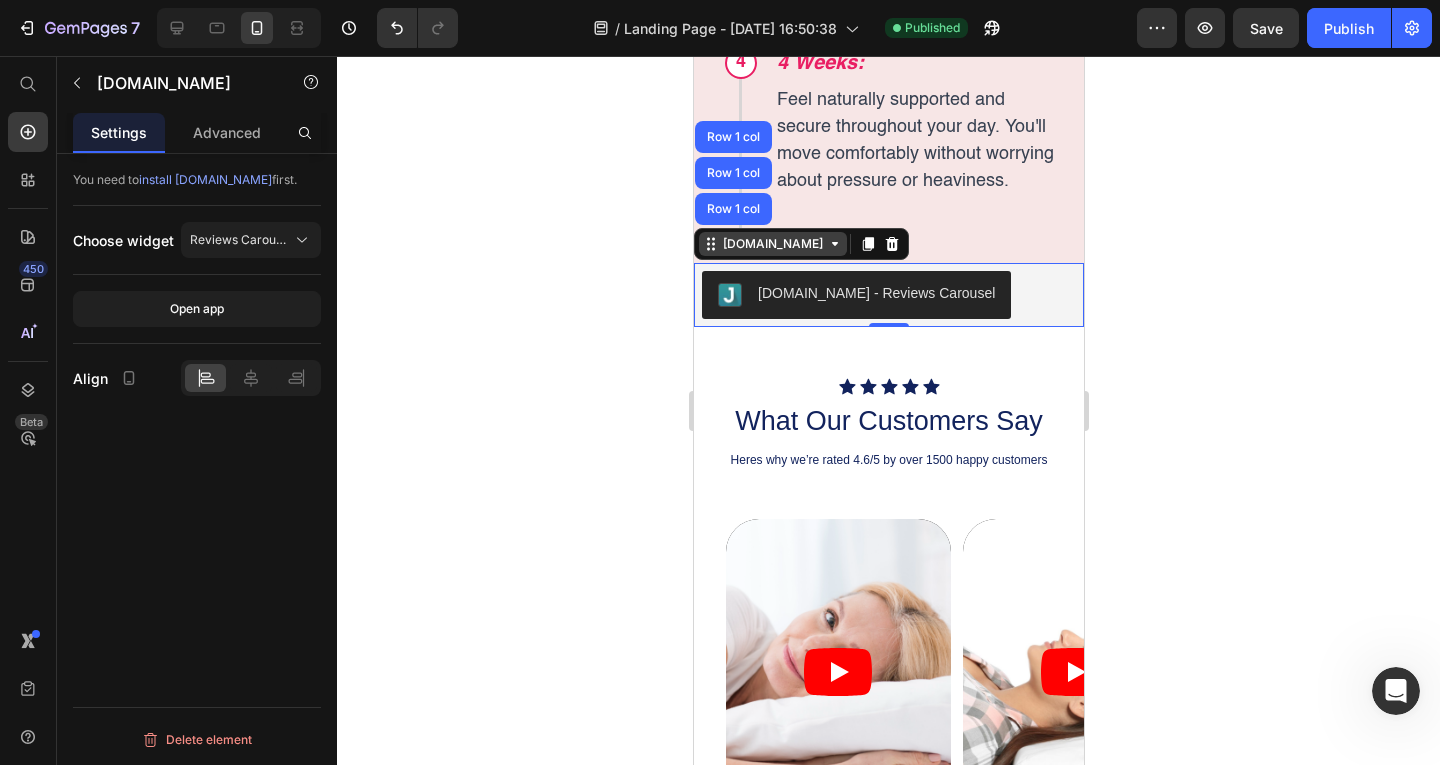 click on "[DOMAIN_NAME]" at bounding box center [772, 244] 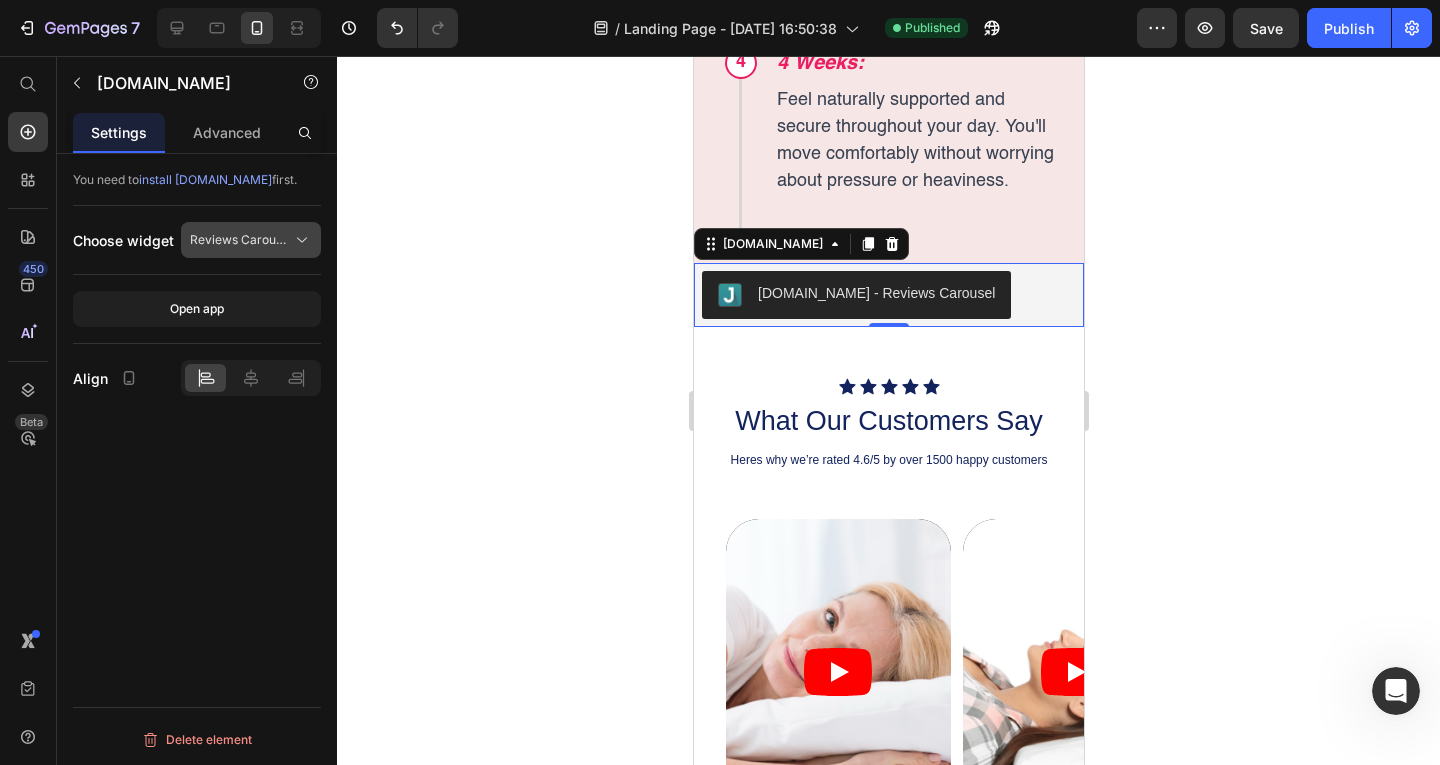 click on "Reviews Carousel" at bounding box center [239, 240] 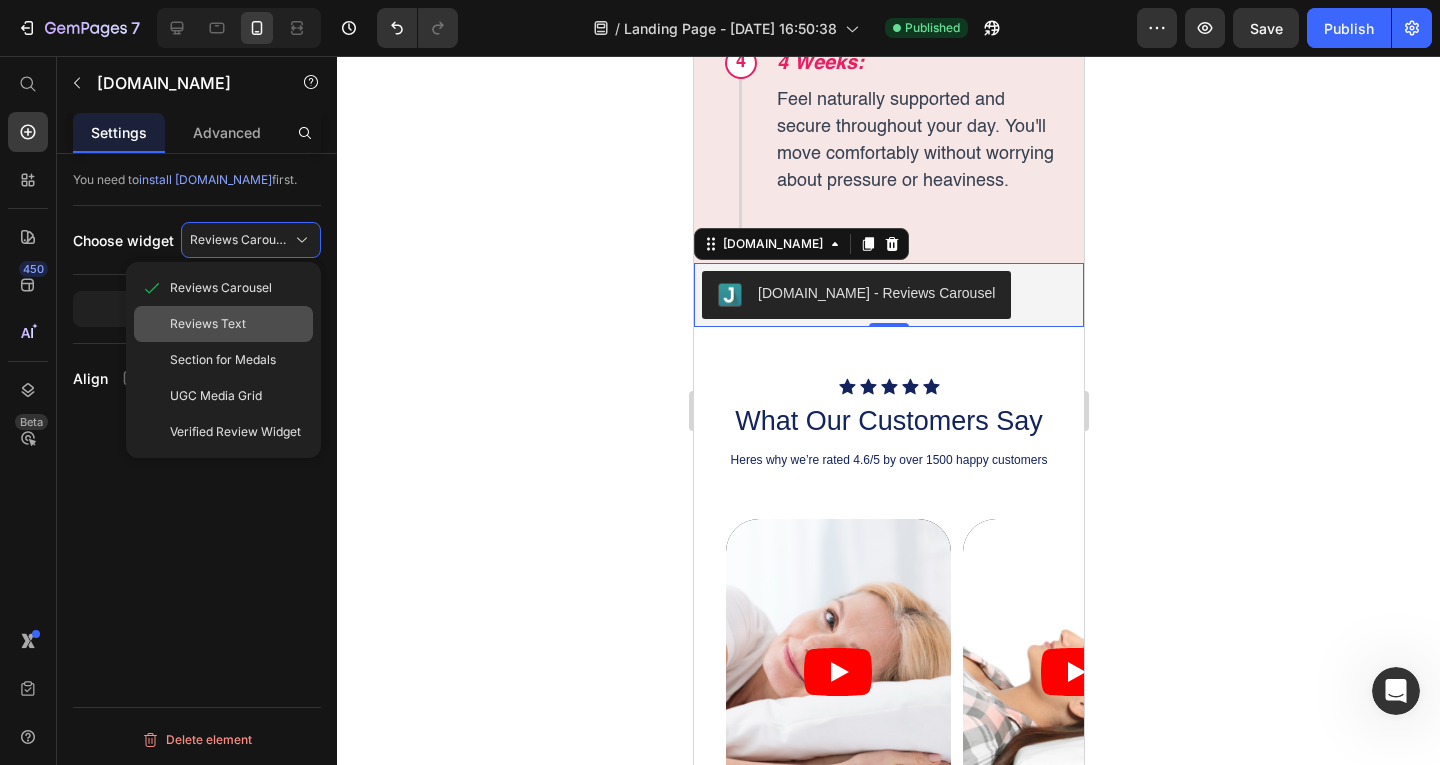 click on "Reviews Text" at bounding box center [208, 324] 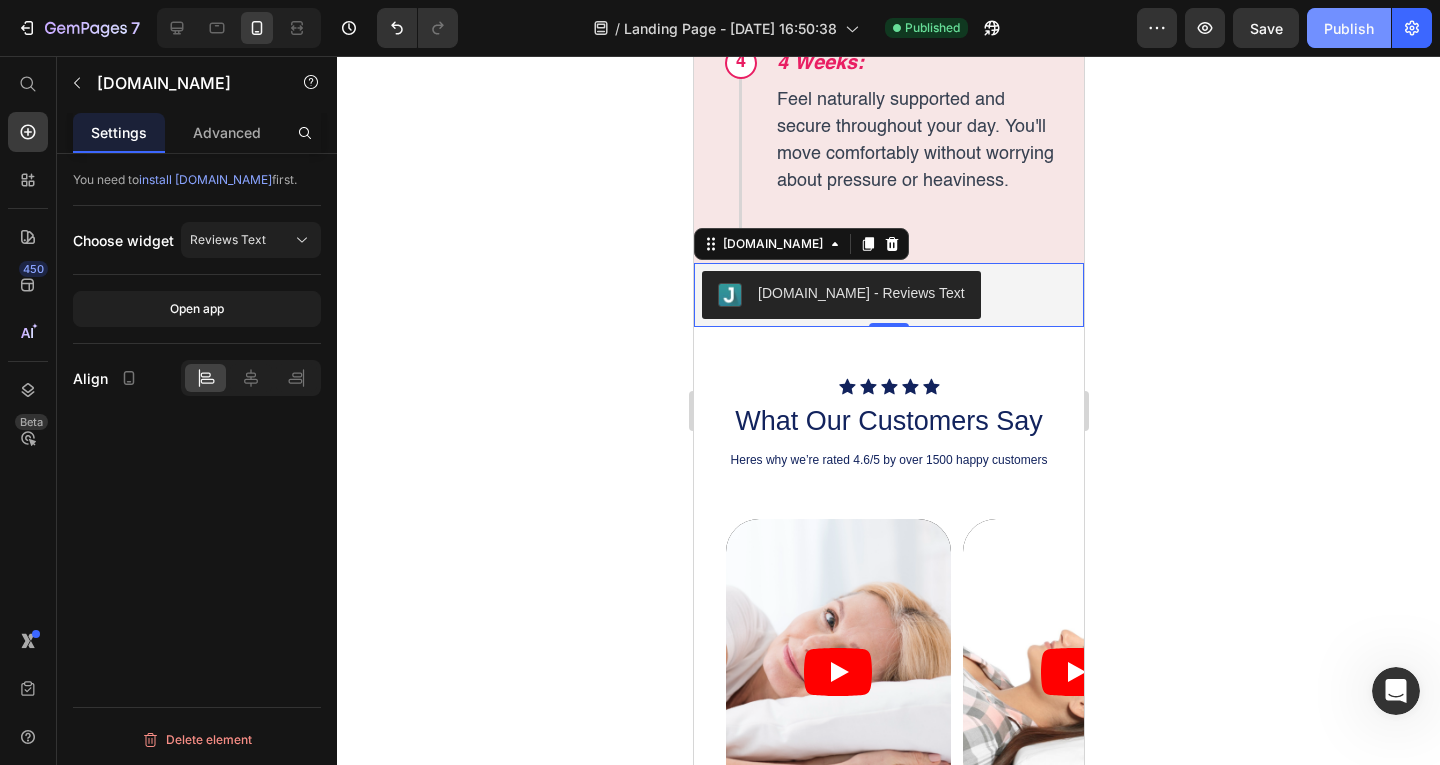 click on "Publish" at bounding box center (1349, 28) 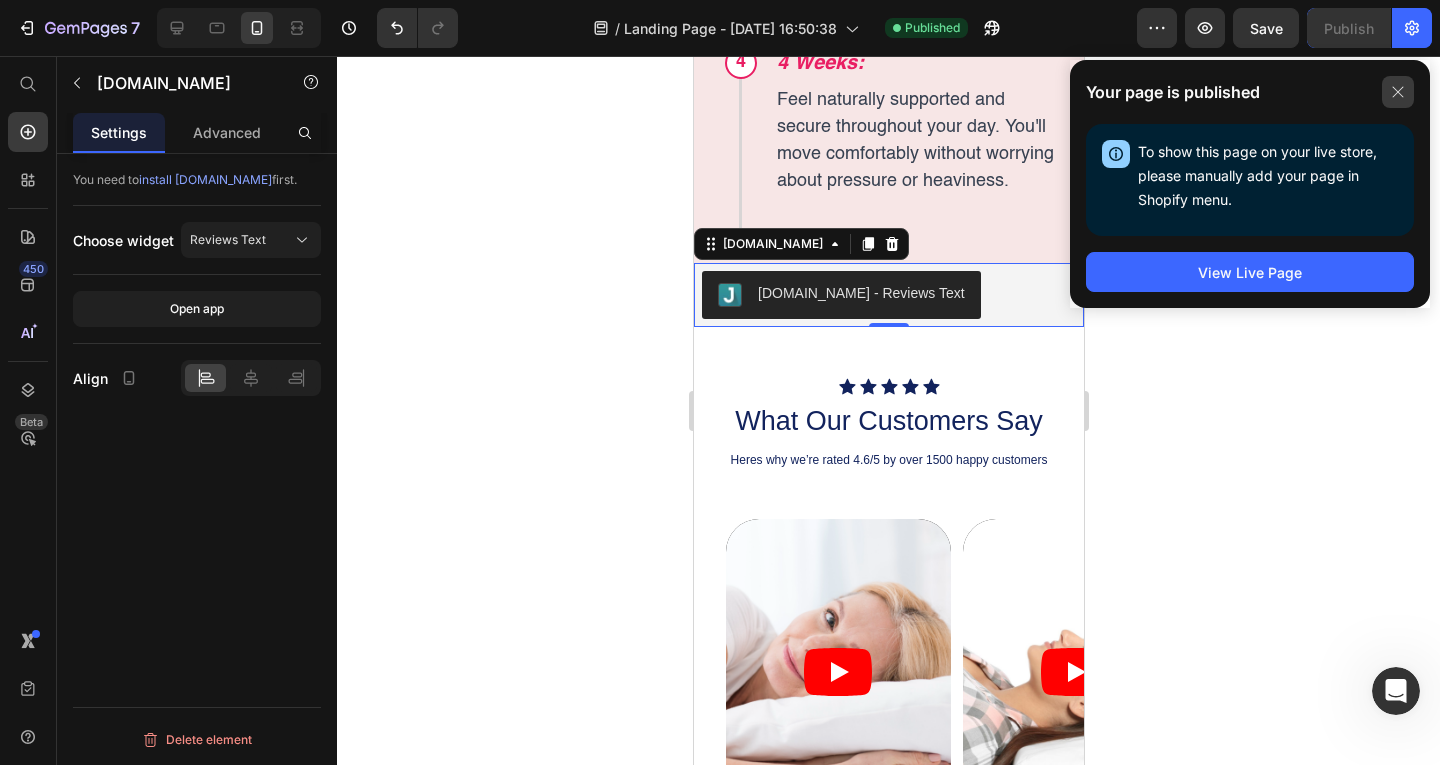 click 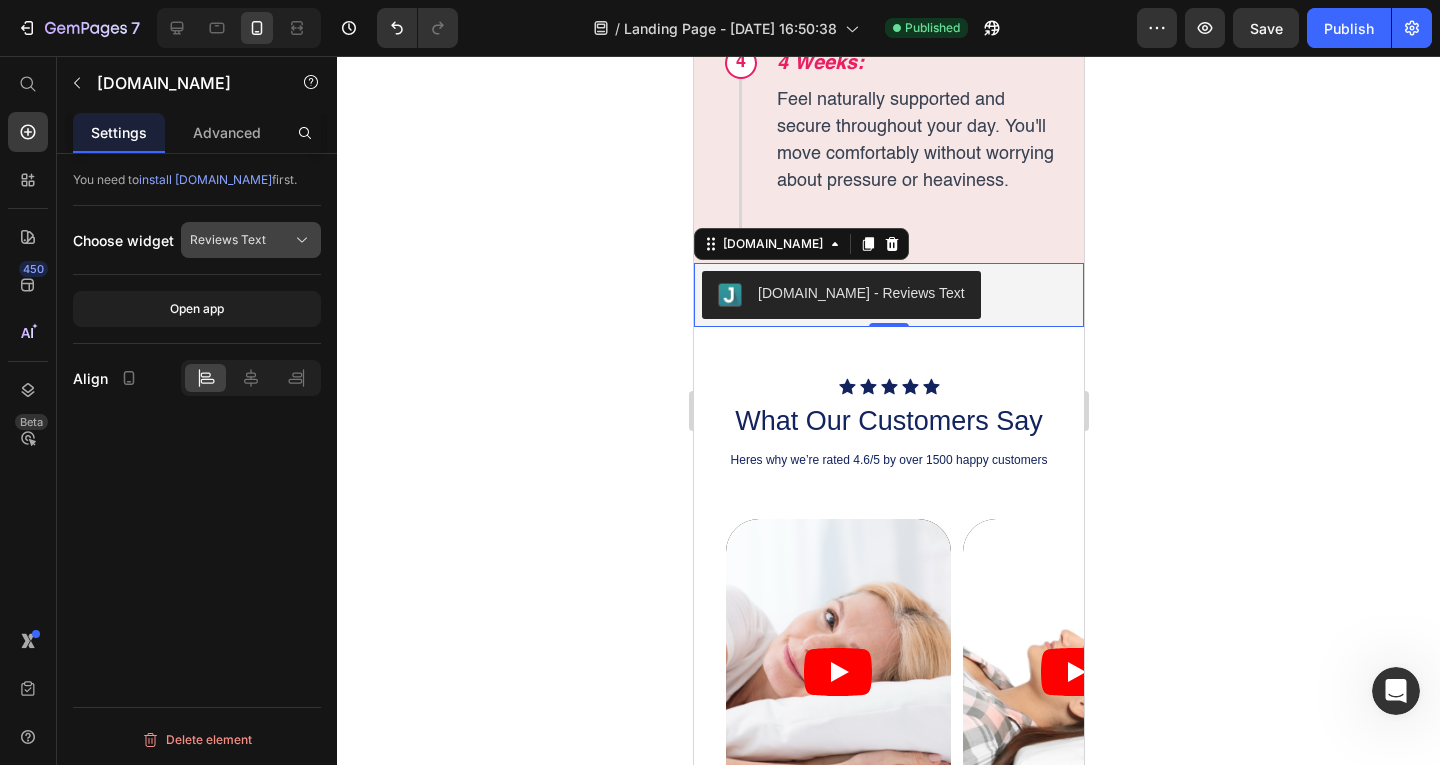 click on "Reviews Text" at bounding box center [251, 240] 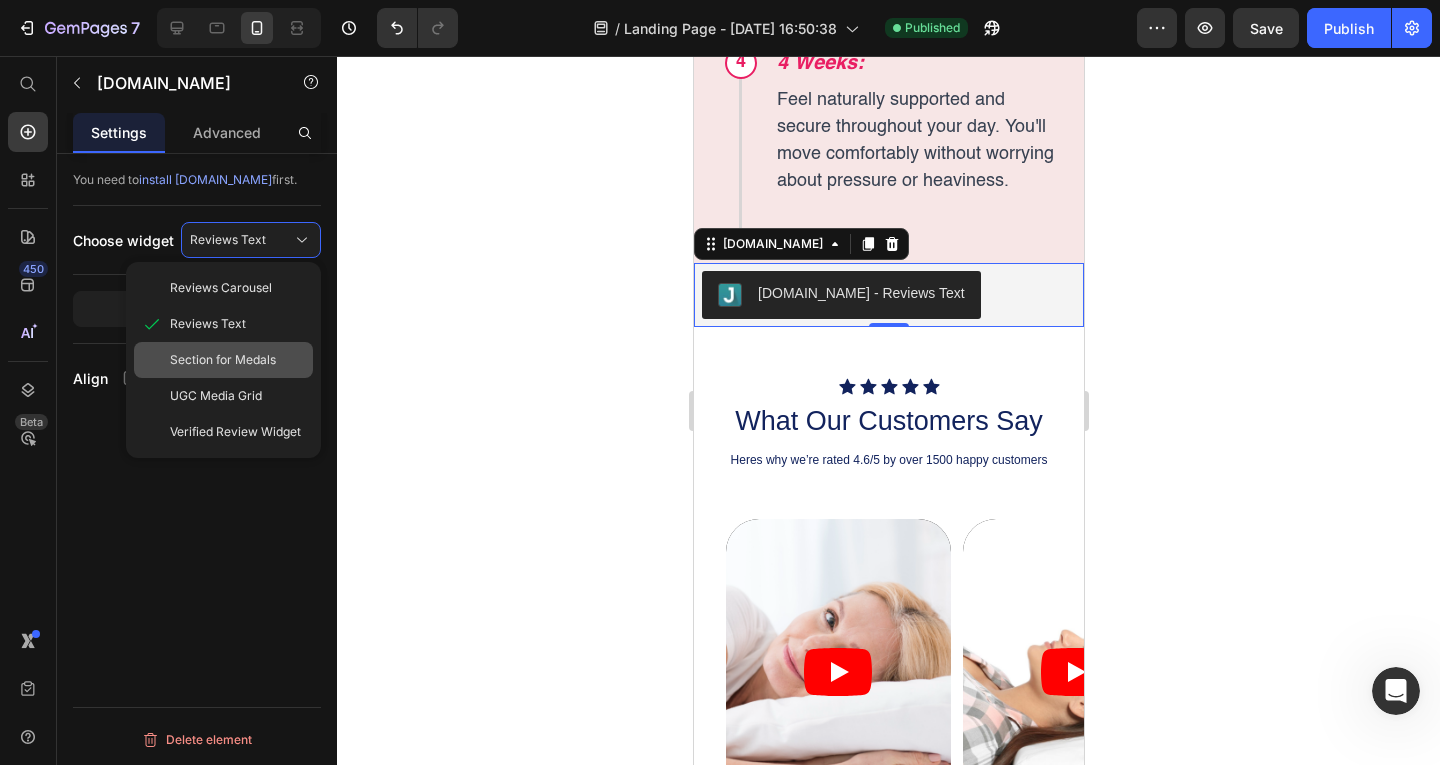 click on "Section for Medals" 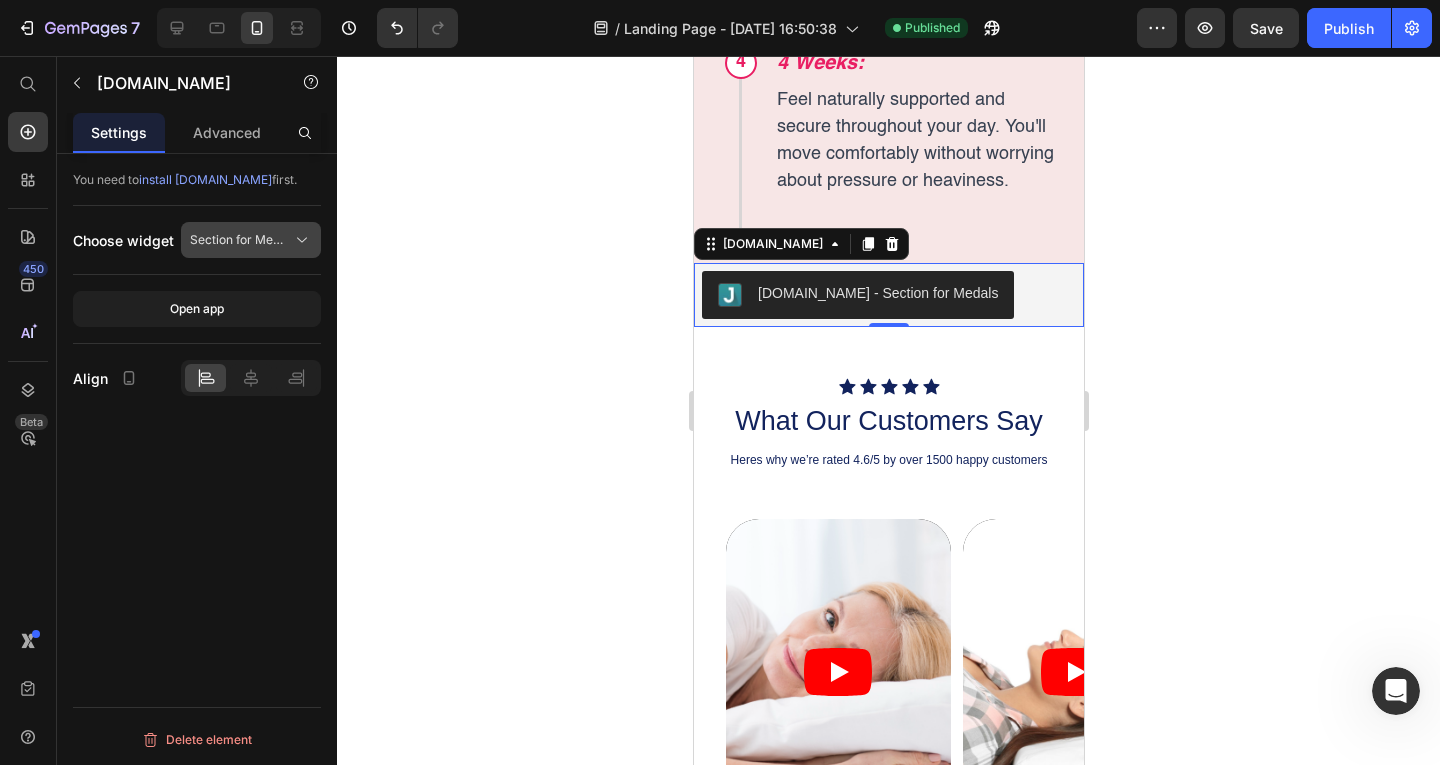 click on "Section for Medals" at bounding box center [239, 240] 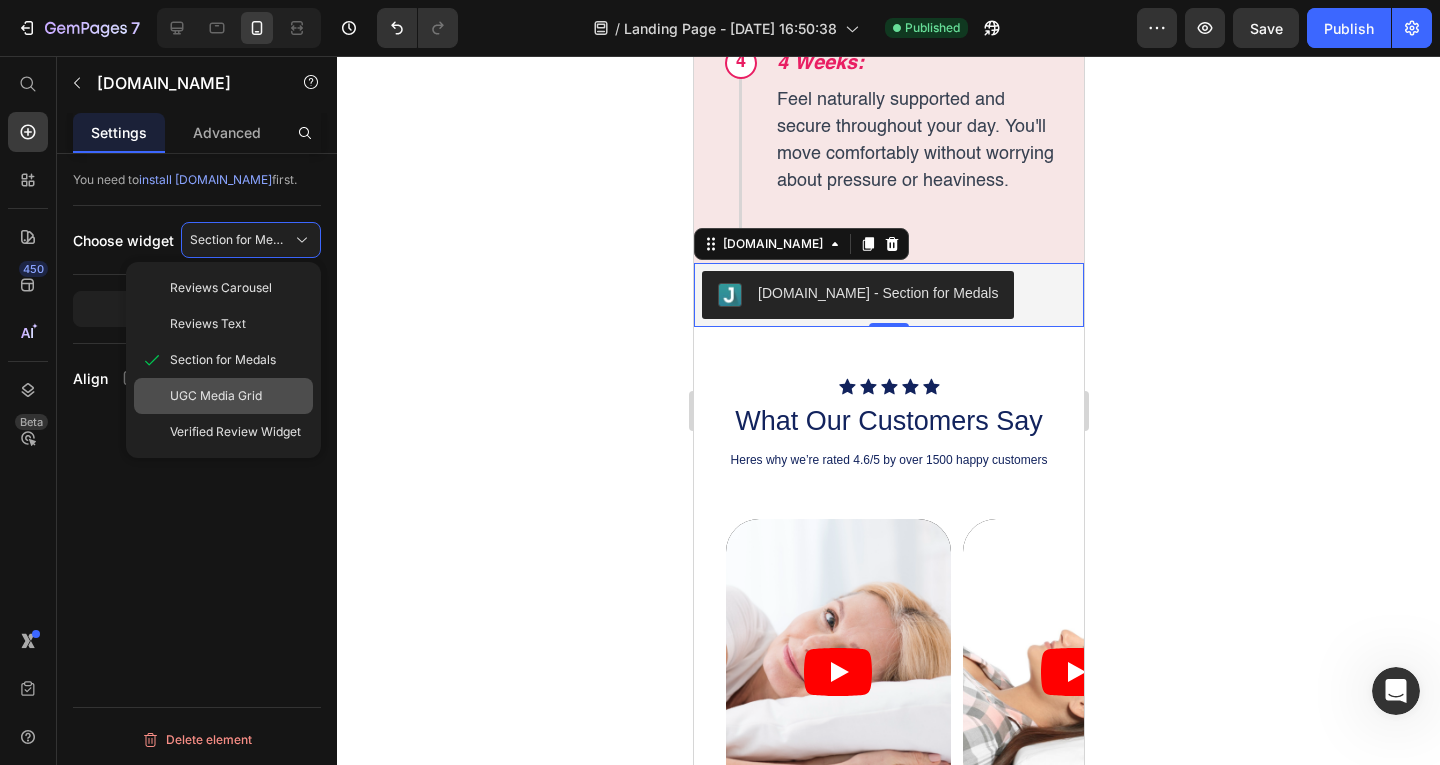 click on "UGC Media Grid" at bounding box center [216, 396] 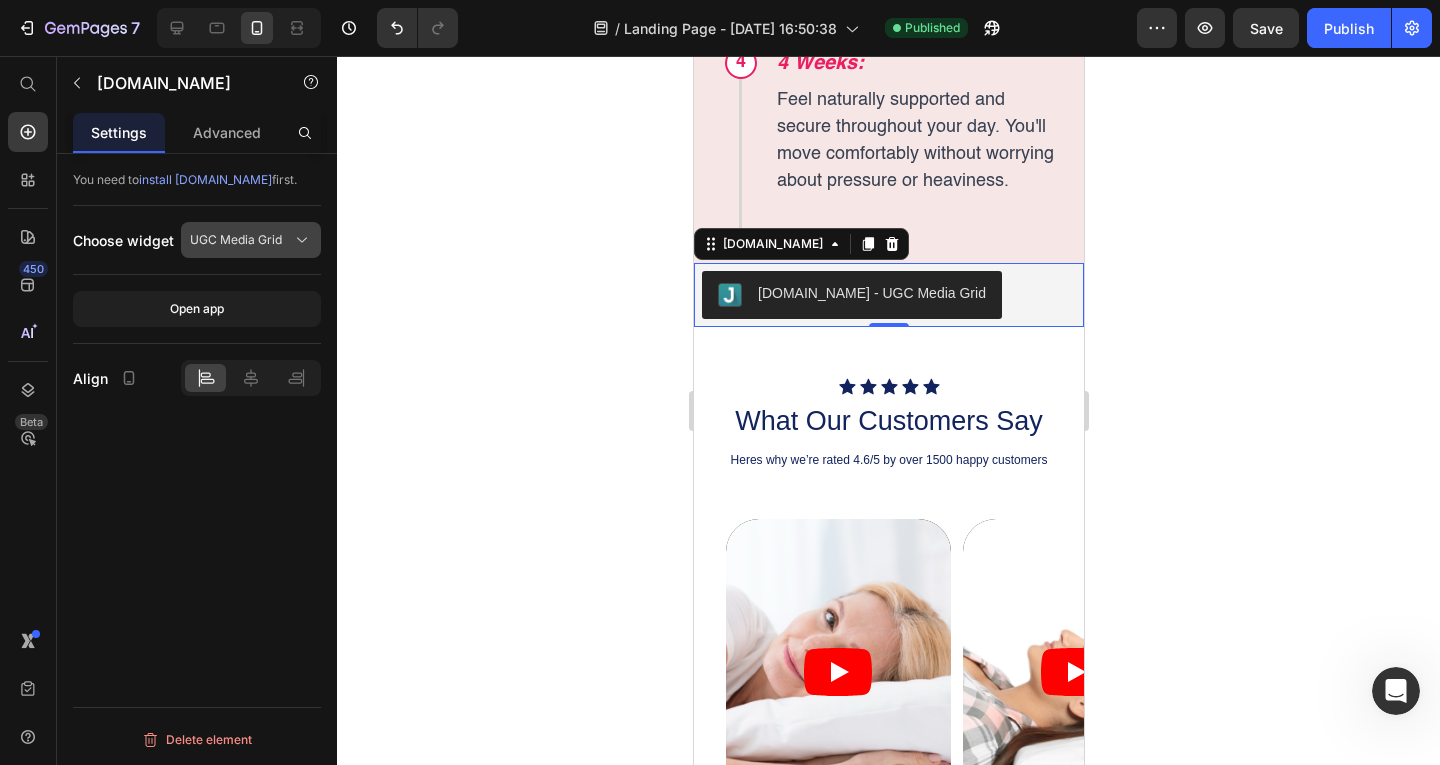 click on "UGC Media Grid" at bounding box center (251, 240) 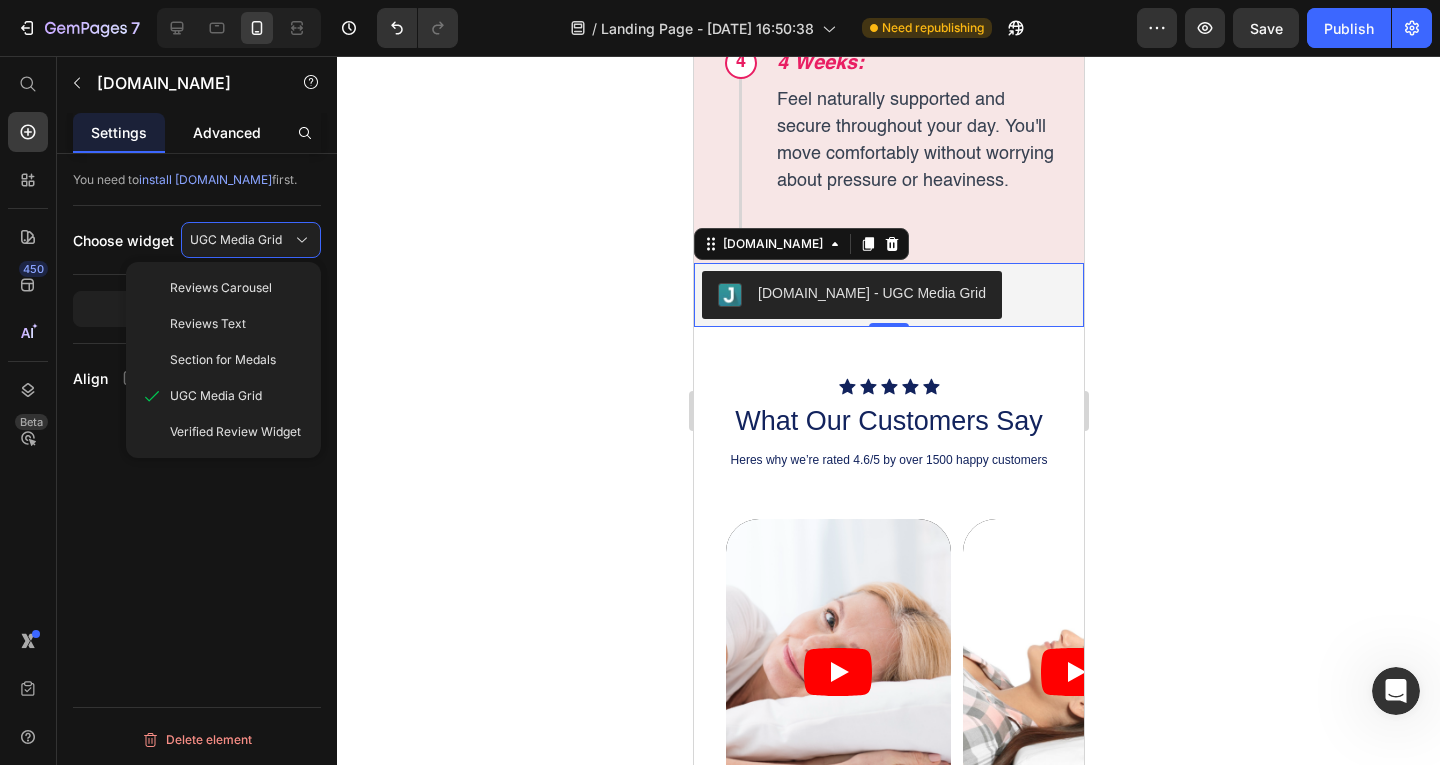 click on "Advanced" at bounding box center [227, 132] 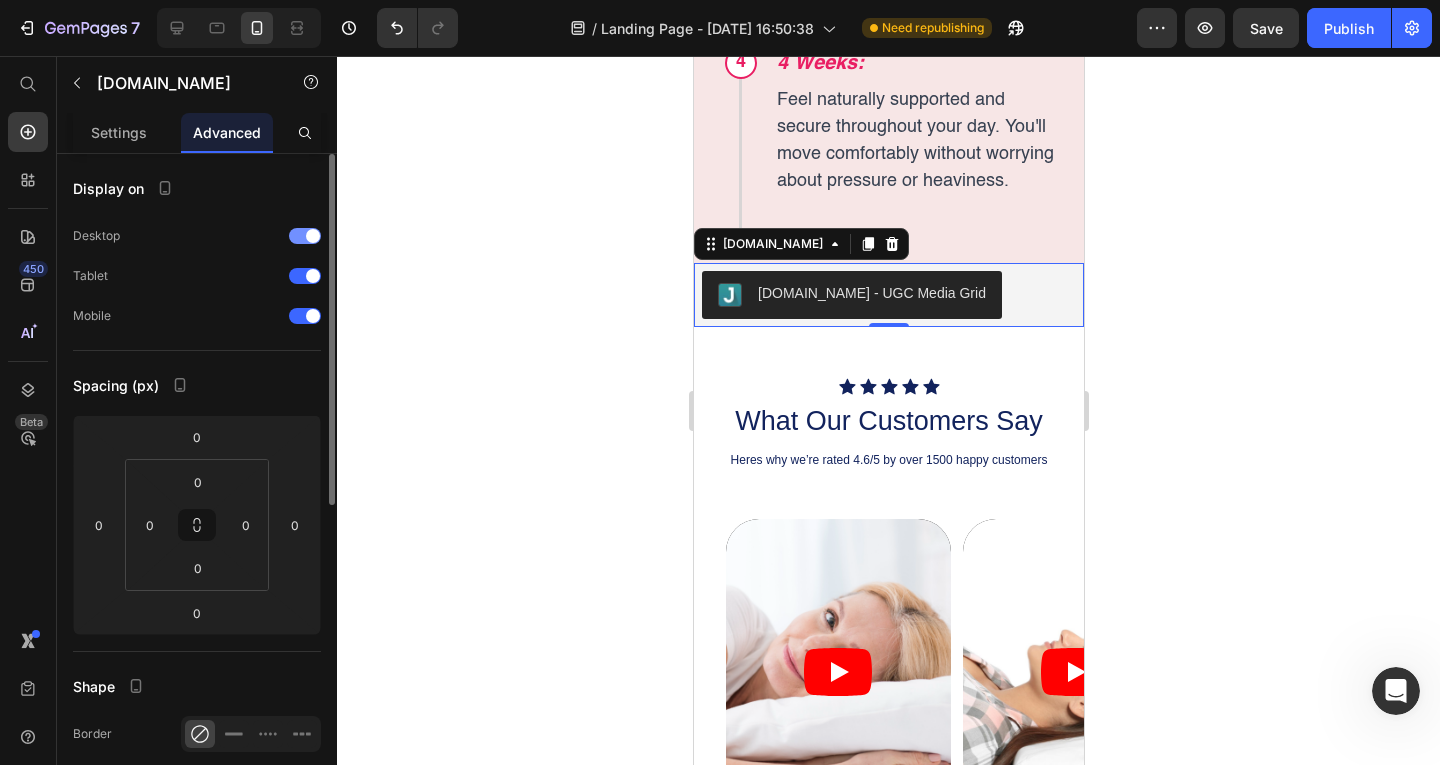 scroll, scrollTop: 400, scrollLeft: 0, axis: vertical 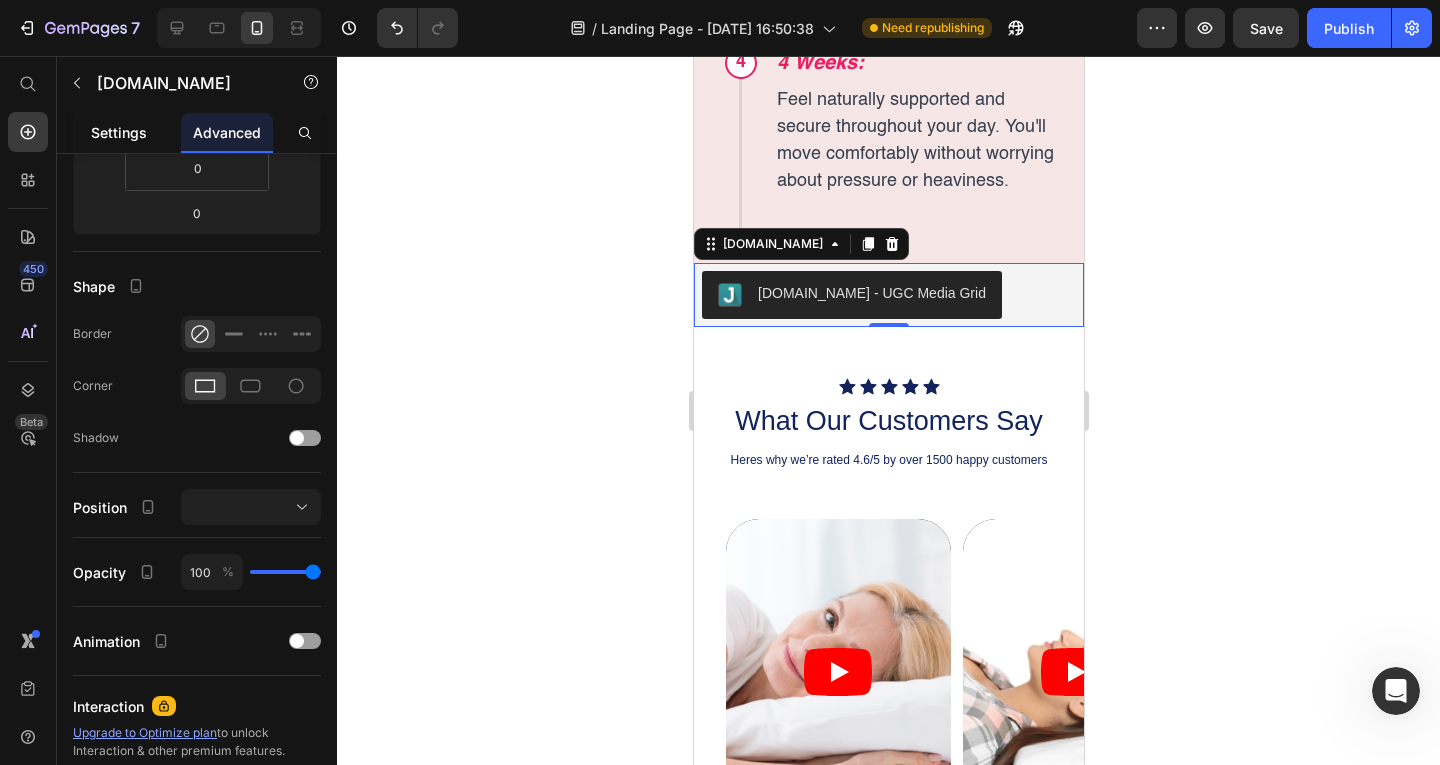 click on "Settings" at bounding box center (119, 132) 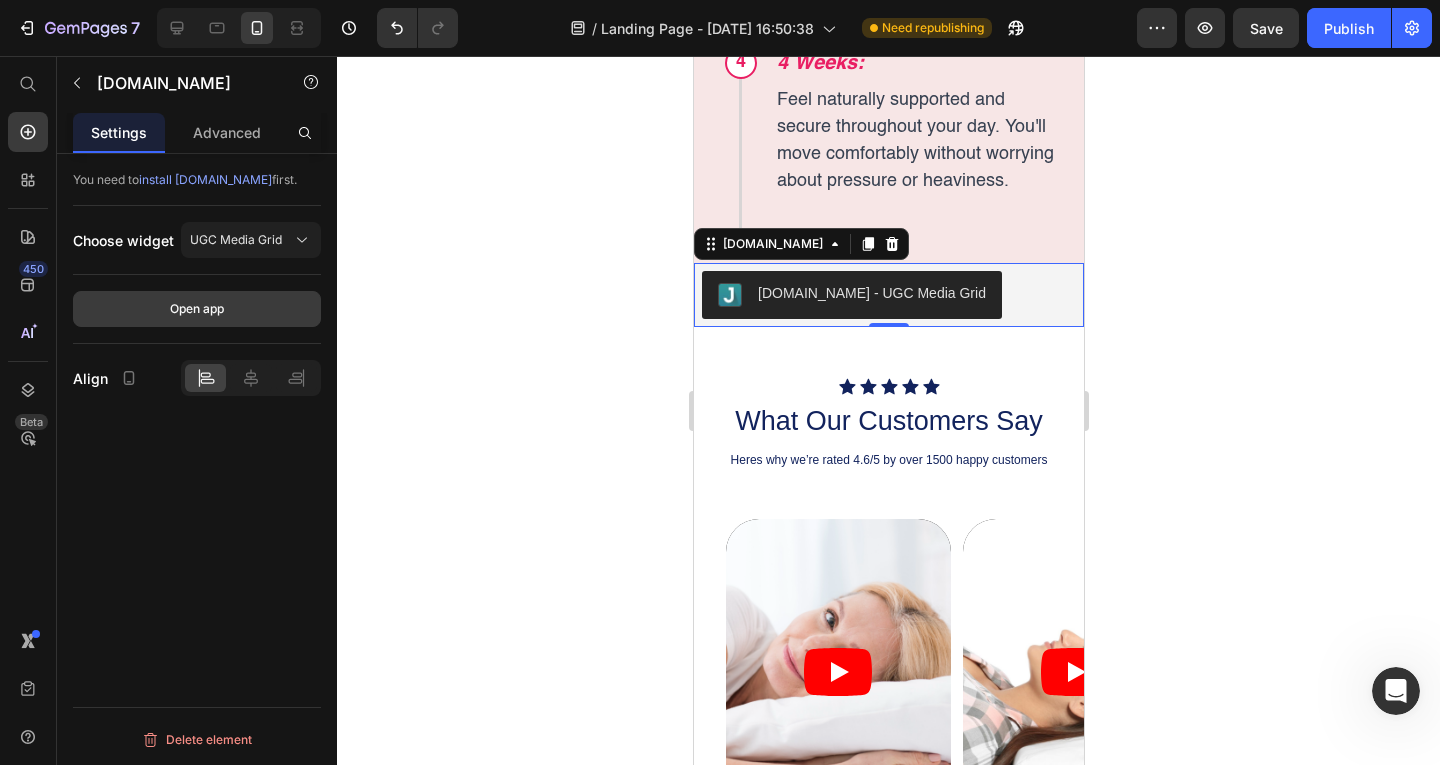 click on "Open app" at bounding box center (197, 309) 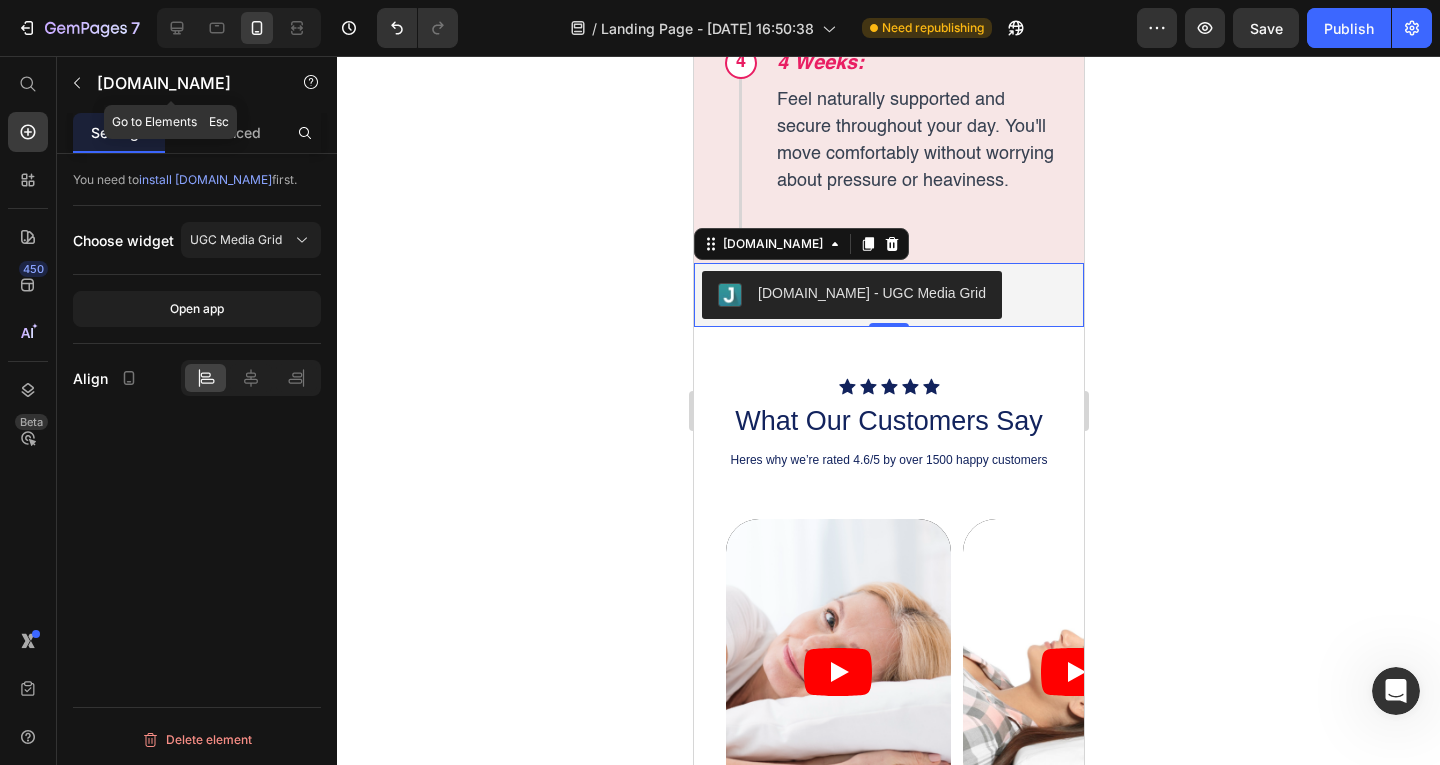 click at bounding box center (77, 83) 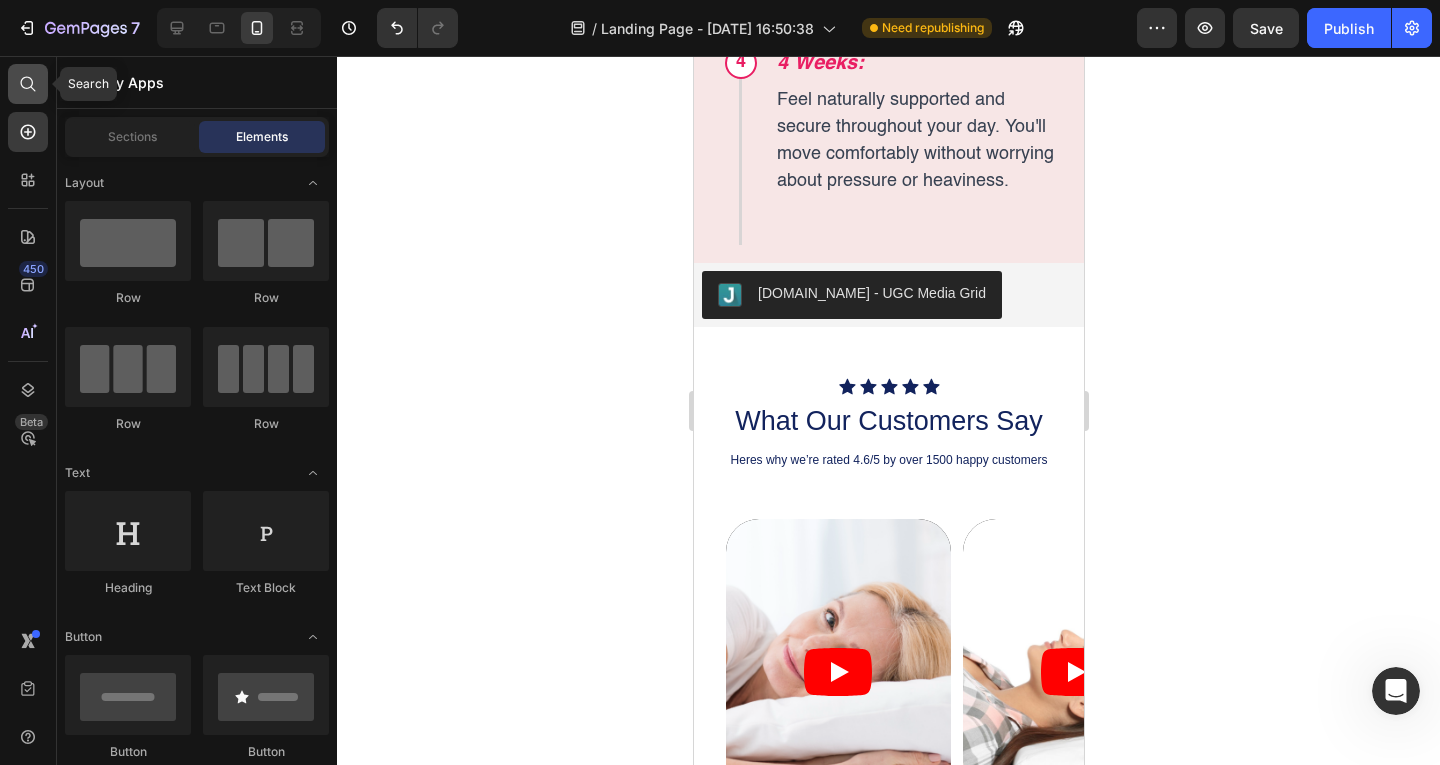 click 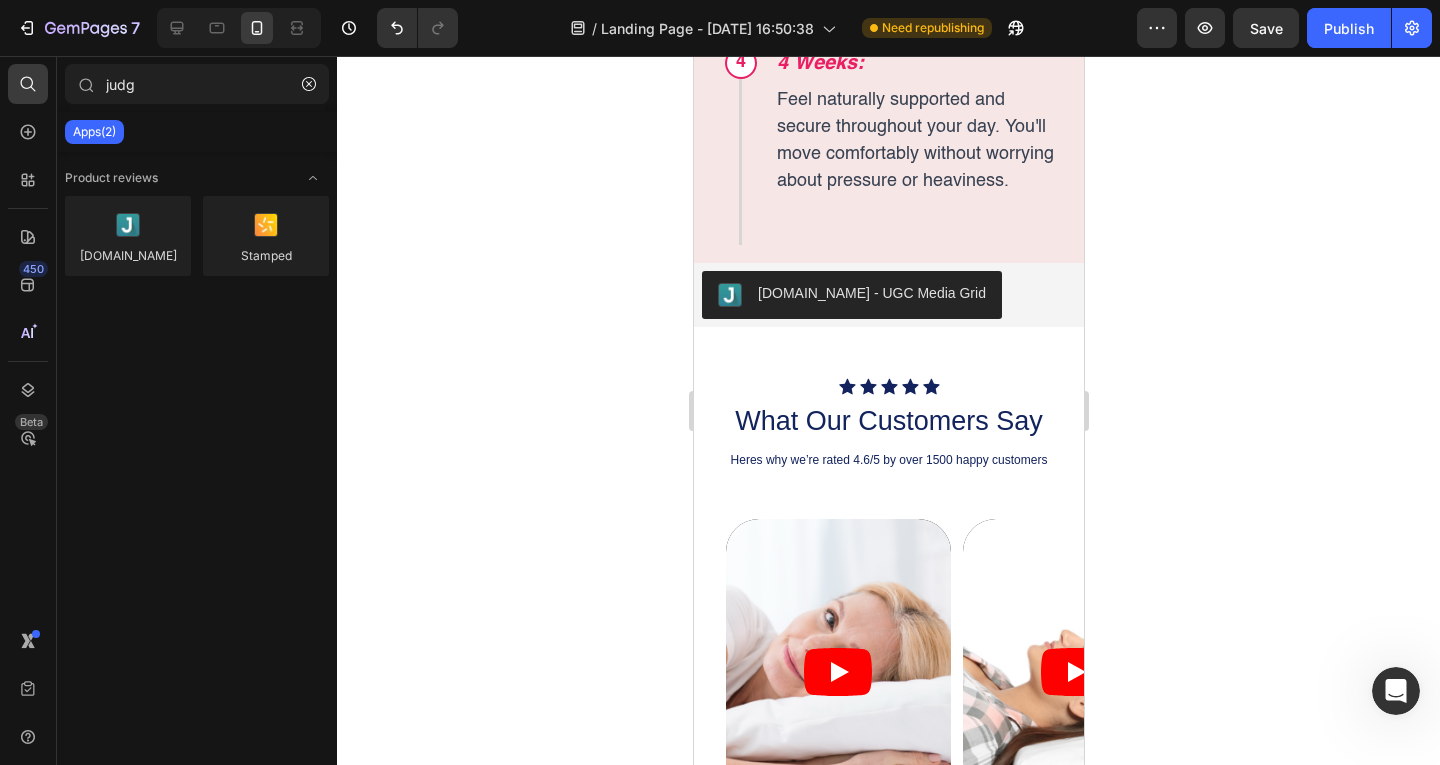 type on "judg" 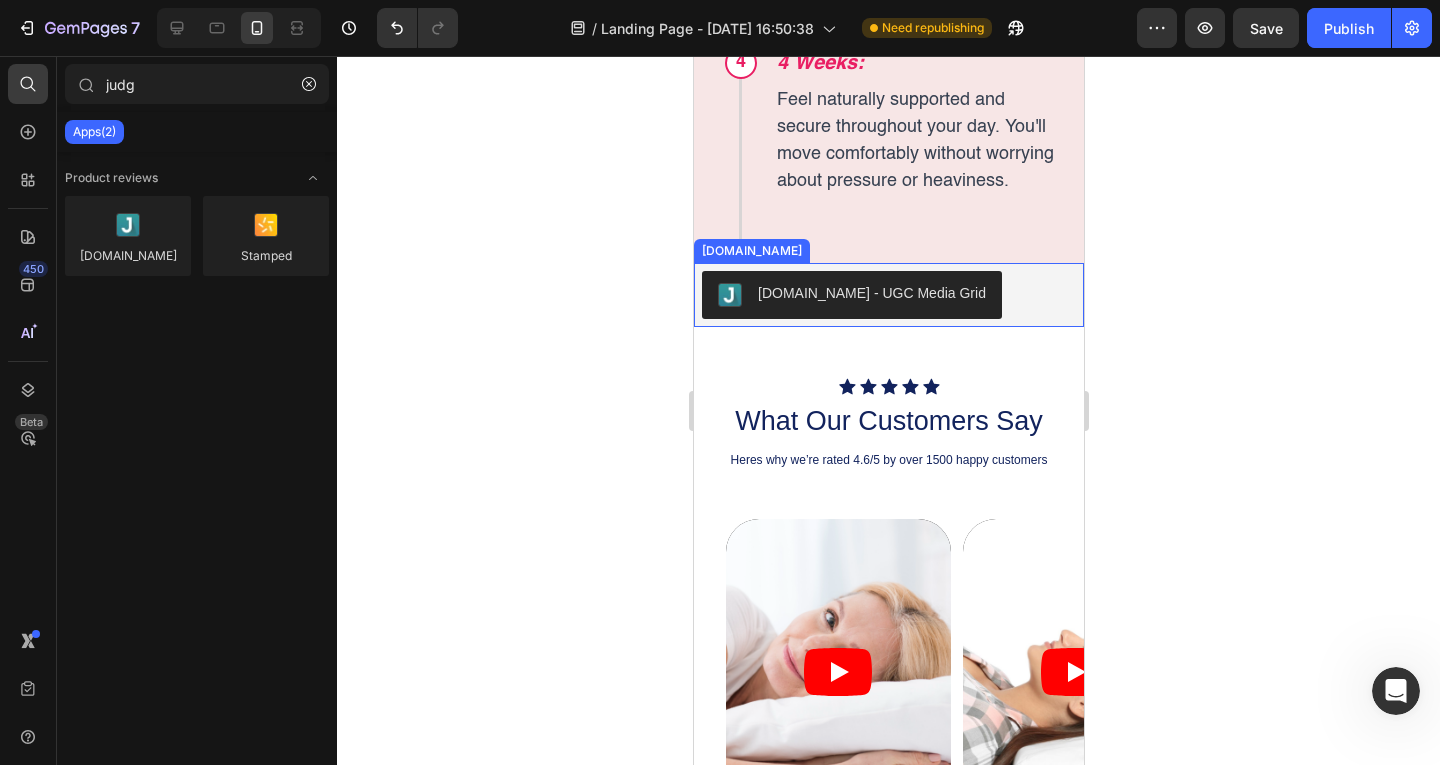 click on "Judge.me - UGC Media Grid" at bounding box center [871, 293] 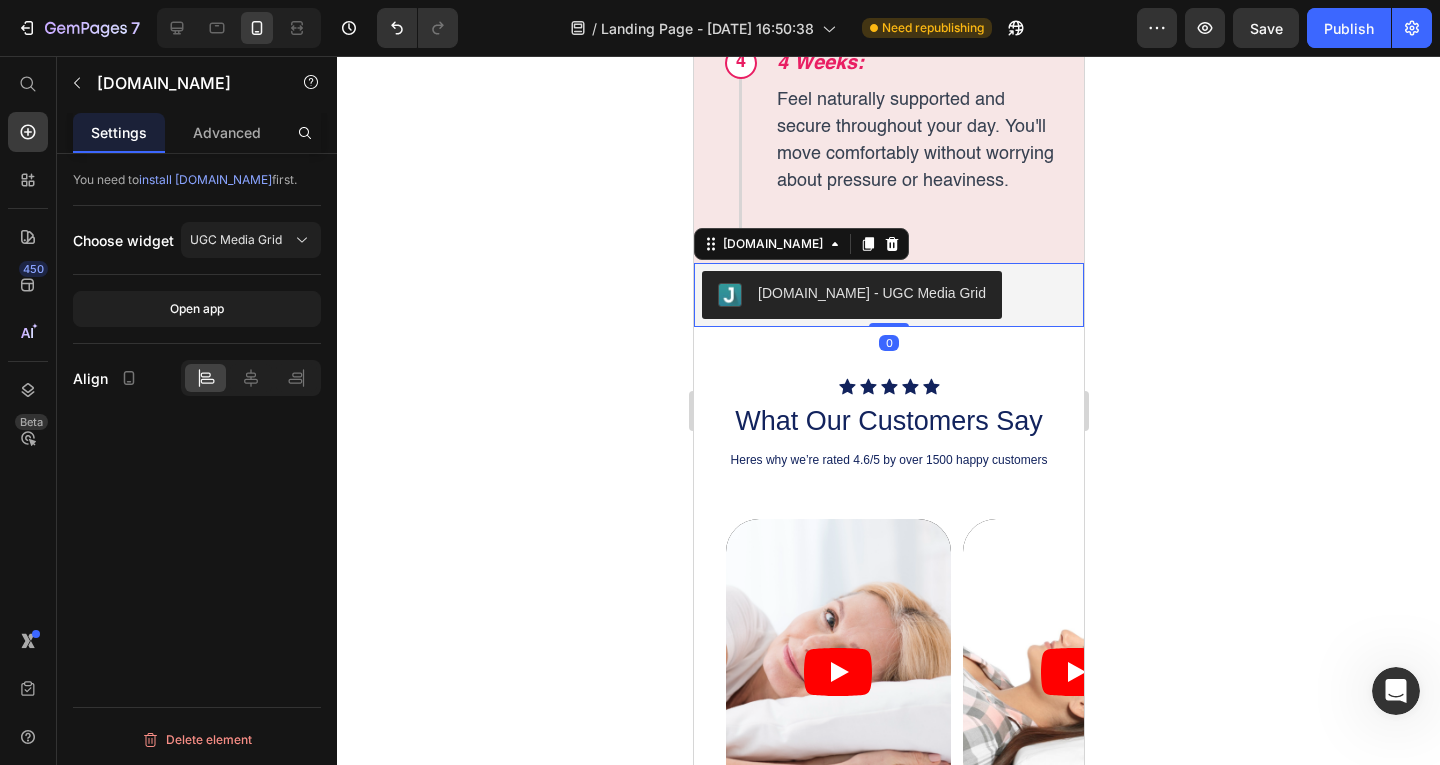 click on "You need to  install Judge.me  first.  Choose widget UGC Media Grid  Open app  Align" at bounding box center (197, 299) 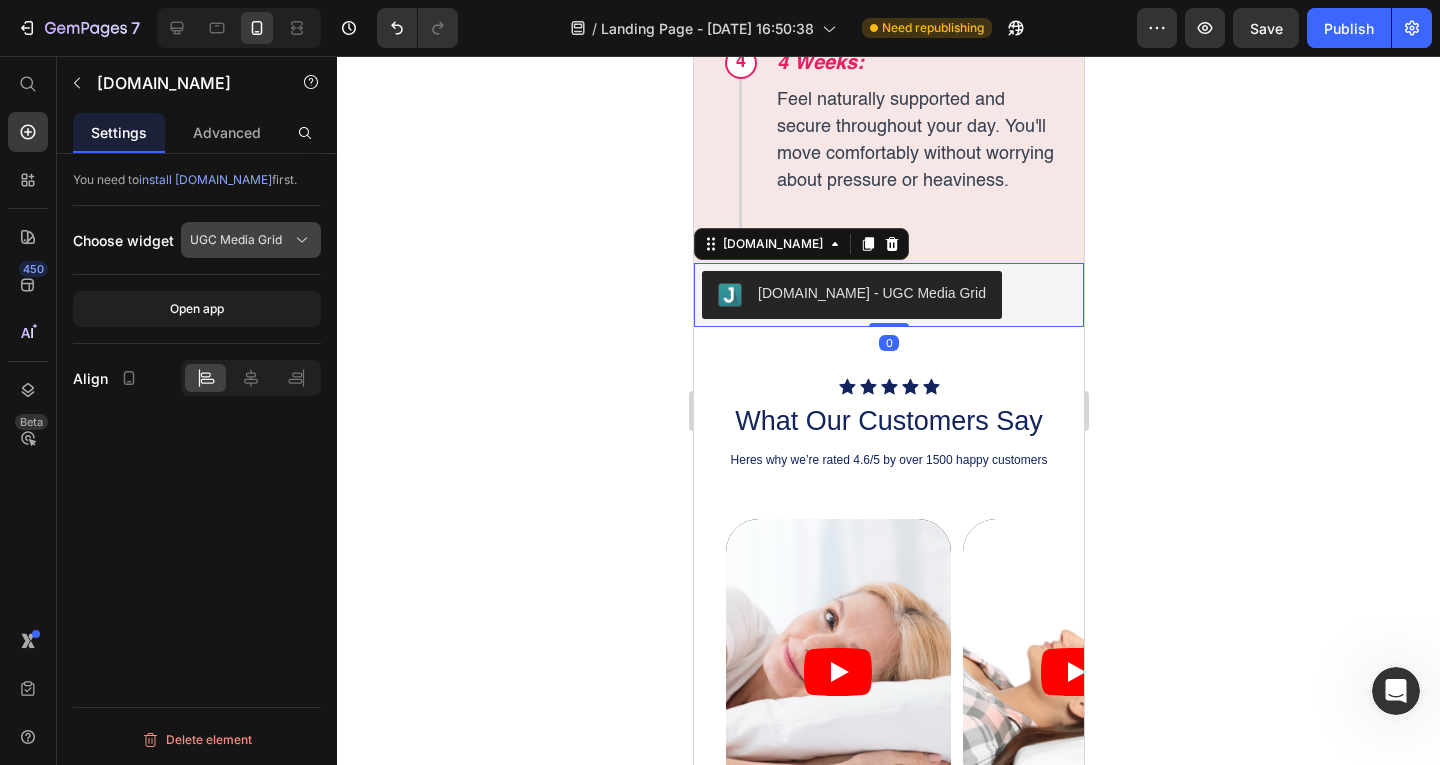 click on "UGC Media Grid" at bounding box center (236, 240) 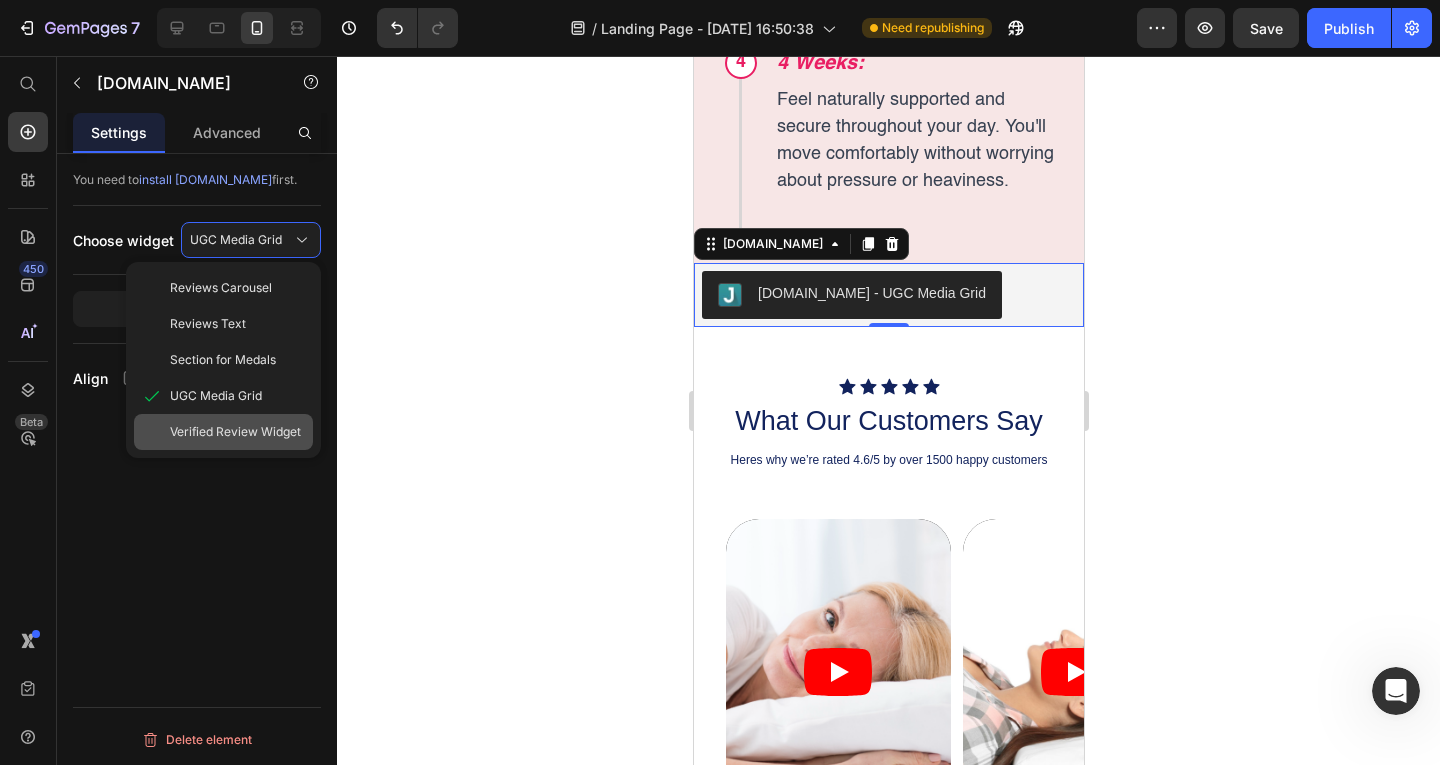 click on "Verified Review Widget" 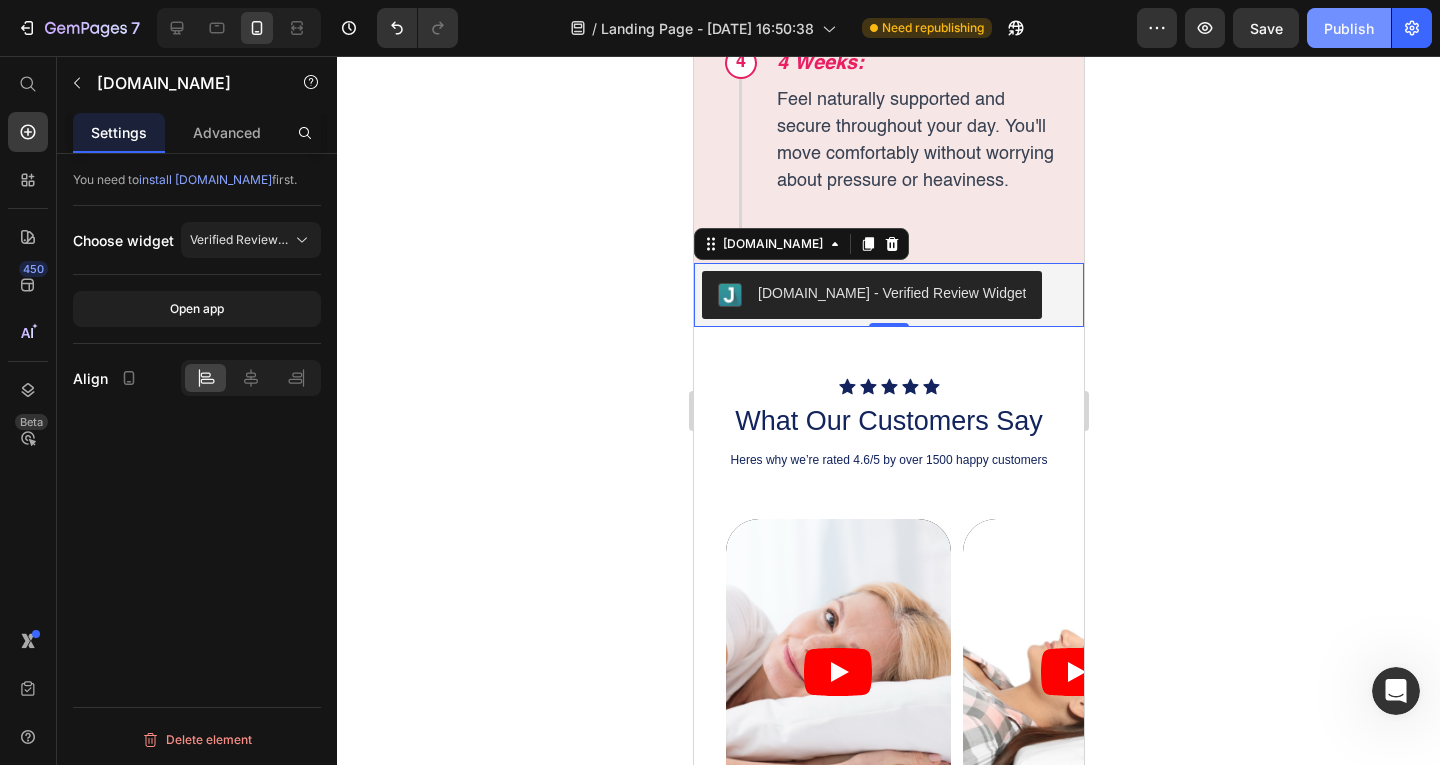 click on "Publish" 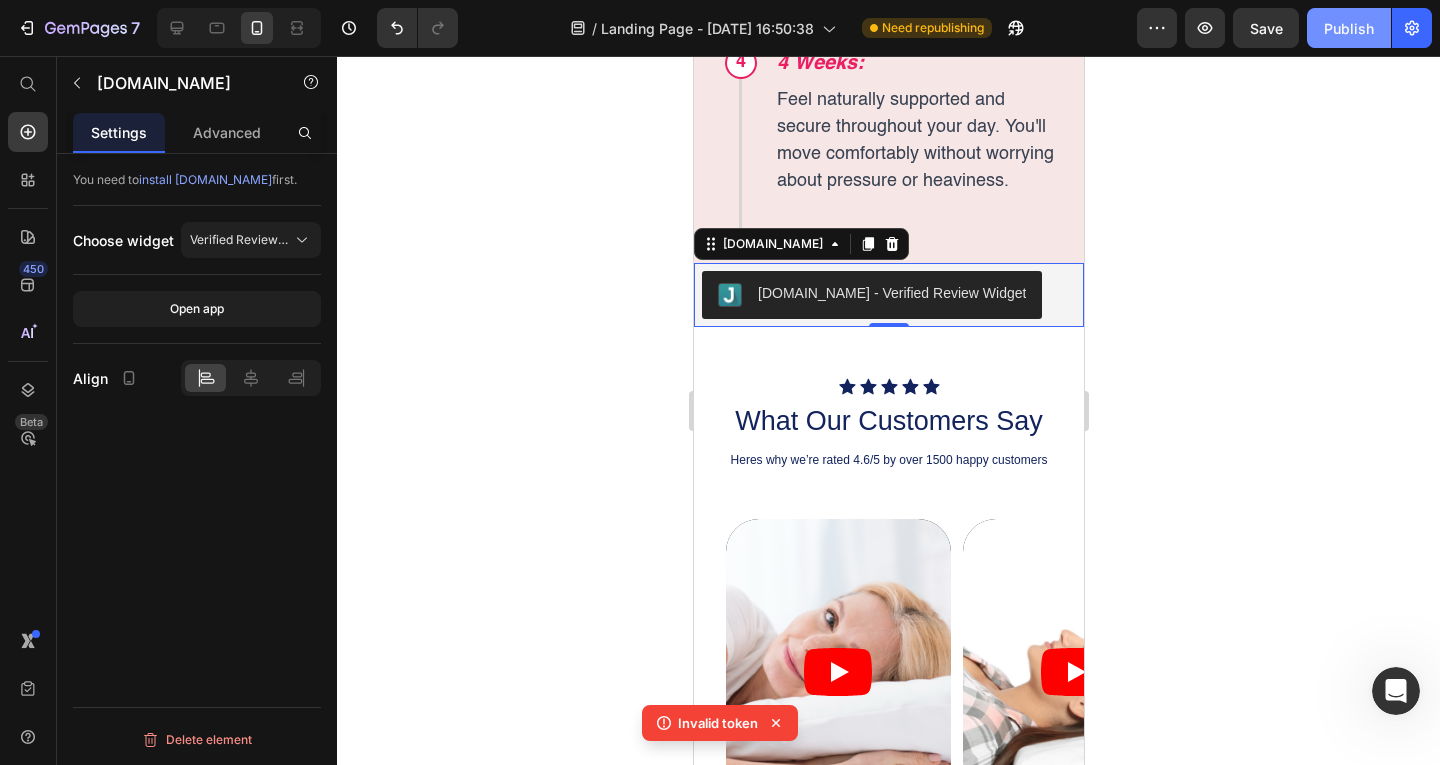 click on "Publish" 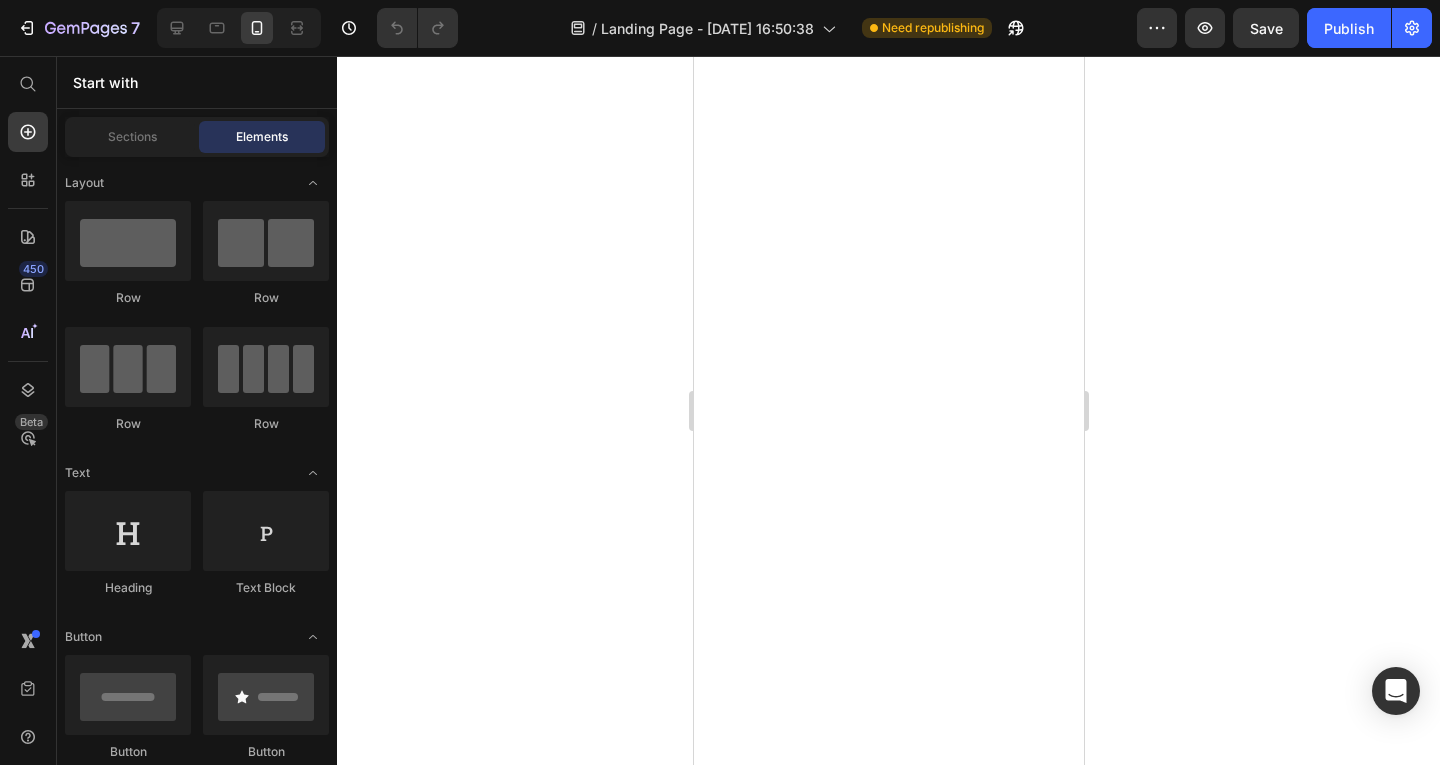 scroll, scrollTop: 0, scrollLeft: 0, axis: both 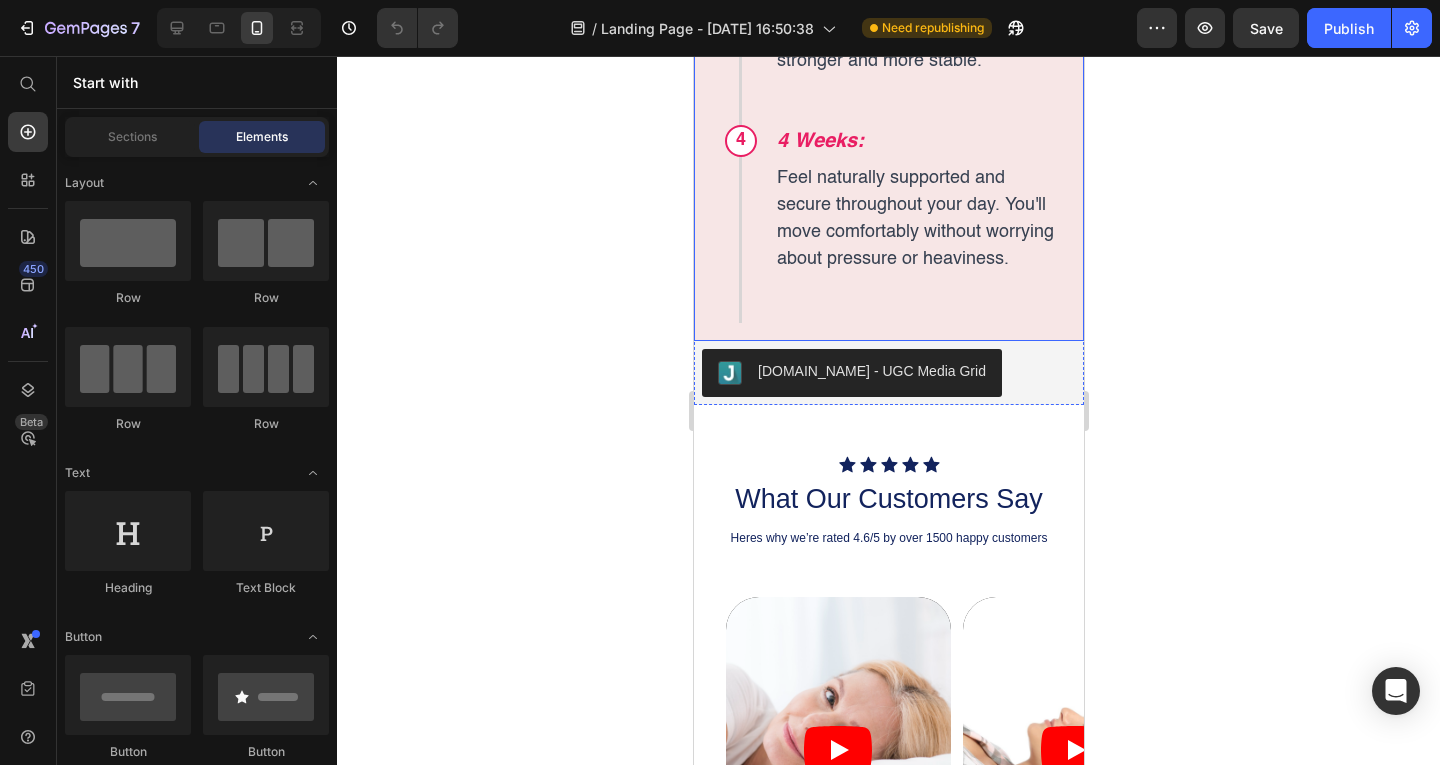 click on "Your Pelvic Strength Journey Starts Now
1
1 Week:
Better muscle awareness and the first signs of control returning. You'll notice fewer urgent bathroom trips.
2
2 Weeks:
Noticeable improvement in that "falling out" sensation. You'll feel more confident lifting and bending.
3
3 Weeks:
Significant reduction in [MEDICAL_DATA] symptoms and discomfort. You'll feel structurally stronger and more stable." at bounding box center (888, -337) 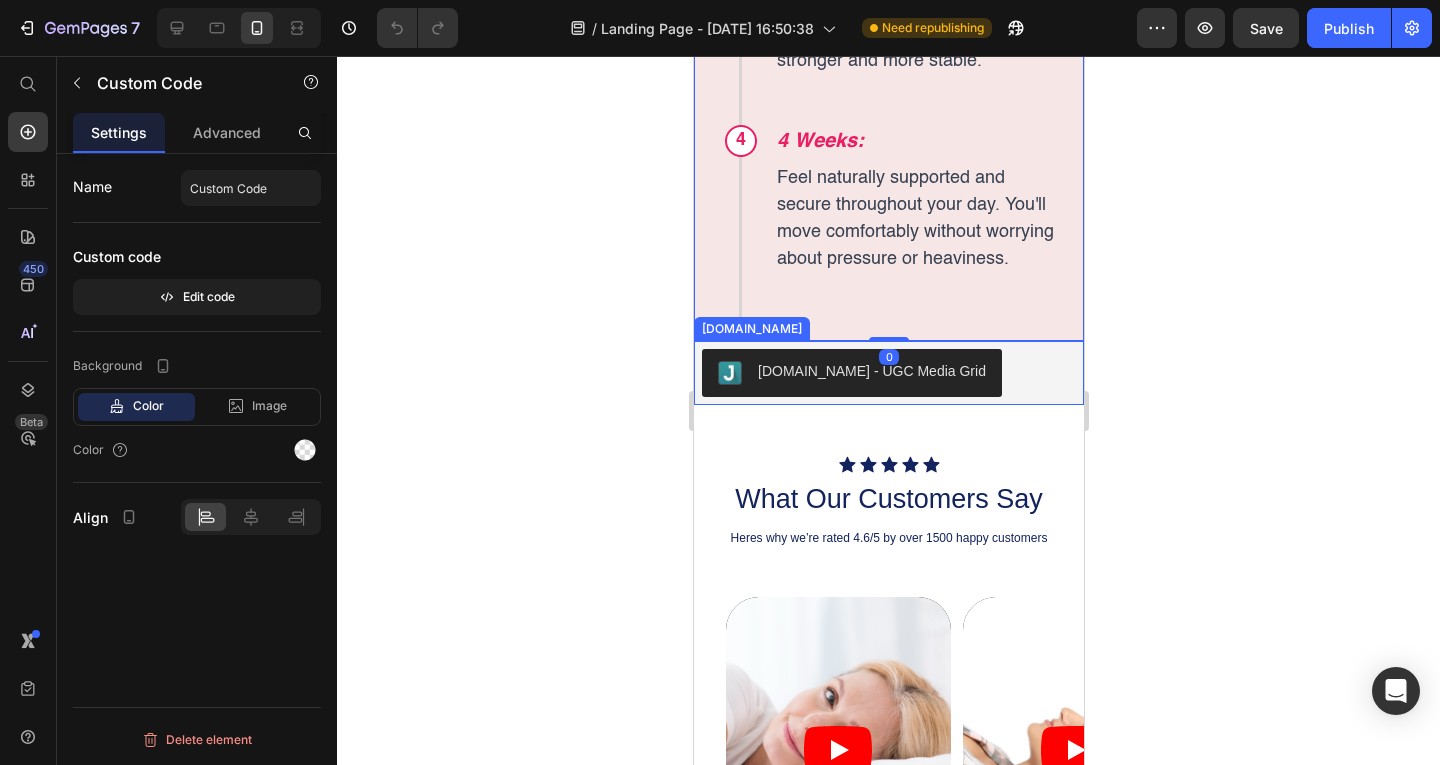 click on "Judge.me - UGC Media Grid" at bounding box center [851, 373] 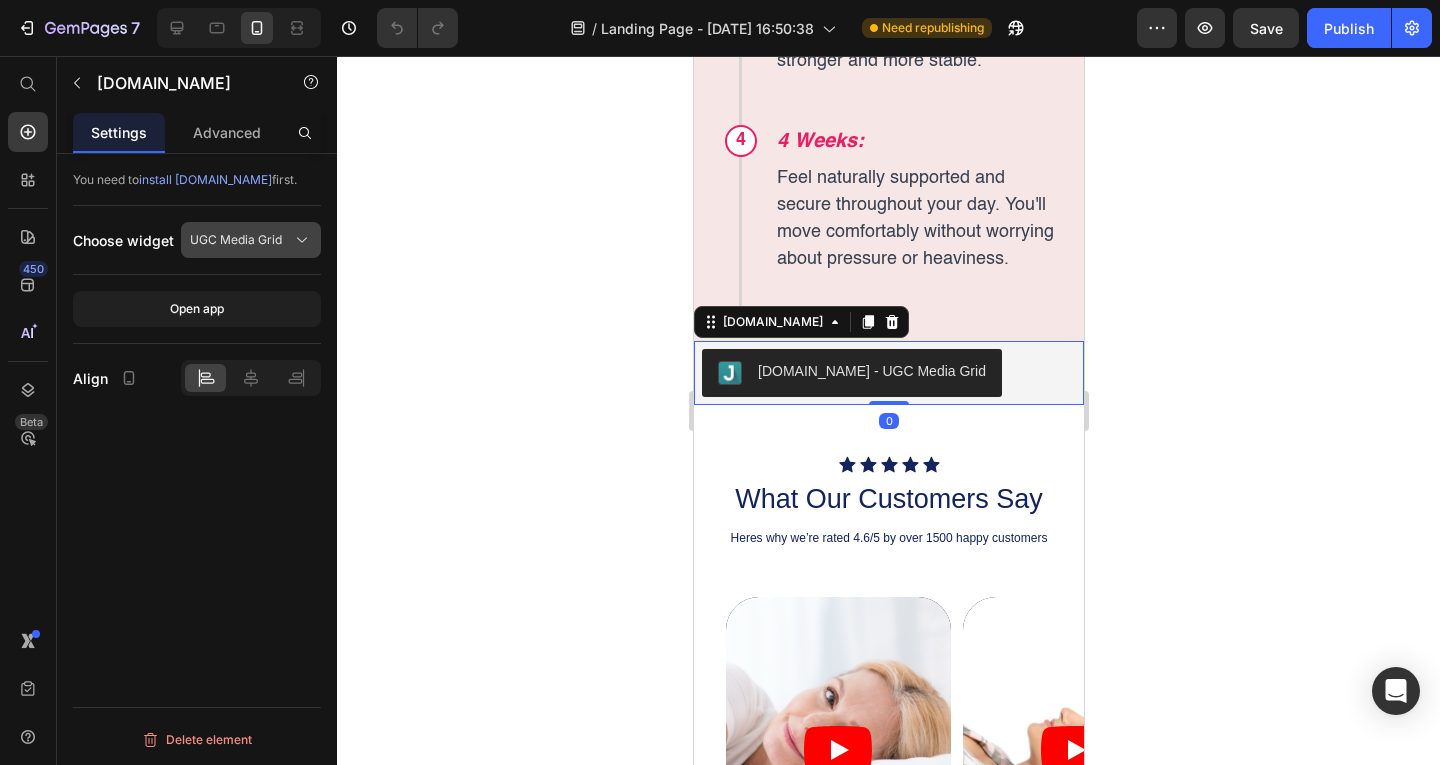 click on "UGC Media Grid" at bounding box center (251, 240) 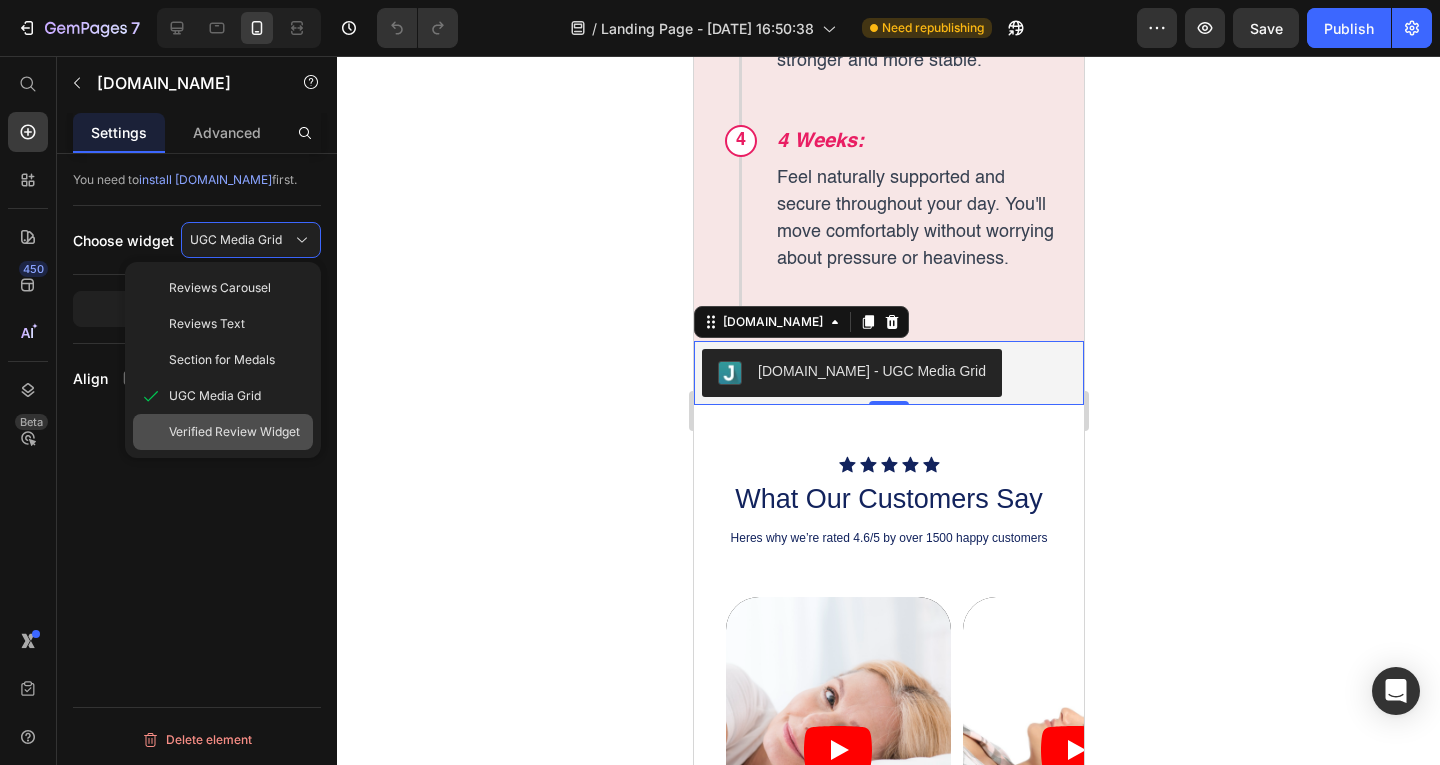click on "Verified Review Widget" at bounding box center (234, 432) 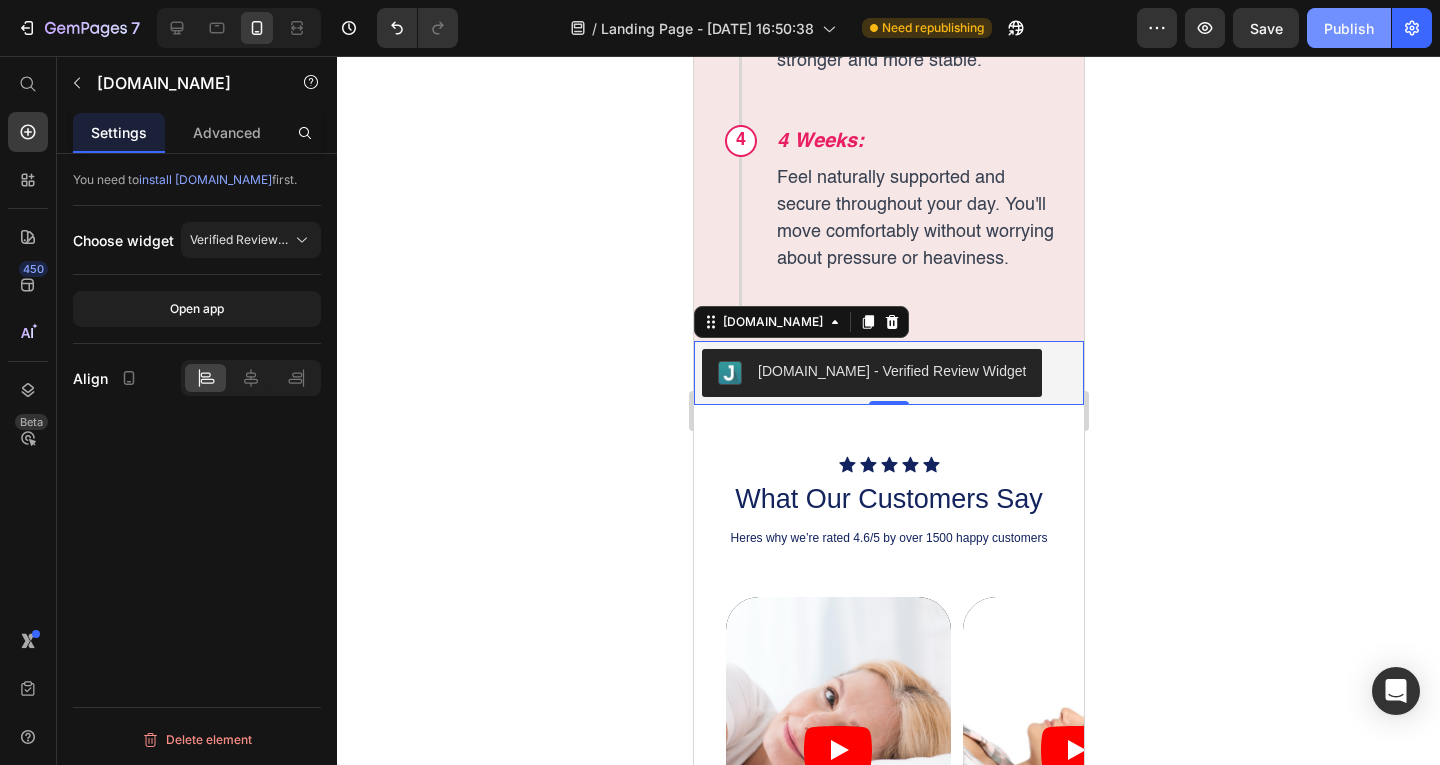 click on "Publish" at bounding box center [1349, 28] 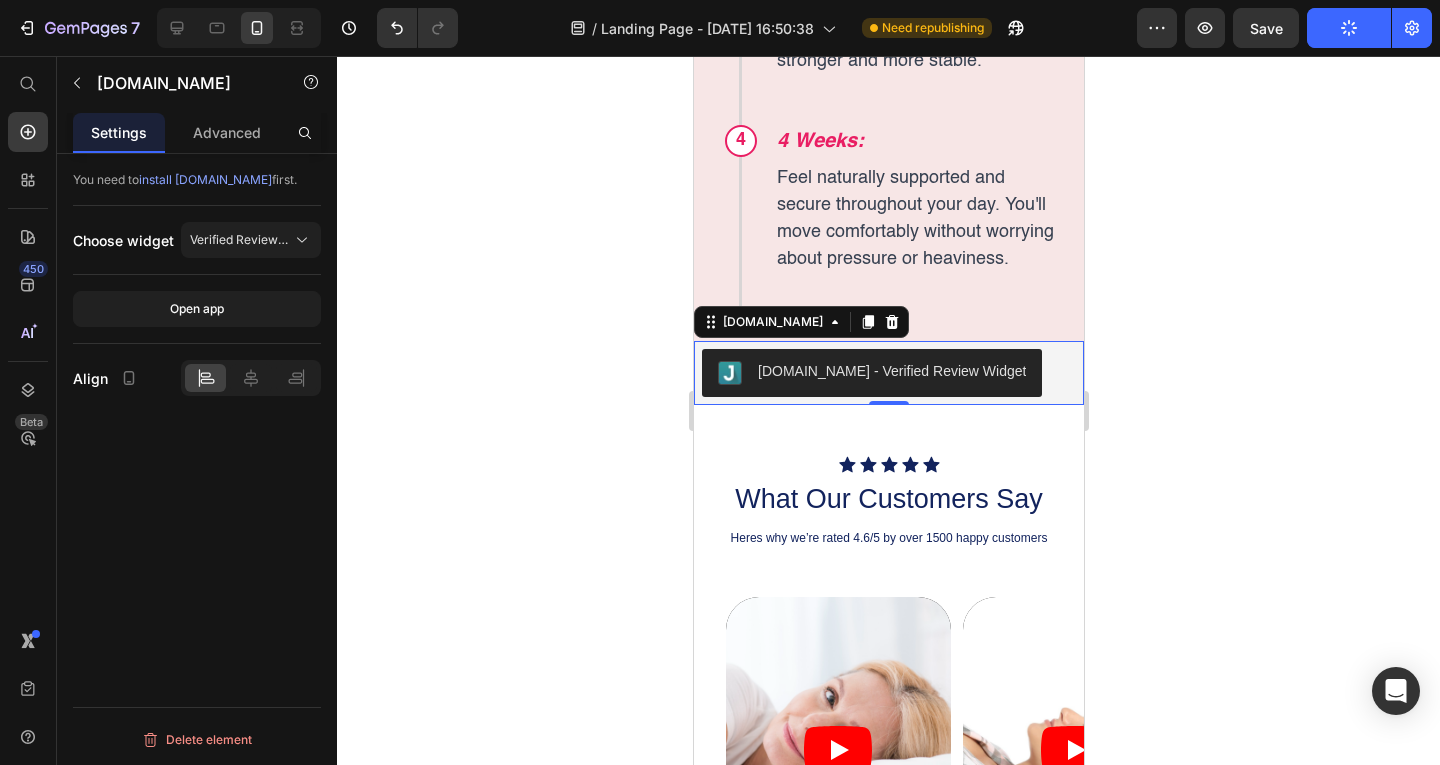 drag, startPoint x: 1201, startPoint y: 40, endPoint x: 1197, endPoint y: 199, distance: 159.05031 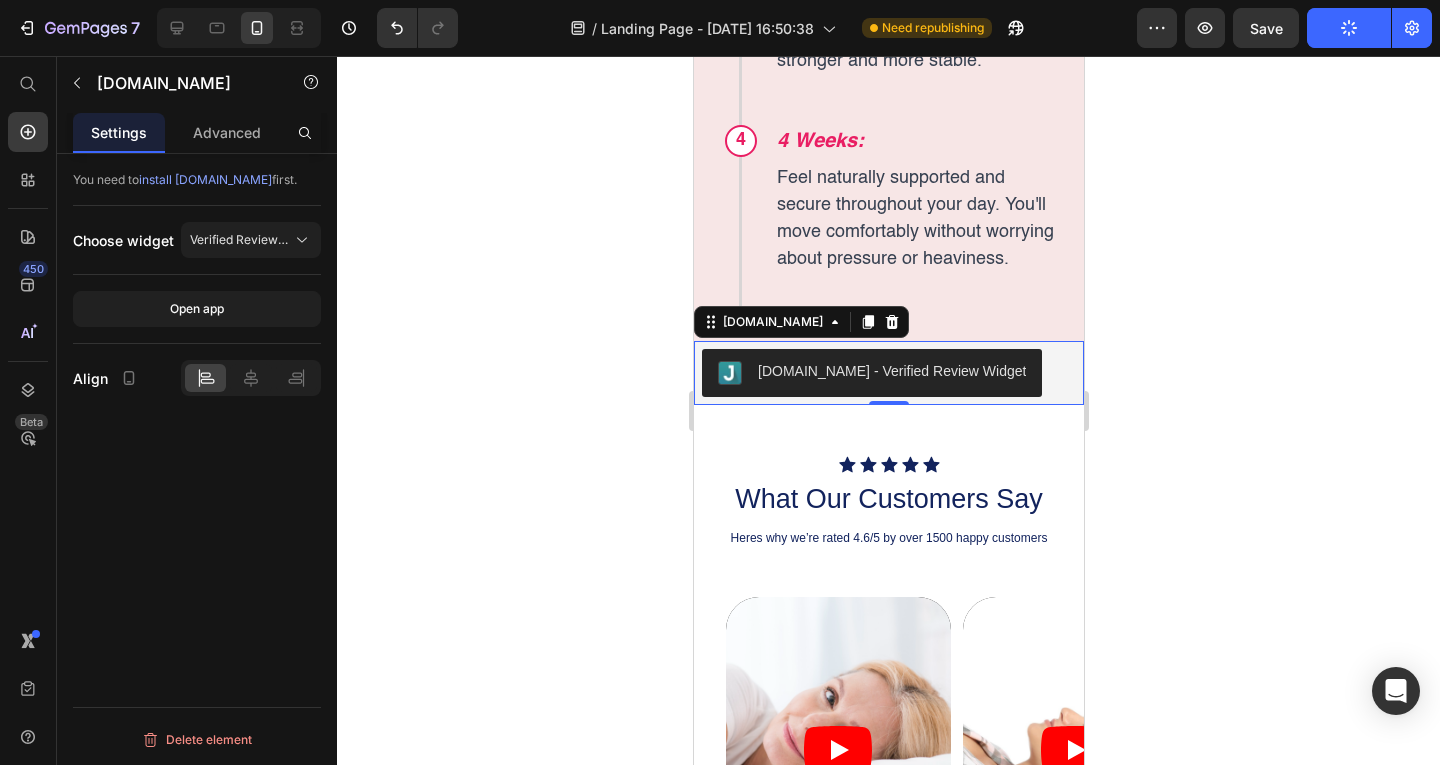 click on "7  Version history  /  Landing Page - Jul 23, 16:50:38 Need republishing Preview  Save   Publish  450 Beta Start with Sections Elements Hero Section Product Detail Brands Trusted Badges Guarantee Product Breakdown How to use Testimonials Compare Bundle FAQs Social Proof Brand Story Product List Collection Blog List Contact Sticky Add to Cart Custom Footer Browse Library 450 Layout
Row
Row
Row
Row Text
Heading
Text Block Button
Button
Button
Sticky Back to top Media
Image" 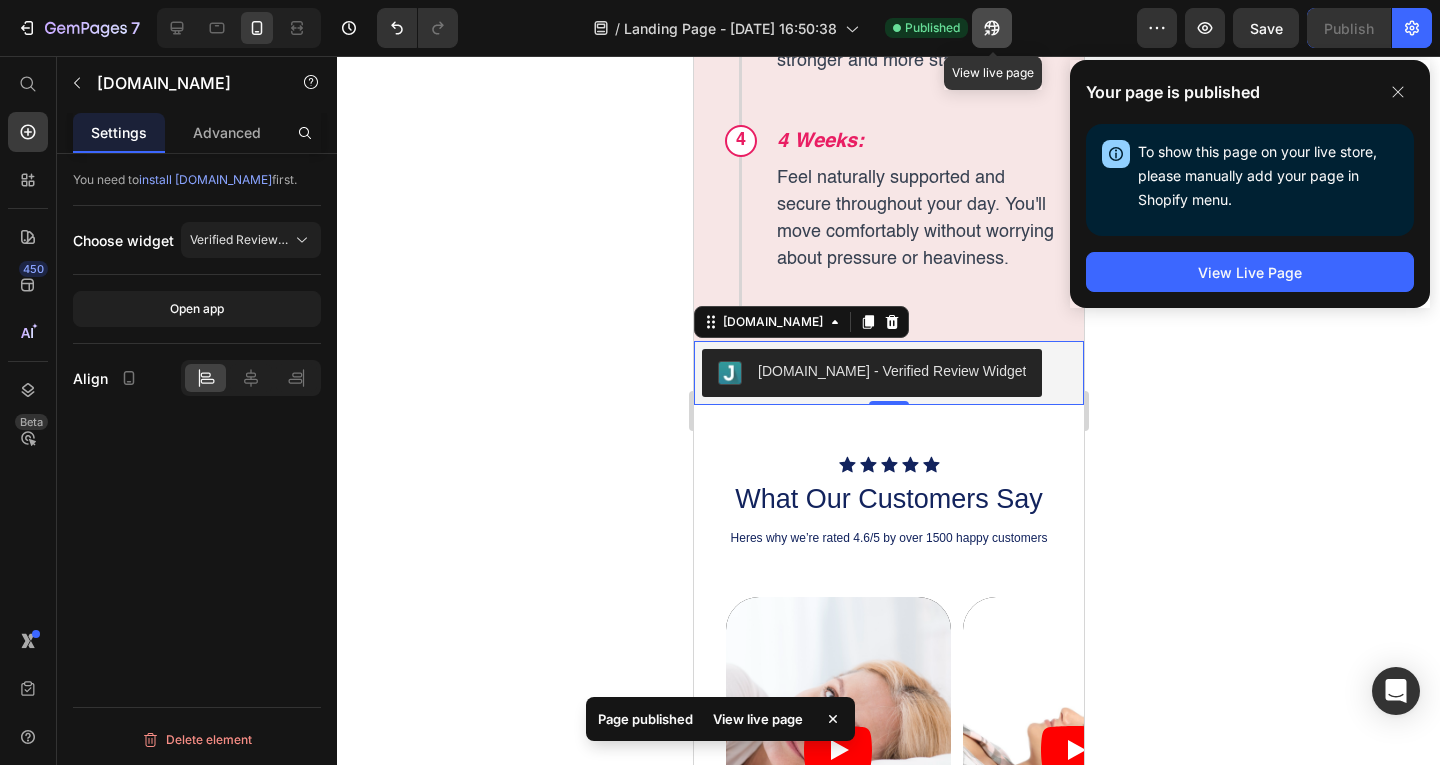 click 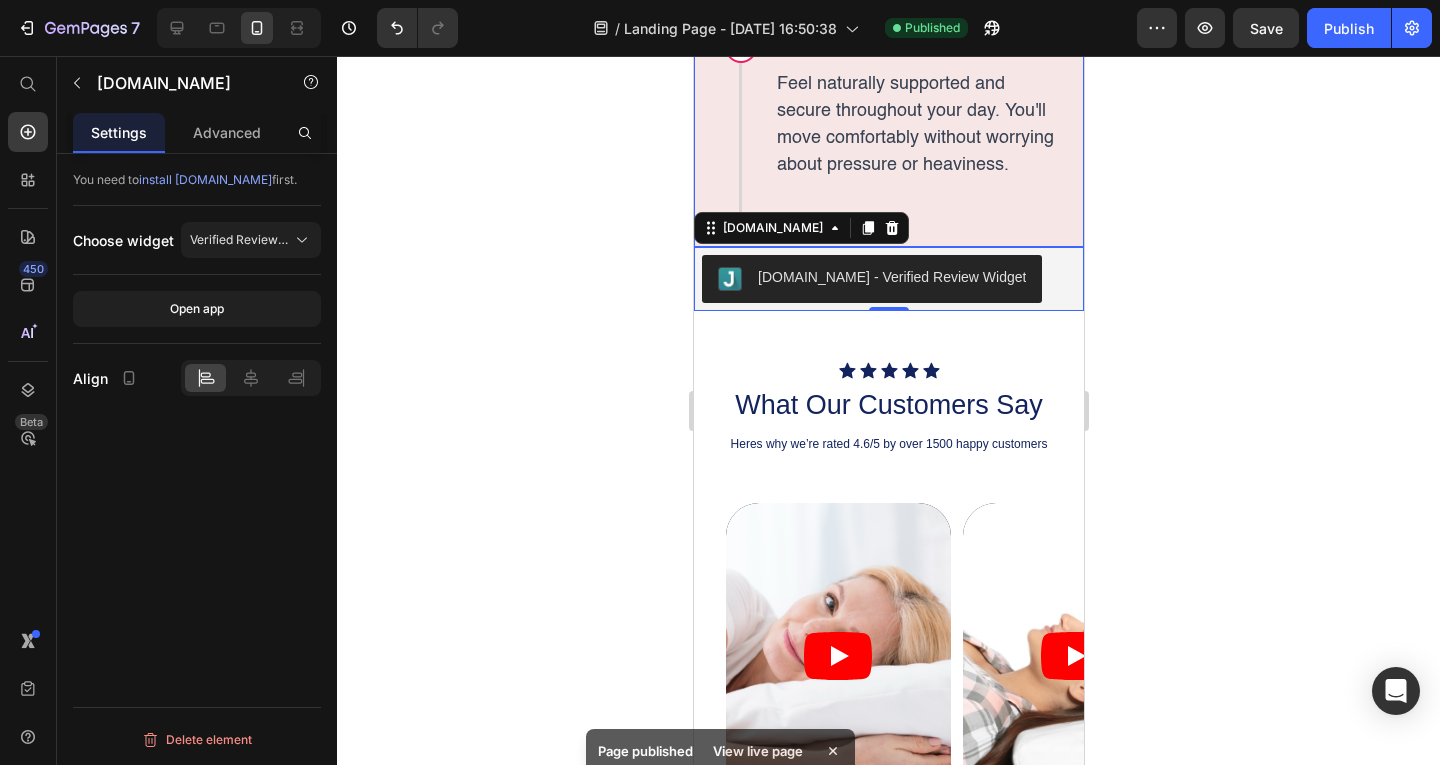 scroll, scrollTop: 10100, scrollLeft: 0, axis: vertical 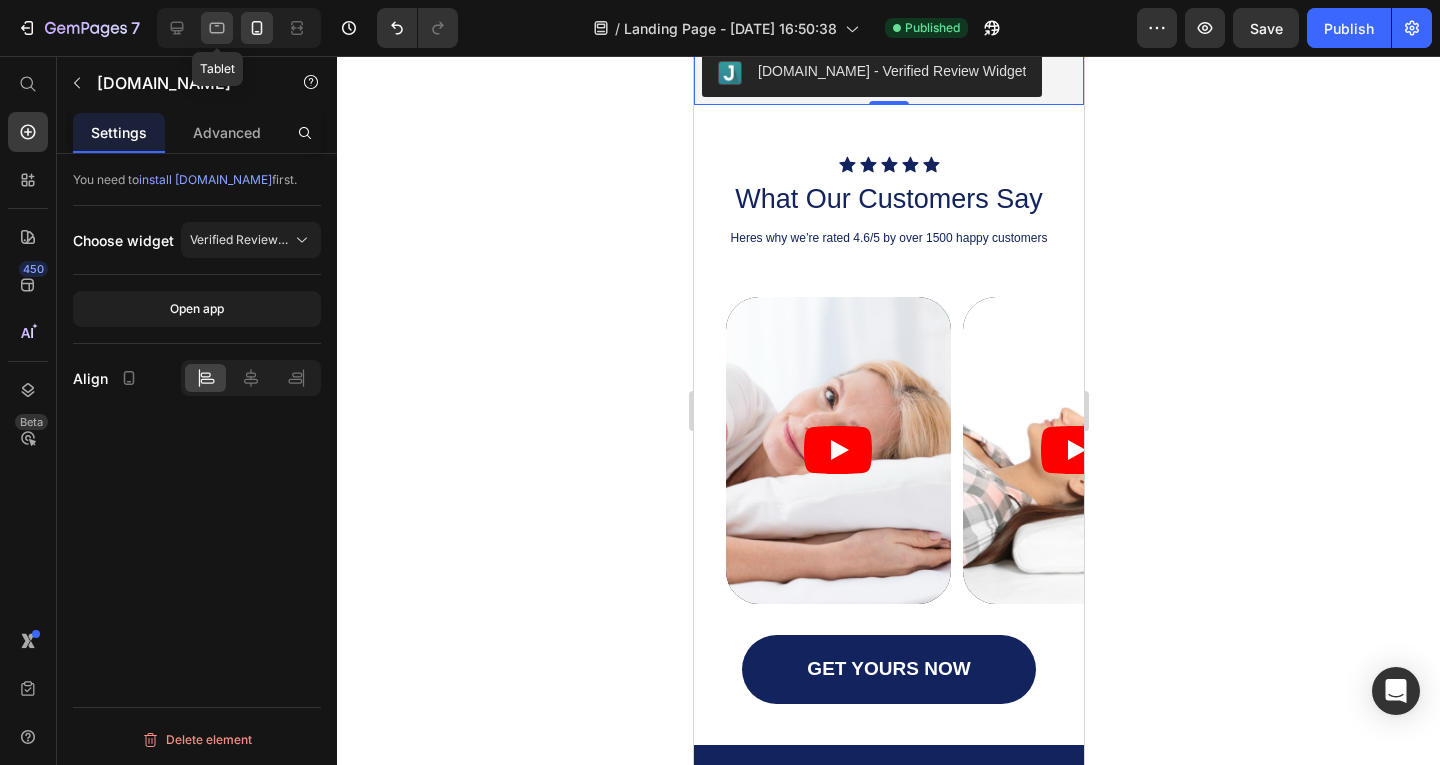 click 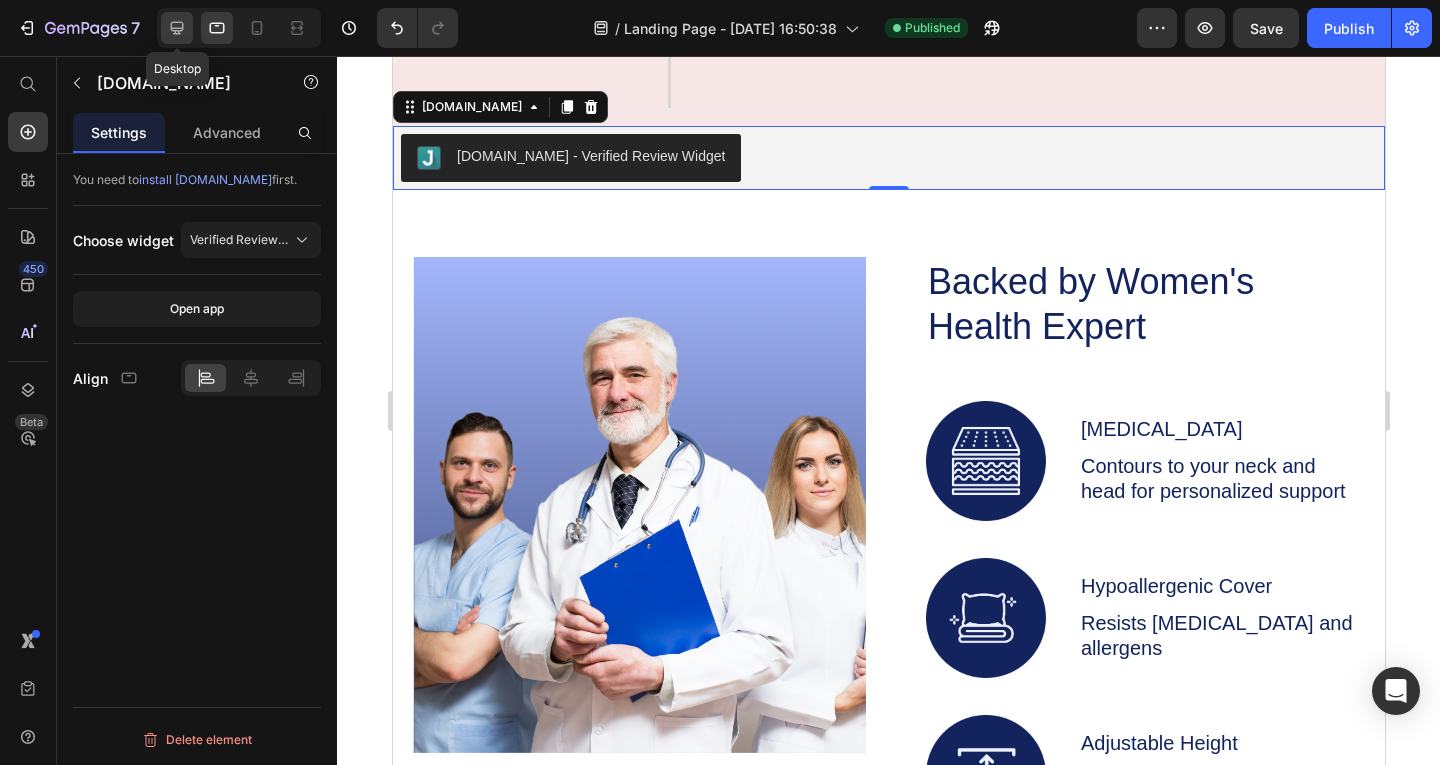 click 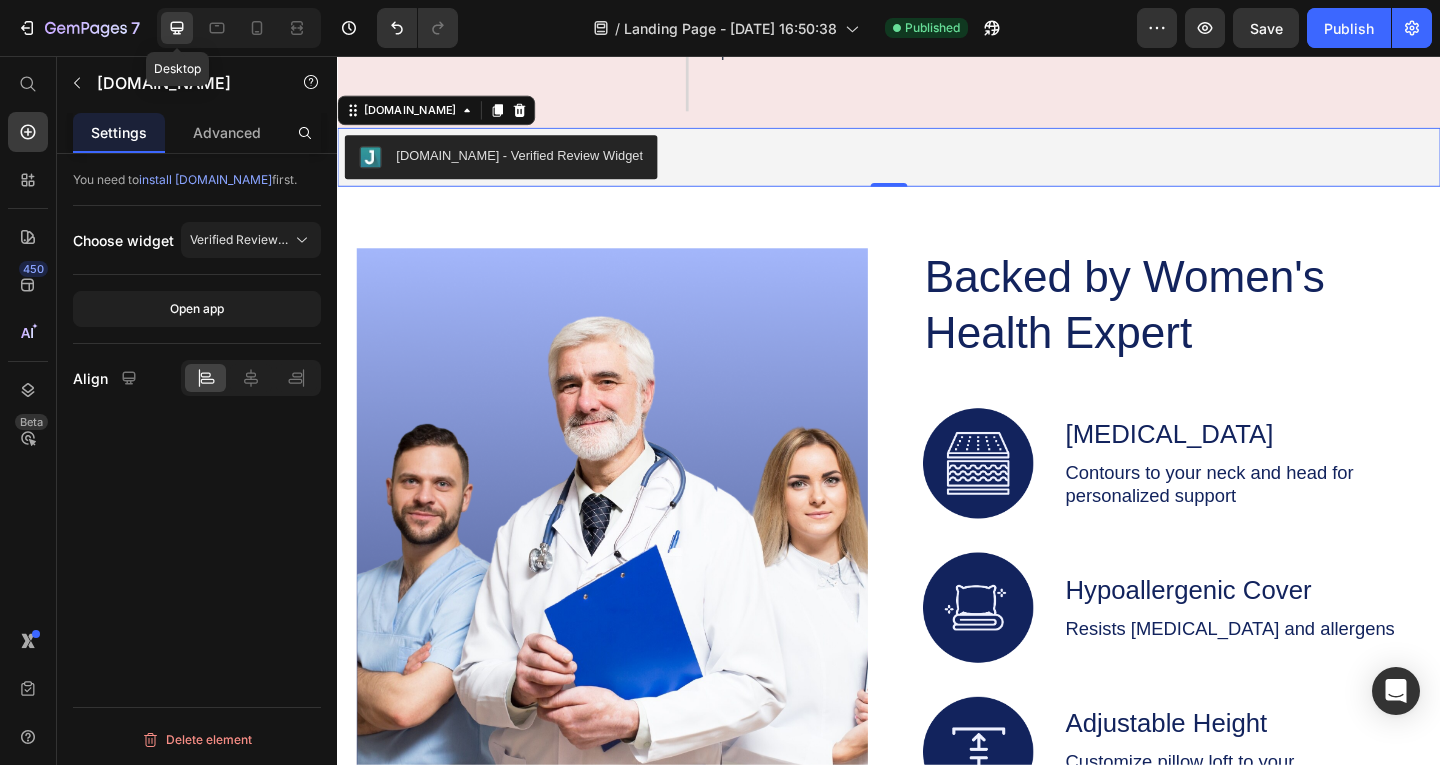 scroll, scrollTop: 10366, scrollLeft: 0, axis: vertical 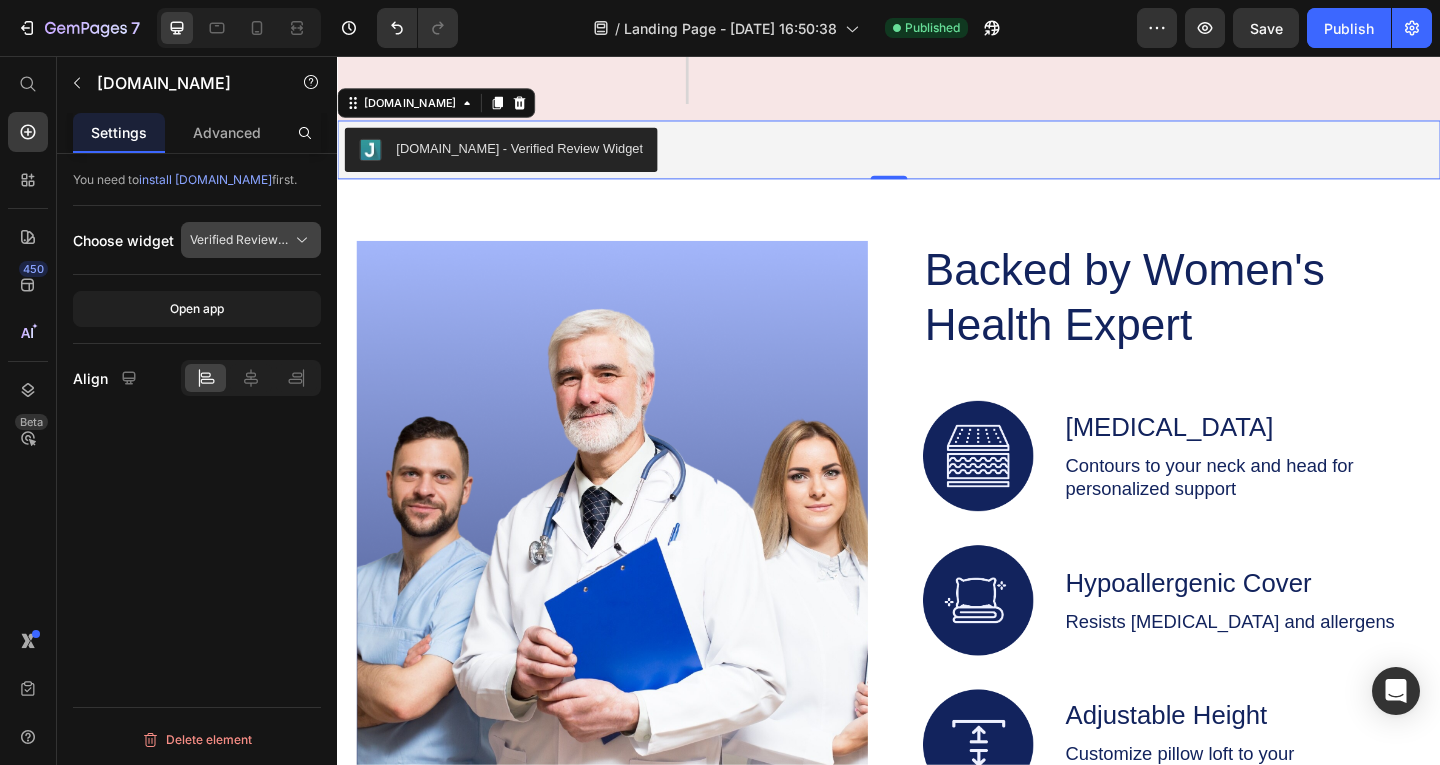 click on "Verified Review Widget" at bounding box center (239, 240) 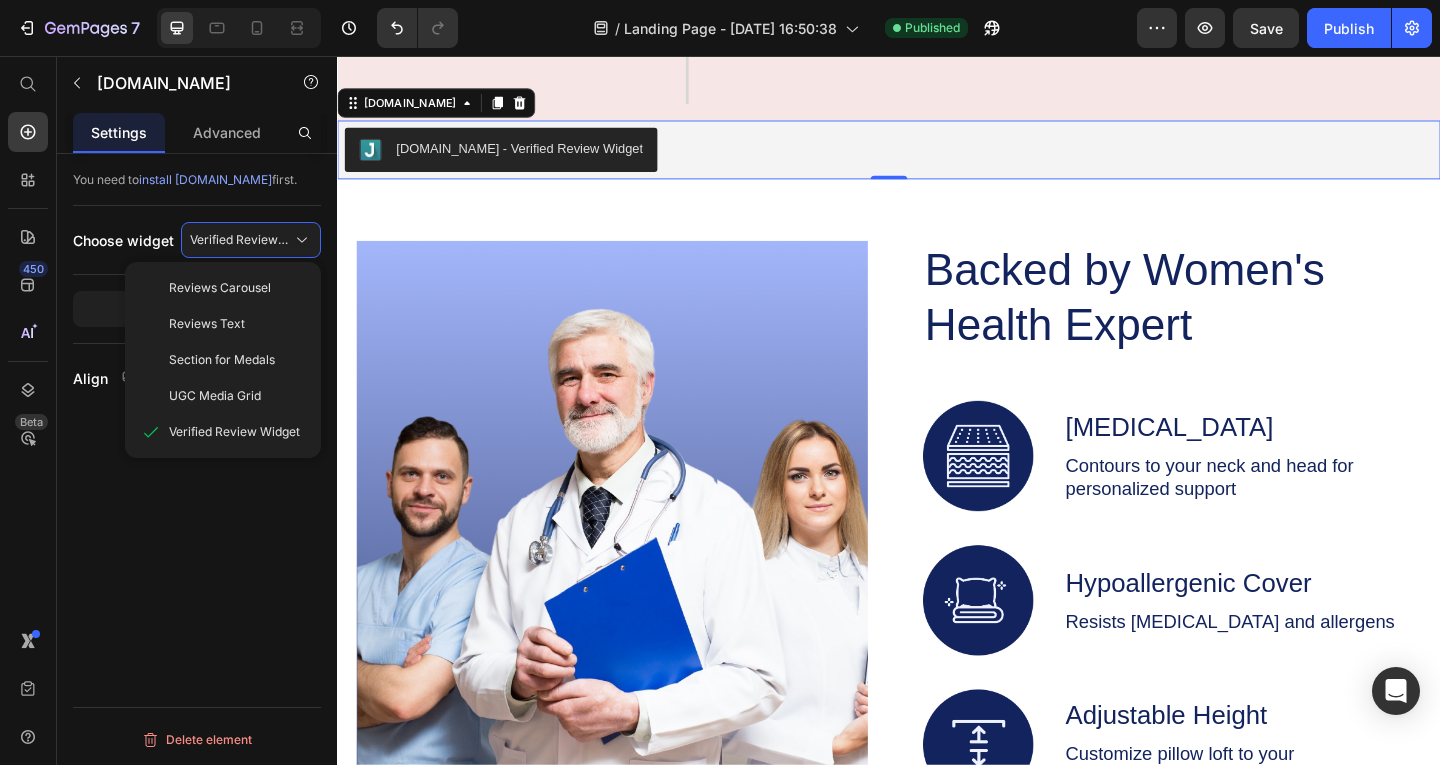 click 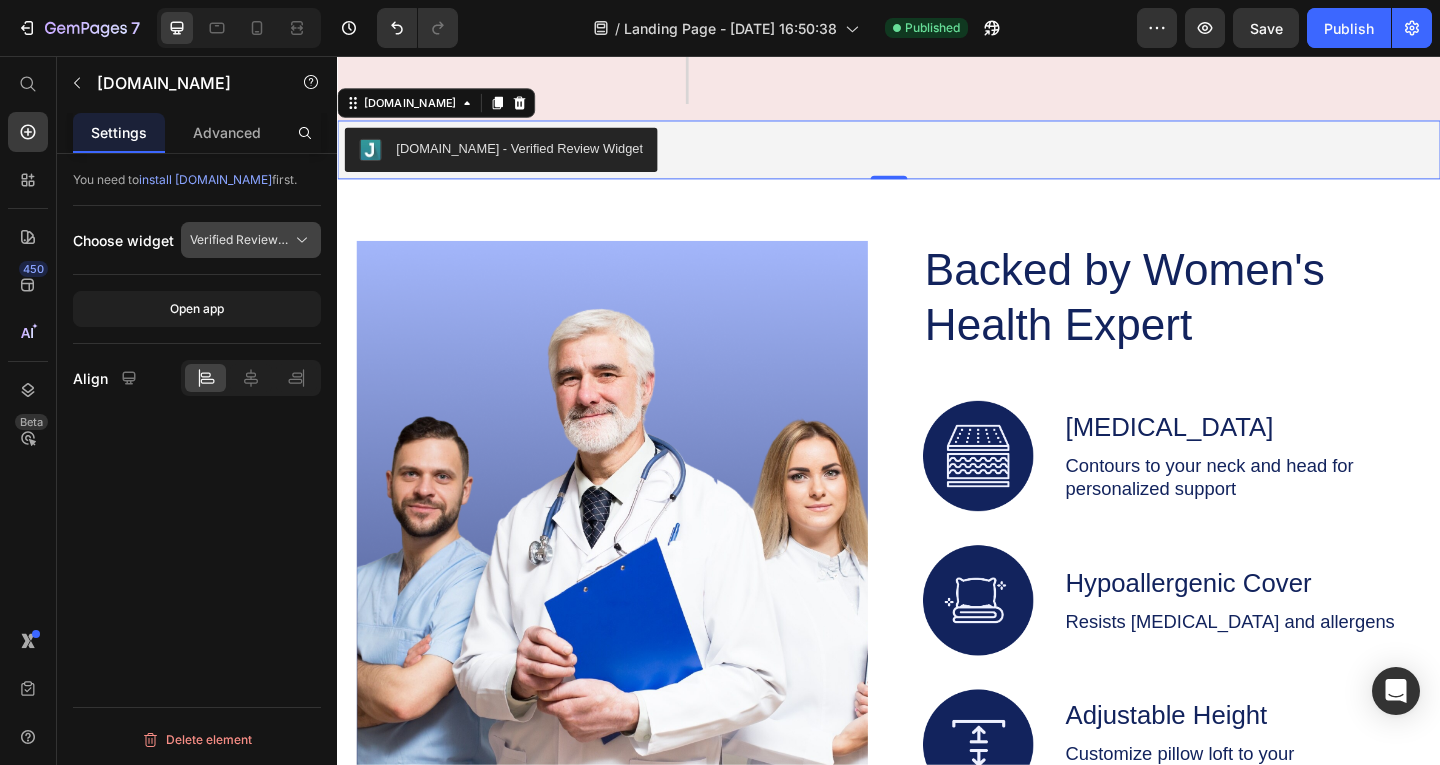click on "Verified Review Widget" at bounding box center (239, 240) 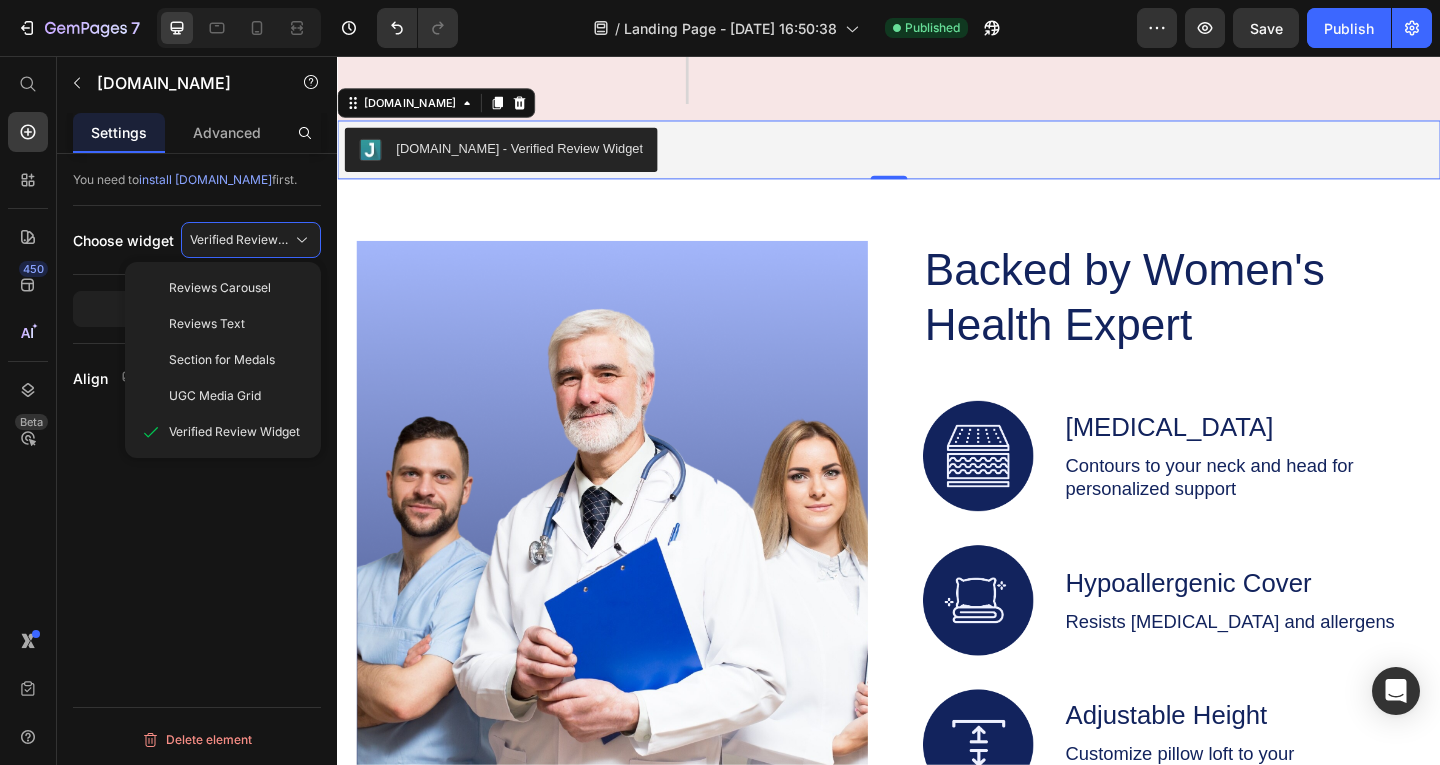 click on "You need to  install Judge.me  first.  Choose widget Verified Review Widget Reviews Carousel Reviews Text Section for Medals UGC Media Grid Verified Review Widget  Open app  Align  Delete element" at bounding box center (197, 488) 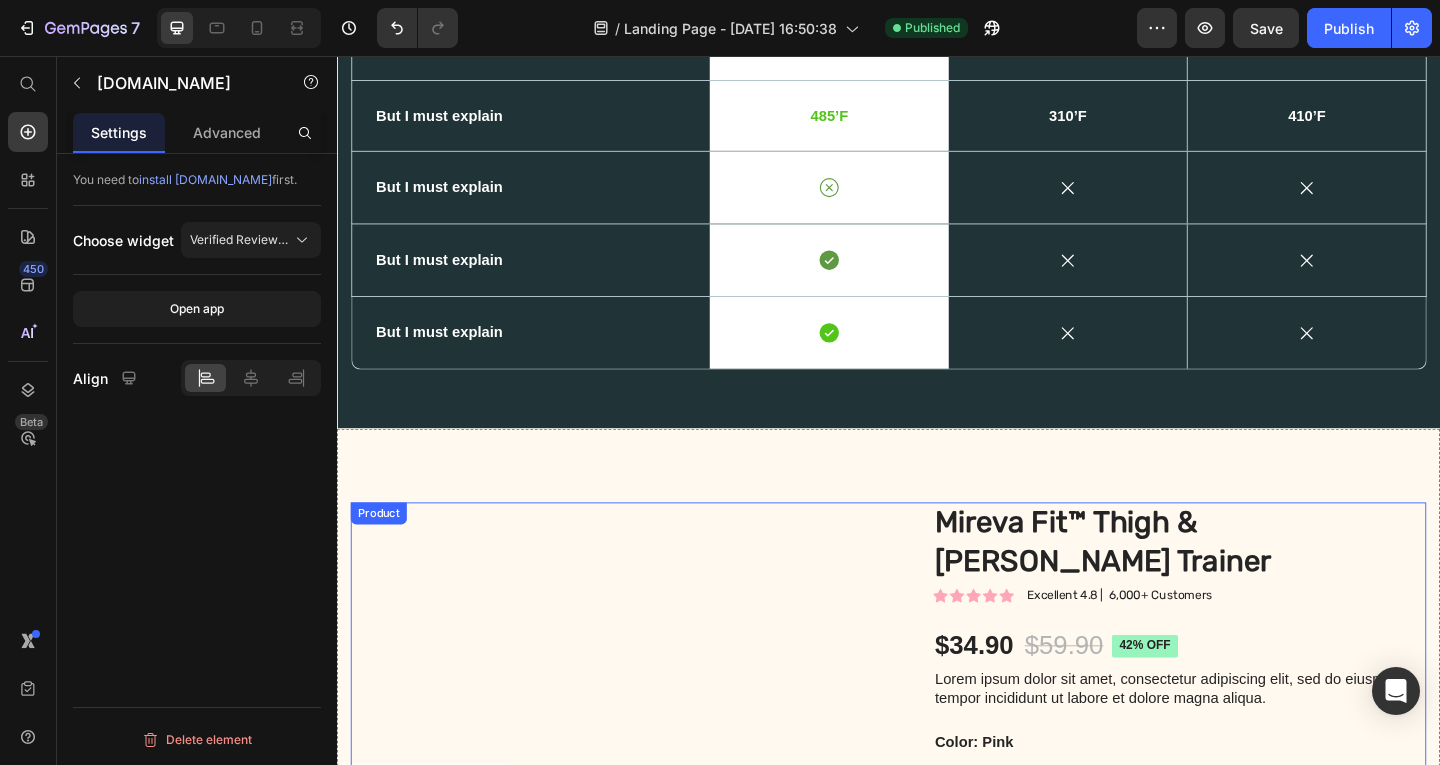 scroll, scrollTop: 7716, scrollLeft: 0, axis: vertical 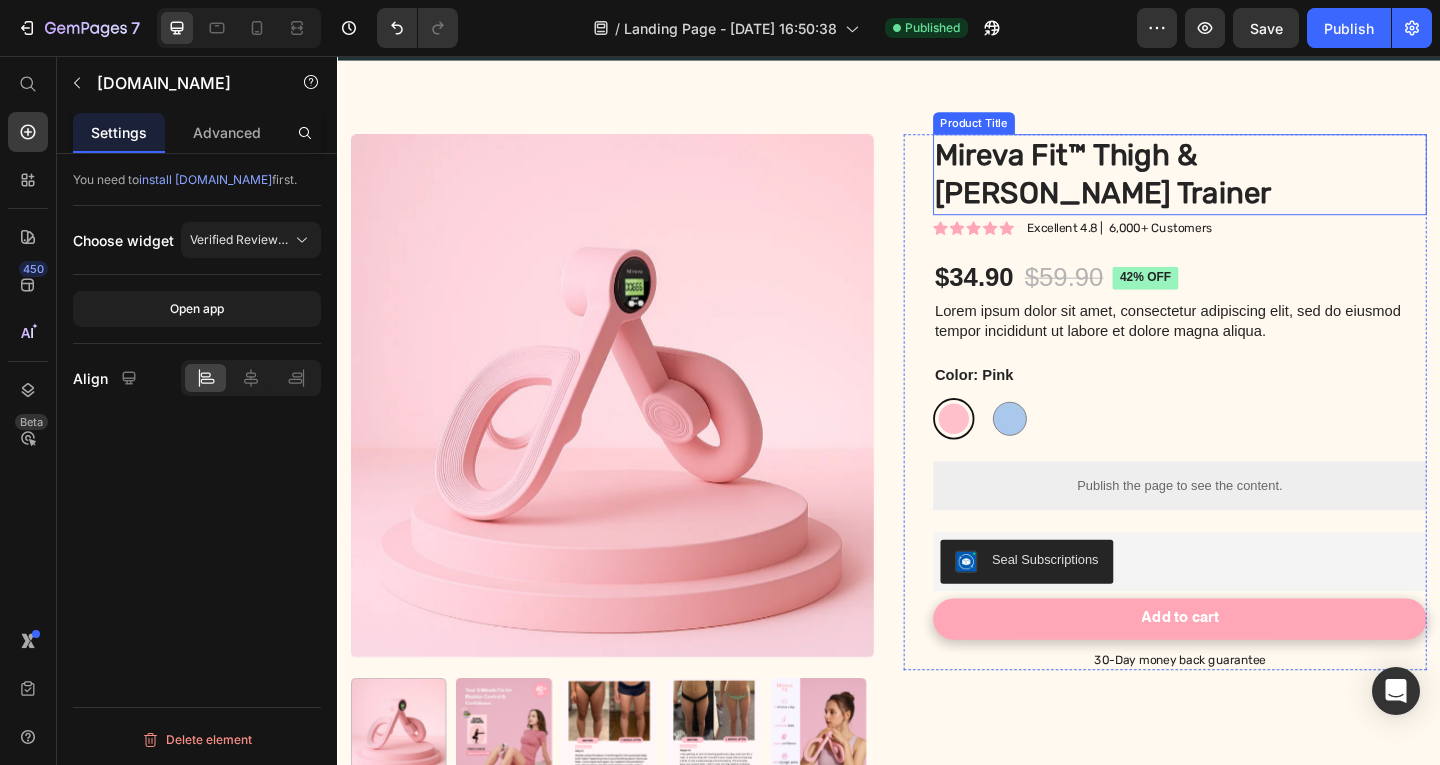 click on "Mireva Fit™ Thigh & [PERSON_NAME] Trainer" at bounding box center (1253, 184) 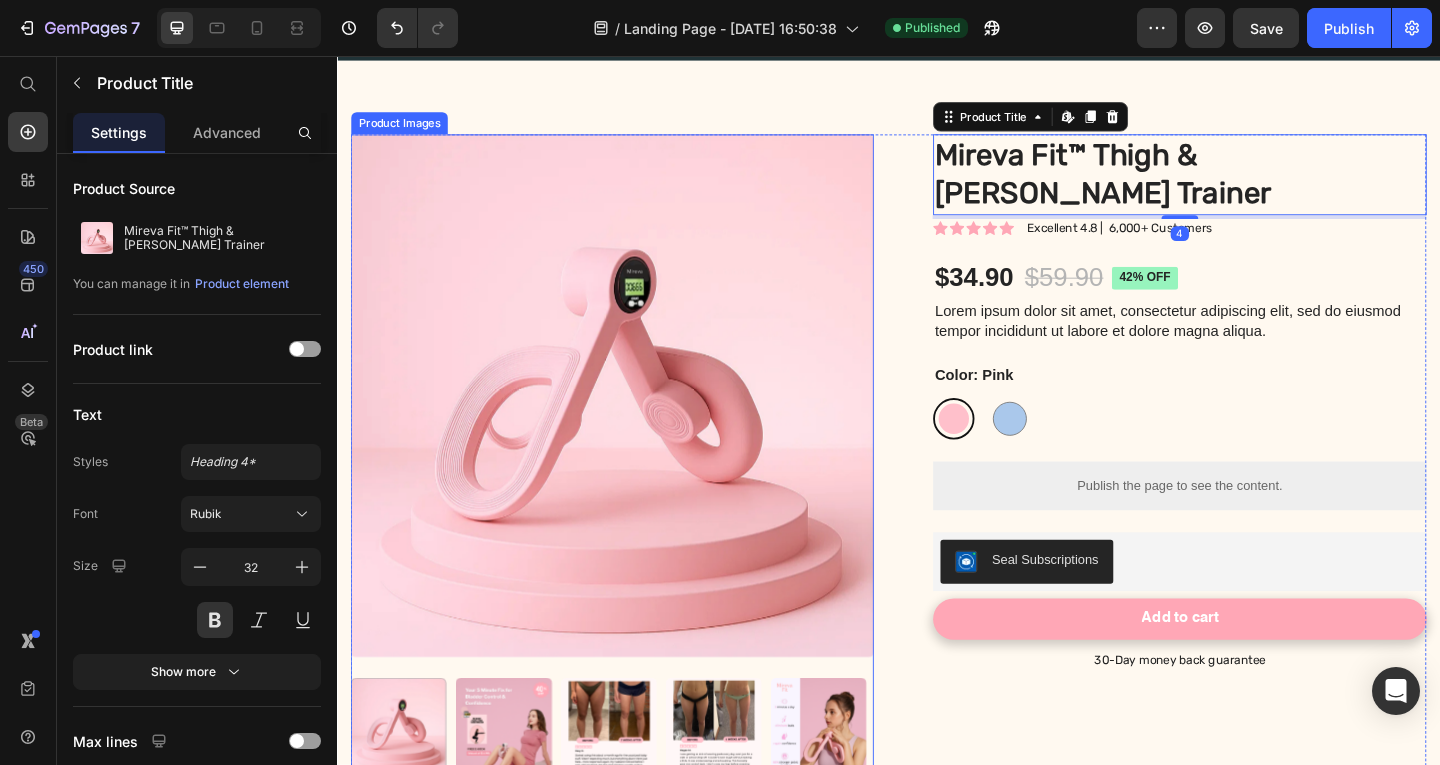 click at bounding box center (636, 425) 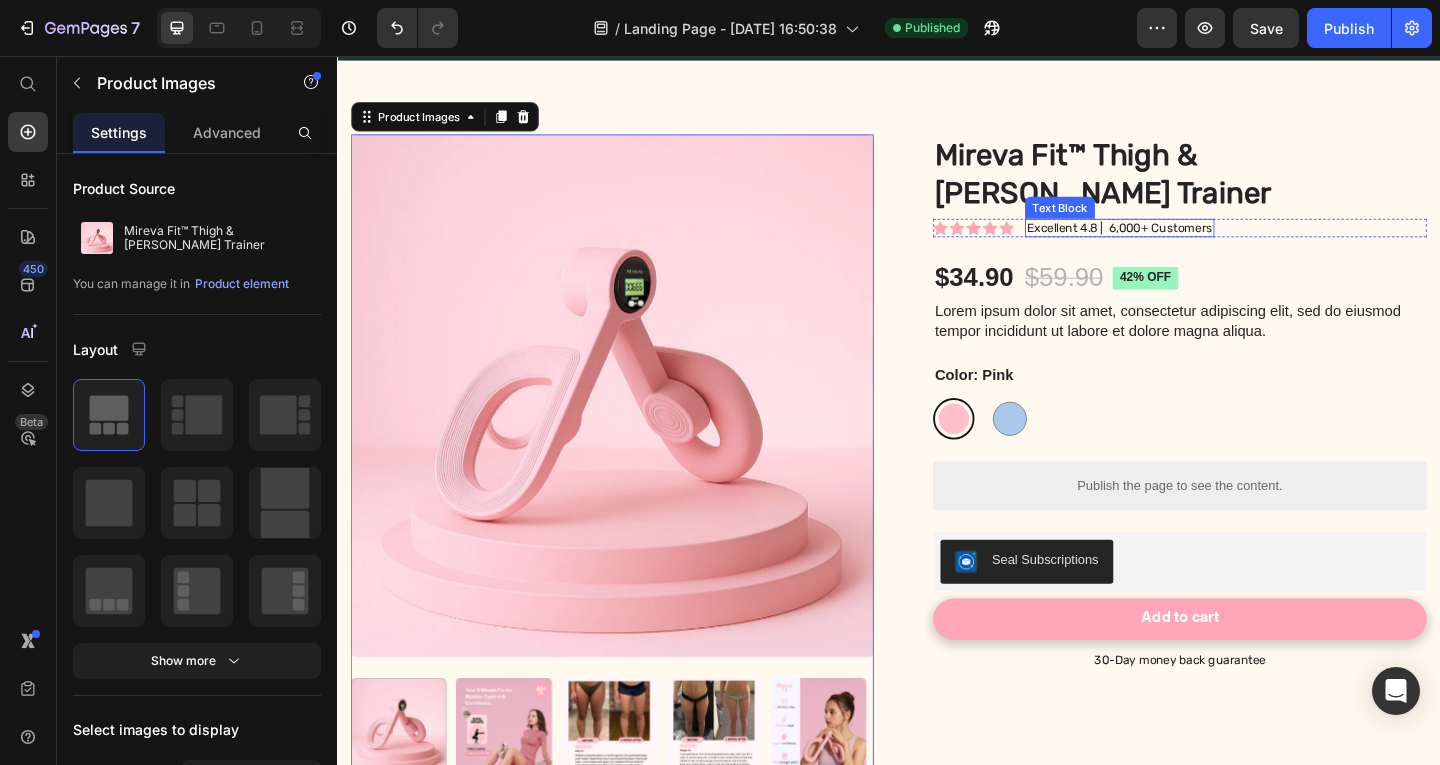 click on "Excellent 4.8 |  6,000+ Customers" at bounding box center [1188, 243] 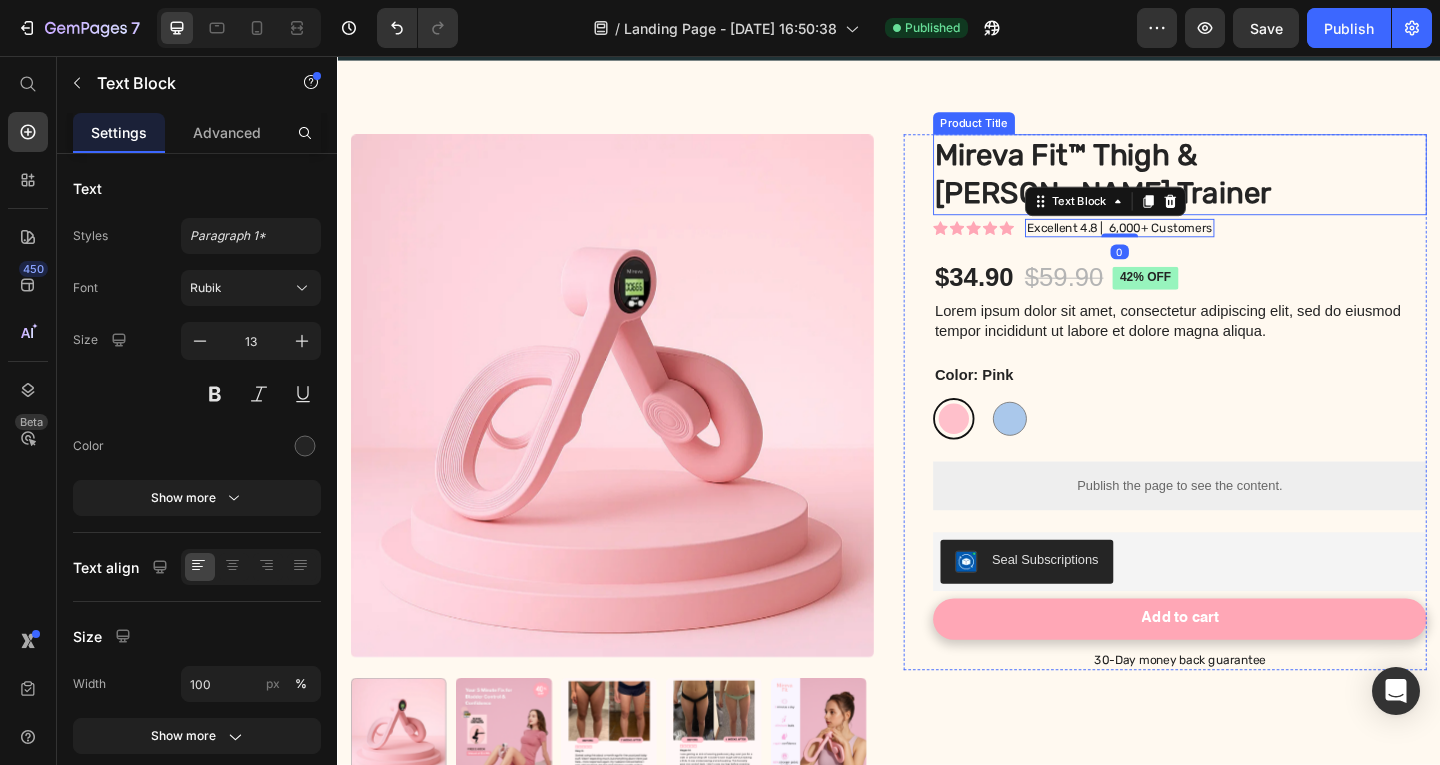 click on "Mireva Fit™ Thigh & [PERSON_NAME] Trainer" at bounding box center (1253, 184) 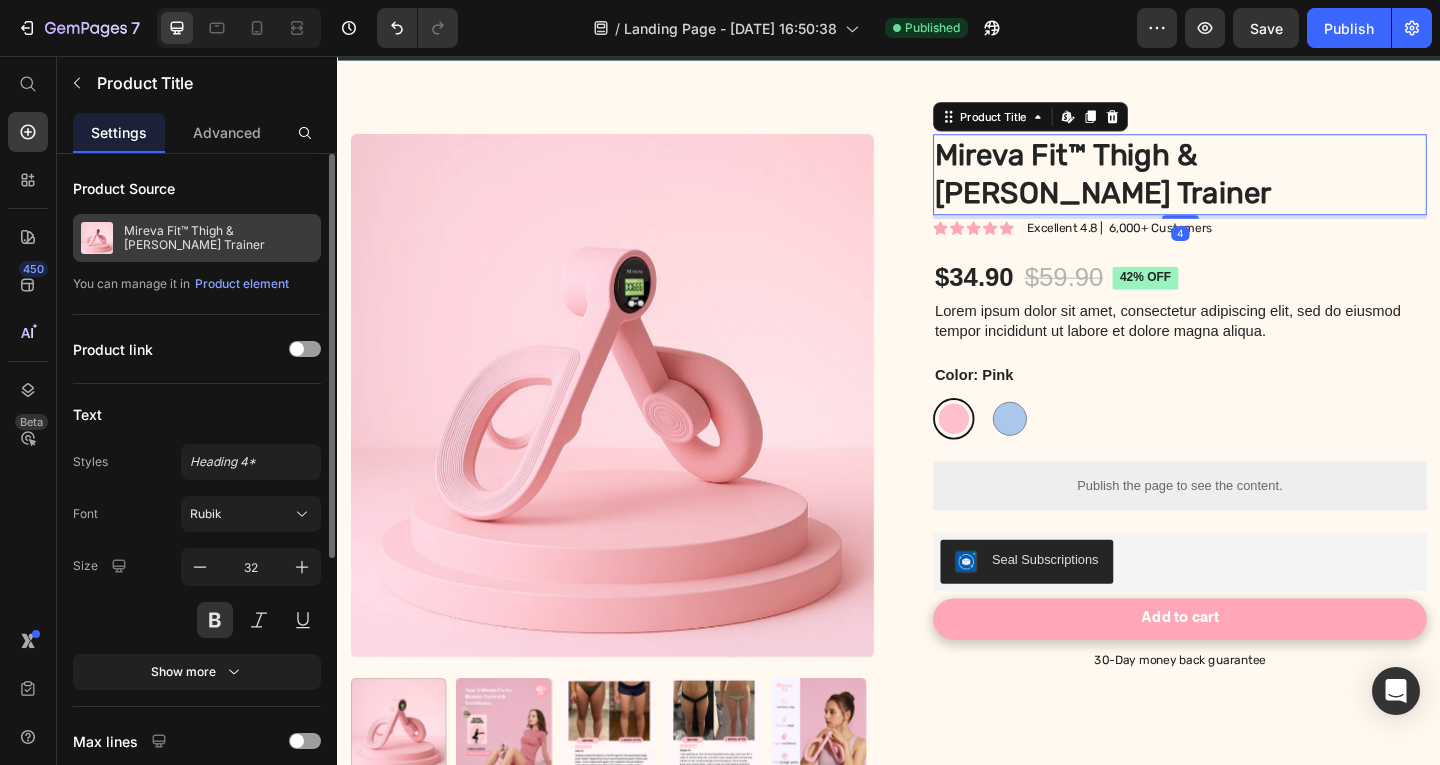 click at bounding box center [97, 238] 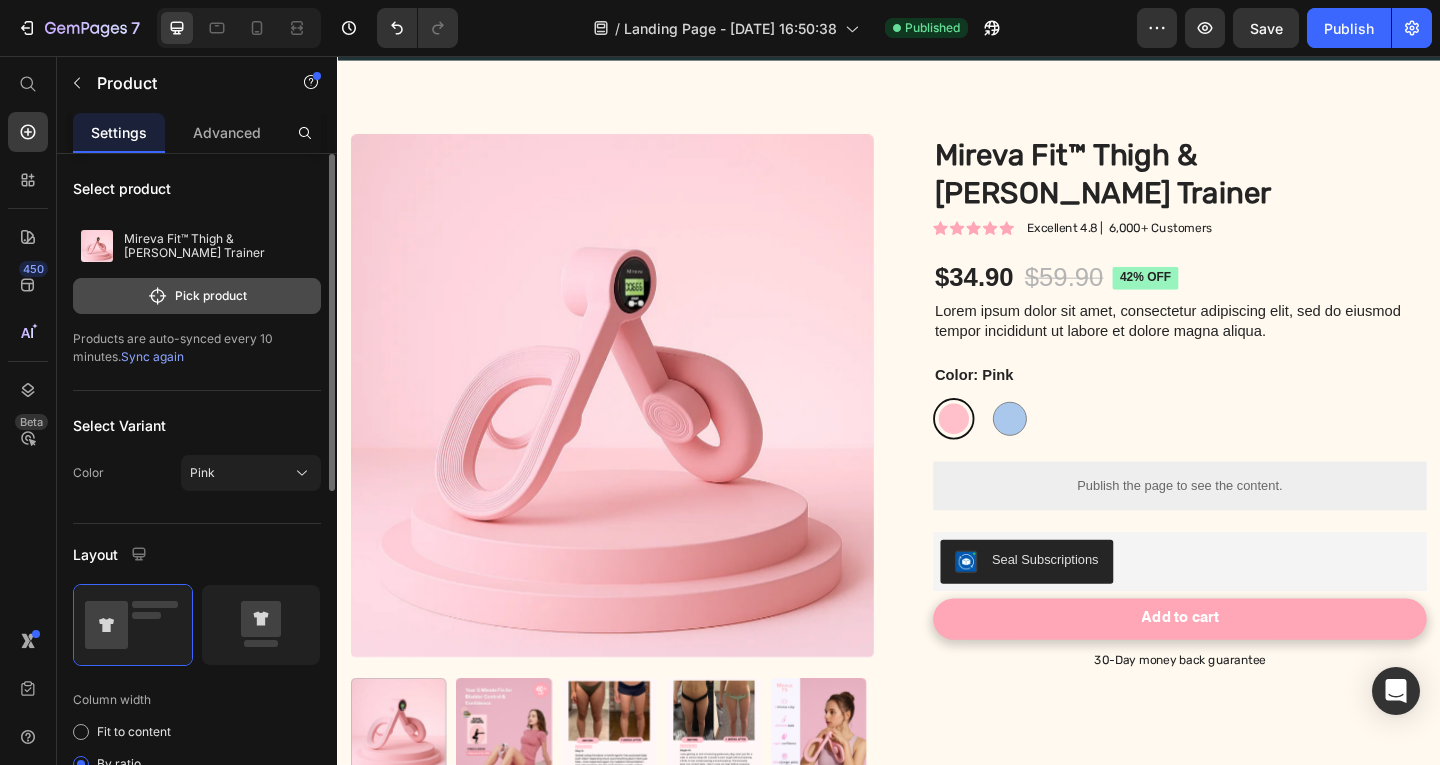 click on "Pick product" 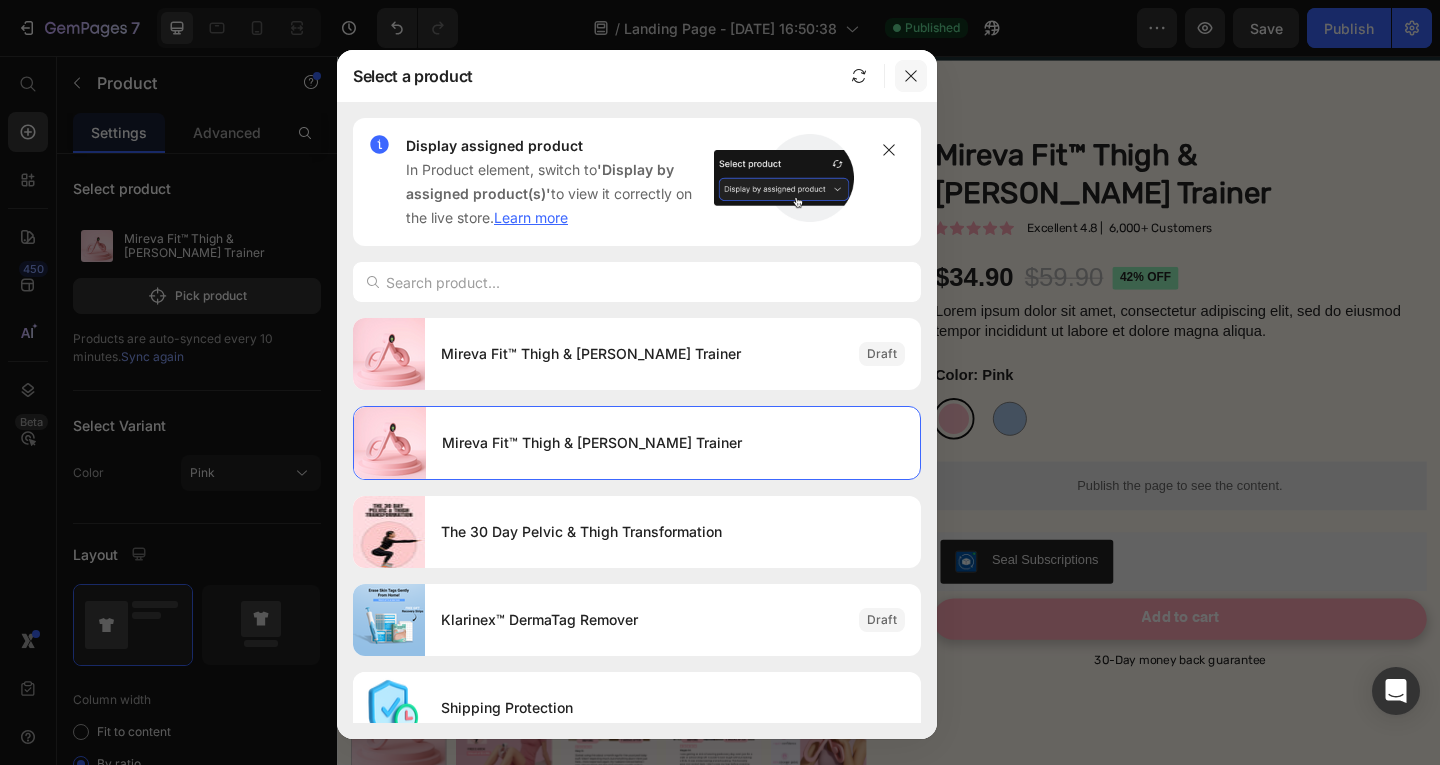 click at bounding box center [911, 76] 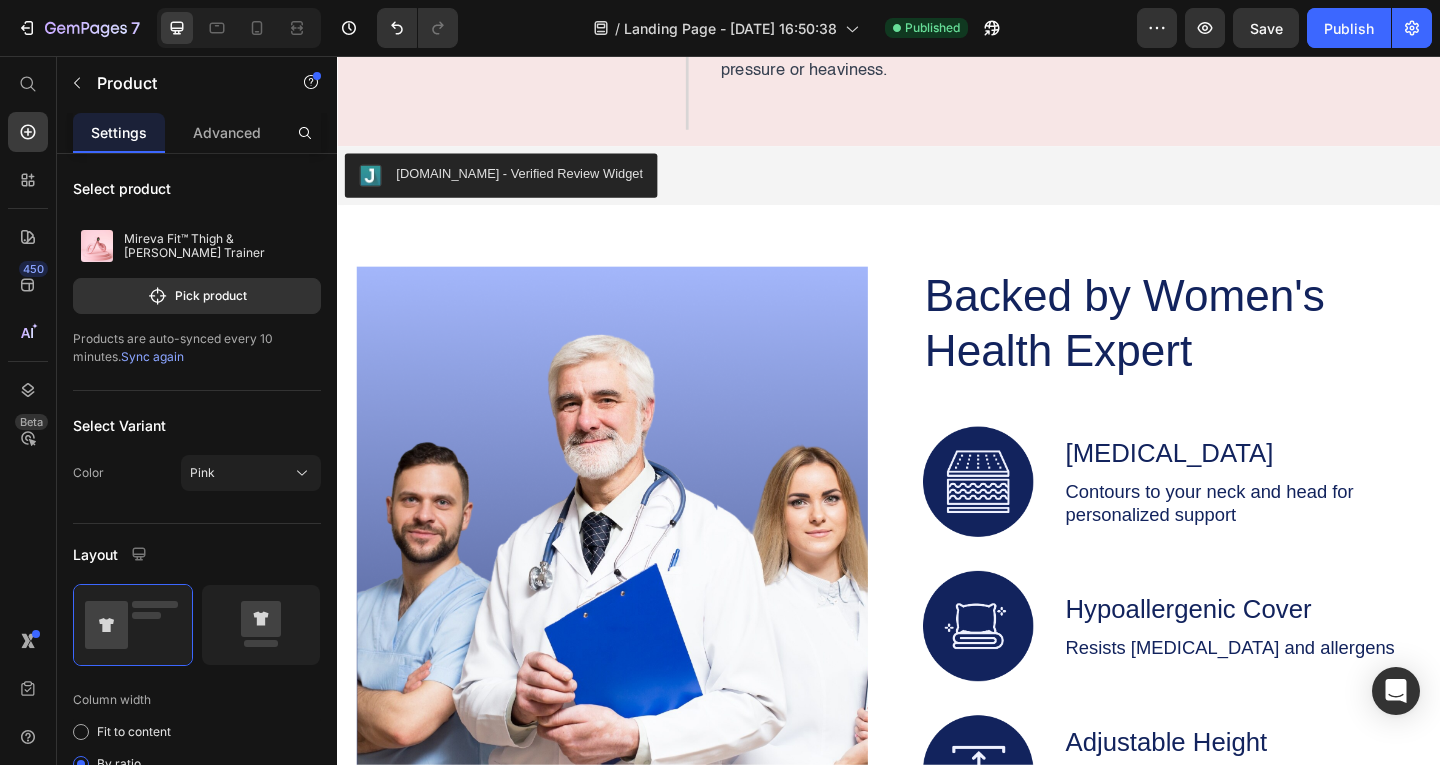 scroll, scrollTop: 9816, scrollLeft: 0, axis: vertical 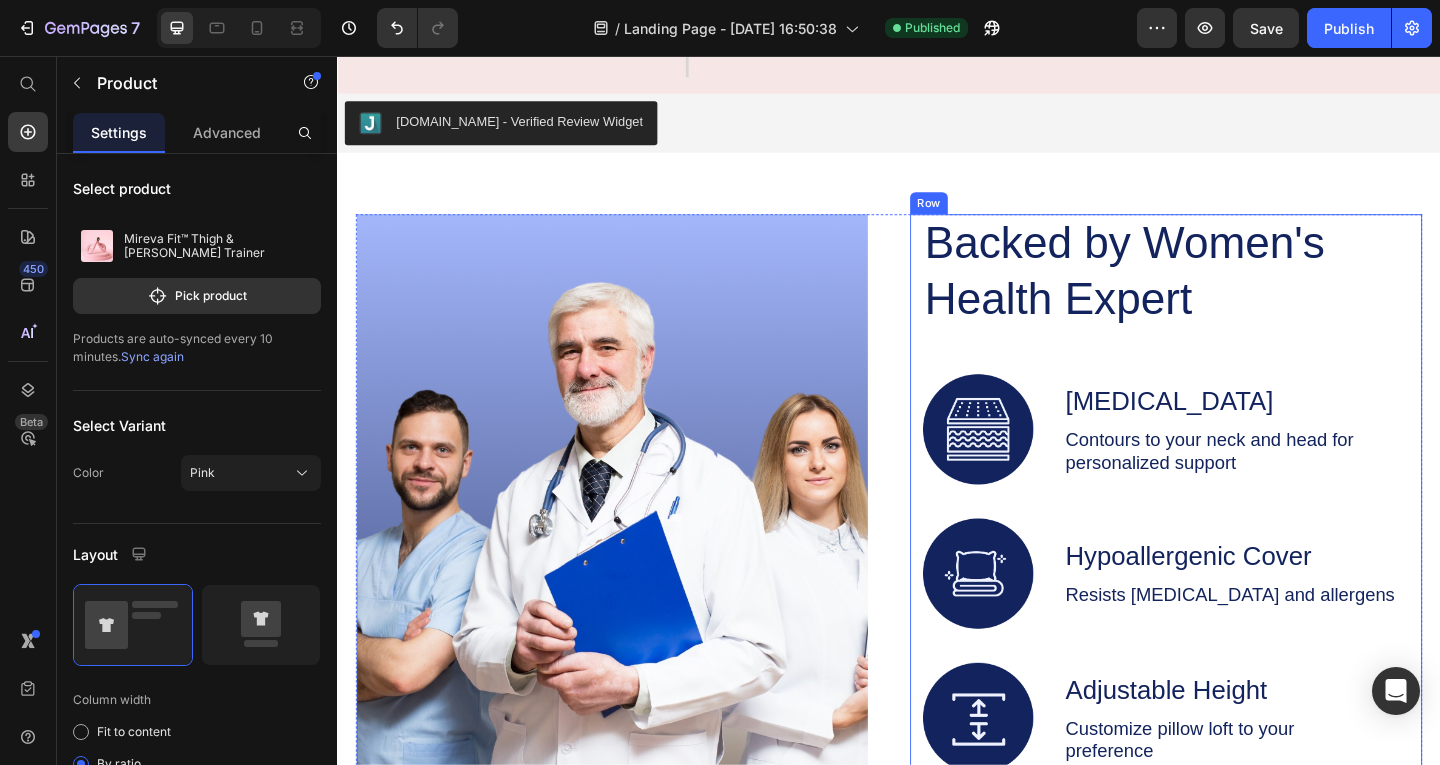 click on "Backed by Women's Health Expert Heading Image Memory Foam Text Block Contours to your neck and head for personalized support Text Block Row Image Hypoallergenic Cover Text Block Resists dust mites and allergens Text Block Row Image Adjustable Height Text Block Customize pillow loft to your preference Text Block Row Row" at bounding box center [1238, 532] 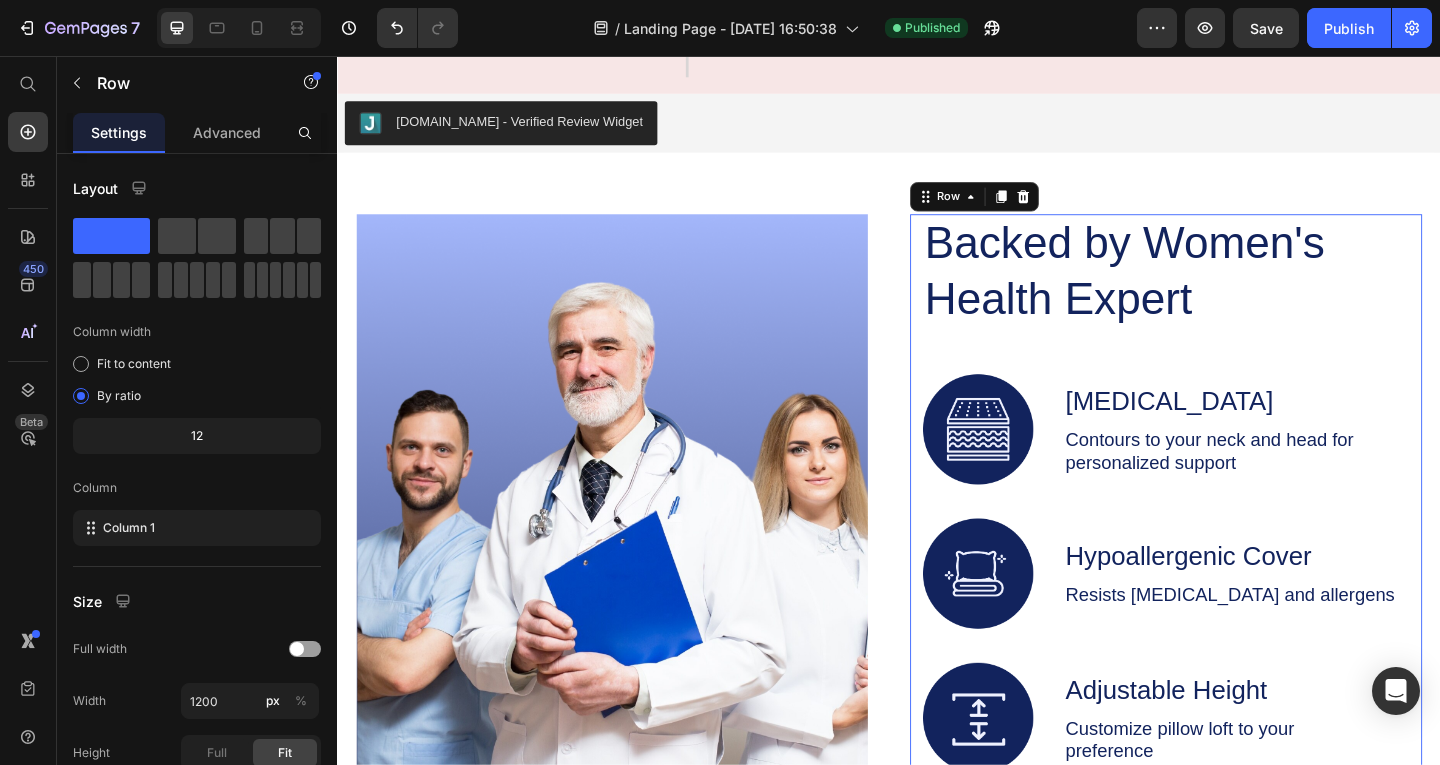 click on "Backed by Women's Health Expert Heading Image Memory Foam Text Block Contours to your neck and head for personalized support Text Block Row Image Hypoallergenic Cover Text Block Resists dust mites and allergens Text Block Row Image Adjustable Height Text Block Customize pillow loft to your preference Text Block Row Row   0" at bounding box center (1238, 532) 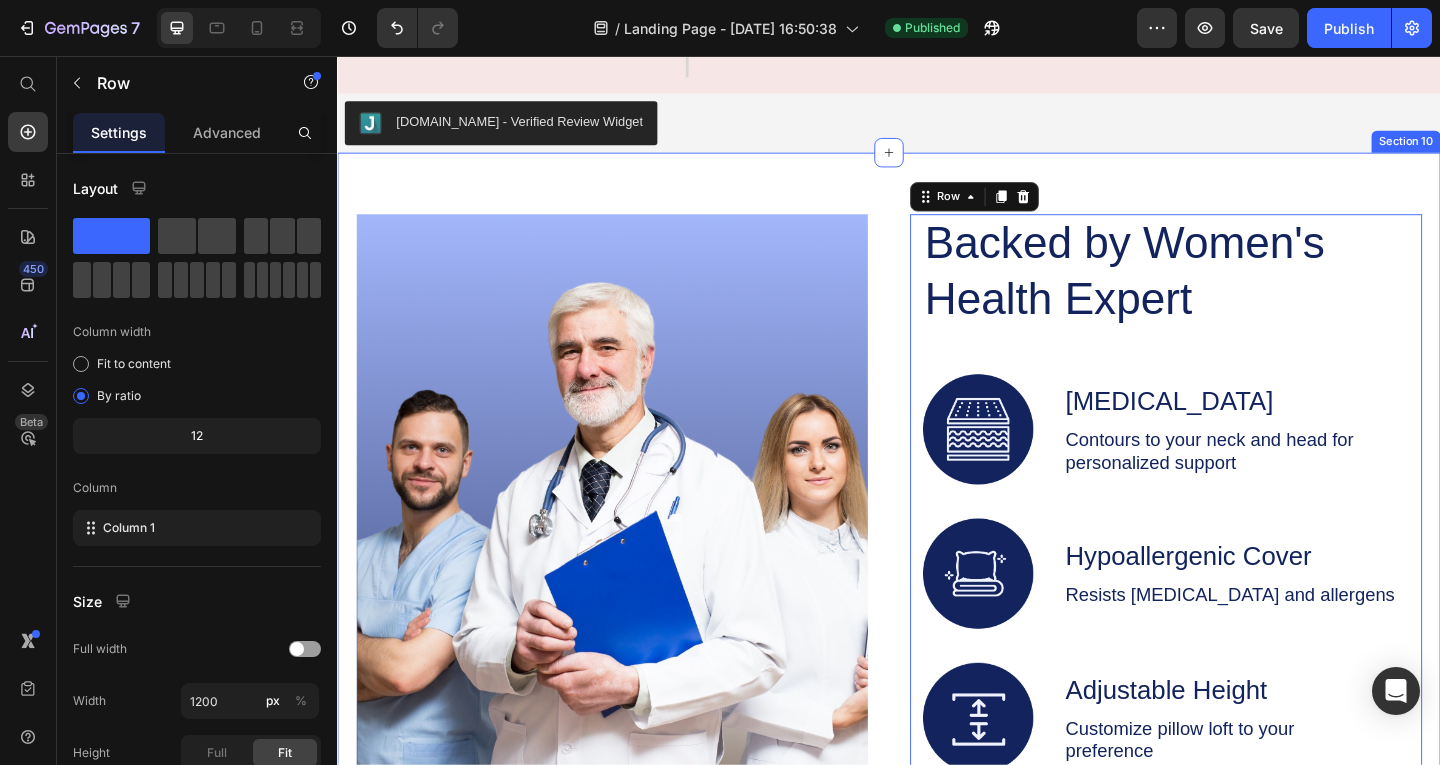 click on "Image Backed by Women's Health Expert Heading Image Memory Foam Text Block Contours to your neck and head for personalized support Text Block Row Image Hypoallergenic Cover Text Block Resists dust mites and allergens Text Block Row Image Adjustable Height Text Block Customize pillow loft to your preference Text Block Row Row   0 Row GET YOURS NOW Button Row Section 10" at bounding box center (937, 615) 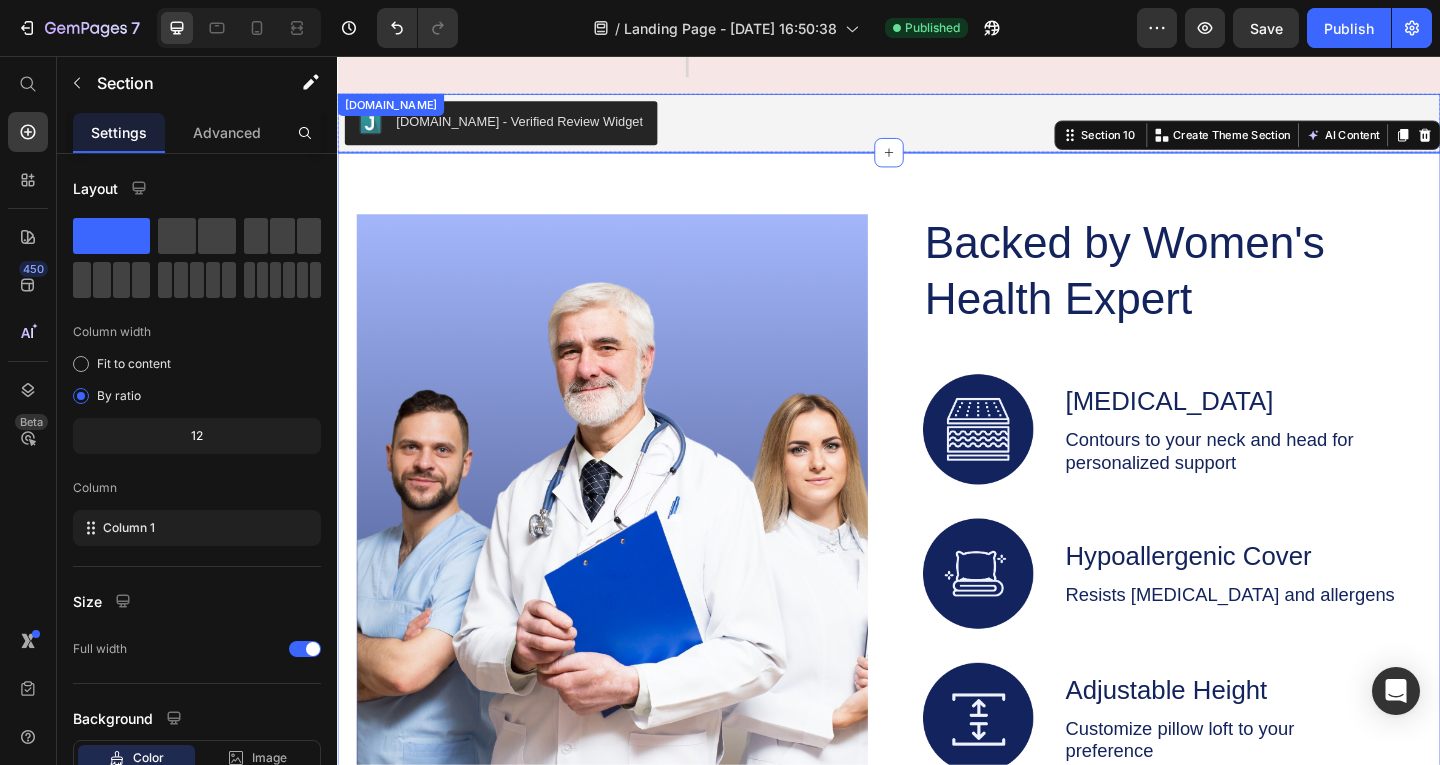 click on "Judge.me - Verified Review Widget" at bounding box center [937, 129] 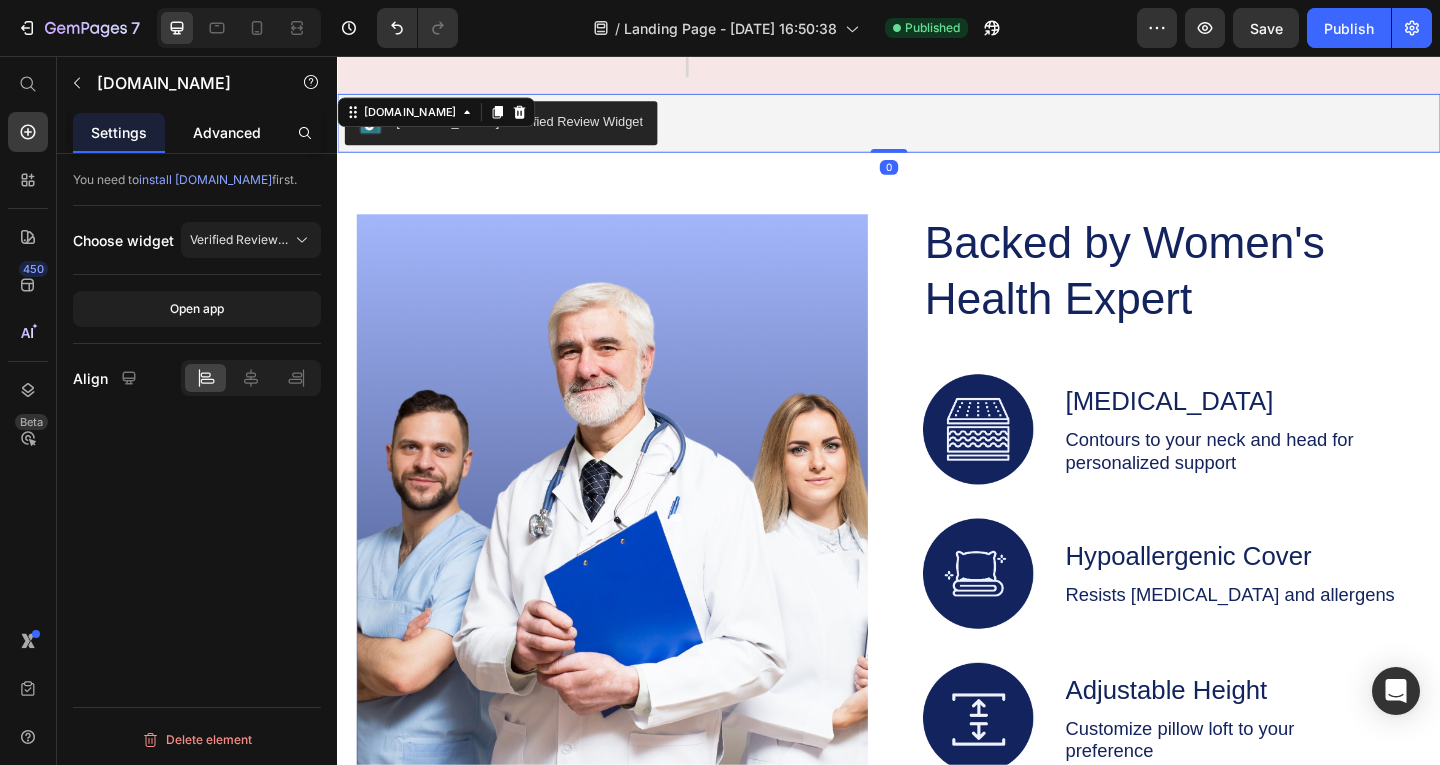 click on "Advanced" 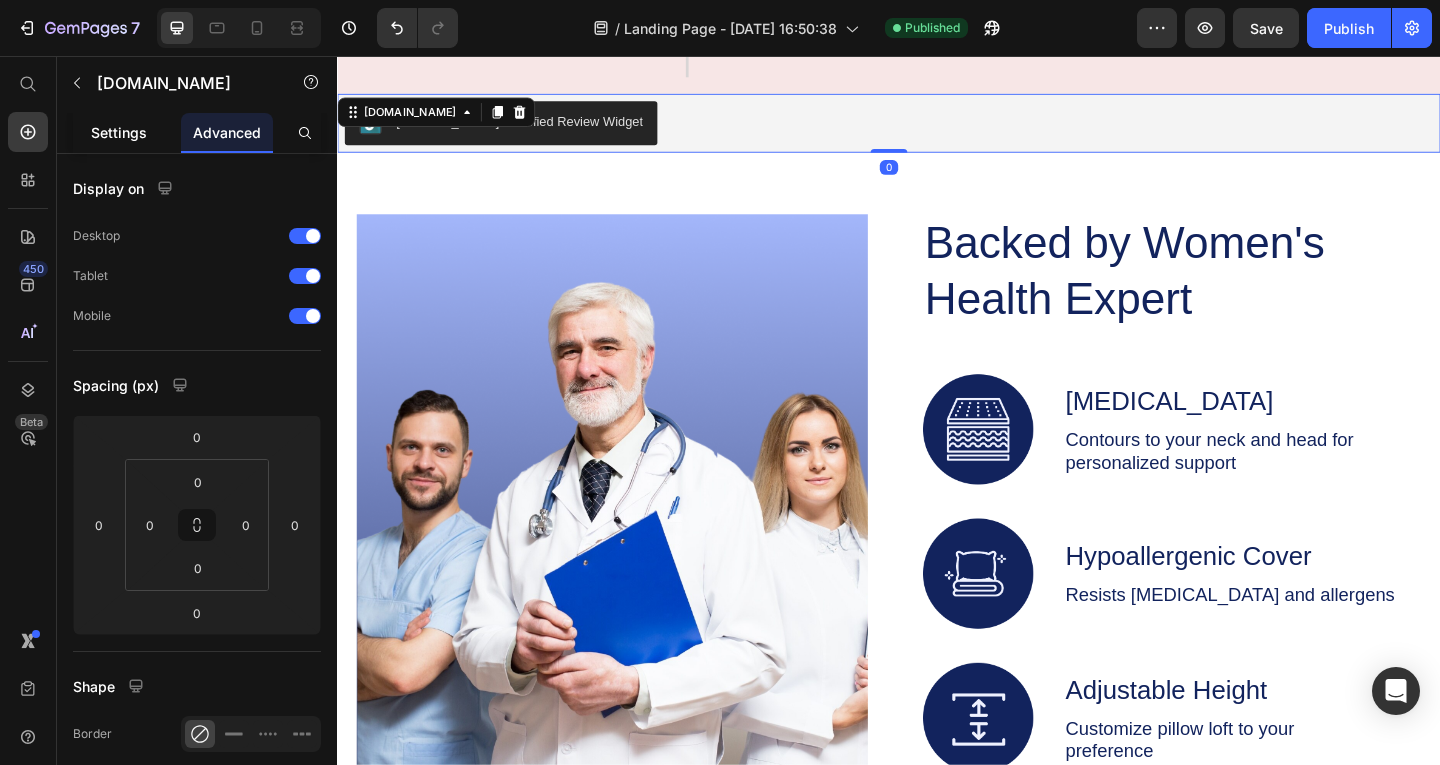 click on "Settings" 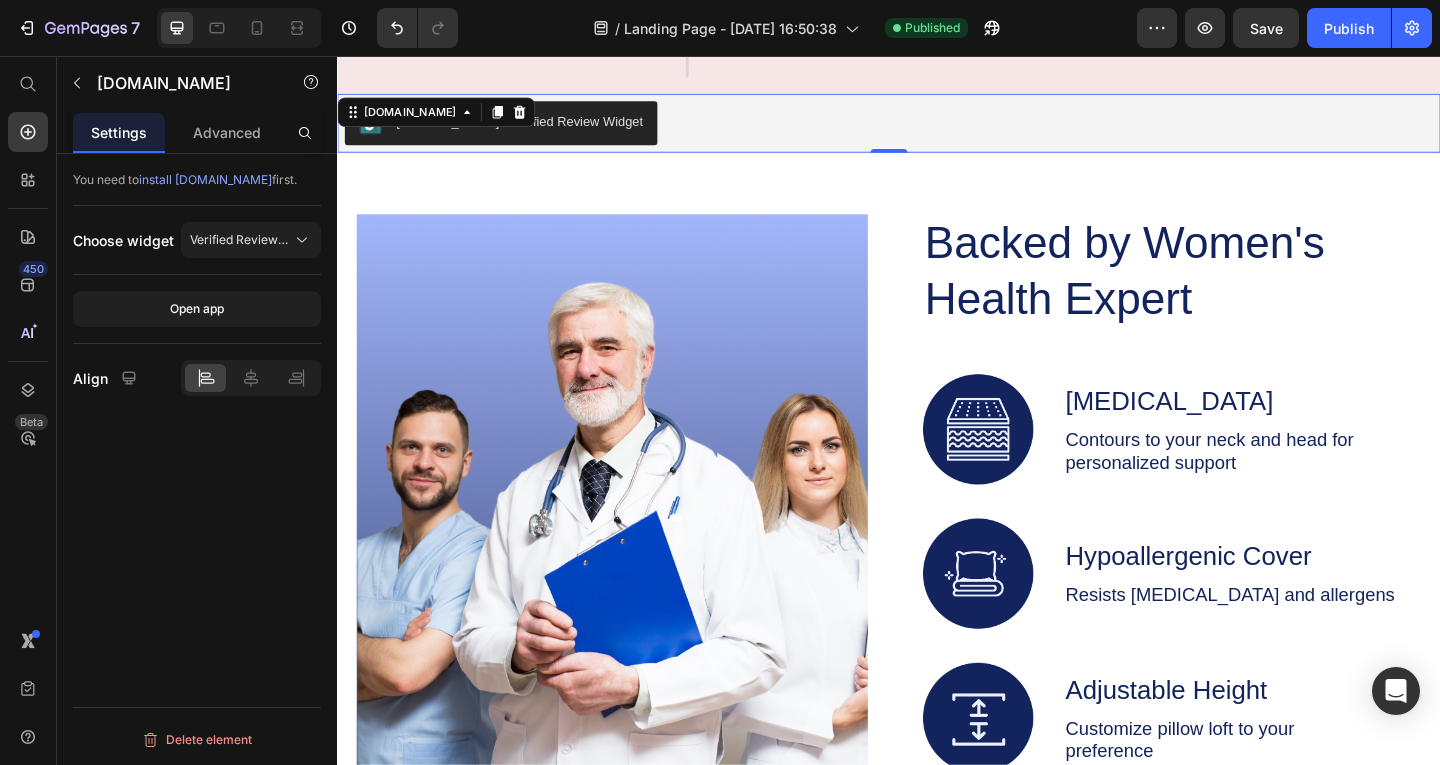 click on "Choose widget Verified Review Widget" 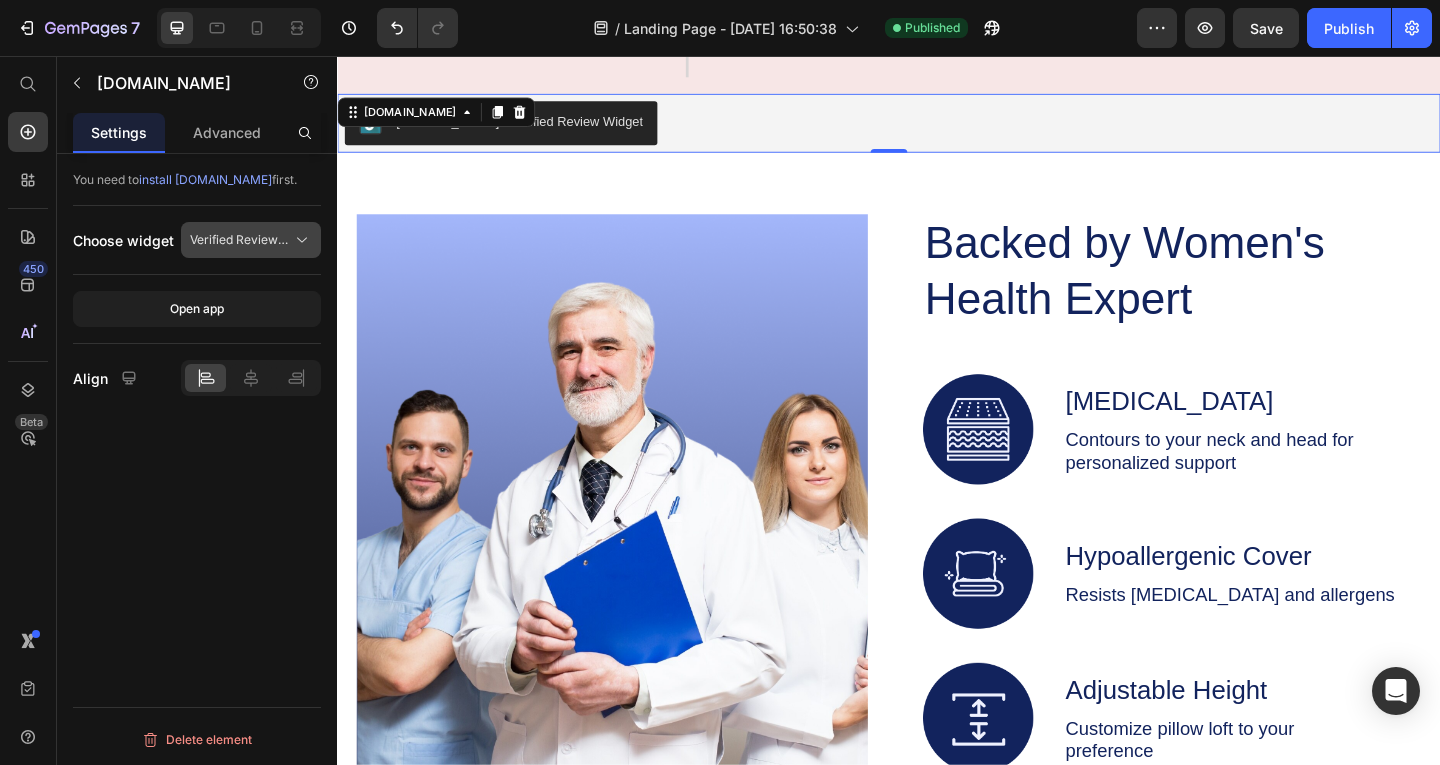 click on "Verified Review Widget" at bounding box center [251, 240] 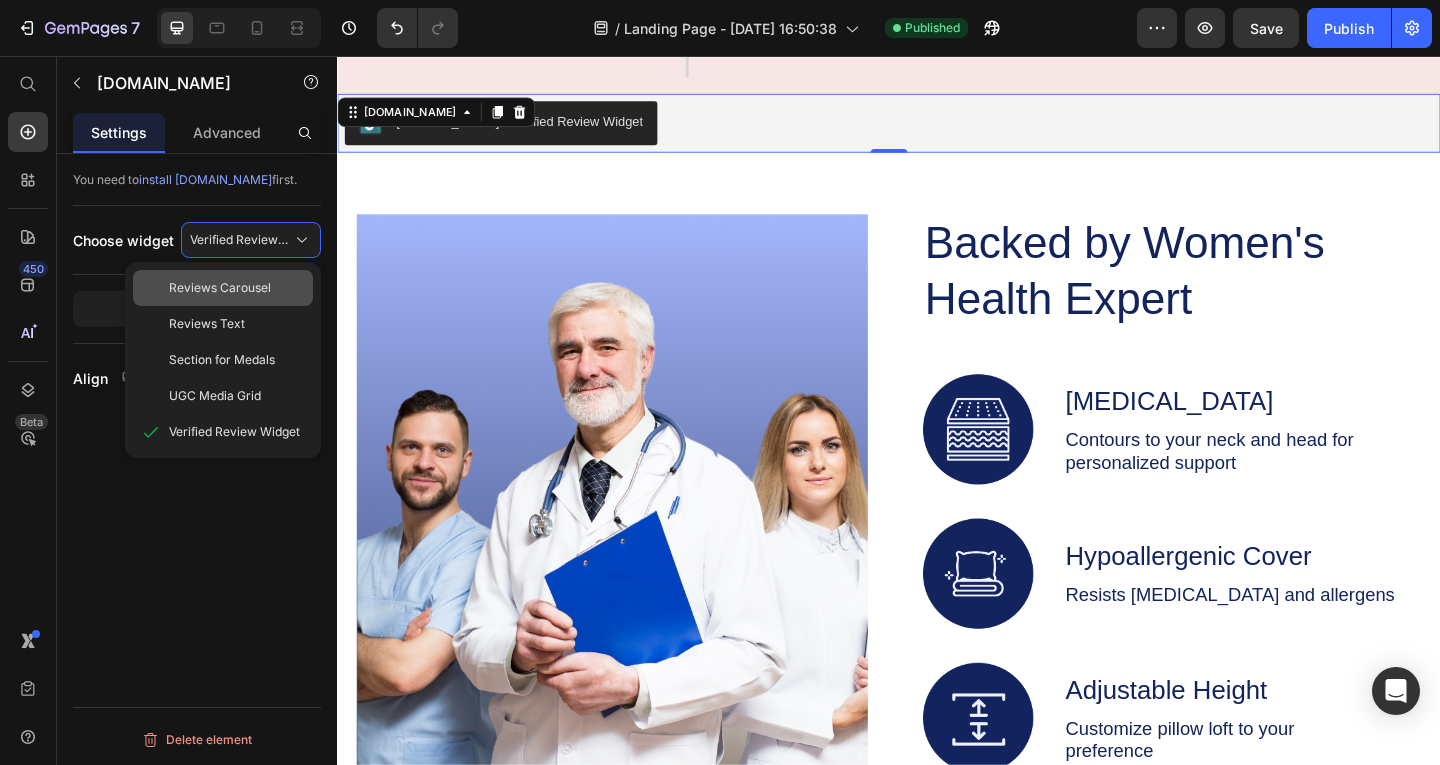 click on "Reviews Carousel" at bounding box center (220, 288) 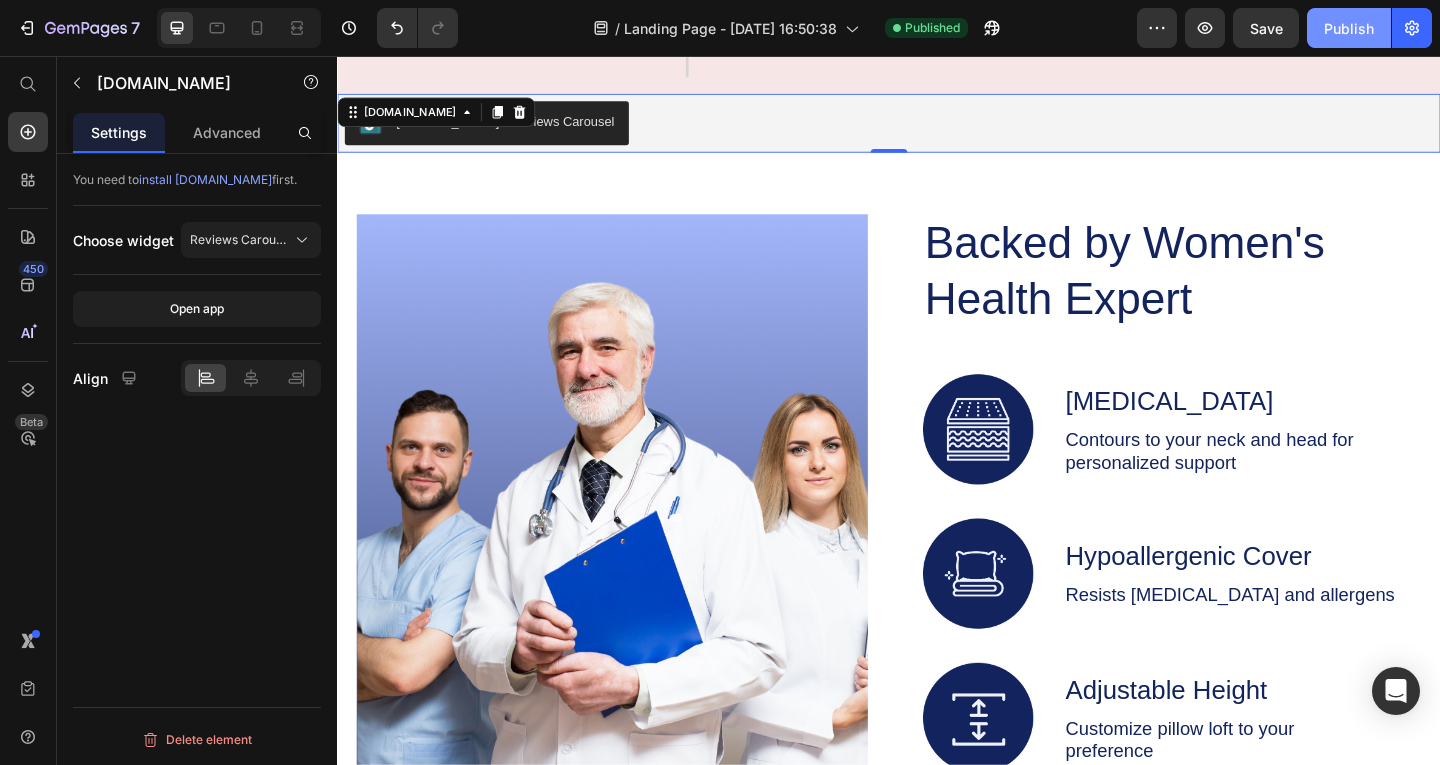 click on "Publish" 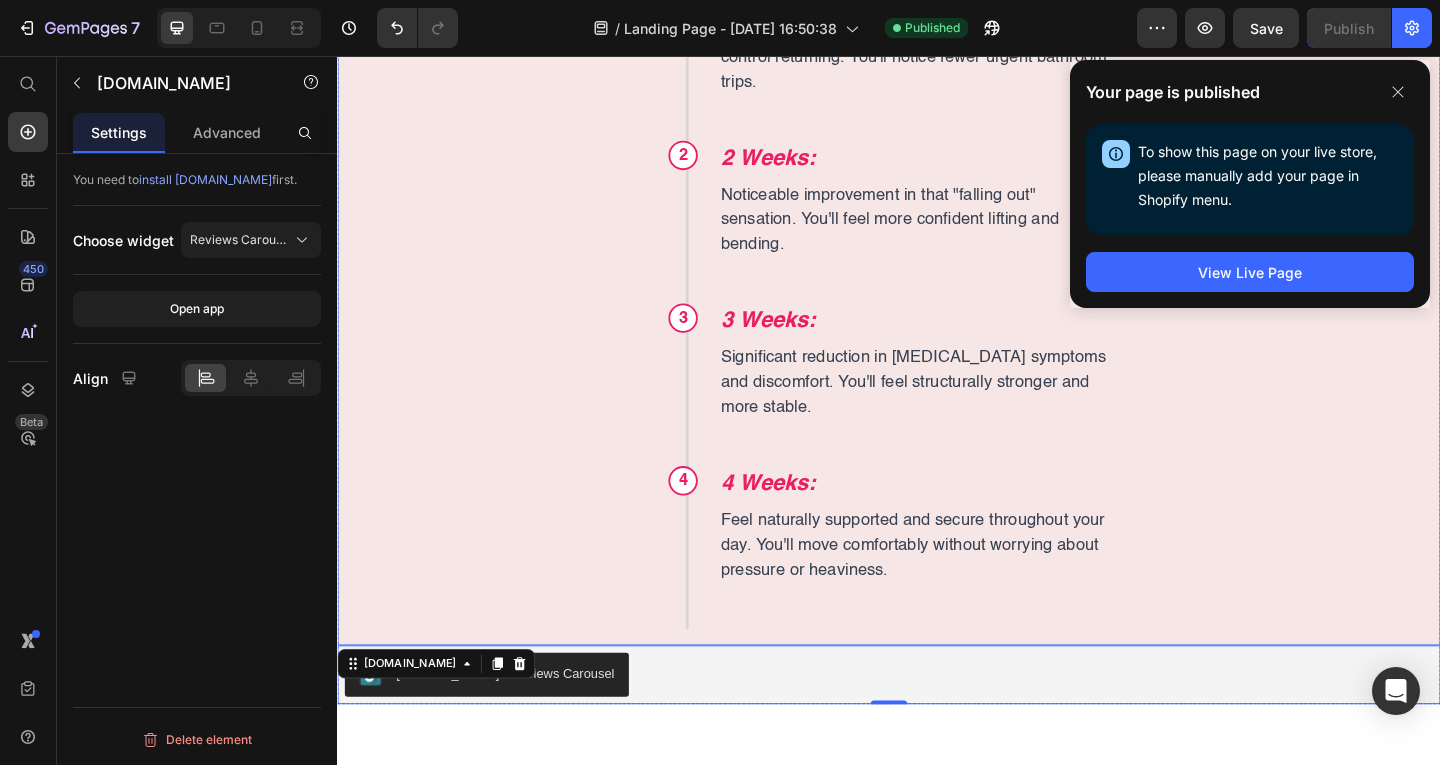 scroll, scrollTop: 9216, scrollLeft: 0, axis: vertical 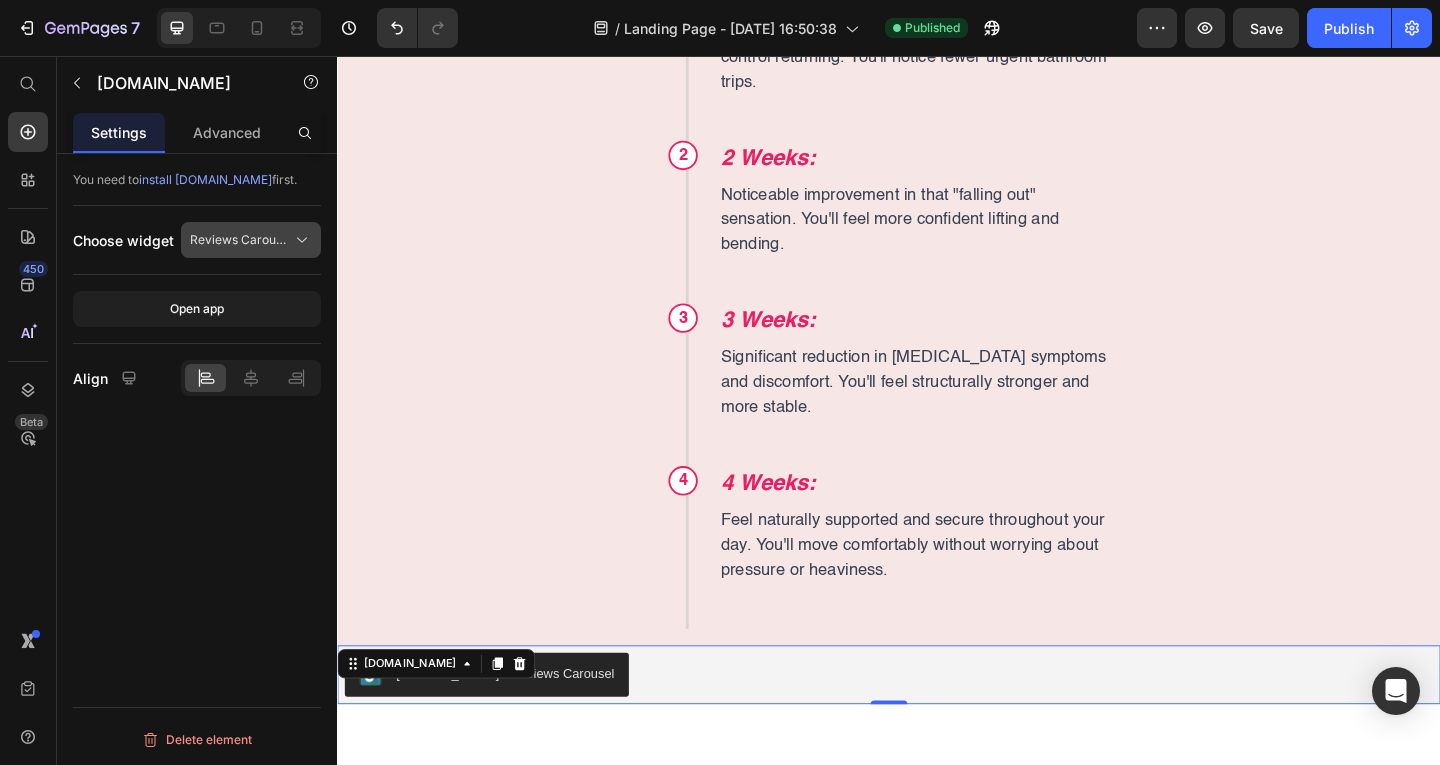 click on "Reviews Carousel" at bounding box center [251, 240] 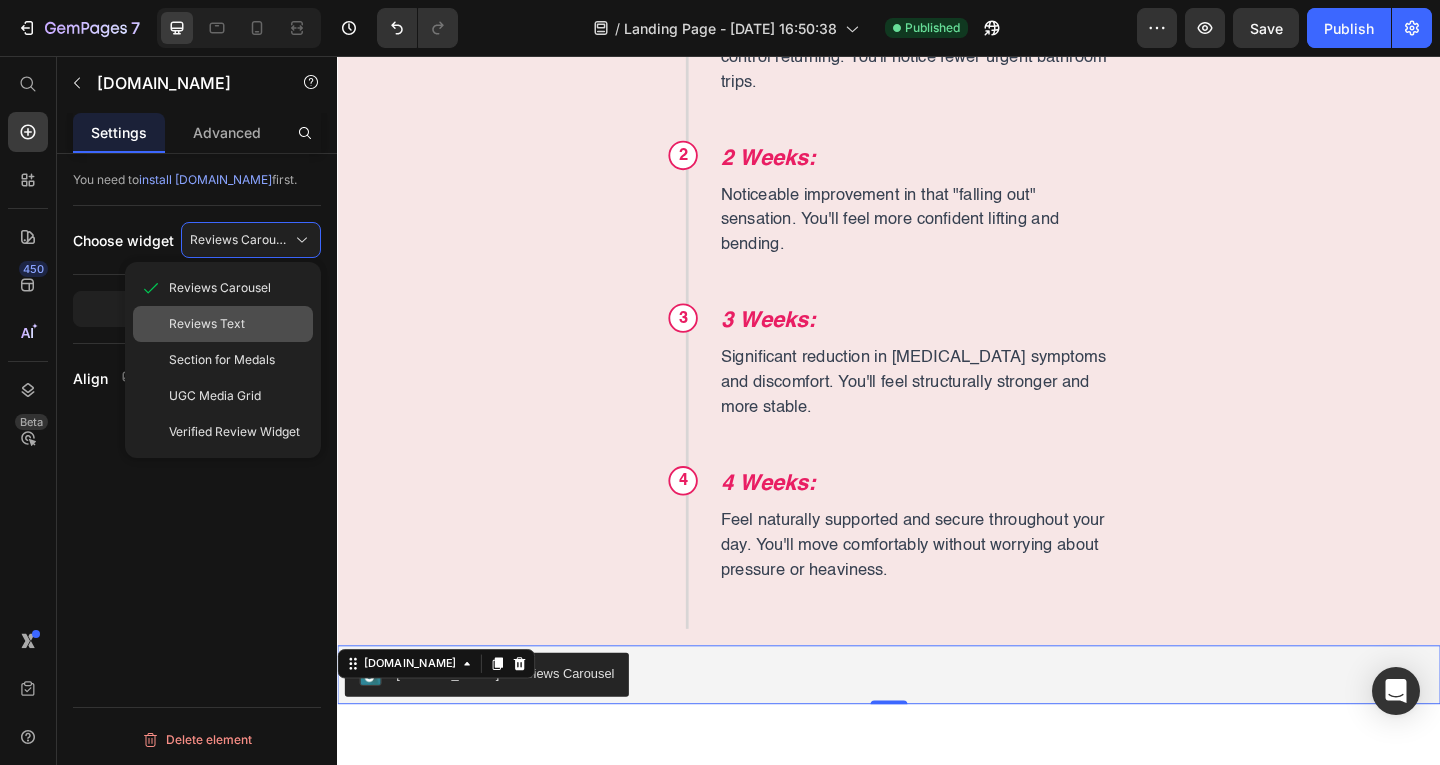 click on "Reviews Text" at bounding box center (207, 324) 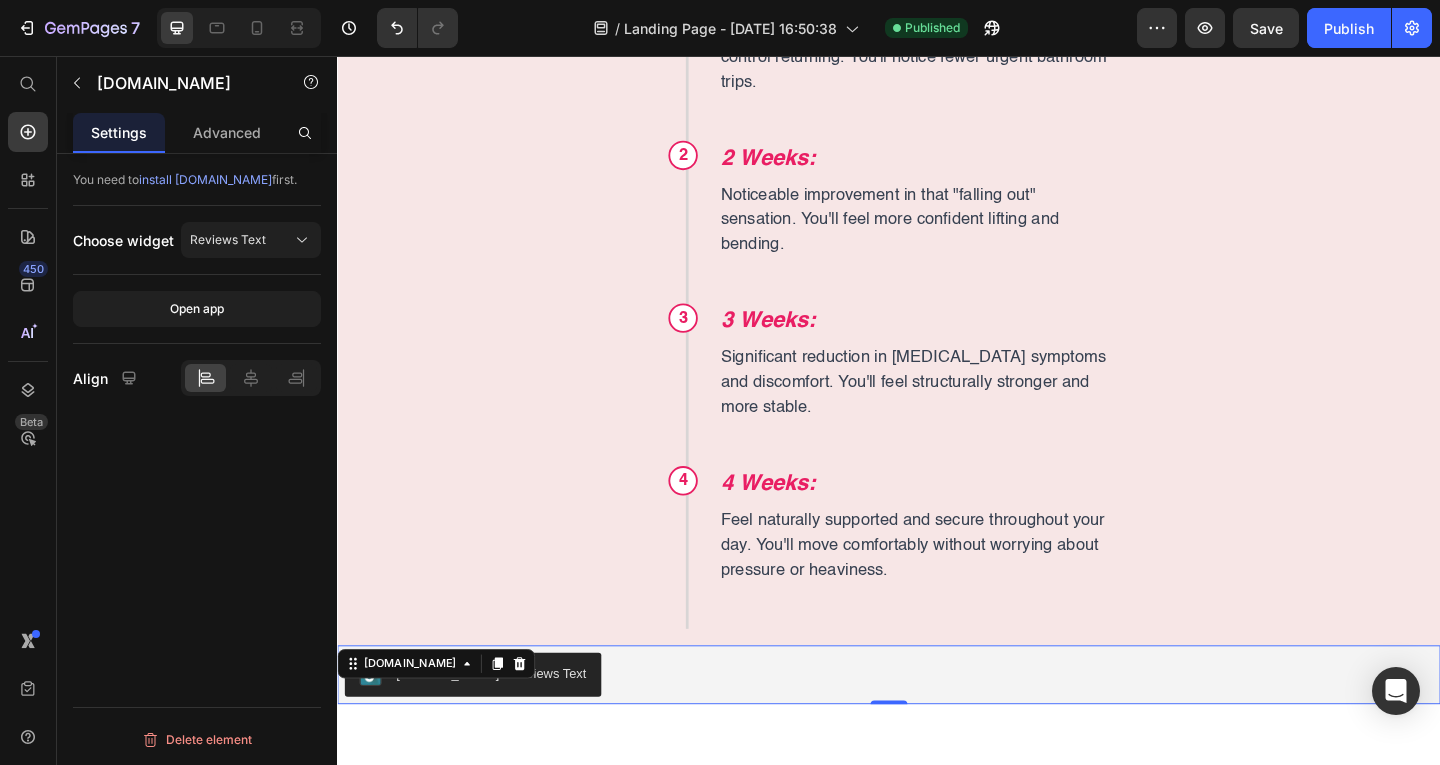 click on "Choose widget Reviews Text" 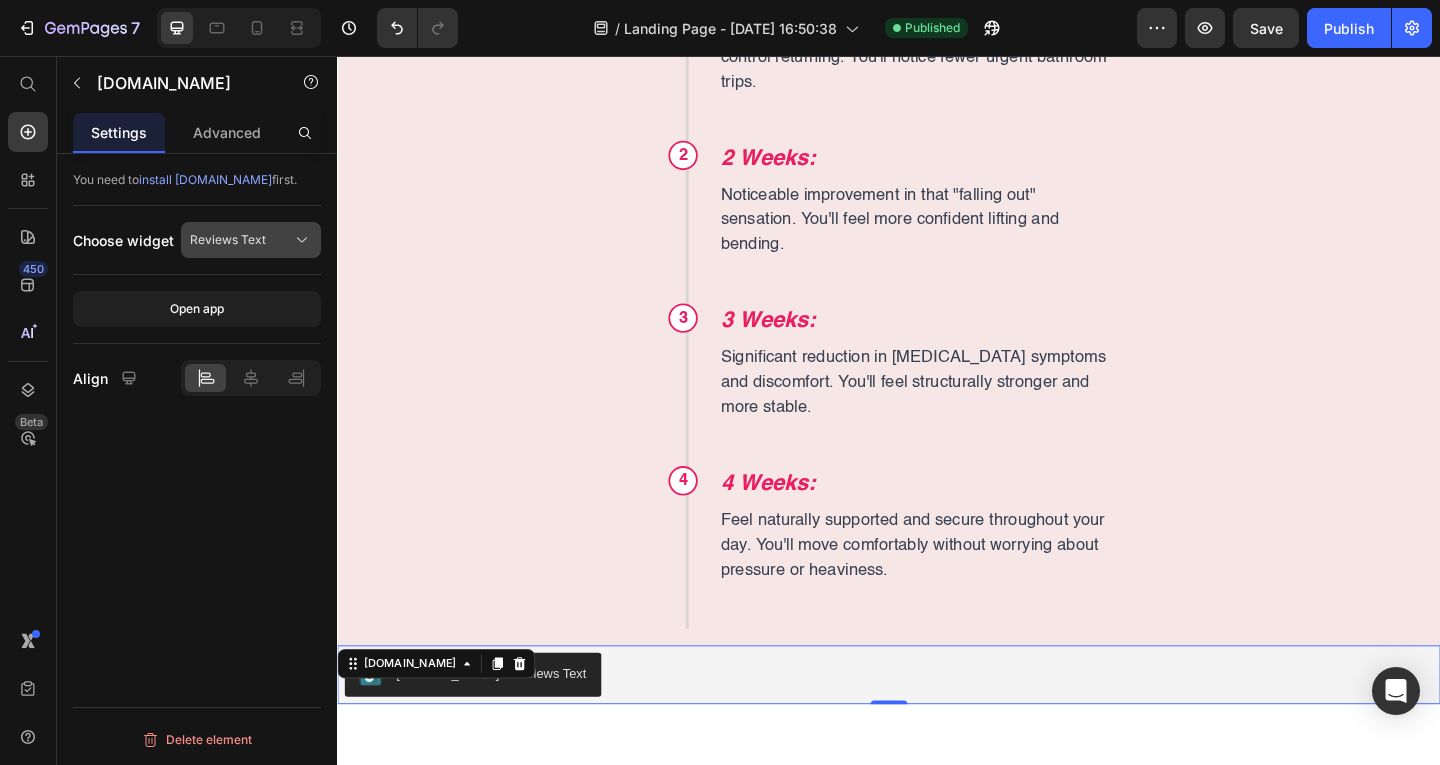 click on "Reviews Text" at bounding box center (251, 240) 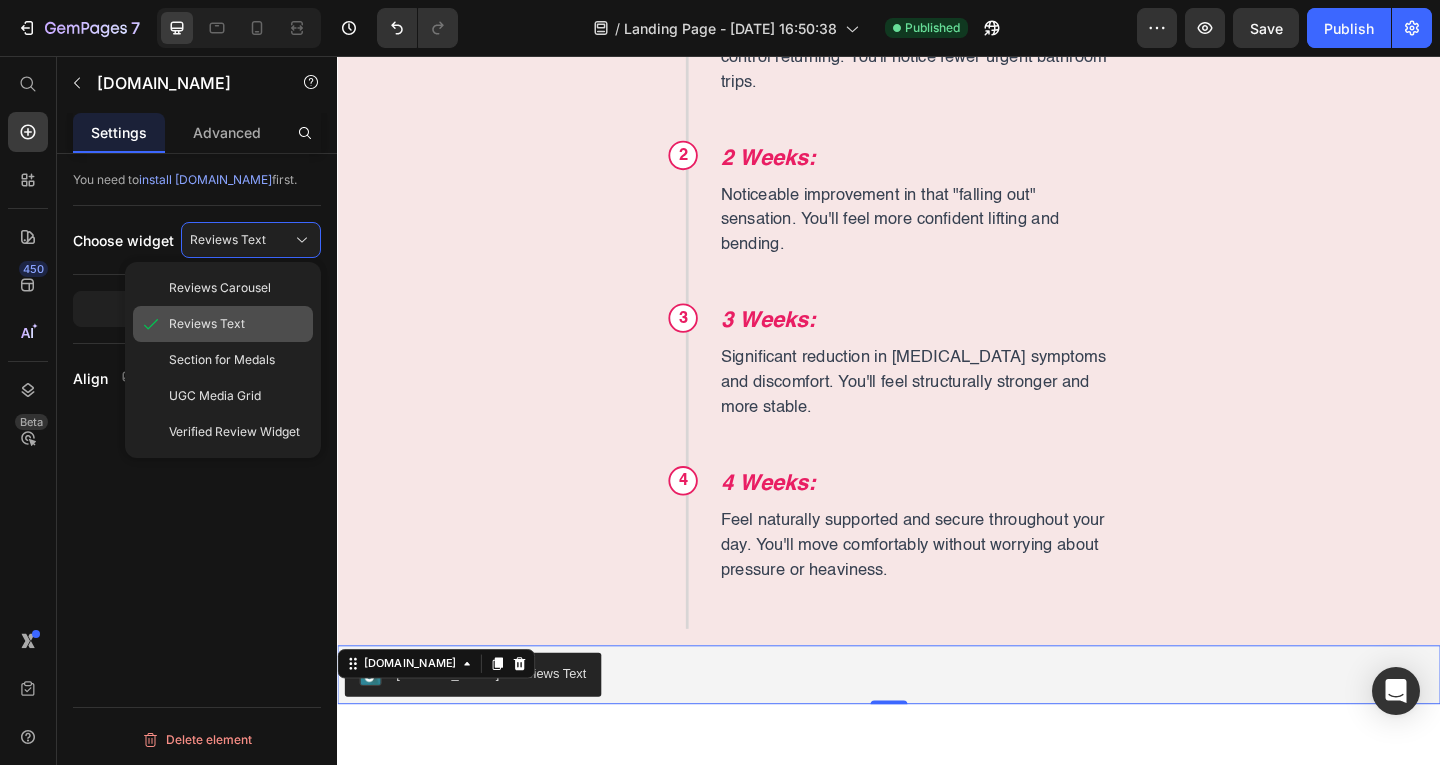 click on "Reviews Text" 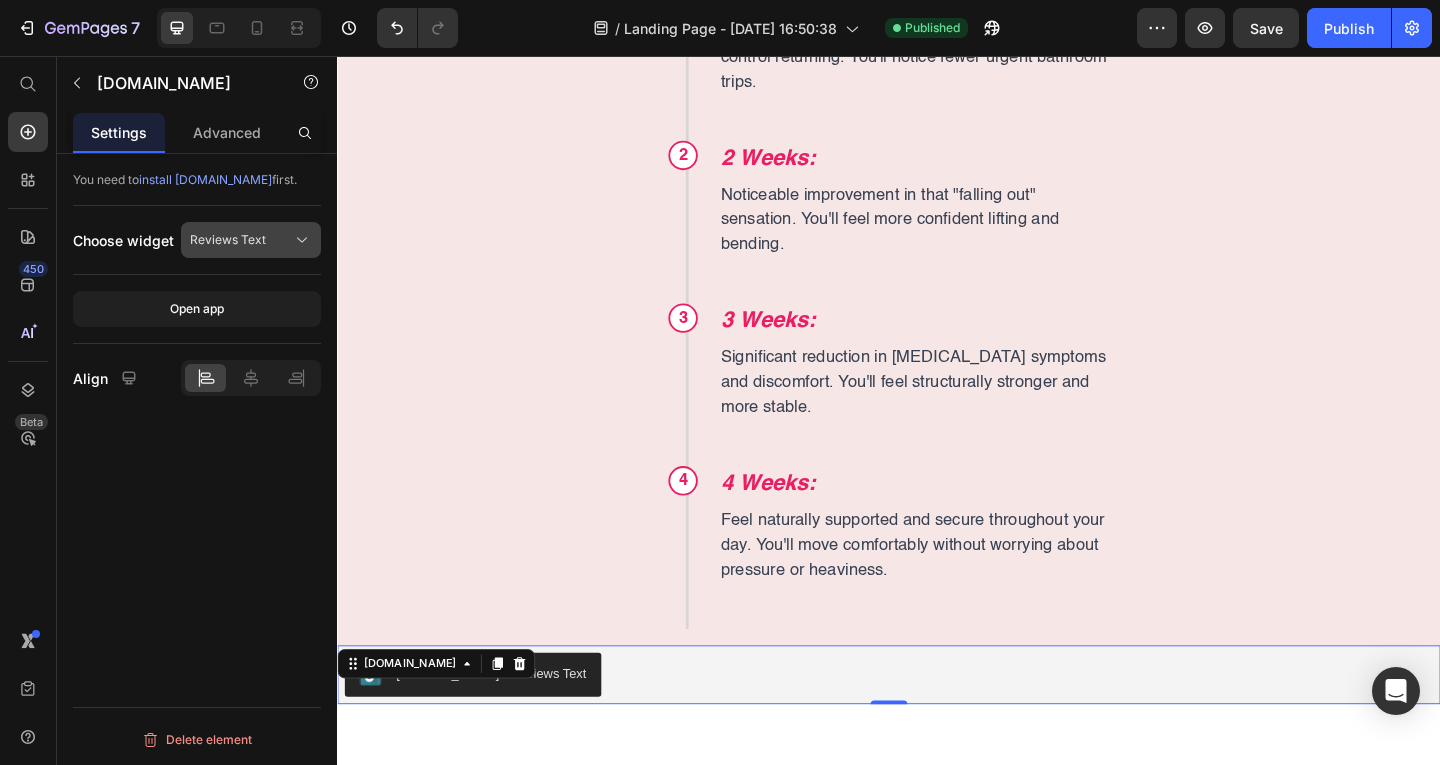 click on "Reviews Text" at bounding box center [228, 240] 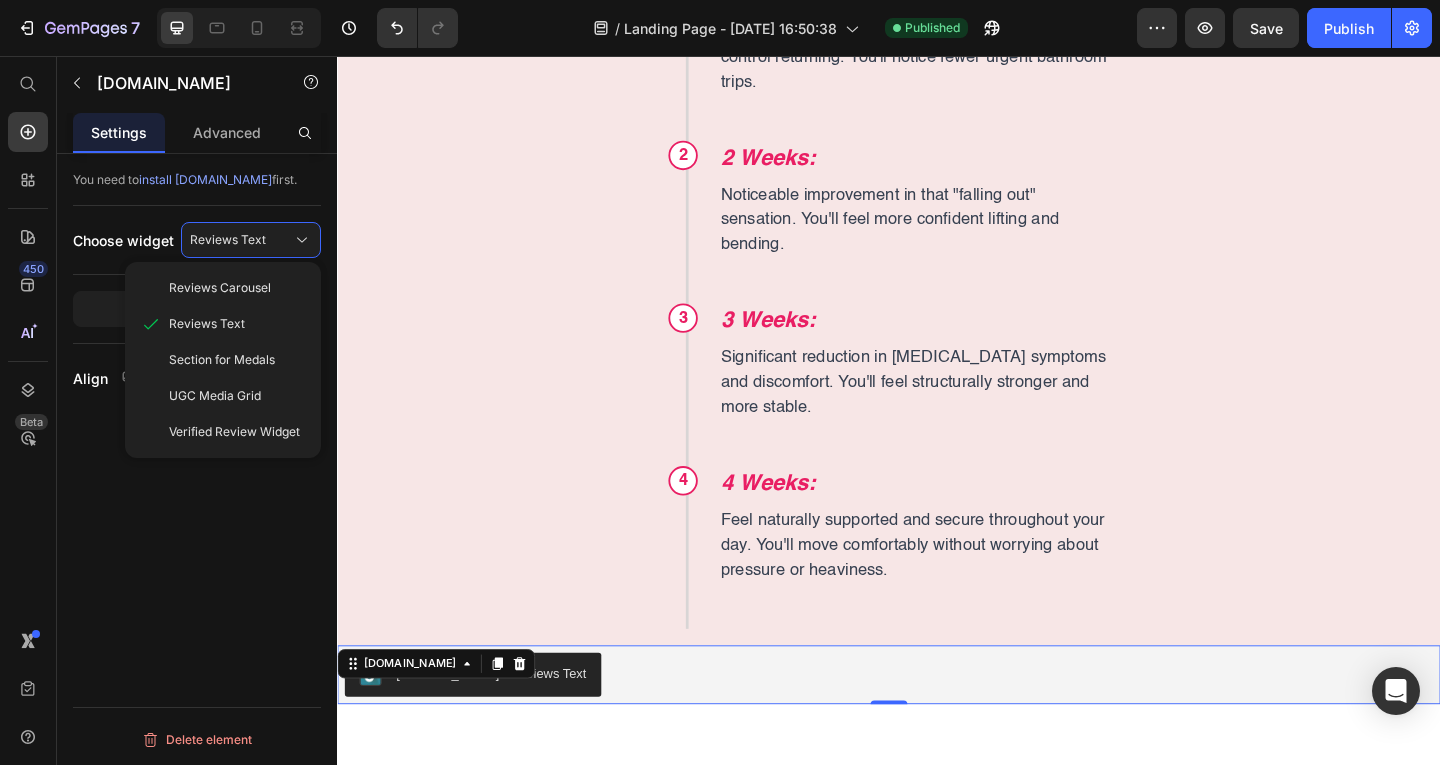 click on "Section for Medals" at bounding box center [222, 360] 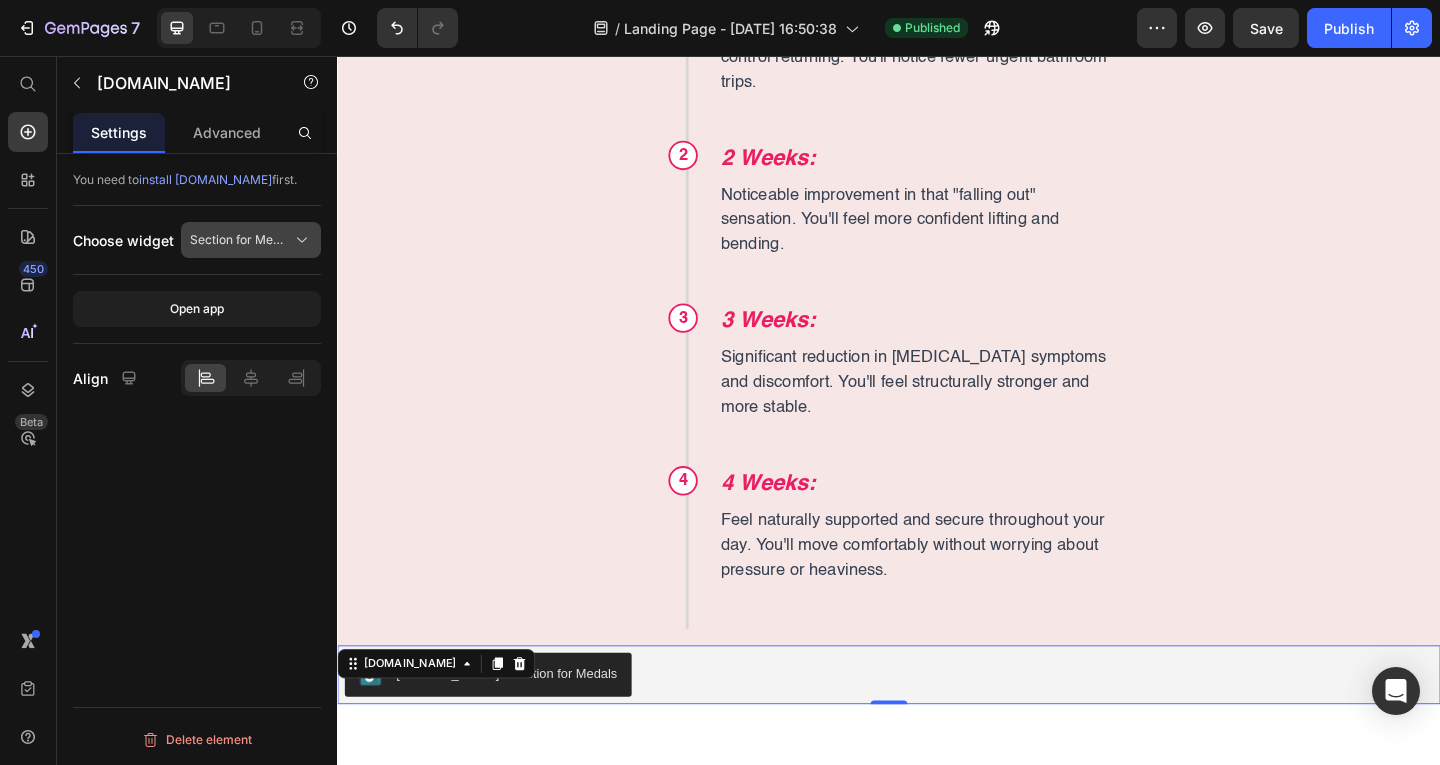 click on "Section for Medals" at bounding box center (239, 240) 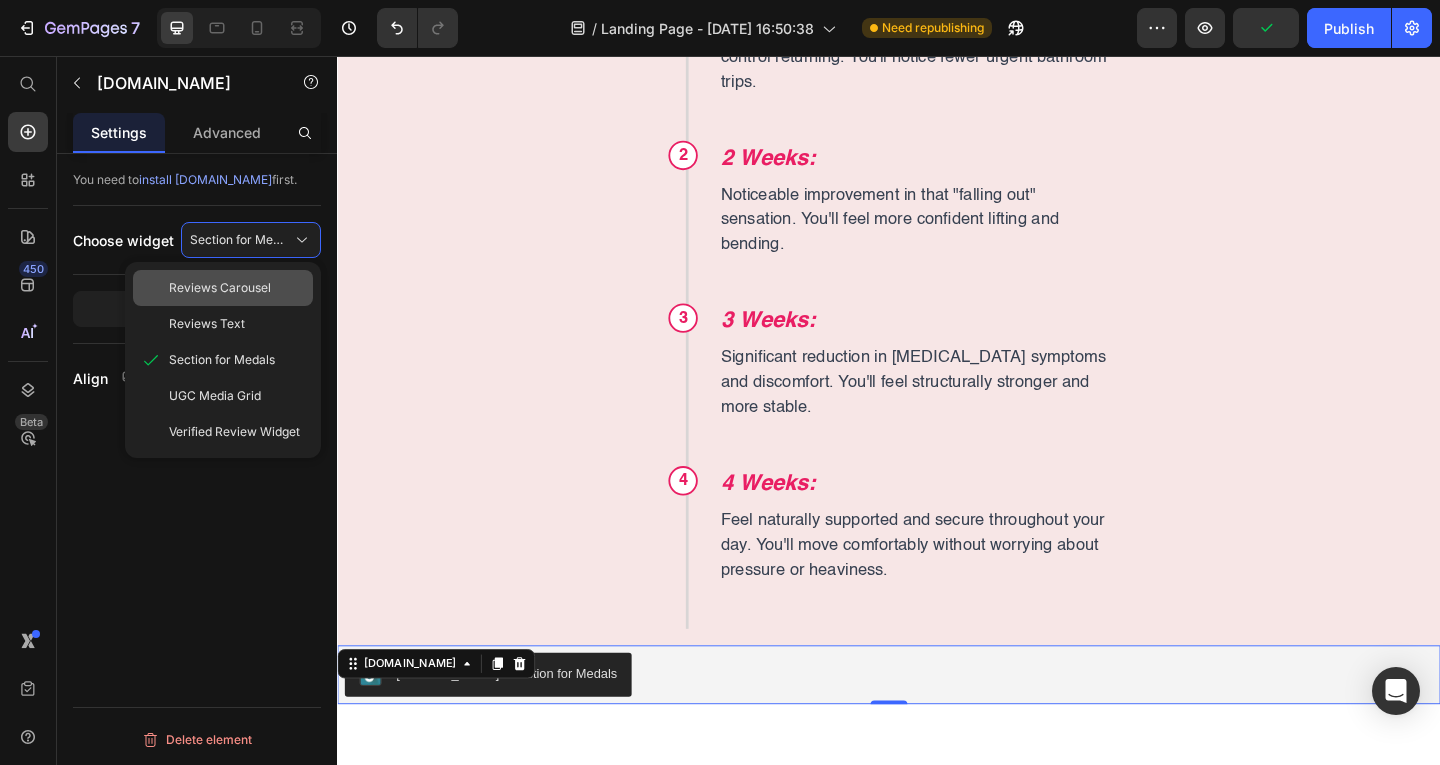 click on "Reviews Carousel" at bounding box center (220, 288) 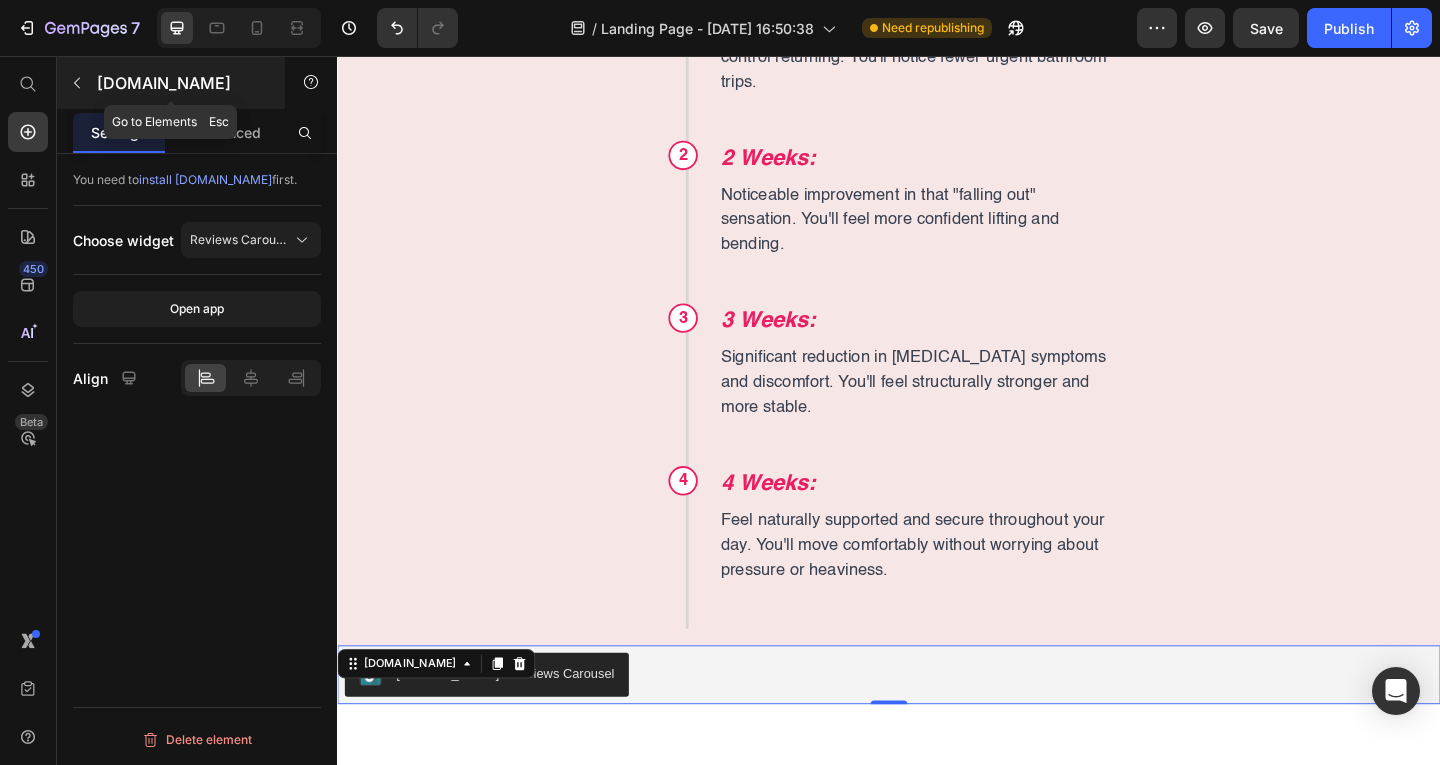 click at bounding box center (77, 83) 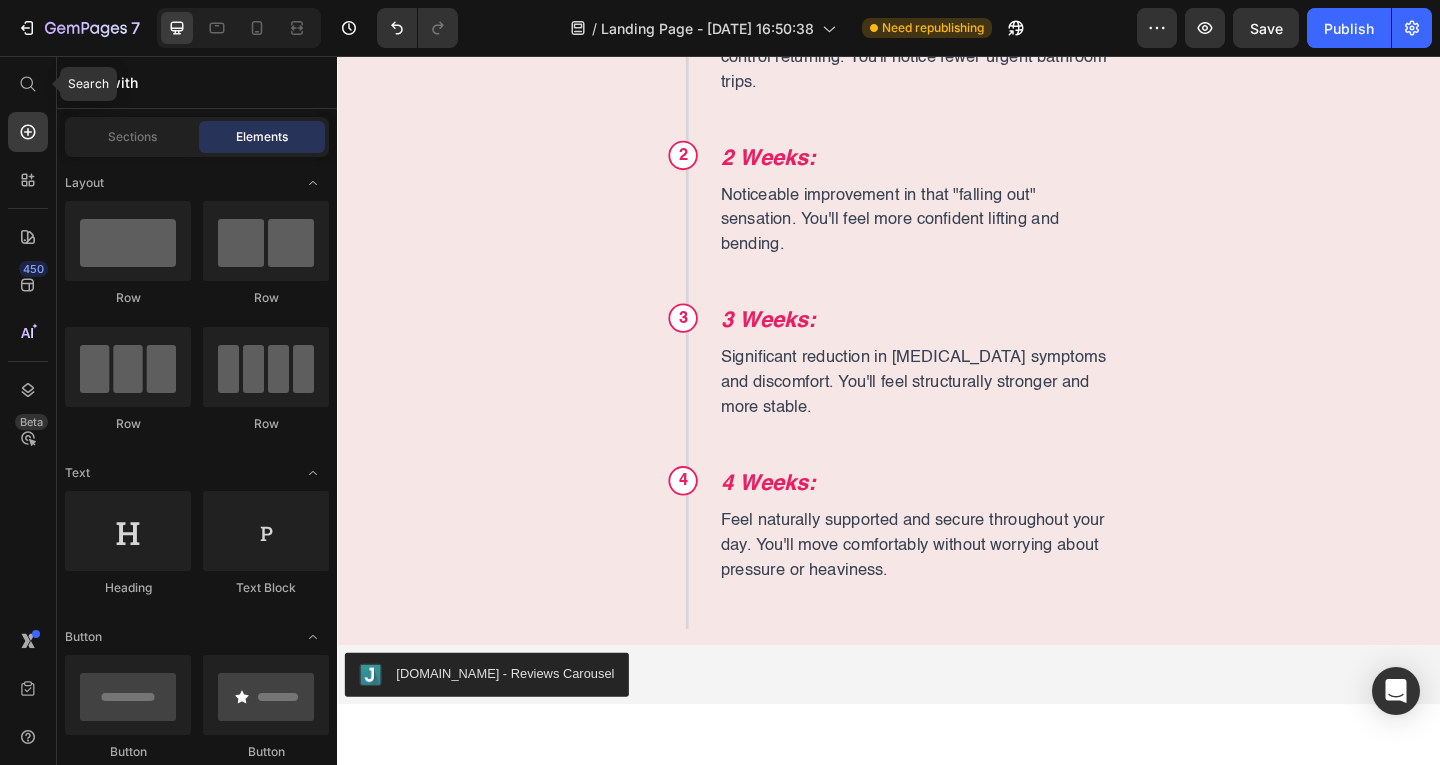 click on "Search 450 Beta" at bounding box center [28, 410] 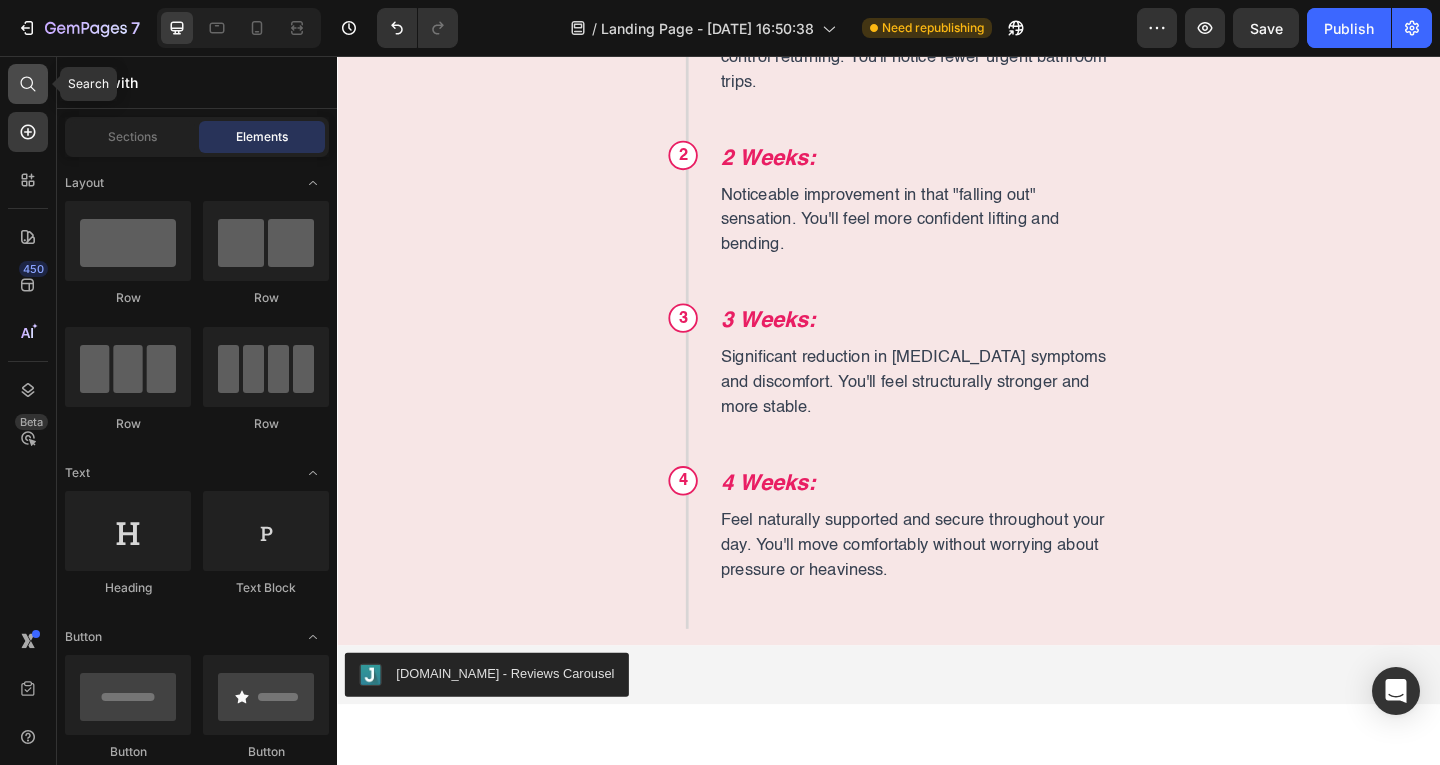 click 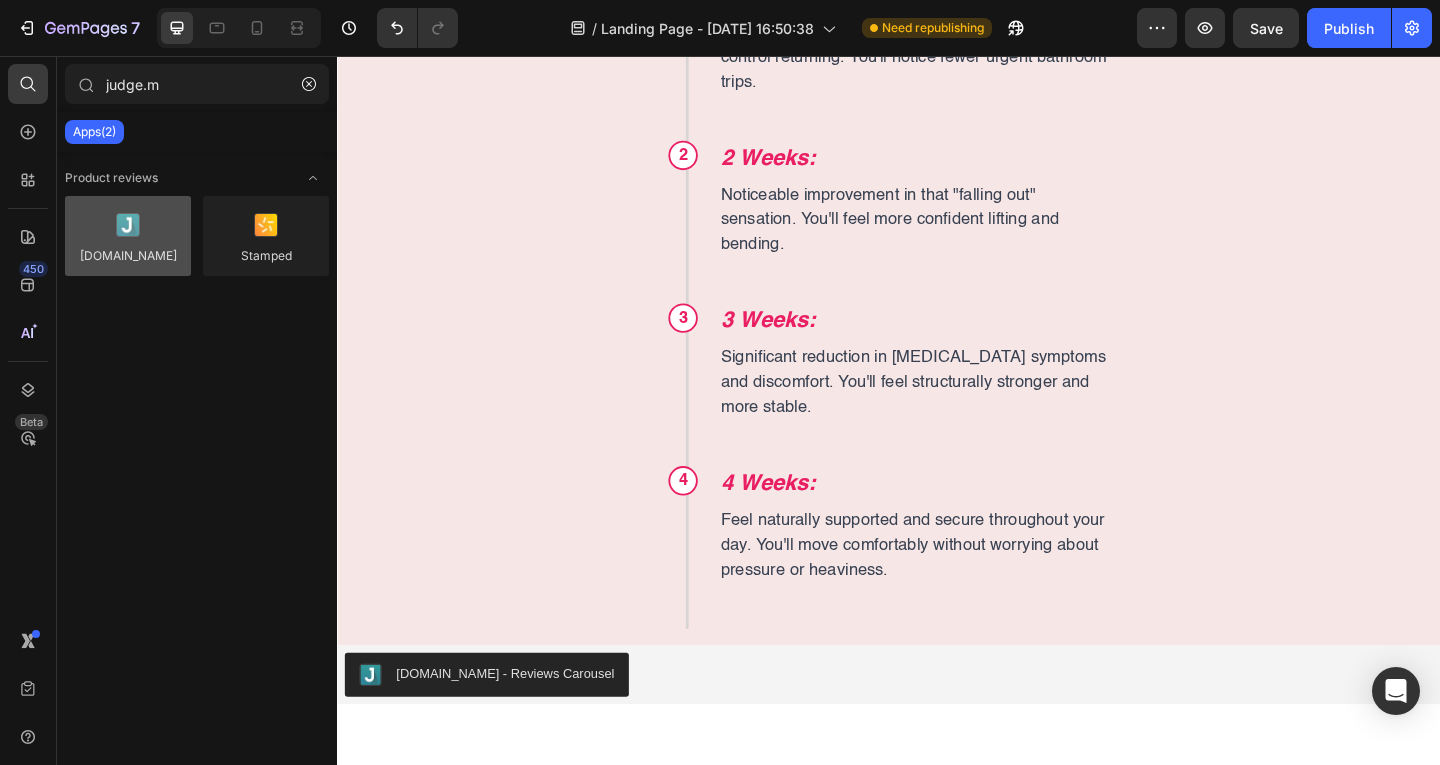 type on "judge.m" 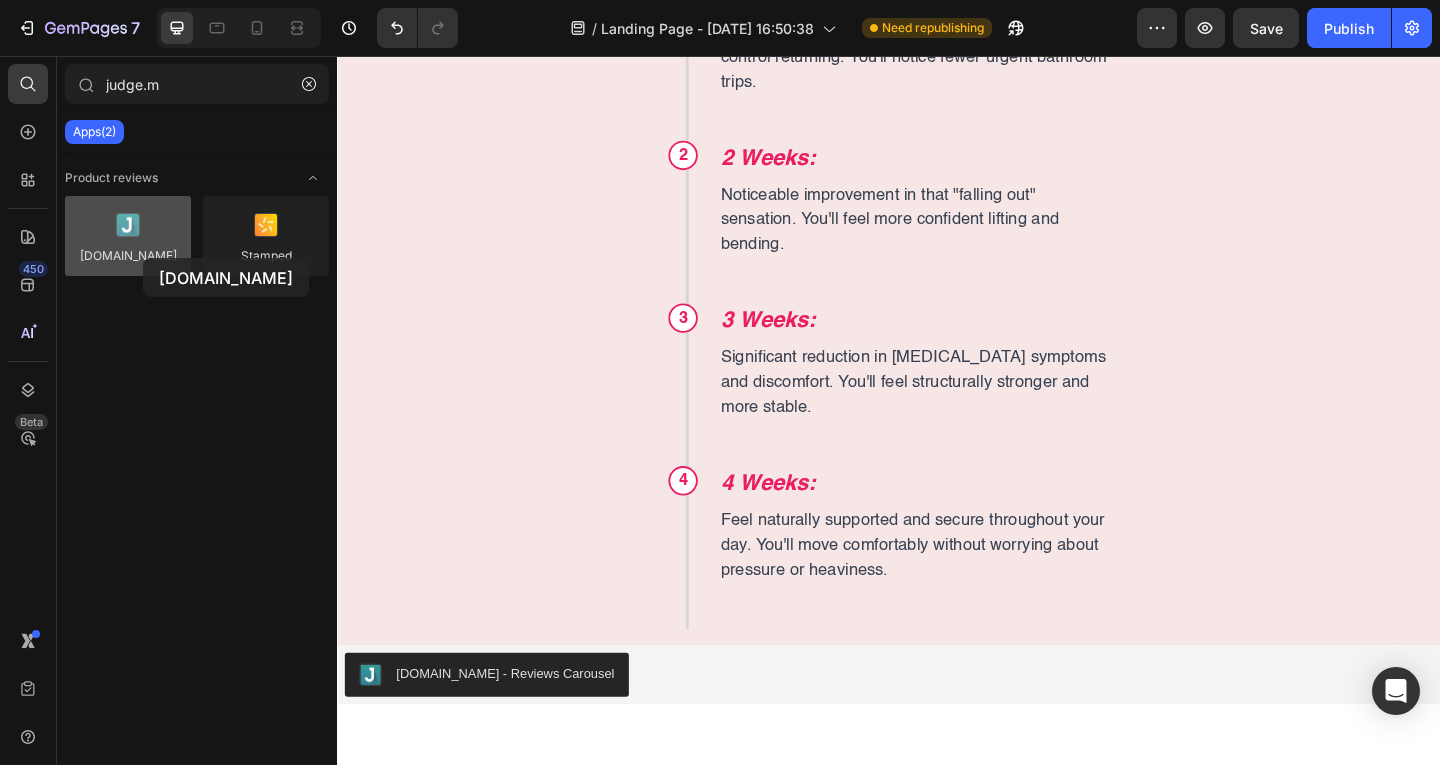drag, startPoint x: 95, startPoint y: 251, endPoint x: 143, endPoint y: 258, distance: 48.507732 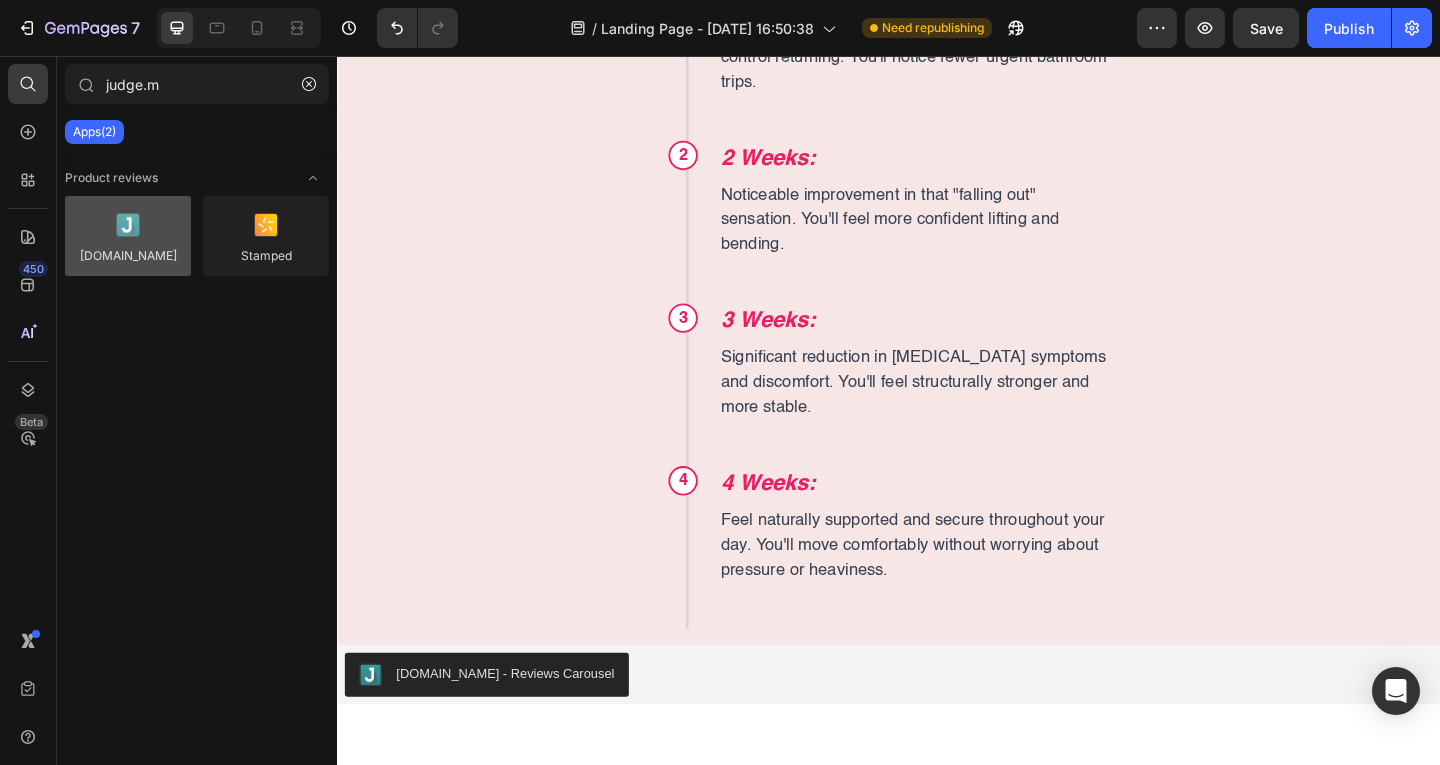 click at bounding box center (128, 236) 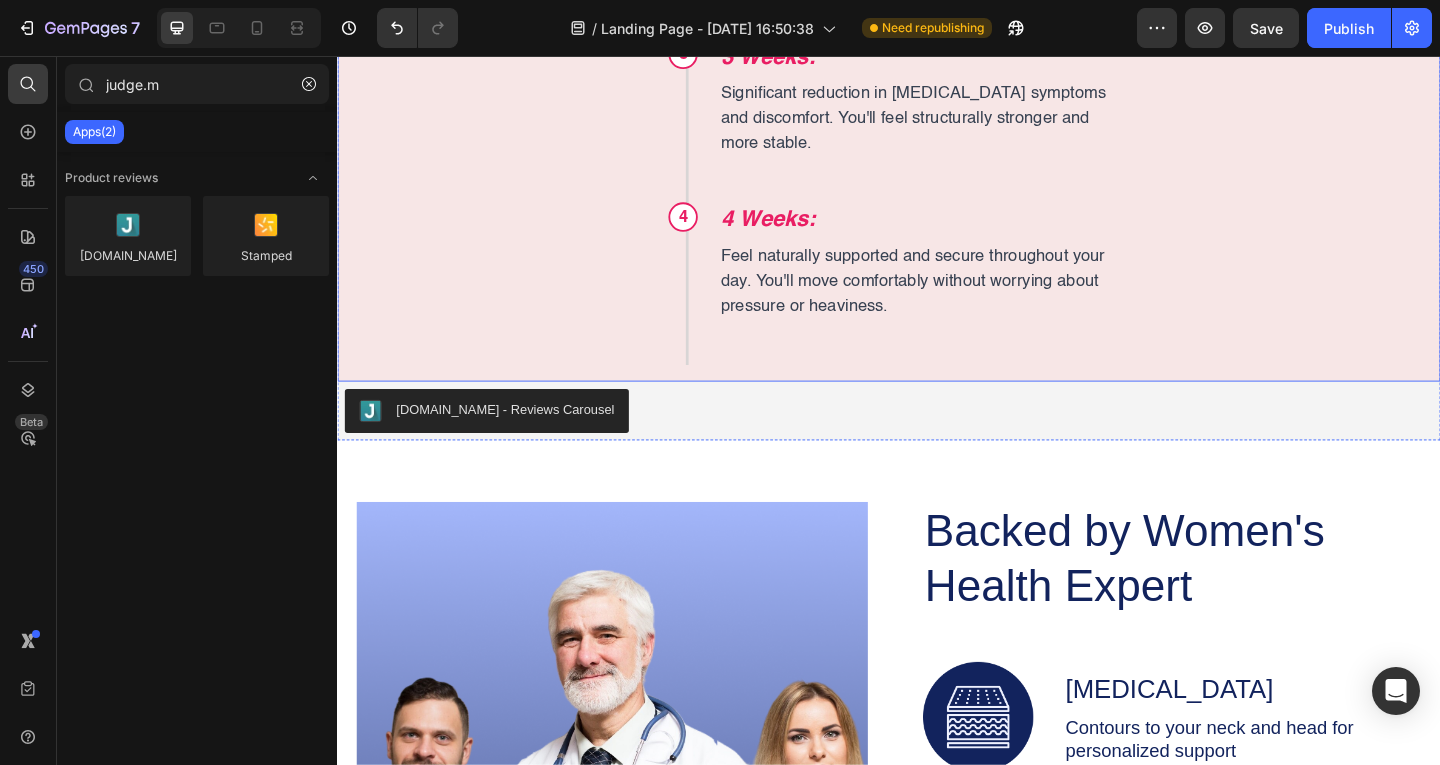 scroll, scrollTop: 9616, scrollLeft: 0, axis: vertical 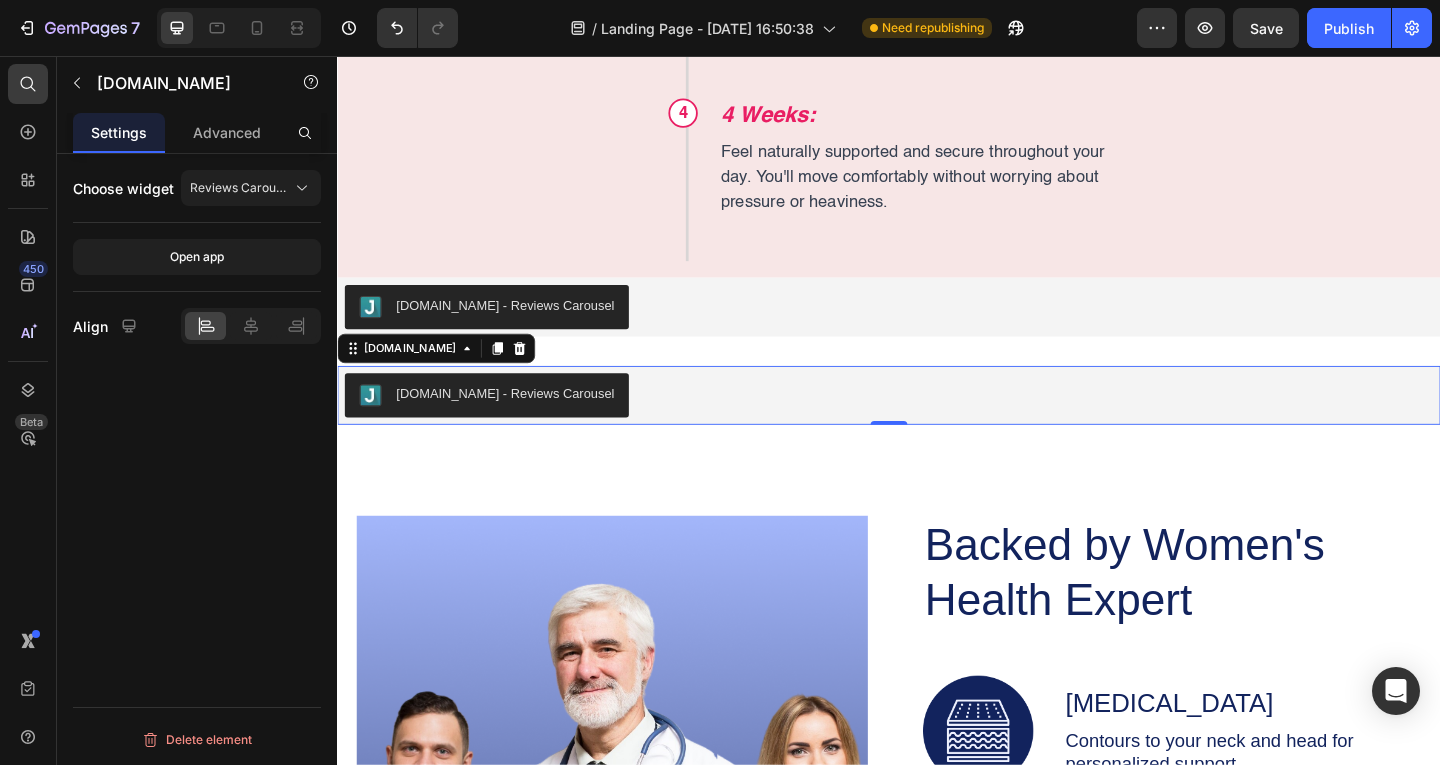 drag, startPoint x: 506, startPoint y: 422, endPoint x: 483, endPoint y: 422, distance: 23 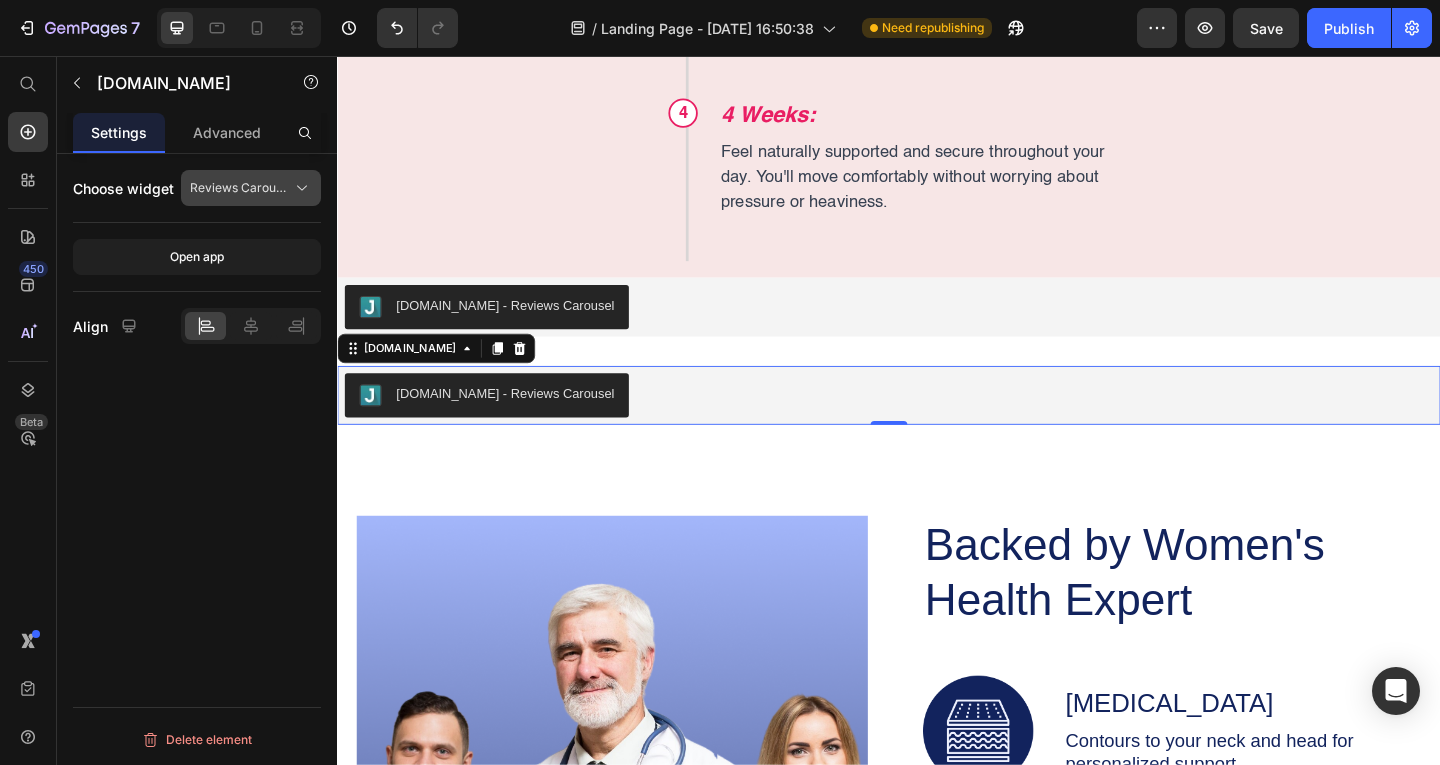 click on "Reviews Carousel" at bounding box center (239, 188) 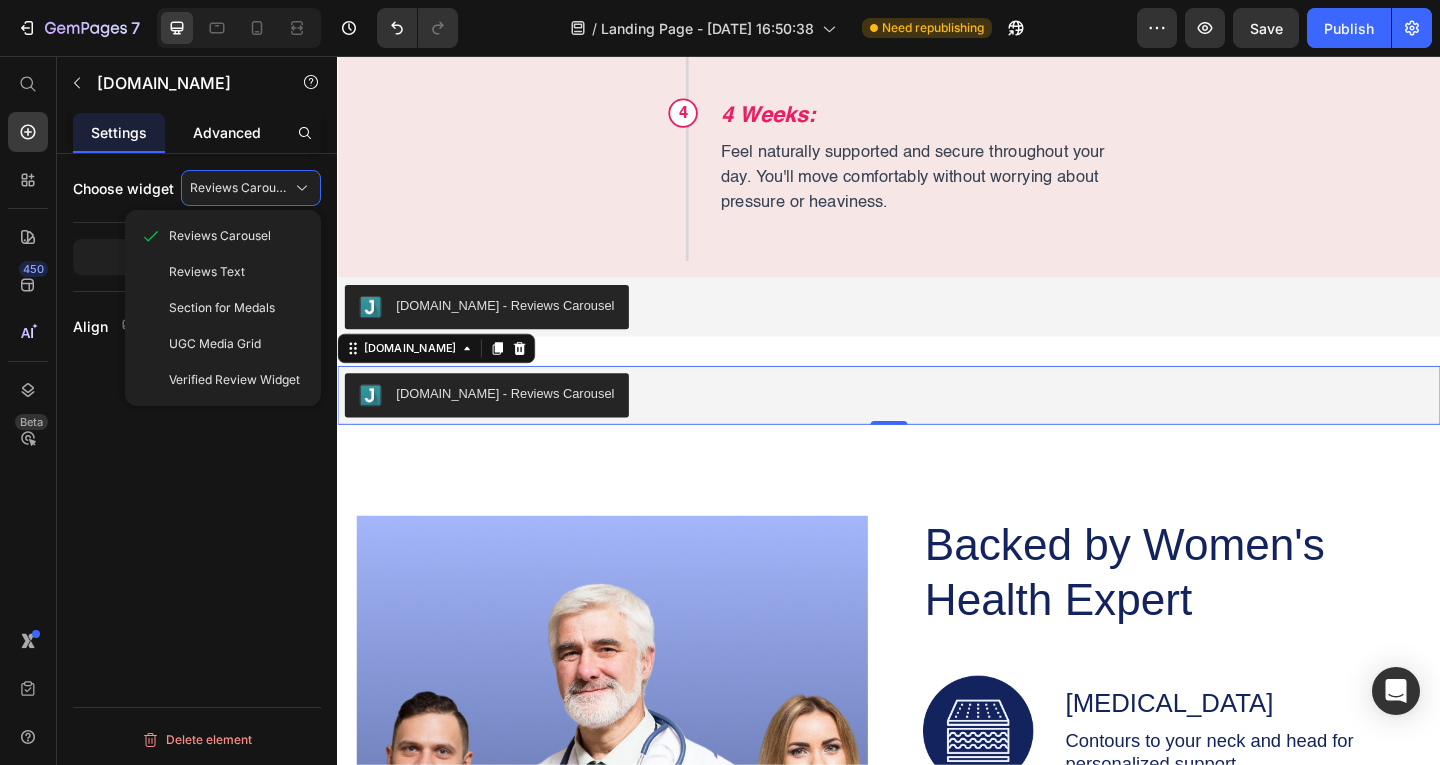 click on "Advanced" at bounding box center (227, 132) 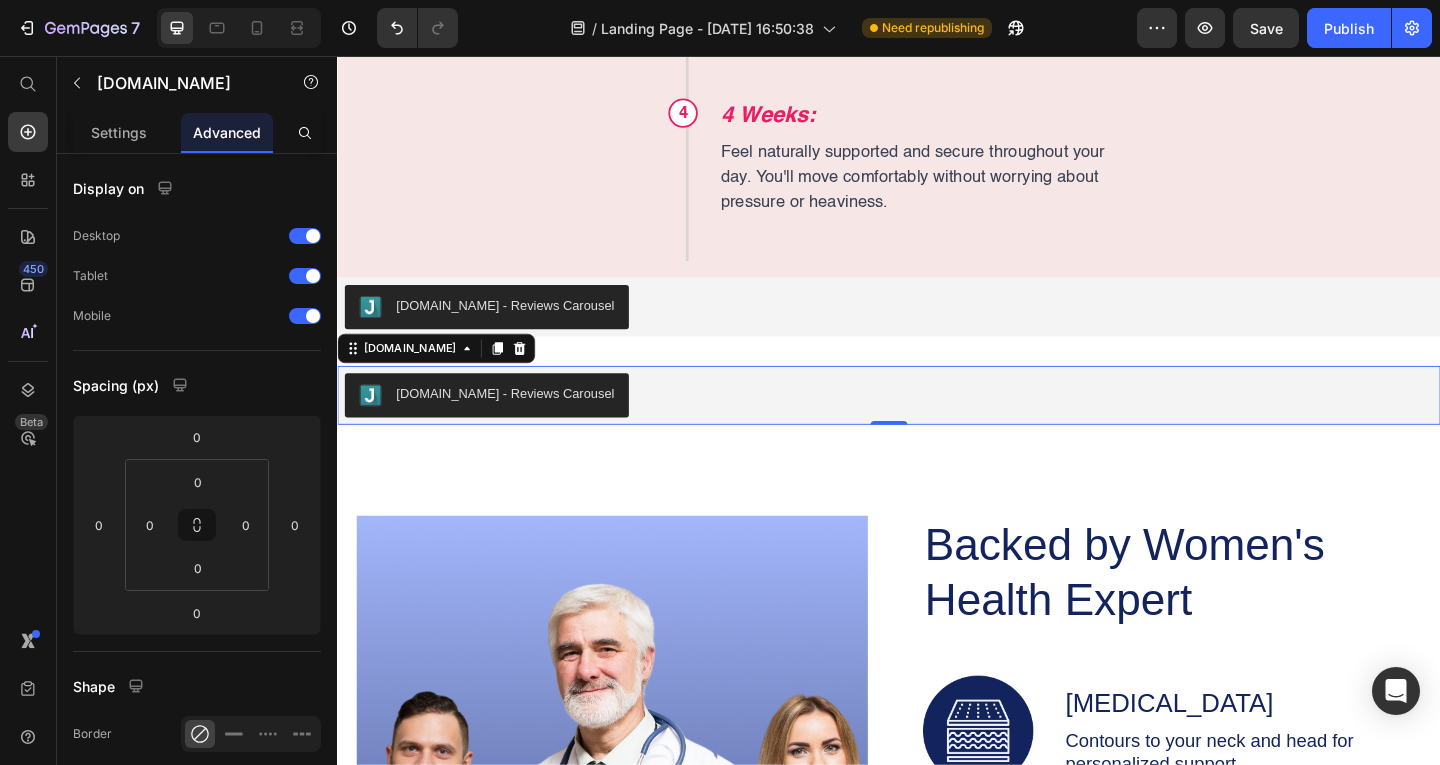 click on "Advanced" at bounding box center (227, 132) 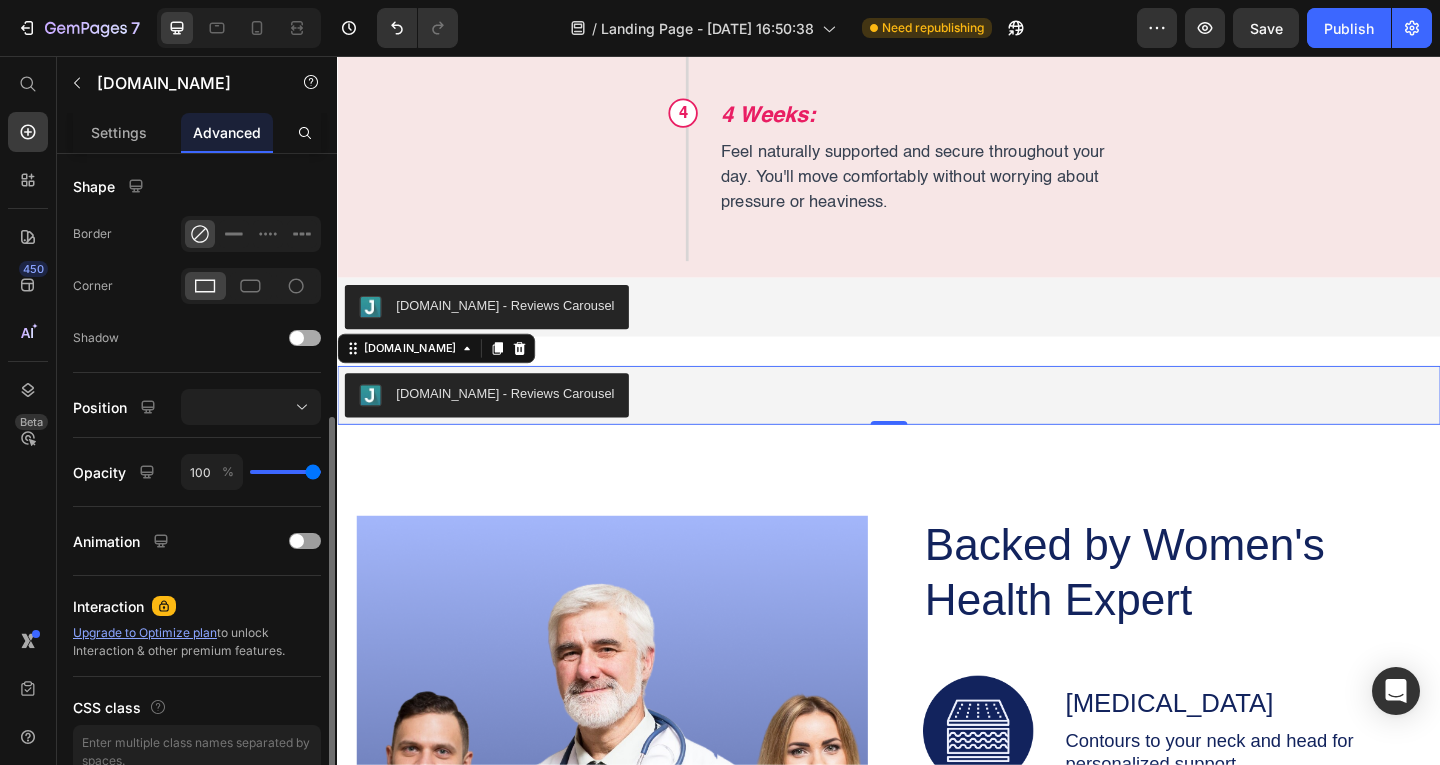 scroll, scrollTop: 601, scrollLeft: 0, axis: vertical 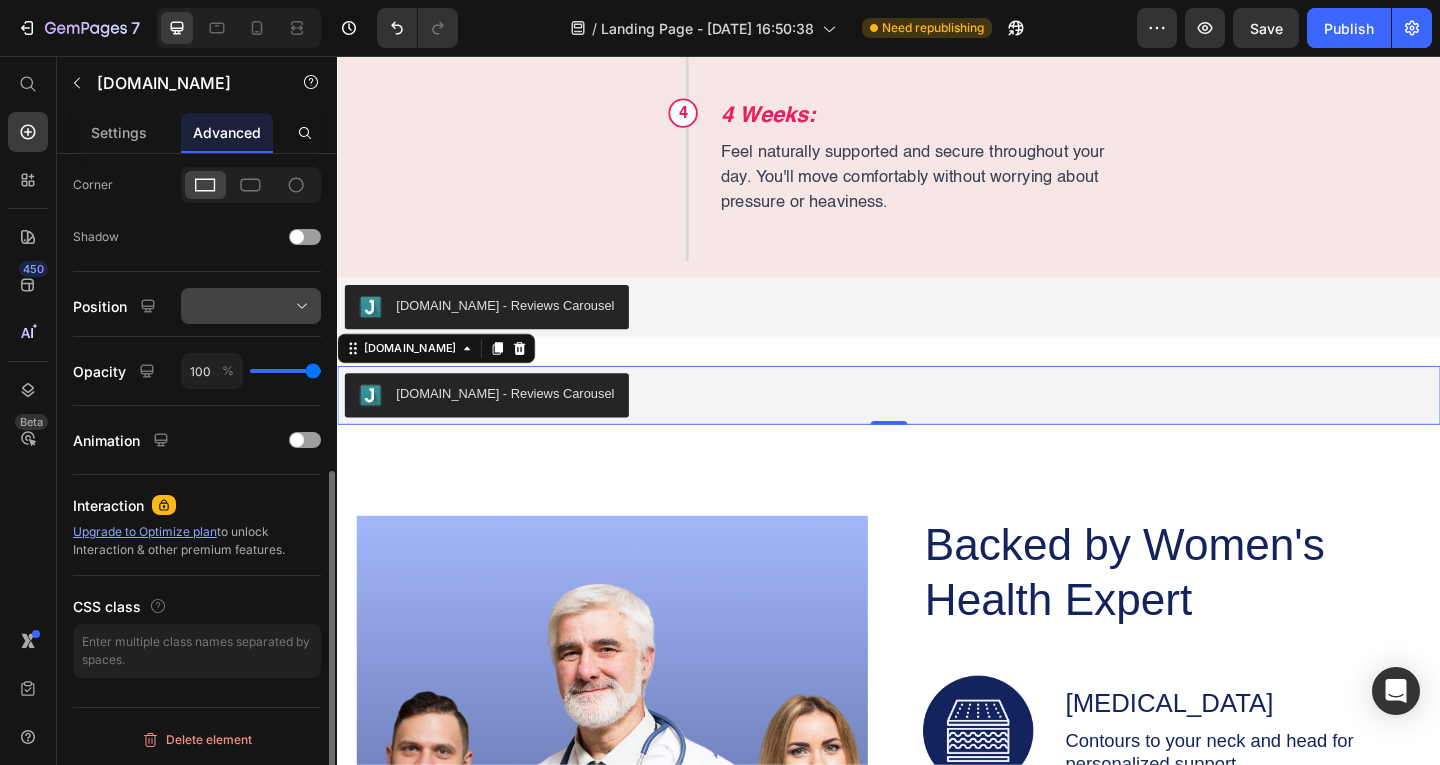 click at bounding box center (251, 306) 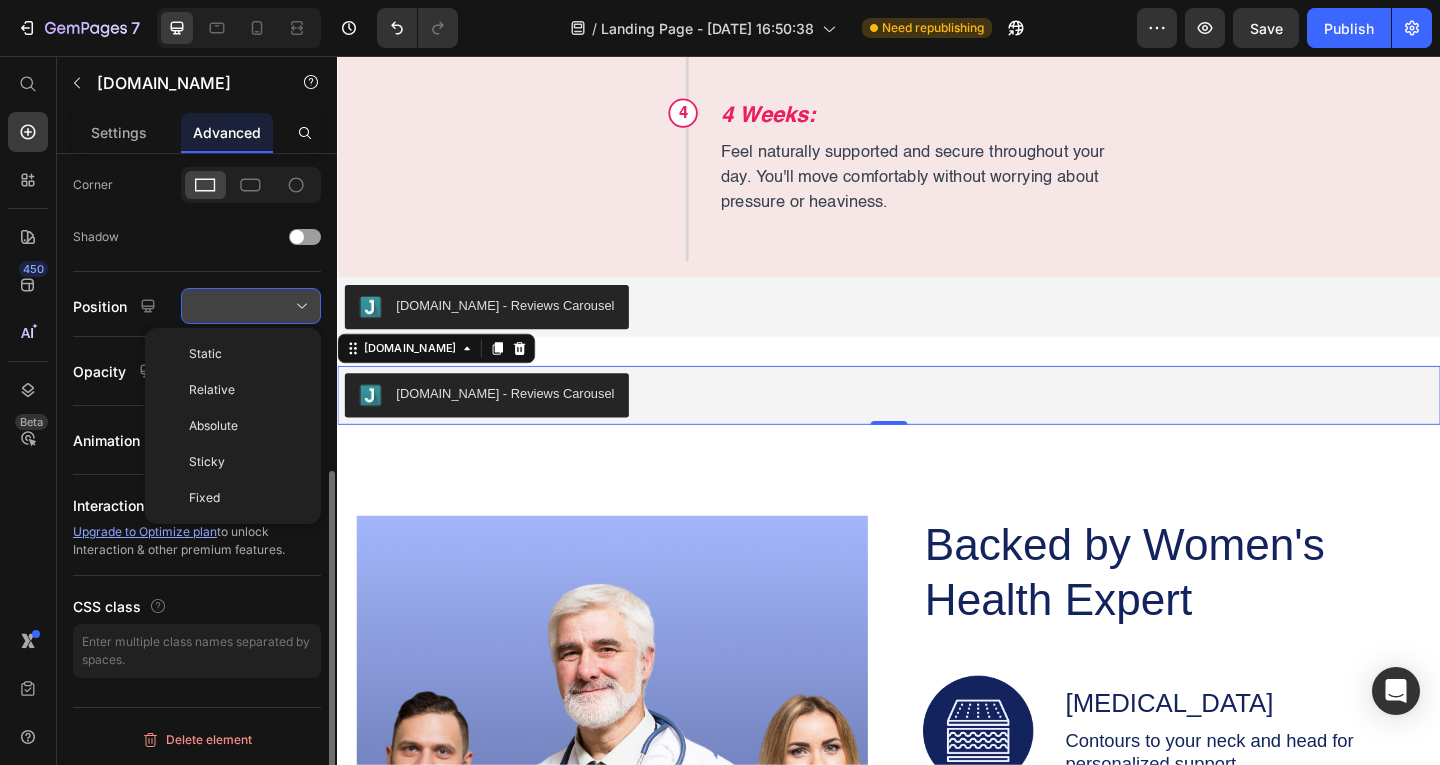 click at bounding box center (251, 306) 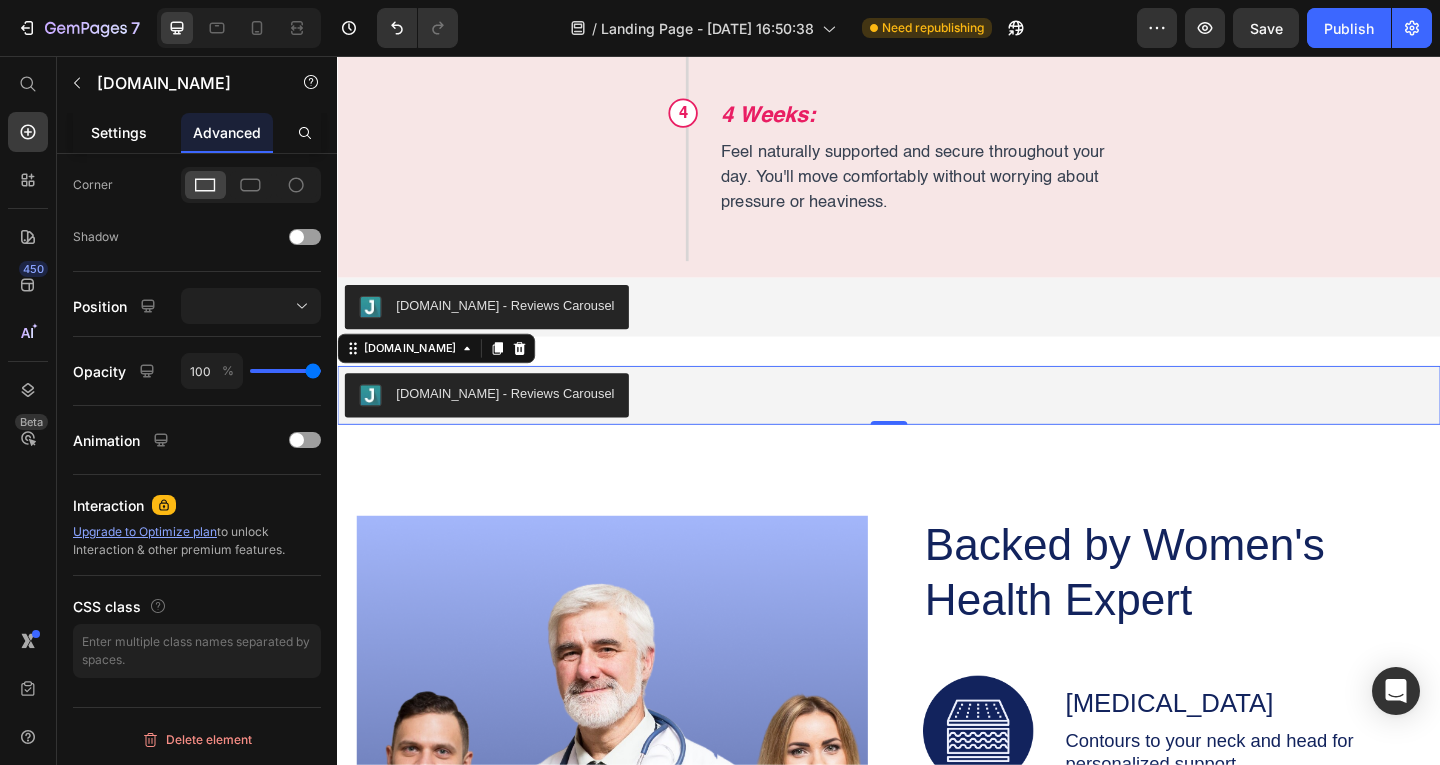 click on "Settings" at bounding box center [119, 132] 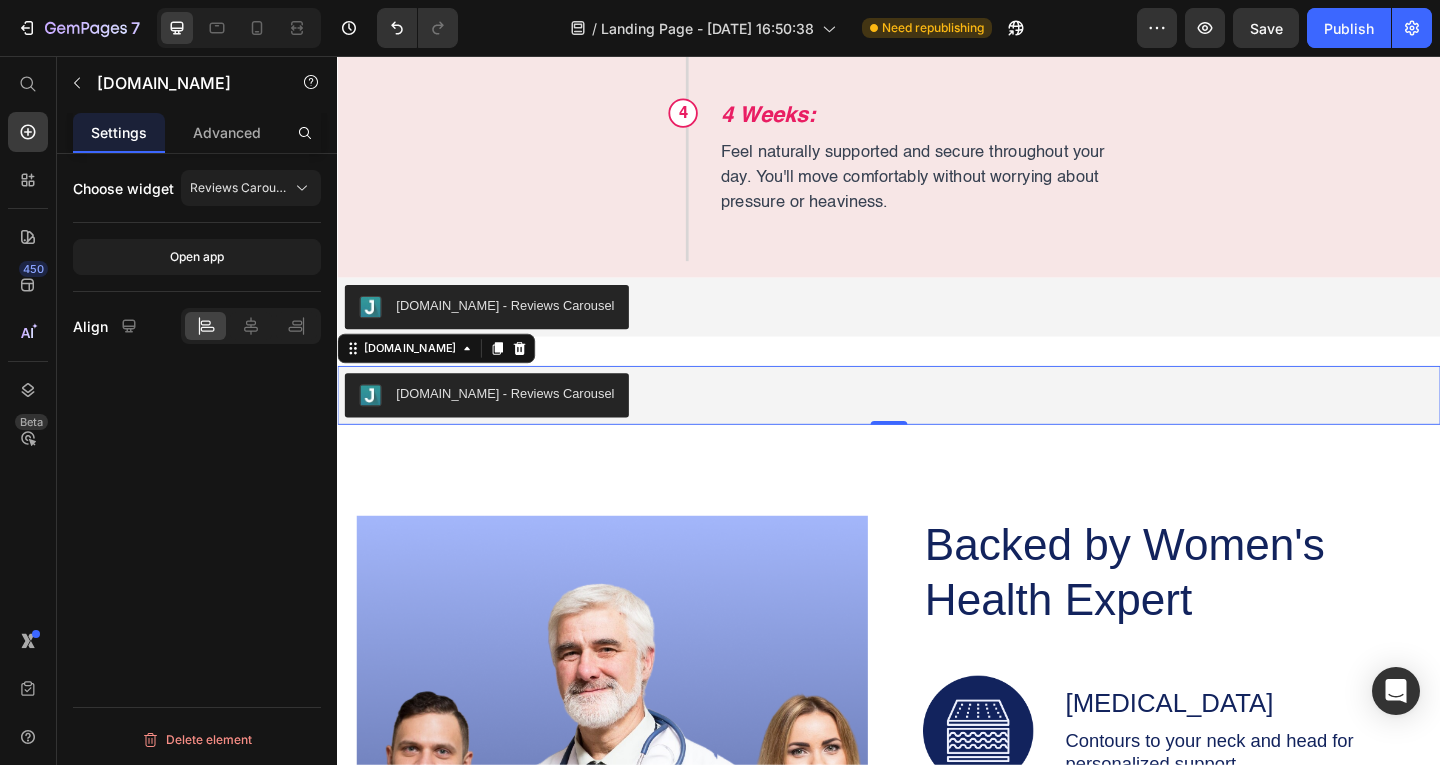 scroll, scrollTop: 0, scrollLeft: 0, axis: both 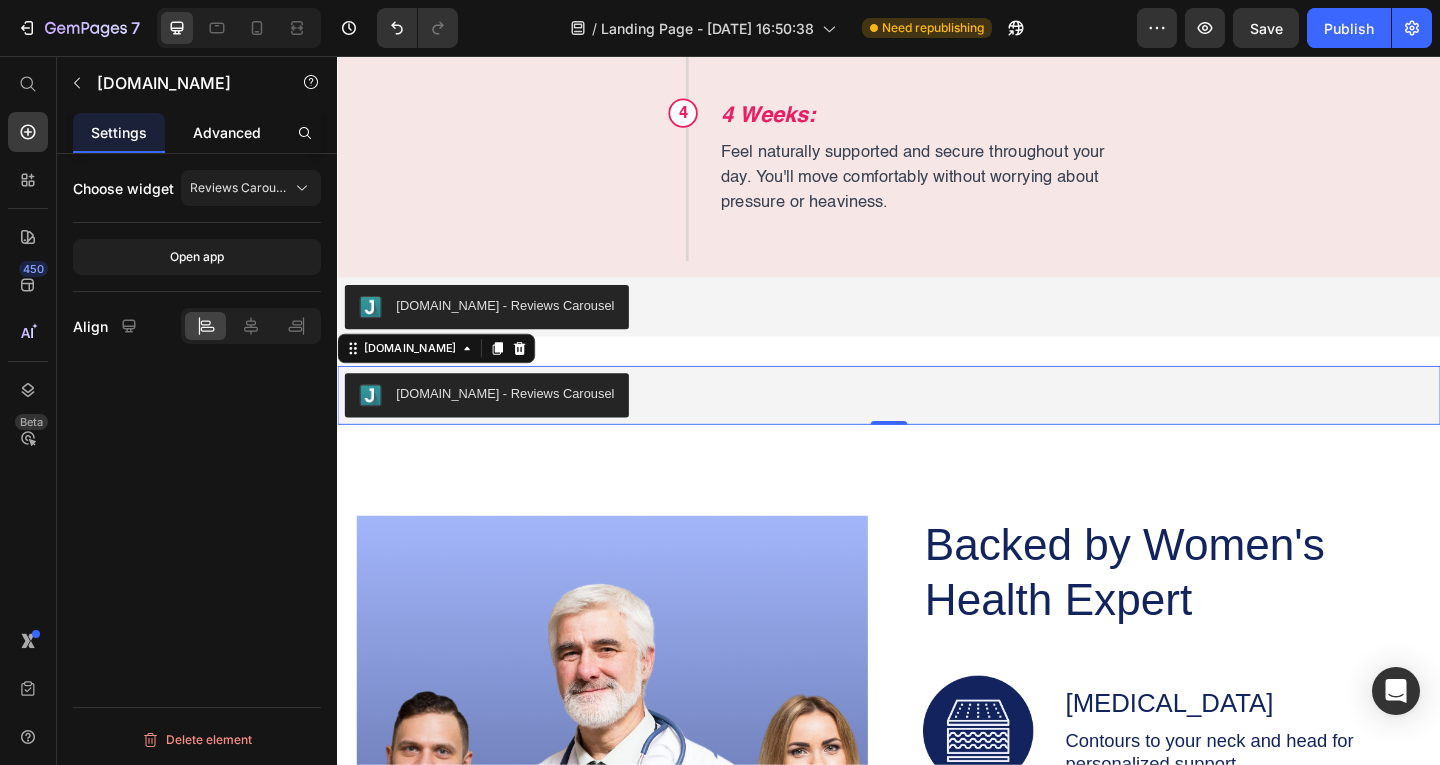 click on "Advanced" at bounding box center (227, 132) 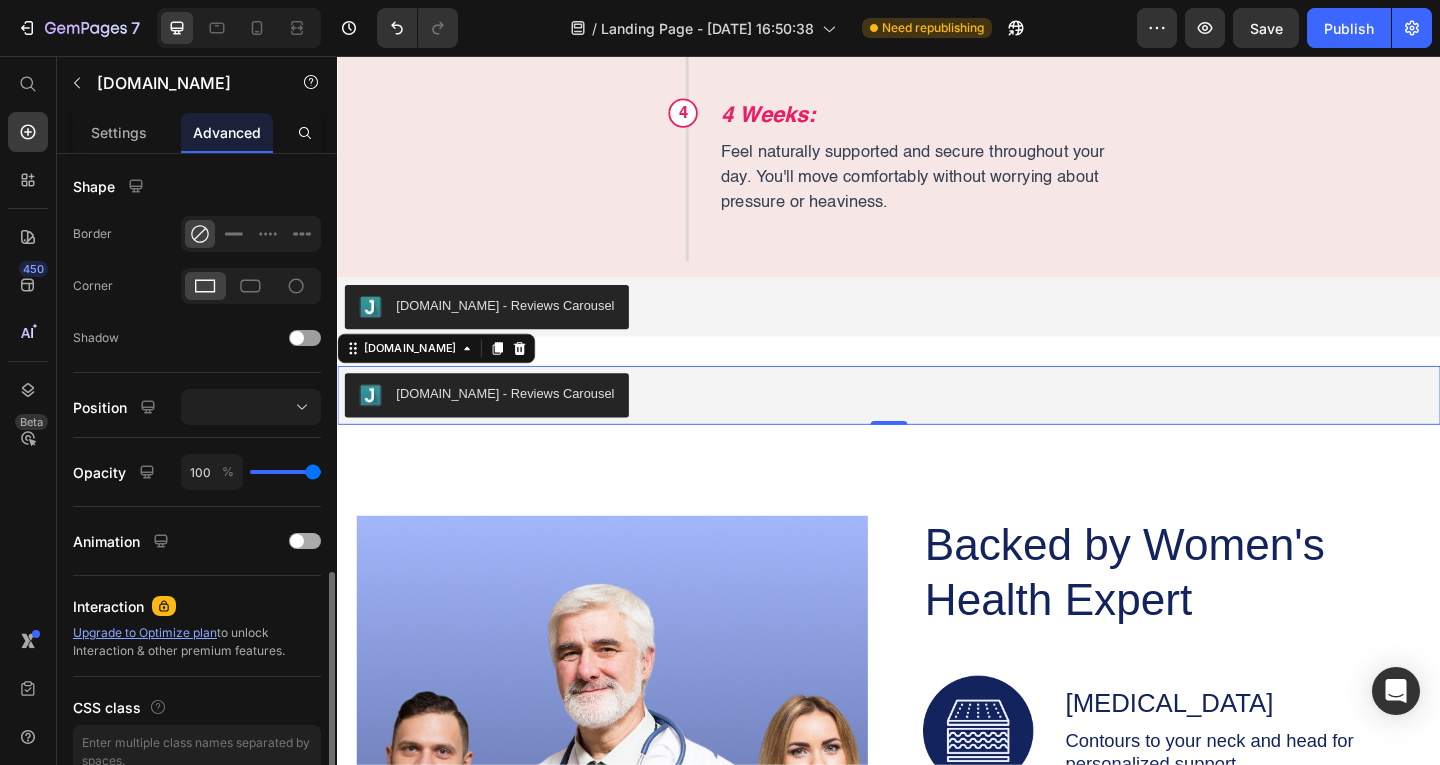 scroll, scrollTop: 601, scrollLeft: 0, axis: vertical 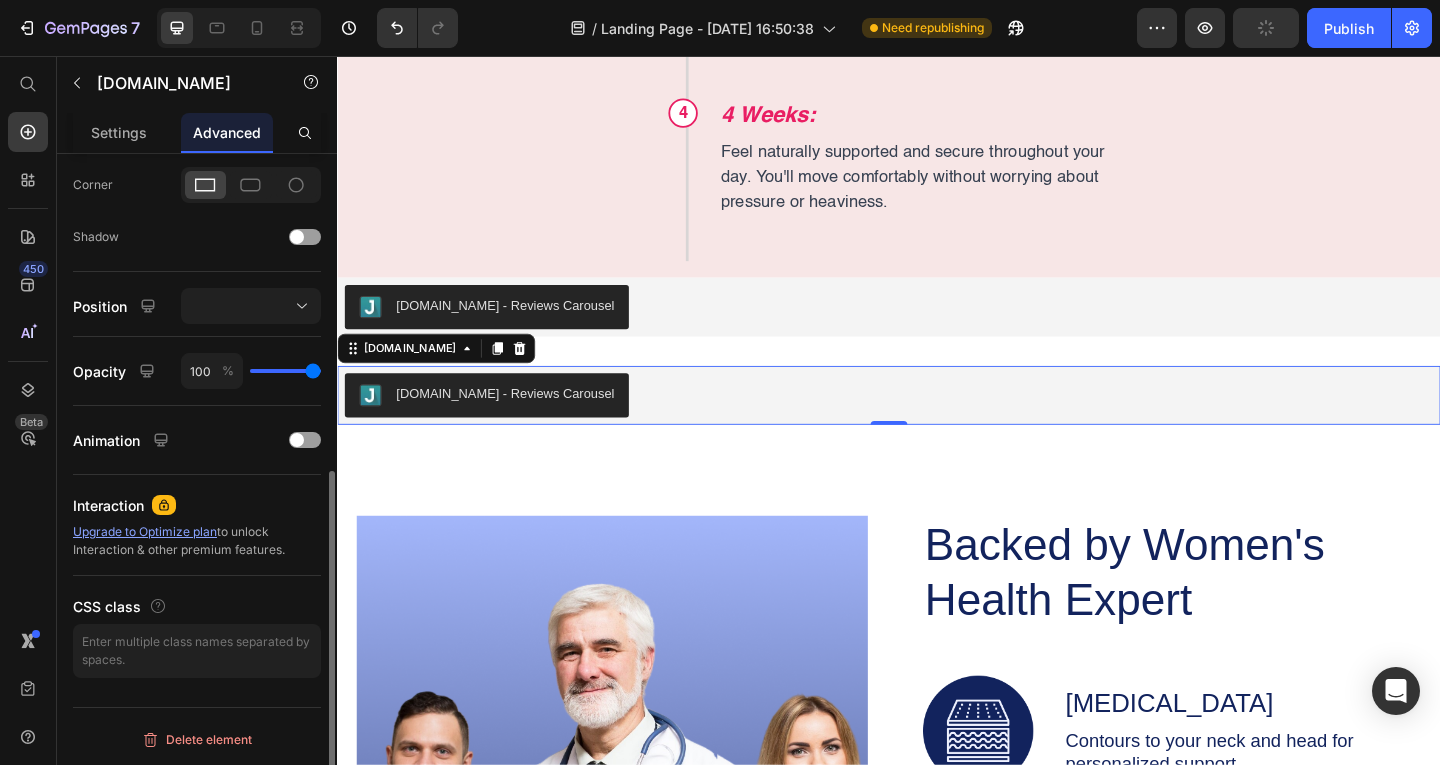 click on "Upgrade to Optimize plan  to unlock Interaction & other premium features." 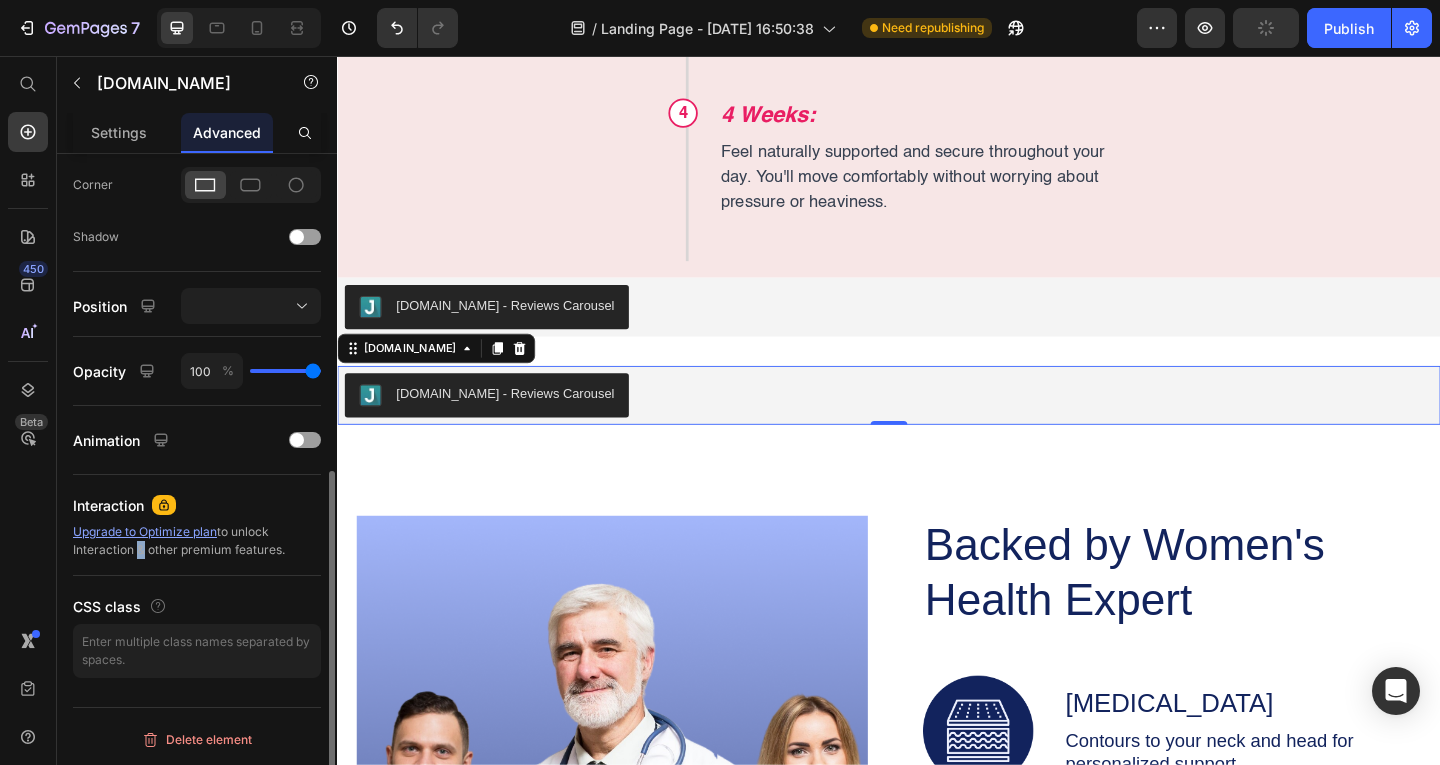 click on "Upgrade to Optimize plan  to unlock Interaction & other premium features." 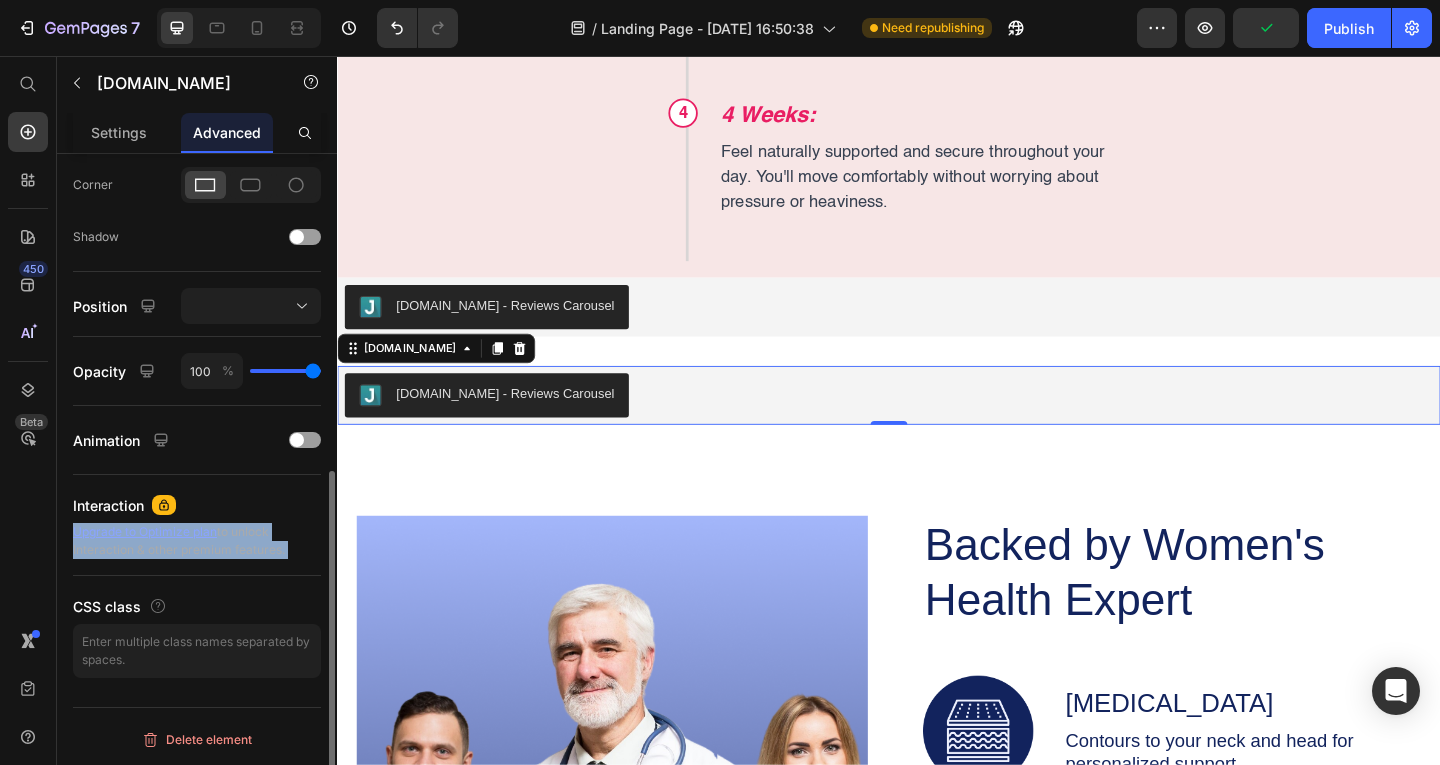 click on "Upgrade to Optimize plan  to unlock Interaction & other premium features." 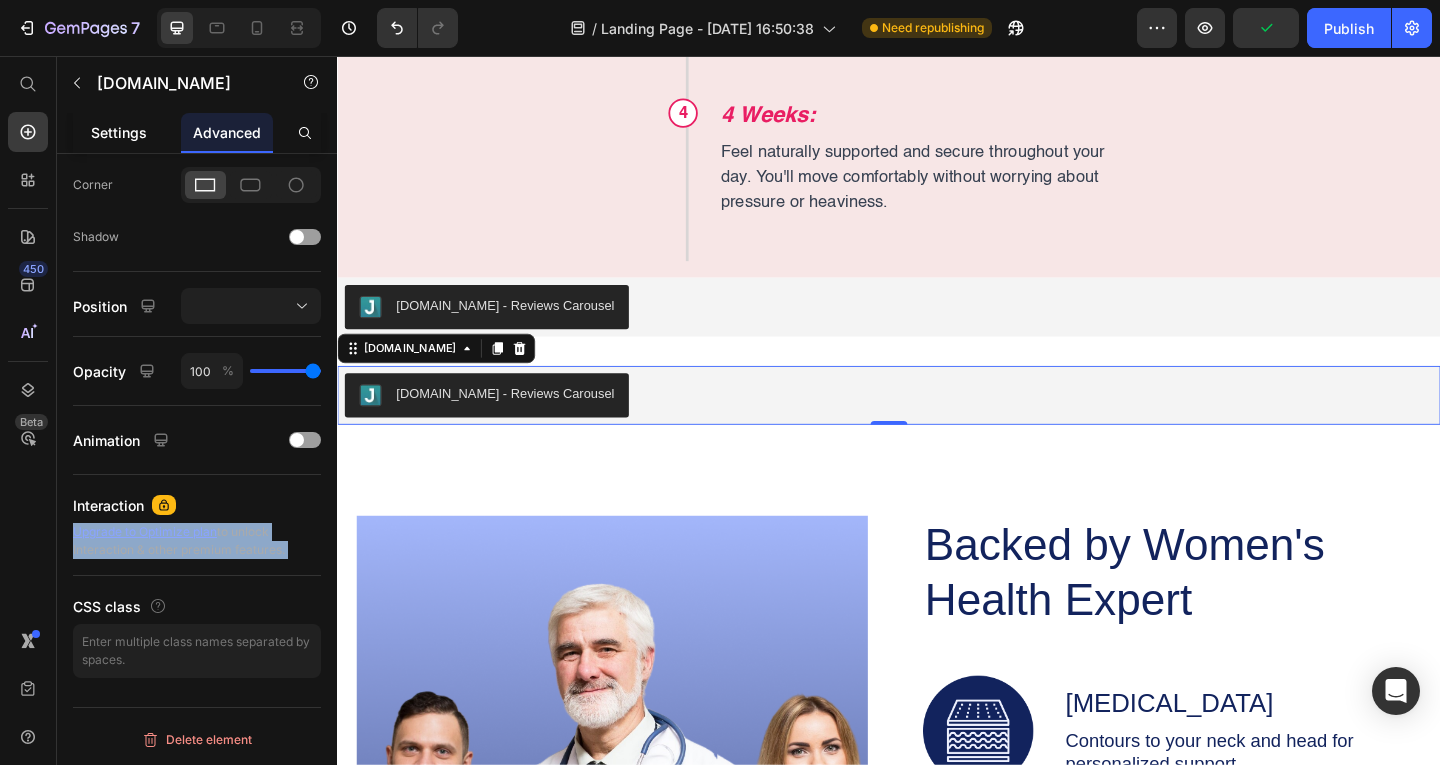 click on "Settings" at bounding box center [119, 132] 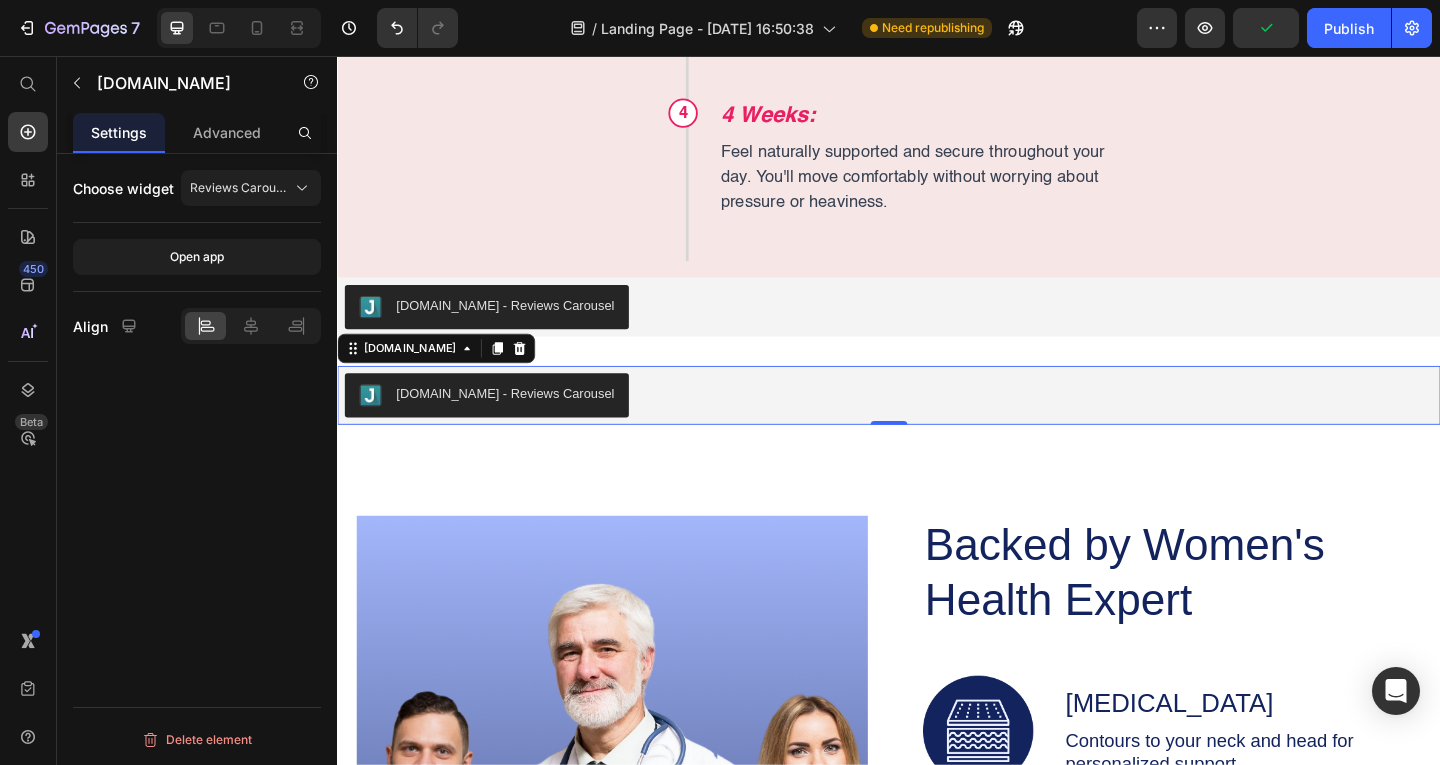 scroll, scrollTop: 0, scrollLeft: 0, axis: both 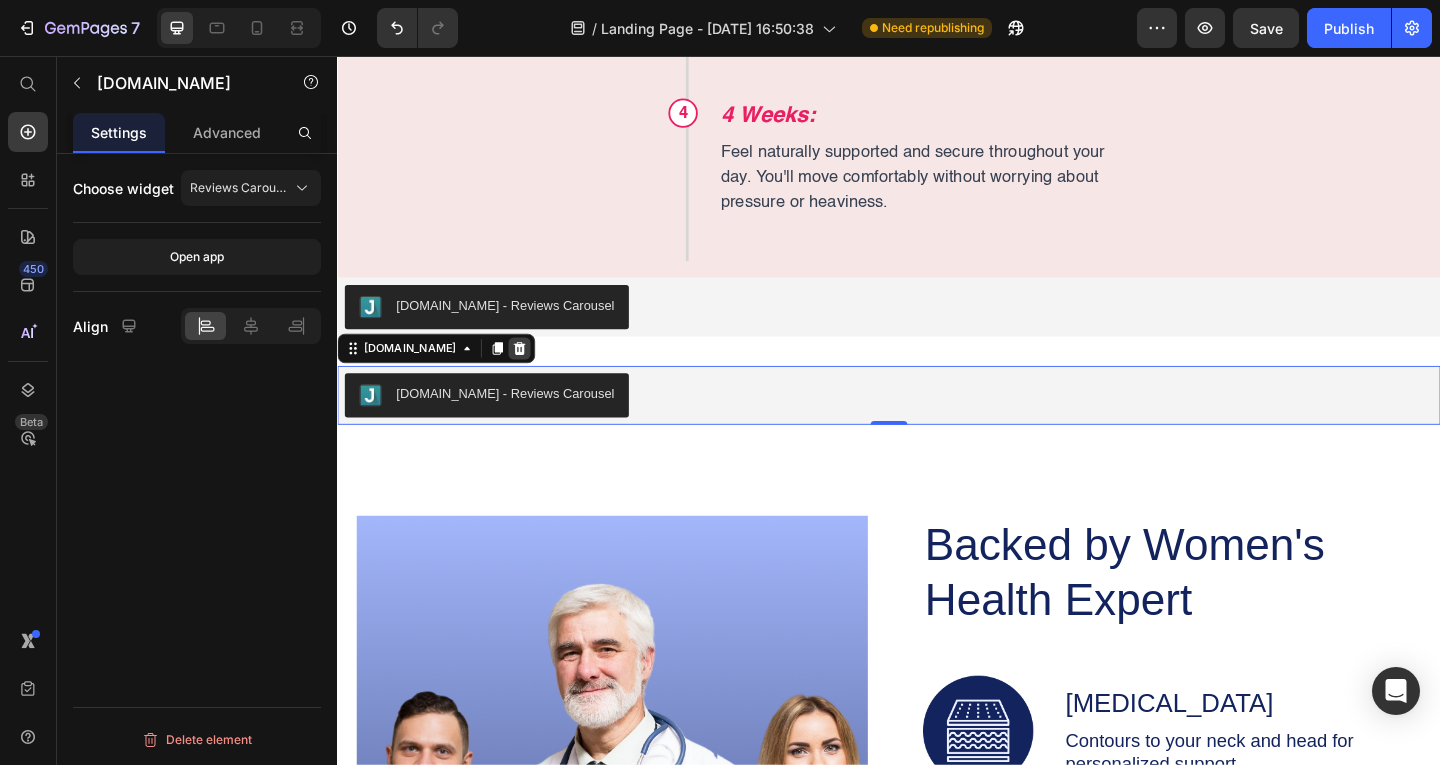 click at bounding box center (535, 374) 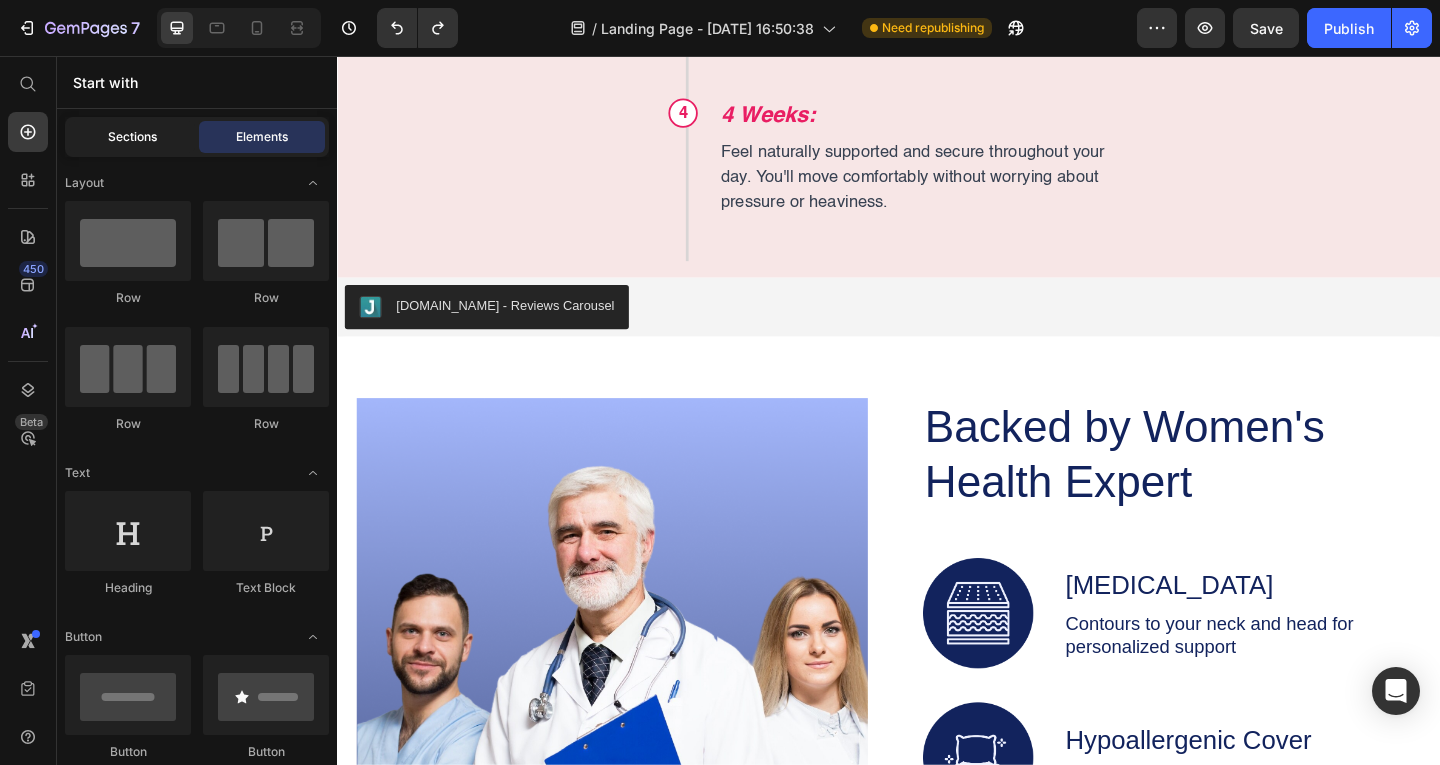 click on "Sections" 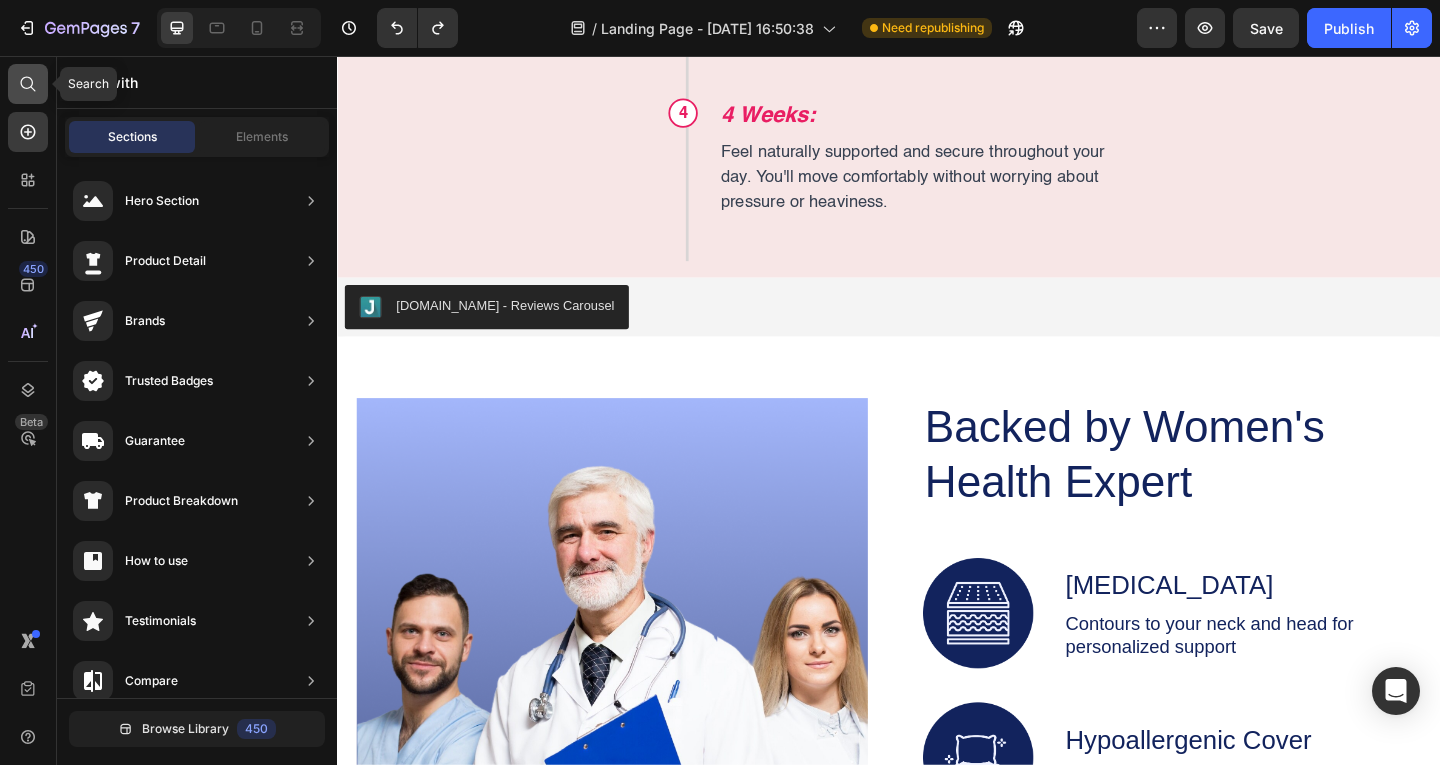 click 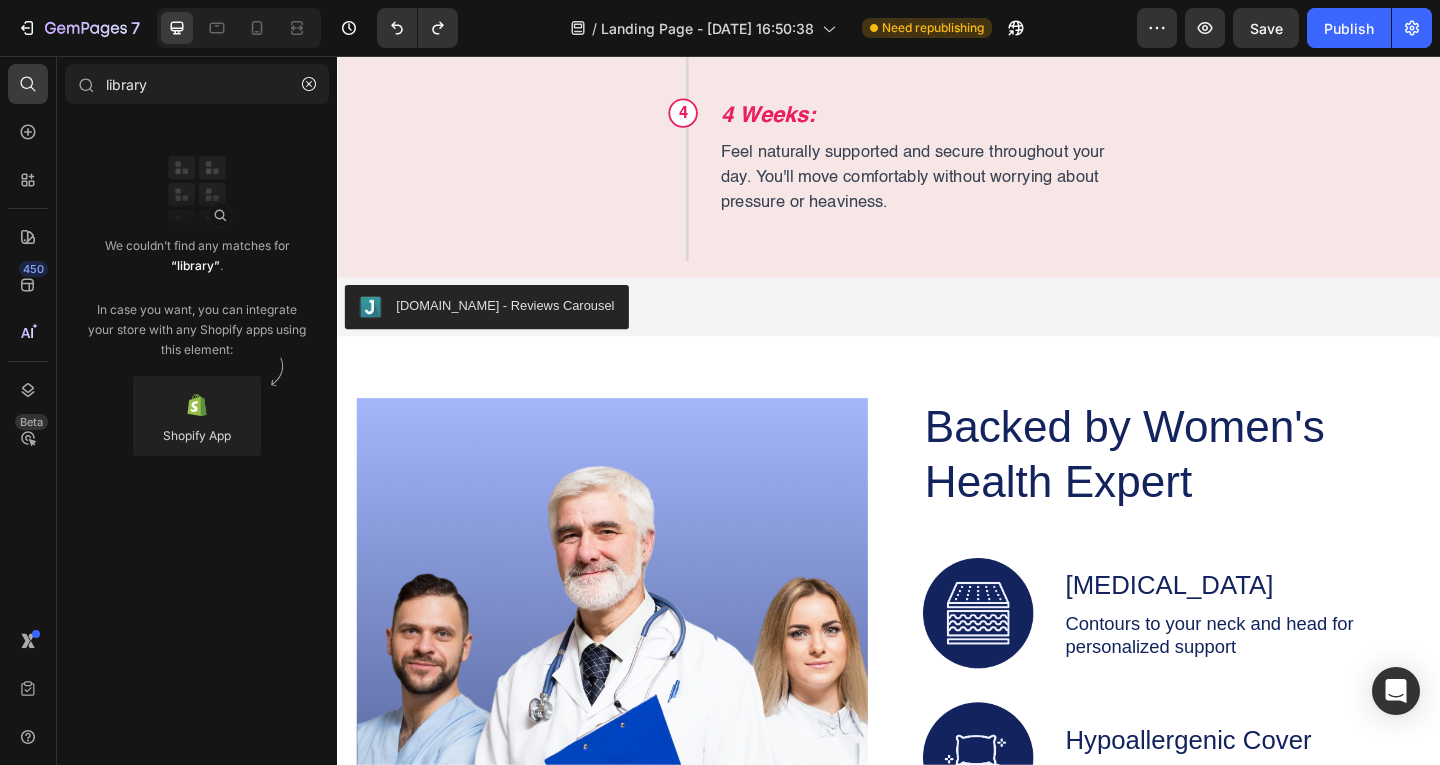 type on "library" 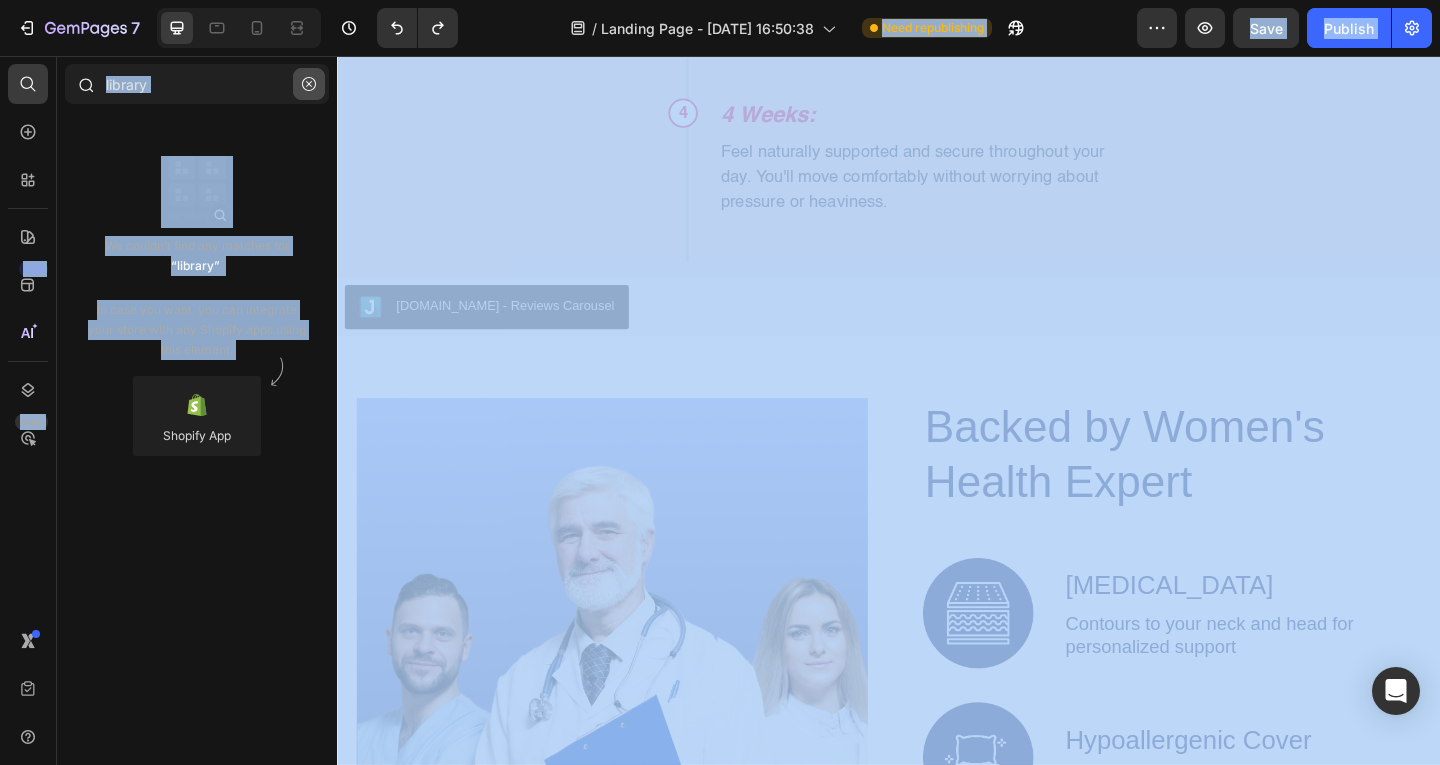 click at bounding box center (309, 84) 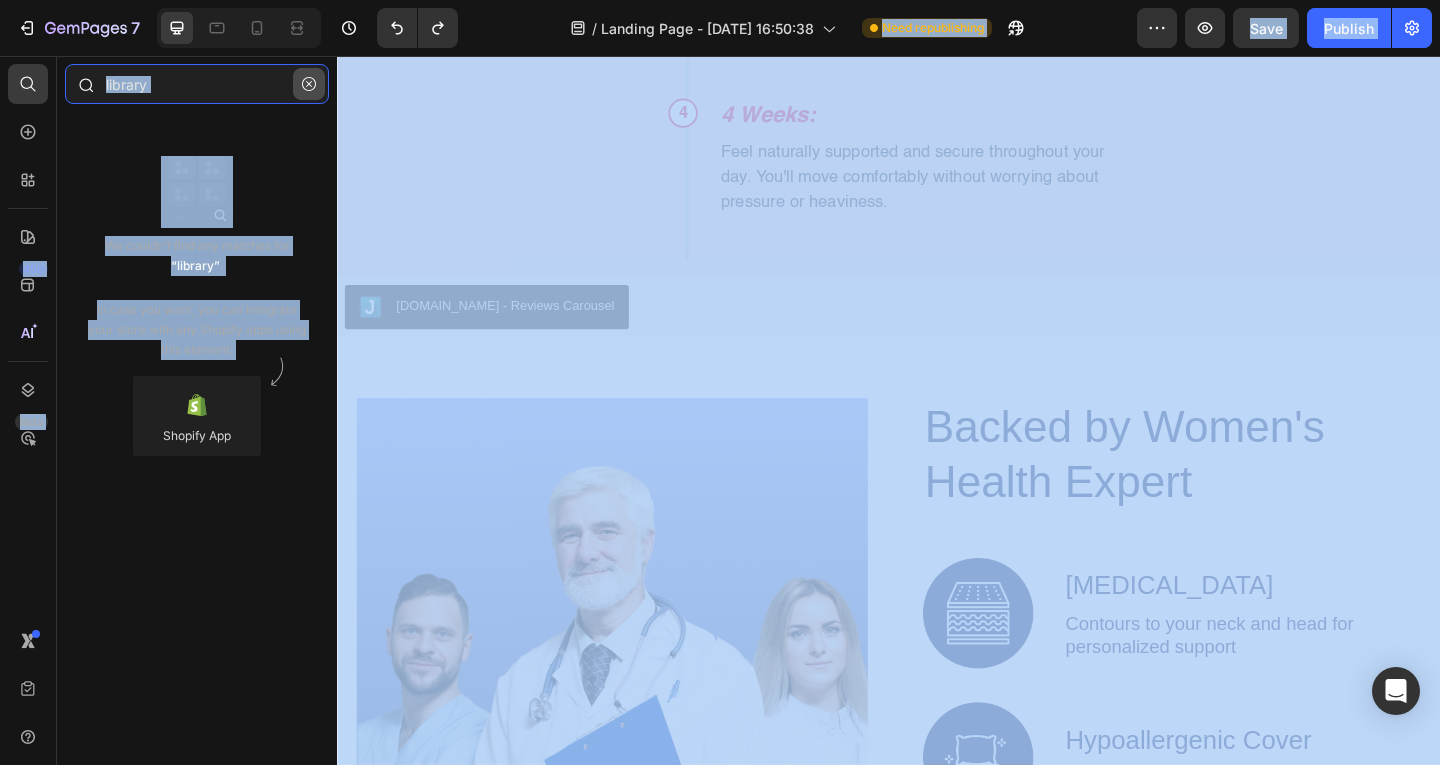 type 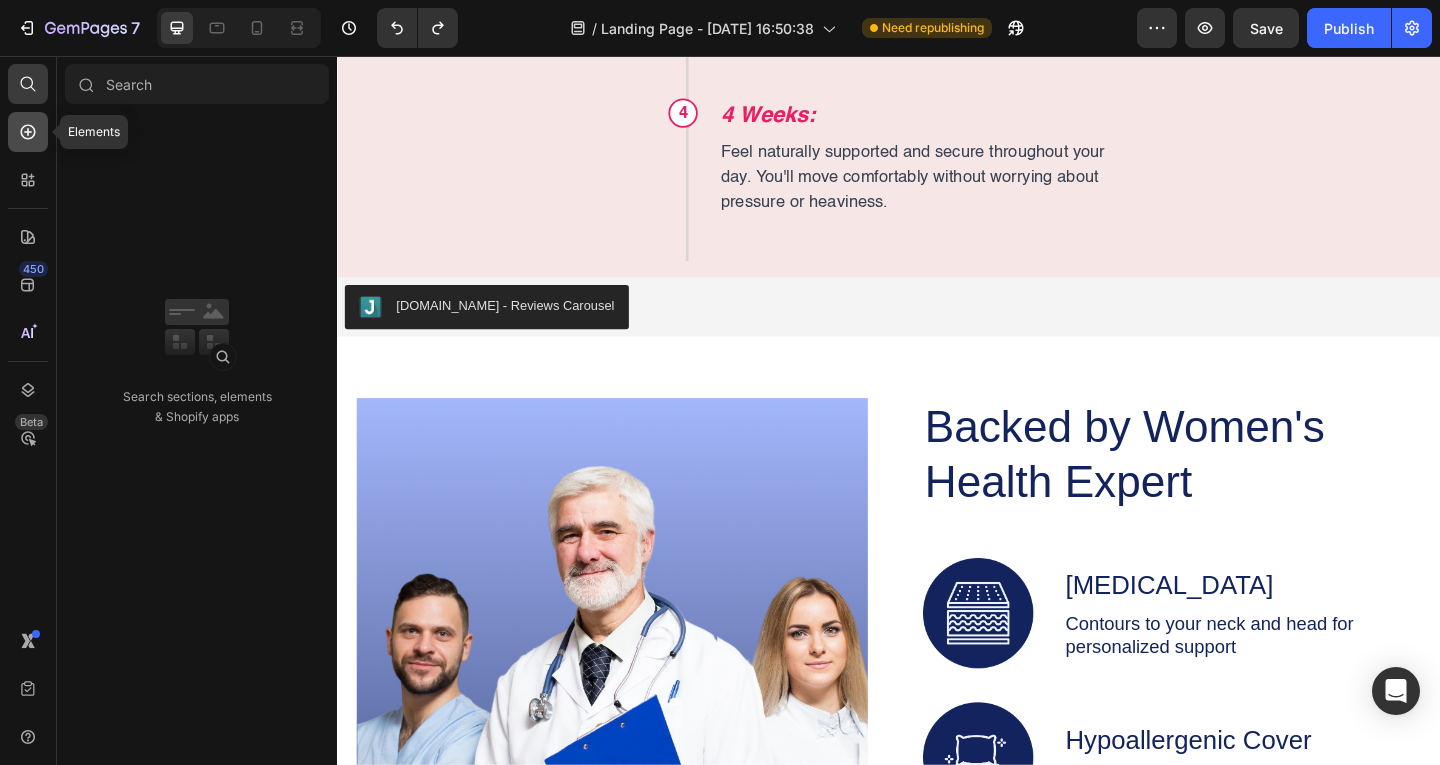 click 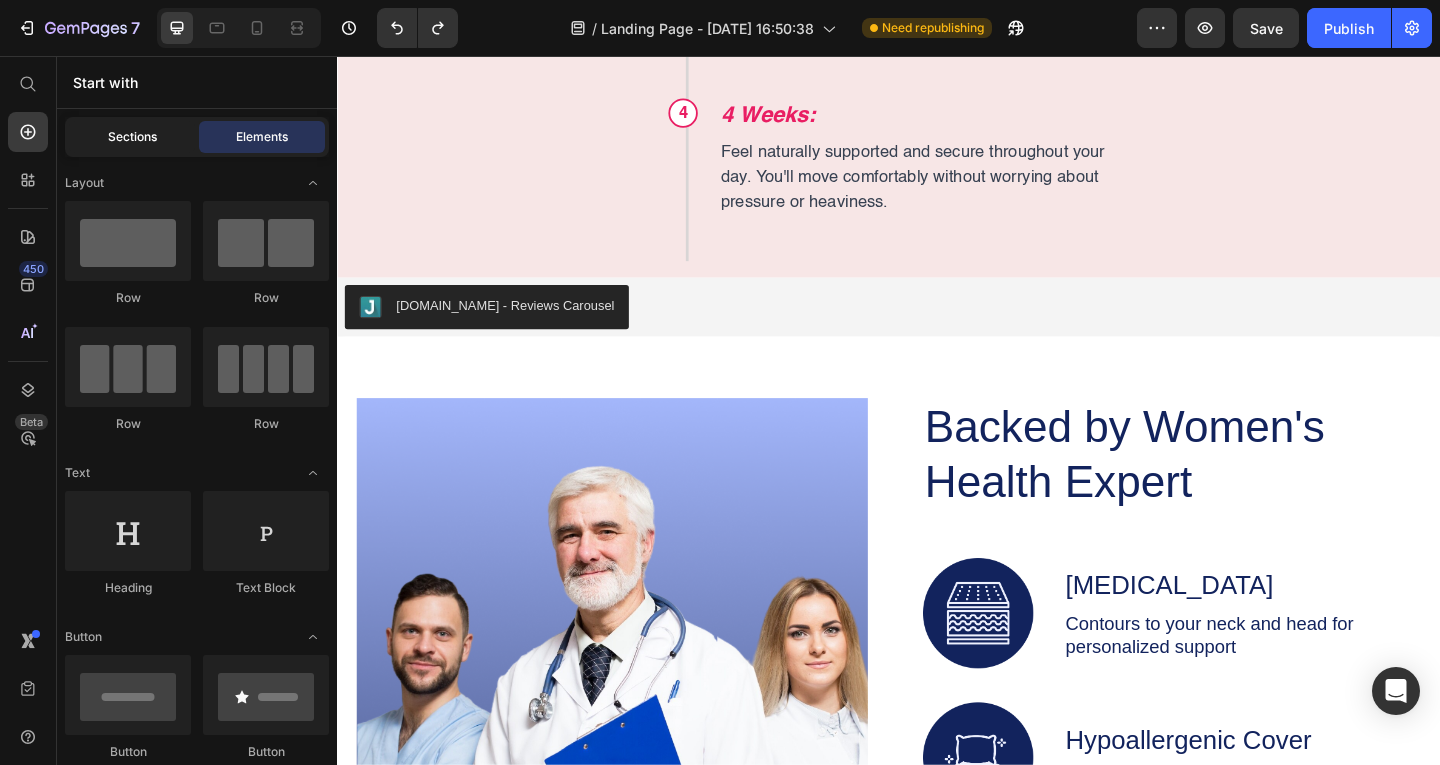 click on "Sections" 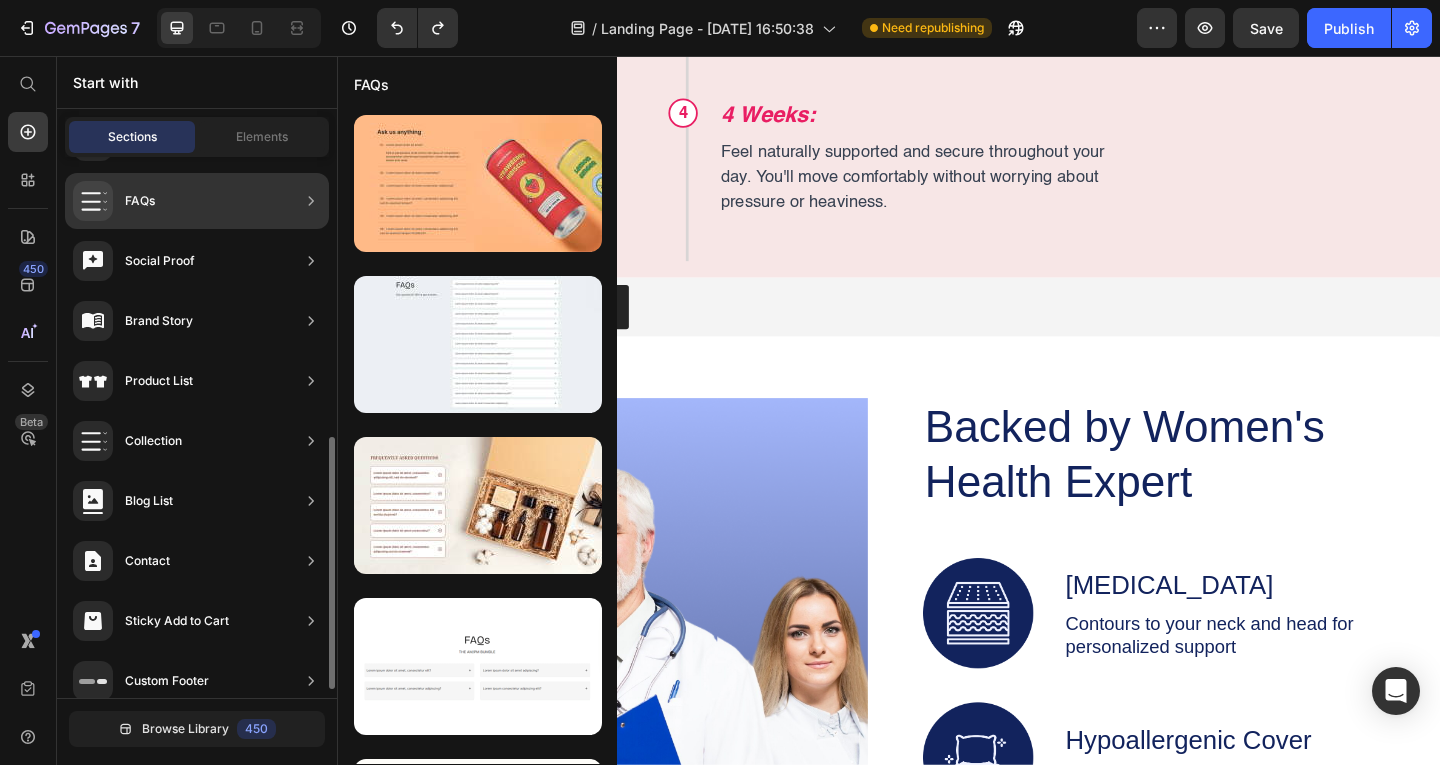 scroll, scrollTop: 619, scrollLeft: 0, axis: vertical 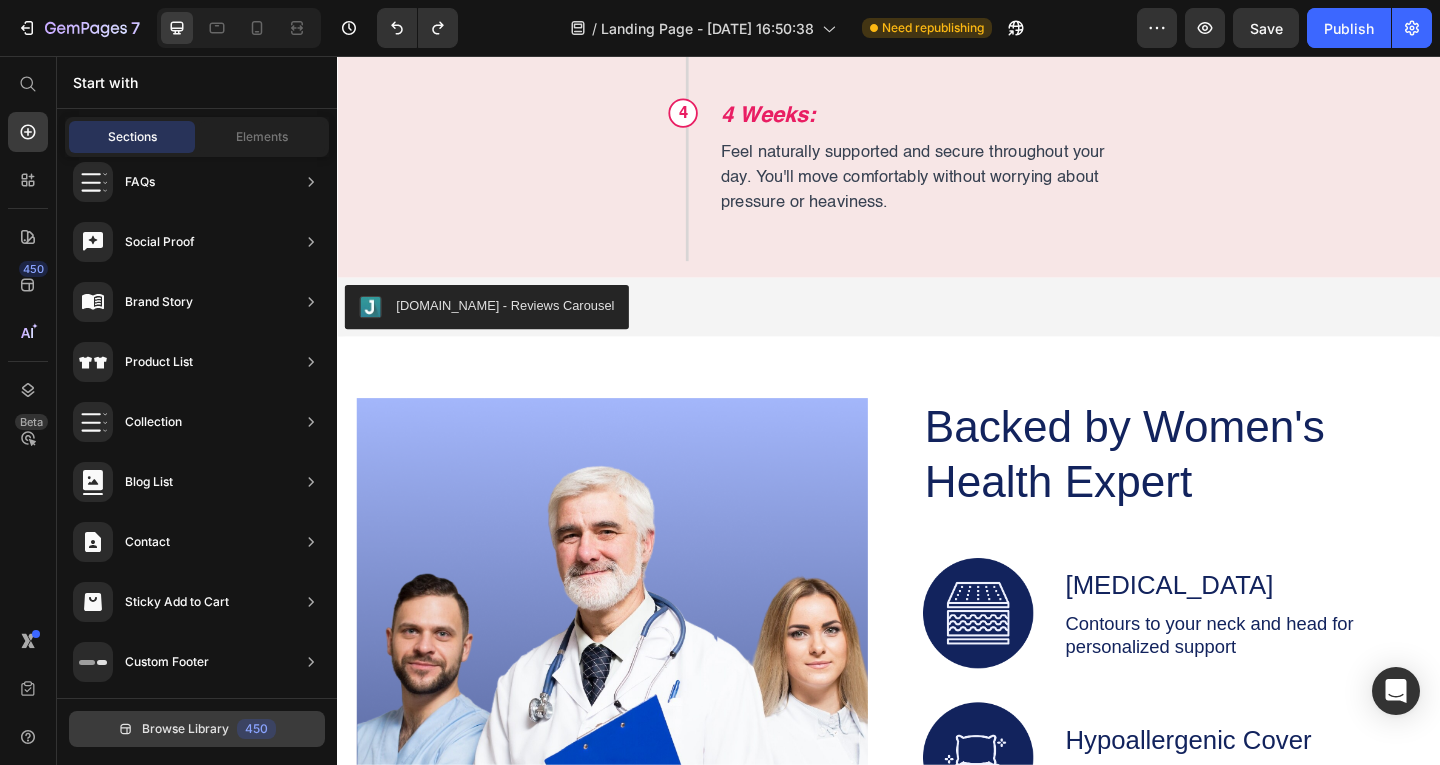 click on "Browse Library 450" at bounding box center (197, 729) 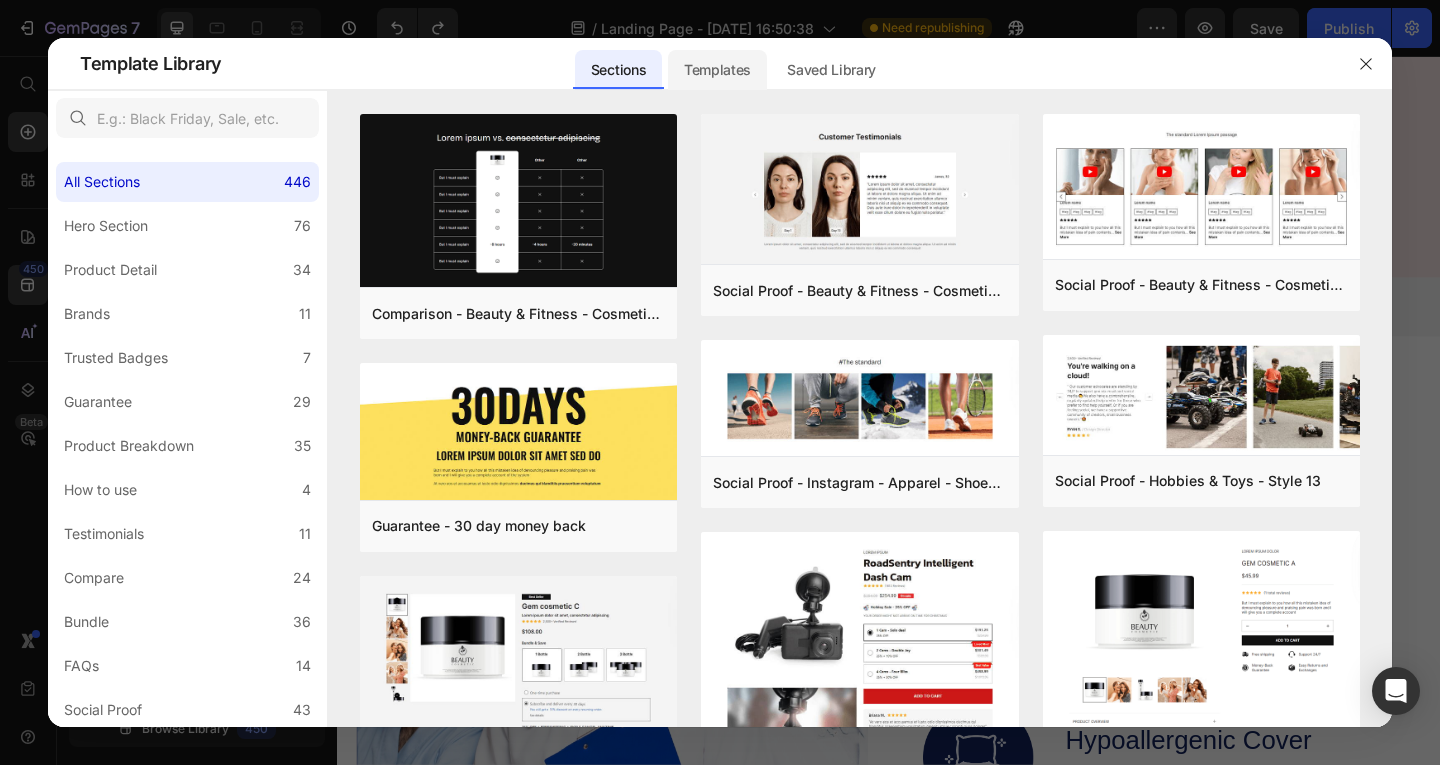 click on "Templates" 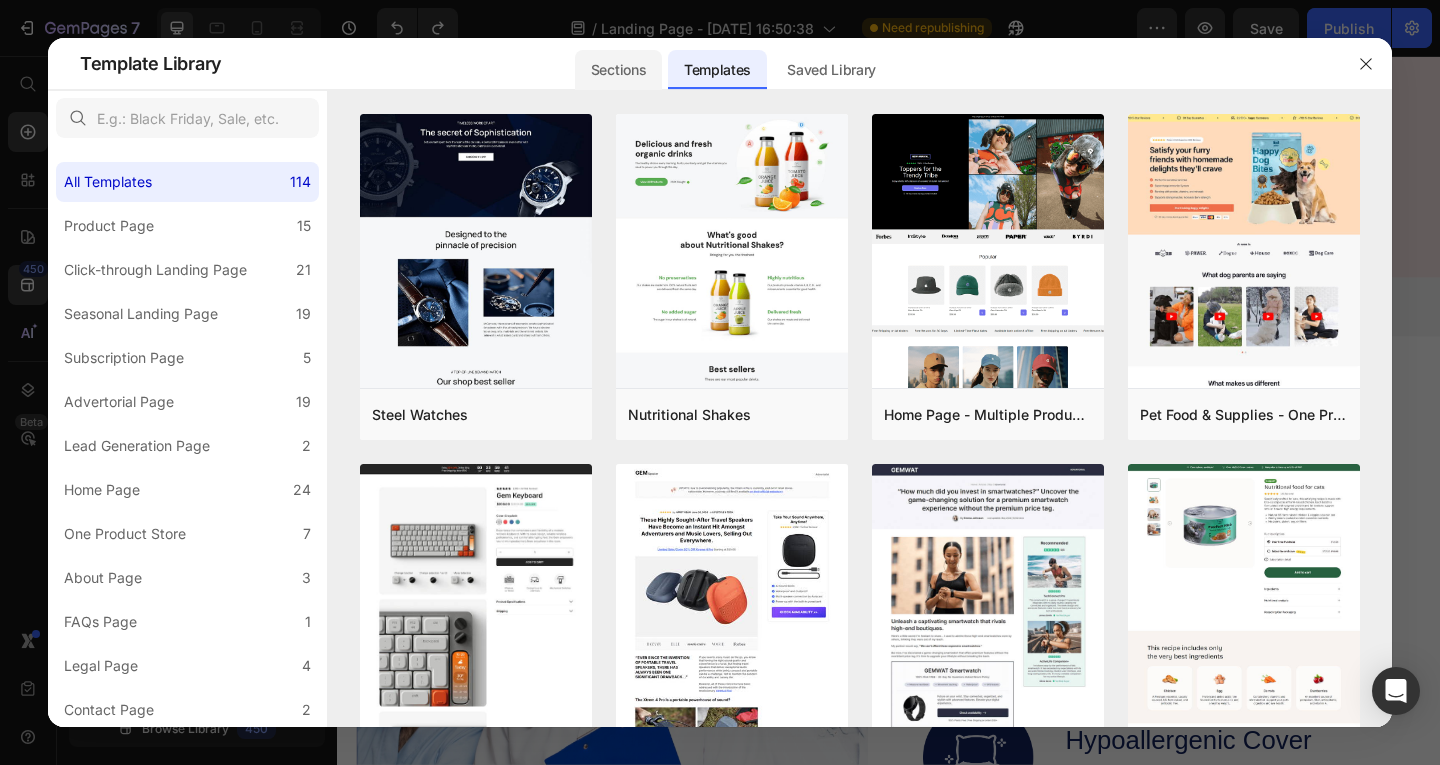 click on "Sections" 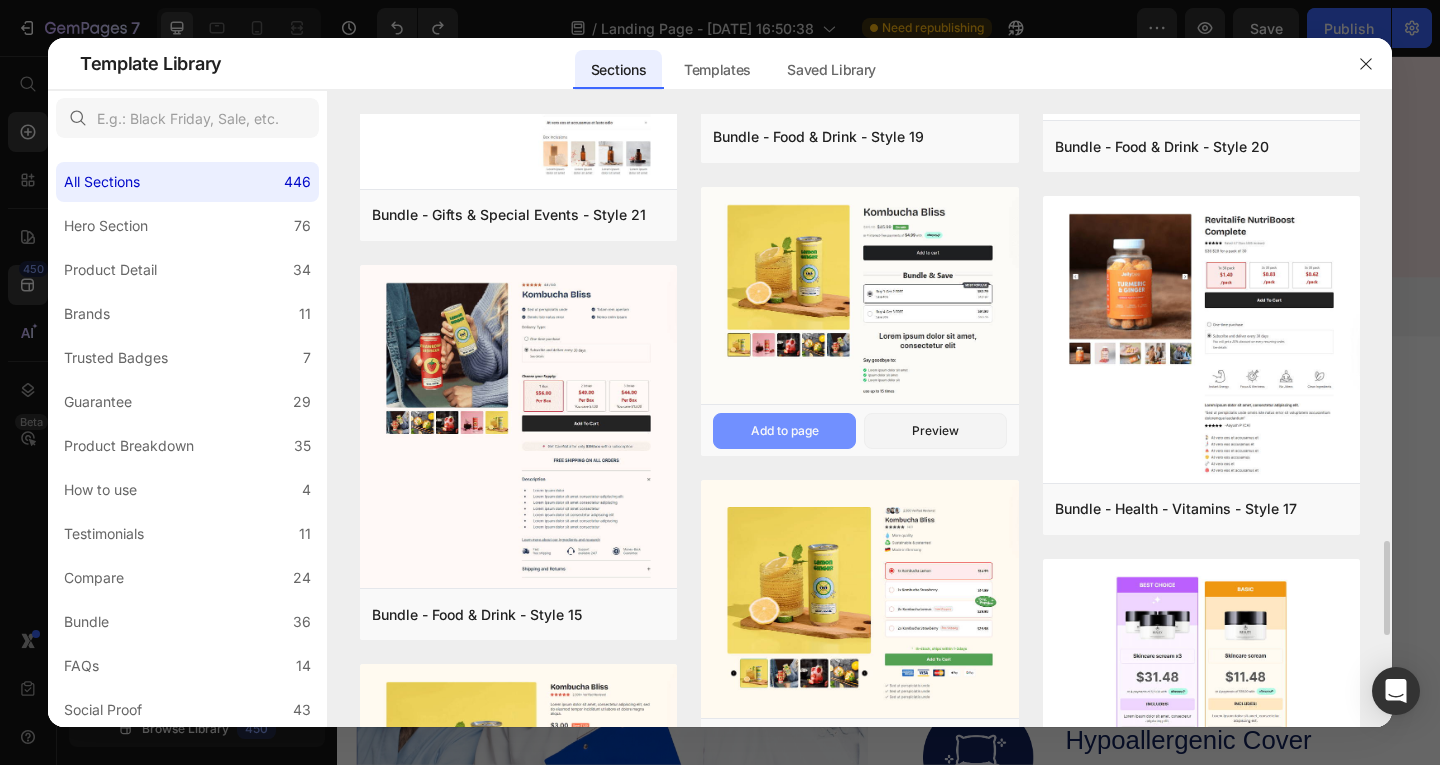 scroll, scrollTop: 2129, scrollLeft: 0, axis: vertical 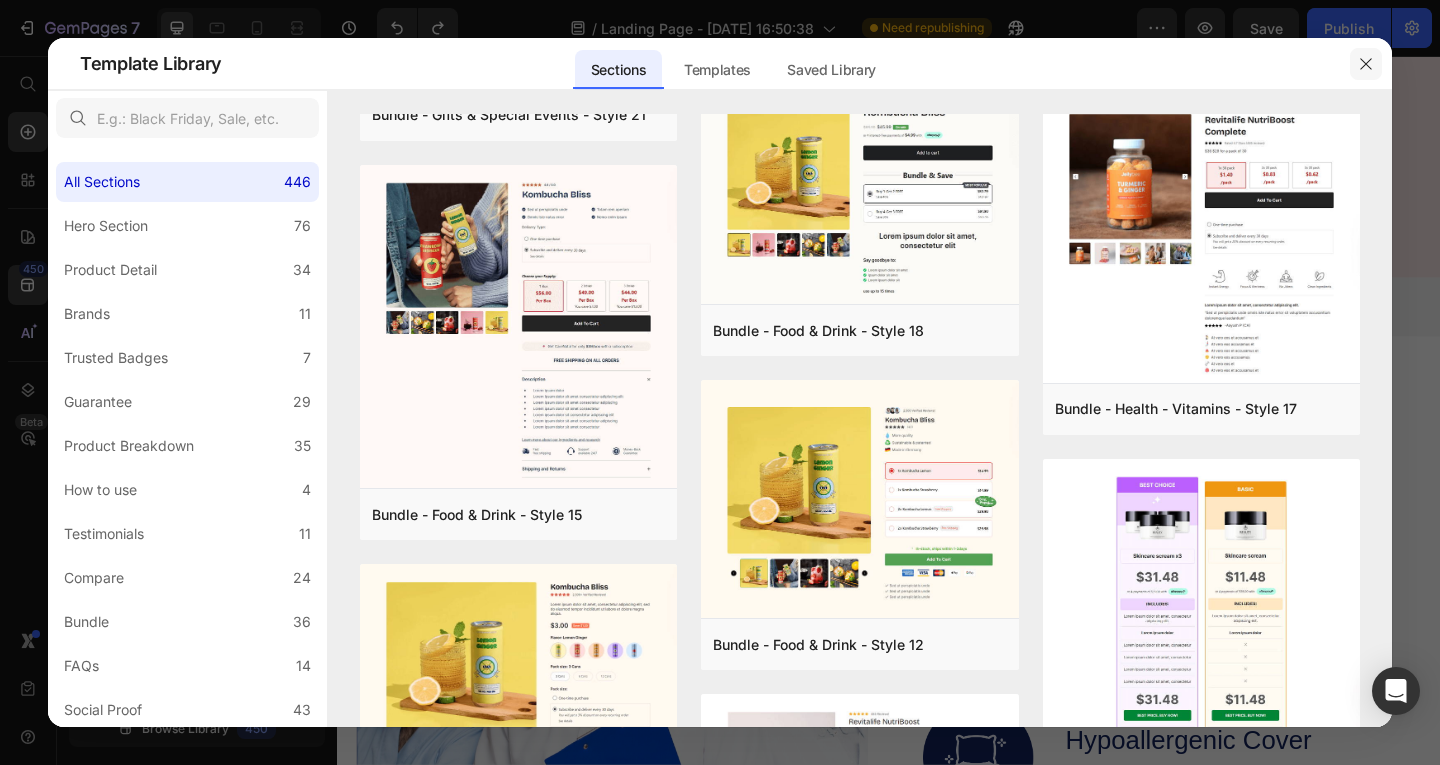 click 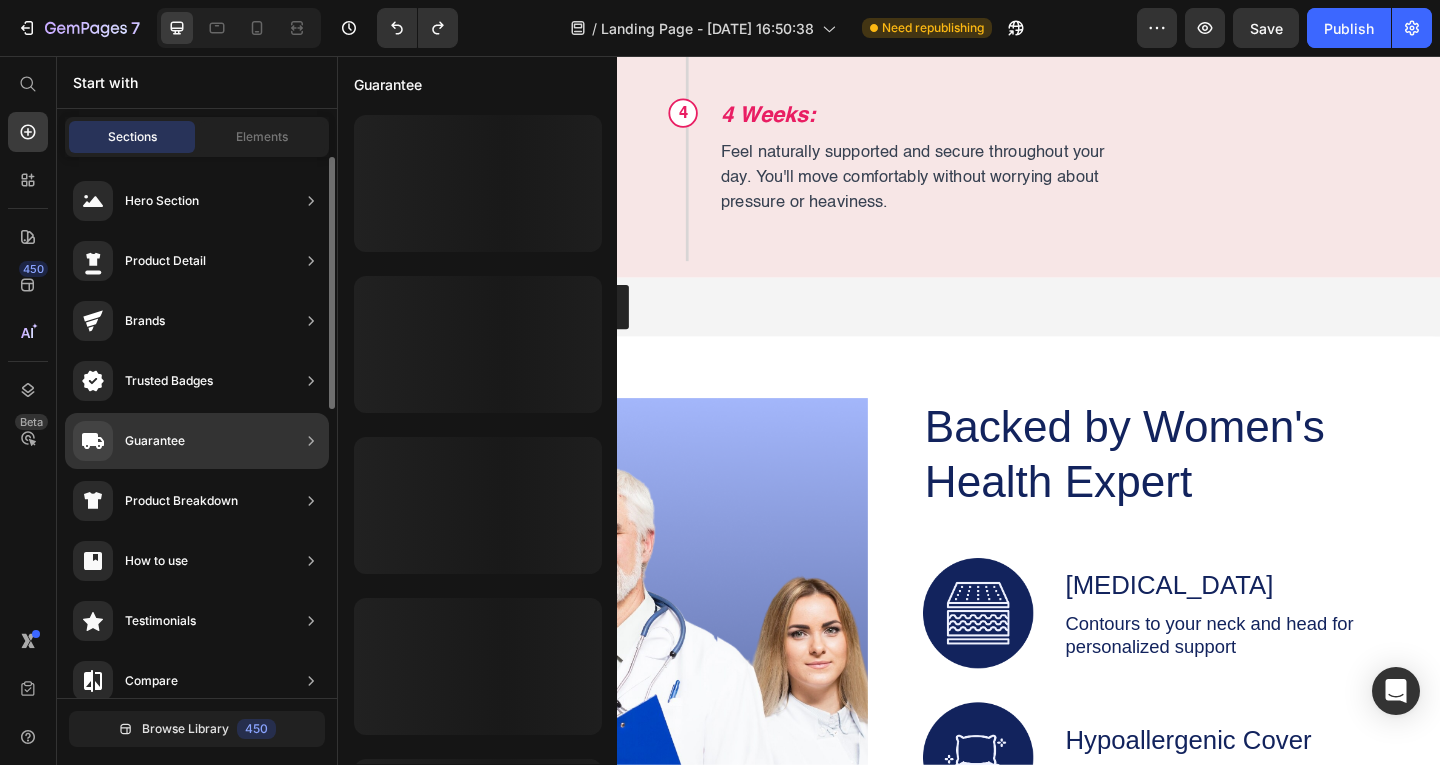 scroll, scrollTop: 500, scrollLeft: 0, axis: vertical 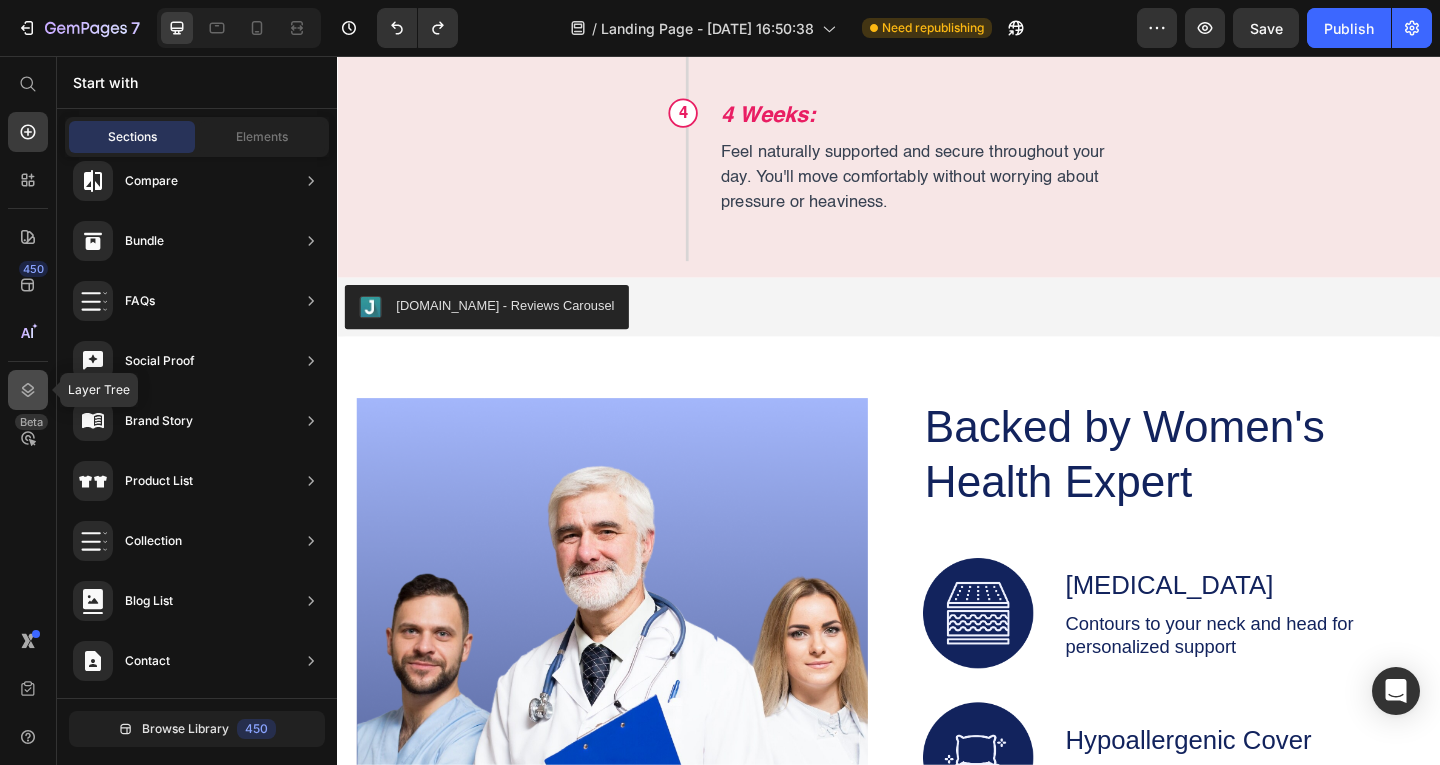 click 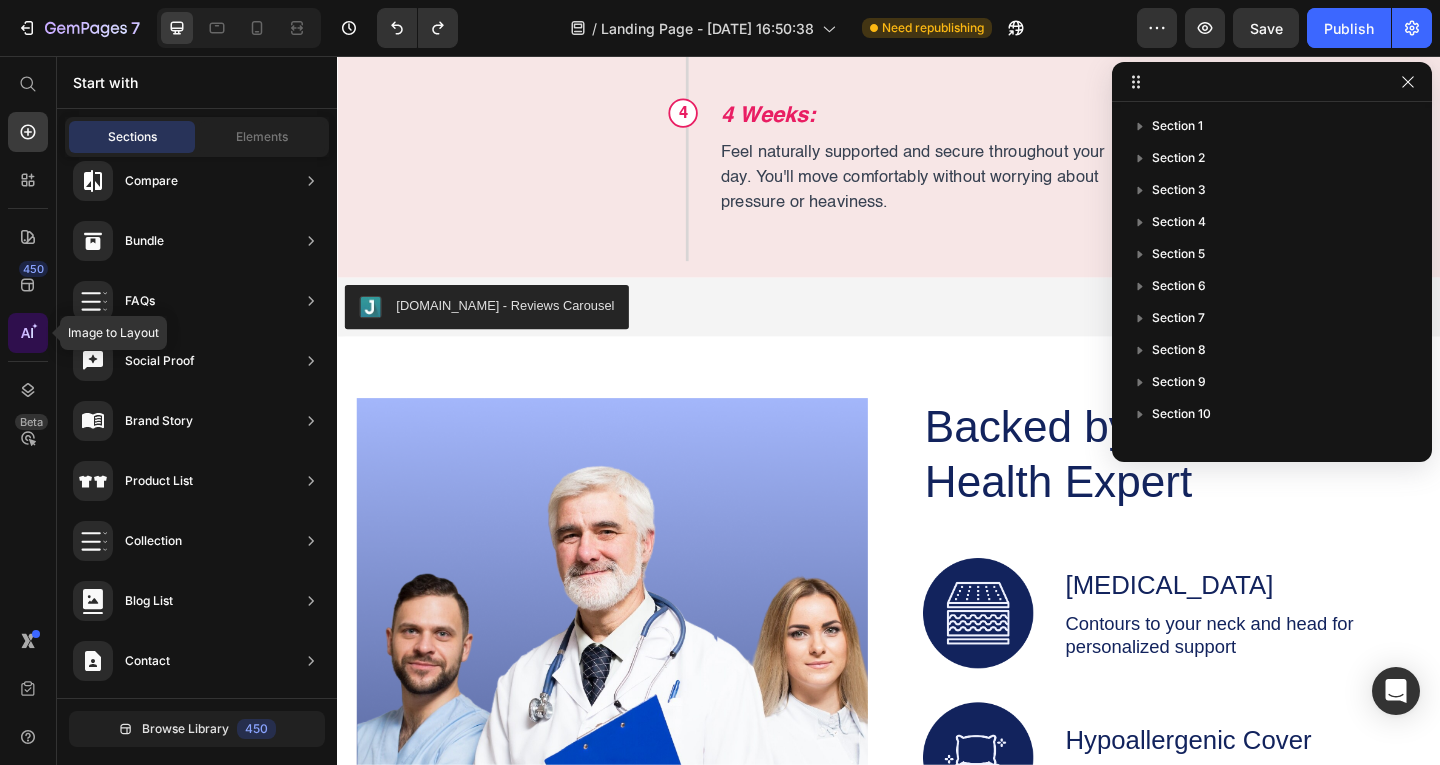 click 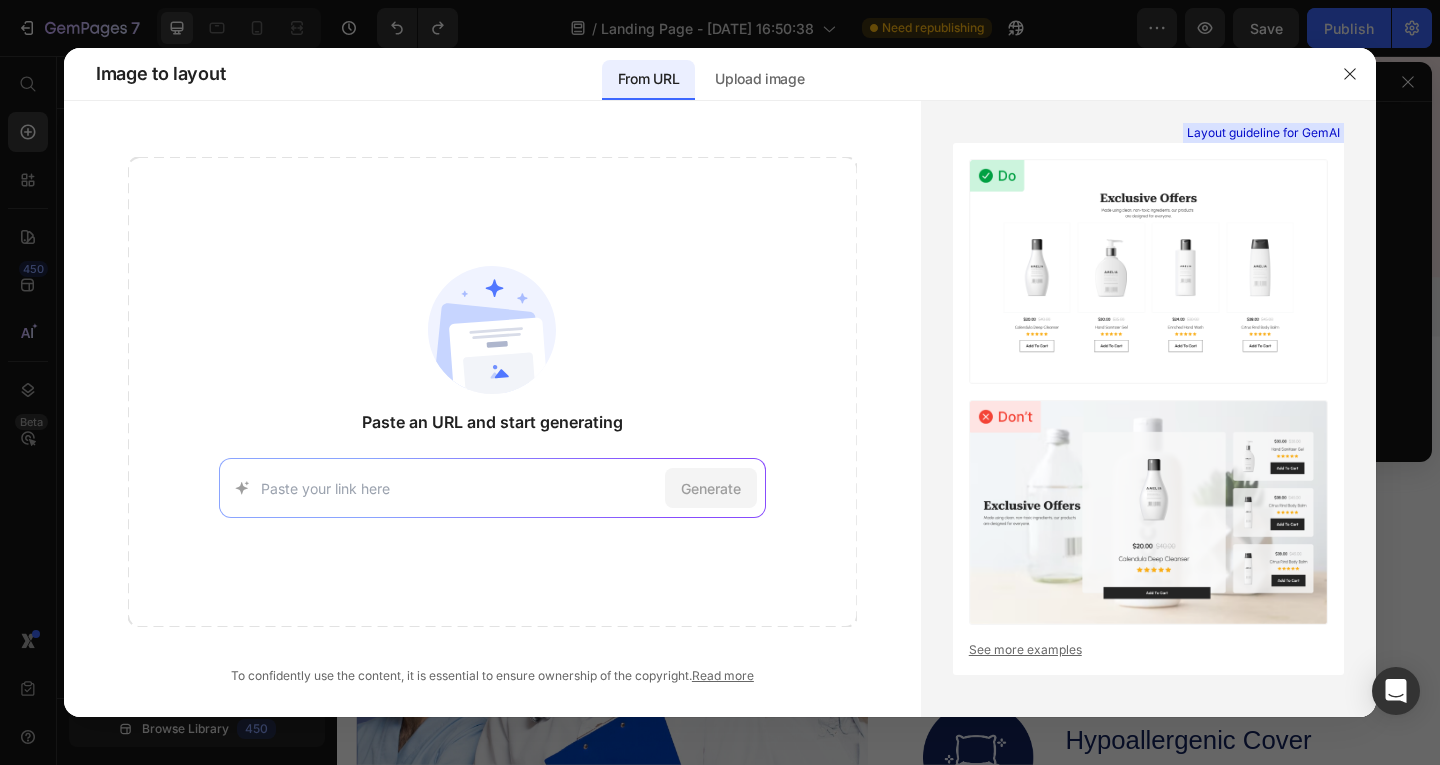 click at bounding box center (720, 382) 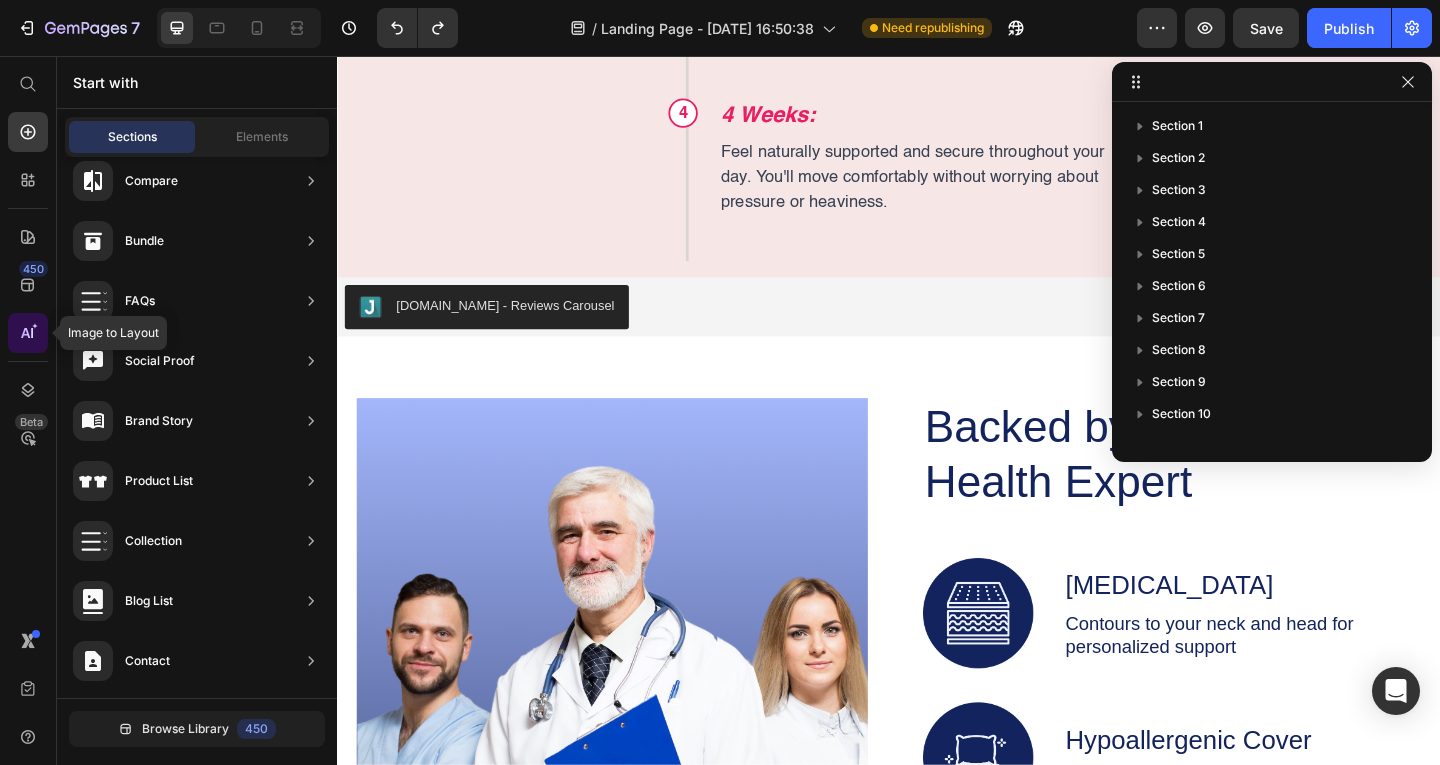 click 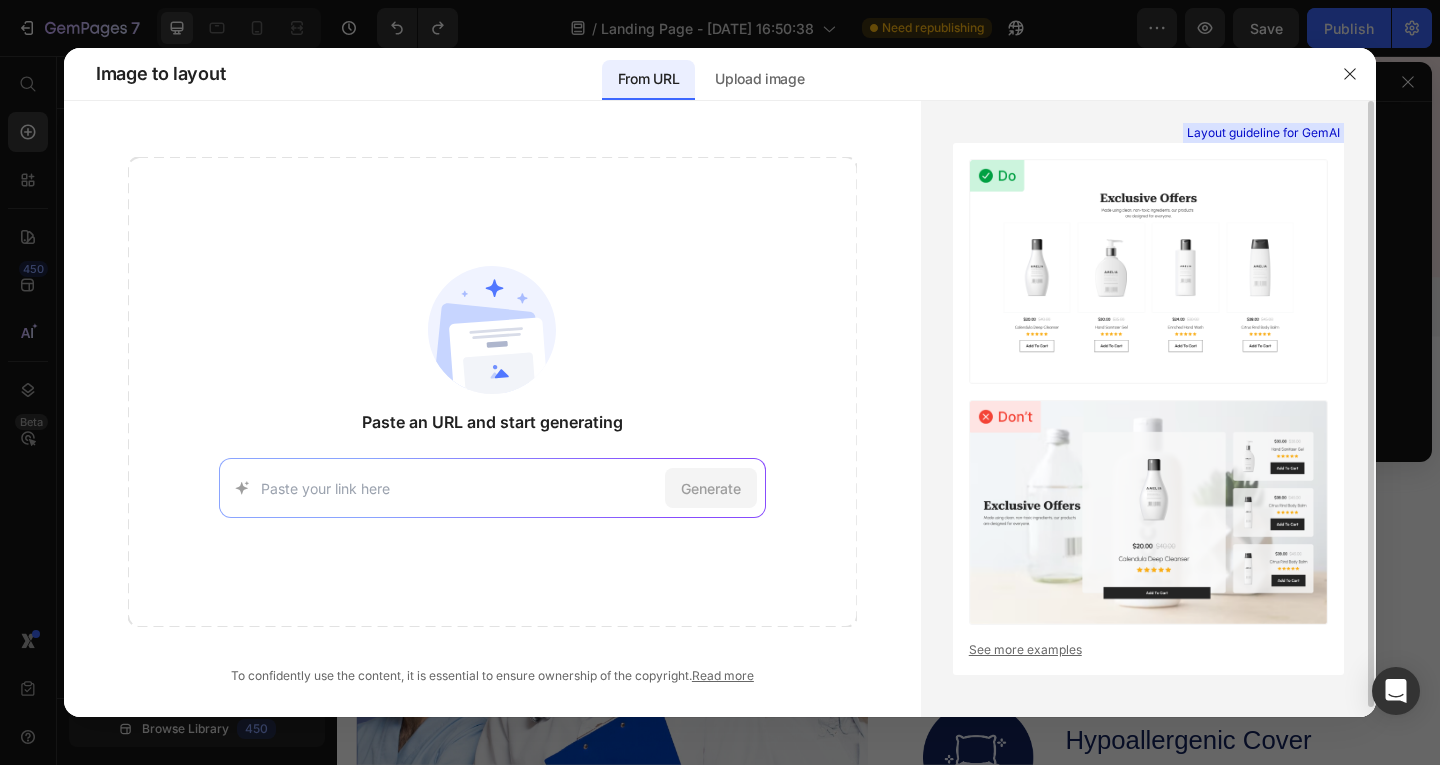 scroll, scrollTop: 10, scrollLeft: 0, axis: vertical 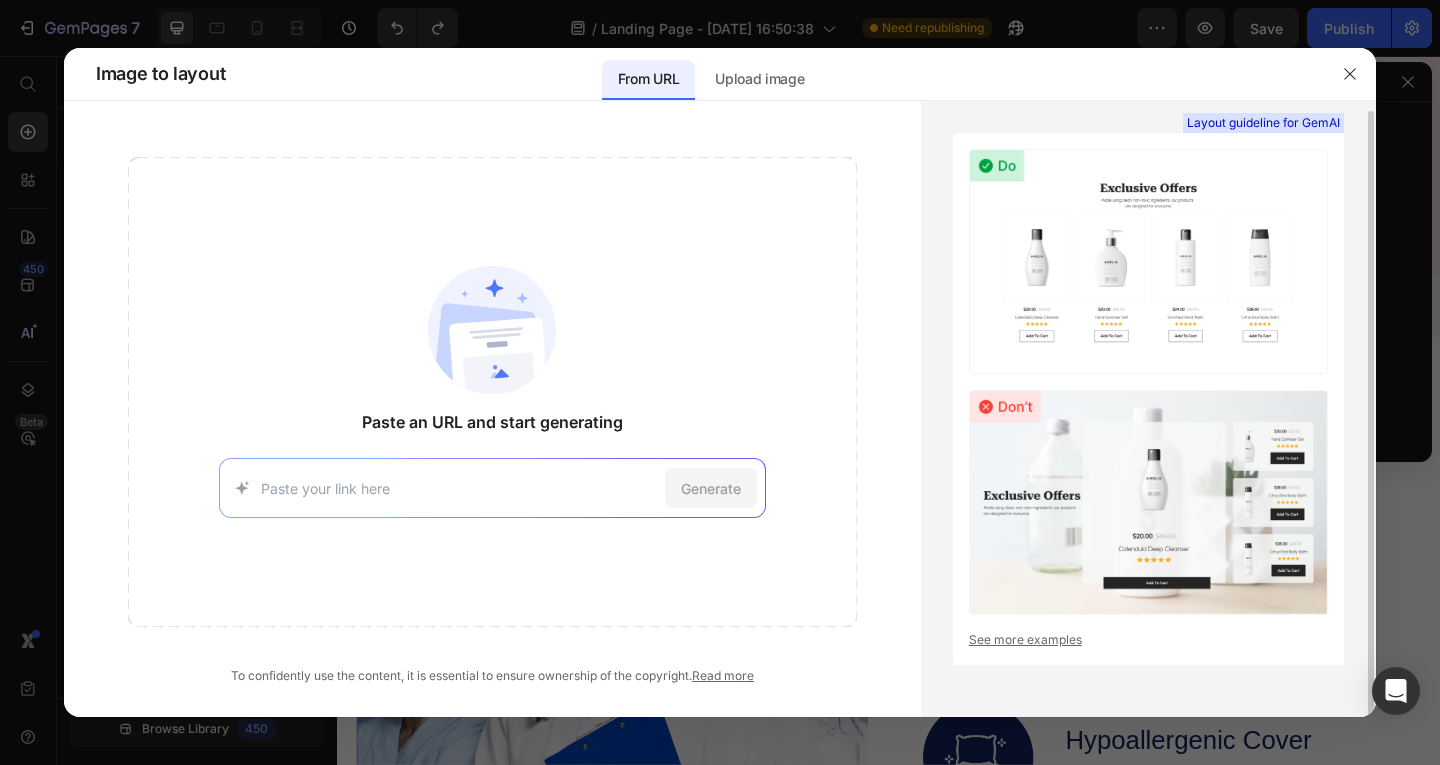 click at bounding box center [1148, 502] 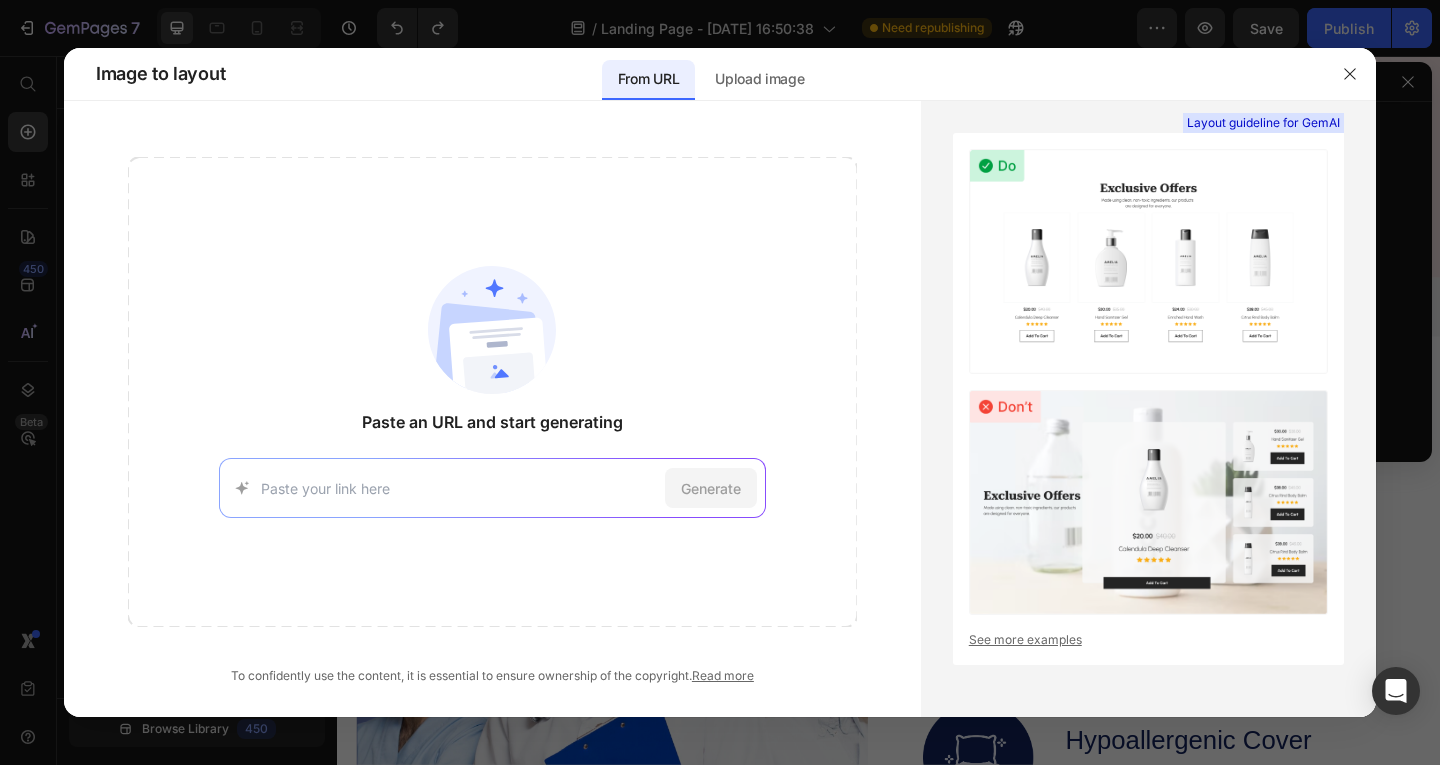 click at bounding box center (459, 488) 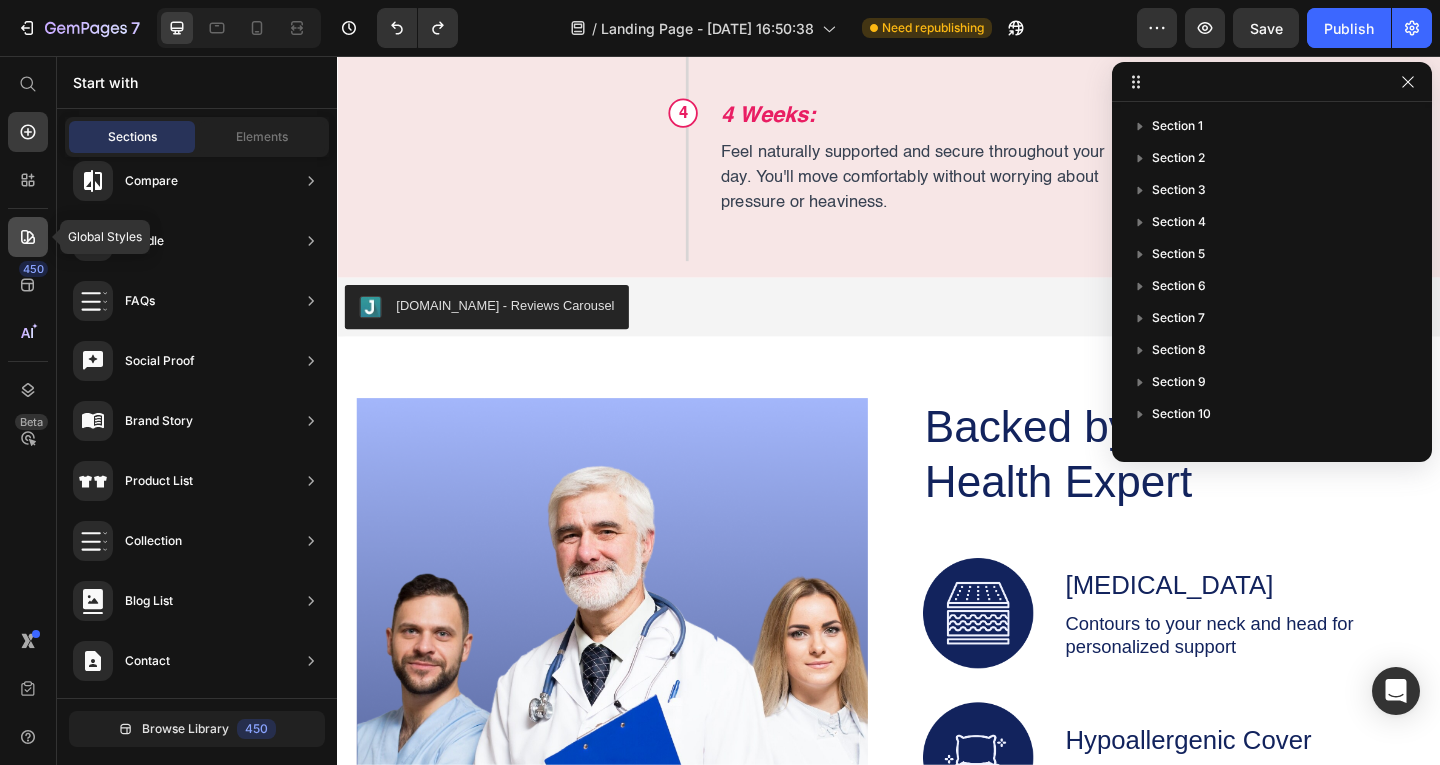 click 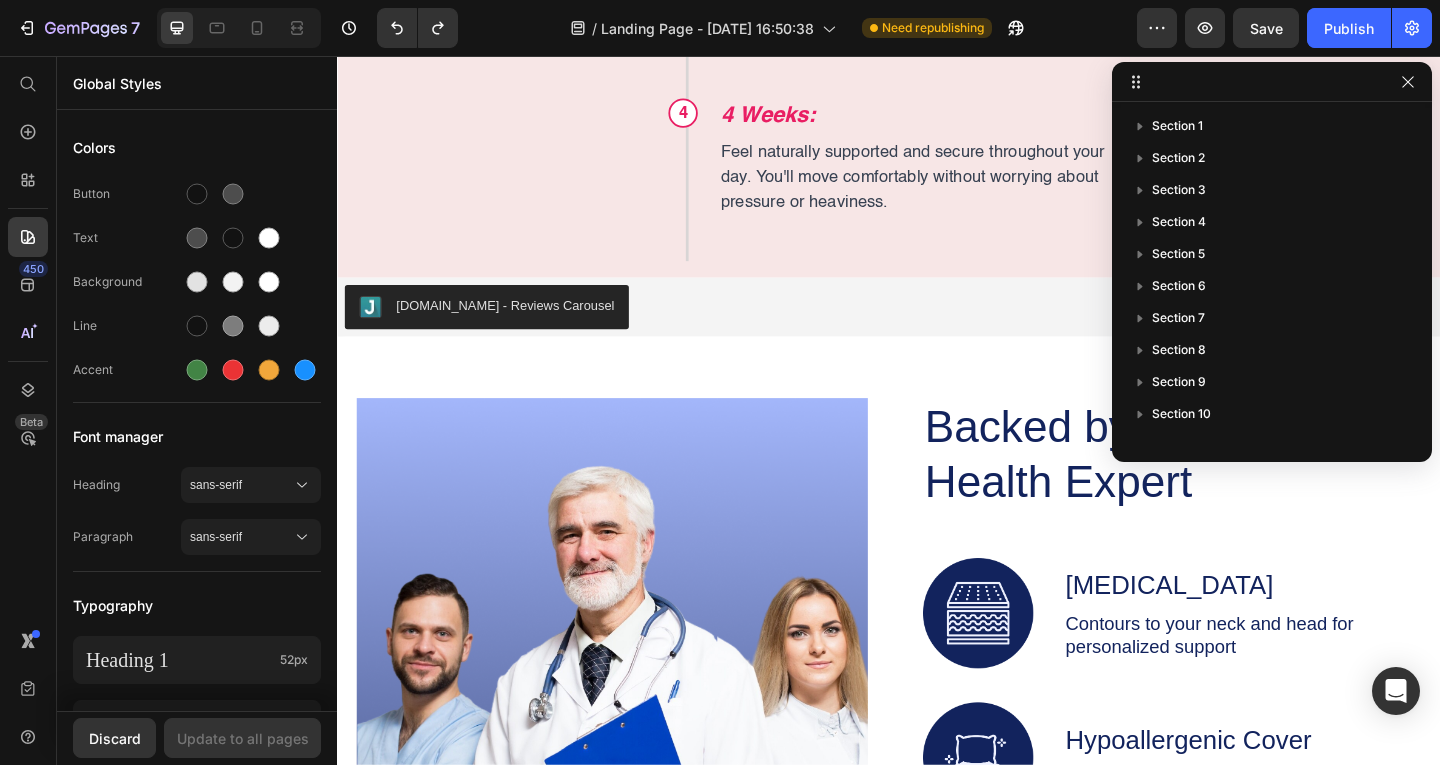 click on "450 Beta" at bounding box center [28, 342] 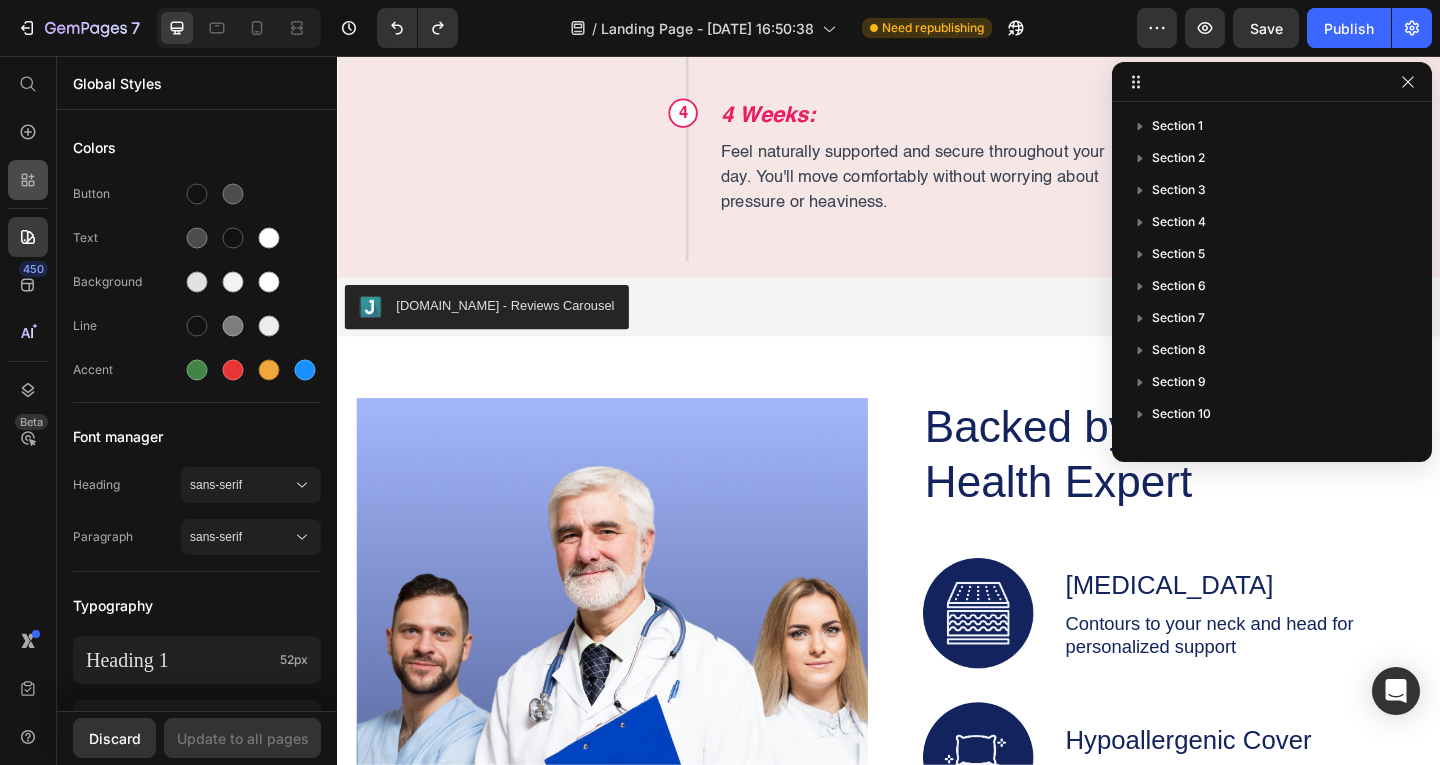 click 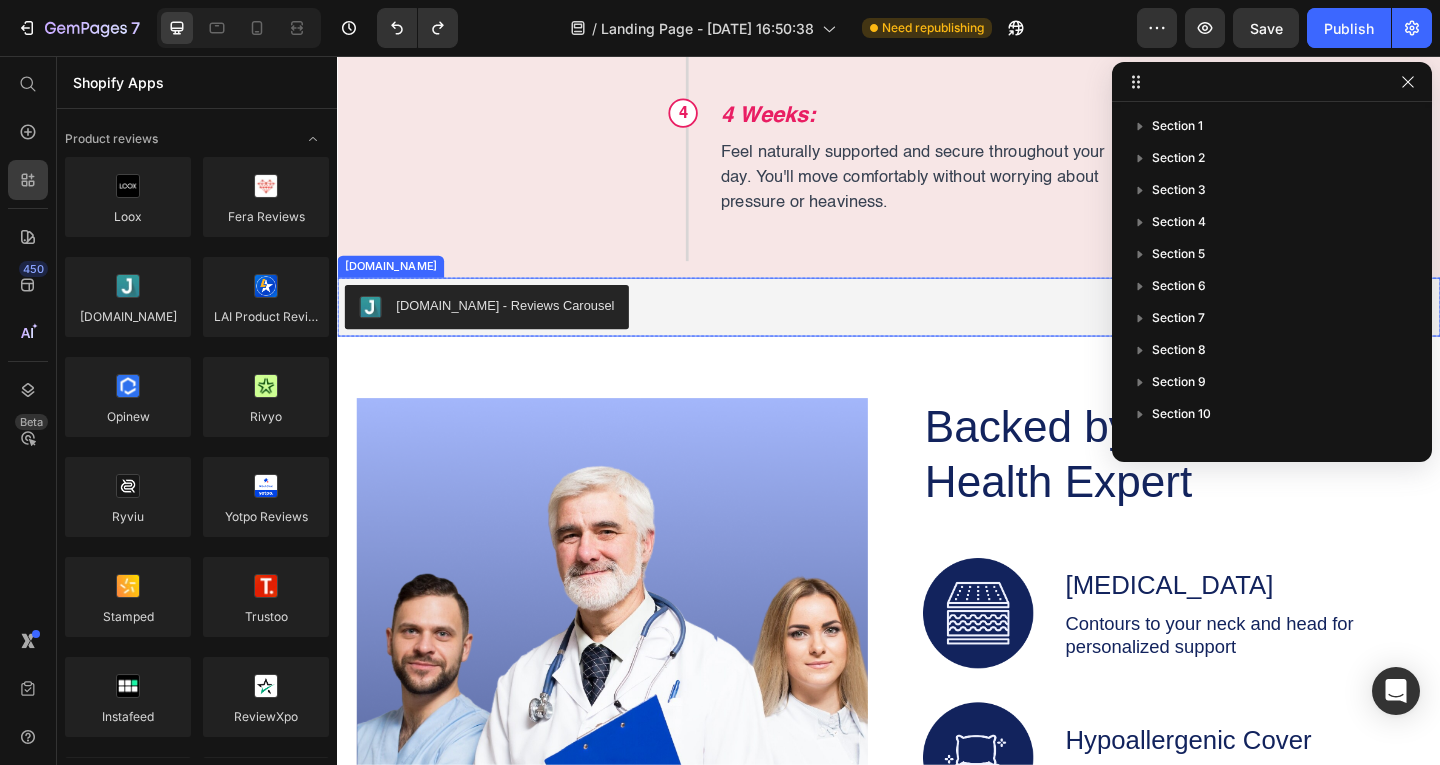 click on "[DOMAIN_NAME] - Reviews Carousel" at bounding box center [519, 327] 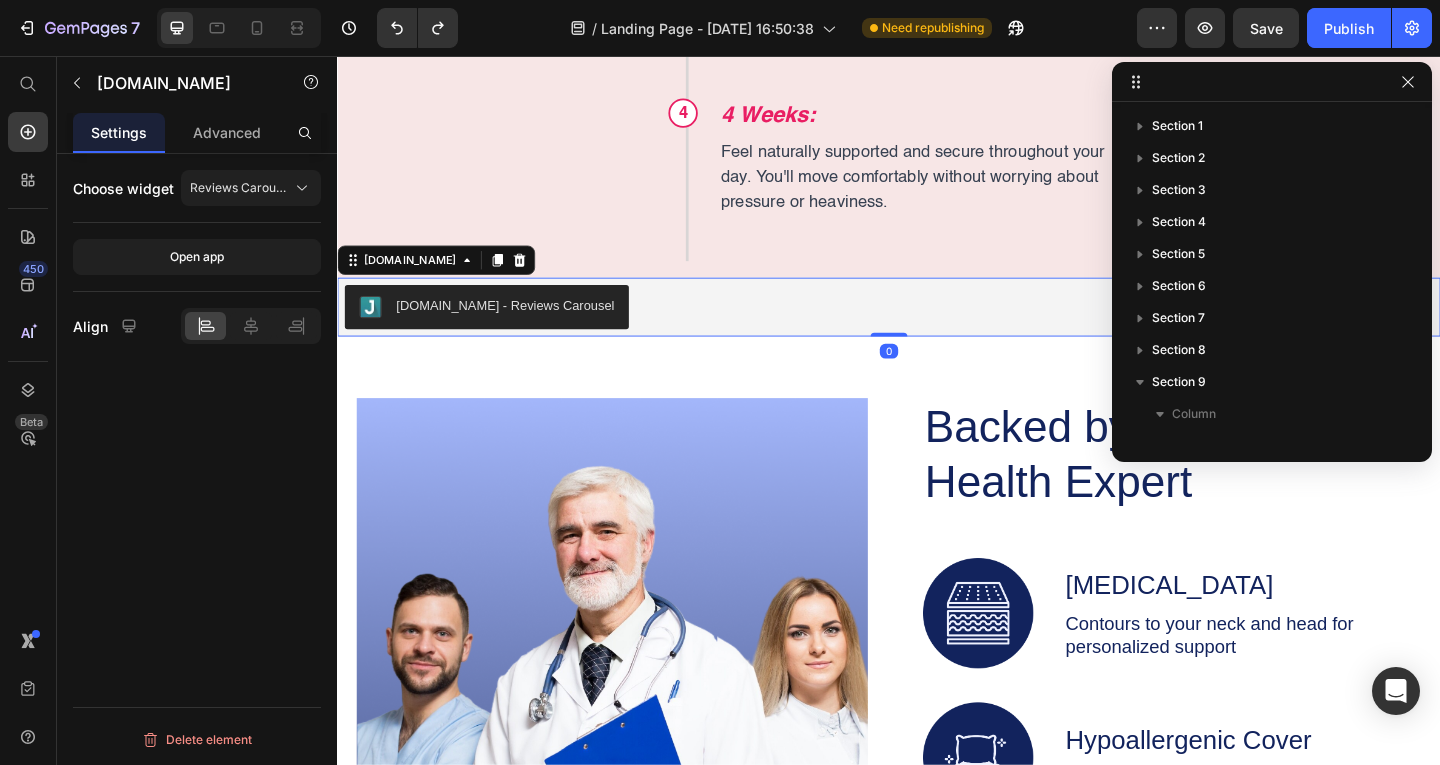 scroll, scrollTop: 410, scrollLeft: 0, axis: vertical 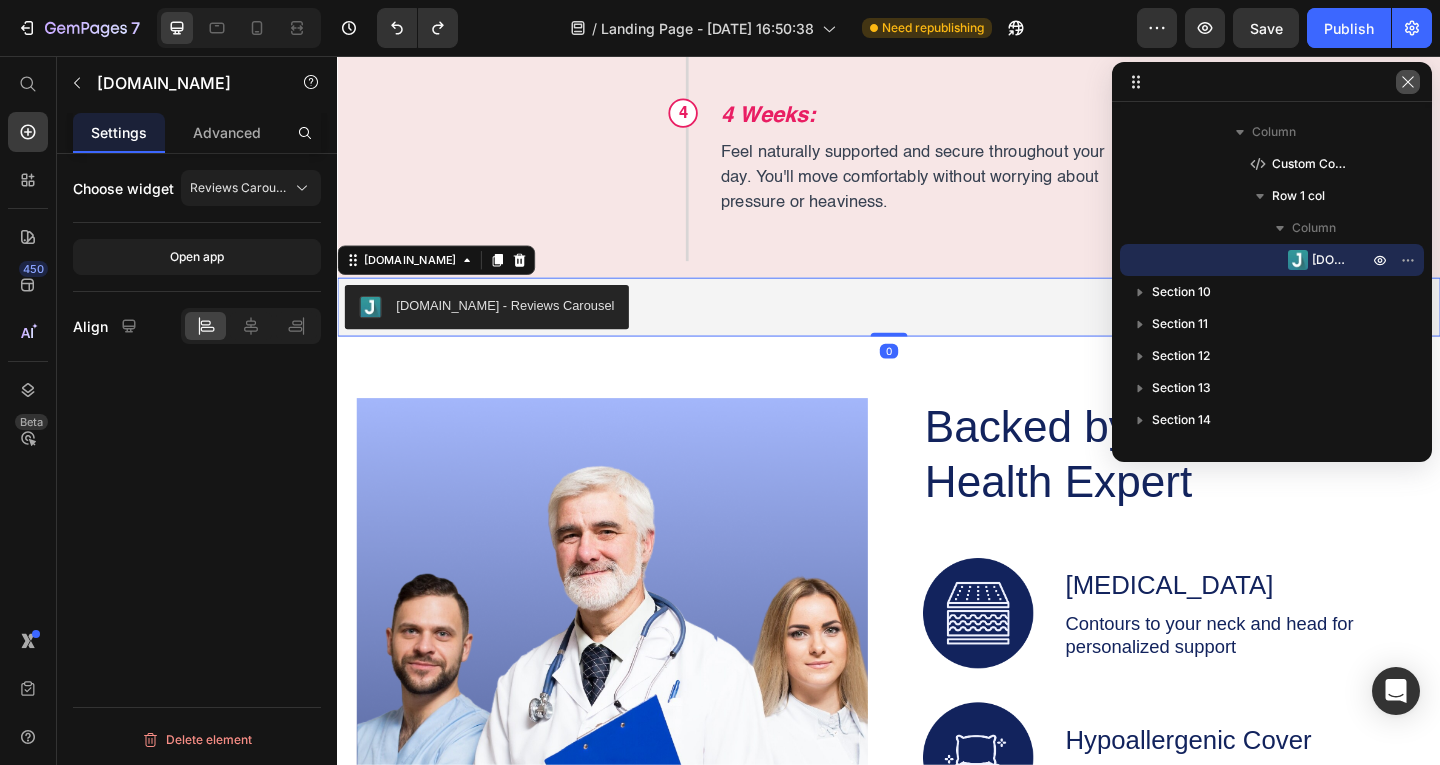 click 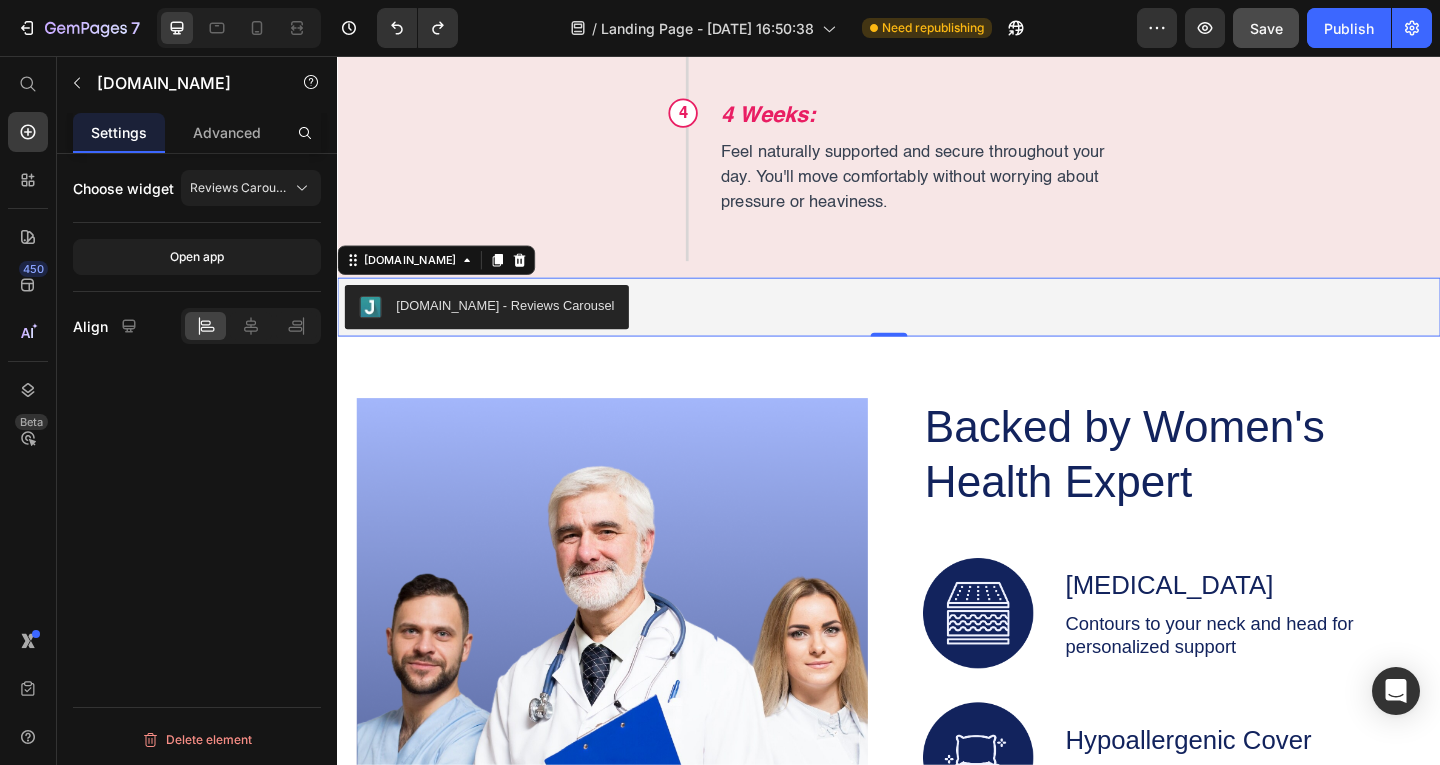 drag, startPoint x: 1334, startPoint y: 25, endPoint x: 1269, endPoint y: 23, distance: 65.03076 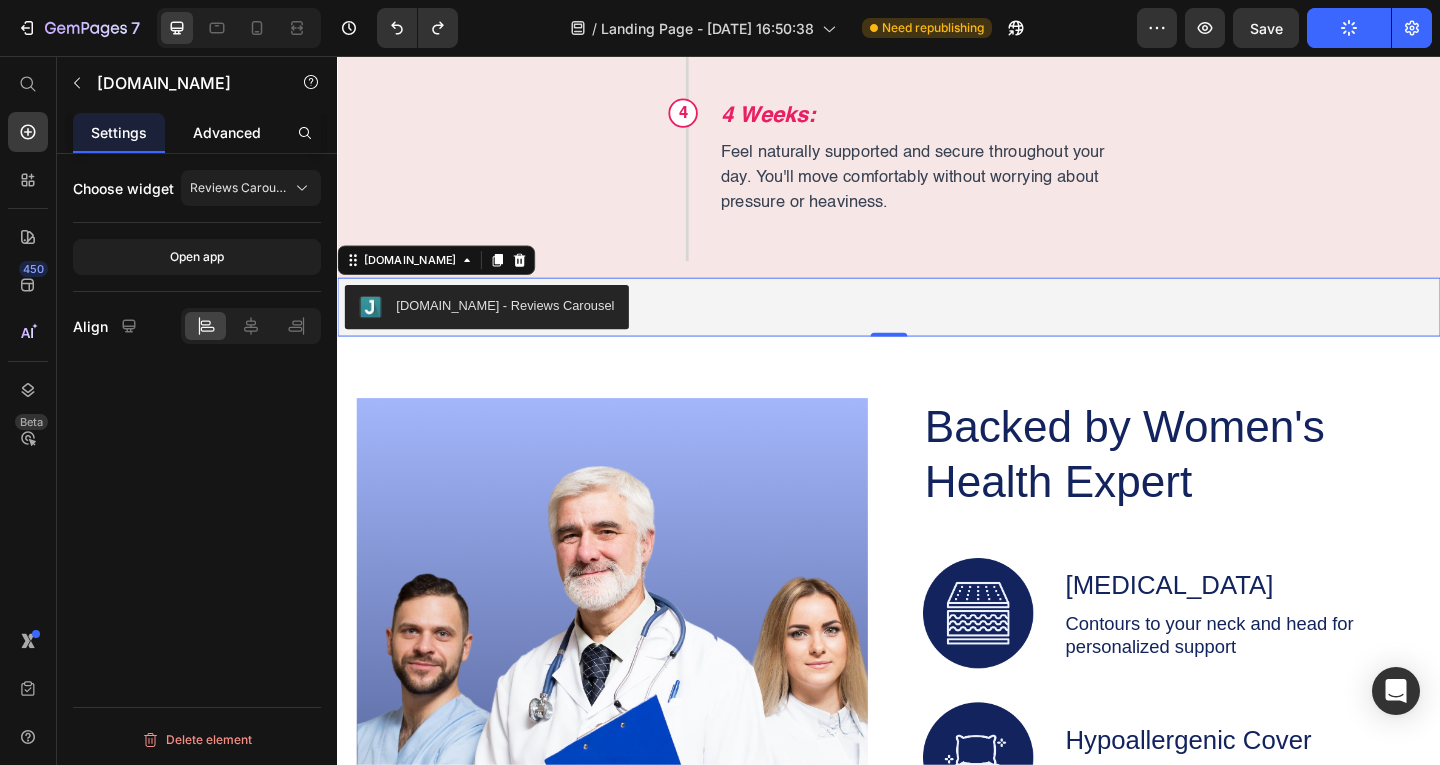 click on "Advanced" at bounding box center (227, 132) 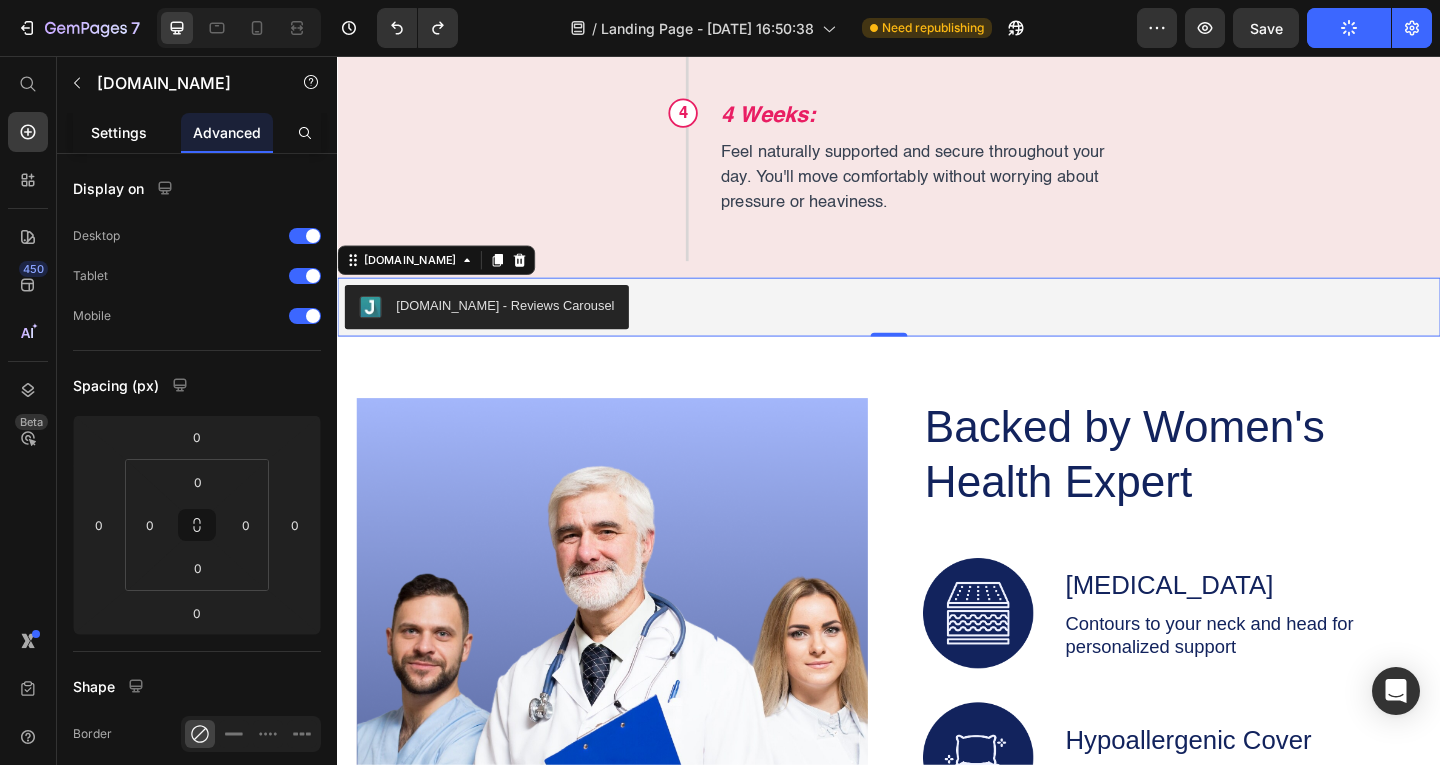 click on "Settings" at bounding box center (119, 132) 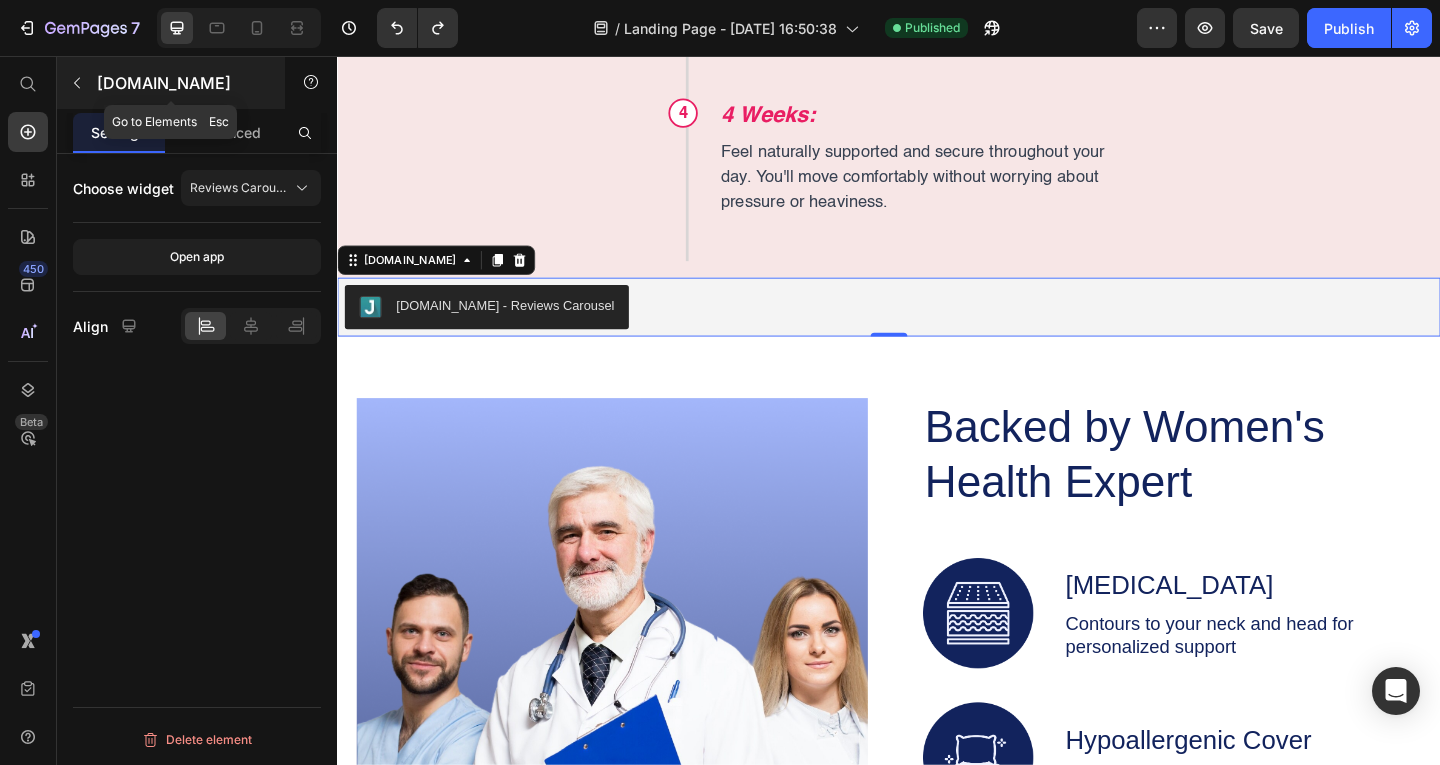 click on "[DOMAIN_NAME]" at bounding box center [171, 83] 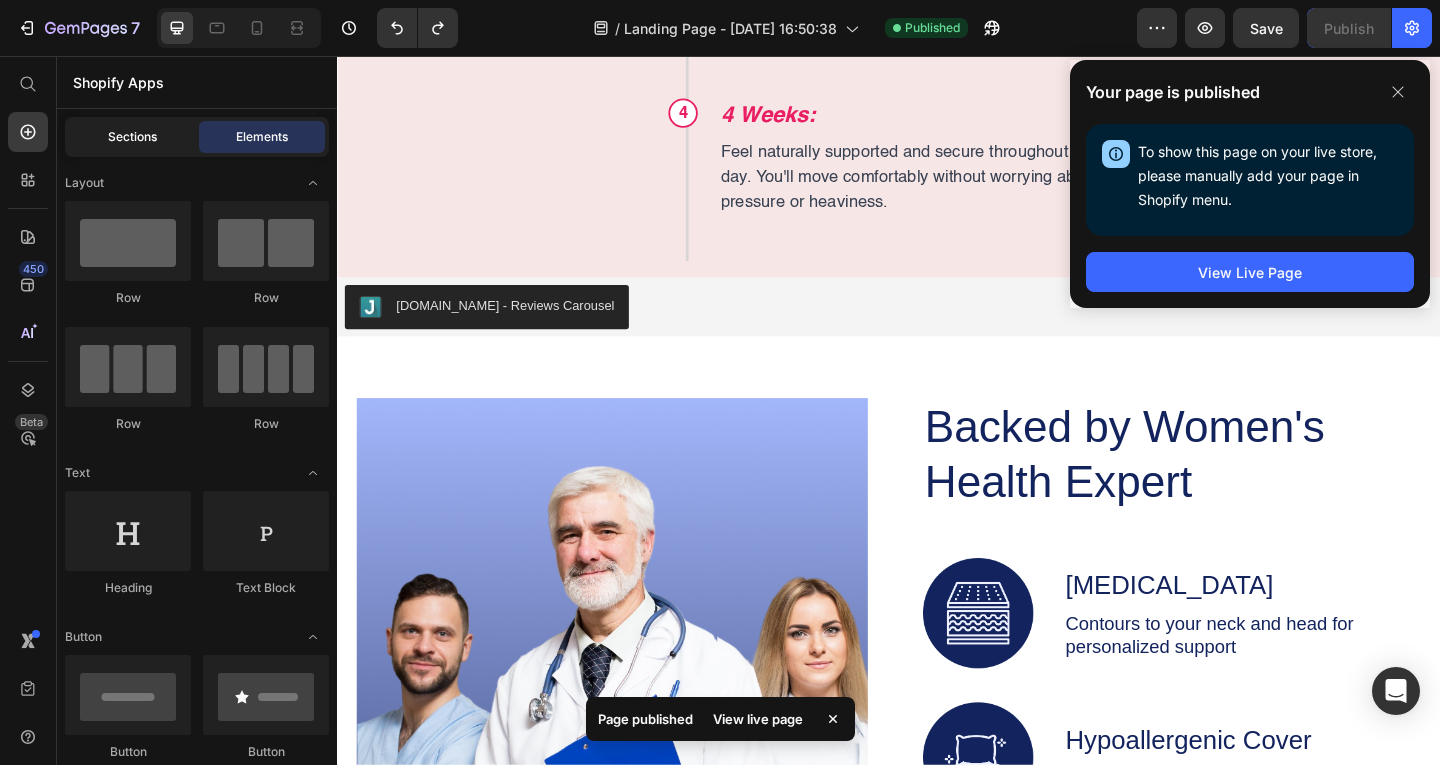 click on "Sections" at bounding box center [132, 137] 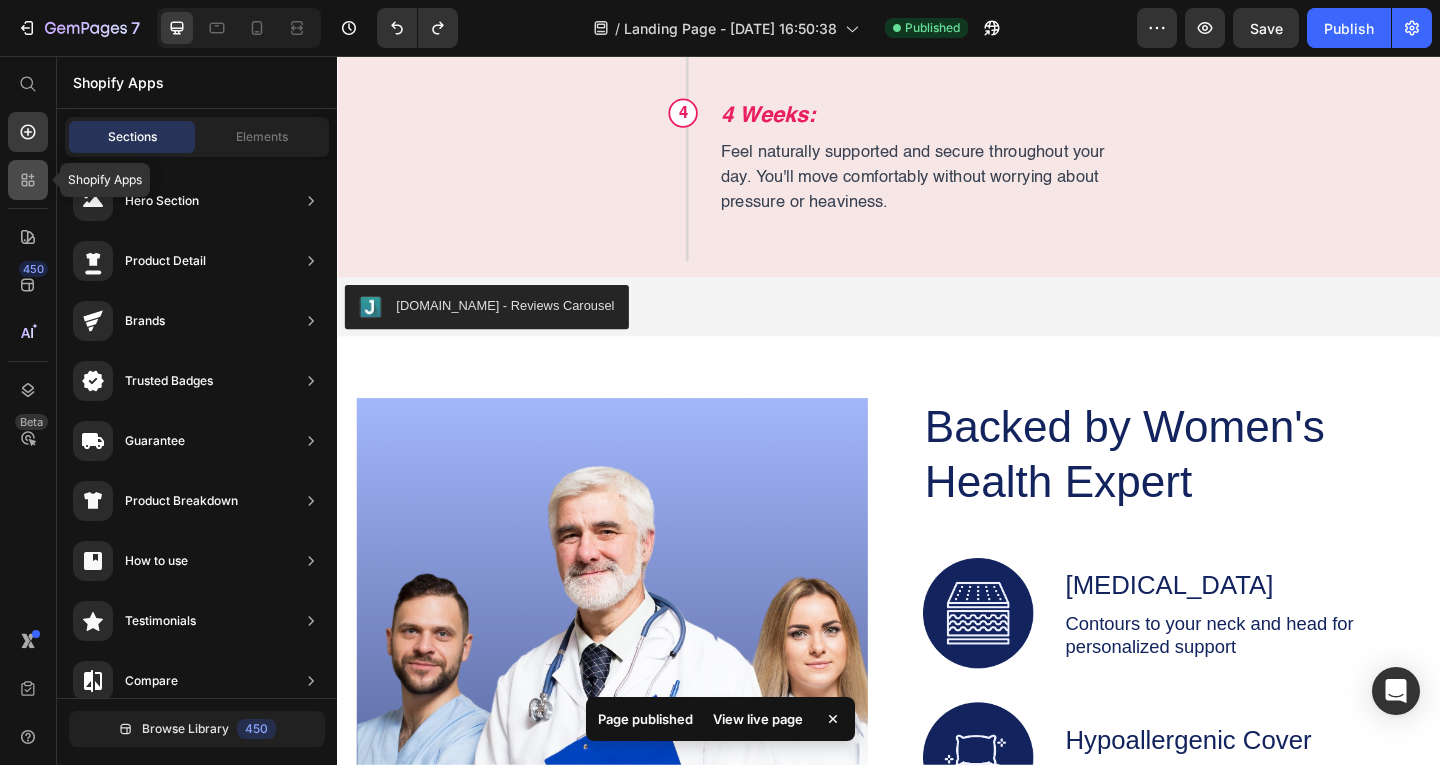 click 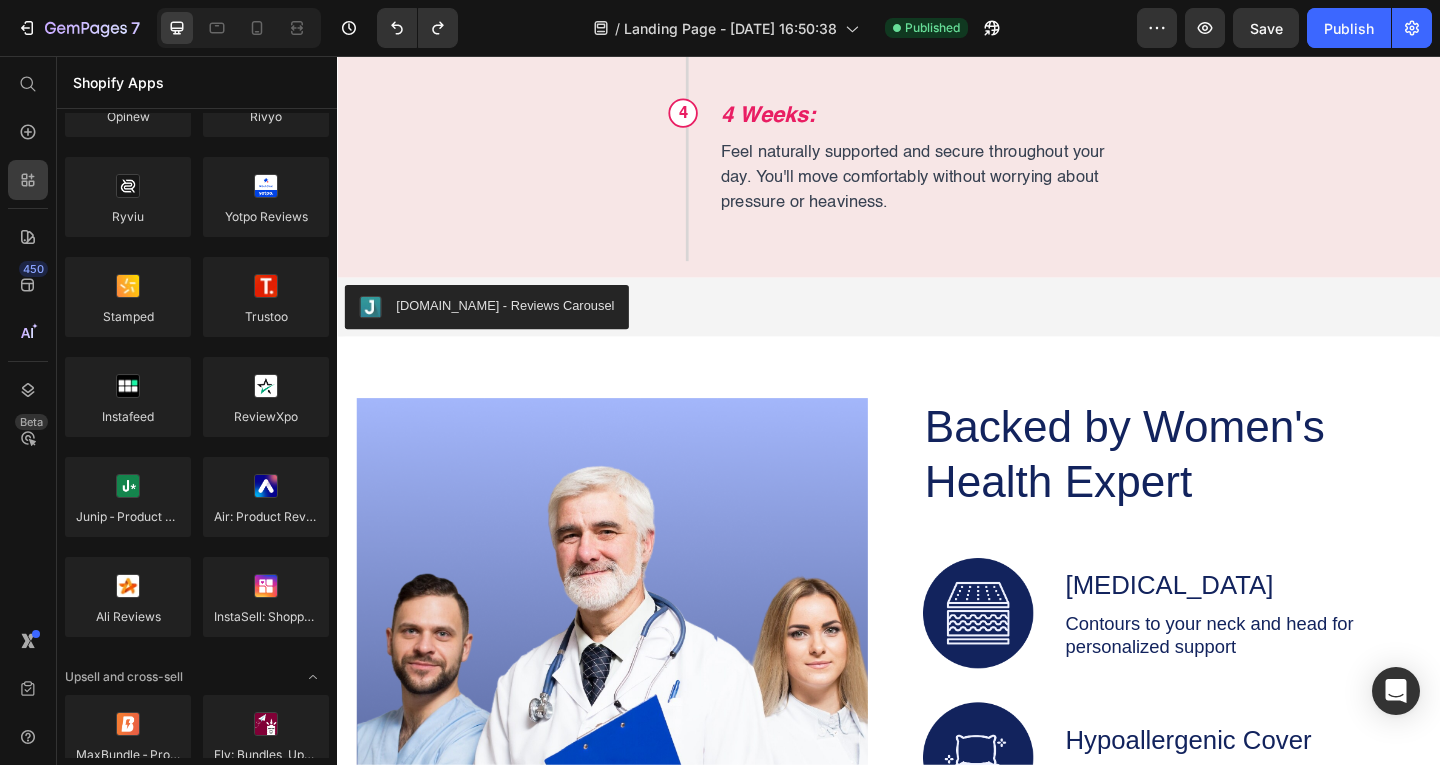 scroll, scrollTop: 0, scrollLeft: 0, axis: both 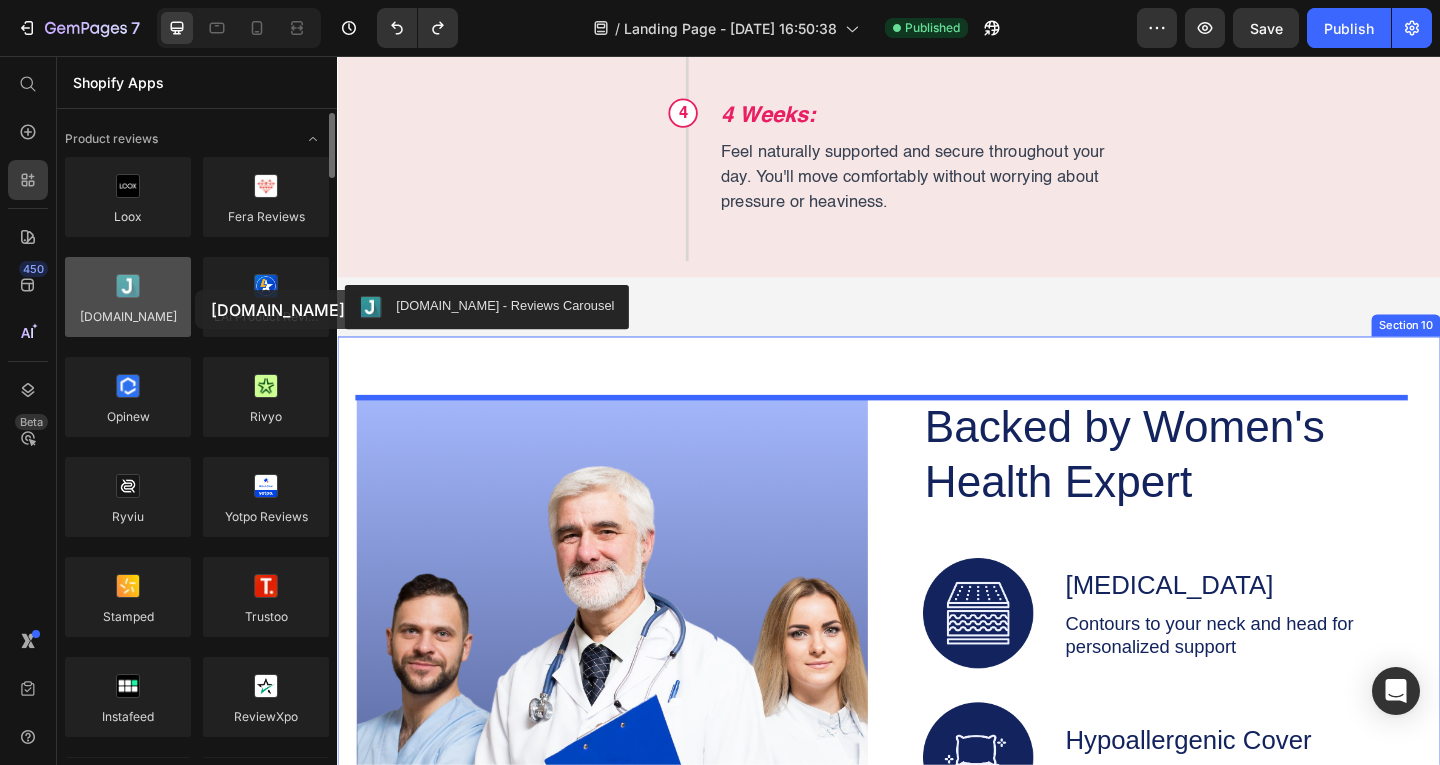 drag, startPoint x: 115, startPoint y: 320, endPoint x: 121, endPoint y: 291, distance: 29.614185 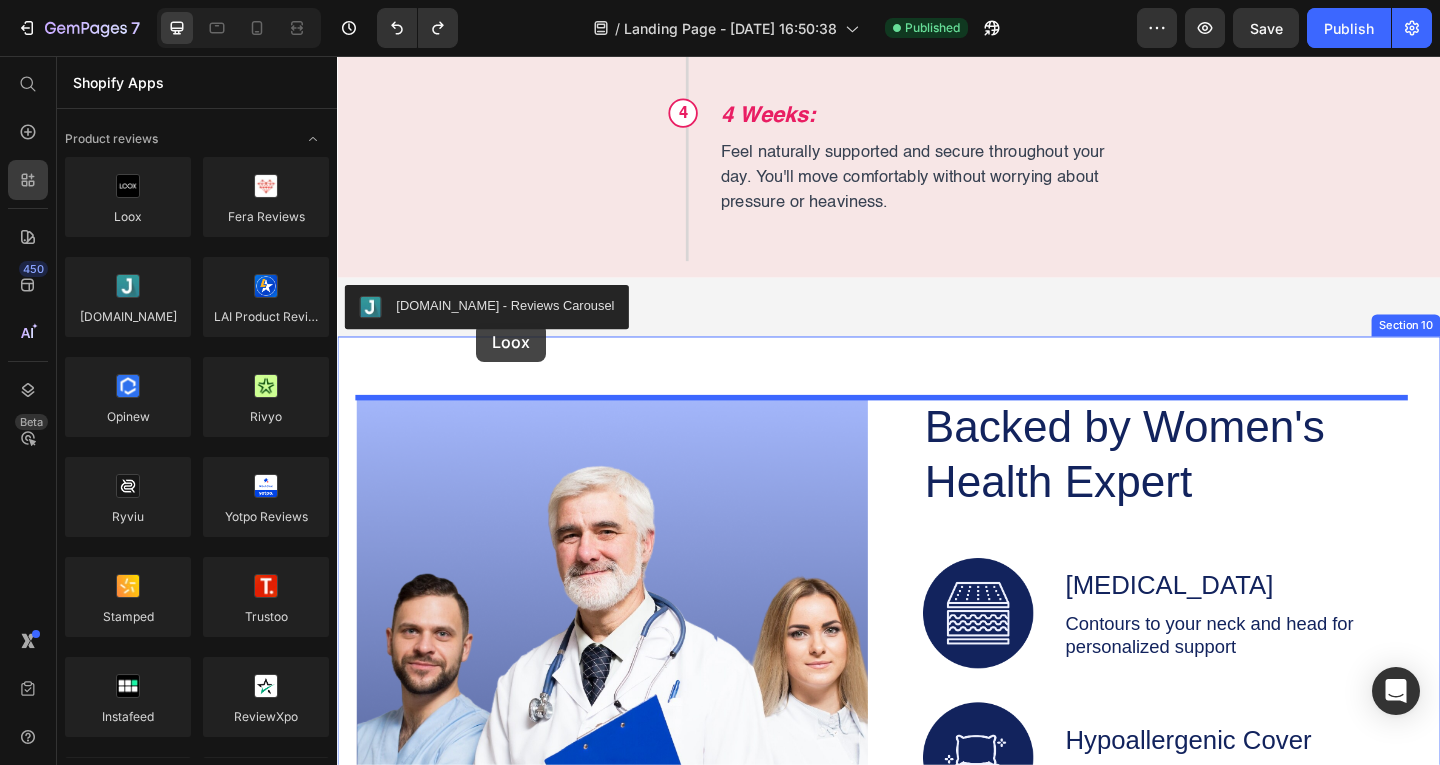drag, startPoint x: 472, startPoint y: 278, endPoint x: 475, endPoint y: 338, distance: 60.074955 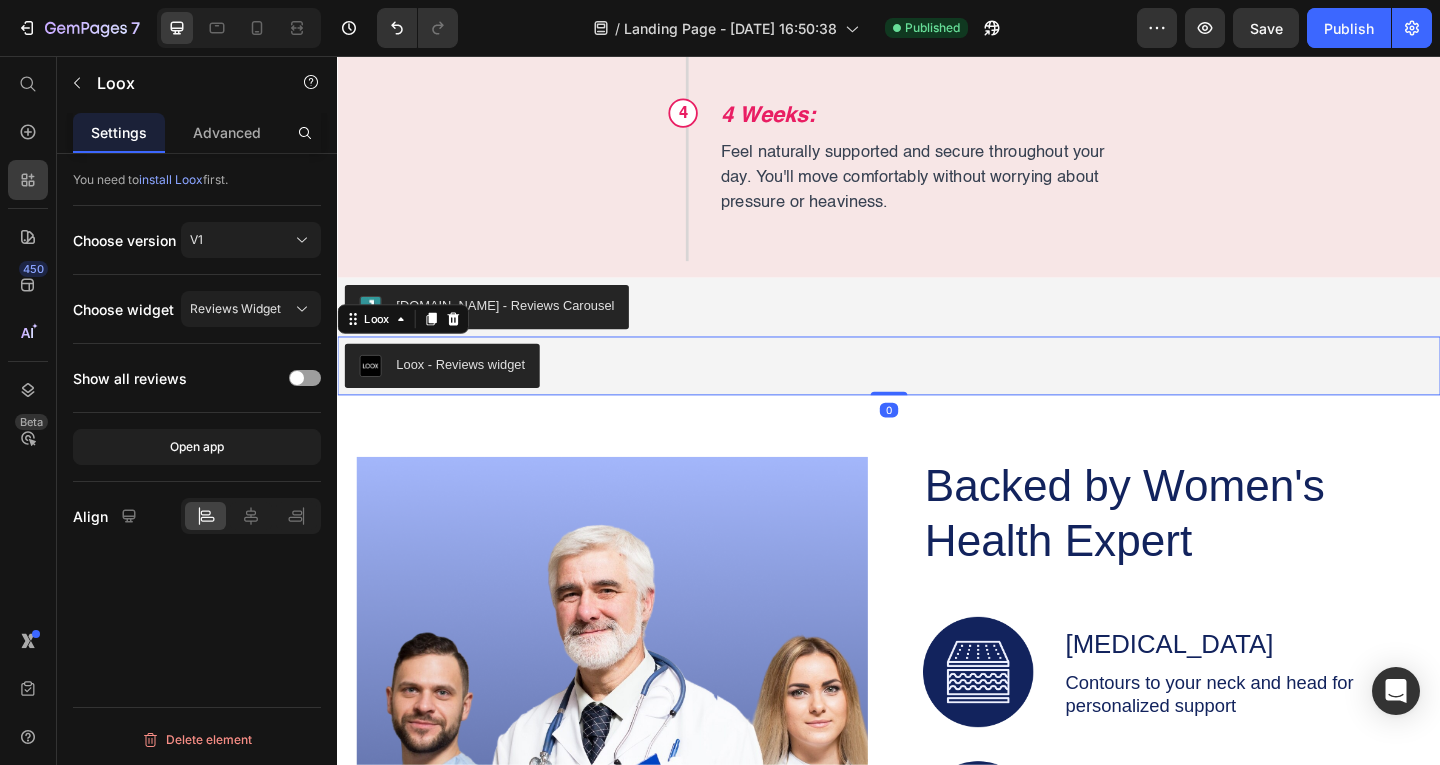 click on "Loox - Reviews widget" at bounding box center (471, 391) 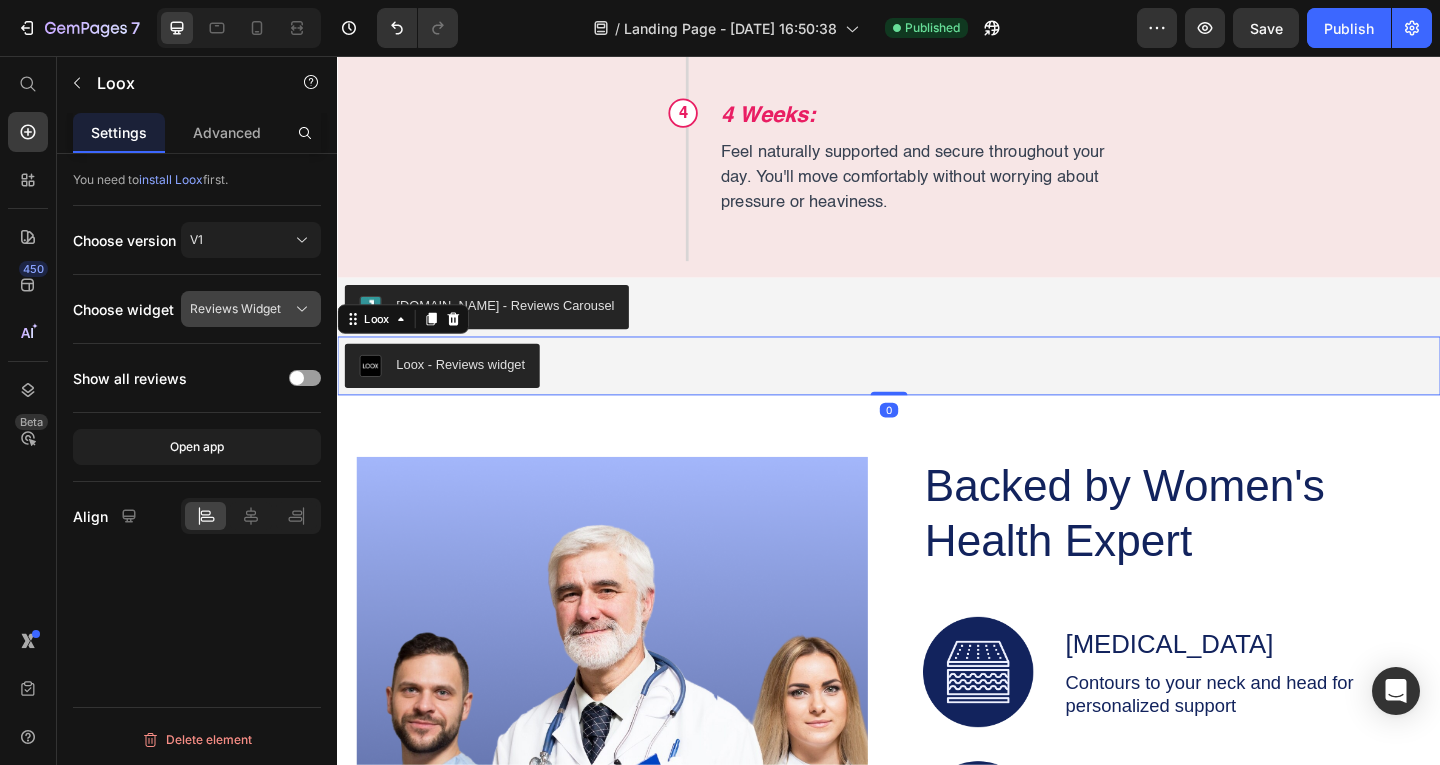 click on "Reviews Widget" at bounding box center [235, 309] 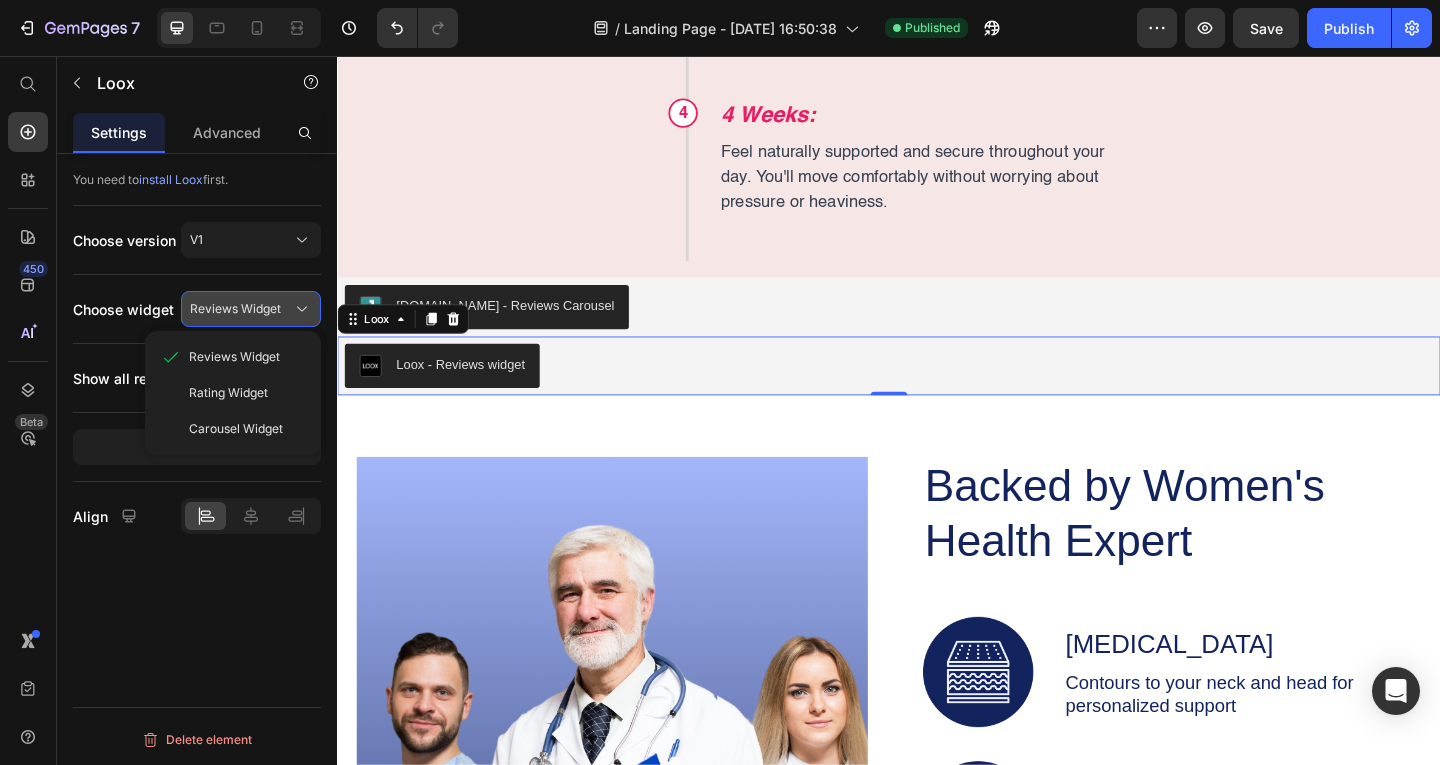 click on "Reviews Widget" at bounding box center (235, 309) 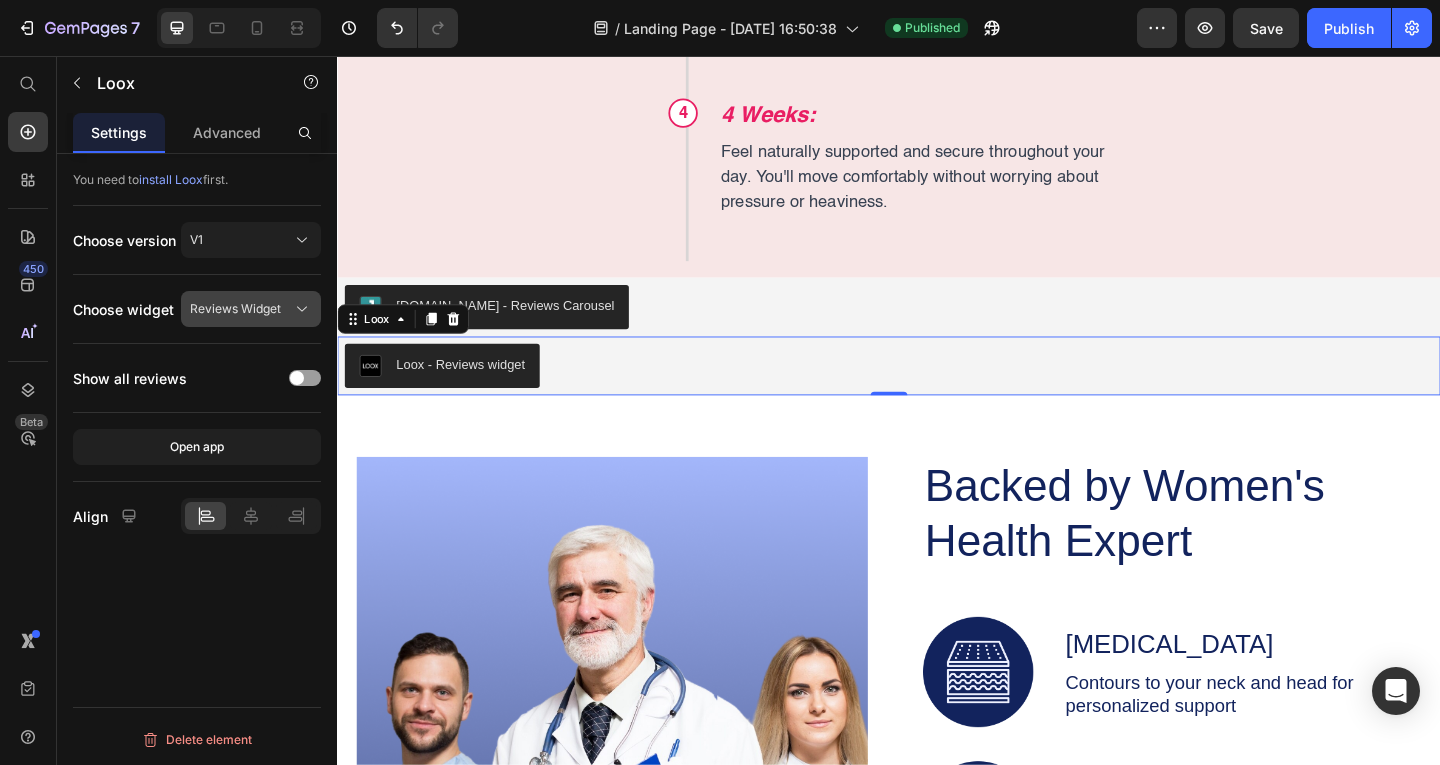click on "Reviews Widget" at bounding box center (235, 309) 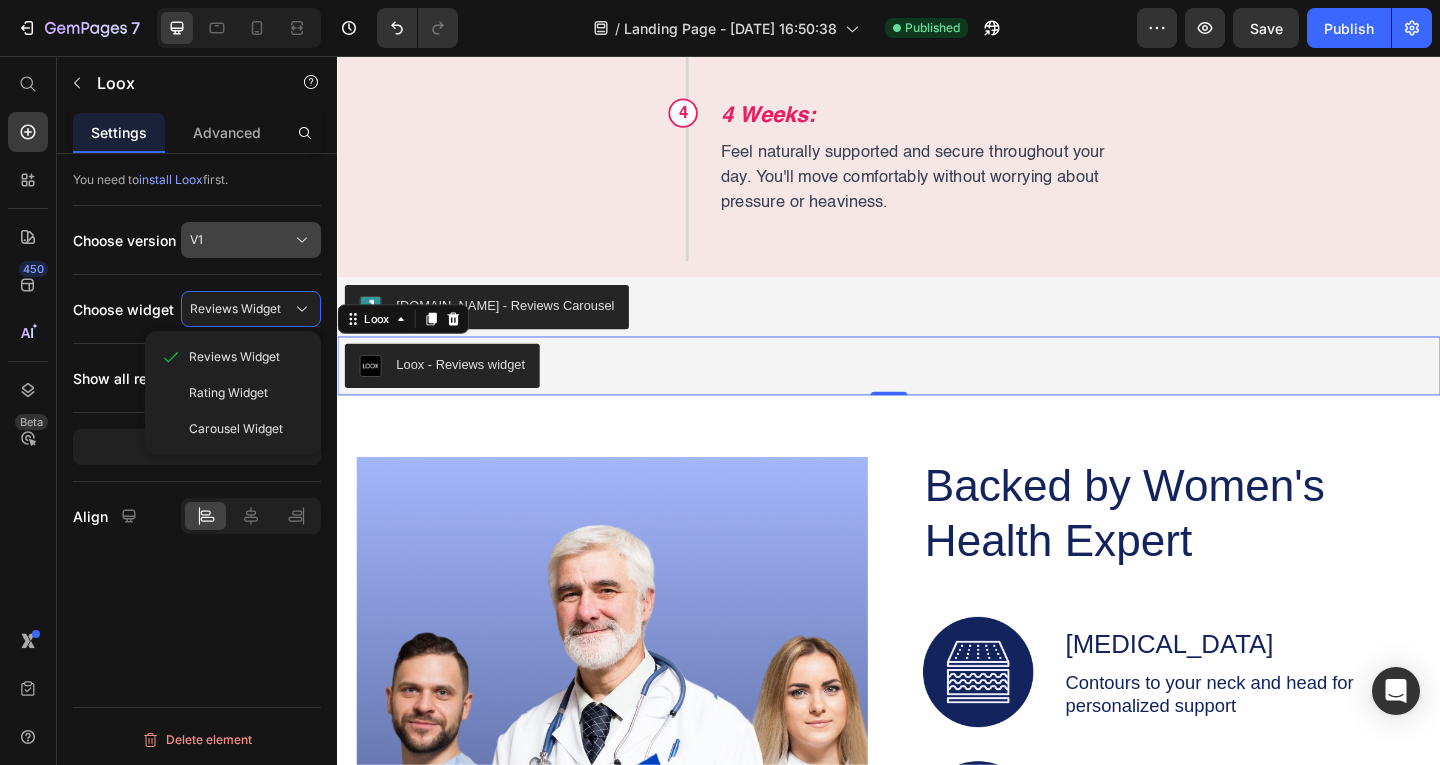 click on "V1" at bounding box center (251, 240) 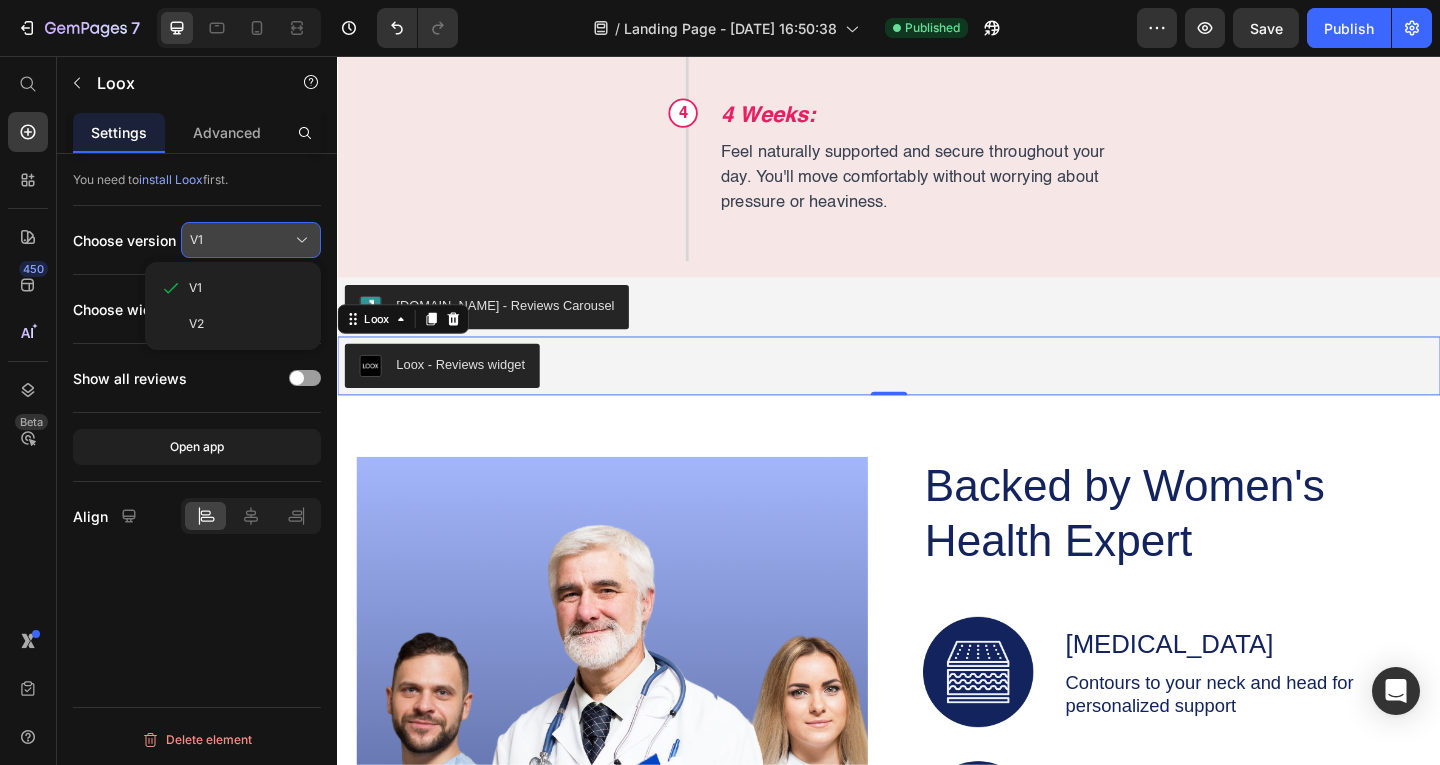 click on "V1" 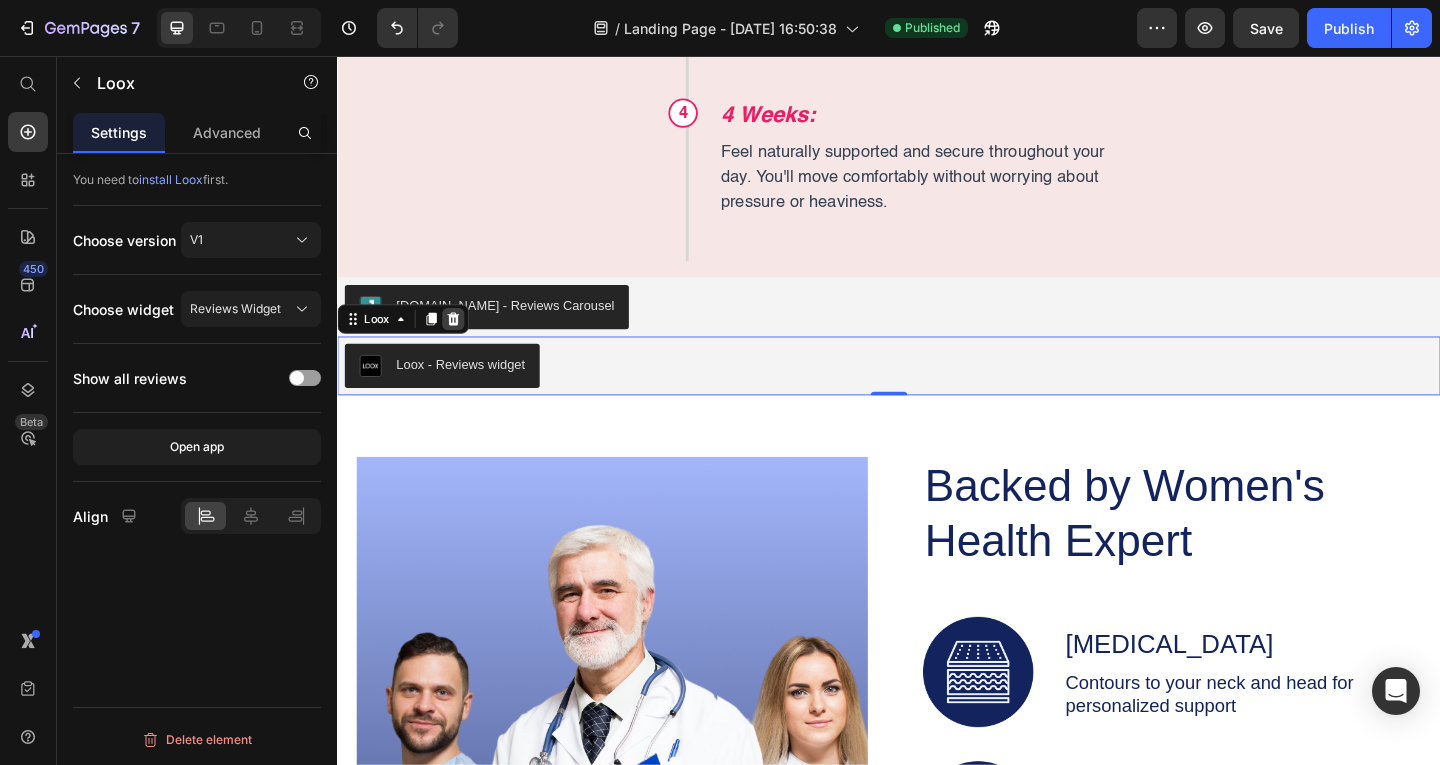 click at bounding box center [463, 342] 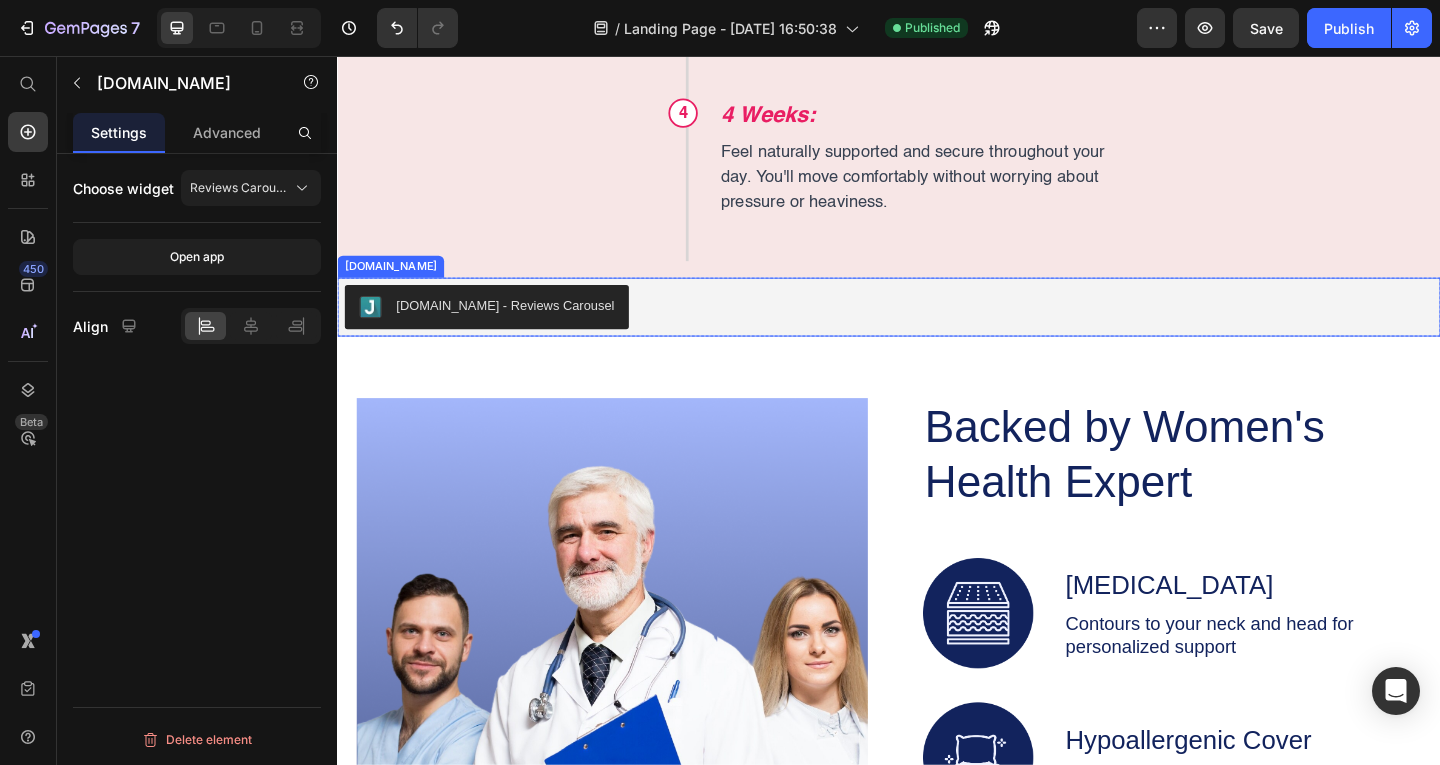 click on "[DOMAIN_NAME] - Reviews Carousel" at bounding box center [519, 327] 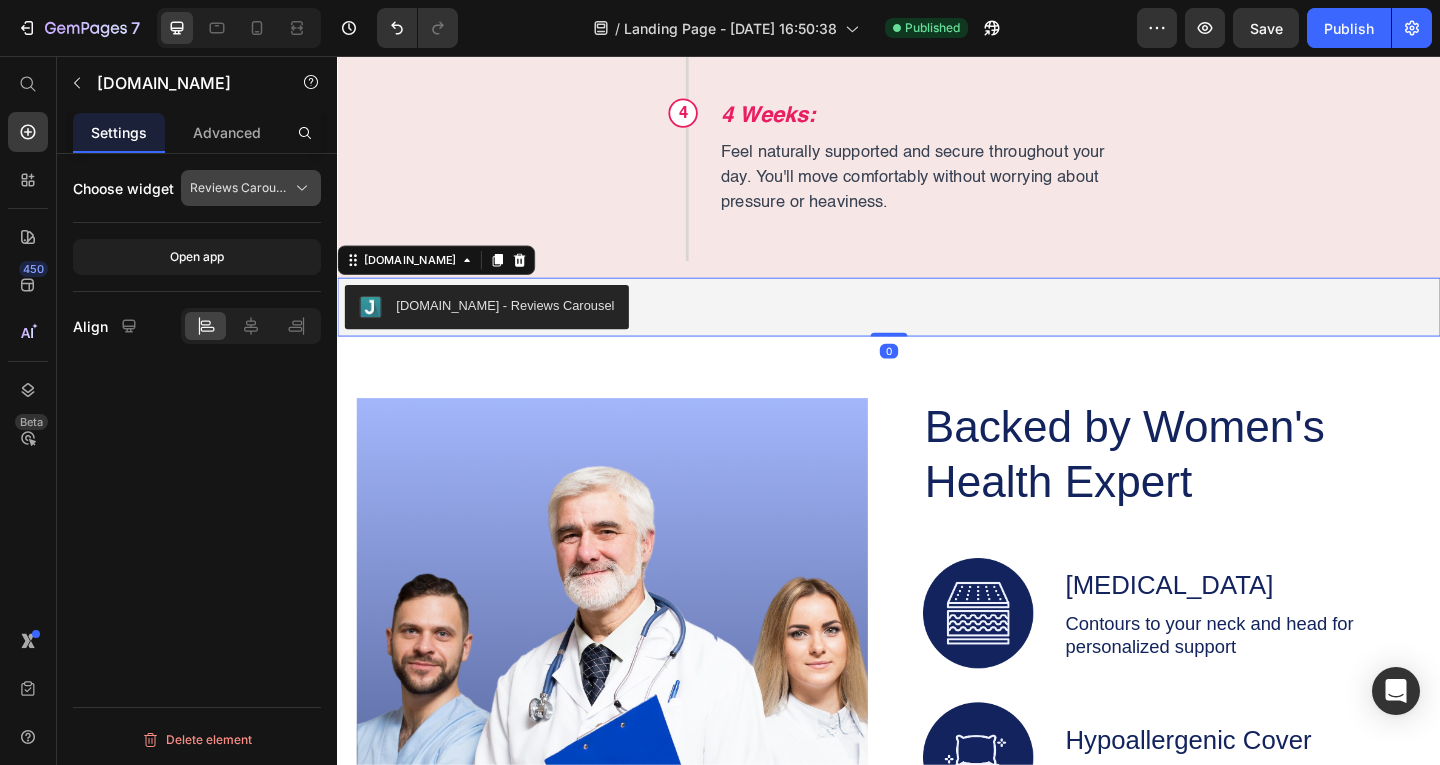 click on "Reviews Carousel" at bounding box center [239, 188] 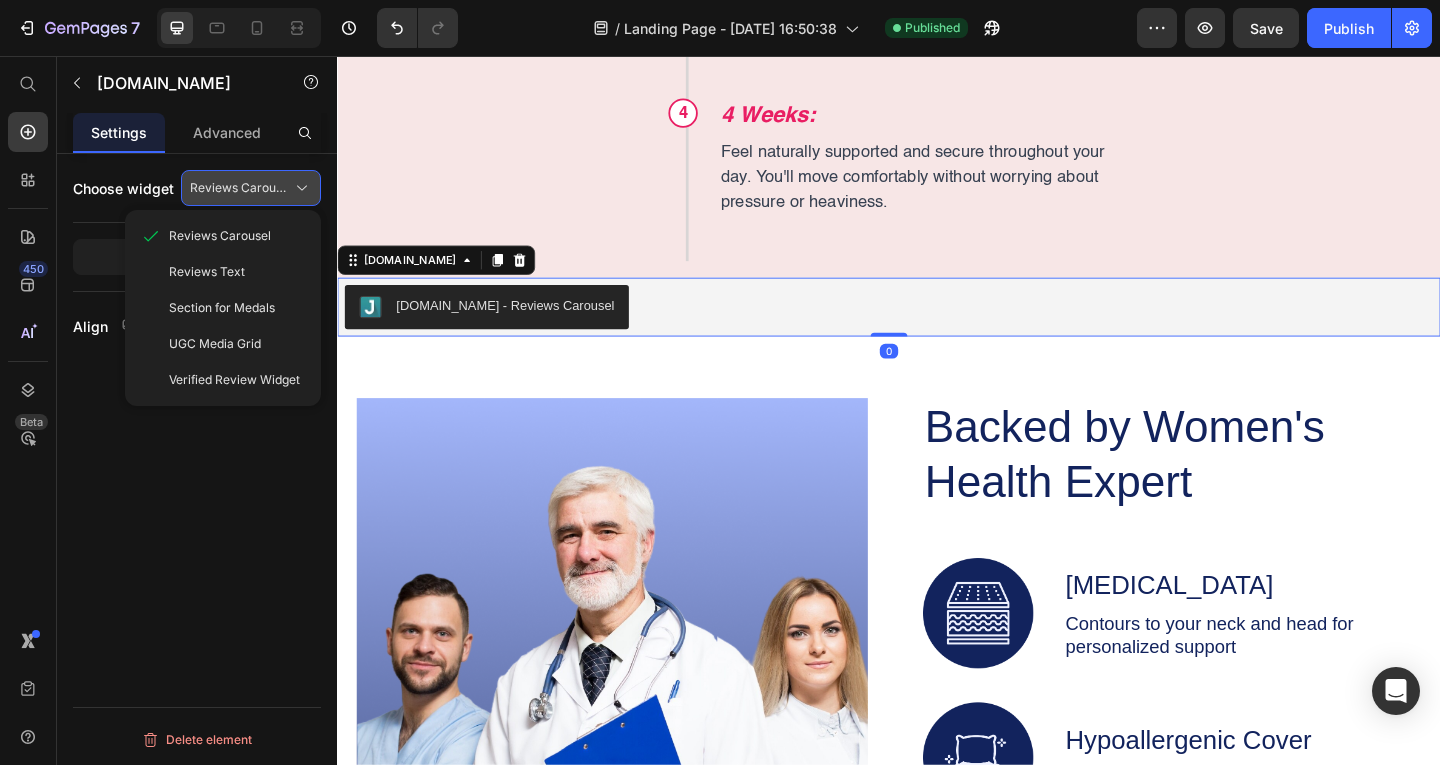 click on "Reviews Carousel" at bounding box center [239, 188] 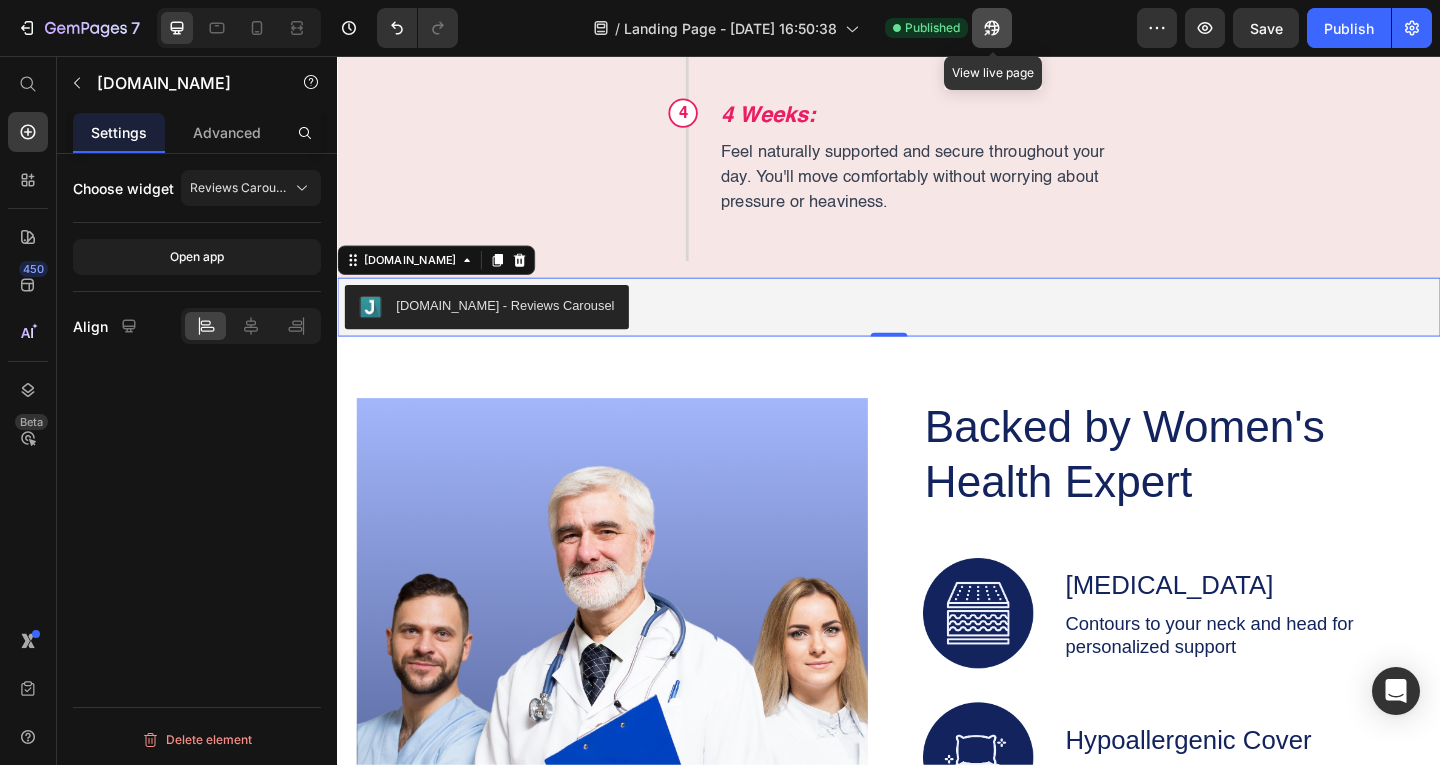 click 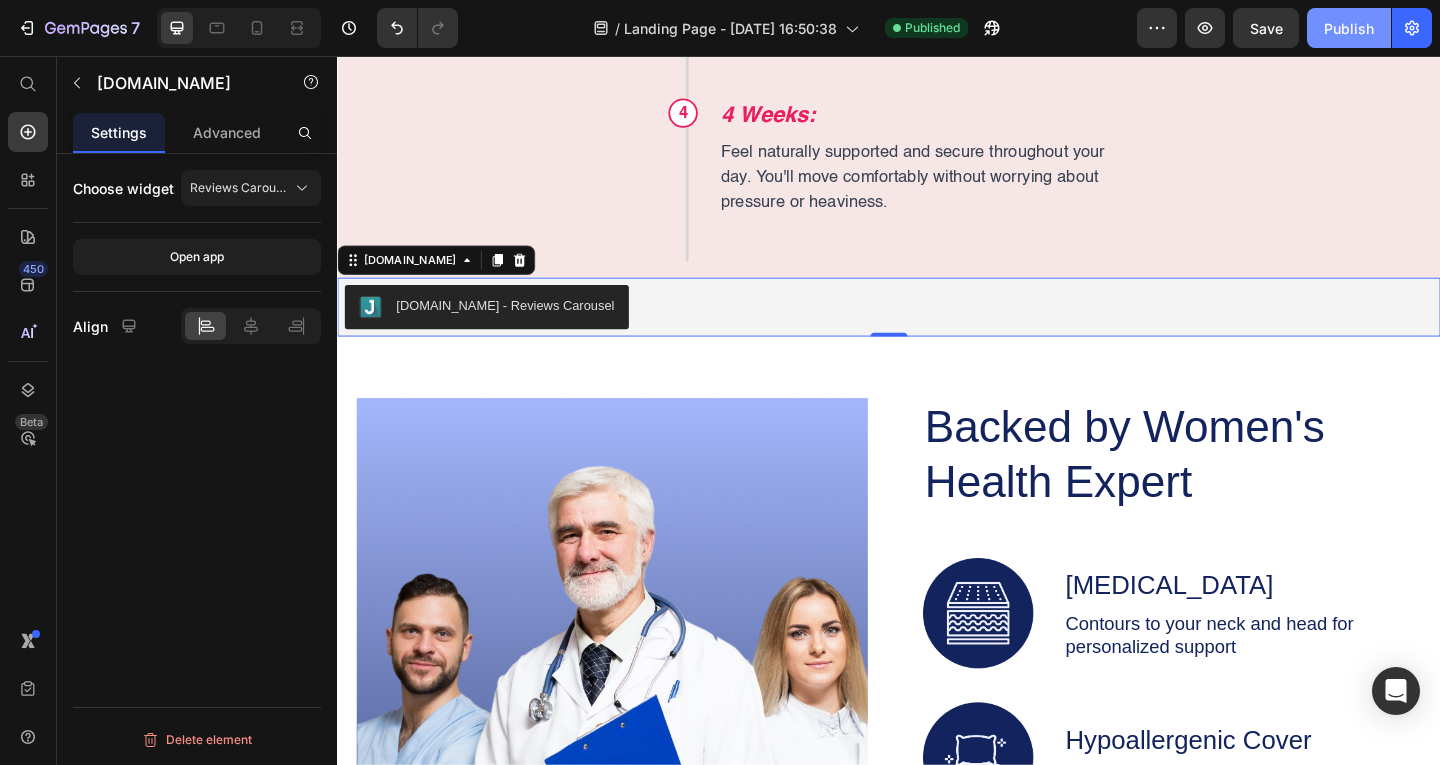 type 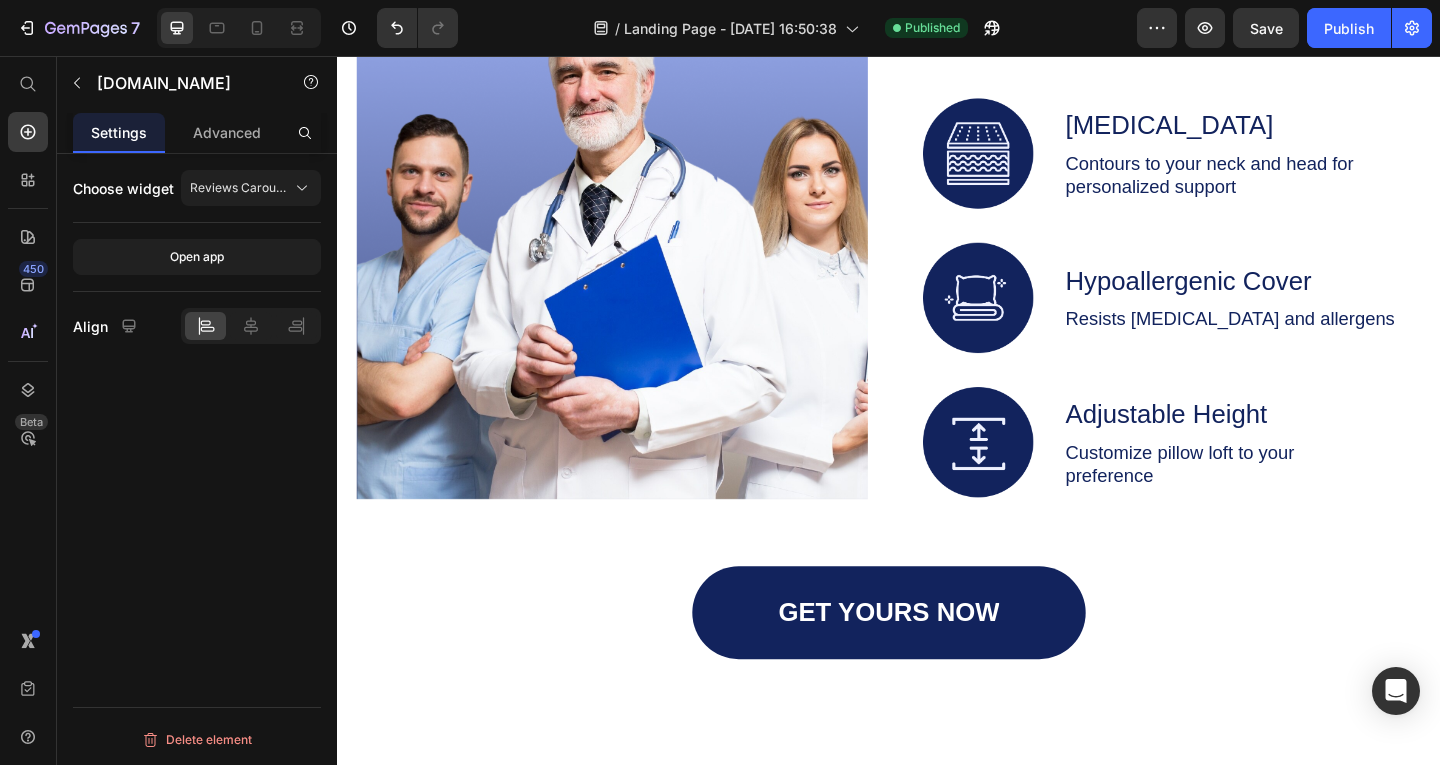 scroll, scrollTop: 9516, scrollLeft: 0, axis: vertical 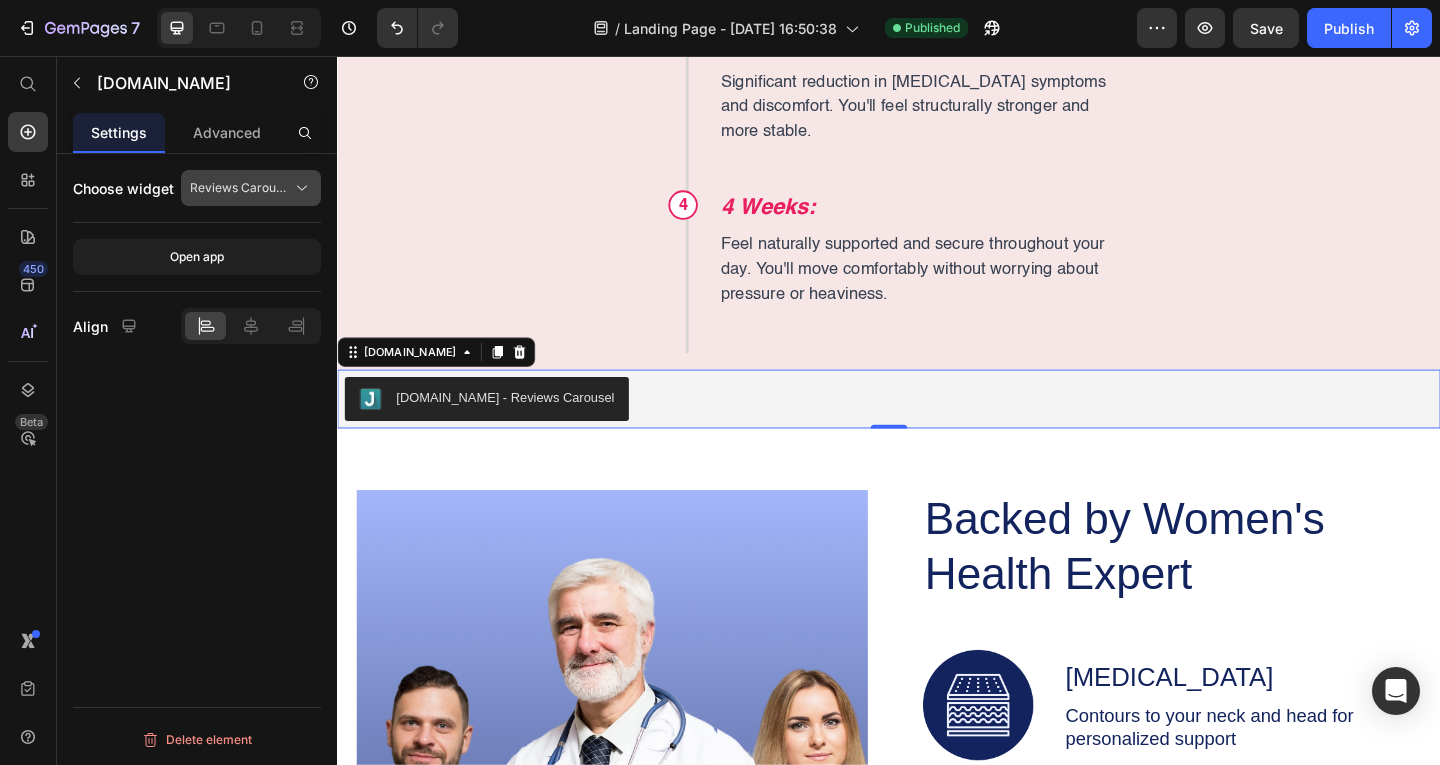 click on "Reviews Carousel" at bounding box center (251, 188) 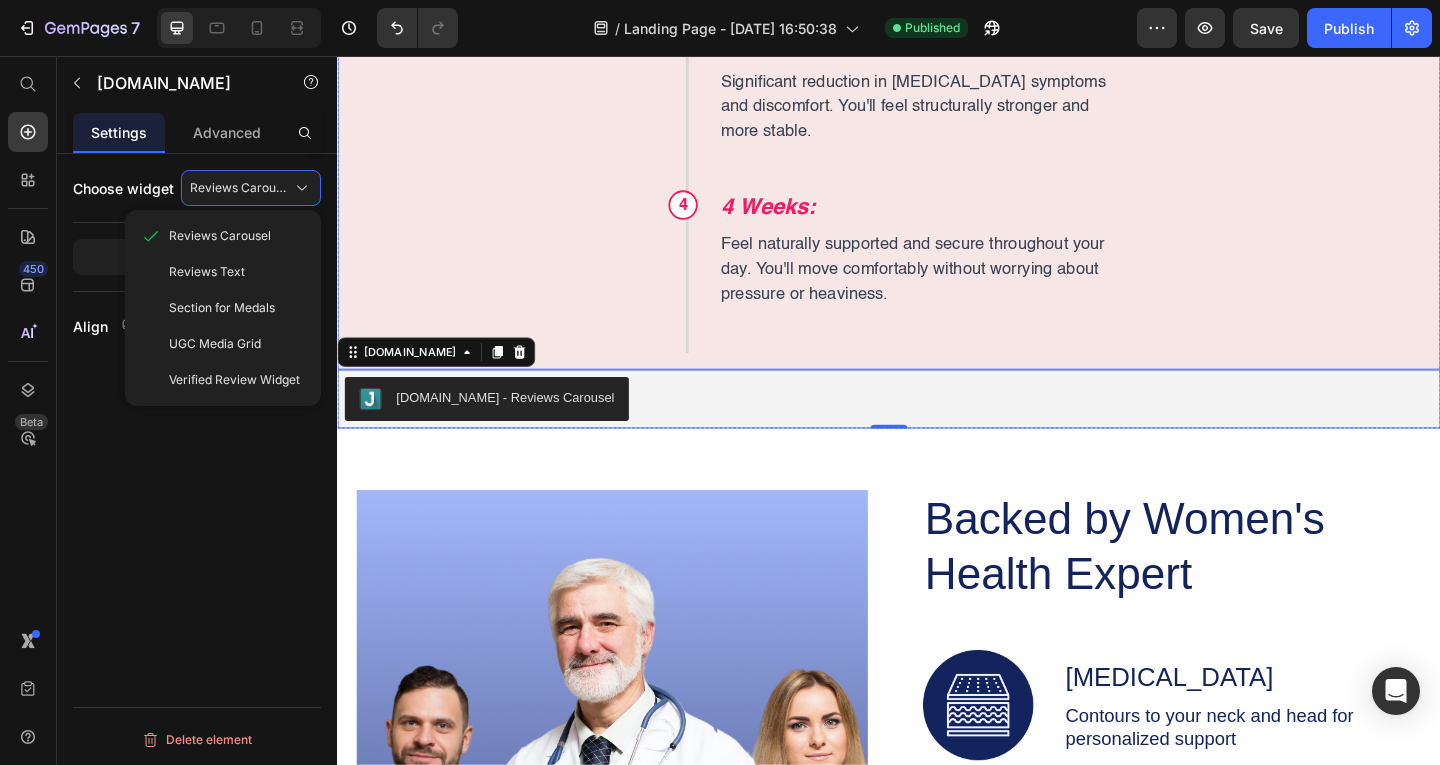 click on "Your Pelvic Strength Journey Starts Now
1
1 Week:
Better muscle awareness and the first signs of control returning. You'll notice fewer urgent bathroom trips.
2
2 Weeks:
Noticeable improvement in that "falling out" sensation. You'll feel more confident lifting and bending.
3
3 Weeks:
Significant reduction in [MEDICAL_DATA] symptoms and discomfort. You'll feel structurally stronger and more stable." at bounding box center (937, -241) 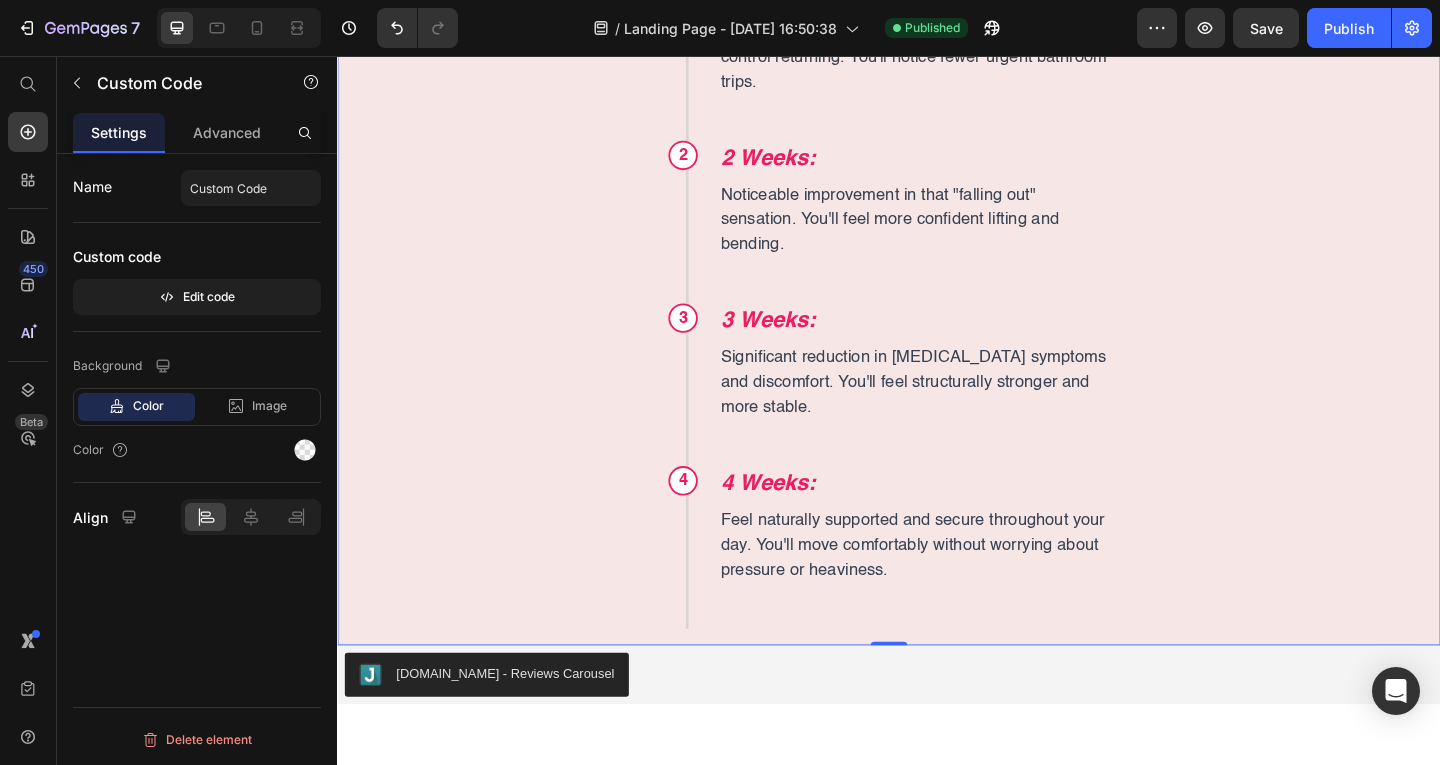 scroll, scrollTop: 9516, scrollLeft: 0, axis: vertical 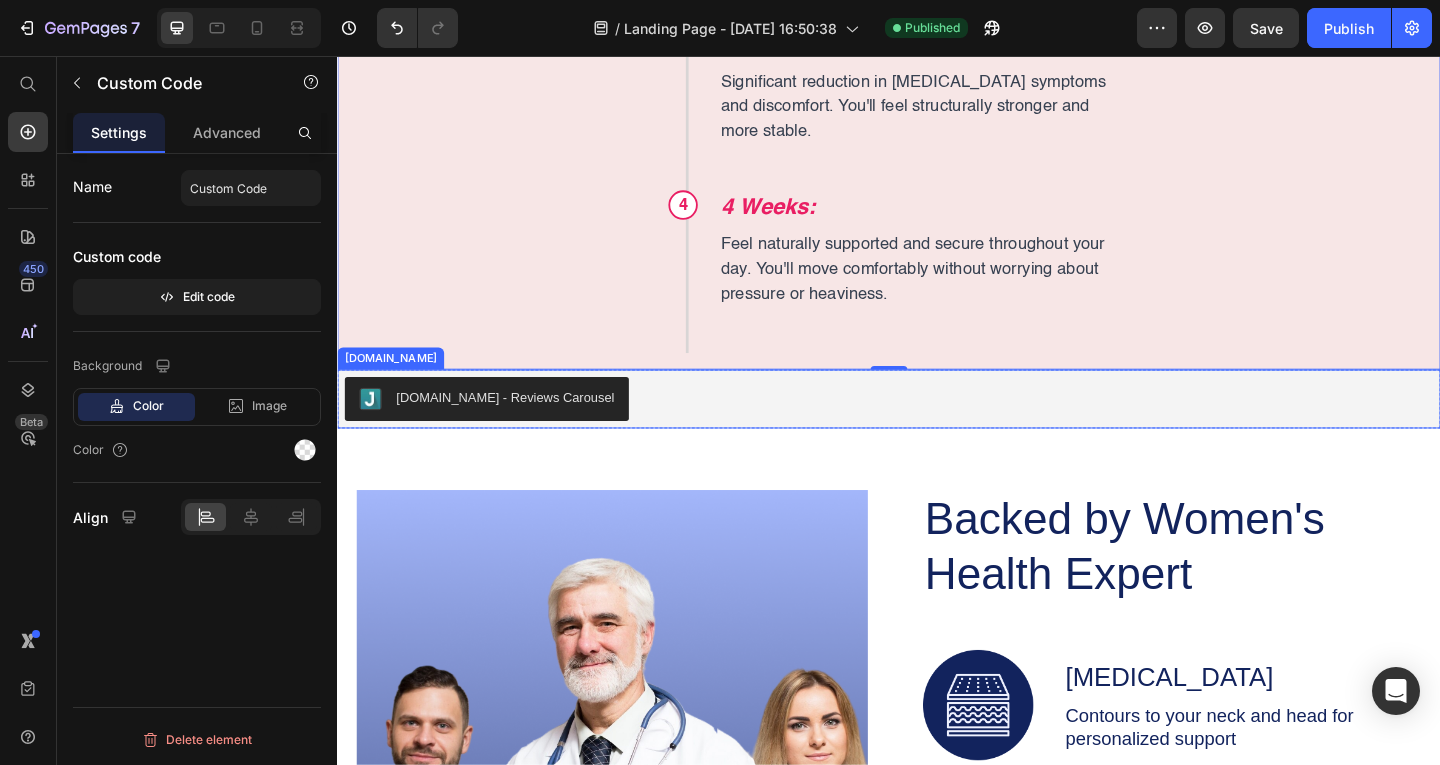 click on "[DOMAIN_NAME] - Reviews Carousel" at bounding box center [519, 427] 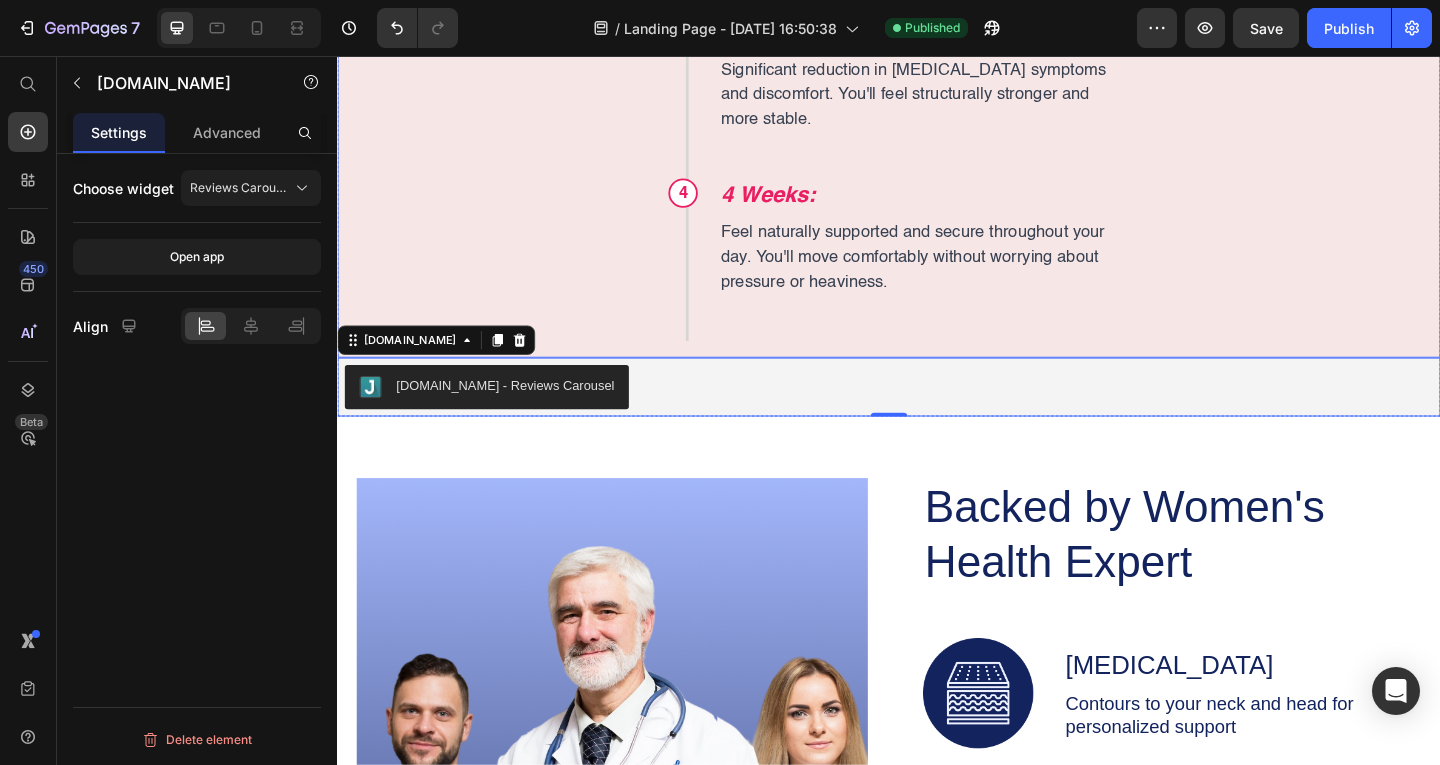 scroll, scrollTop: 9526, scrollLeft: 0, axis: vertical 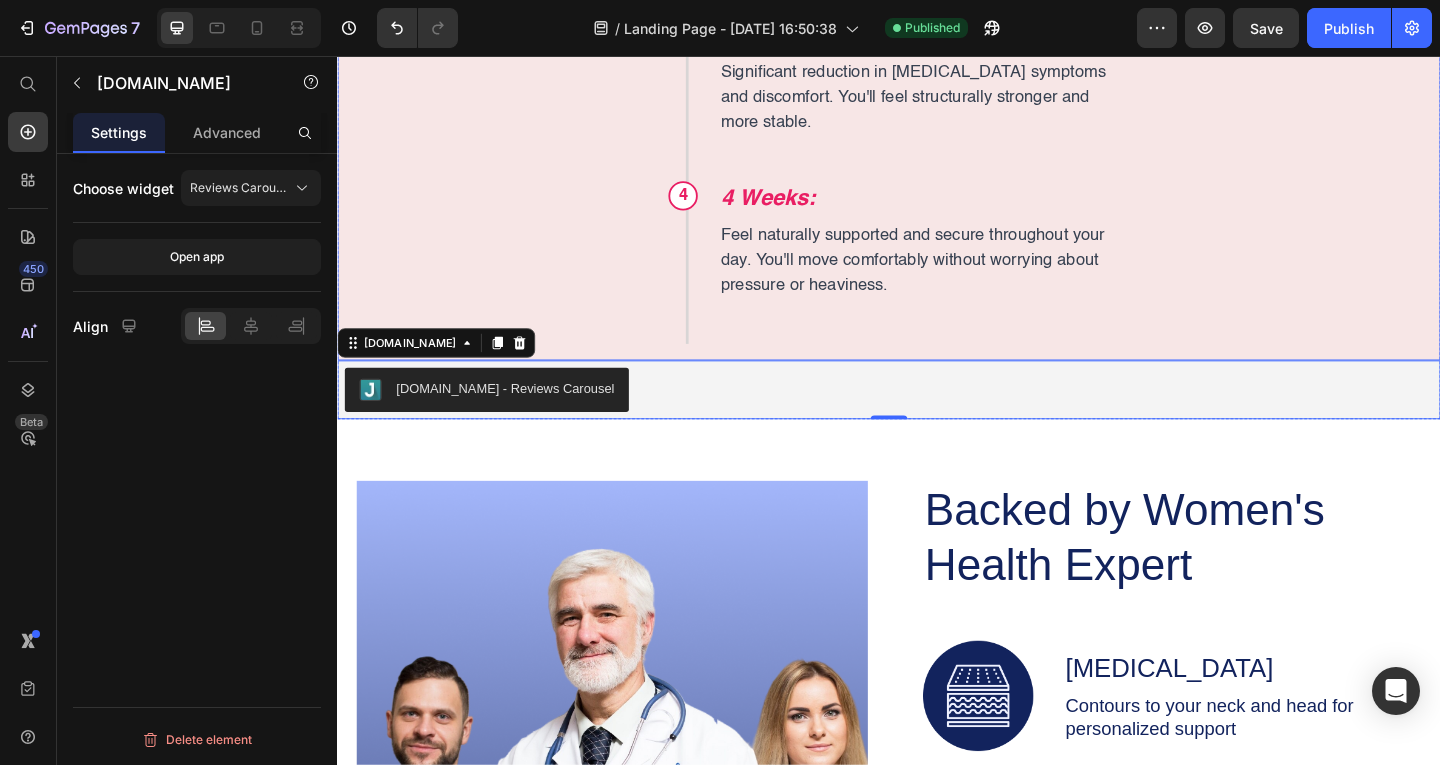 type 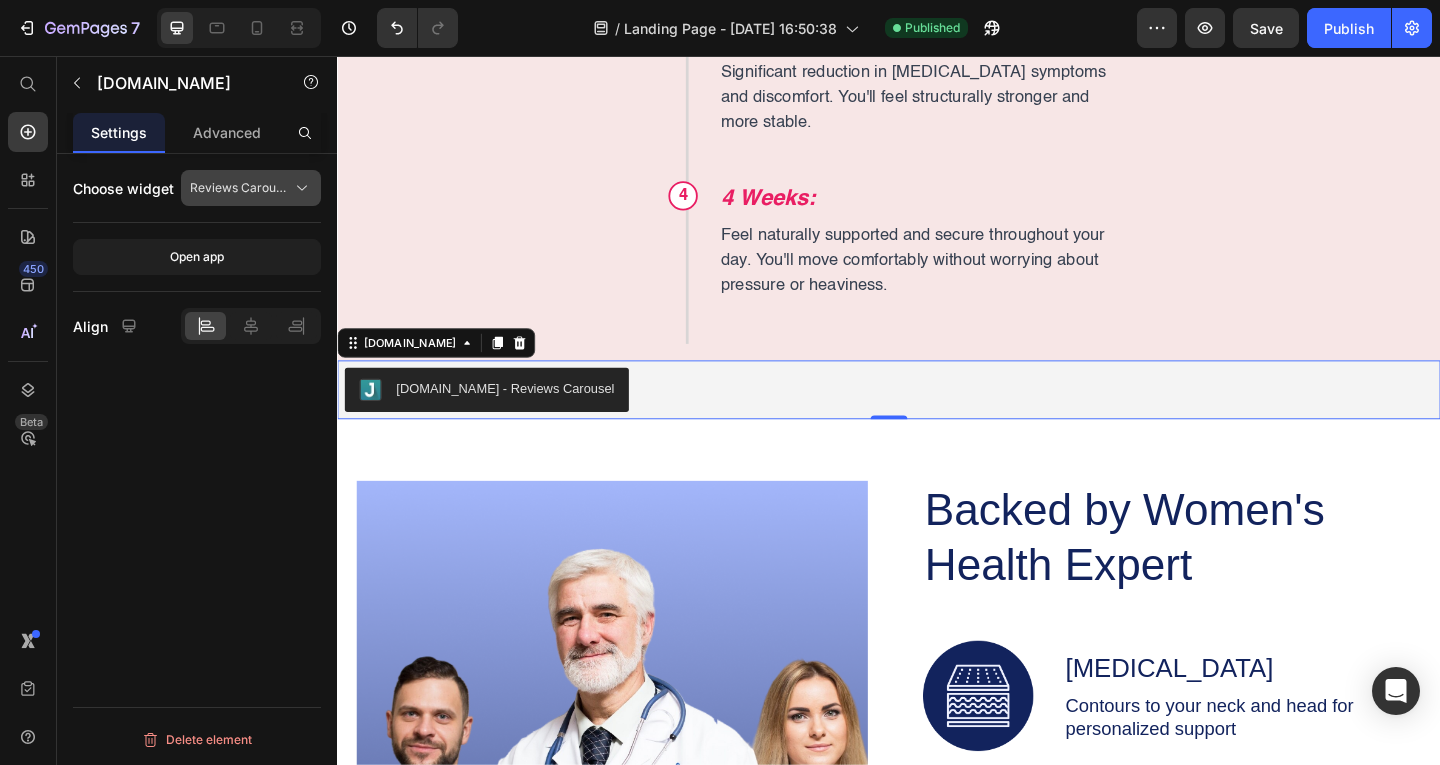 click on "Reviews Carousel" at bounding box center (239, 188) 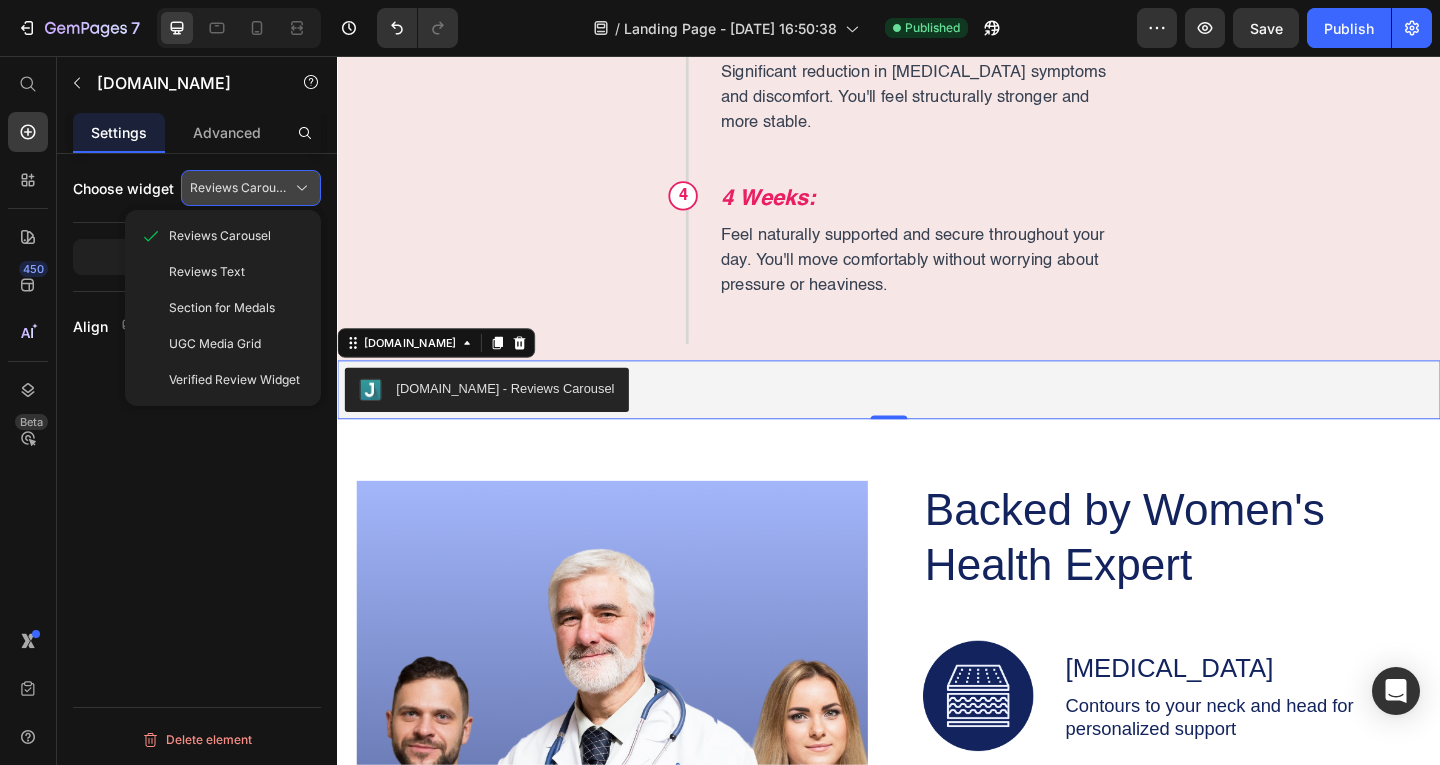 type 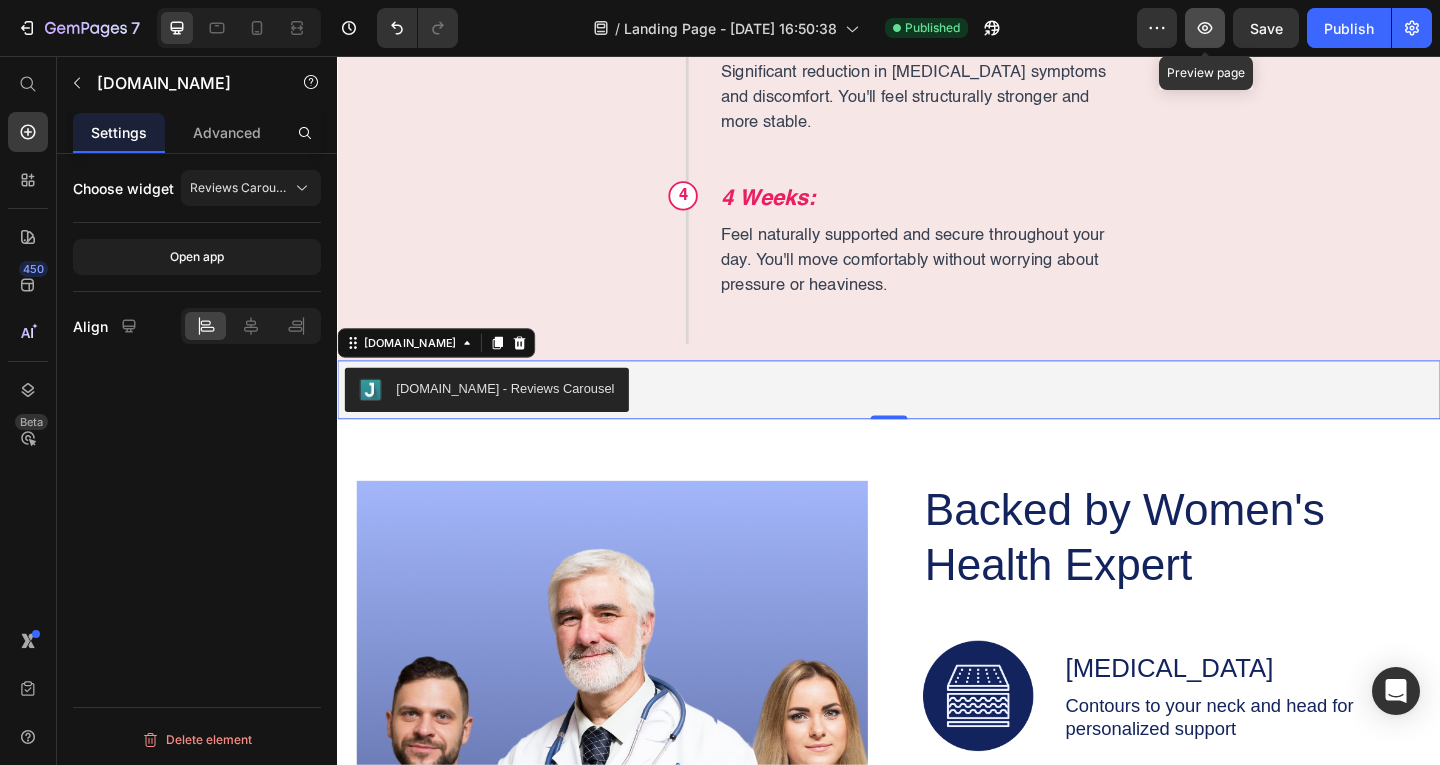 click 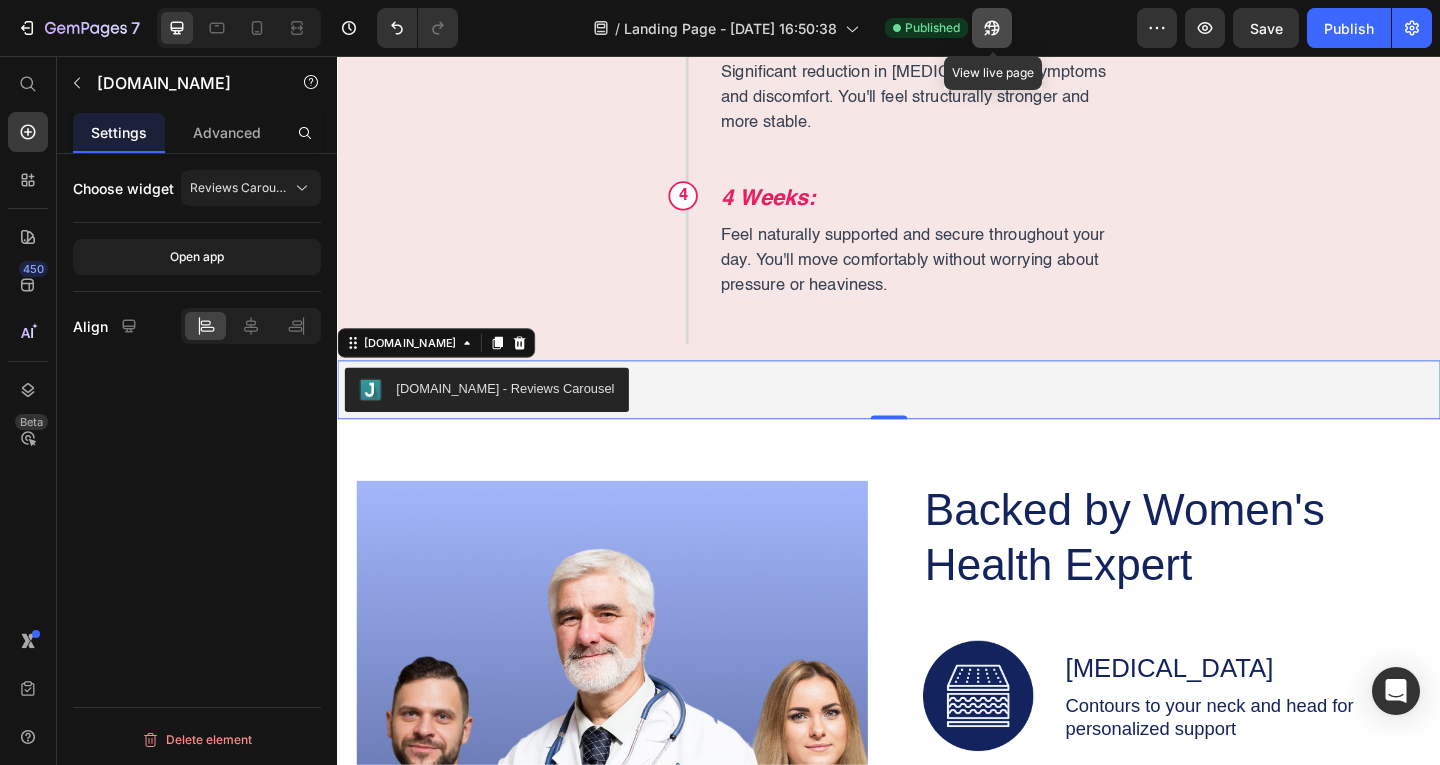click 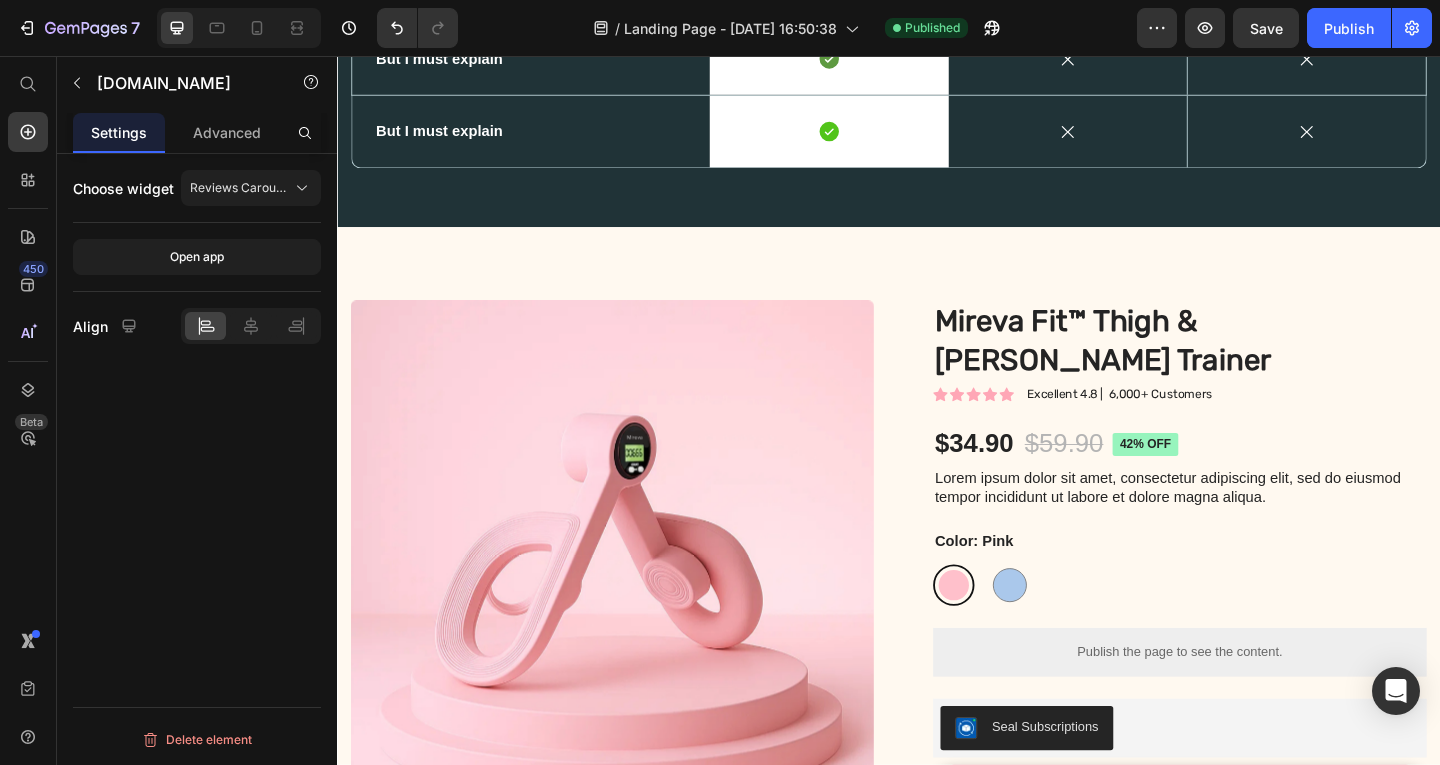 scroll, scrollTop: 7526, scrollLeft: 0, axis: vertical 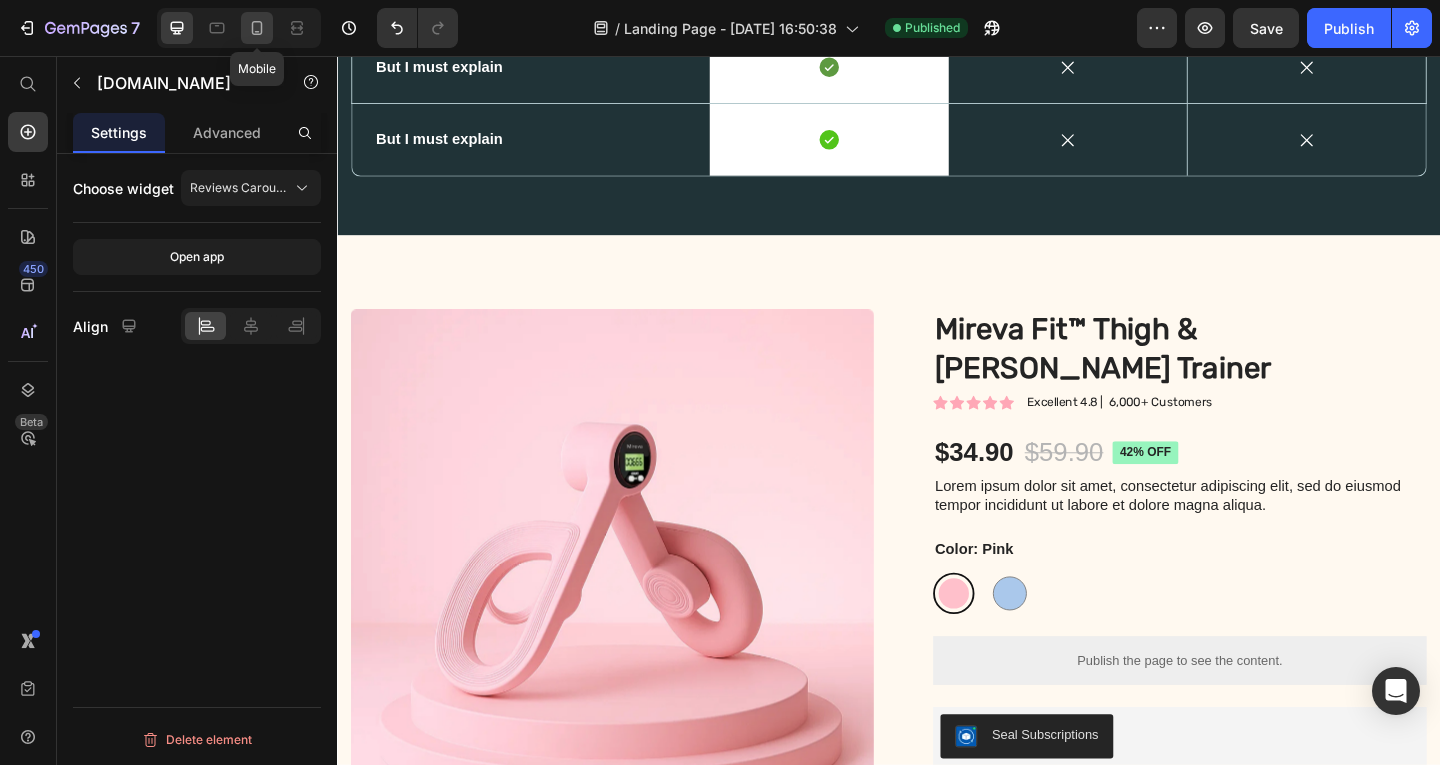 click 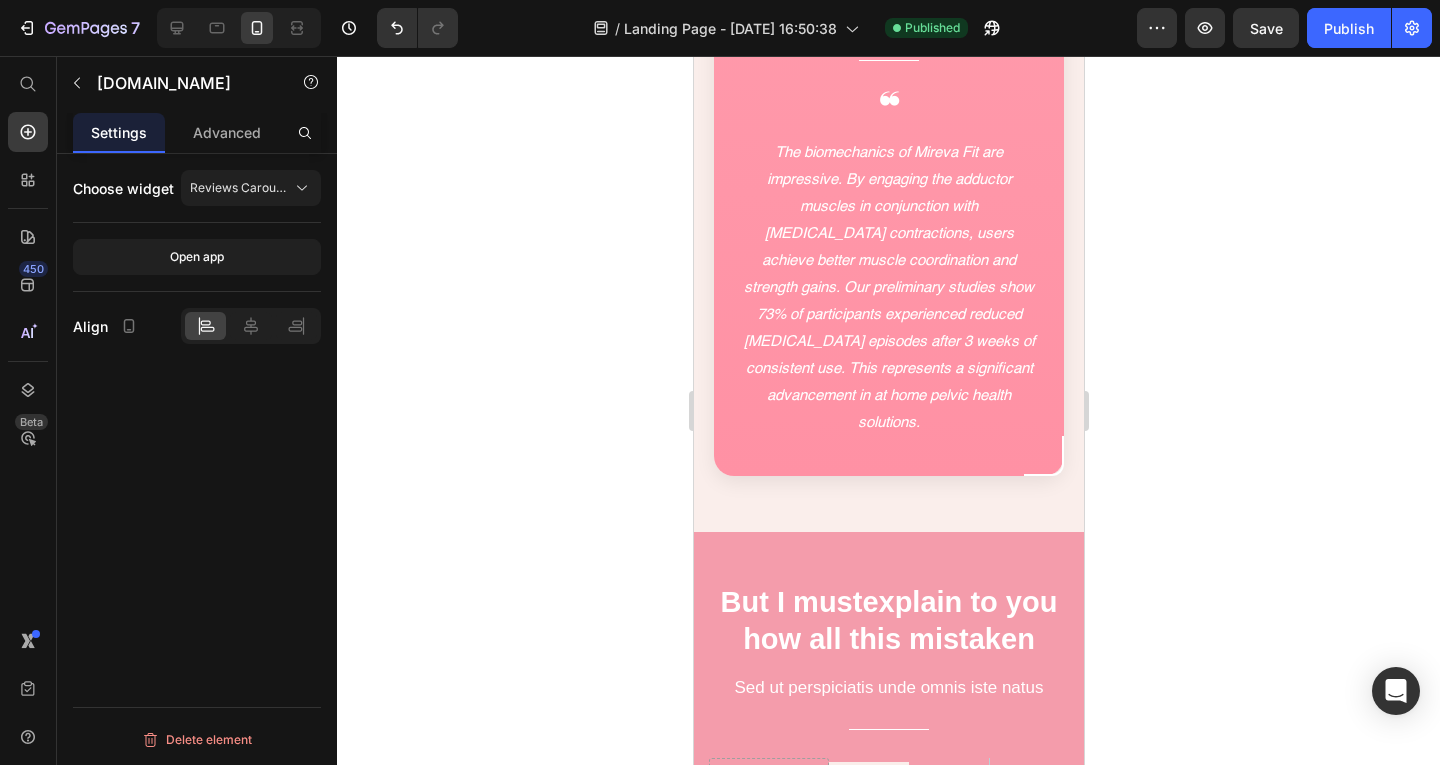 scroll, scrollTop: 6921, scrollLeft: 0, axis: vertical 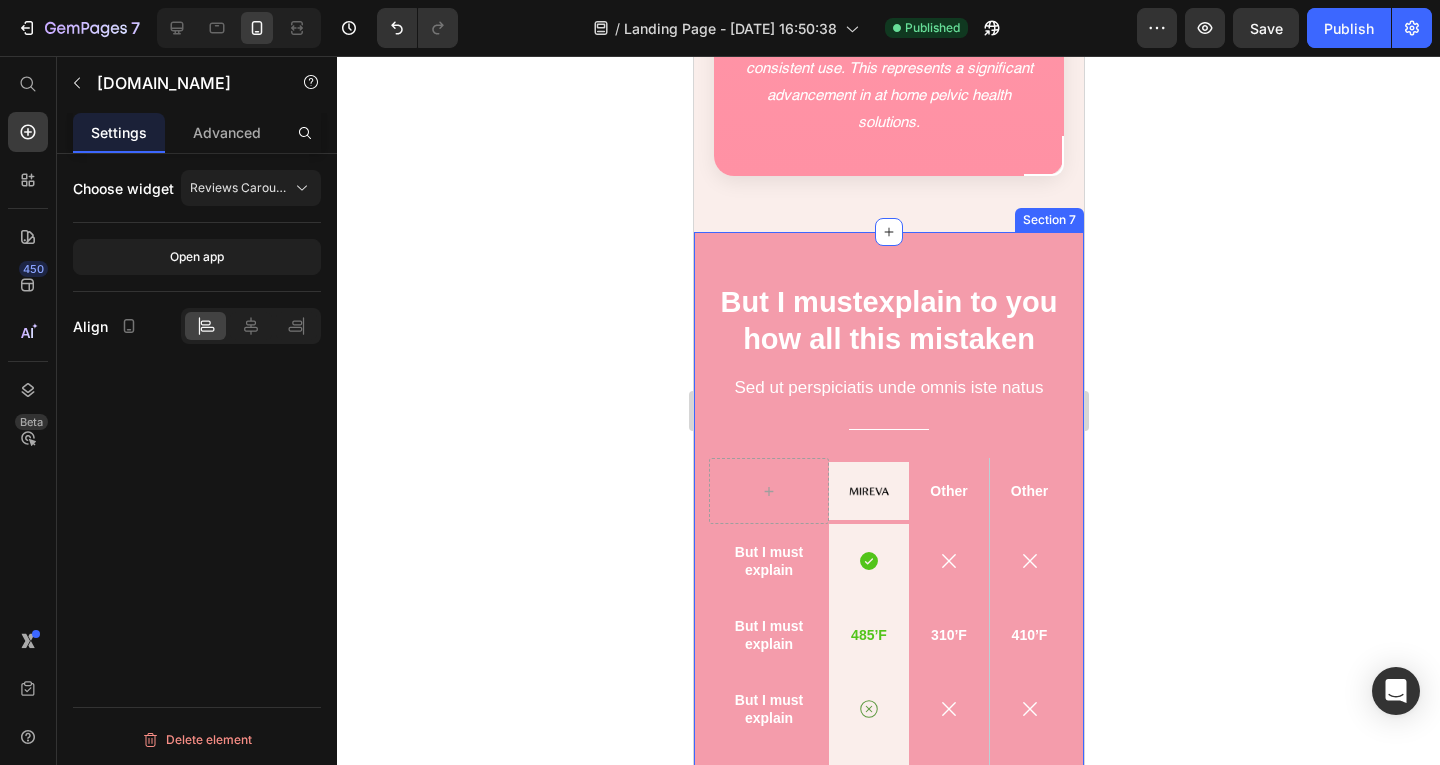 click on "But I must  explain to you how all this mistaken  Heading Sed ut perspiciatis unde omnis iste natus  Text Block                Title Line Row
Image Row Other Text Block Other Text Block Hero Banner Row Row But I must explain Text Block
Icon Row
Icon
Icon Hero Banner Row Row But I must explain Text Block 485’F Text Block Row 310’F Text Block 410’F Text Block Hero Banner Row Row But I must explain Text Block
Icon Row
Icon
Icon Hero Banner Row Row But I must explain Text Block
Icon Row
Icon
Icon Hero Banner Row Row But I must explain Text Block
Icon Row
Icon
Icon Hero Banner Row Row Section 7" at bounding box center (888, 595) 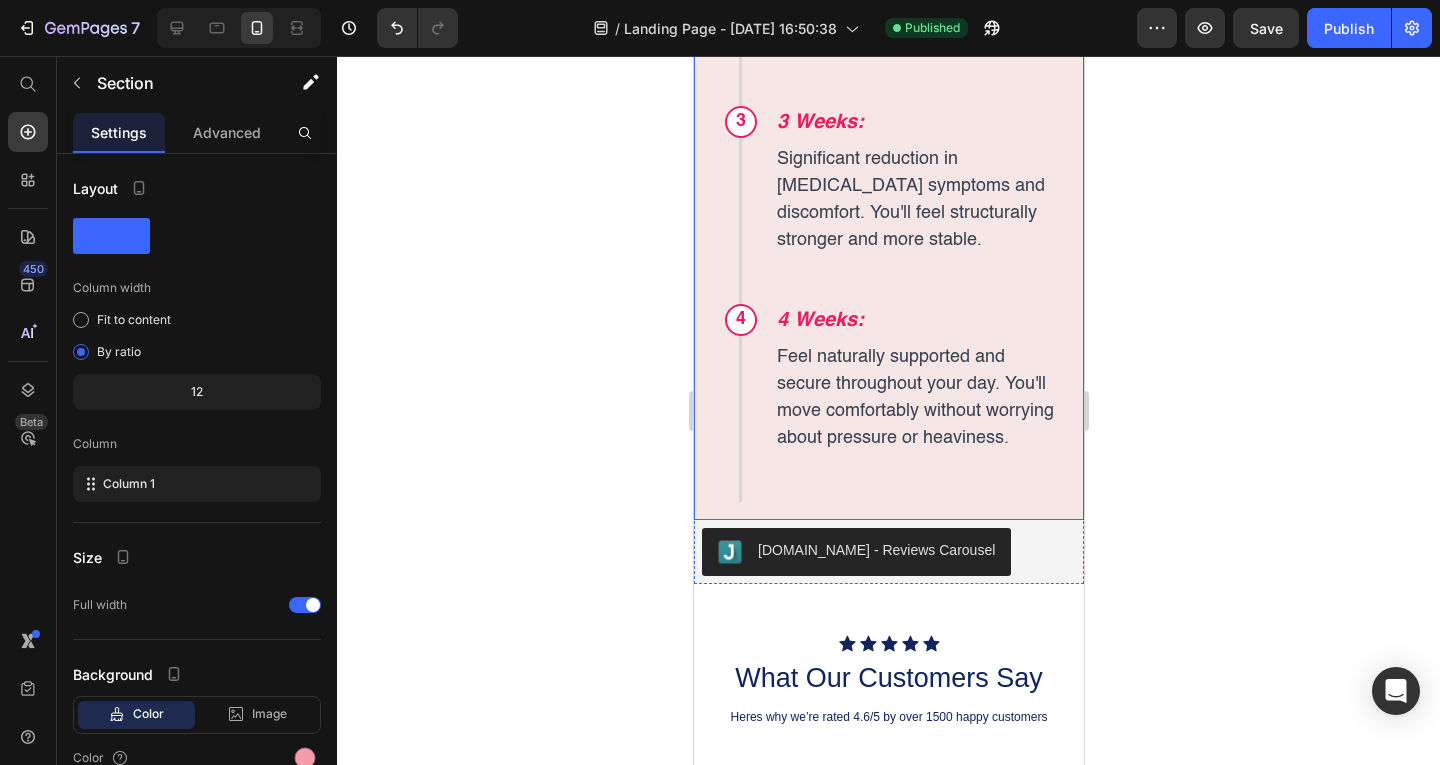 scroll, scrollTop: 10121, scrollLeft: 0, axis: vertical 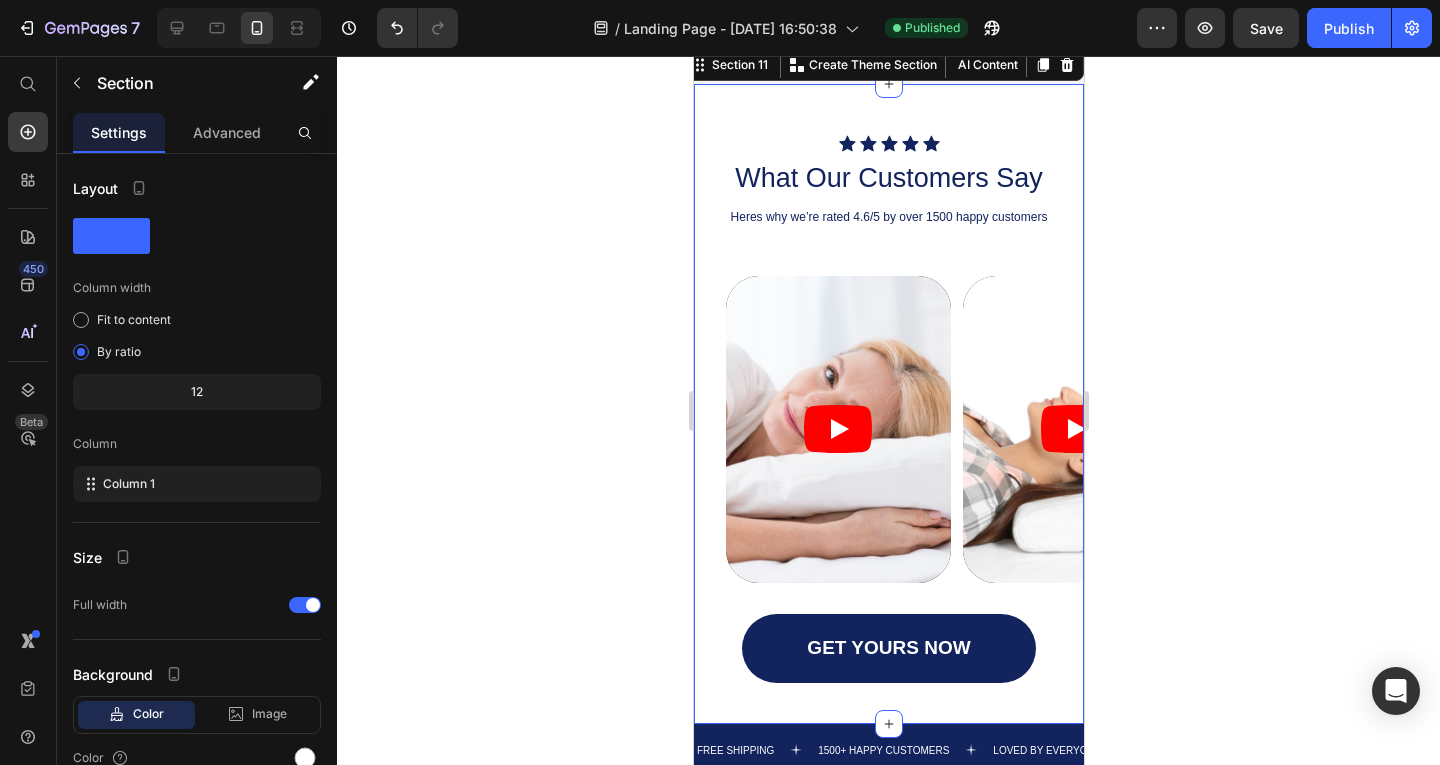 click on "Icon
Icon
Icon
Icon
Icon Icon List What Our Customers Say Heading Heres why we’re rated 4.6/5 by over 1500 happy customers Text Block Video Video Video Carousel GET YOURS NOW Button Row Section 11   You can create reusable sections Create Theme Section AI Content Write with GemAI What would you like to describe here? Tone and Voice Persuasive Product Mireva Fit™ Thigh & Pelvic Trainer Show more Generate" at bounding box center (888, 404) 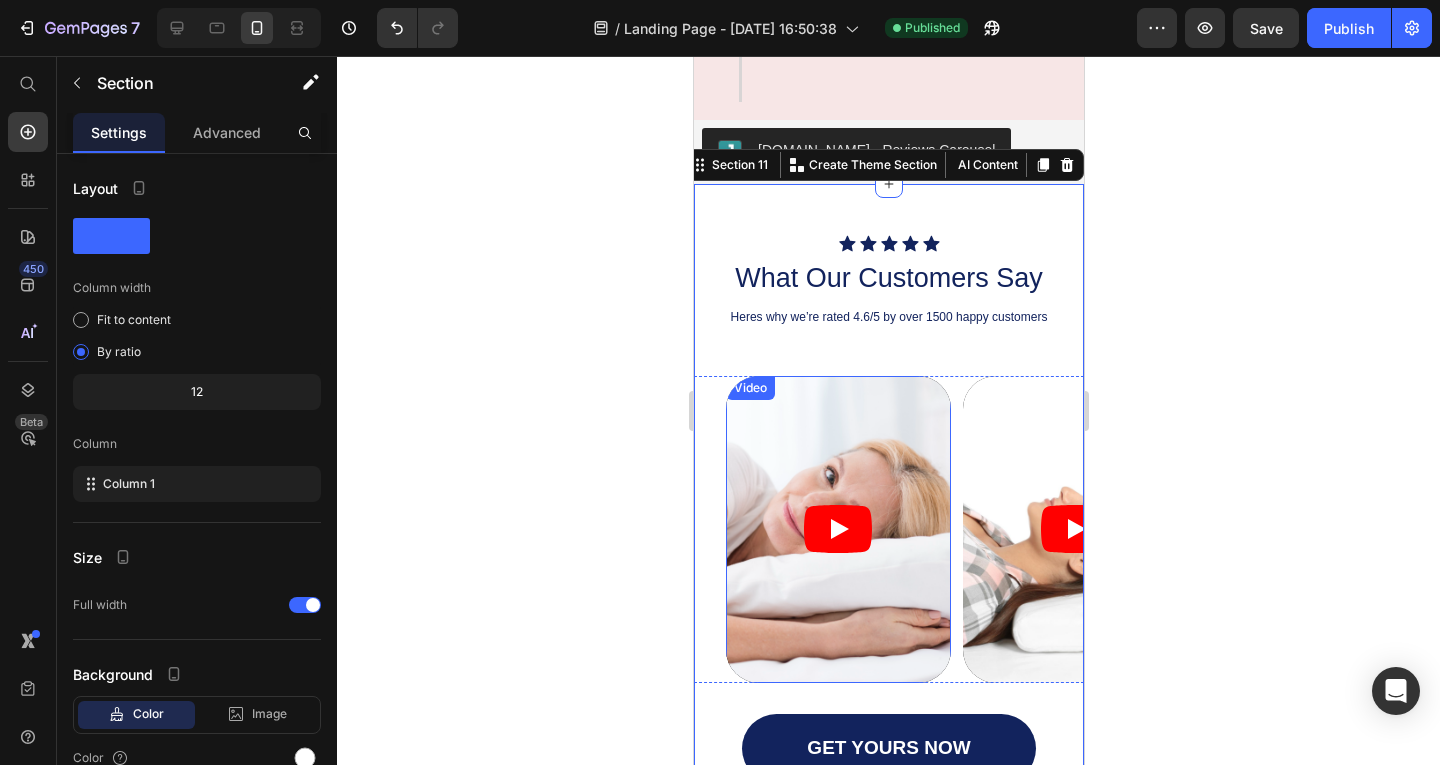 scroll, scrollTop: 9621, scrollLeft: 0, axis: vertical 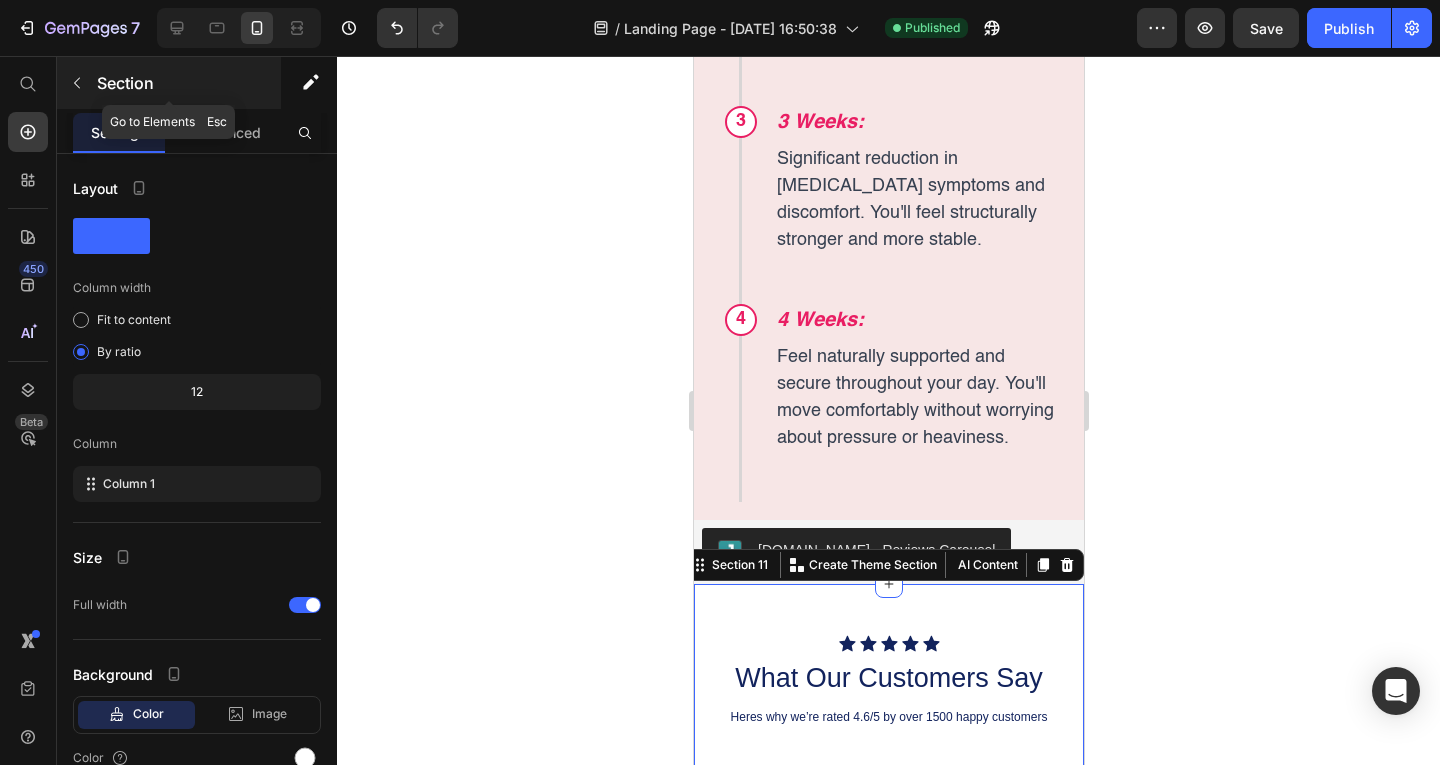 click on "Section" at bounding box center [169, 83] 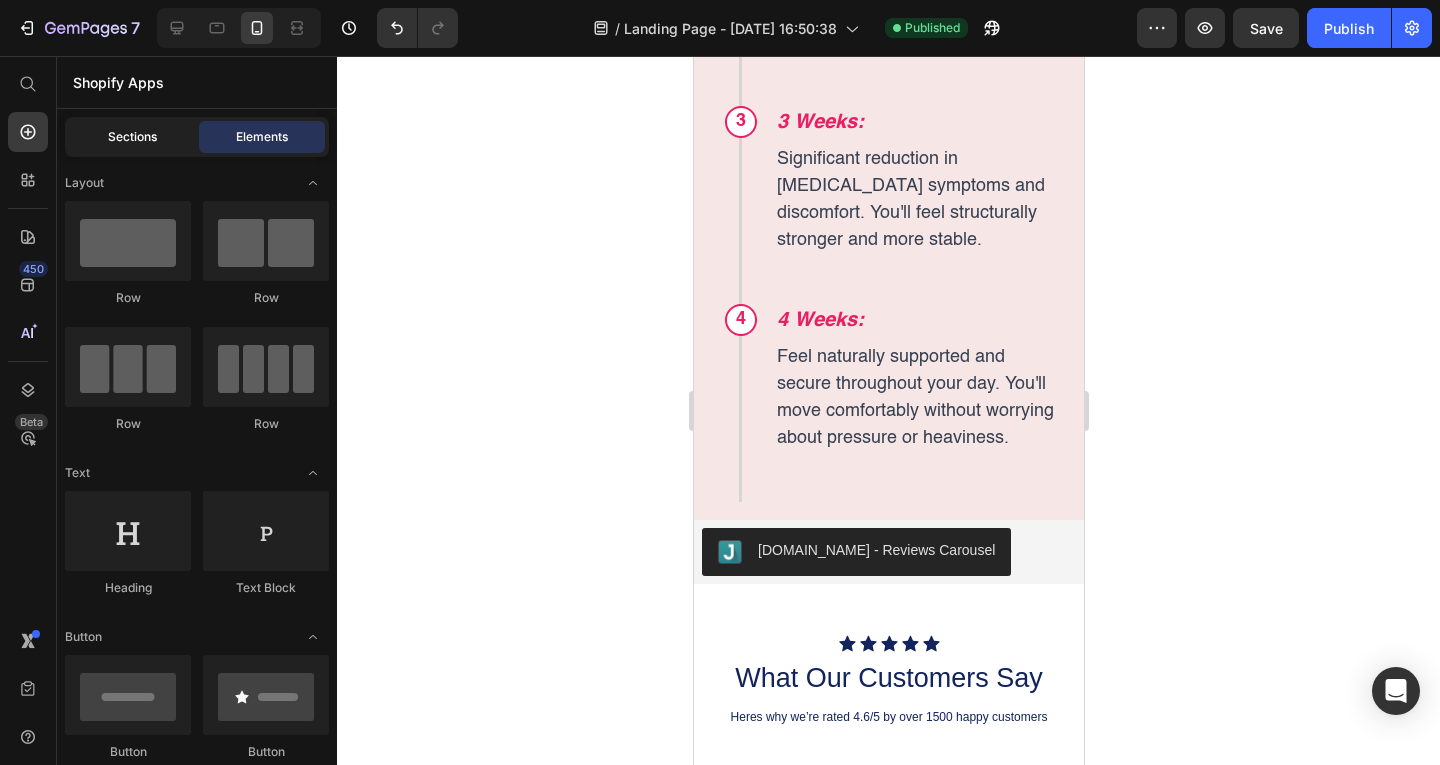 click on "Sections" at bounding box center (132, 137) 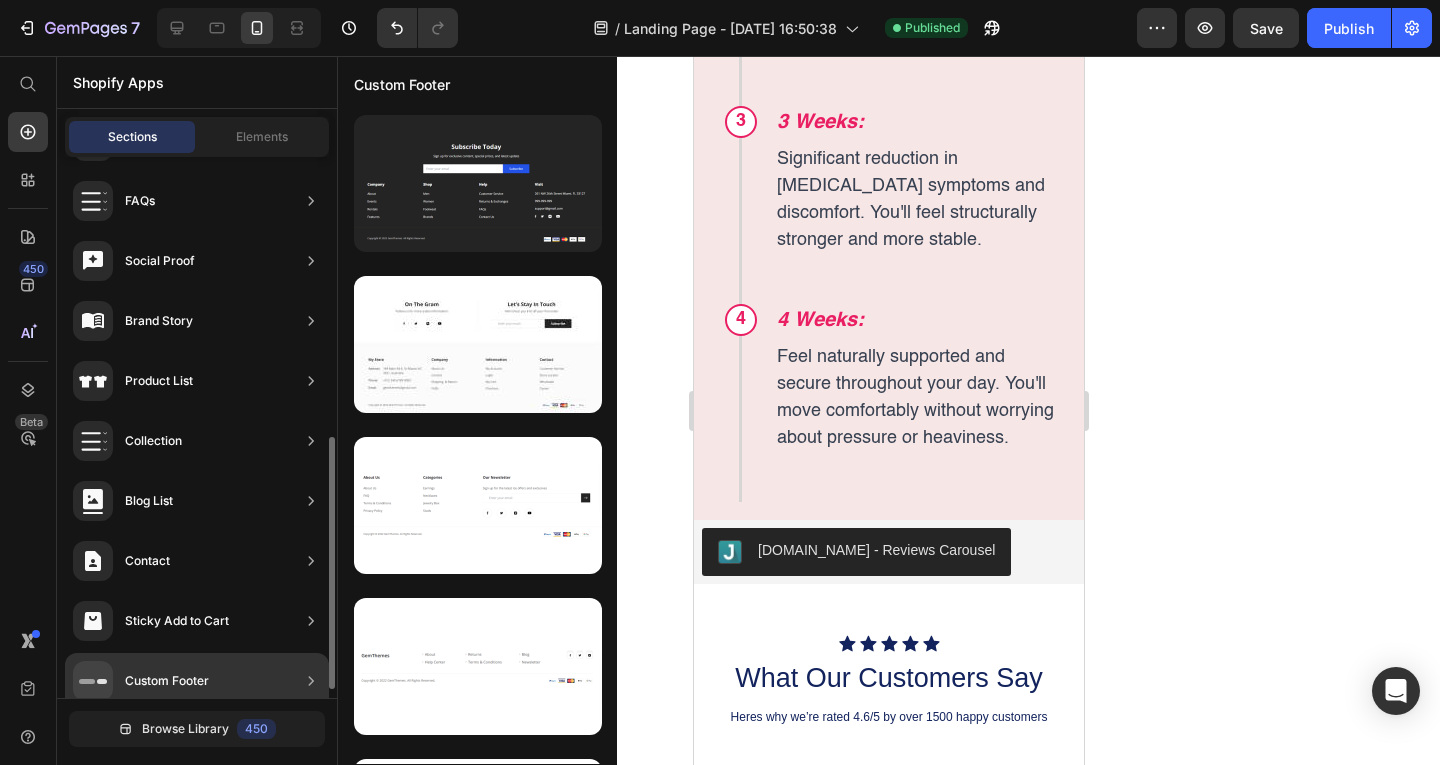 scroll, scrollTop: 619, scrollLeft: 0, axis: vertical 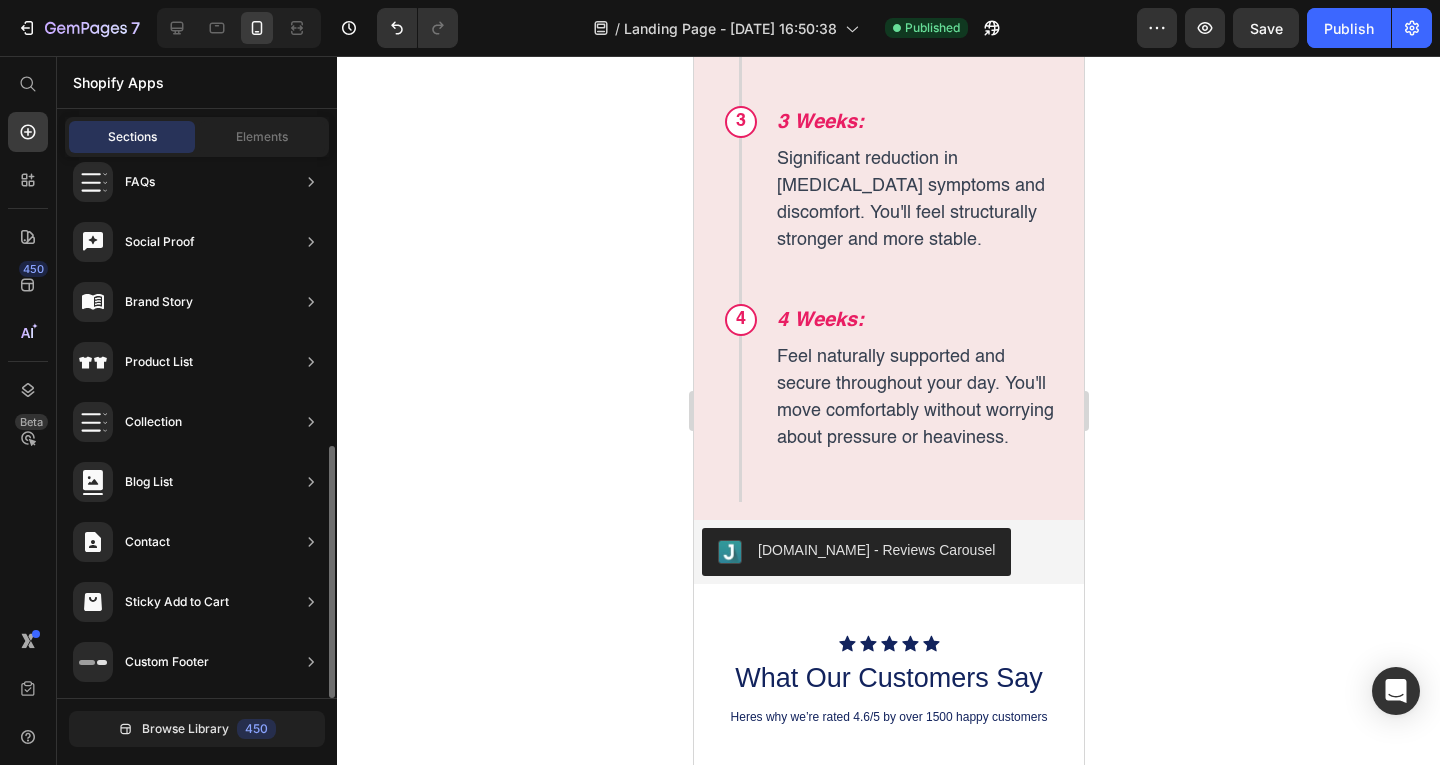 click on "Browse Library 450" at bounding box center [197, 728] 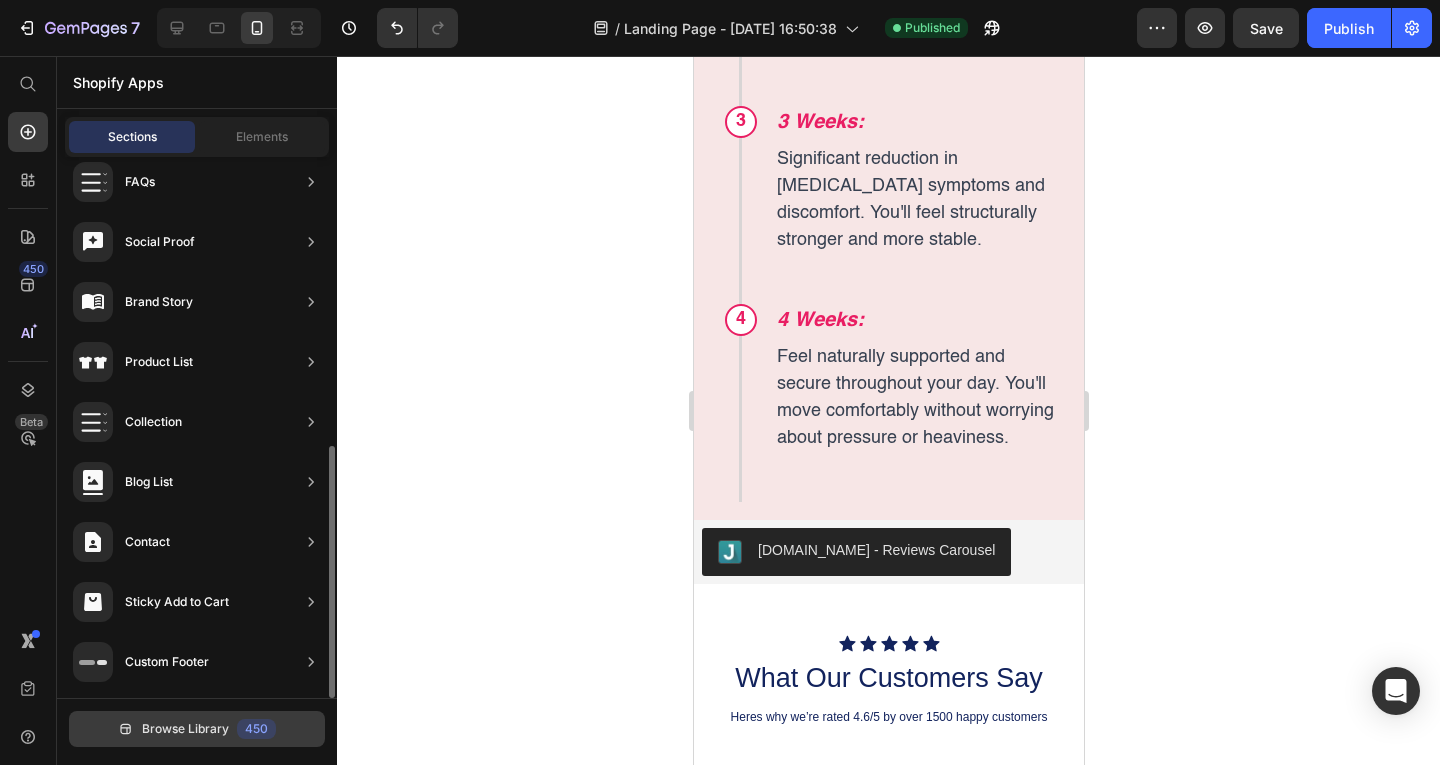 click on "Browse Library 450" at bounding box center (197, 729) 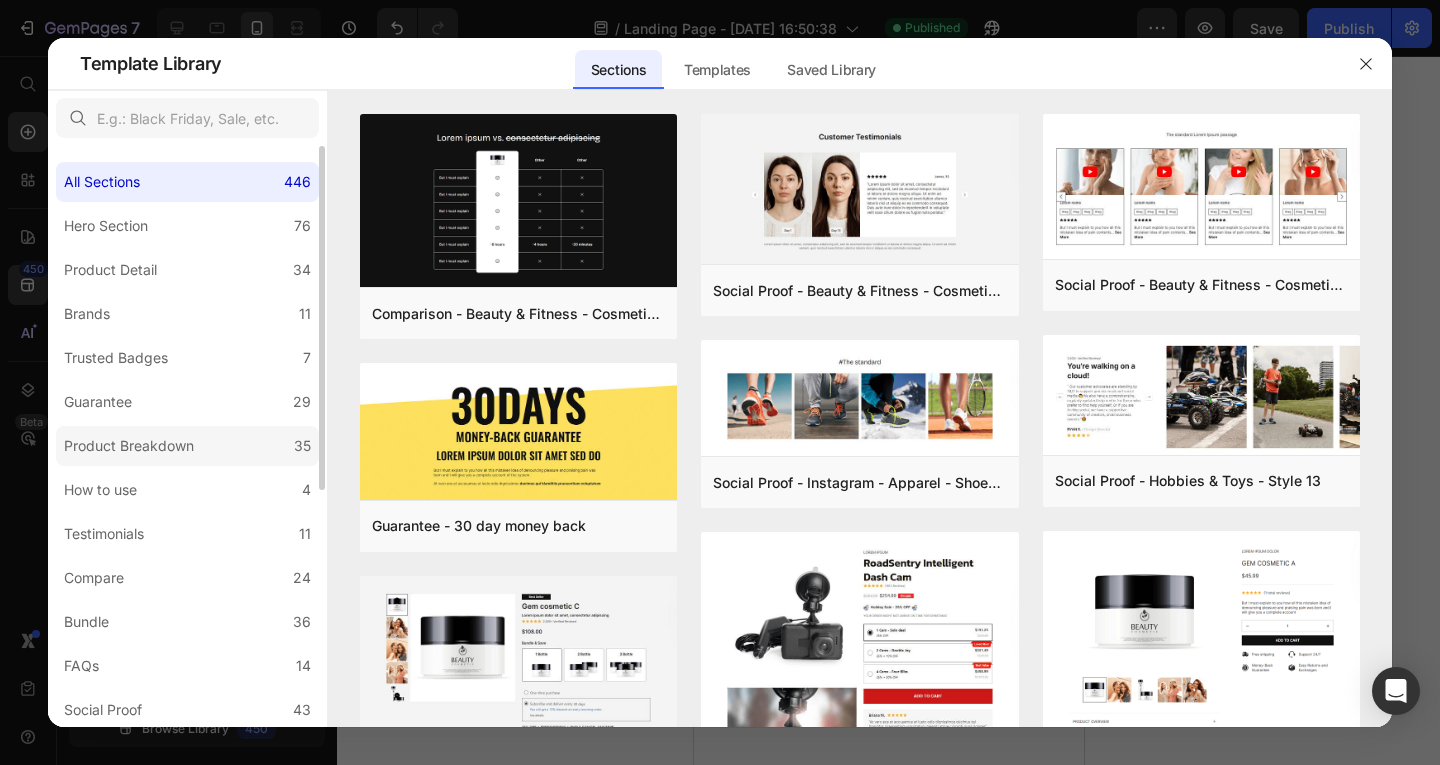 scroll, scrollTop: 200, scrollLeft: 0, axis: vertical 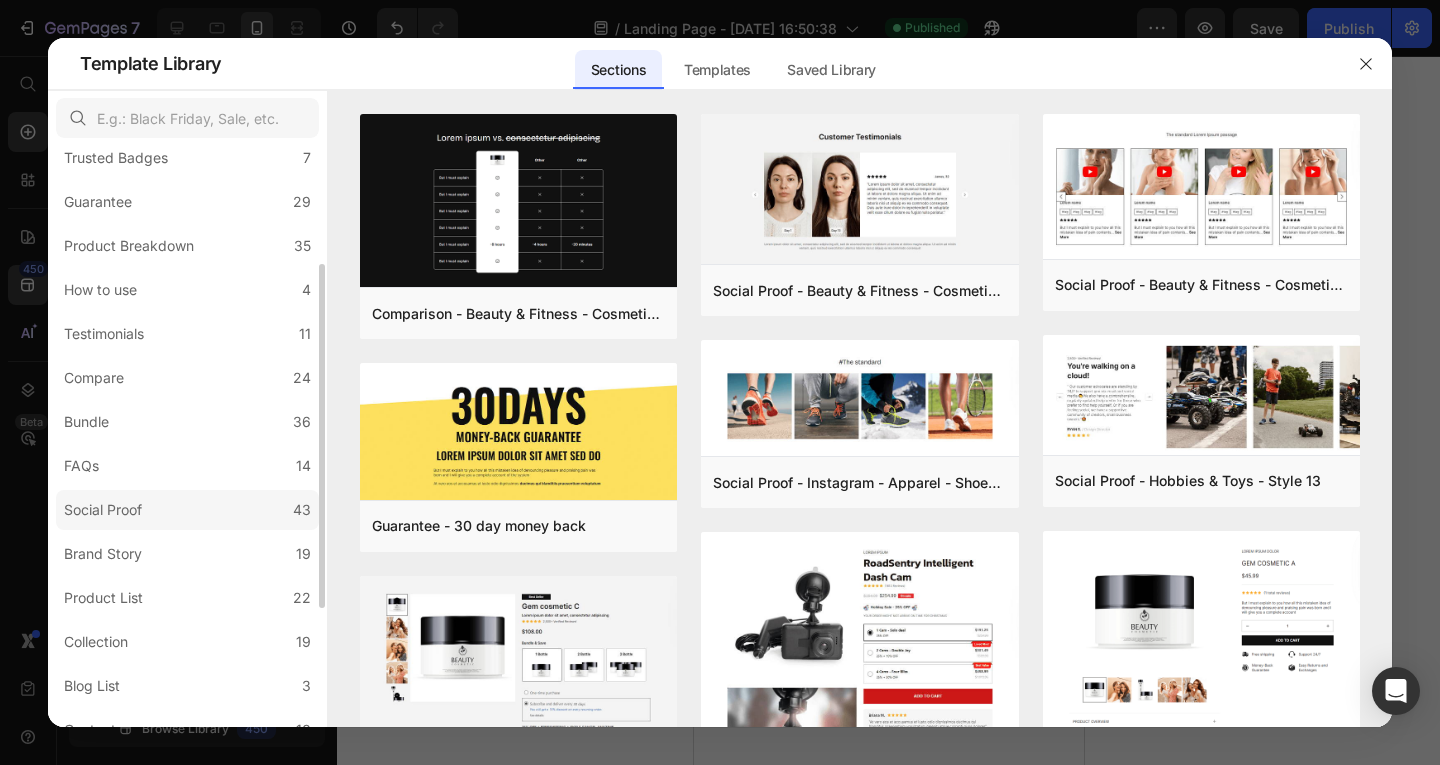 click on "Social Proof 43" 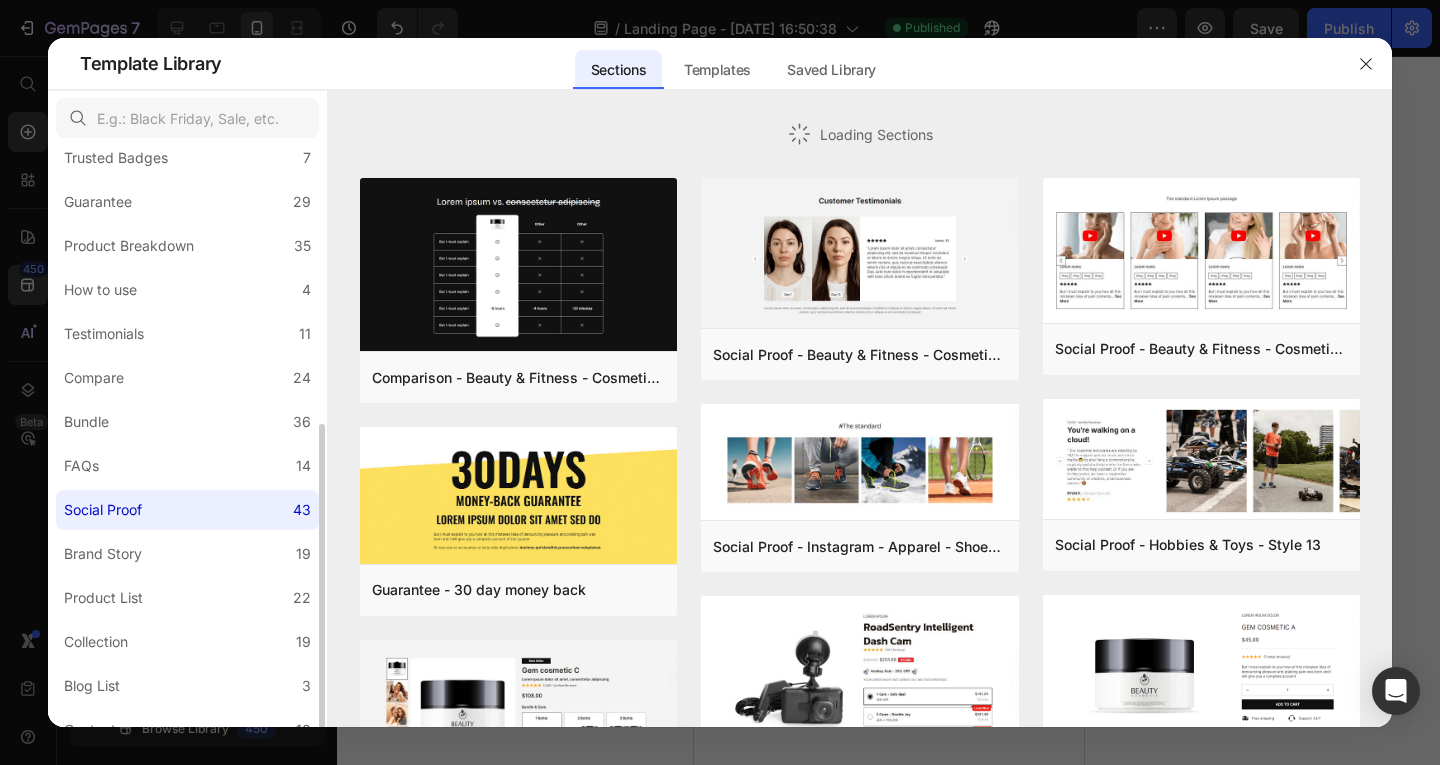 scroll, scrollTop: 399, scrollLeft: 0, axis: vertical 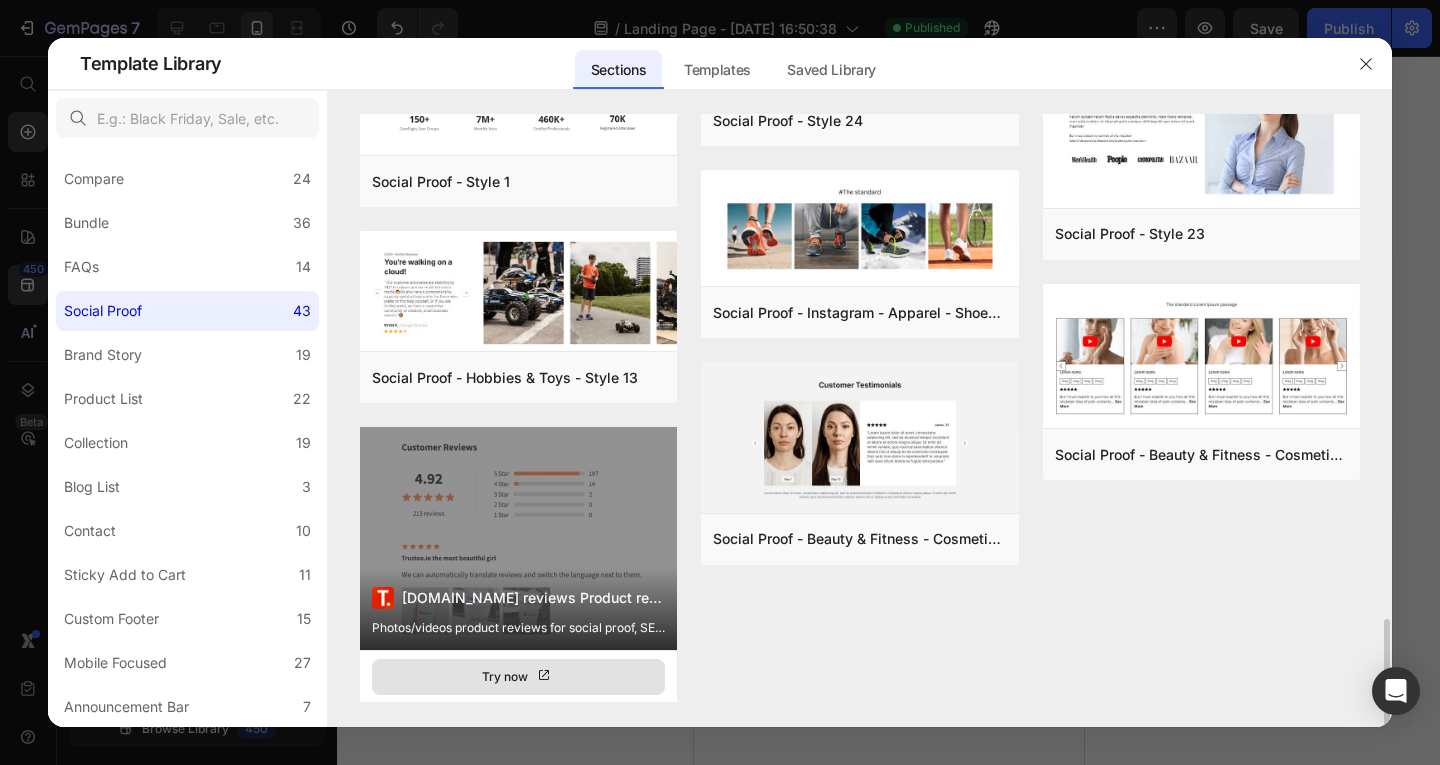 click on "Try now" at bounding box center (518, 677) 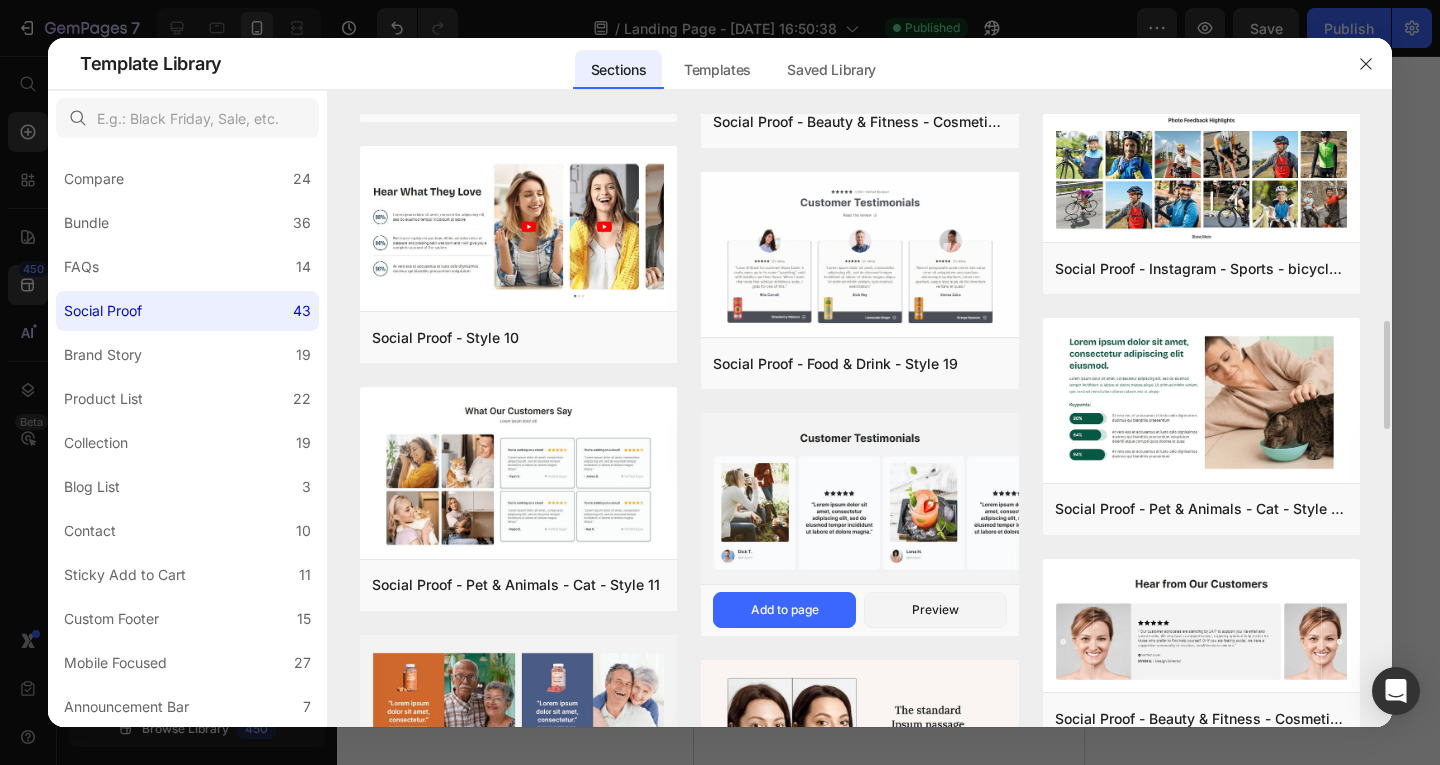 scroll, scrollTop: 1105, scrollLeft: 0, axis: vertical 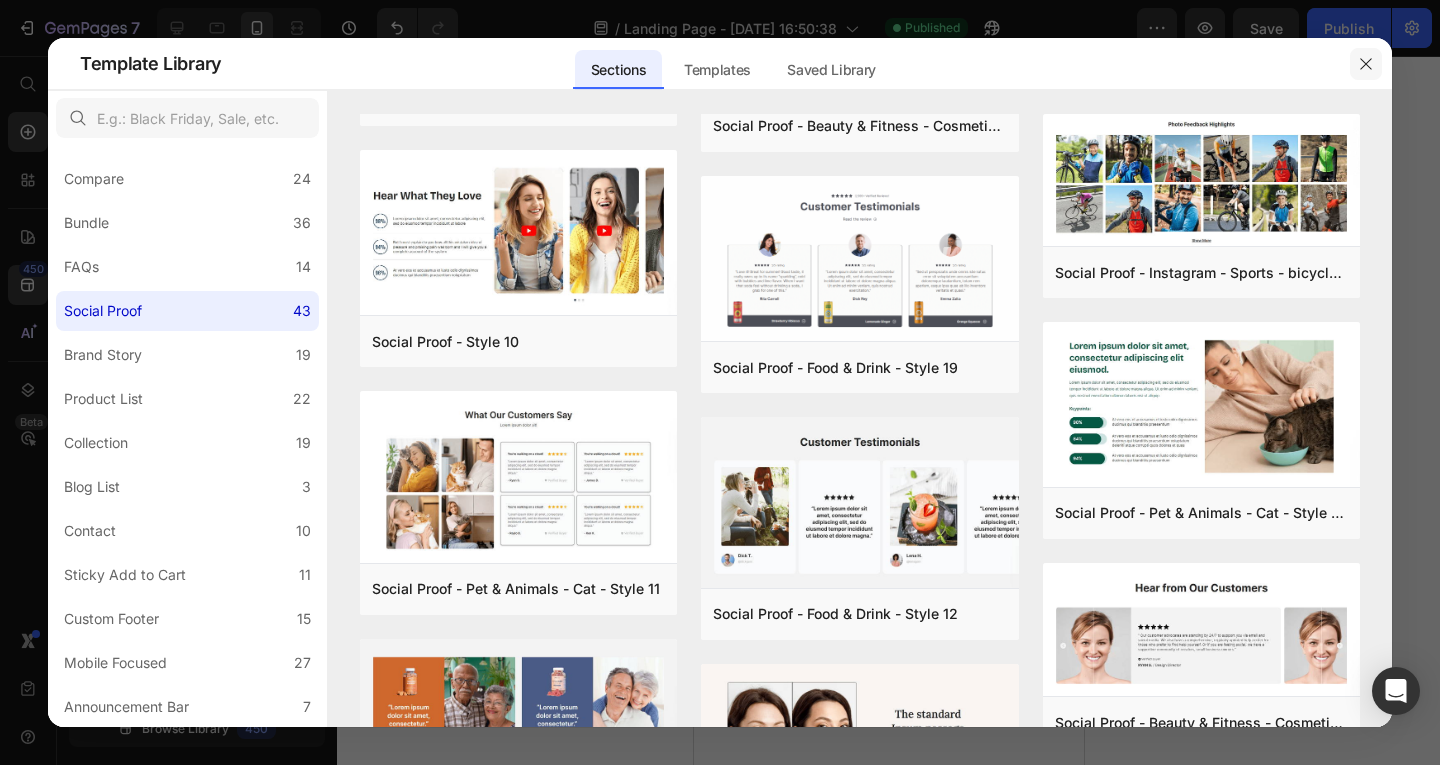 click 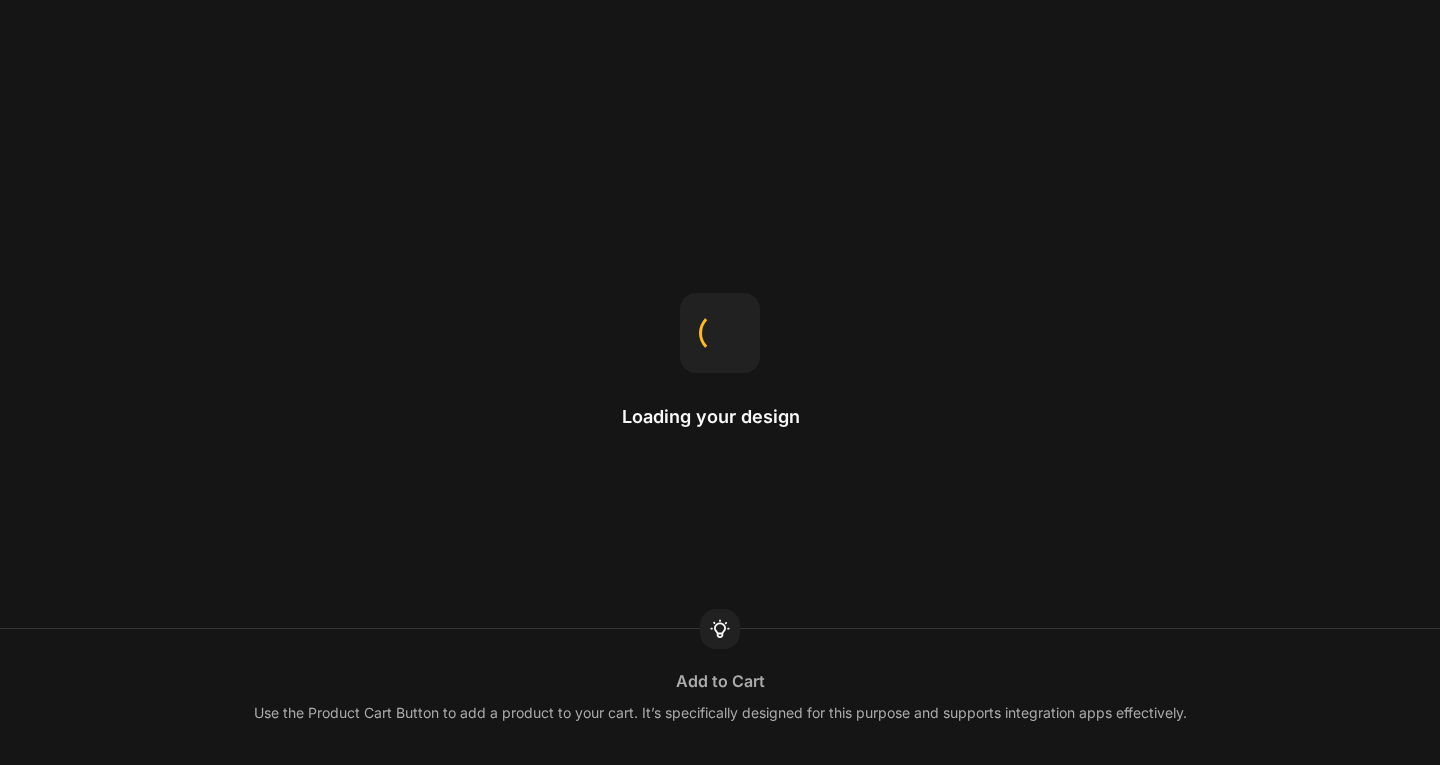 scroll, scrollTop: 0, scrollLeft: 0, axis: both 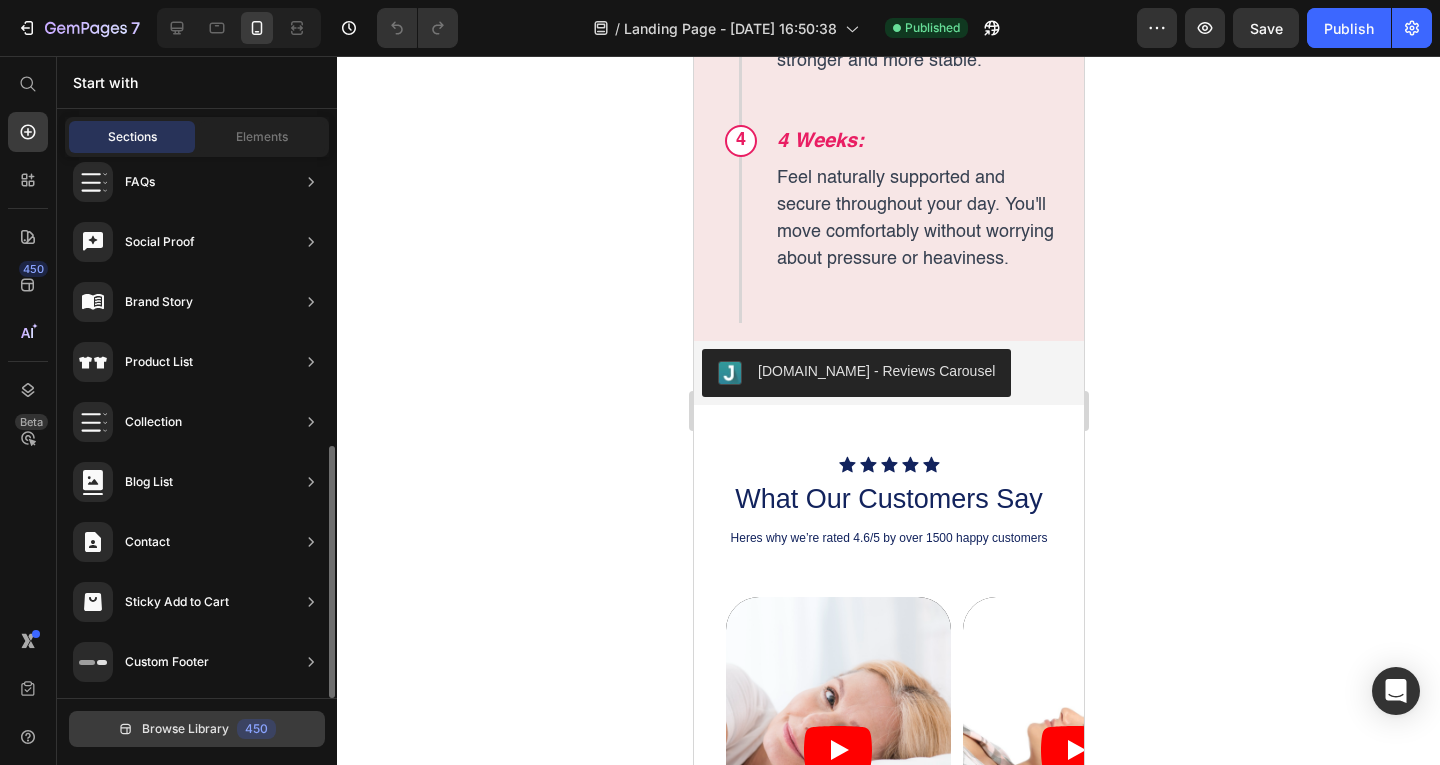 click on "Browse Library" at bounding box center [185, 729] 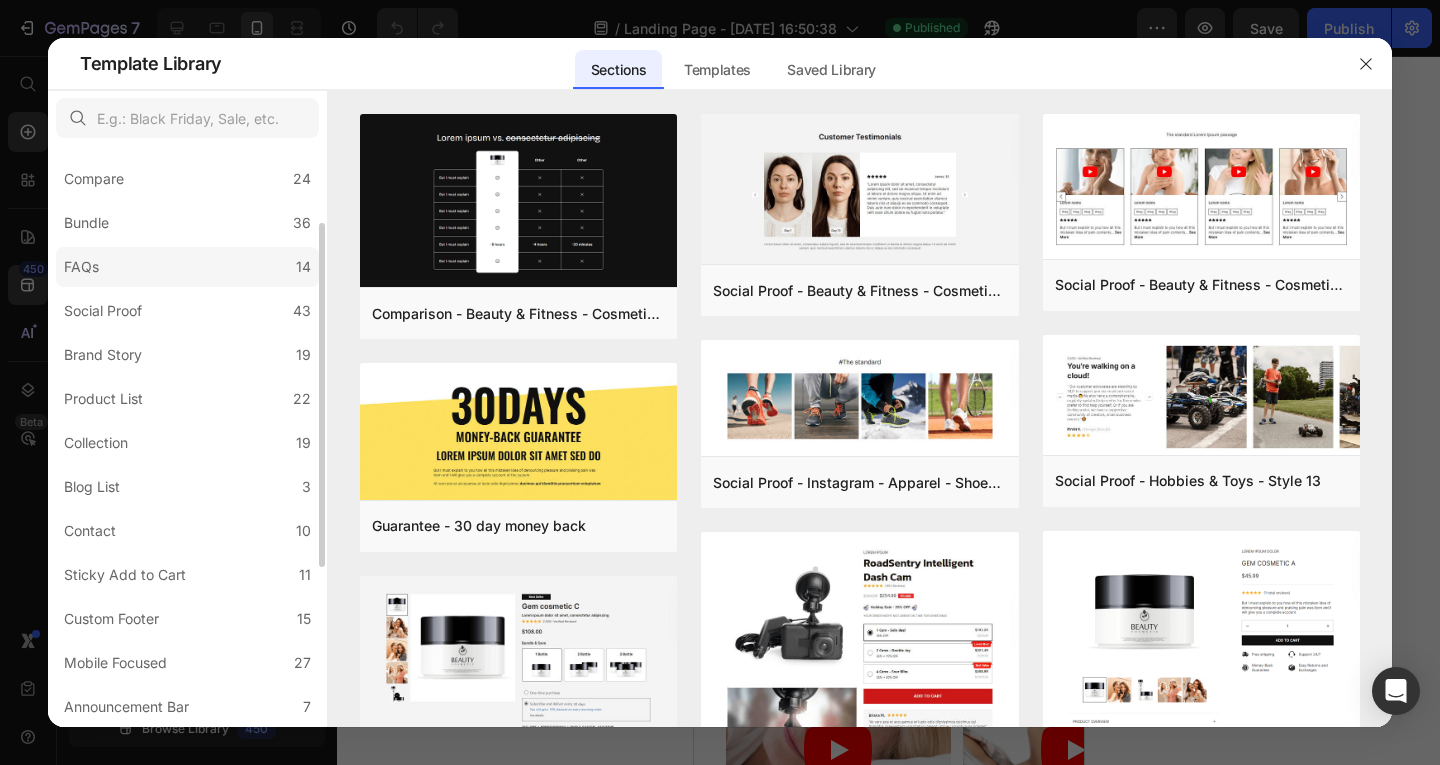 scroll, scrollTop: 99, scrollLeft: 0, axis: vertical 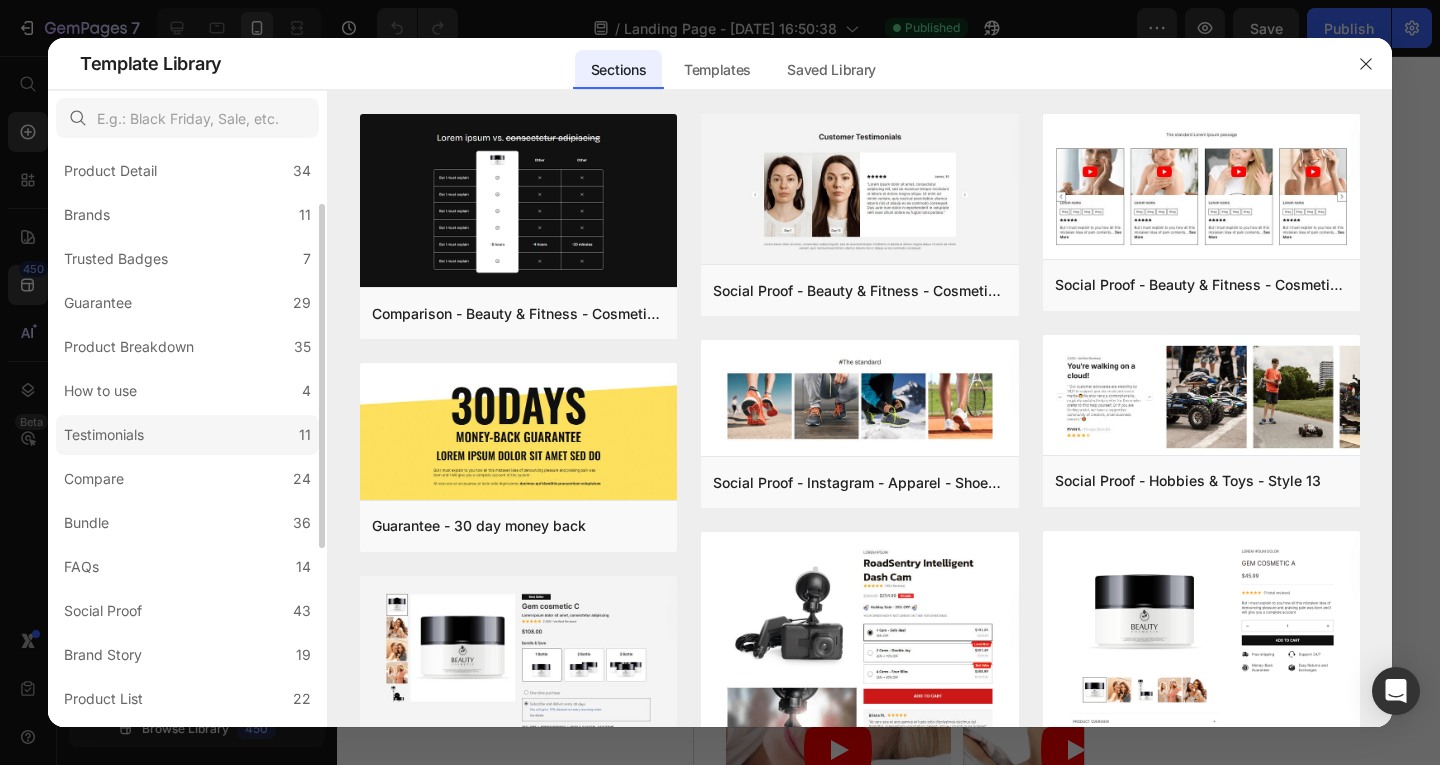 click on "Testimonials 11" 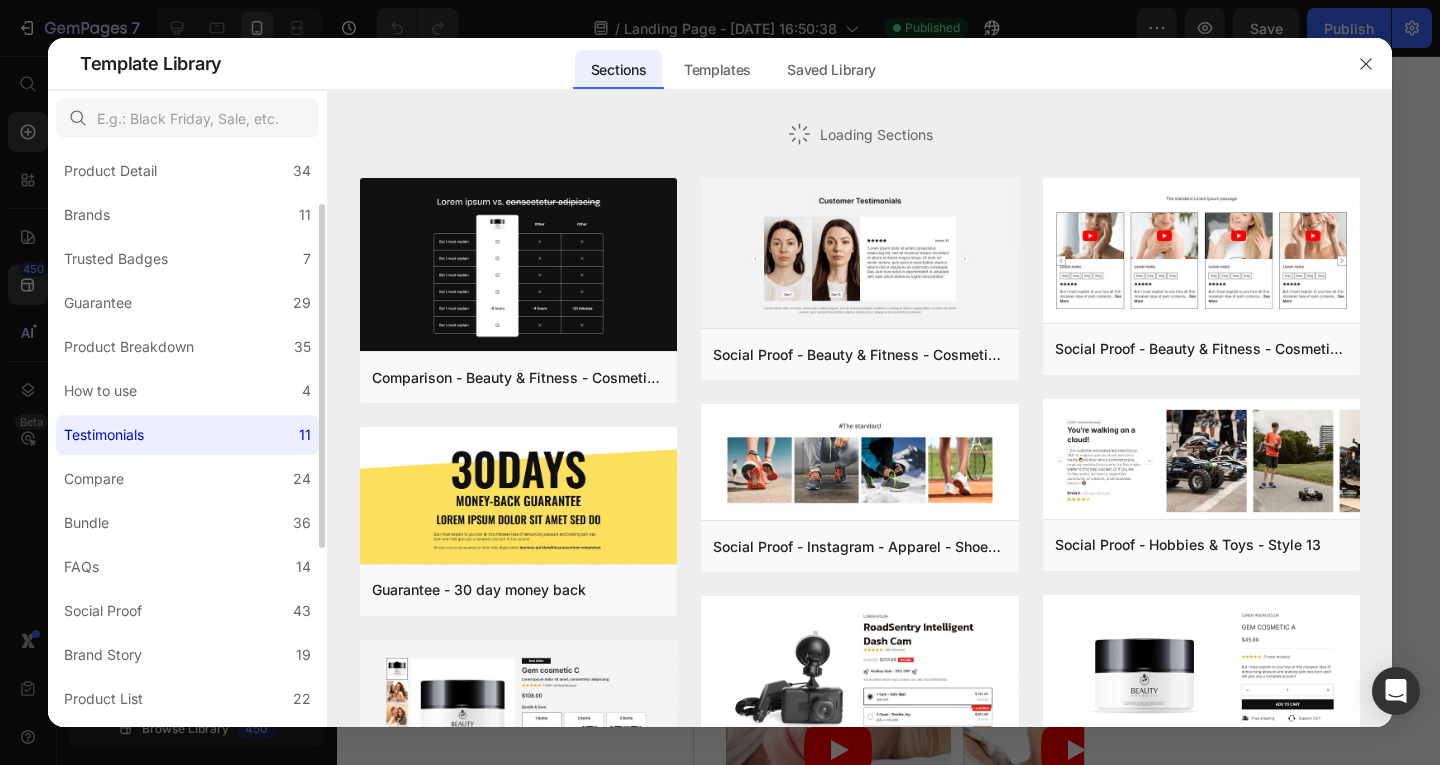 scroll, scrollTop: 199, scrollLeft: 0, axis: vertical 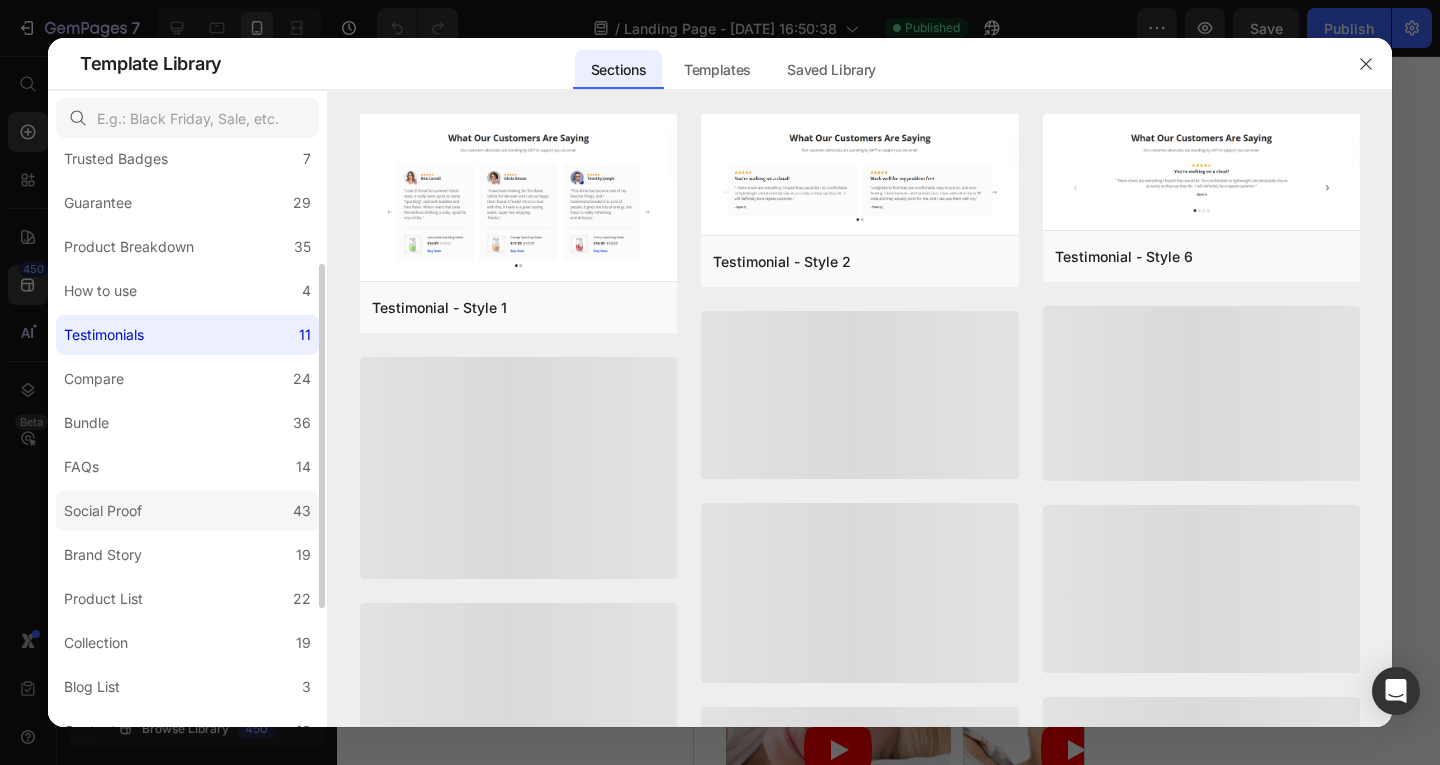 click on "Social Proof 43" 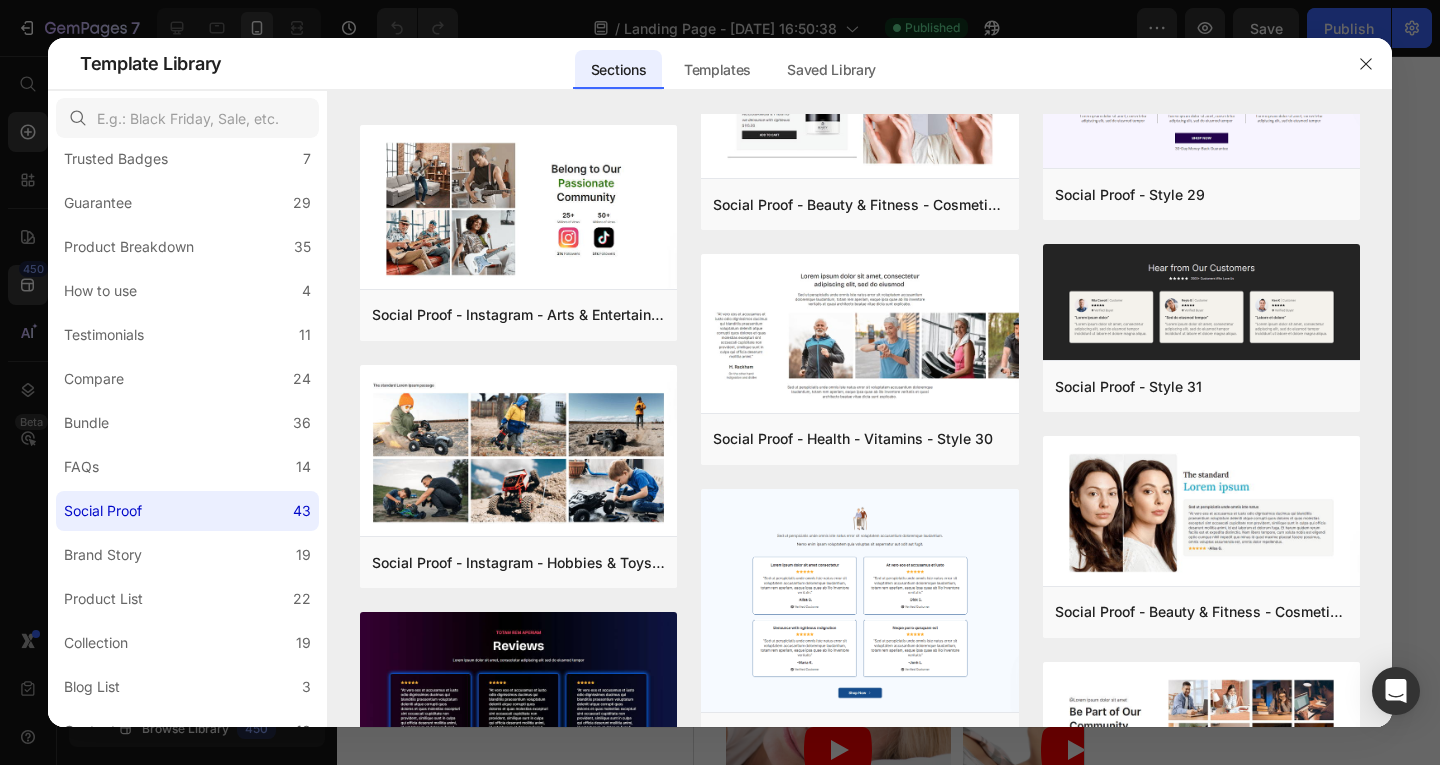 scroll, scrollTop: 2851, scrollLeft: 0, axis: vertical 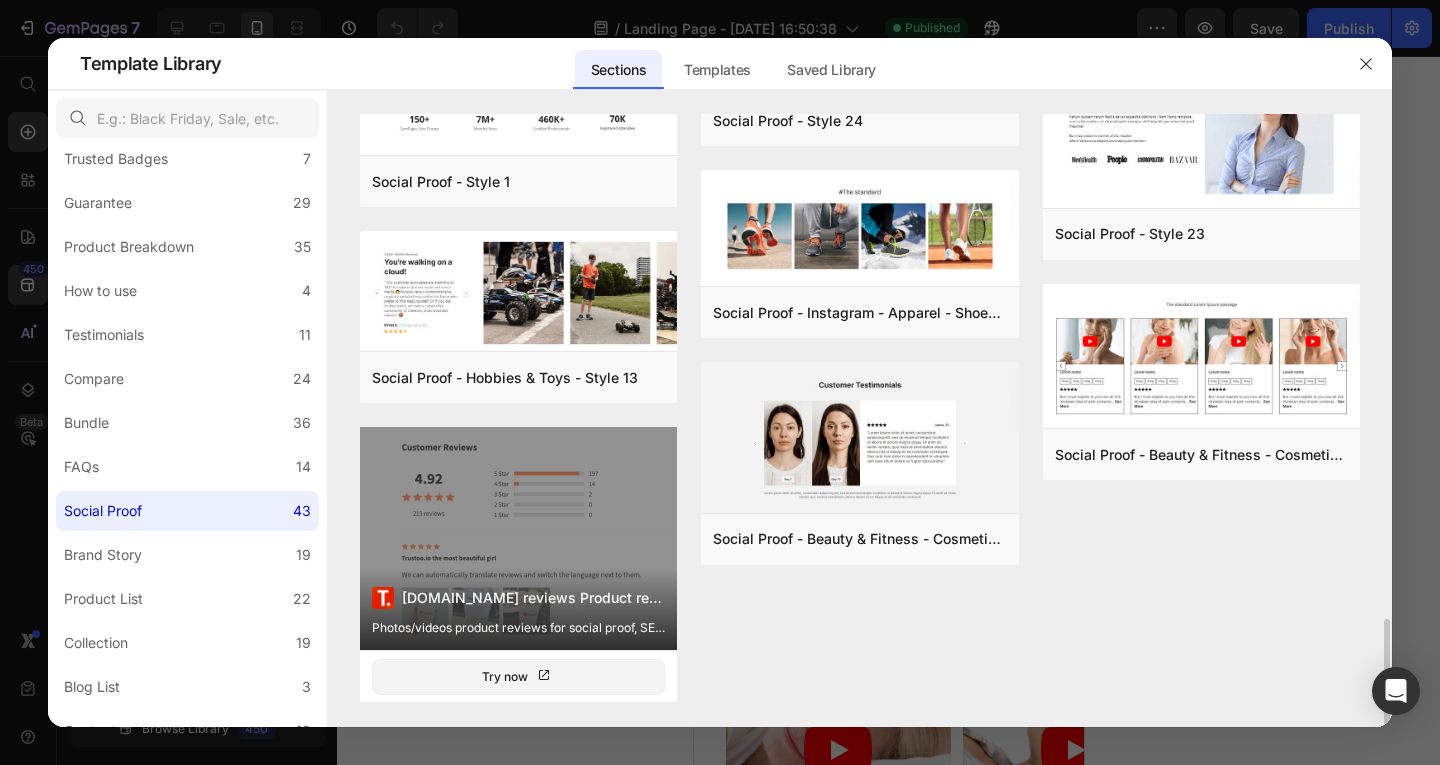 drag, startPoint x: 575, startPoint y: 676, endPoint x: 560, endPoint y: 632, distance: 46.486557 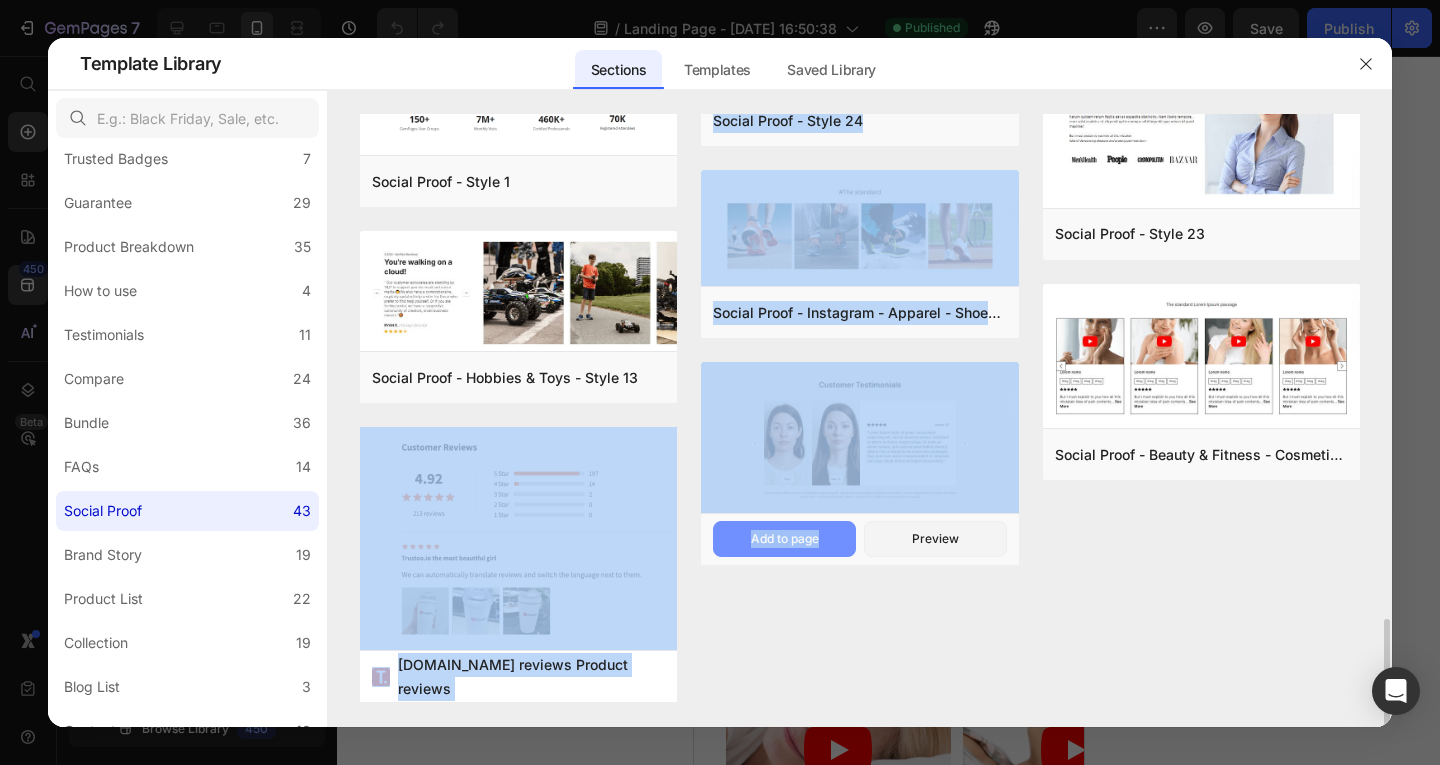 drag, startPoint x: 596, startPoint y: 519, endPoint x: 836, endPoint y: 553, distance: 242.39636 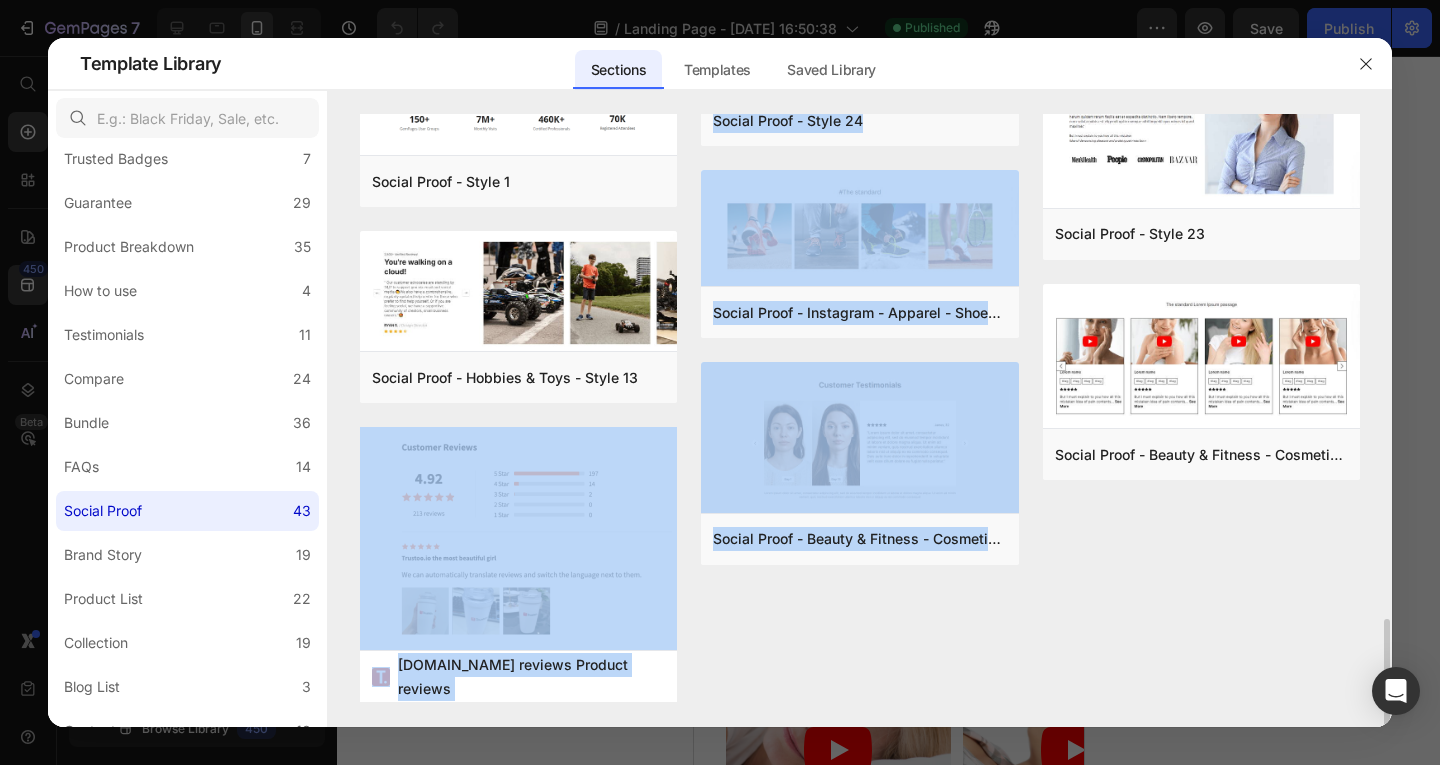 click on "Instagram - Style 1 Add to page  Preview  Social Proof - Style 5 Add to page  Preview  Instagram - Style 3 Add to page  Preview  Instagram - Style 6 Add to page  Preview  Social Proof - Sports - bicycle - Style 9 Add to page  Preview  Social Proof - Style 10 Add to page  Preview  Social Proof - Pet & Animals - Cat - Style 11 Add to page  Preview  Social Proof - Health - Vitamins - Style 17 Add to page  Preview  Social Proof - Food & Drink - Style 20 Add to page  Preview  Social Proof - Instagram - Arts & Entertainment - Eletric guitar - Style 10 Add to page  Preview  Social Proof - Instagram - Hobbies & Toys - Style 30 Add to page  Preview  Social Proof - Style 26 Add to page  Preview  Social Proof - Style 1 Add to page  Preview  Social Proof - Hobbies & Toys - Style 13 Add to page  Preview  Trustoo.io reviews Product reviews Photos/videos product reviews for social proof, SEO & UGC Trustoo.io reviews Product reviews  Try now  Social Proof - Instagram - Home & garden - Lamp - Style 30 Add to page  Preview" at bounding box center (860, -1006) 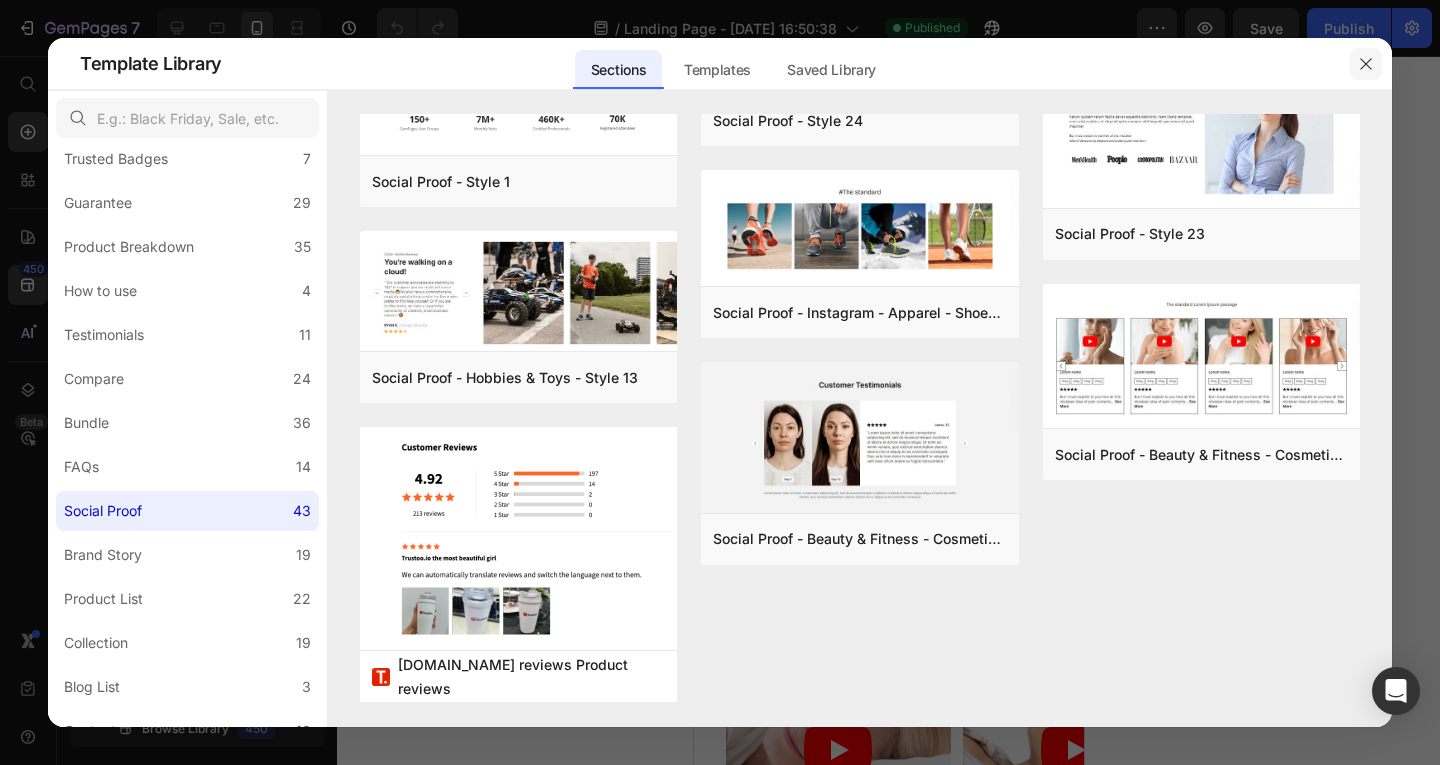 click at bounding box center [1366, 64] 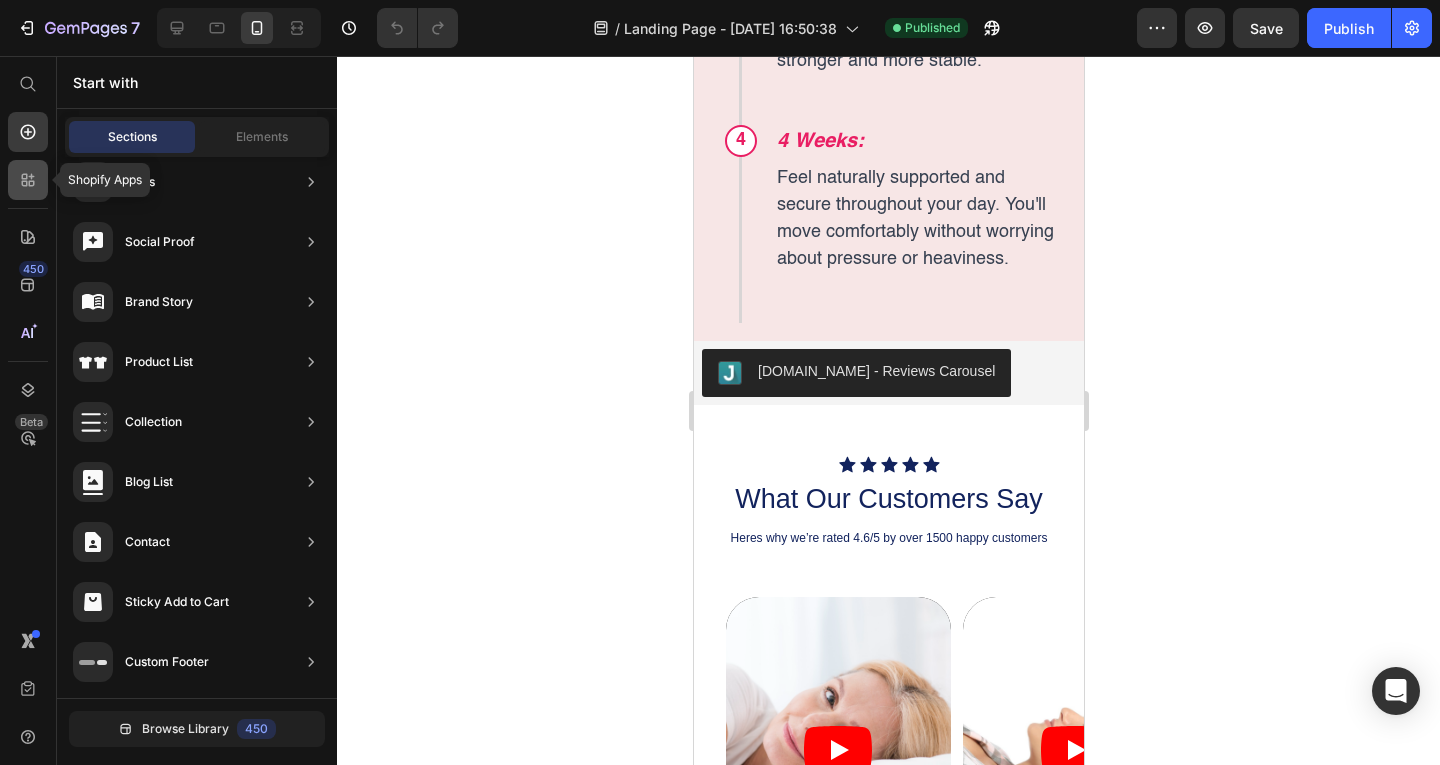 click 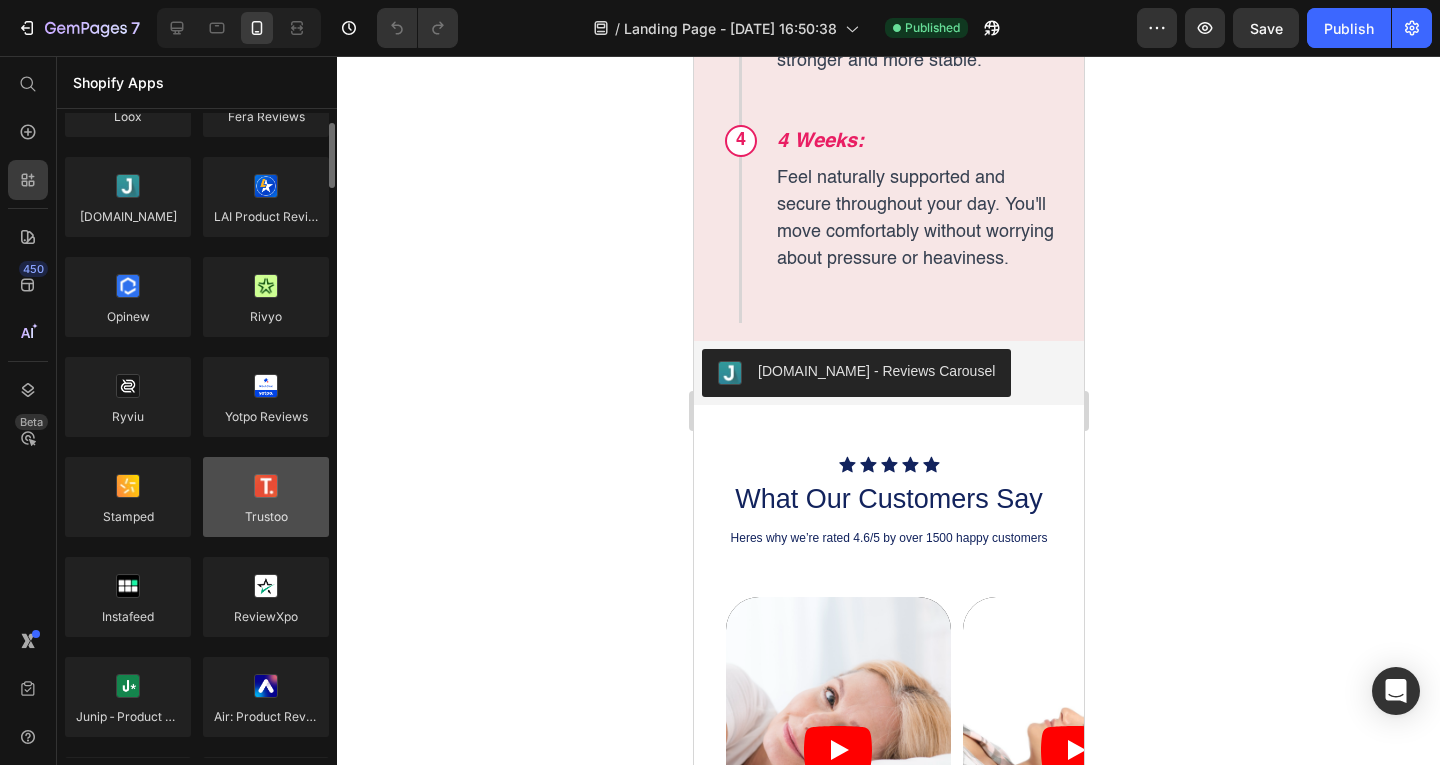 scroll, scrollTop: 200, scrollLeft: 0, axis: vertical 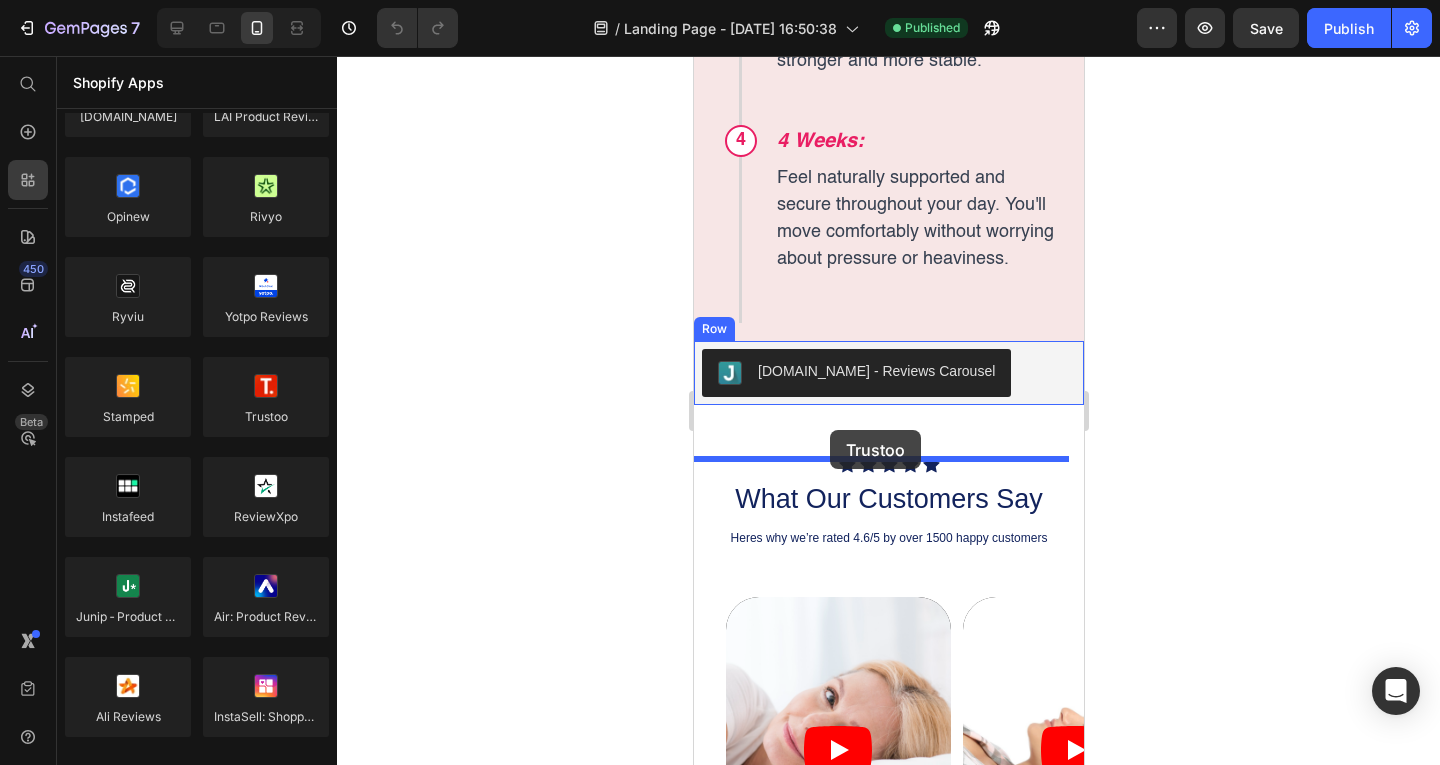 drag, startPoint x: 956, startPoint y: 451, endPoint x: 830, endPoint y: 428, distance: 128.082 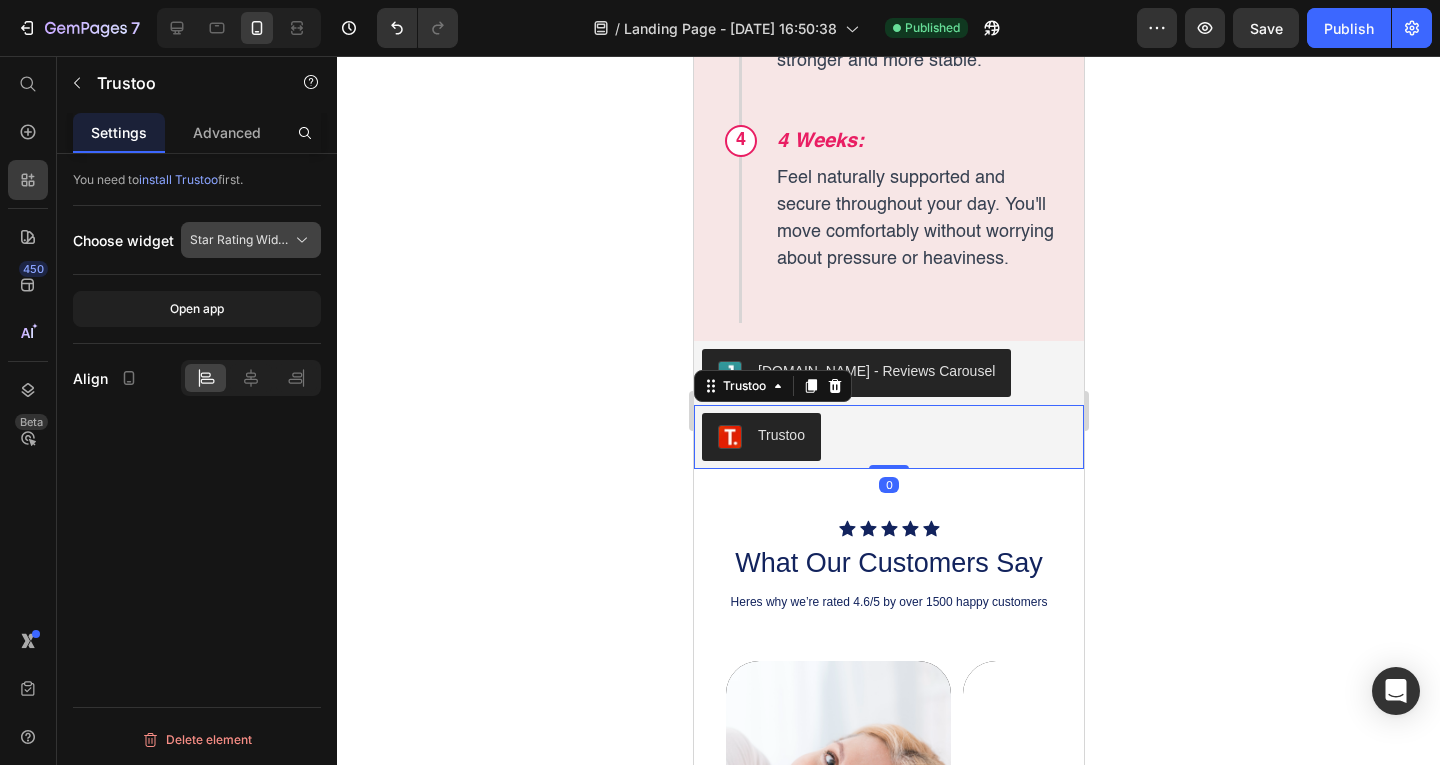 click on "Star Rating Widget" at bounding box center (239, 240) 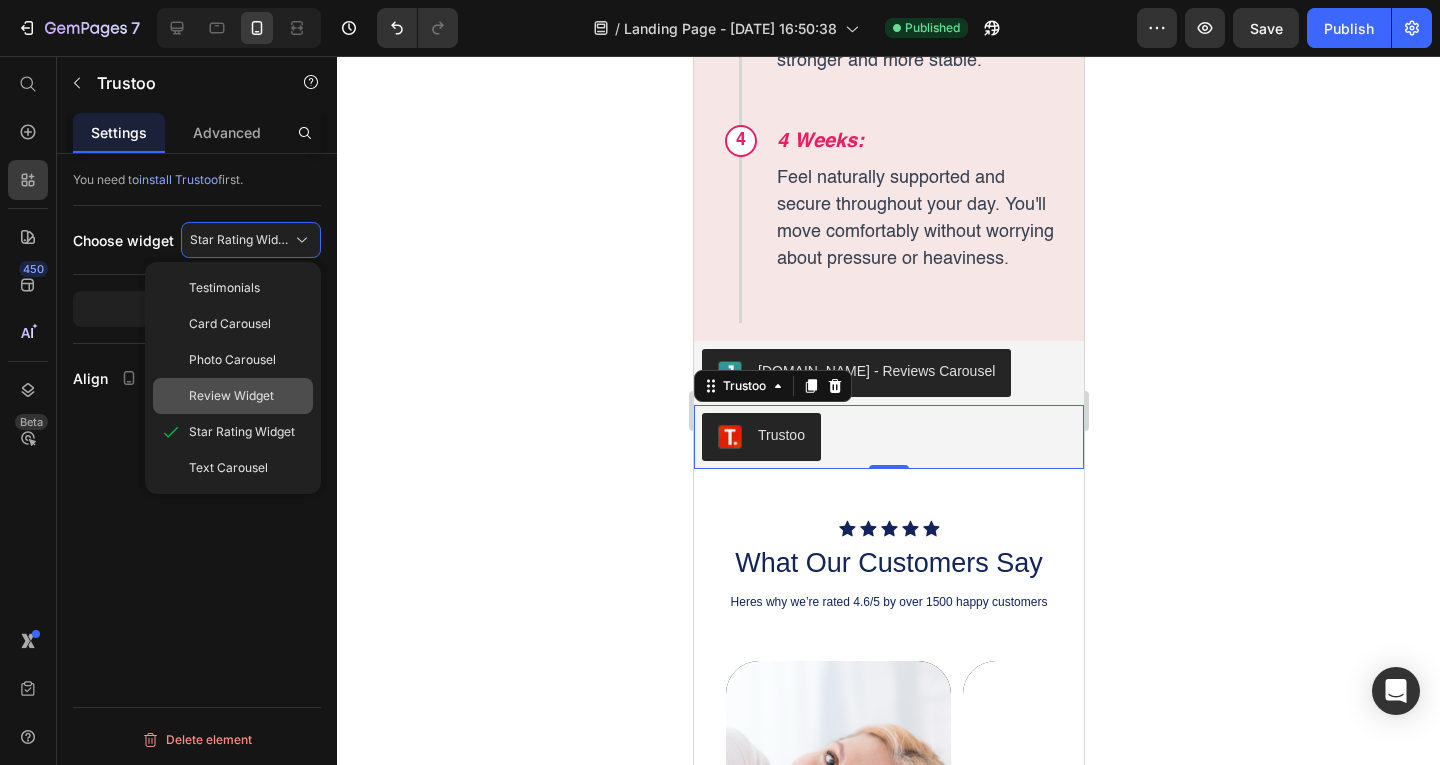 click on "Review Widget" at bounding box center [231, 396] 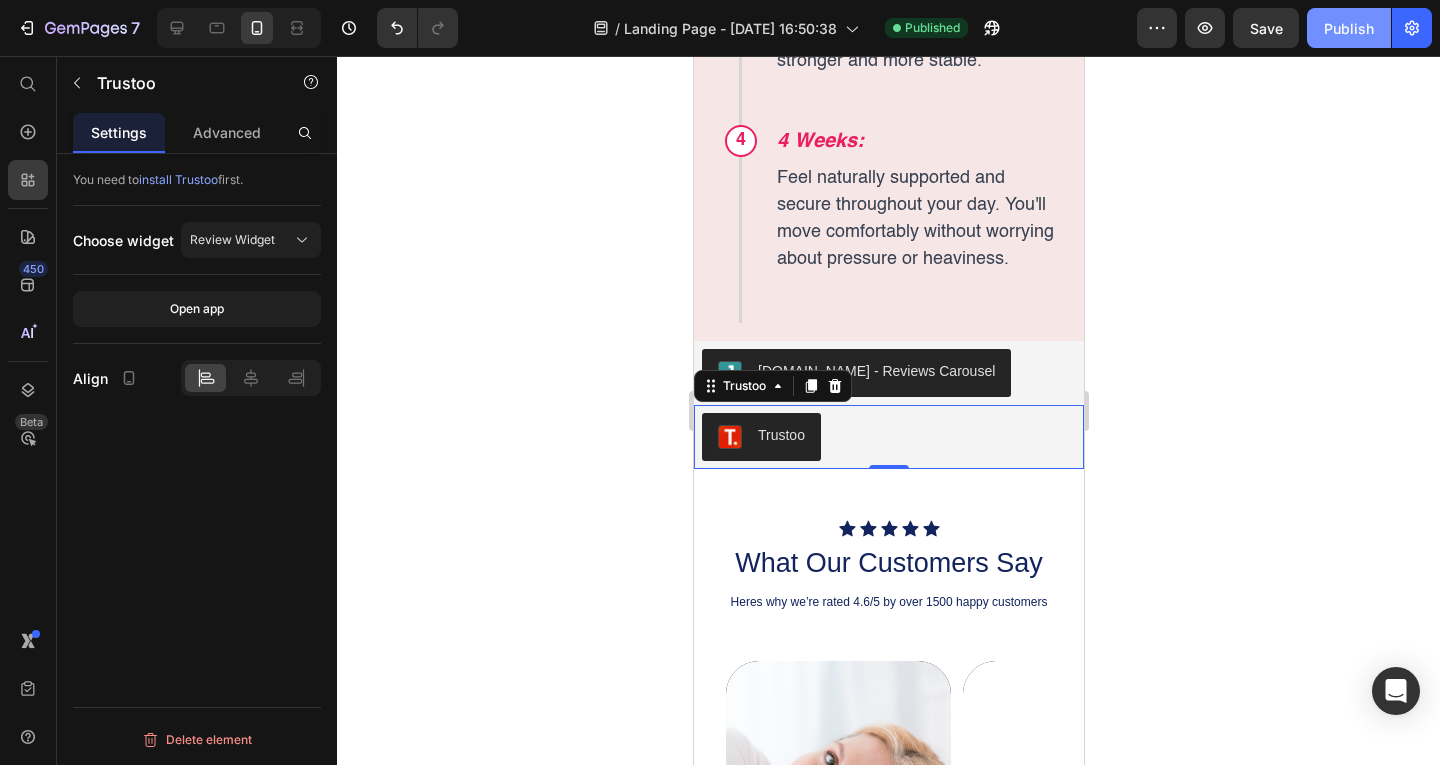 click on "Publish" at bounding box center [1349, 28] 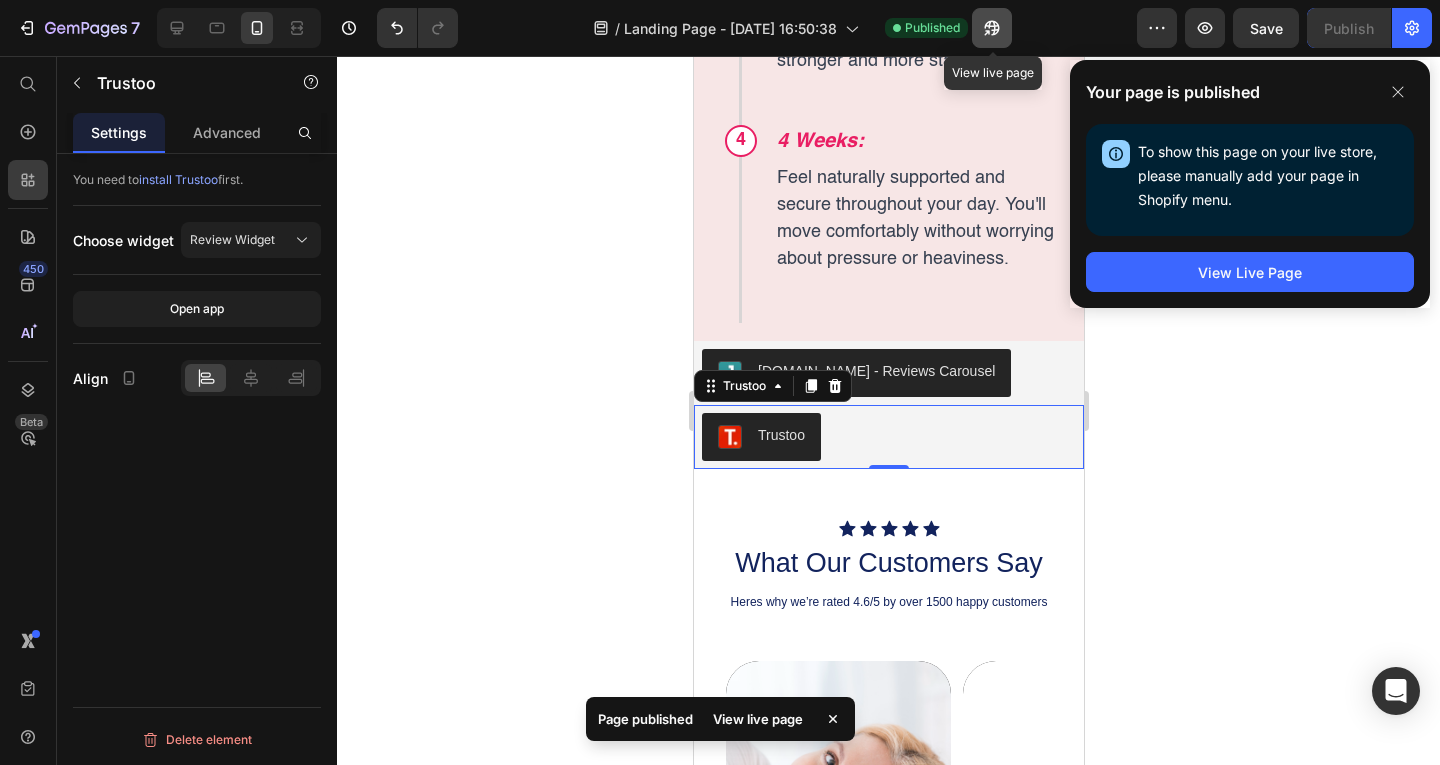 click 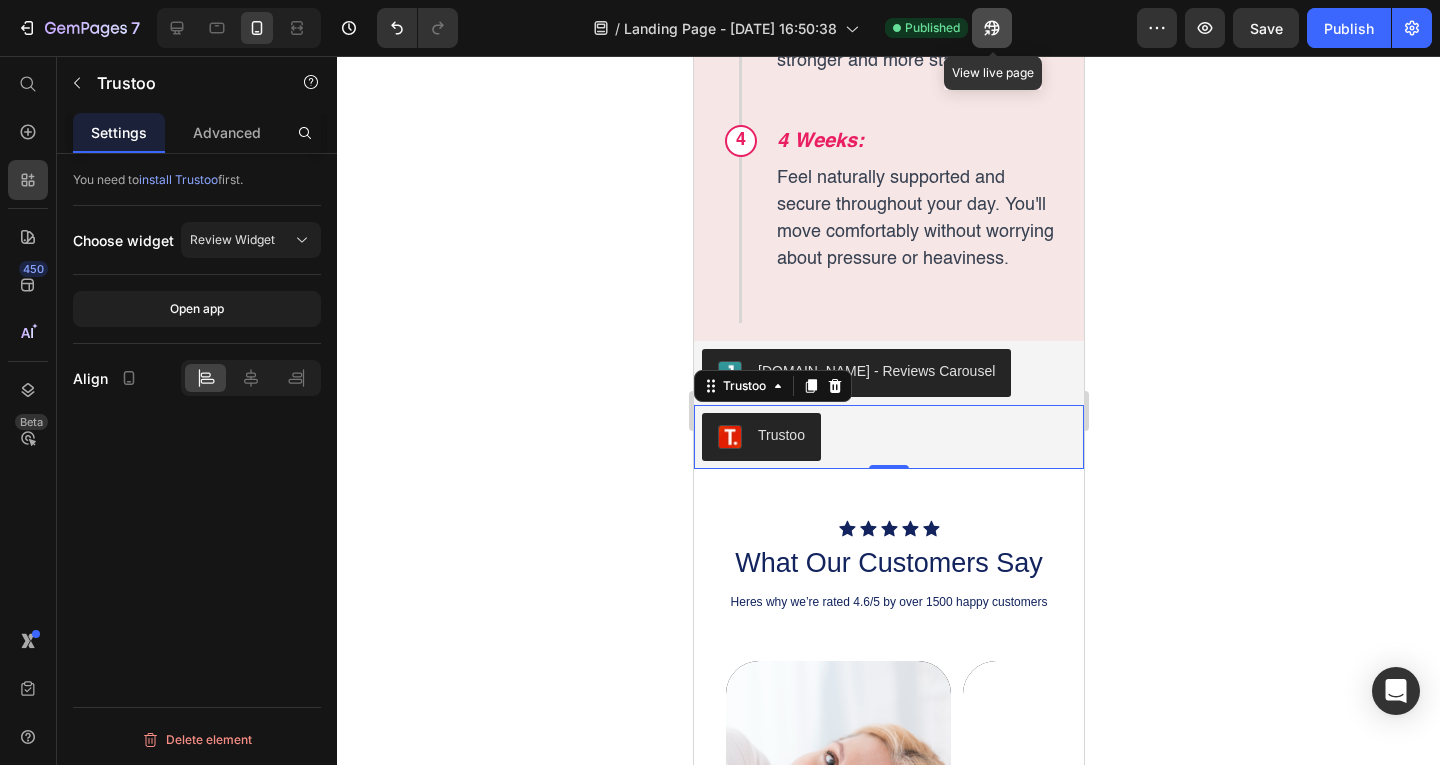 click 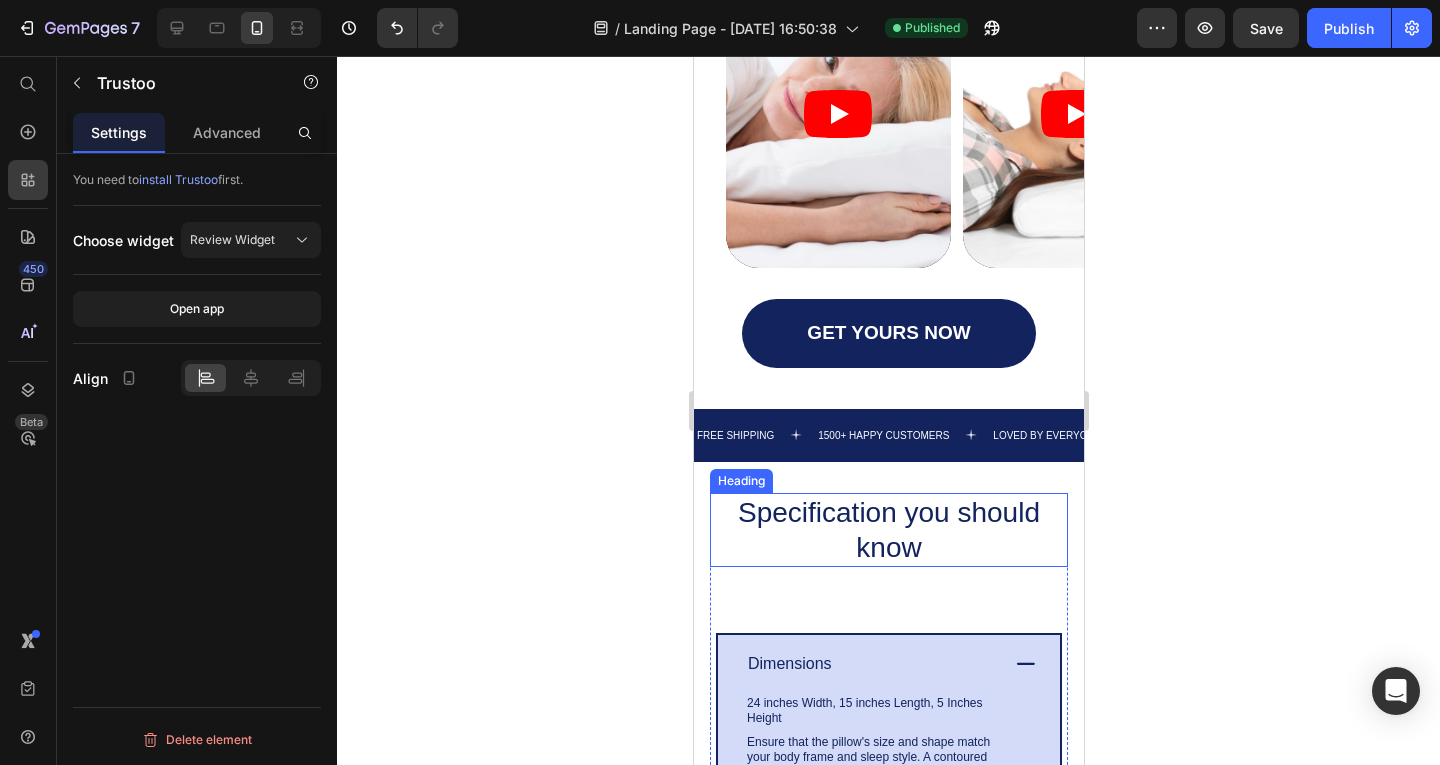 scroll, scrollTop: 10000, scrollLeft: 0, axis: vertical 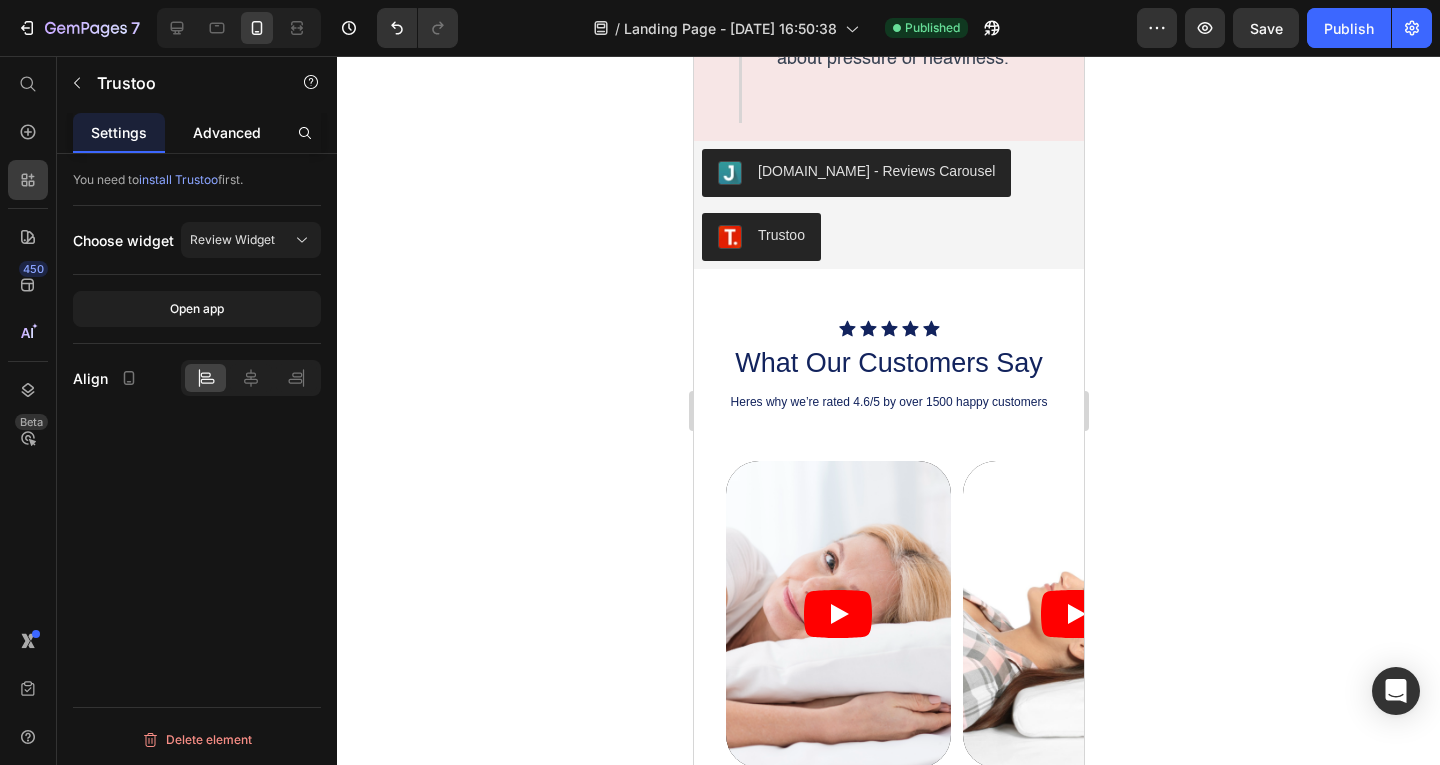 click on "Advanced" at bounding box center (227, 132) 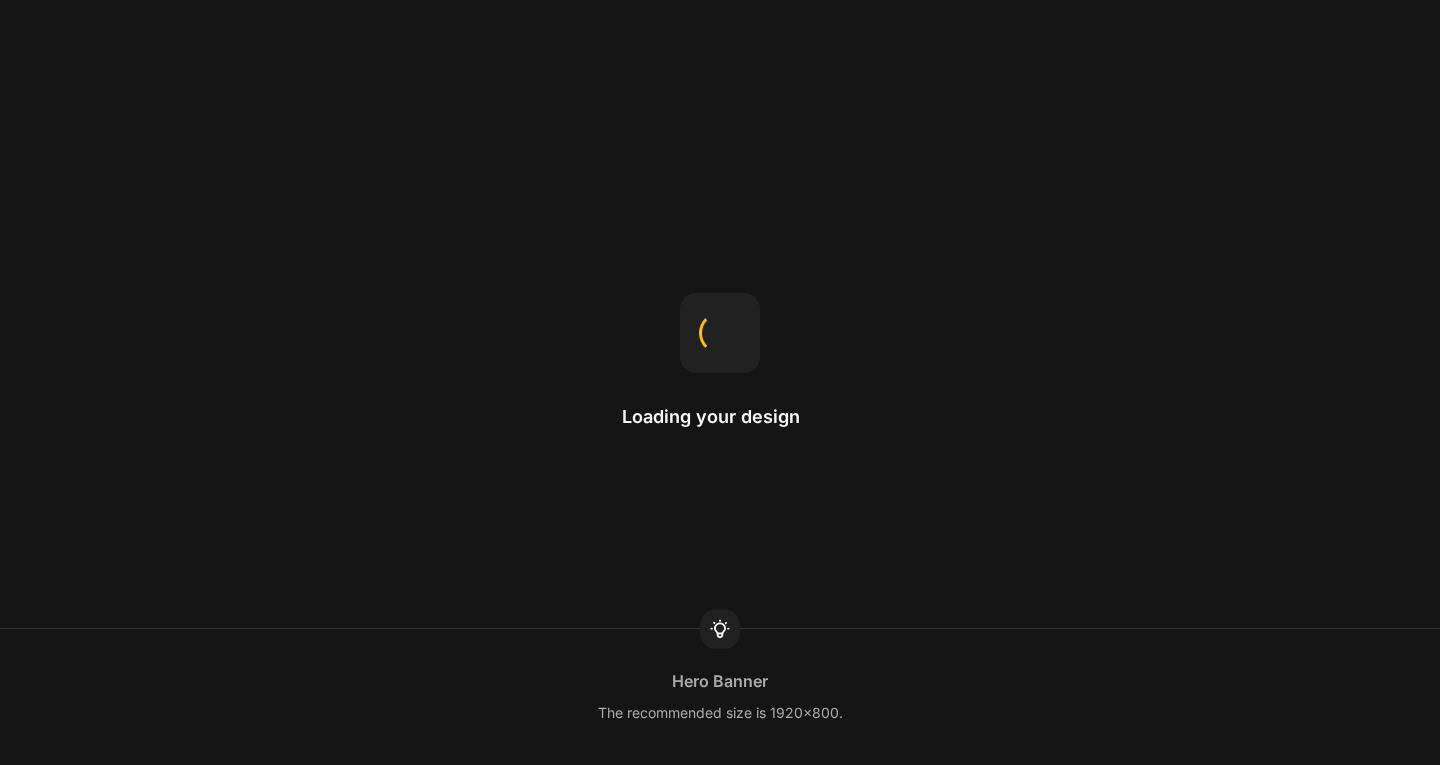 scroll, scrollTop: 0, scrollLeft: 0, axis: both 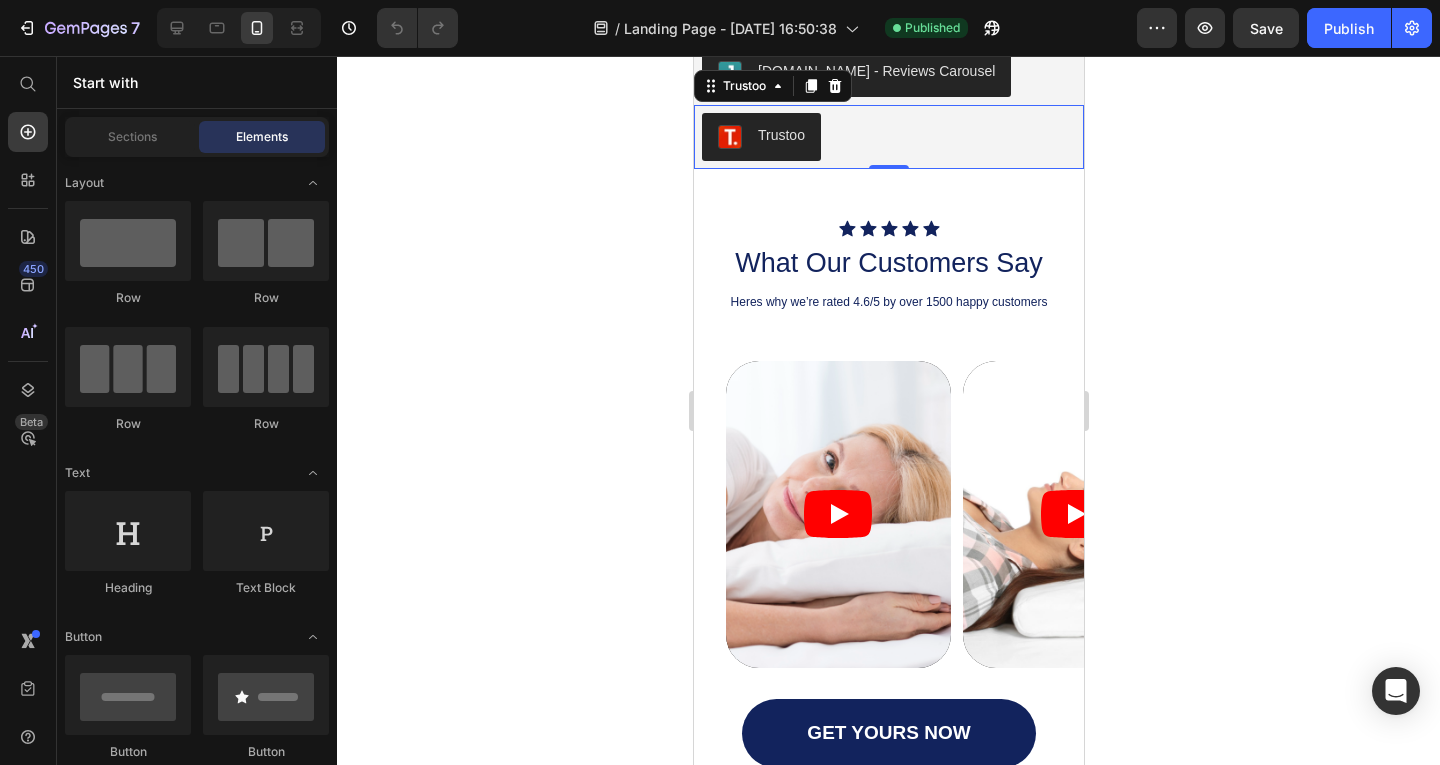 click on "Trustoo" at bounding box center [780, 135] 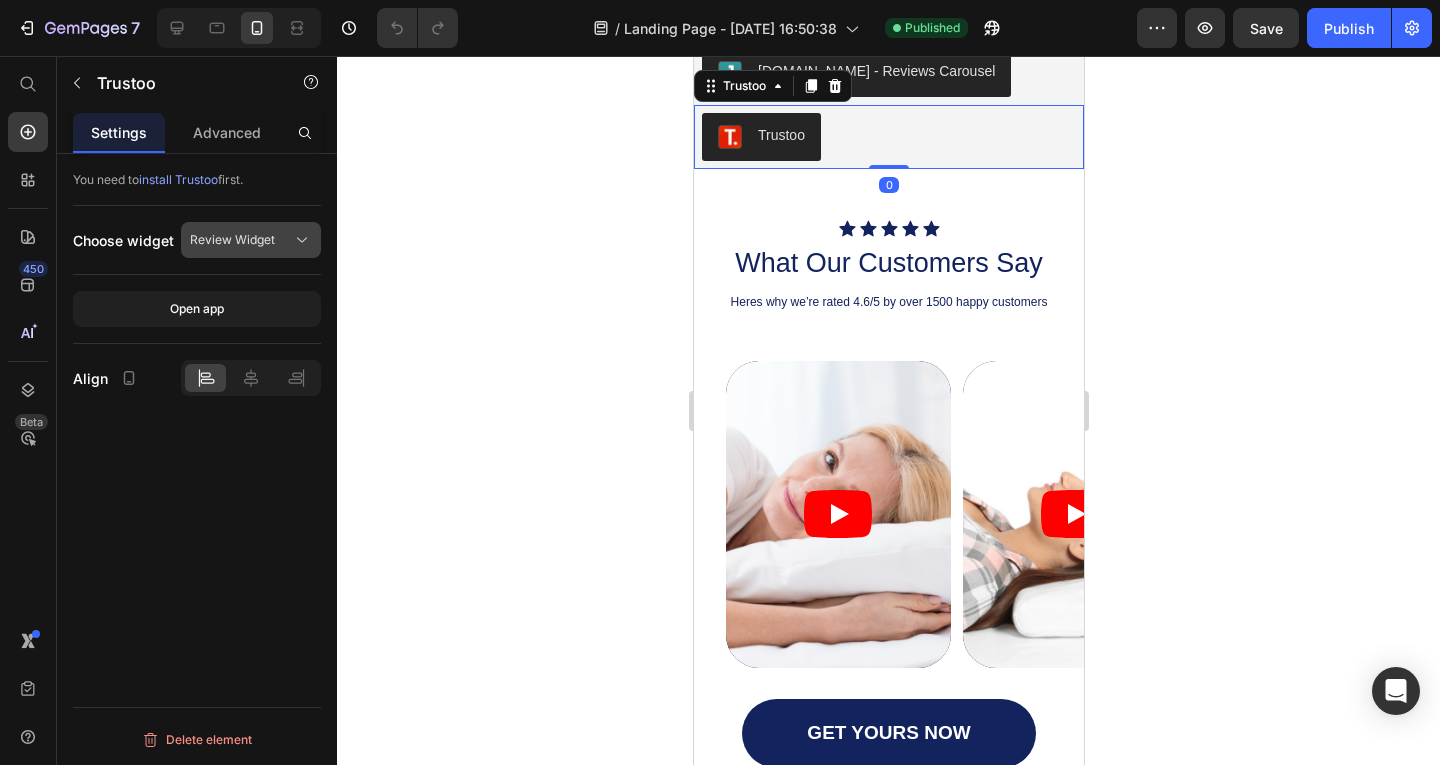click on "Review Widget" 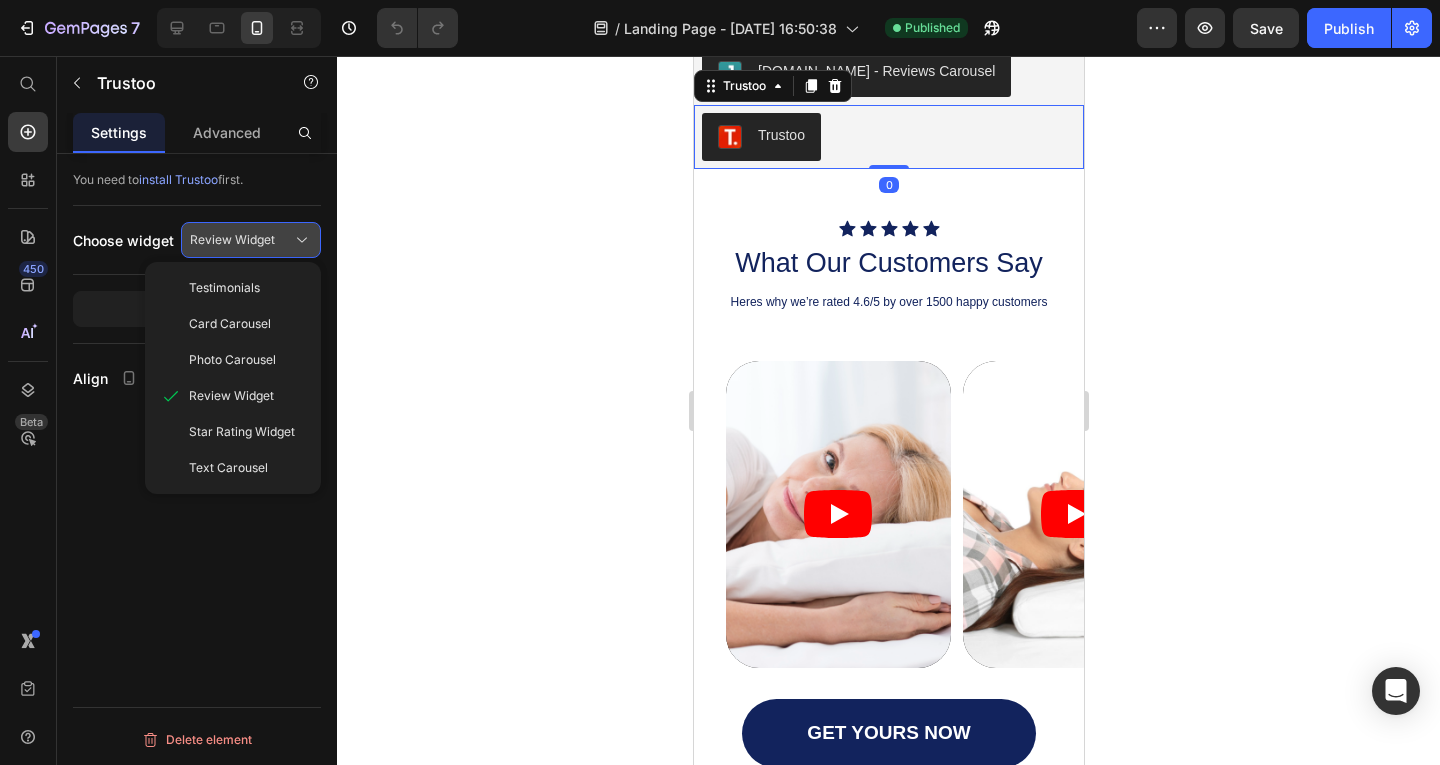 click on "Review Widget" 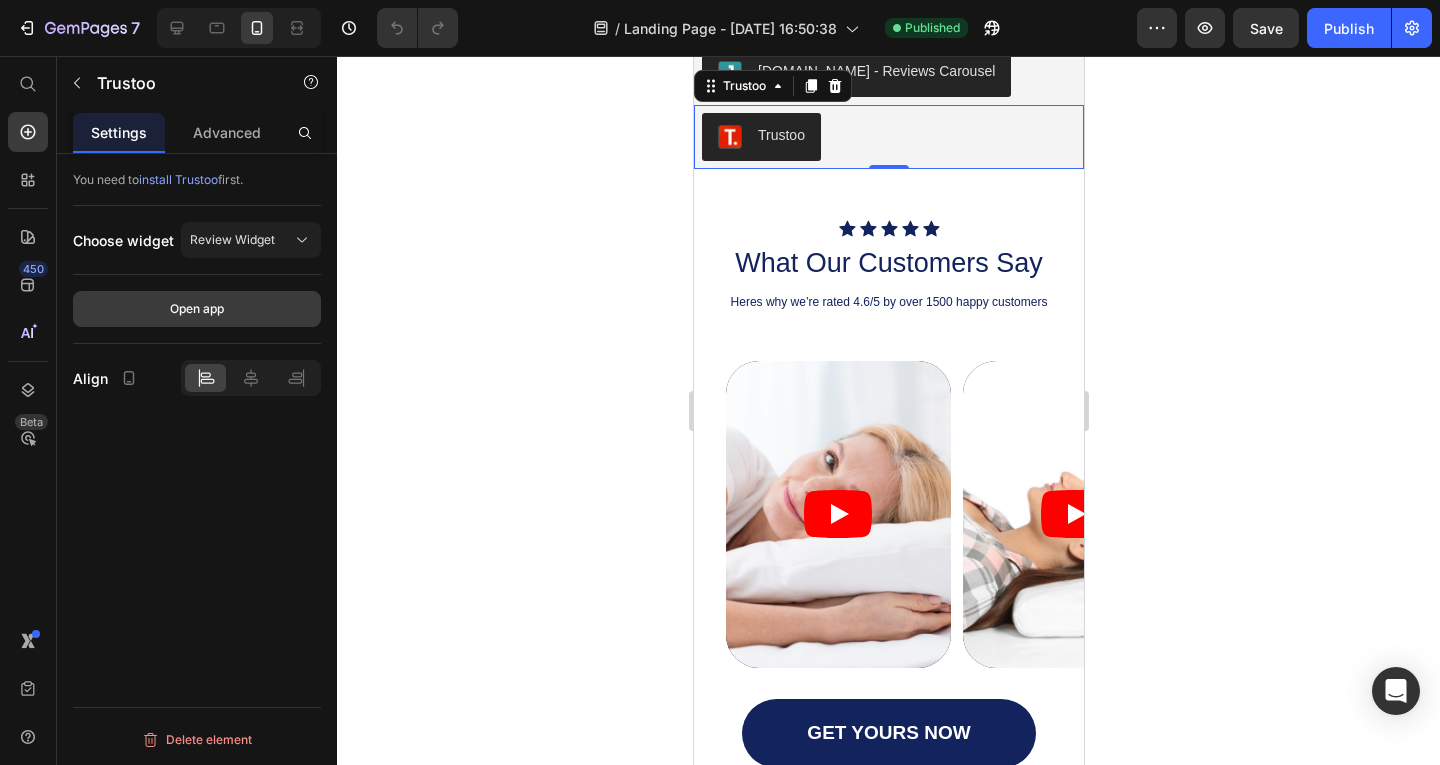click on "Open app" at bounding box center (197, 309) 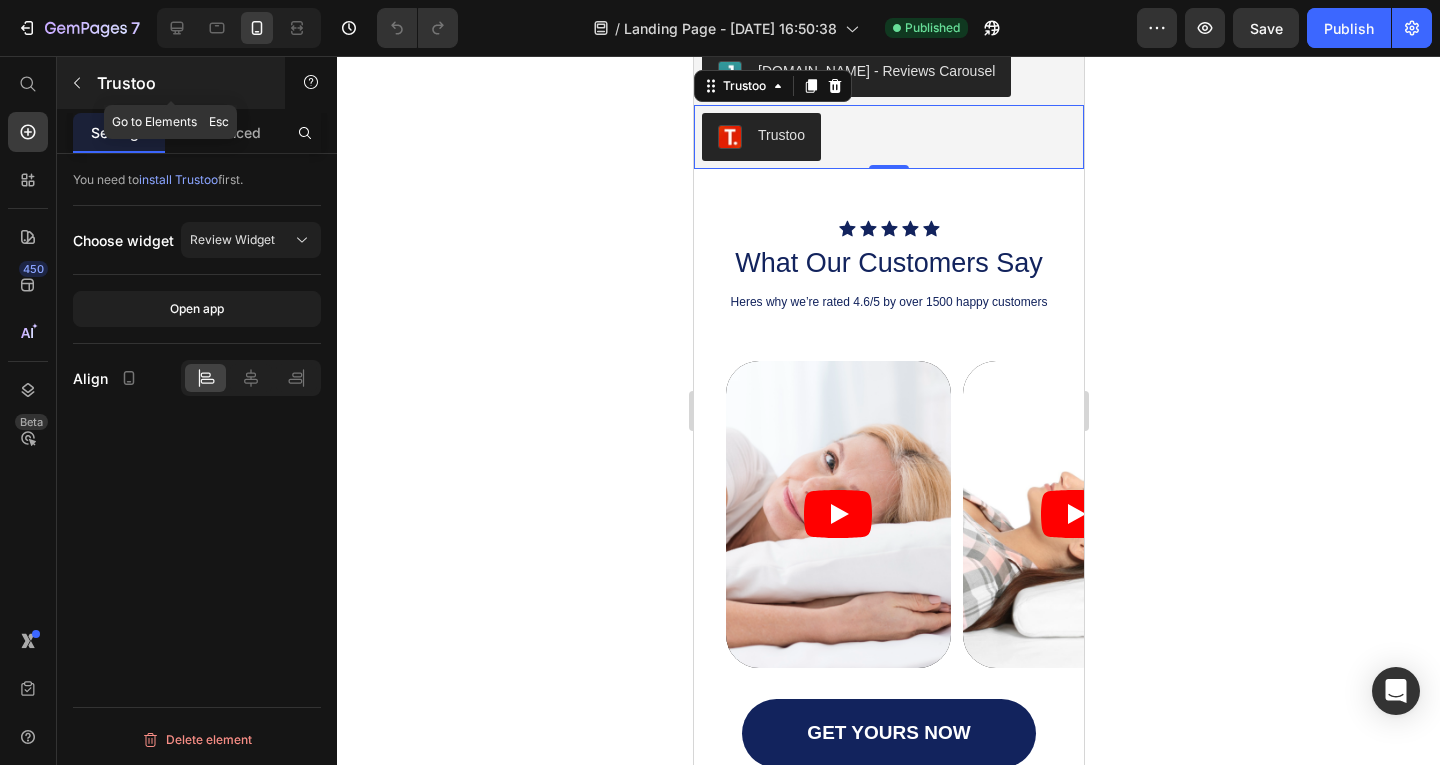 click on "Trustoo" at bounding box center [182, 83] 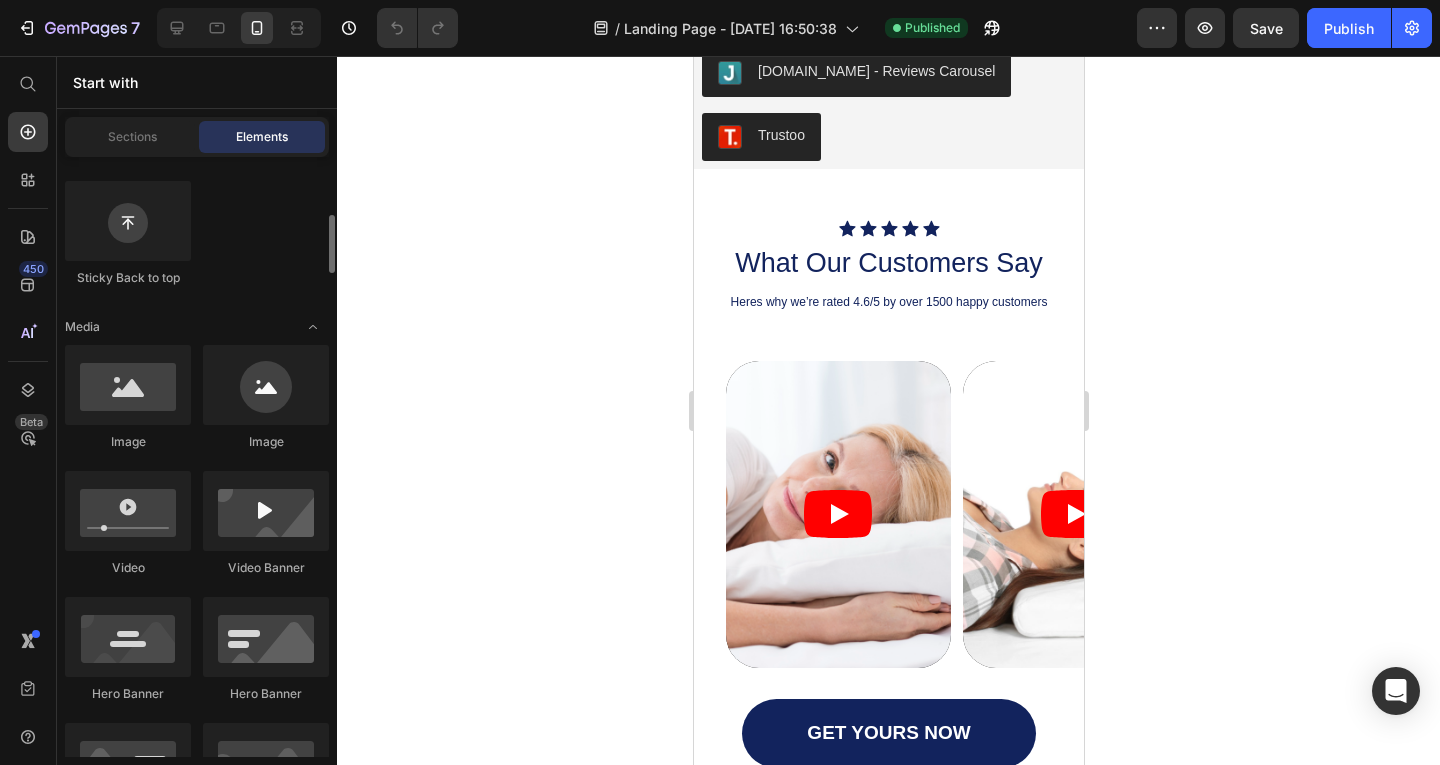 scroll, scrollTop: 1300, scrollLeft: 0, axis: vertical 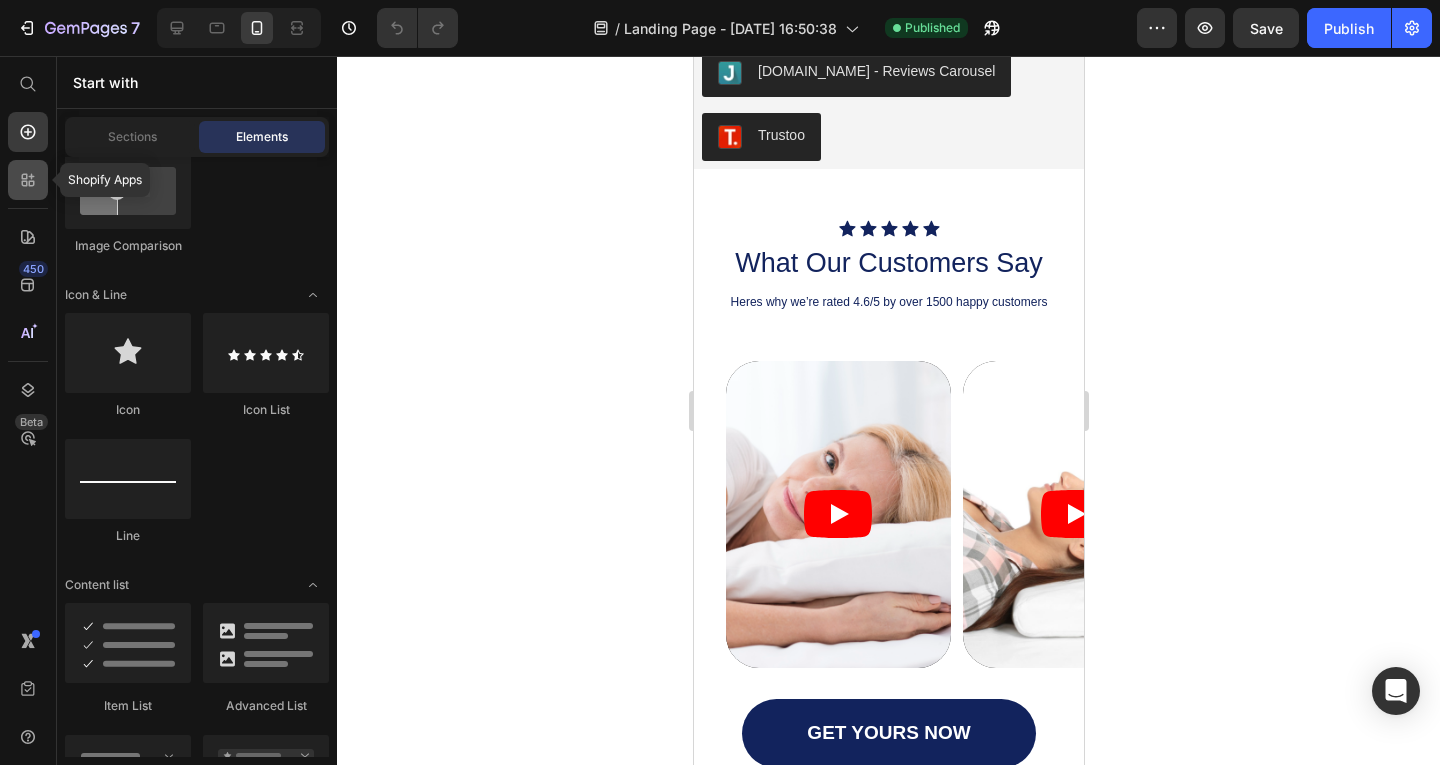 click 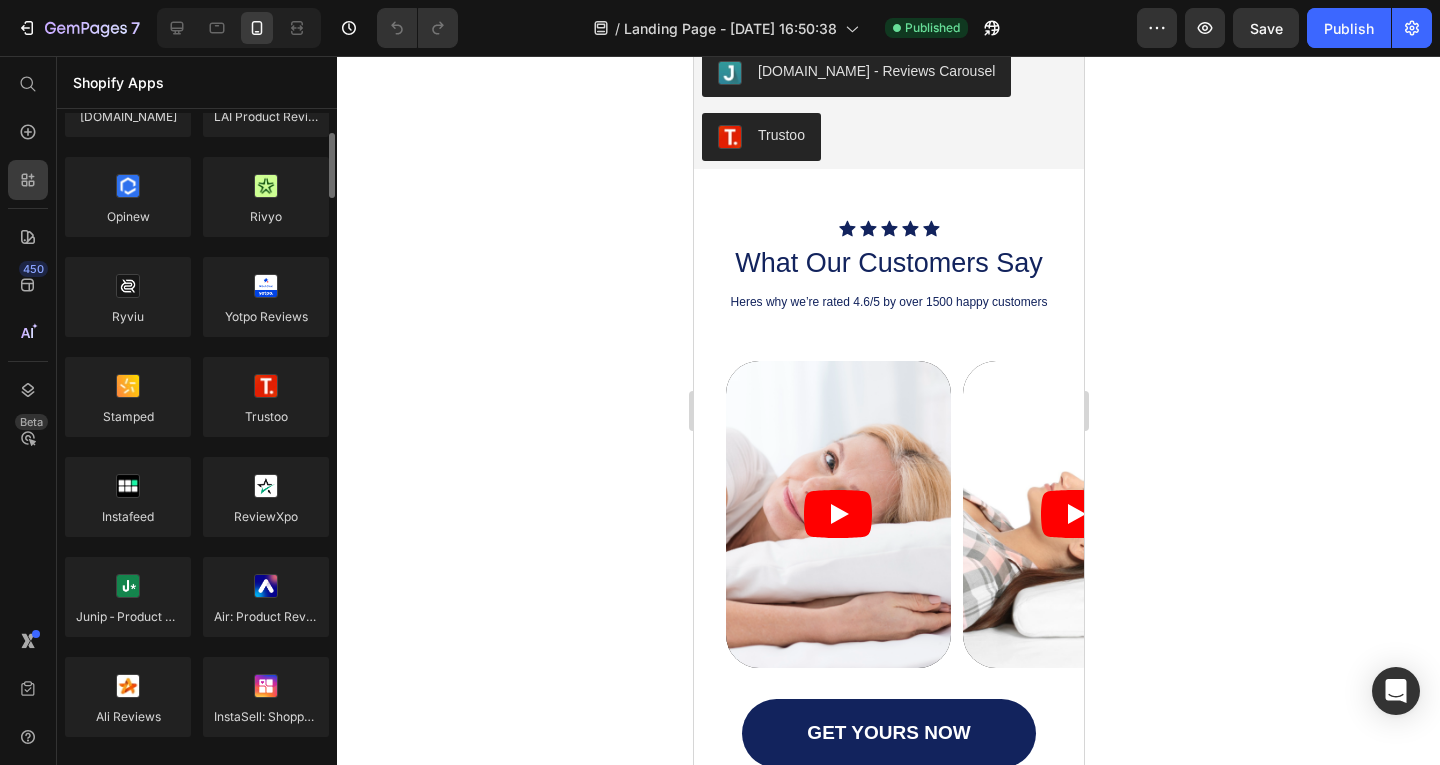 scroll, scrollTop: 0, scrollLeft: 0, axis: both 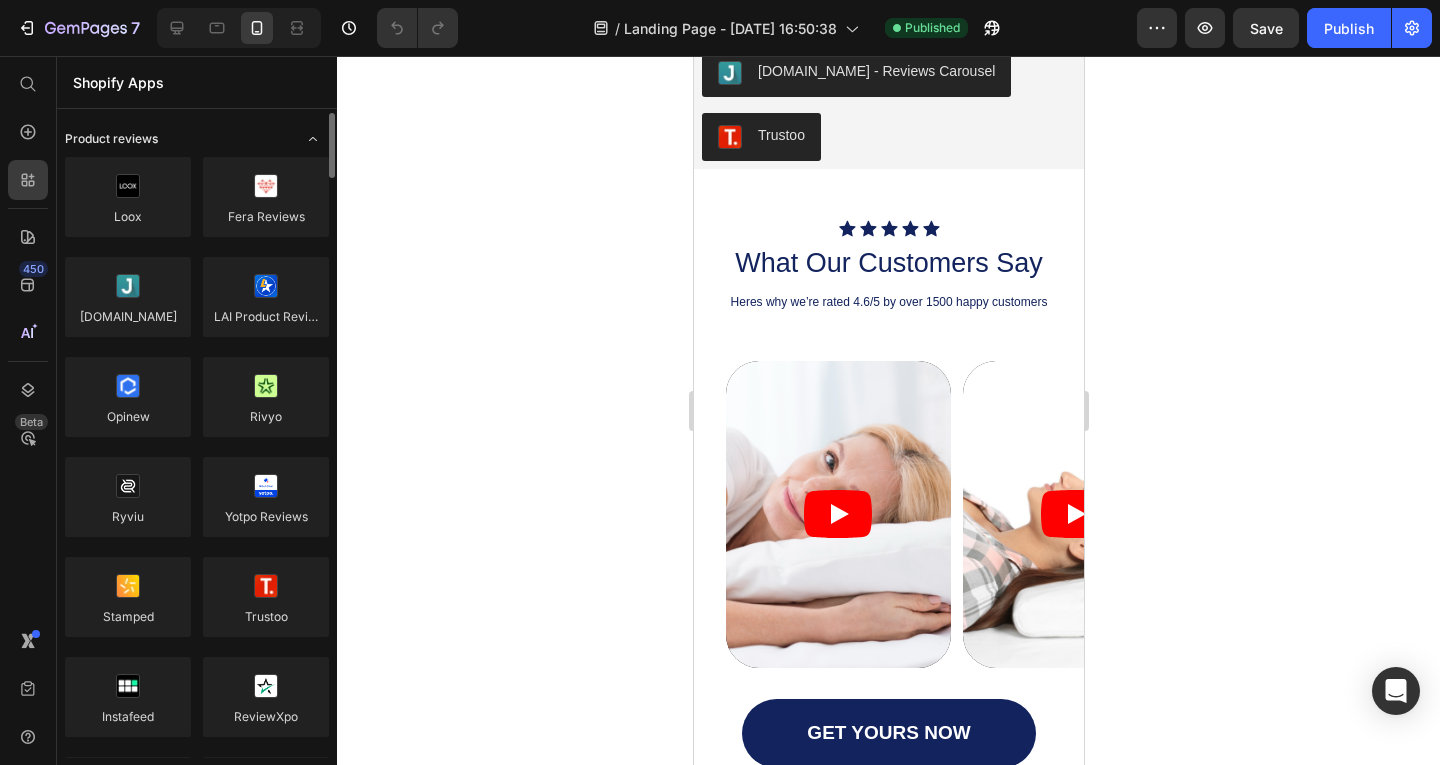 click on "Product reviews" 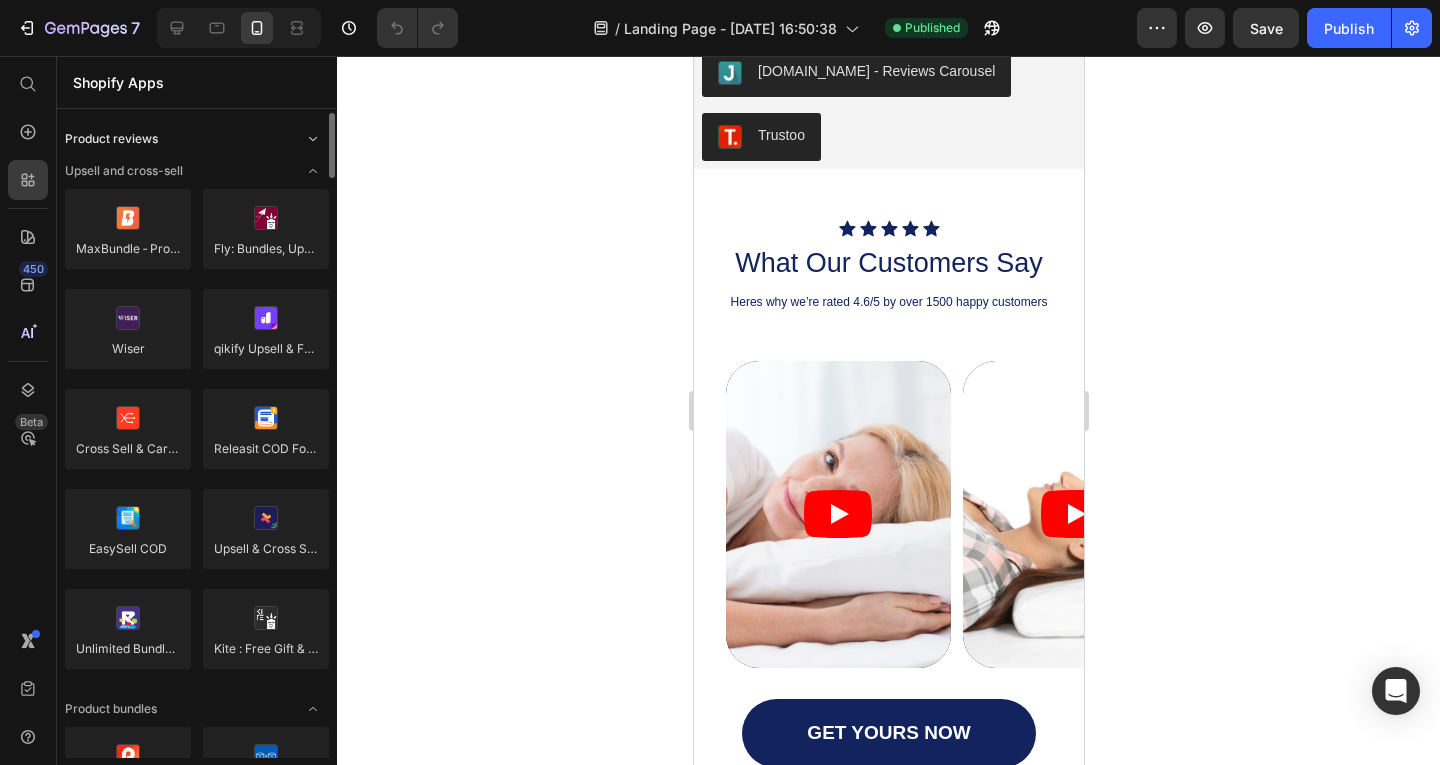 click on "Product reviews" 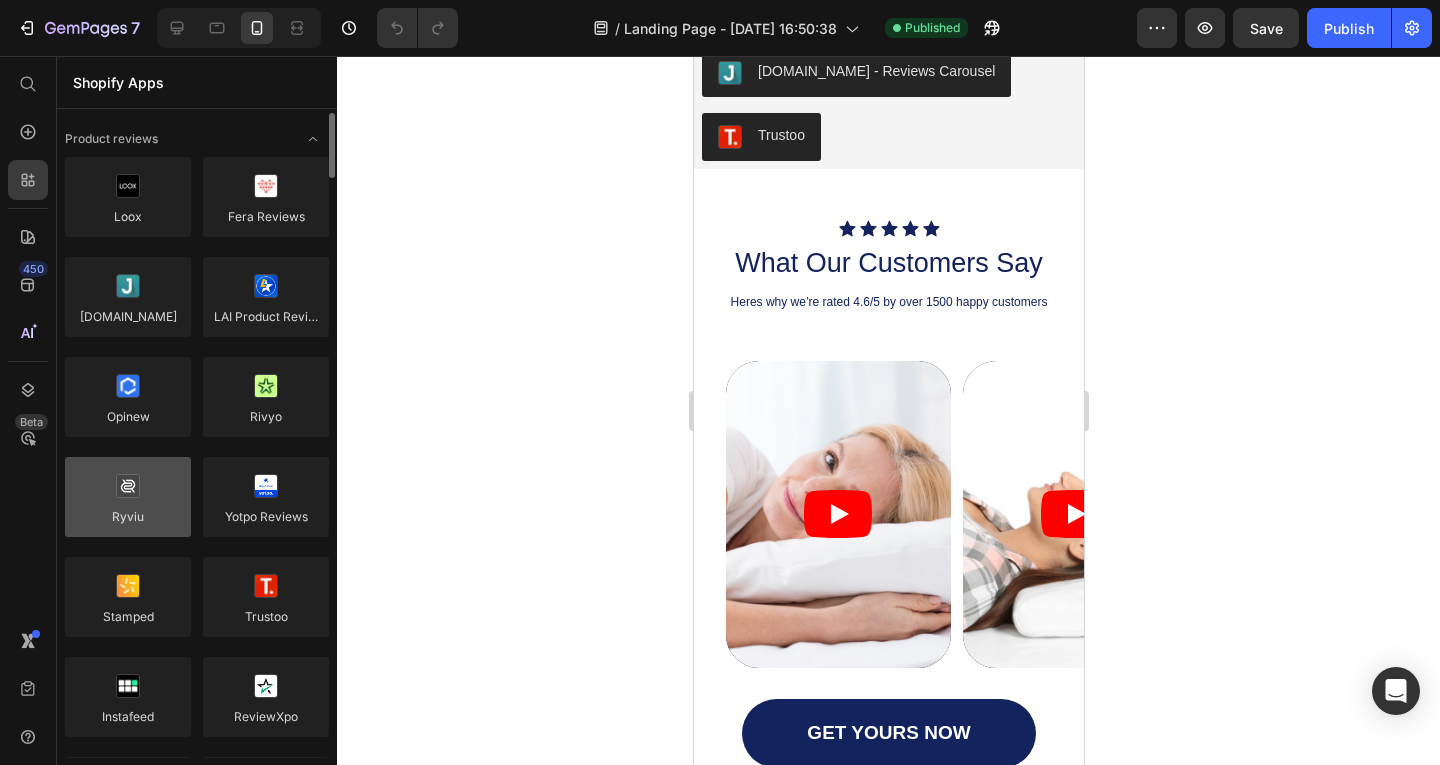 scroll, scrollTop: 400, scrollLeft: 0, axis: vertical 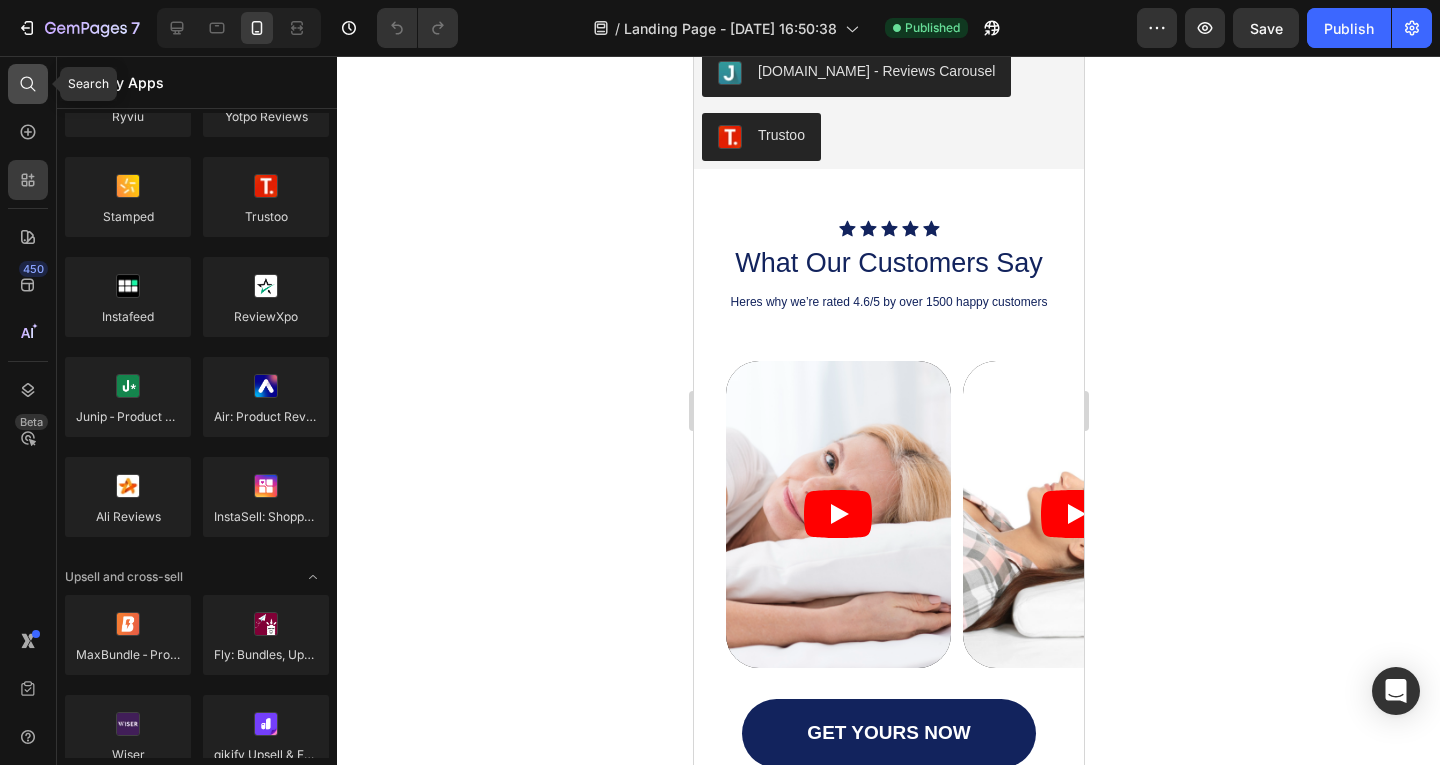 click 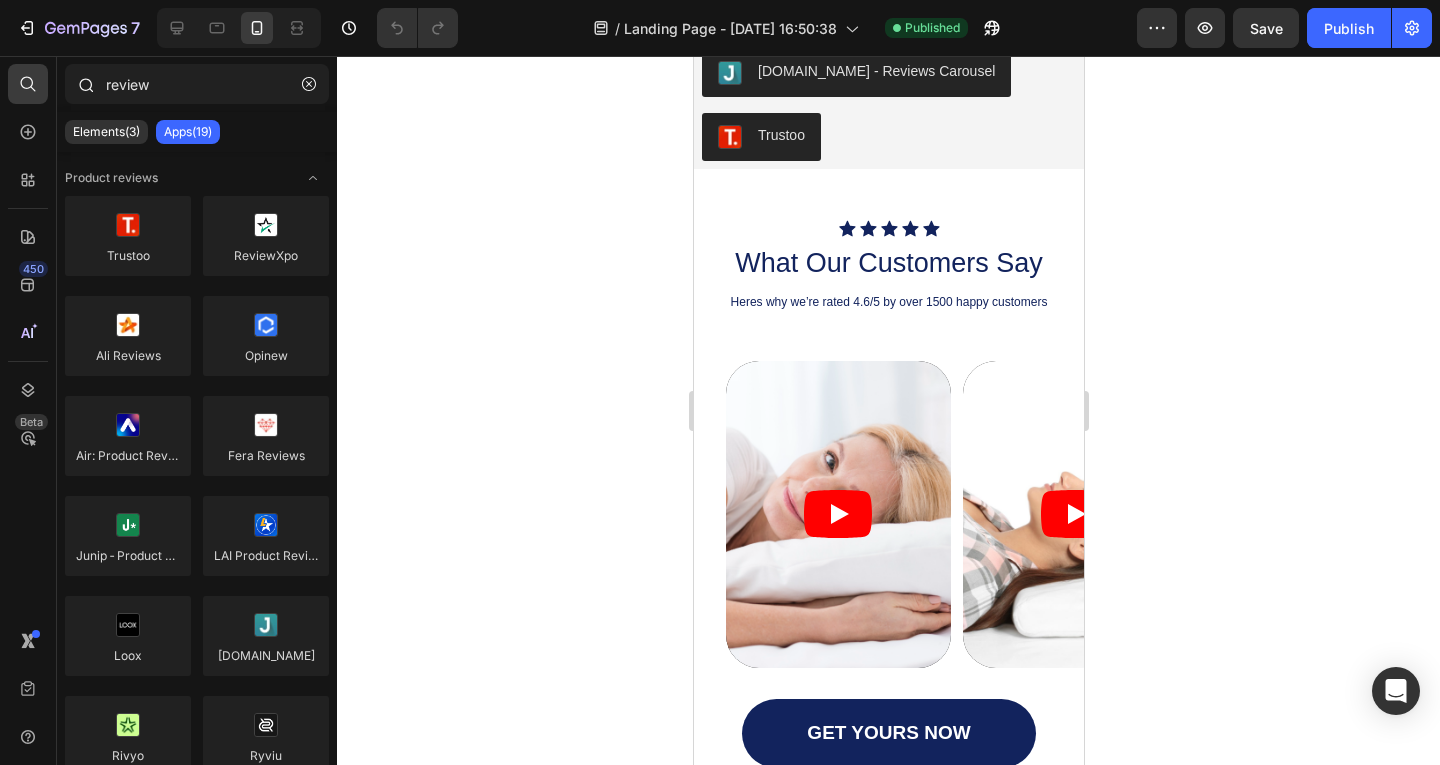 type on "reviews" 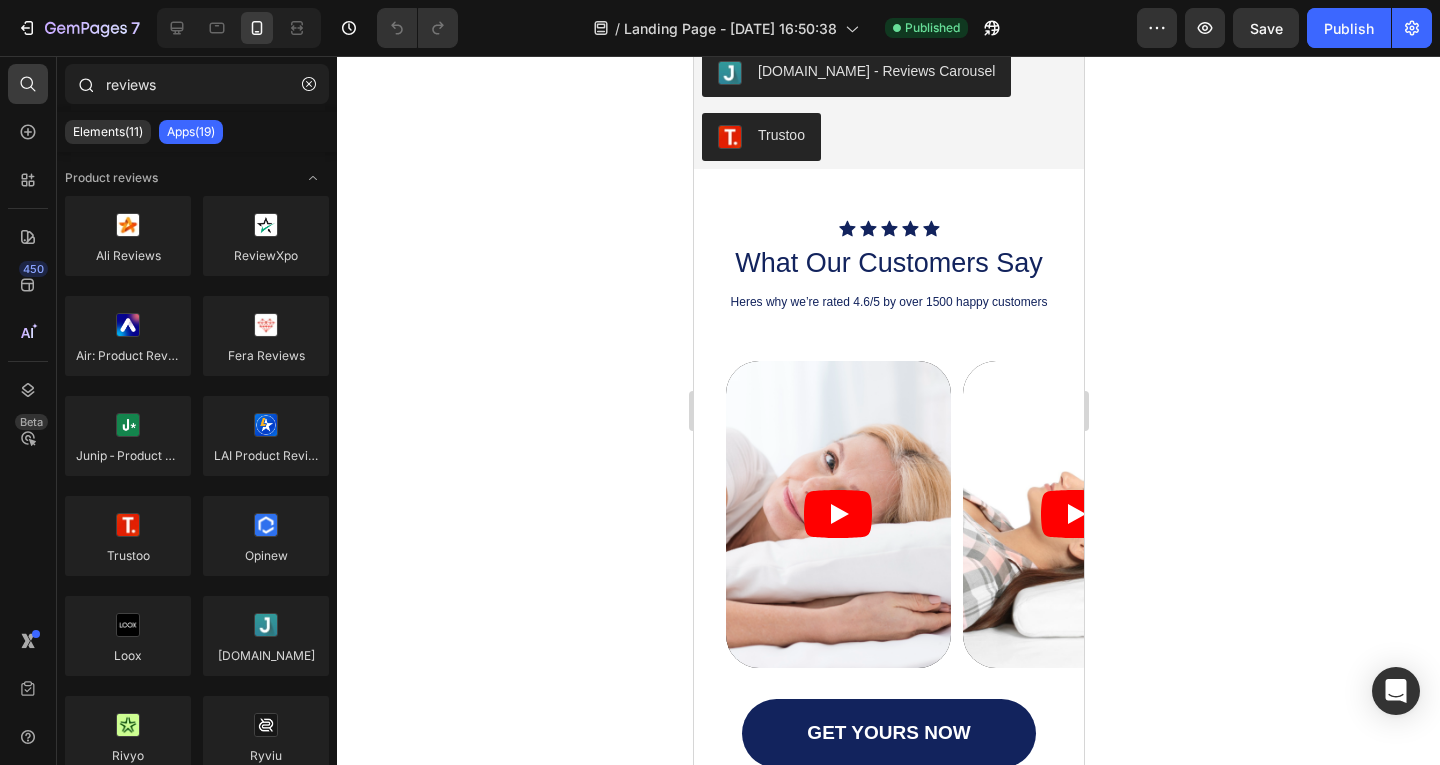 type 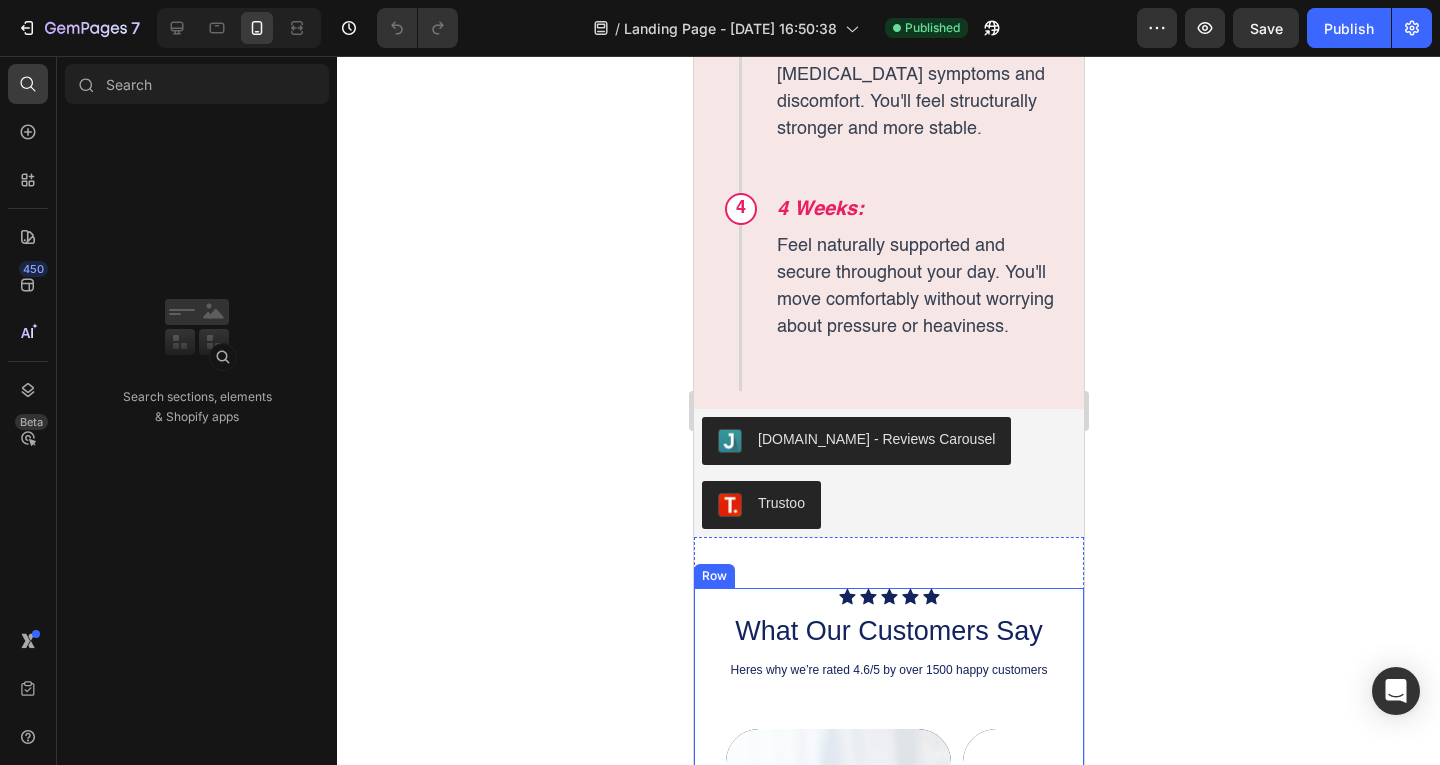 scroll, scrollTop: 9700, scrollLeft: 0, axis: vertical 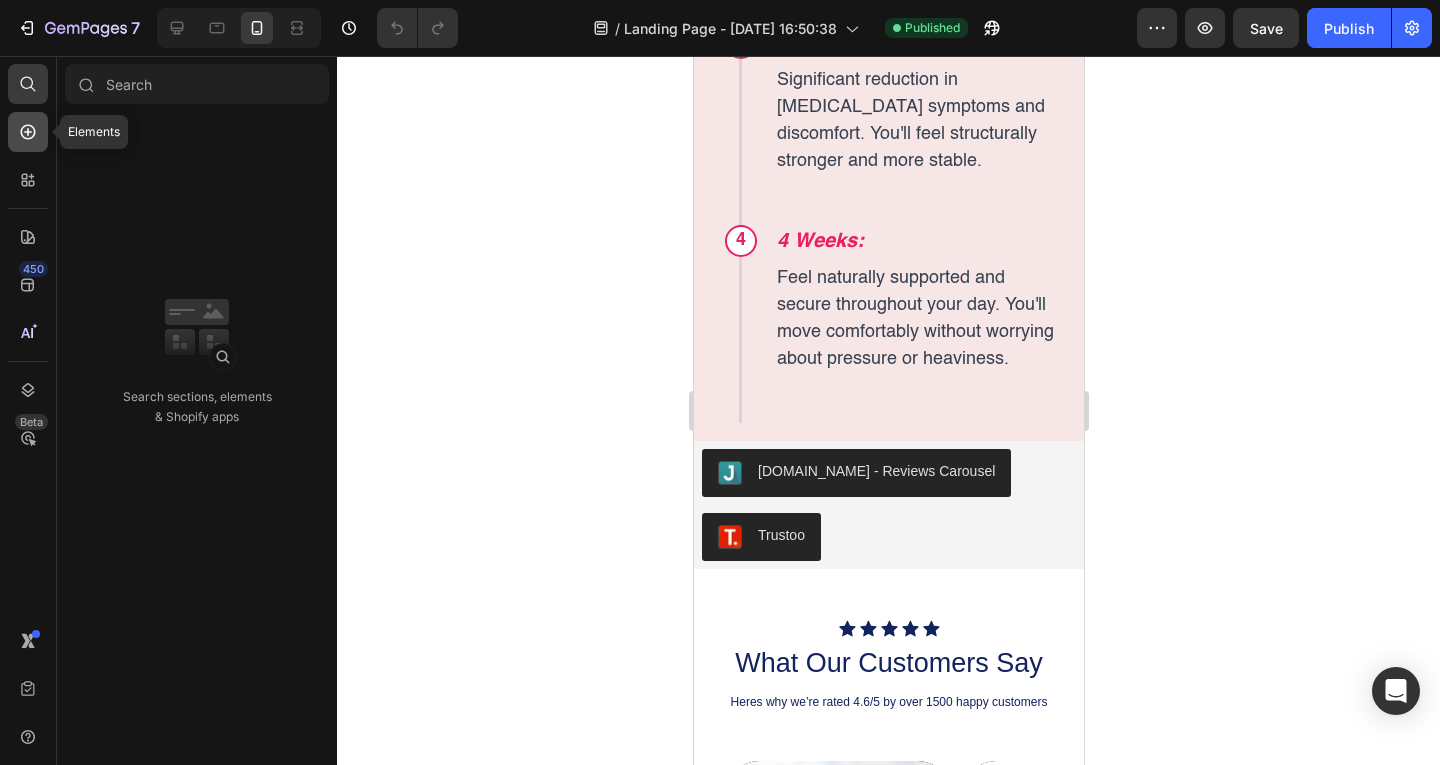 click 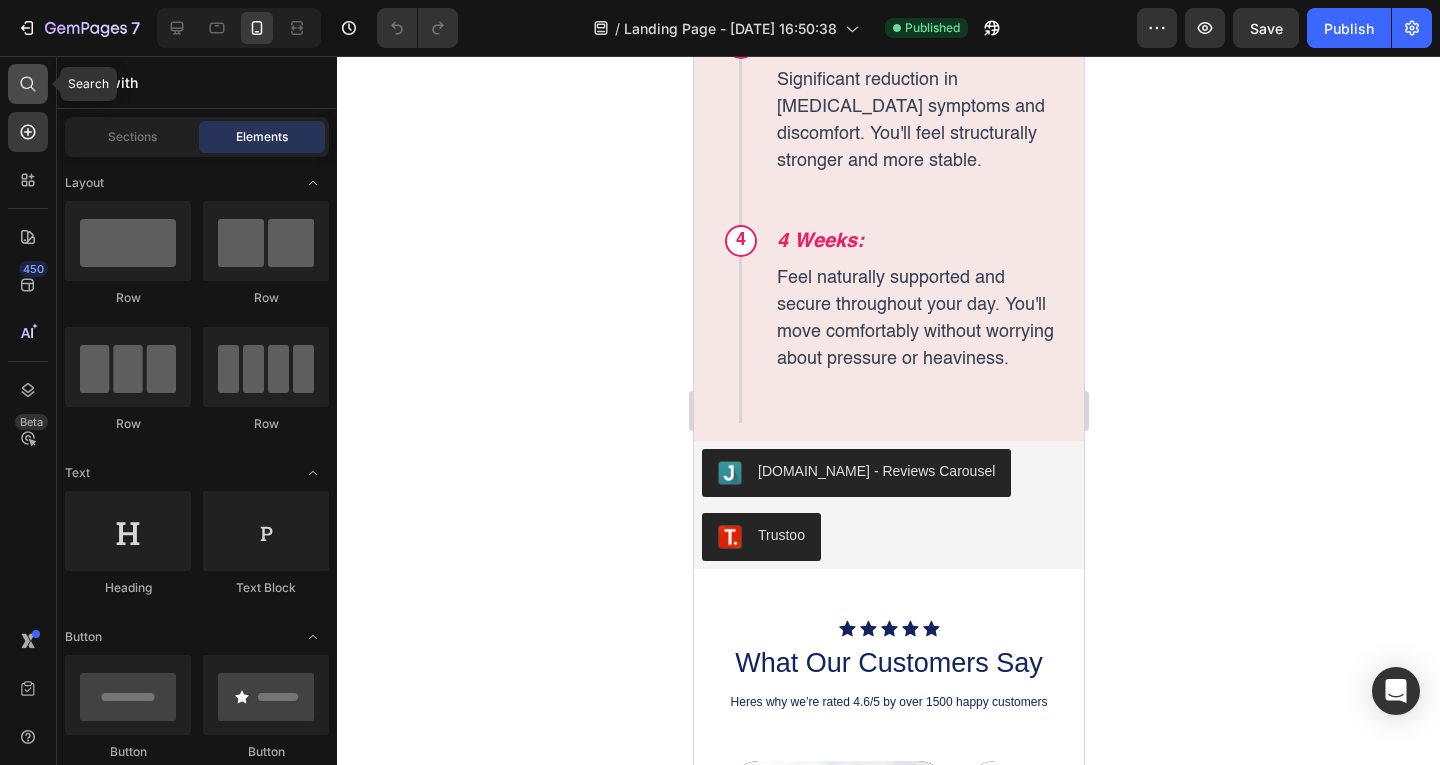click 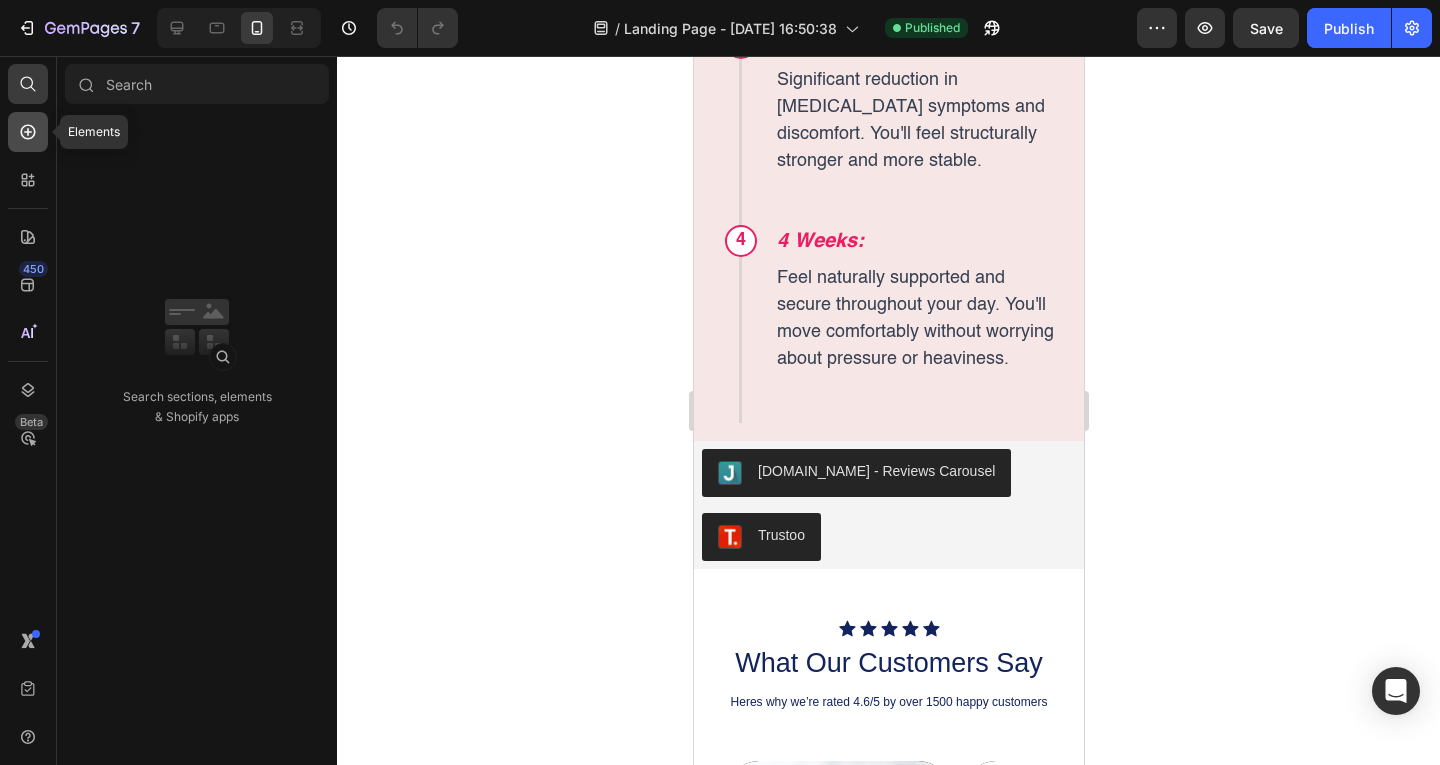 click 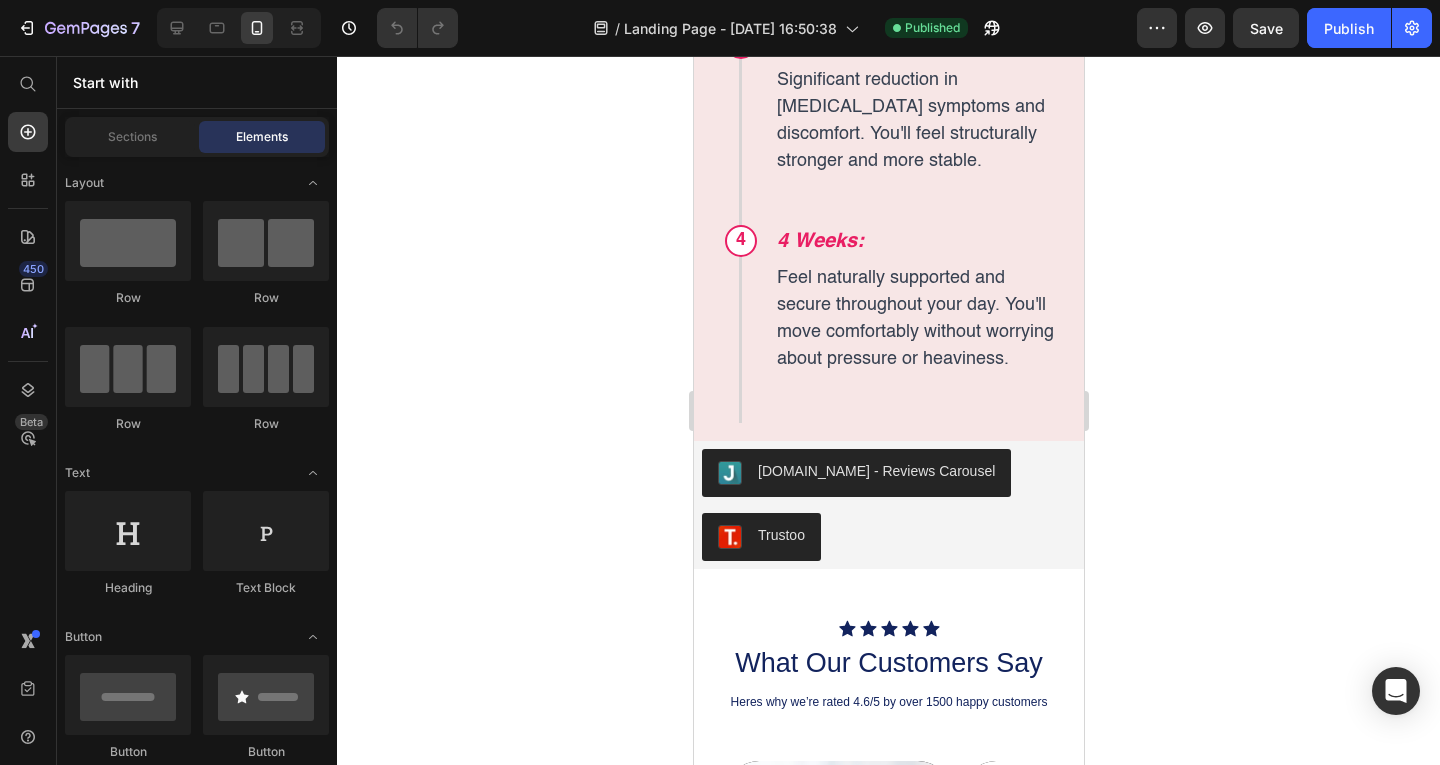 click on "Sections Elements" at bounding box center (197, 137) 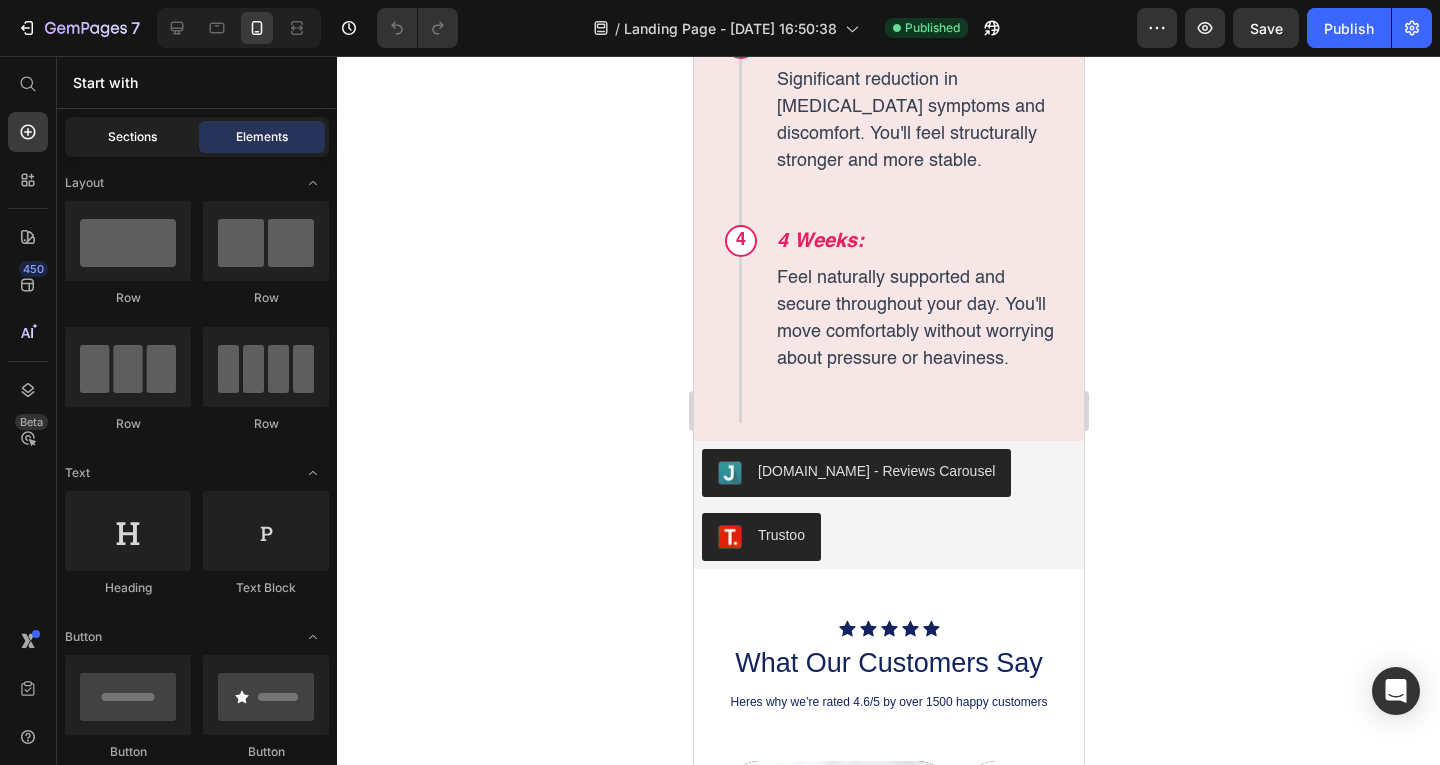 click on "Sections" 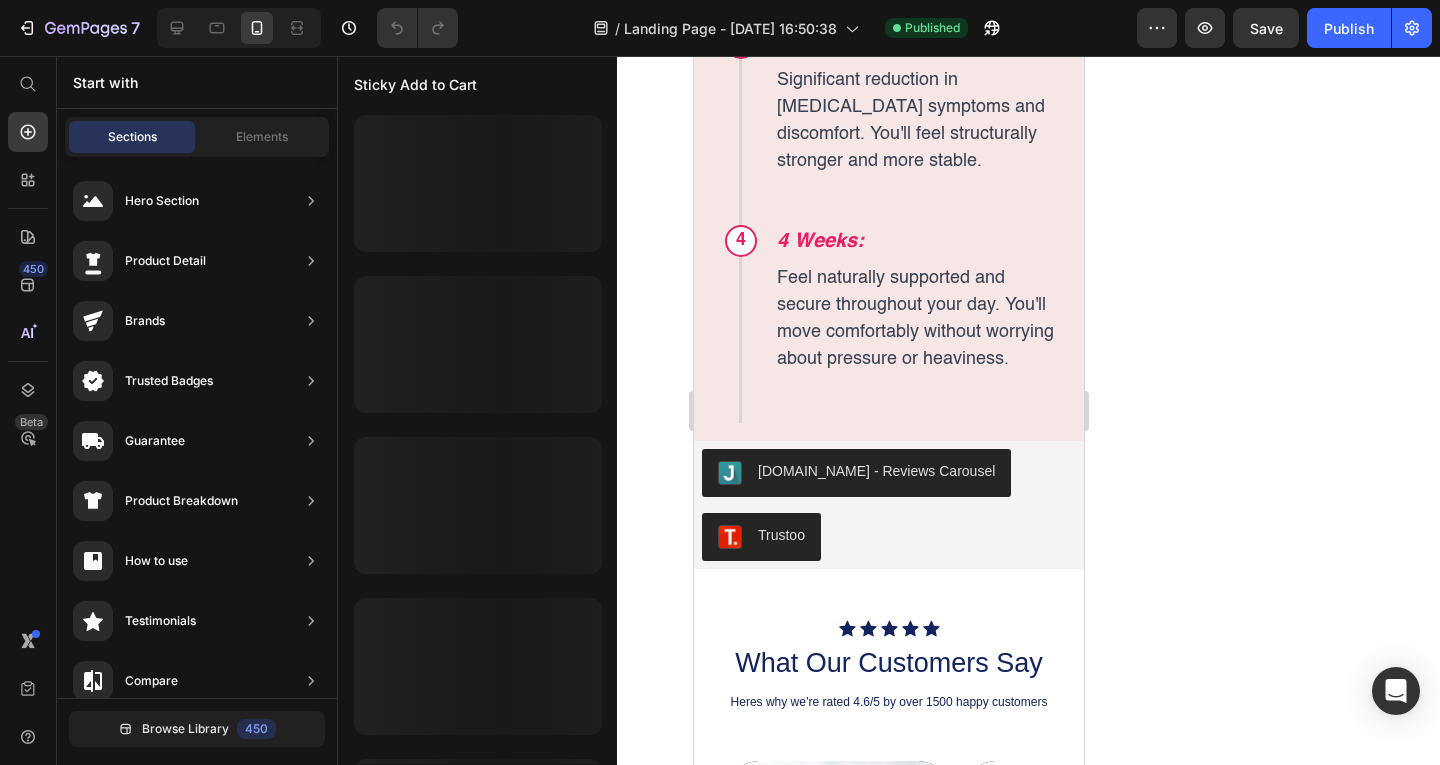 scroll, scrollTop: 619, scrollLeft: 0, axis: vertical 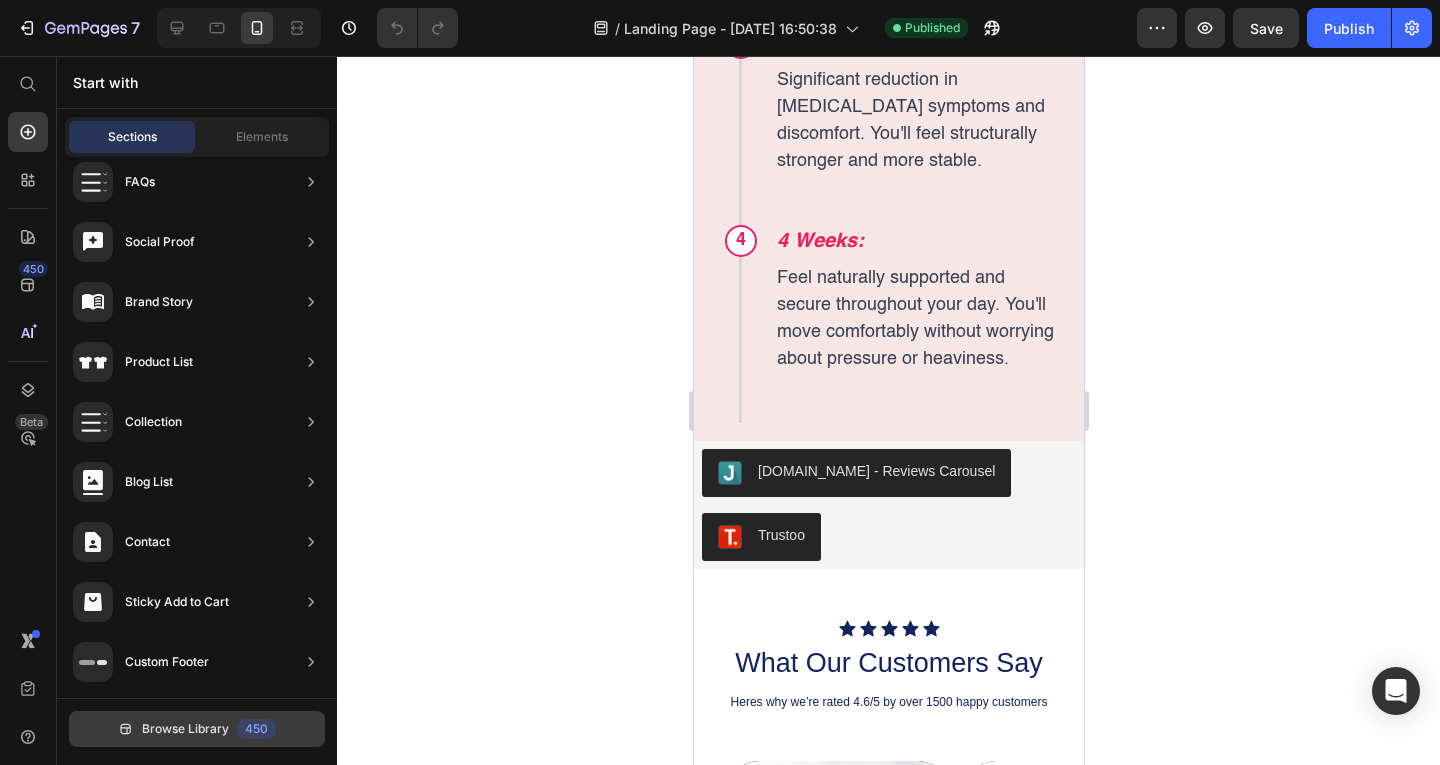 click on "Browse Library" at bounding box center [185, 729] 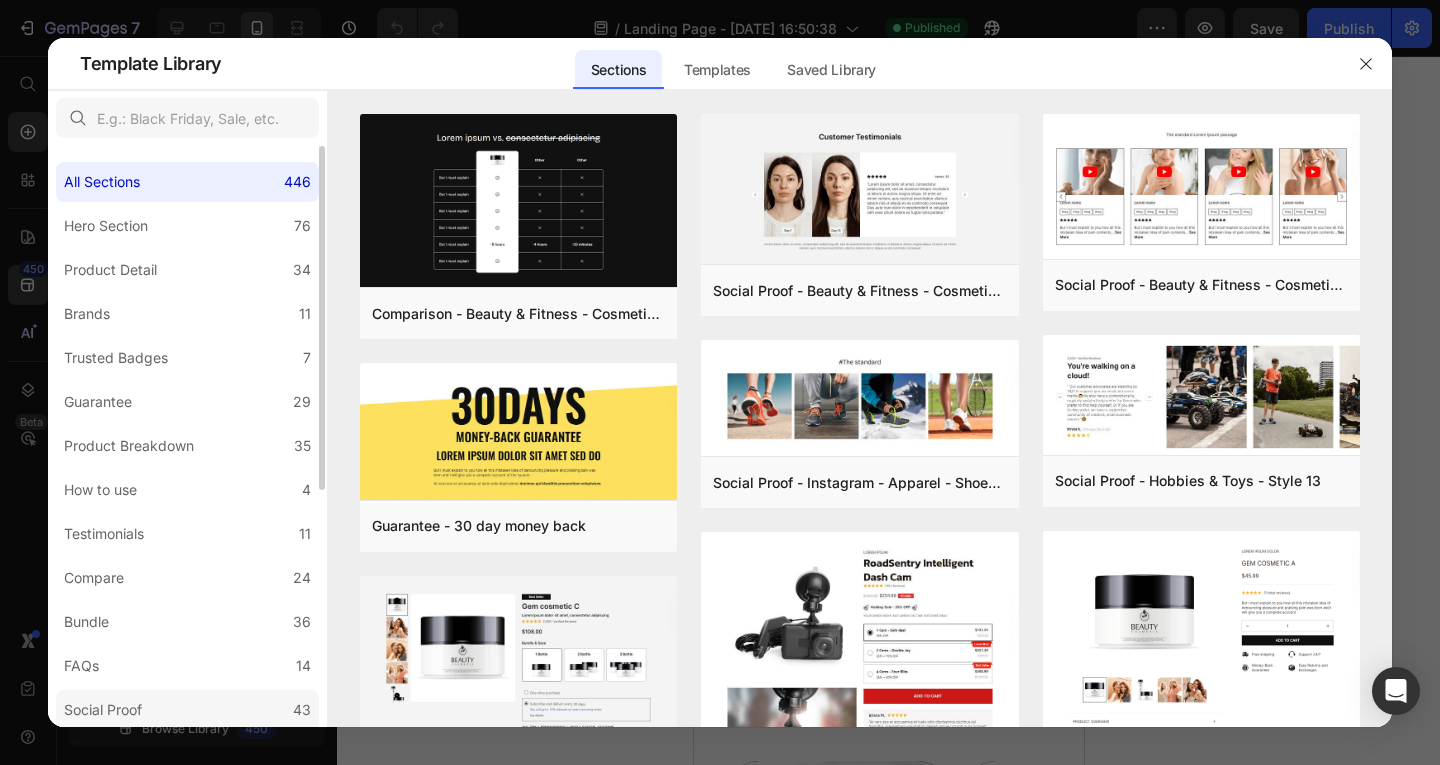 click on "Social Proof 43" 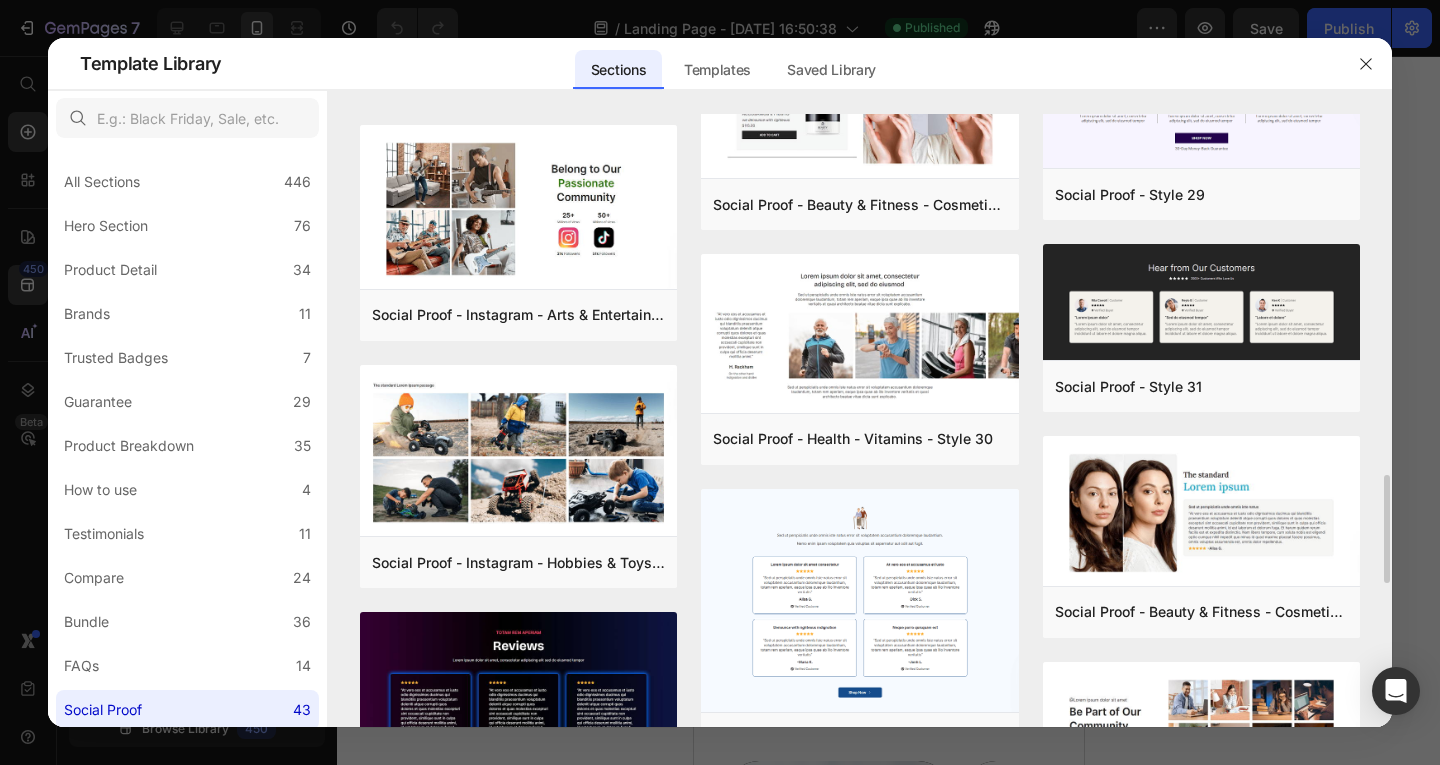 scroll, scrollTop: 2851, scrollLeft: 0, axis: vertical 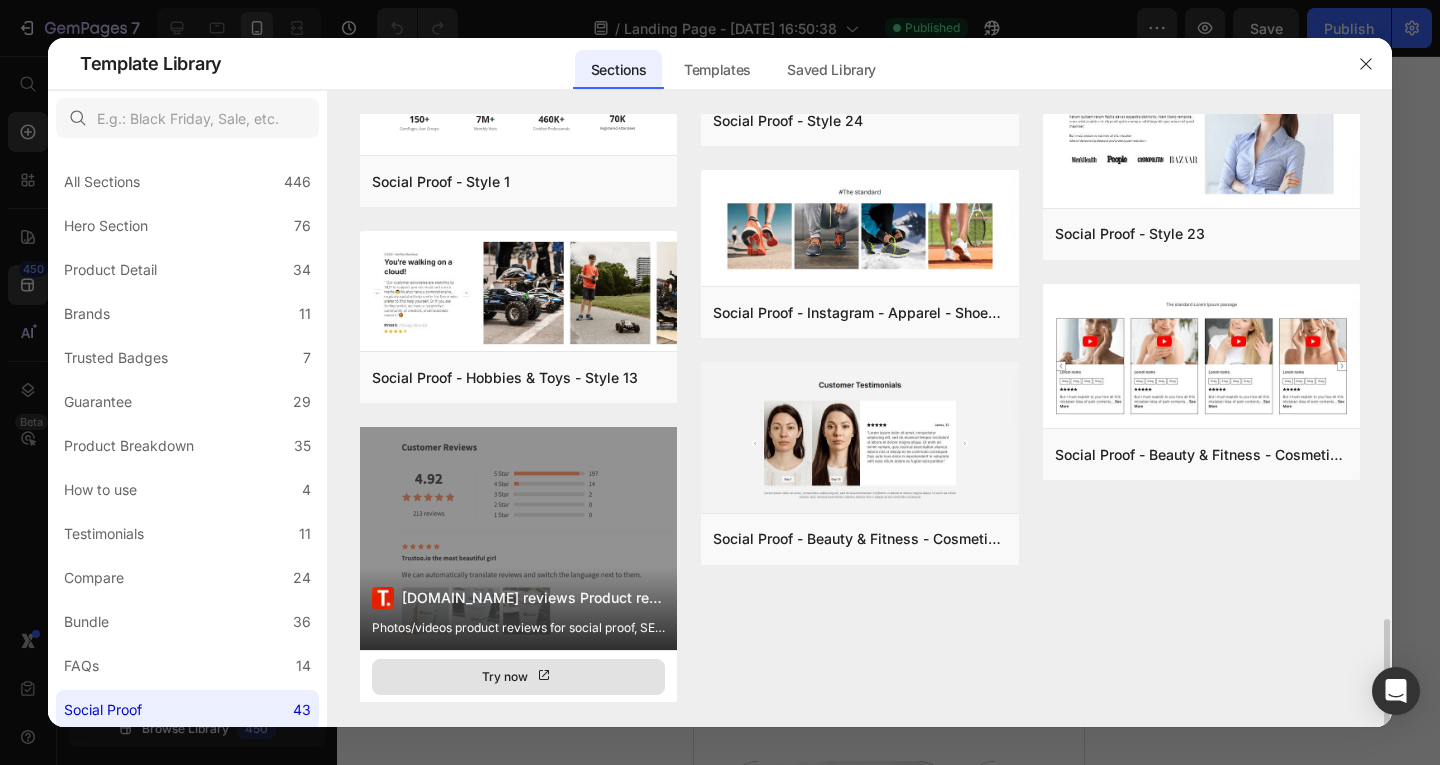 click on "Try now" at bounding box center (519, 677) 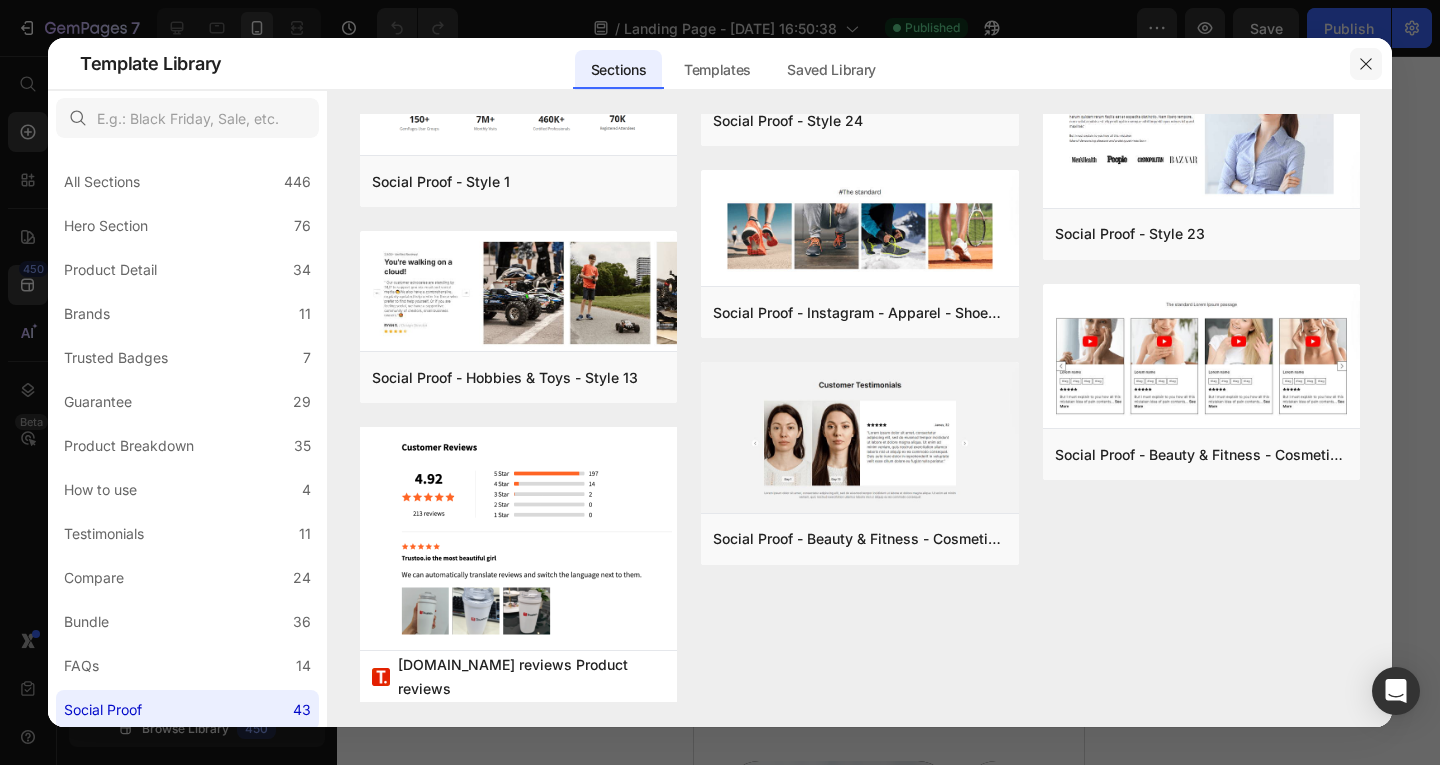 click at bounding box center (1366, 64) 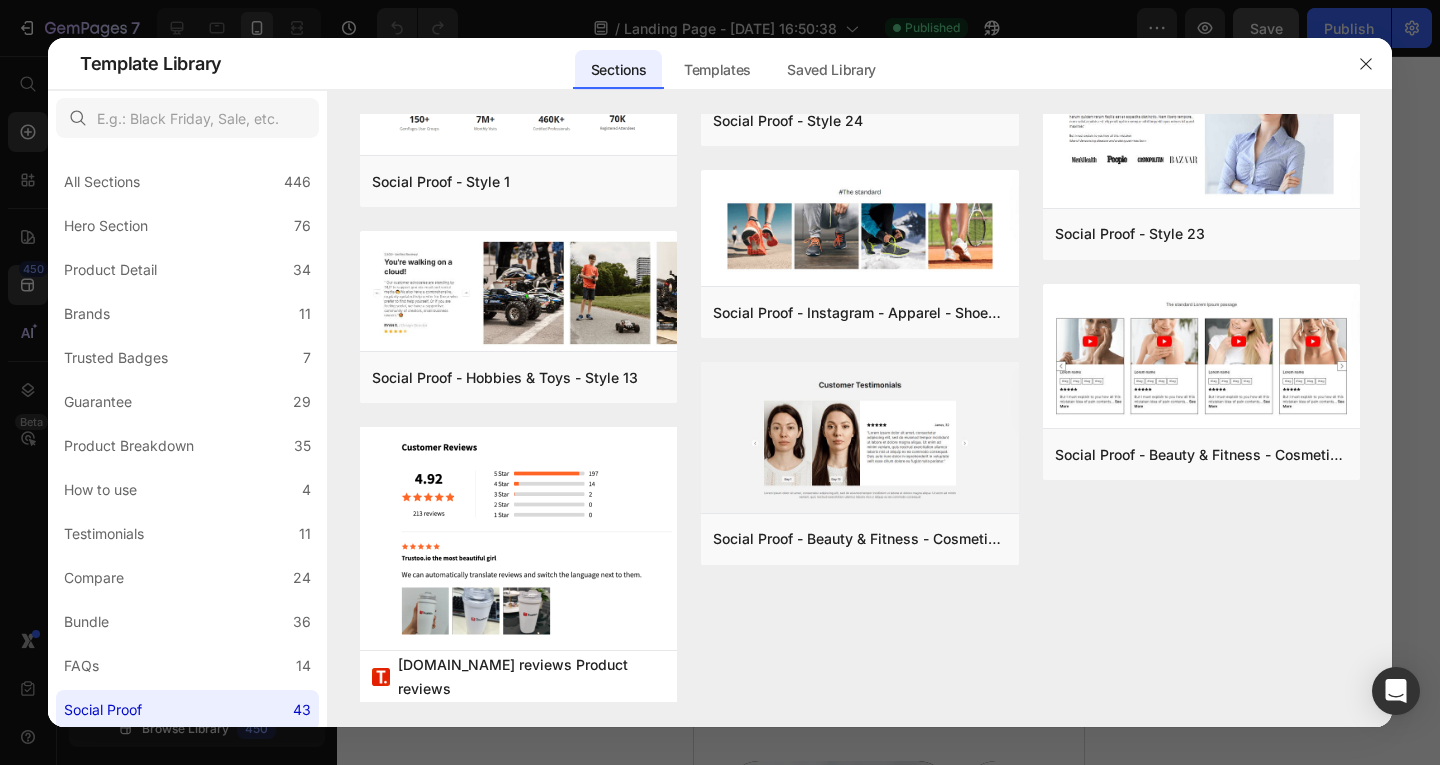 scroll, scrollTop: 0, scrollLeft: 0, axis: both 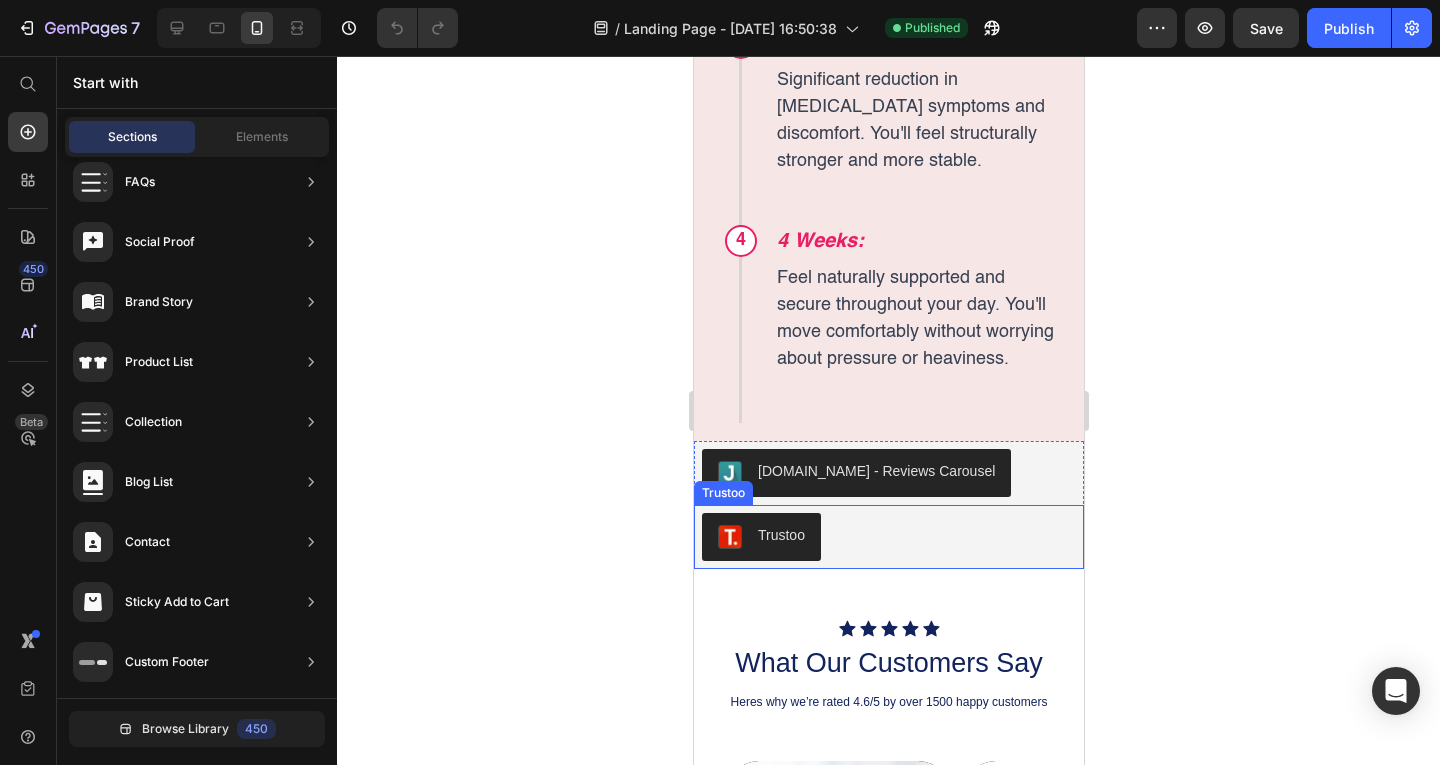 click on "Trustoo" at bounding box center [780, 535] 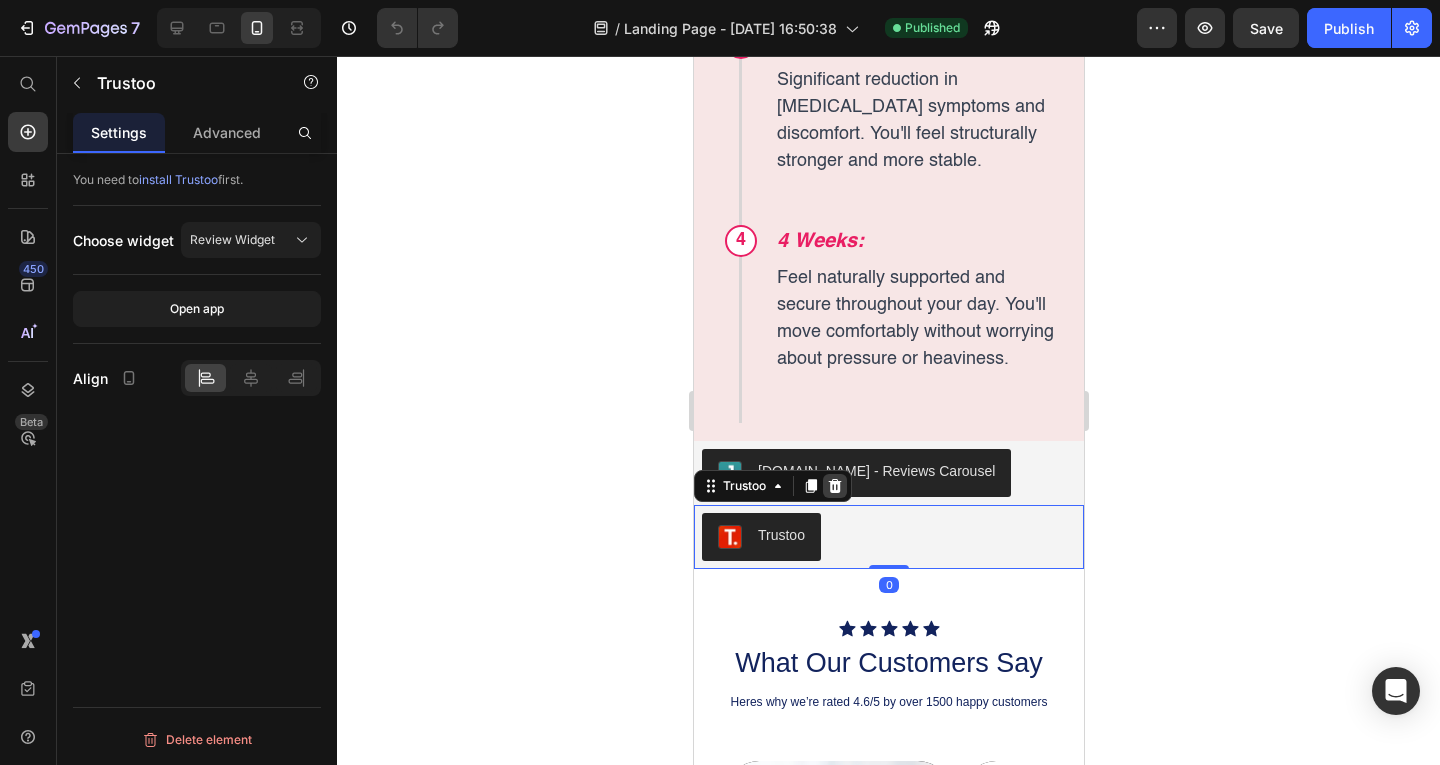 click 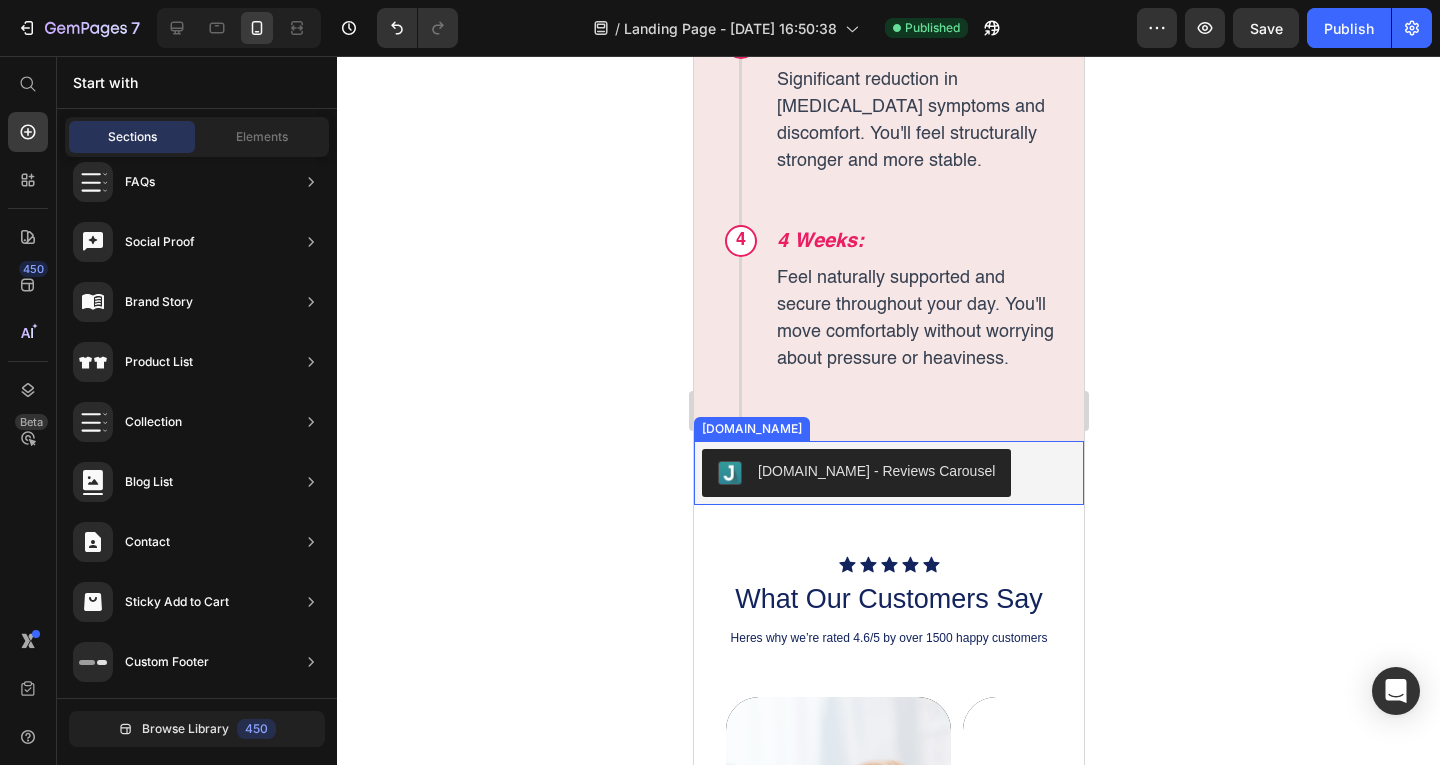 click on "[DOMAIN_NAME] - Reviews Carousel" at bounding box center [875, 471] 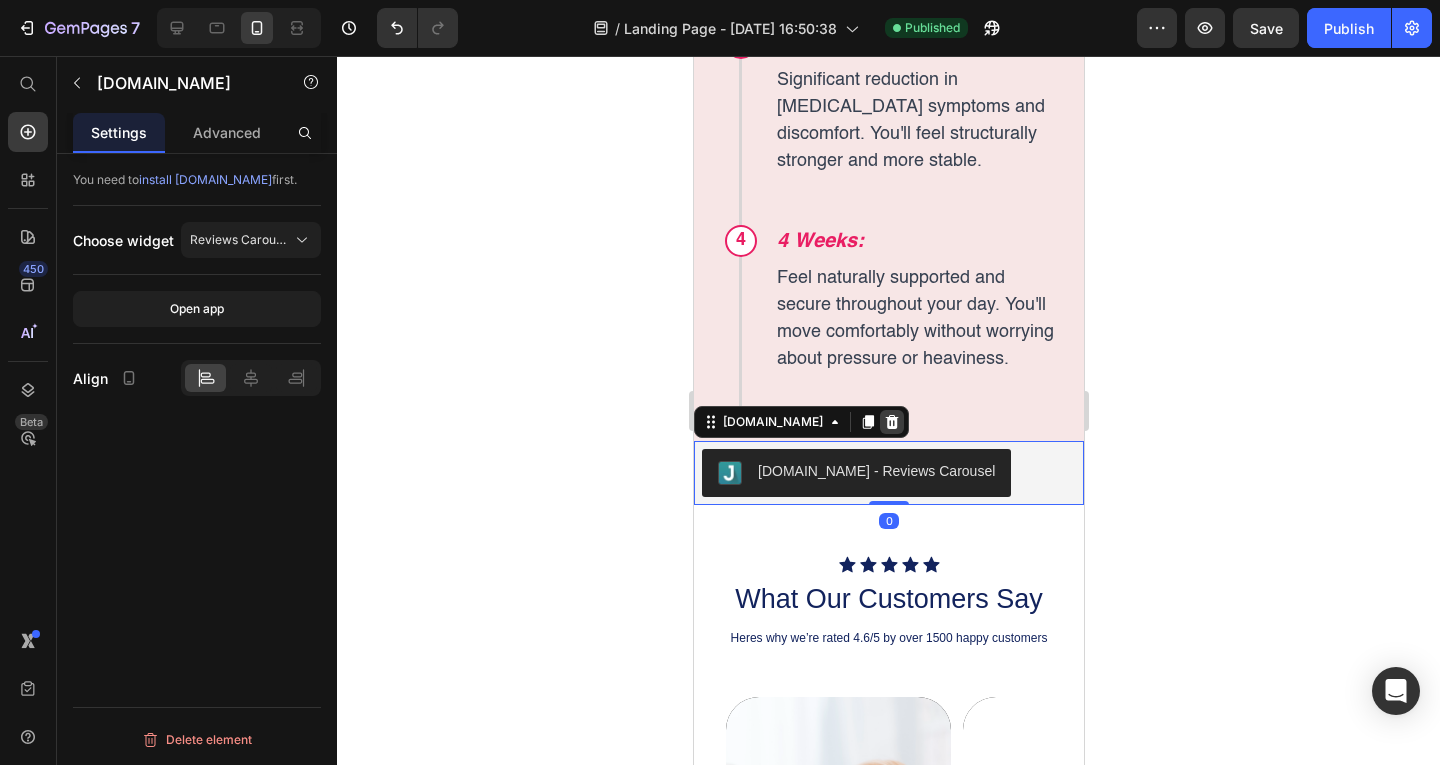 click 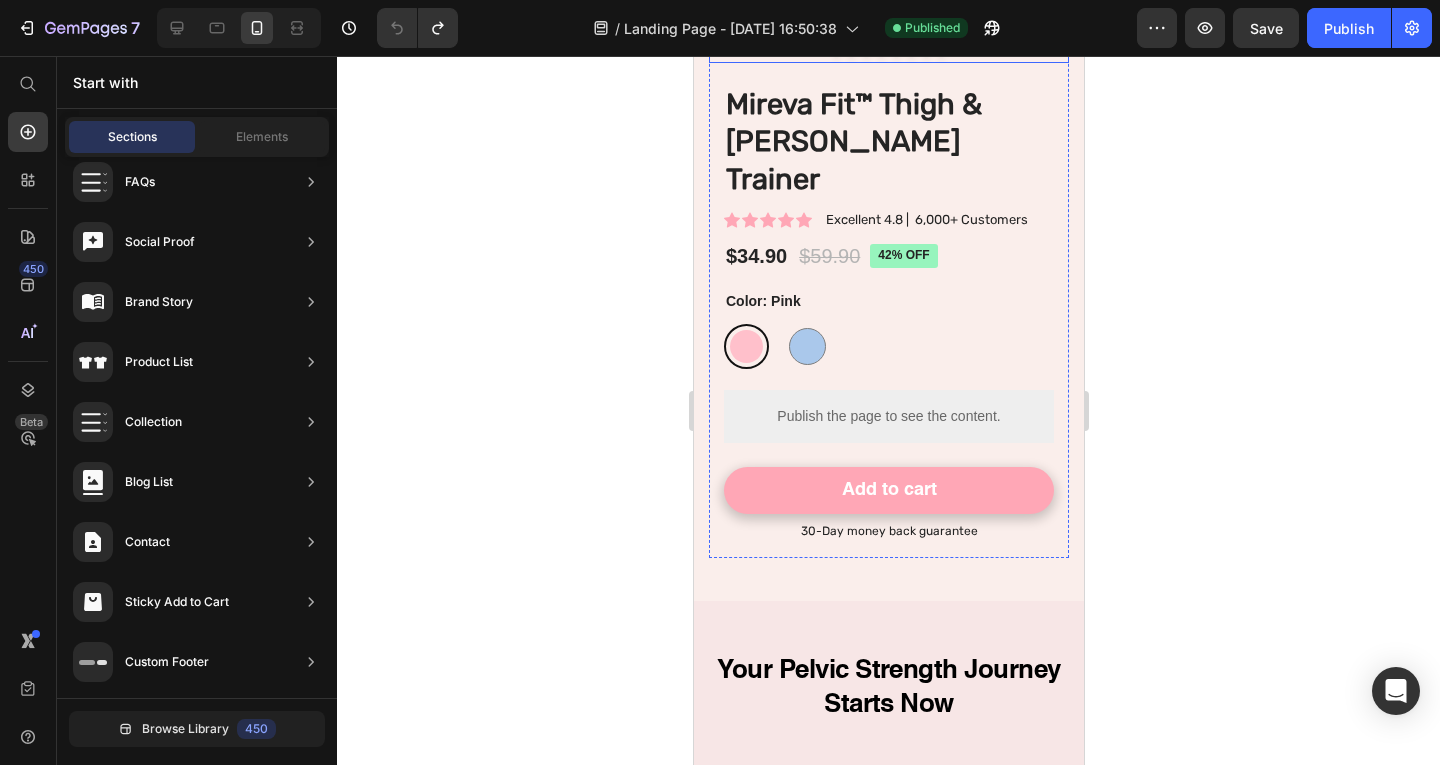 scroll, scrollTop: 8400, scrollLeft: 0, axis: vertical 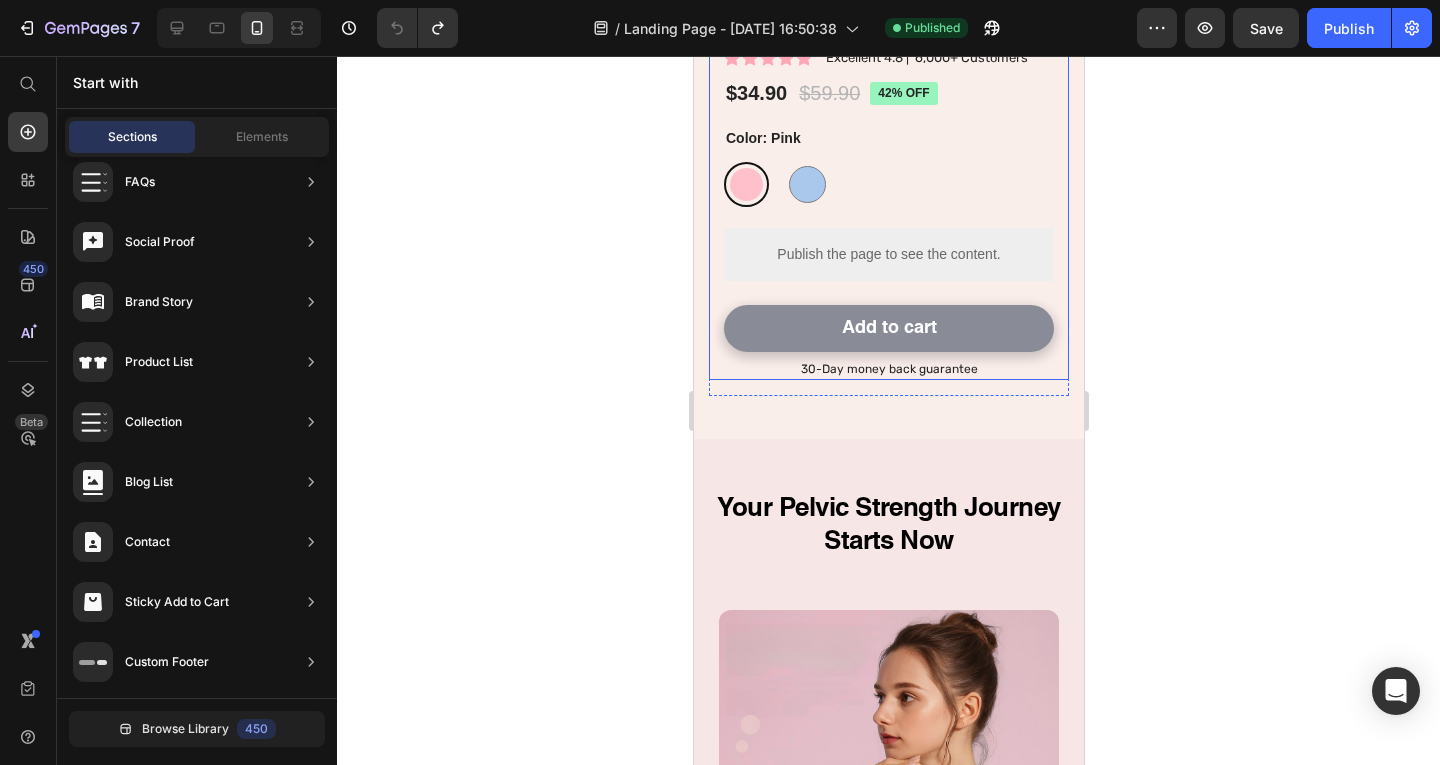 click on "Add to cart" at bounding box center (888, 328) 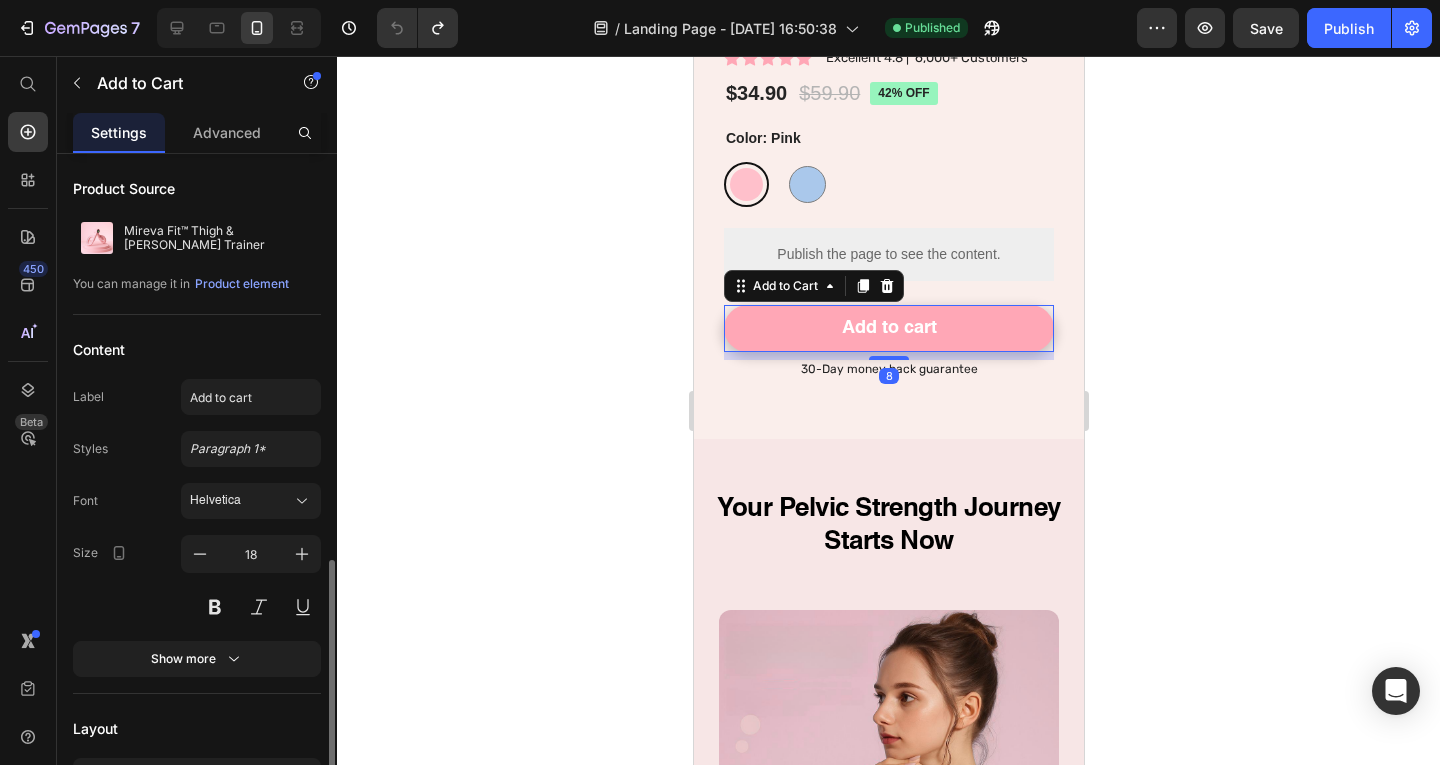 scroll, scrollTop: 600, scrollLeft: 0, axis: vertical 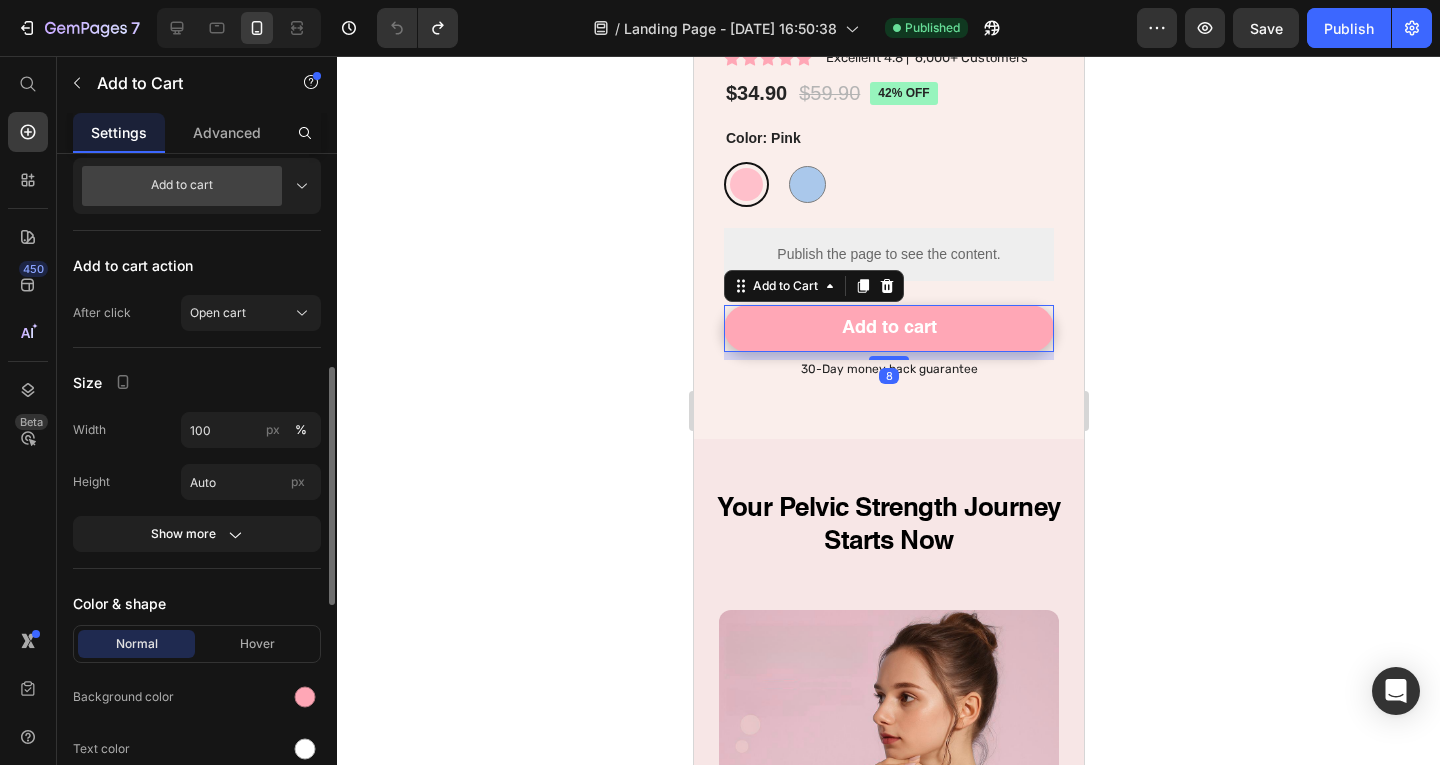 click on "Normal Hover Background color Text color Border Corner Shadow 90 Color Distance 4 px Size 2 px Blur 12 px" 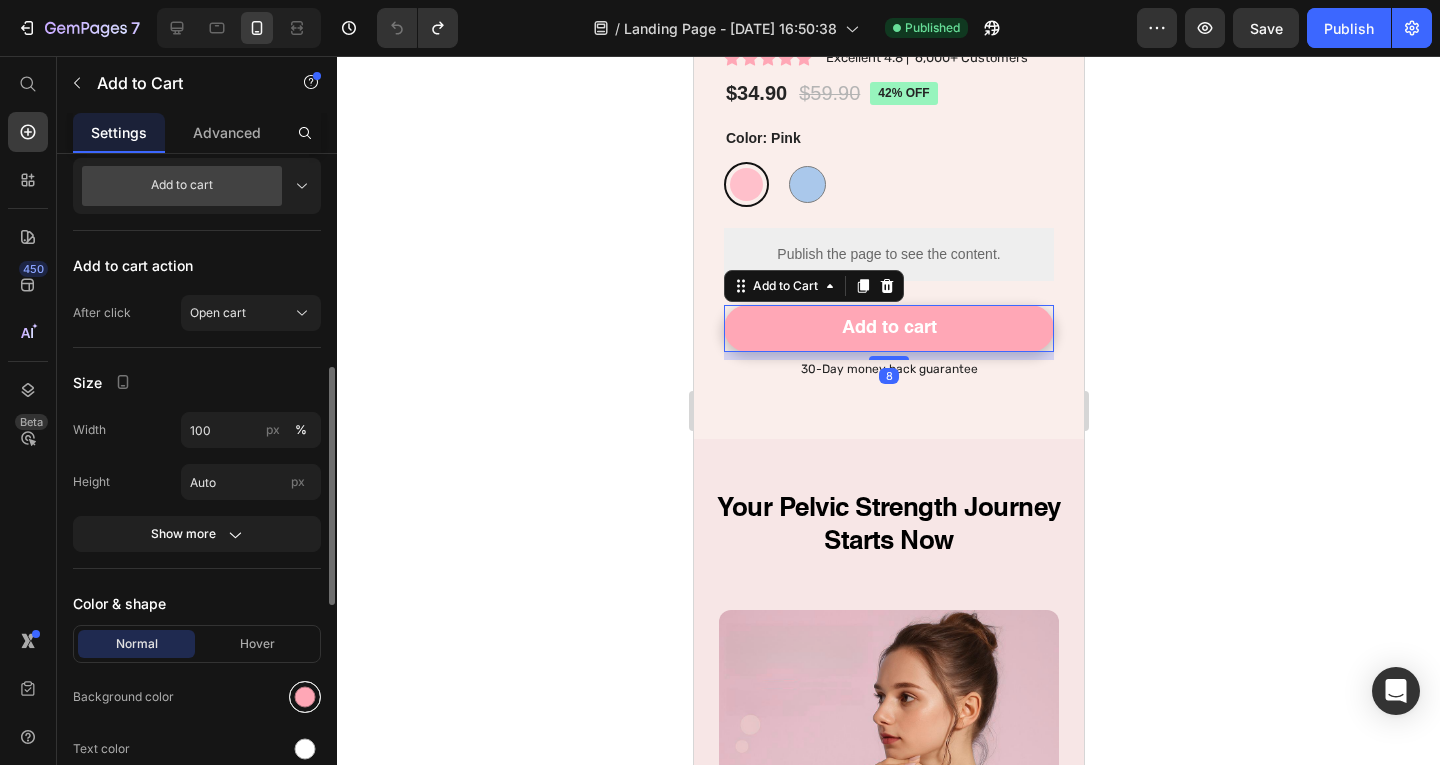 click at bounding box center (305, 697) 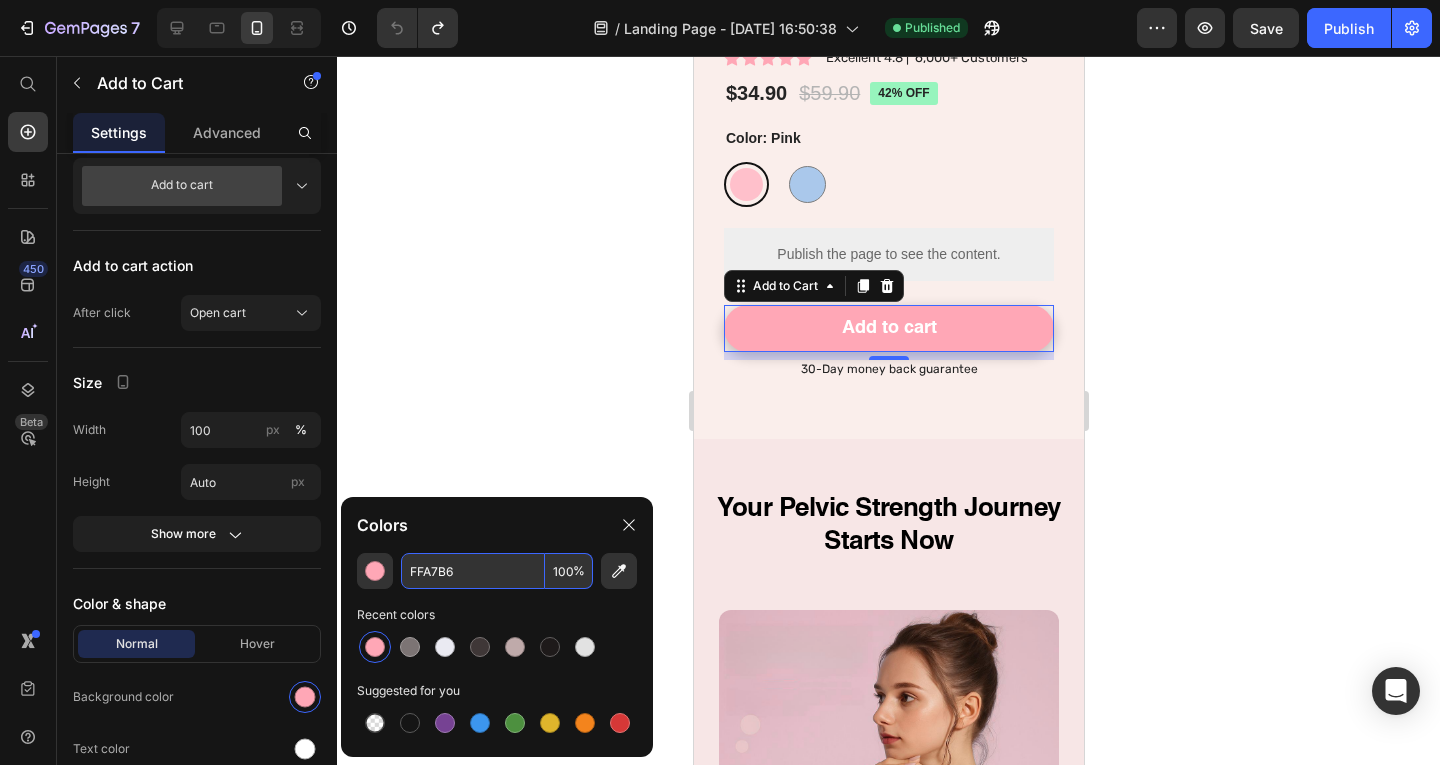 click on "FFA7B6" at bounding box center (473, 571) 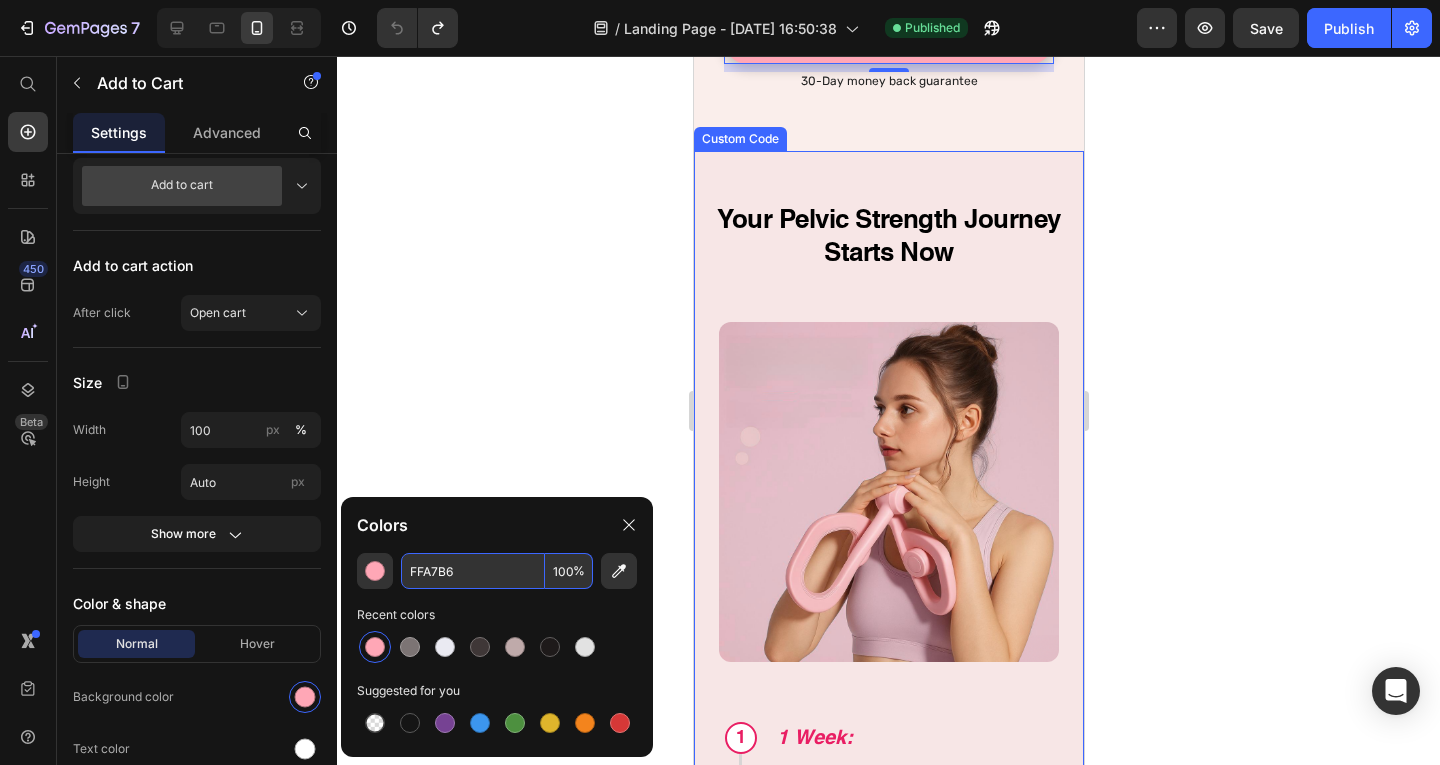 scroll, scrollTop: 9000, scrollLeft: 0, axis: vertical 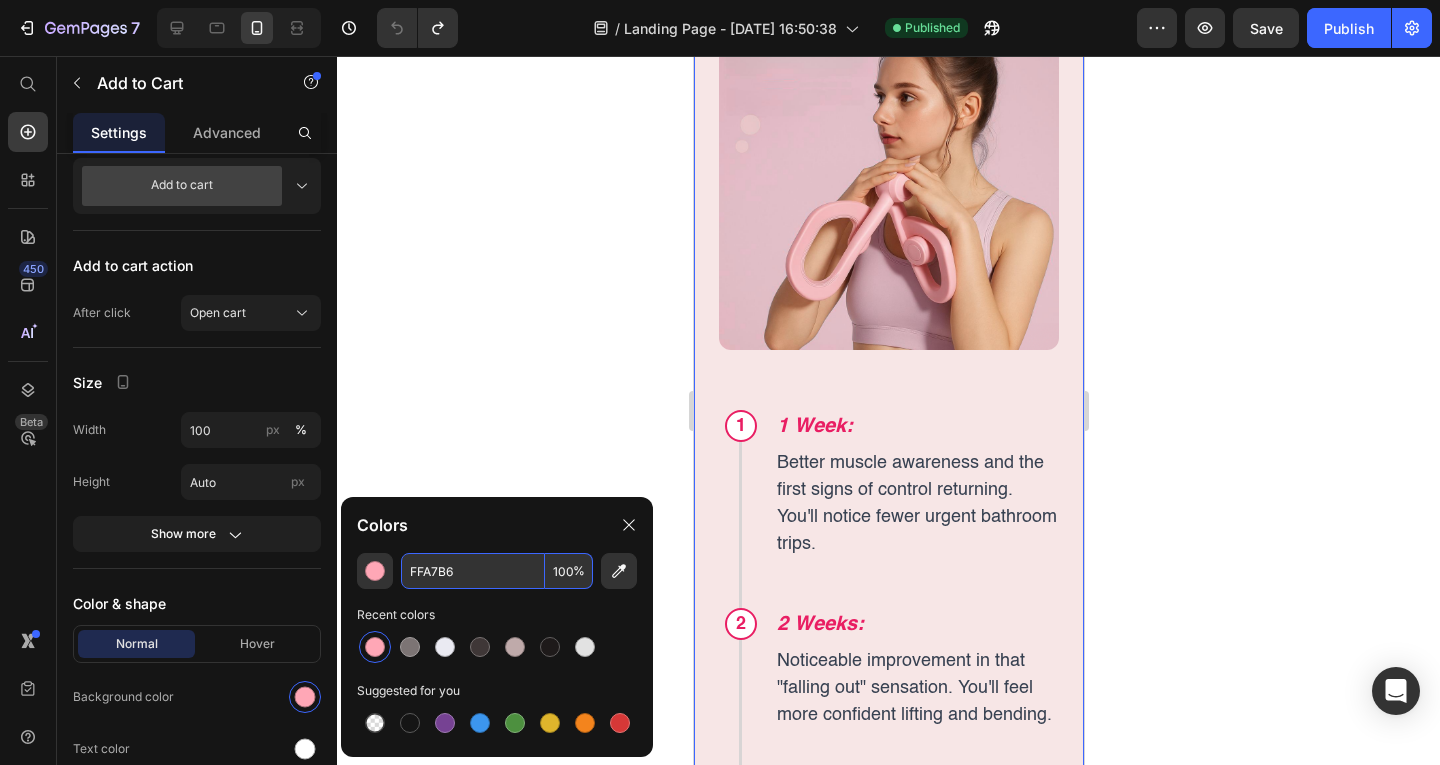 click on "Better muscle awareness and the first signs of control returning. You'll notice fewer urgent bathroom trips." at bounding box center [916, 504] 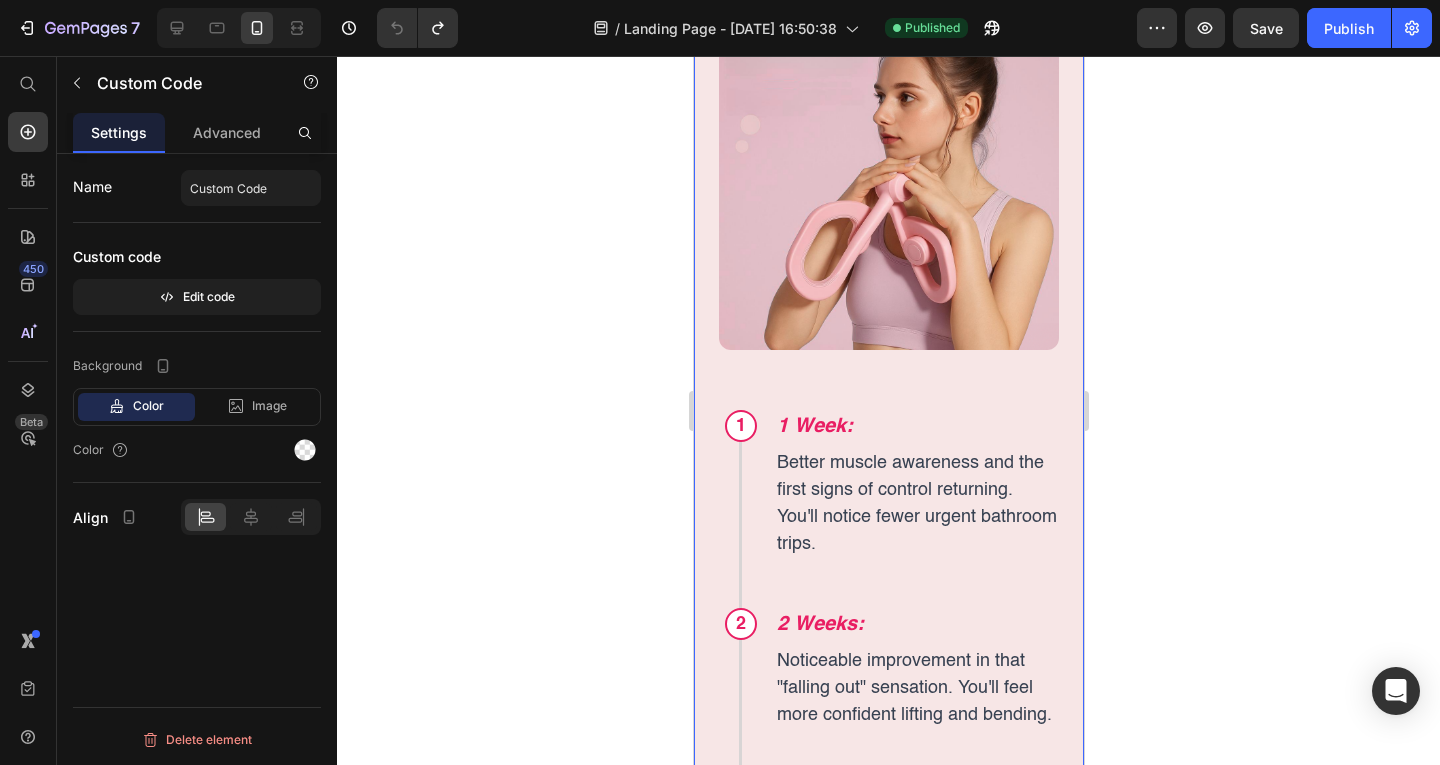 scroll, scrollTop: 8600, scrollLeft: 0, axis: vertical 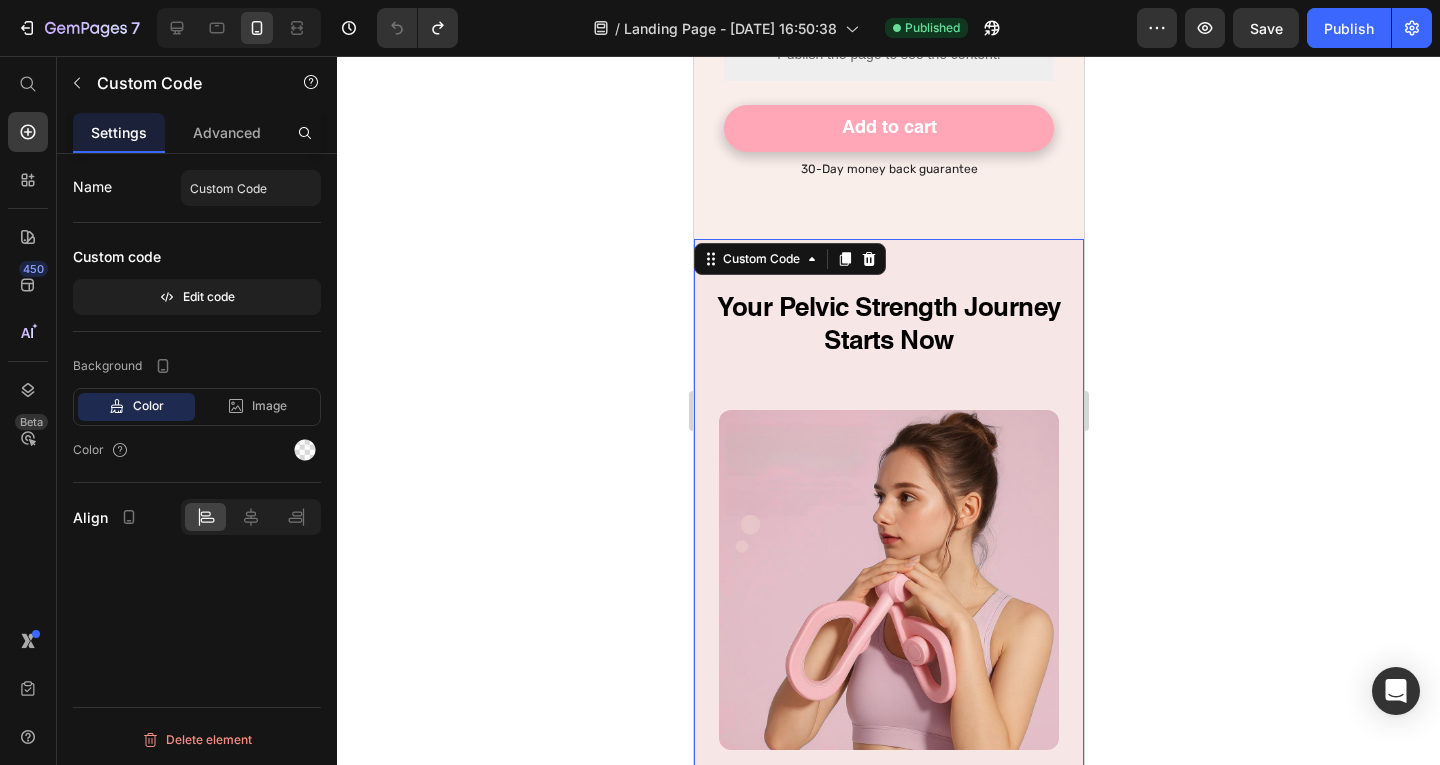 click on "Your Pelvic Strength Journey Starts Now" at bounding box center (888, 327) 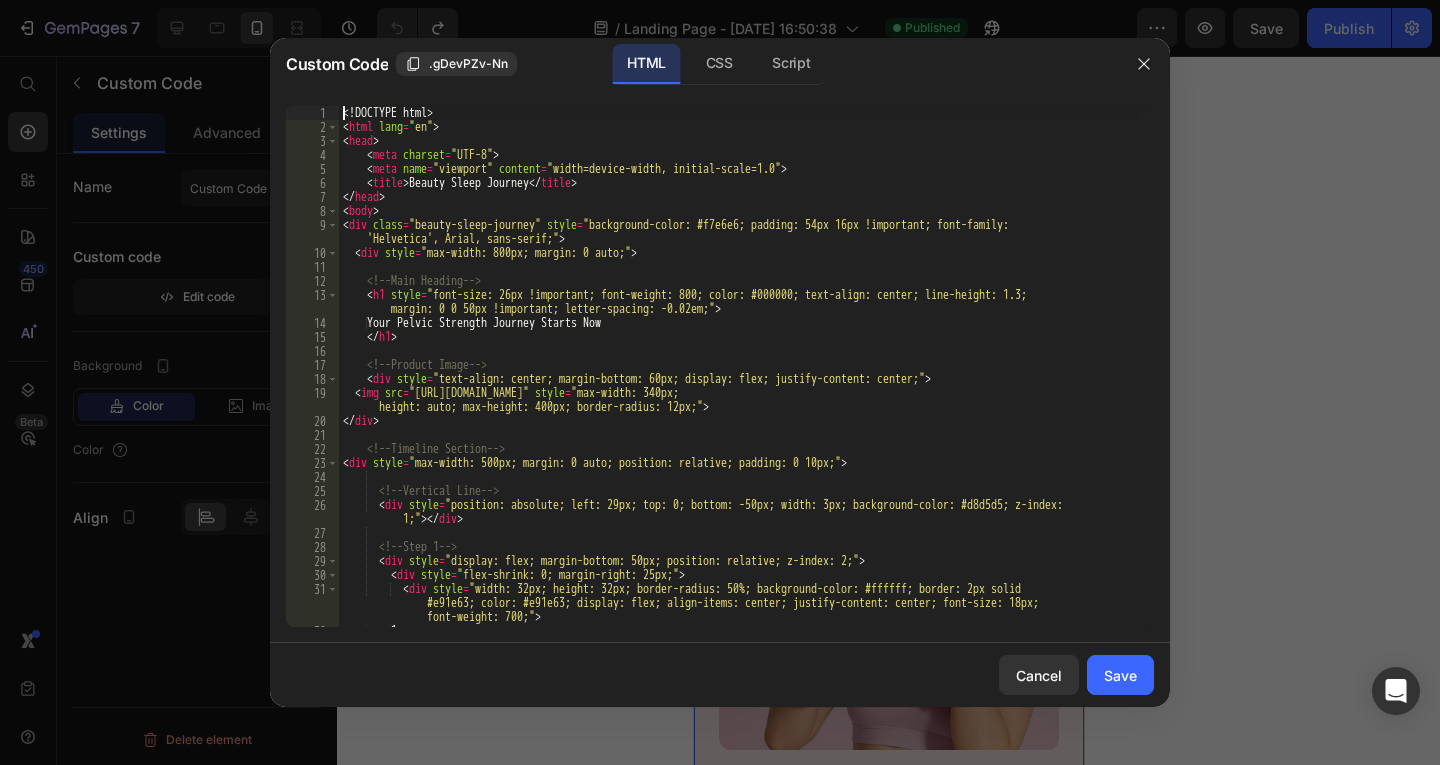 click on "<! DOCTYPE   html > < html   lang = "en" > < head >      < meta   charset = "UTF-8" >      < meta   name = "viewport"   content = "width=device-width, initial-scale=1.0" >      < title > Beauty Sleep Journey </ title > </ head > < body > < div   class = "beauty-sleep-journey"   style = "background-color: #f7e6e6; padding: 54px 16px !important; font-family:       'Helvetica', Arial, sans-serif;" >    < div   style = "max-width: 800px; margin: 0 auto;" >           <!--  Main Heading  -->      < h1   style = "font-size: 26px !important; font-weight: 800; color: #000000; text-align: center; line-height: 1.3;           margin: 0 0 50px !important; letter-spacing: -0.02em;" >        Your Pelvic Strength Journey Starts Now      </ h1 >           <!--  Product Image  -->      < div   style = "text-align: center; margin-bottom: 60px; display: flex; justify-content: center;" >    < img   src = "[URL][DOMAIN_NAME]"   style = "max-width: 340px;  > </" at bounding box center [739, 380] 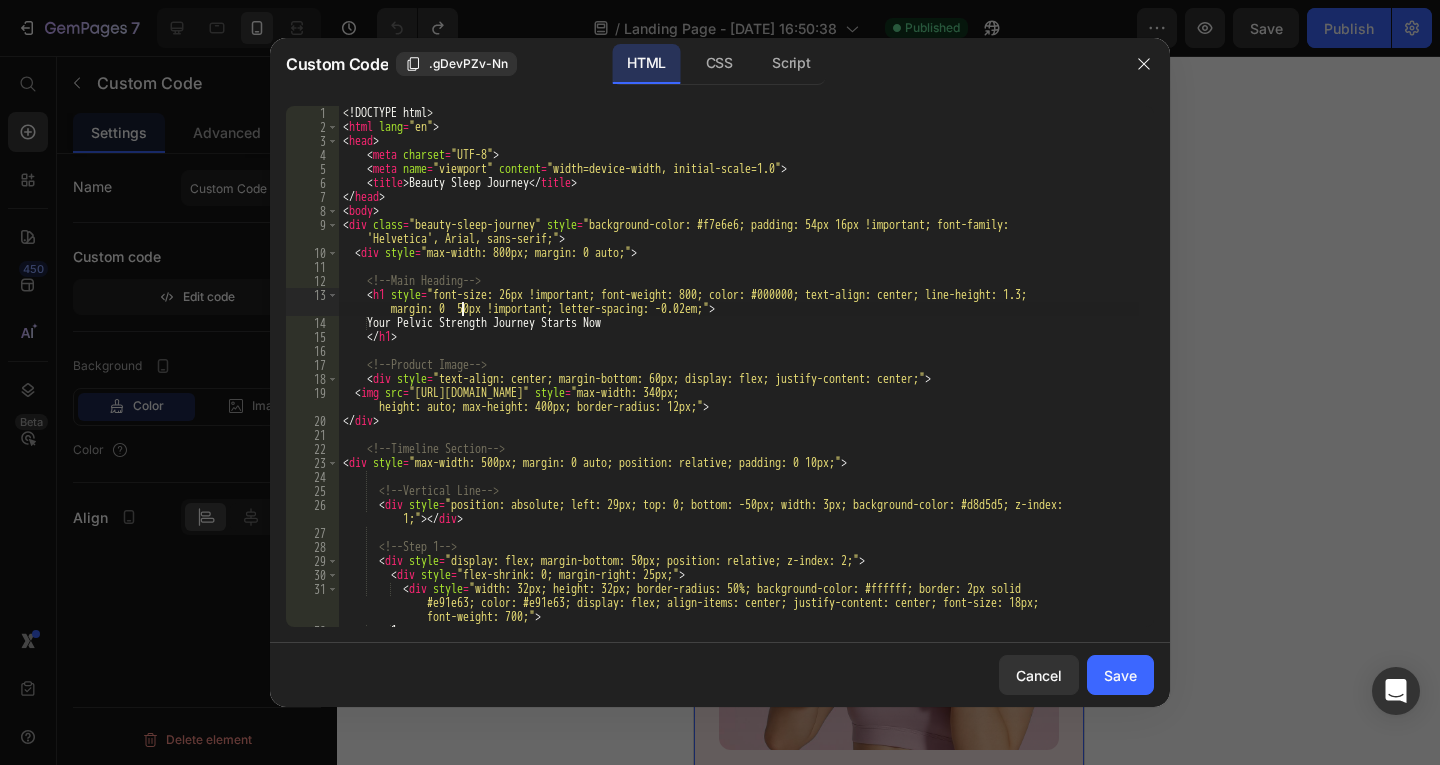scroll, scrollTop: 0, scrollLeft: 69, axis: horizontal 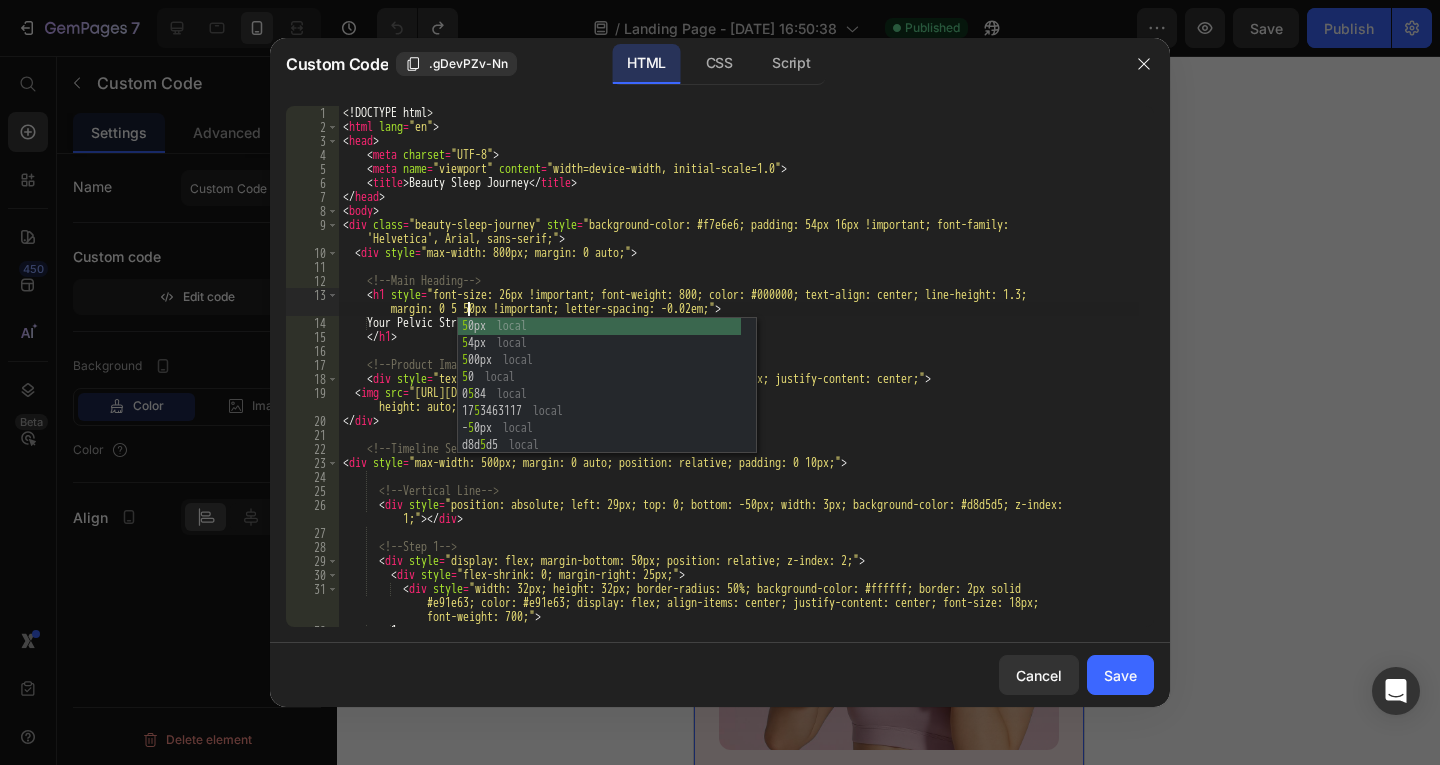 click on "<! DOCTYPE   html > < html   lang = "en" > < head >      < meta   charset = "UTF-8" >      < meta   name = "viewport"   content = "width=device-width, initial-scale=1.0" >      < title > Beauty Sleep Journey </ title > </ head > < body > < div   class = "beauty-sleep-journey"   style = "background-color: #f7e6e6; padding: 54px 16px !important; font-family:       'Helvetica', Arial, sans-serif;" >    < div   style = "max-width: 800px; margin: 0 auto;" >           <!--  Main Heading  -->      < h1   style = "font-size: 26px !important; font-weight: 800; color: #000000; text-align: center; line-height: 1.3;           margin: 0 5 50px !important; letter-spacing: -0.02em;" >        Your Pelvic Strength Journey Starts Now      </ h1 >           <!--  Product Image  -->      < div   style = "text-align: center; margin-bottom: 60px; display: flex; justify-content: center;" >    < img   src = "[URL][DOMAIN_NAME]"   style = "max-width: 340px;  > </" at bounding box center (739, 380) 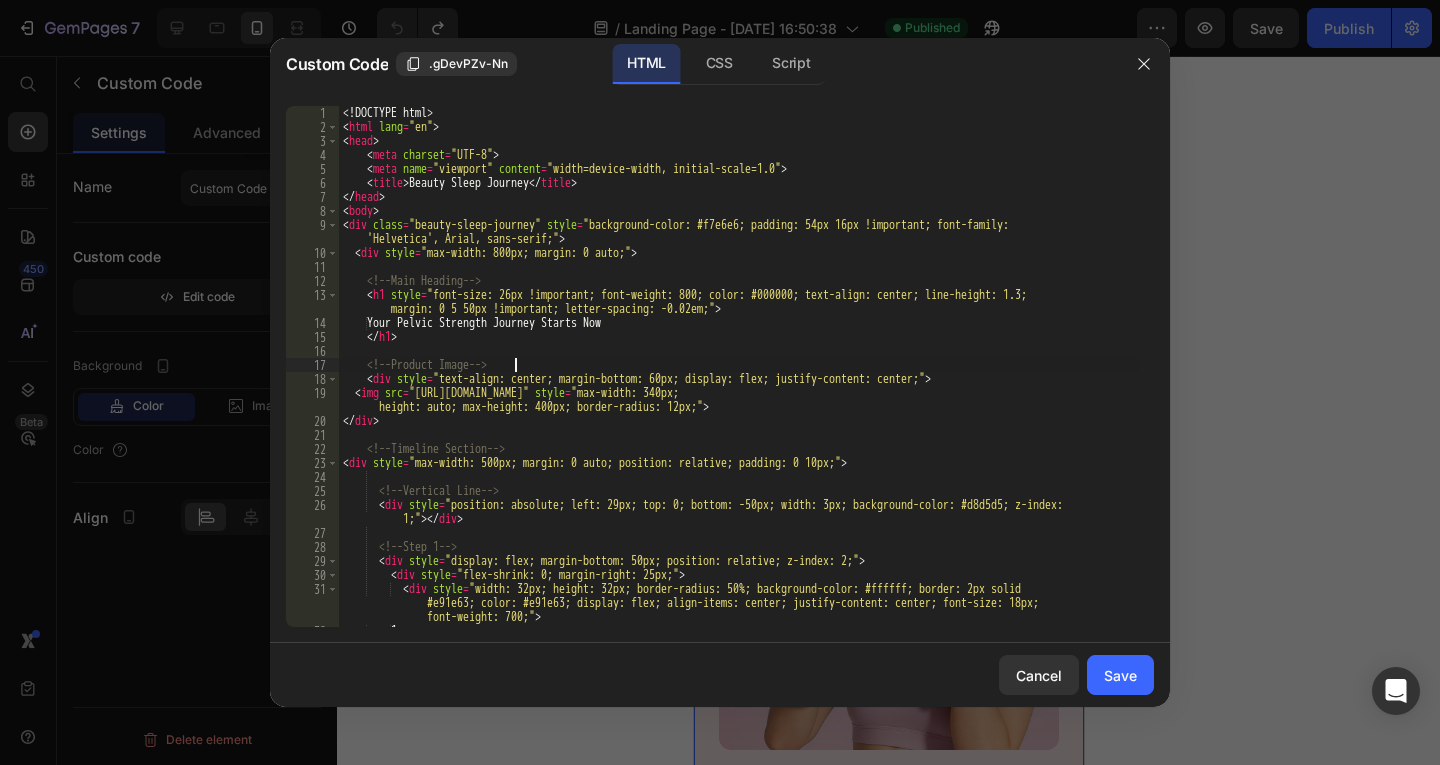scroll, scrollTop: 0, scrollLeft: 13, axis: horizontal 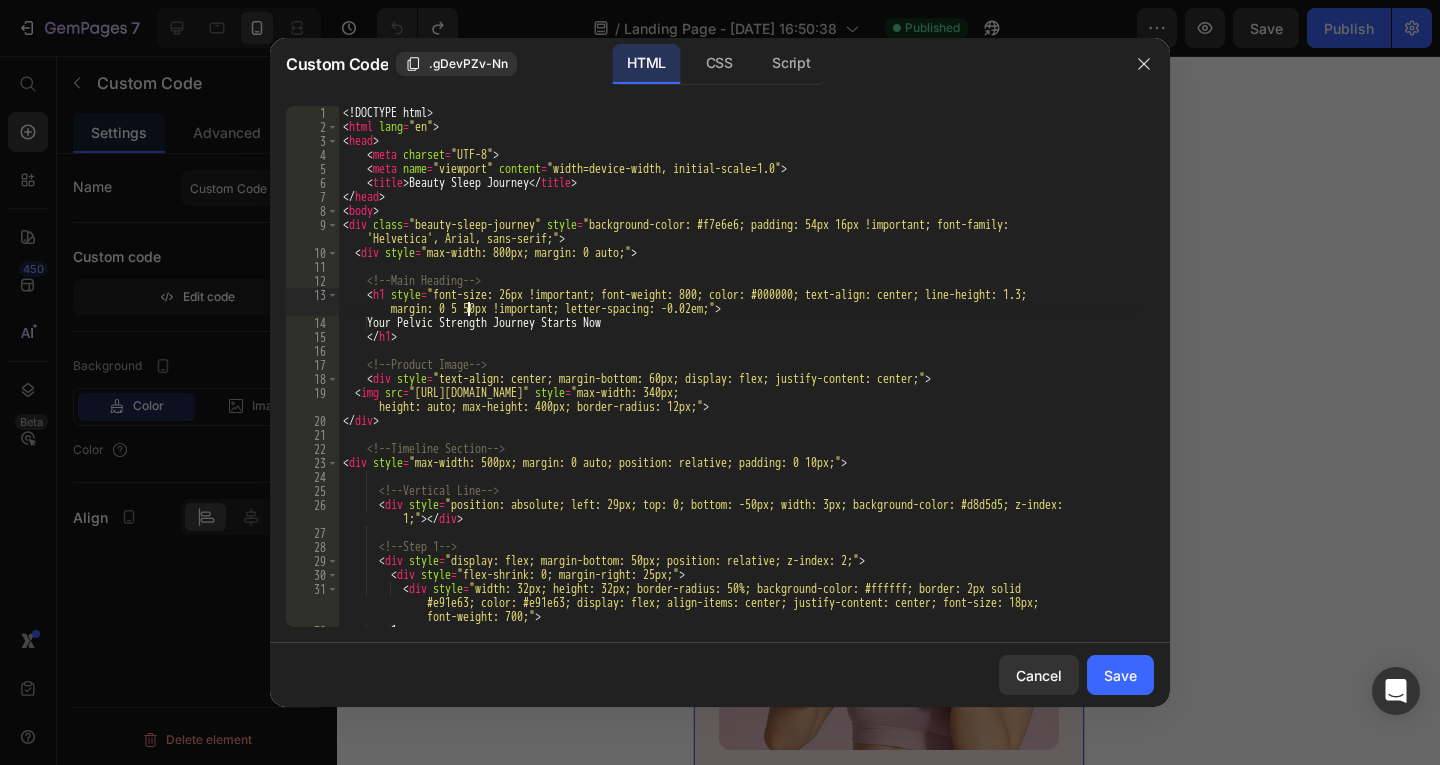 click on "<! DOCTYPE   html > < html   lang = "en" > < head >      < meta   charset = "UTF-8" >      < meta   name = "viewport"   content = "width=device-width, initial-scale=1.0" >      < title > Beauty Sleep Journey </ title > </ head > < body > < div   class = "beauty-sleep-journey"   style = "background-color: #f7e6e6; padding: 54px 16px !important; font-family:       'Helvetica', Arial, sans-serif;" >    < div   style = "max-width: 800px; margin: 0 auto;" >           <!--  Main Heading  -->      < h1   style = "font-size: 26px !important; font-weight: 800; color: #000000; text-align: center; line-height: 1.3;           margin: 0 5 50px !important; letter-spacing: -0.02em;" >        Your Pelvic Strength Journey Starts Now      </ h1 >           <!--  Product Image  -->      < div   style = "text-align: center; margin-bottom: 60px; display: flex; justify-content: center;" >    < img   src = "[URL][DOMAIN_NAME]"   style = "max-width: 340px;  > </" at bounding box center (739, 380) 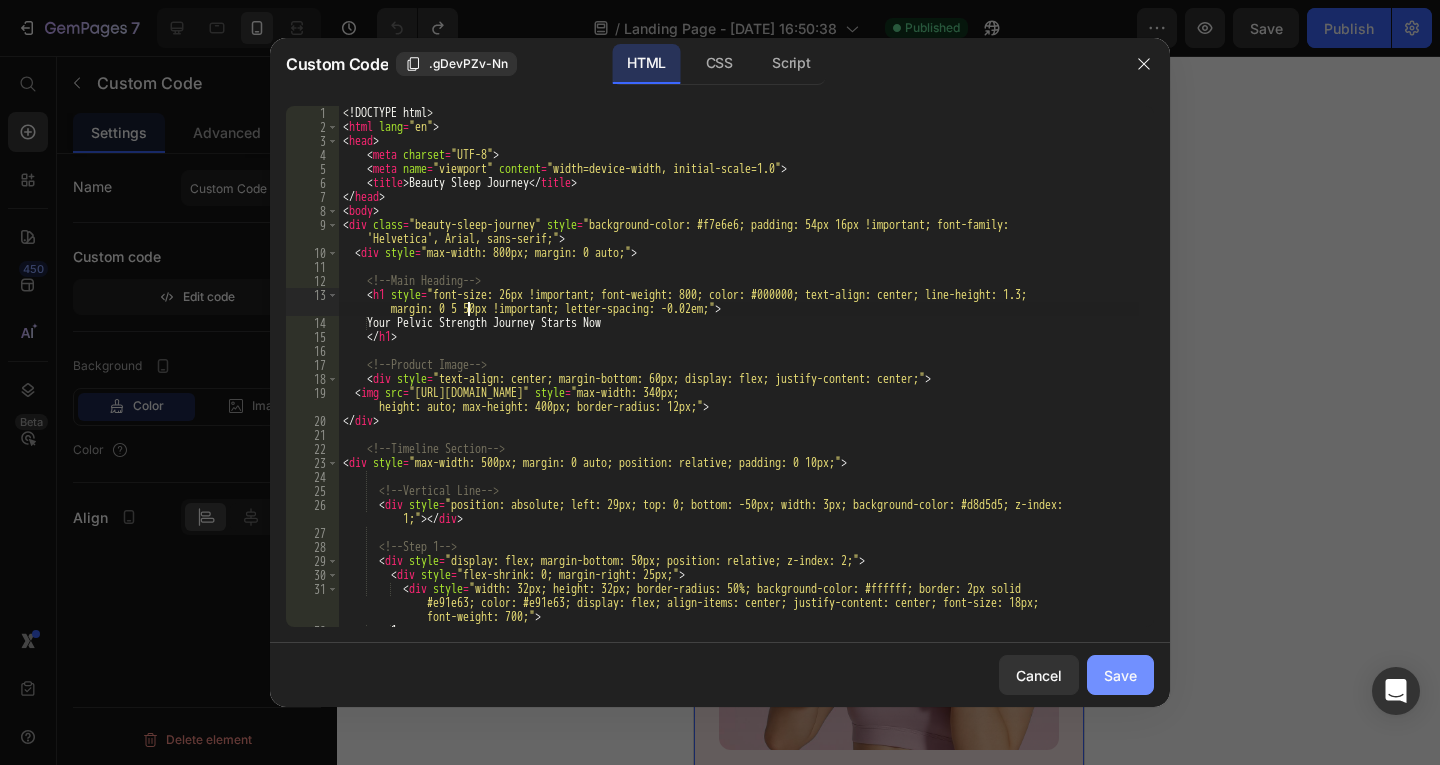 type on "<h1 style="font-size: 26px !important; font-weight: 800; color: #000000; text-align: center; line-height: 1.3; margin: 0 5 50px !important; letter-spacing: -0.02em;">" 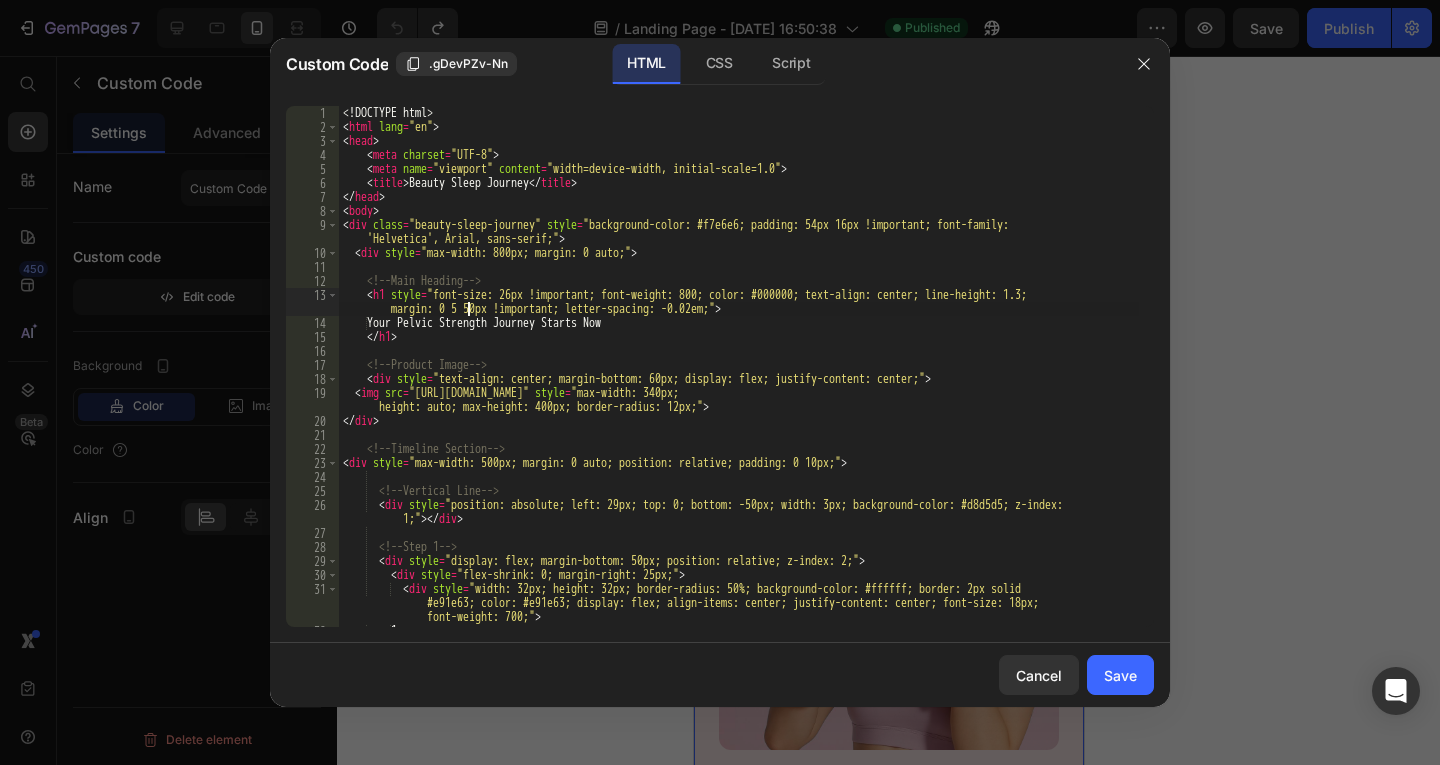 click on "Save" 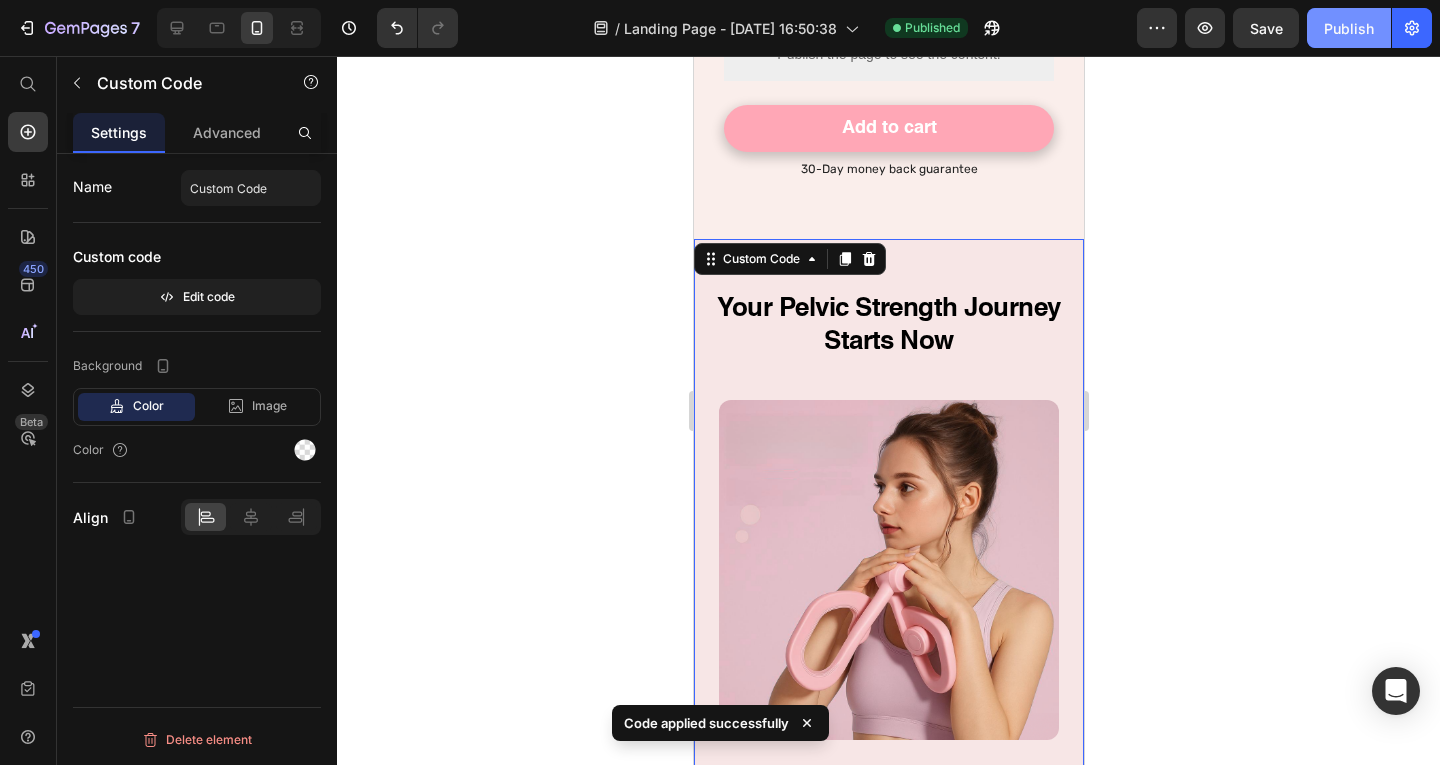 click on "Publish" at bounding box center [1349, 28] 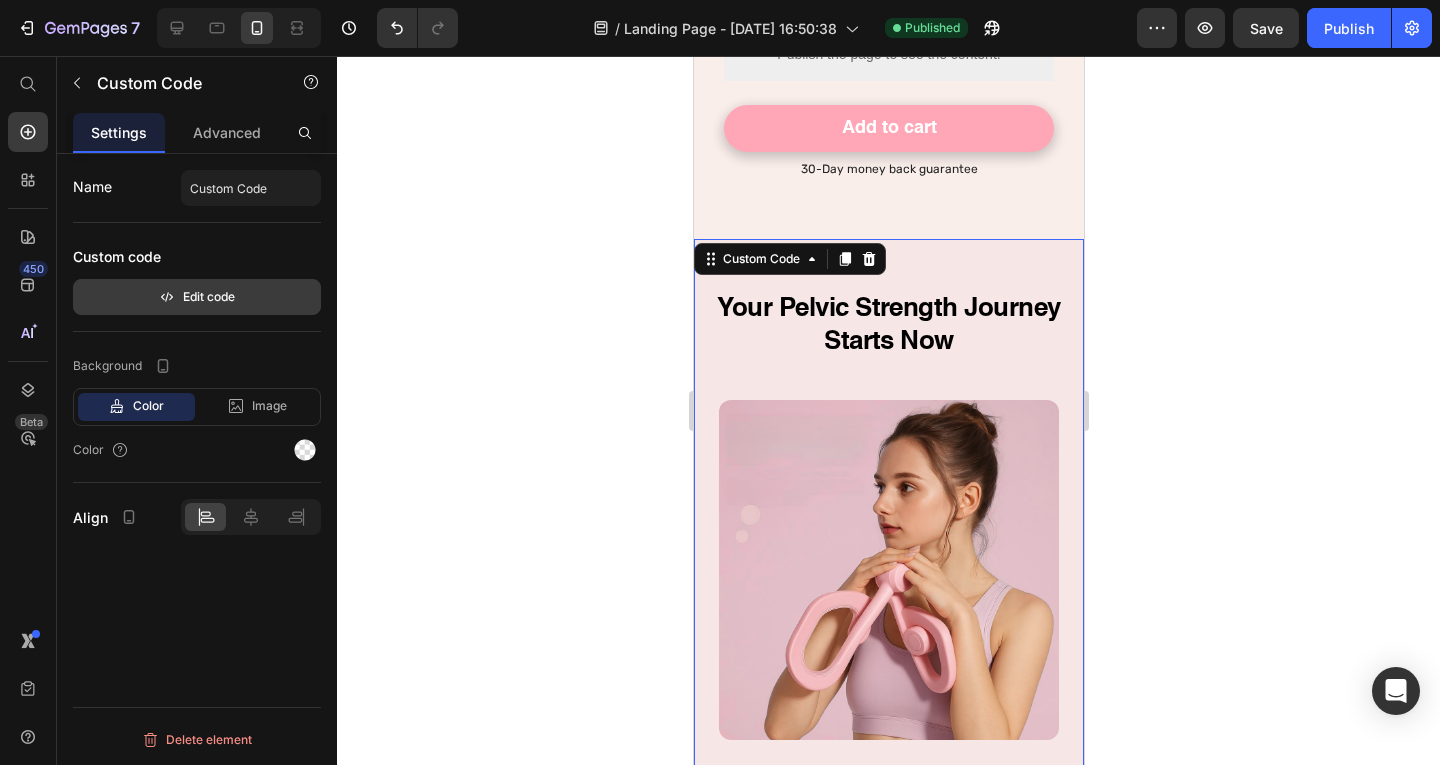 click on "Edit code" at bounding box center (197, 297) 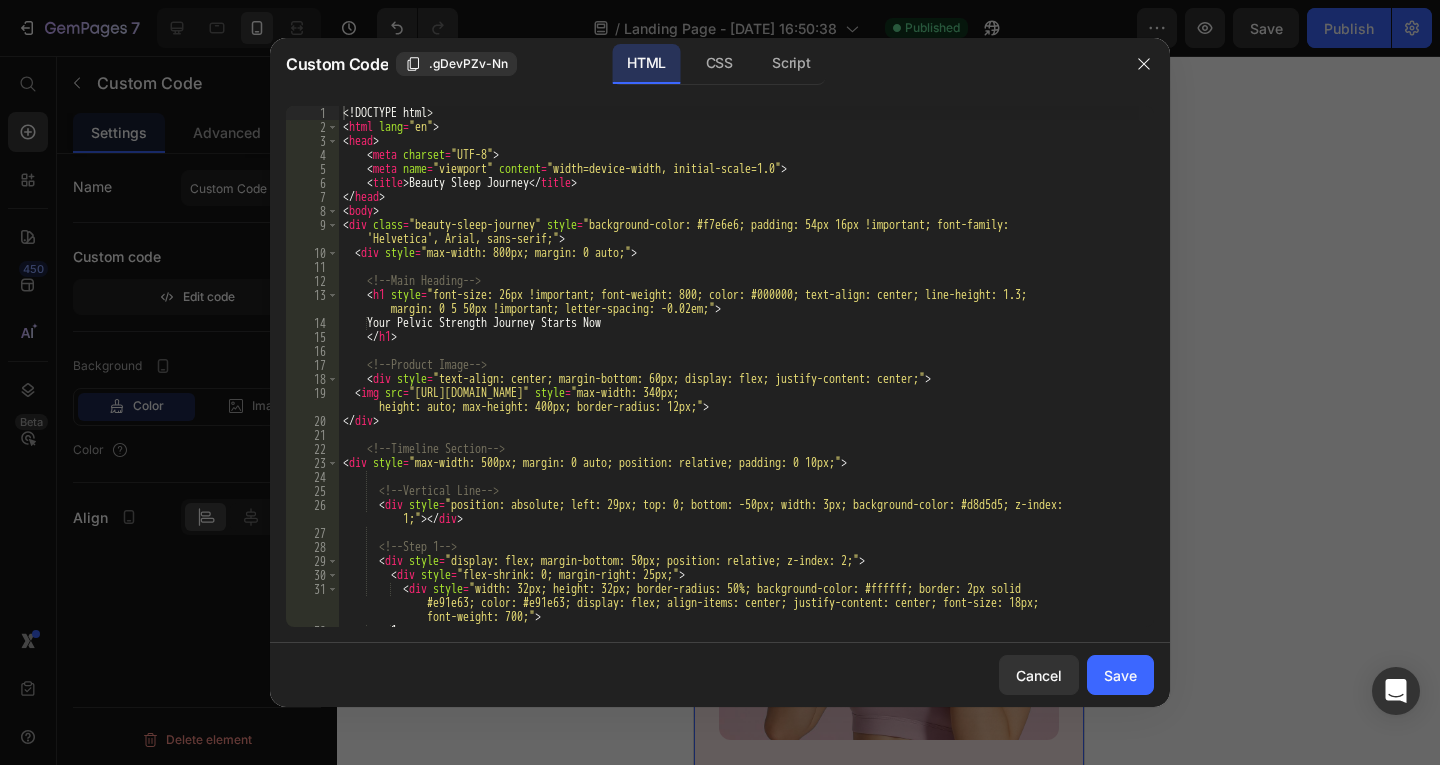 click on "<! DOCTYPE   html > < html   lang = "en" > < head >      < meta   charset = "UTF-8" >      < meta   name = "viewport"   content = "width=device-width, initial-scale=1.0" >      < title > Beauty Sleep Journey </ title > </ head > < body > < div   class = "beauty-sleep-journey"   style = "background-color: #f7e6e6; padding: 54px 16px !important; font-family:       'Helvetica', Arial, sans-serif;" >    < div   style = "max-width: 800px; margin: 0 auto;" >           <!--  Main Heading  -->      < h1   style = "font-size: 26px !important; font-weight: 800; color: #000000; text-align: center; line-height: 1.3;           margin: 0 5 50px !important; letter-spacing: -0.02em;" >        Your Pelvic Strength Journey Starts Now      </ h1 >           <!--  Product Image  -->      < div   style = "text-align: center; margin-bottom: 60px; display: flex; justify-content: center;" >    < img   src = "[URL][DOMAIN_NAME]"   style = "max-width: 340px;  > </" at bounding box center [739, 380] 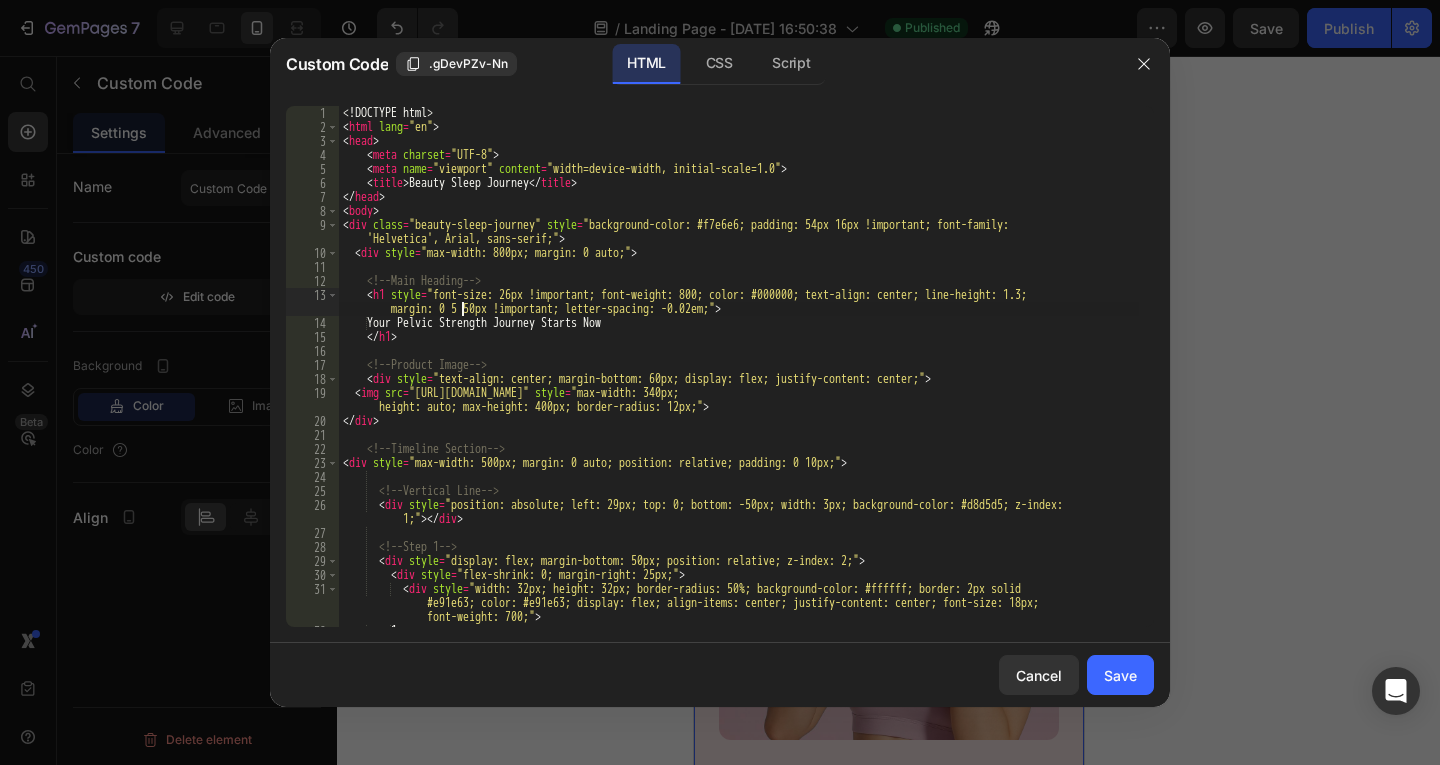 click on "<! DOCTYPE   html > < html   lang = "en" > < head >      < meta   charset = "UTF-8" >      < meta   name = "viewport"   content = "width=device-width, initial-scale=1.0" >      < title > Beauty Sleep Journey </ title > </ head > < body > < div   class = "beauty-sleep-journey"   style = "background-color: #f7e6e6; padding: 54px 16px !important; font-family:       'Helvetica', Arial, sans-serif;" >    < div   style = "max-width: 800px; margin: 0 auto;" >           <!--  Main Heading  -->      < h1   style = "font-size: 26px !important; font-weight: 800; color: #000000; text-align: center; line-height: 1.3;           margin: 0 5 50px !important; letter-spacing: -0.02em;" >        Your Pelvic Strength Journey Starts Now      </ h1 >           <!--  Product Image  -->      < div   style = "text-align: center; margin-bottom: 60px; display: flex; justify-content: center;" >    < img   src = "[URL][DOMAIN_NAME]"   style = "max-width: 340px;  > </" at bounding box center (739, 380) 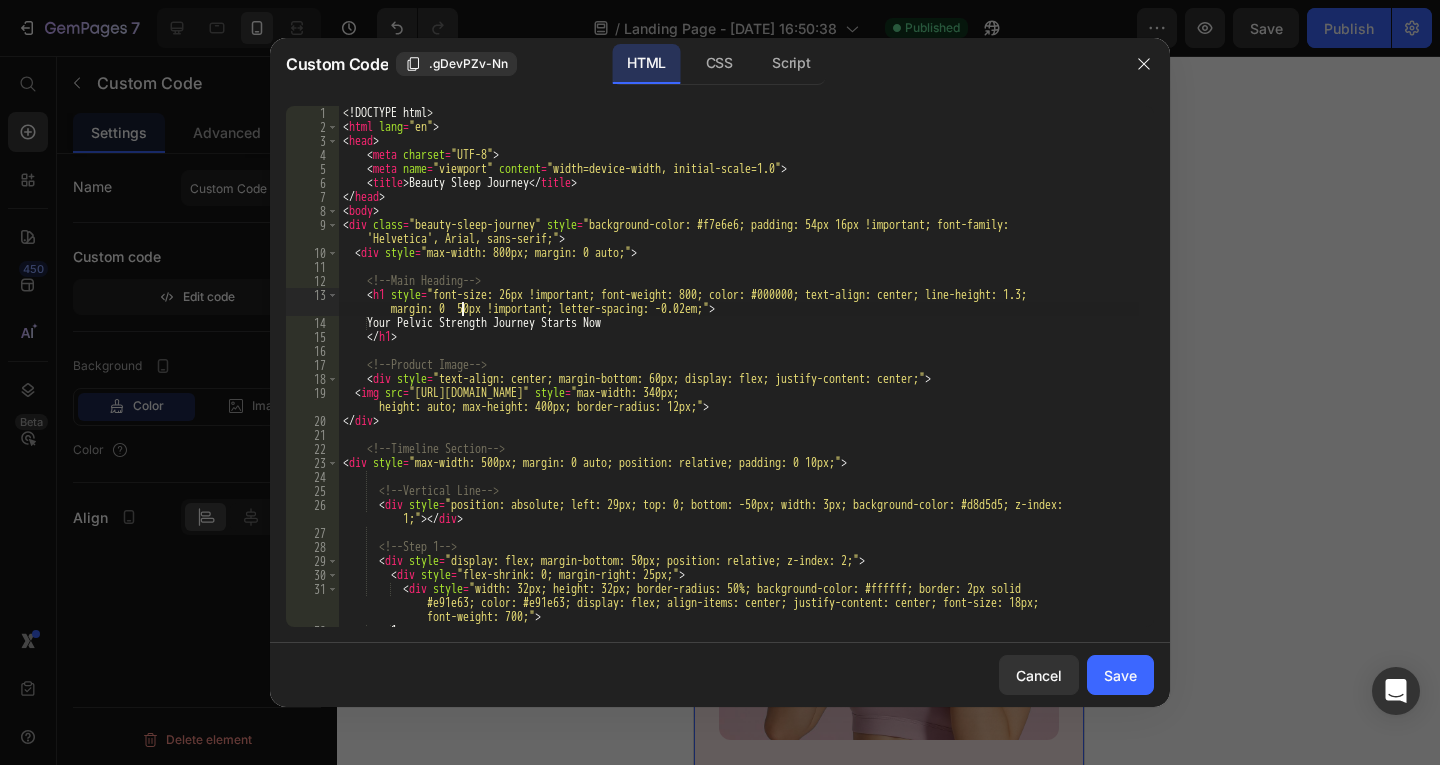 scroll, scrollTop: 0, scrollLeft: 69, axis: horizontal 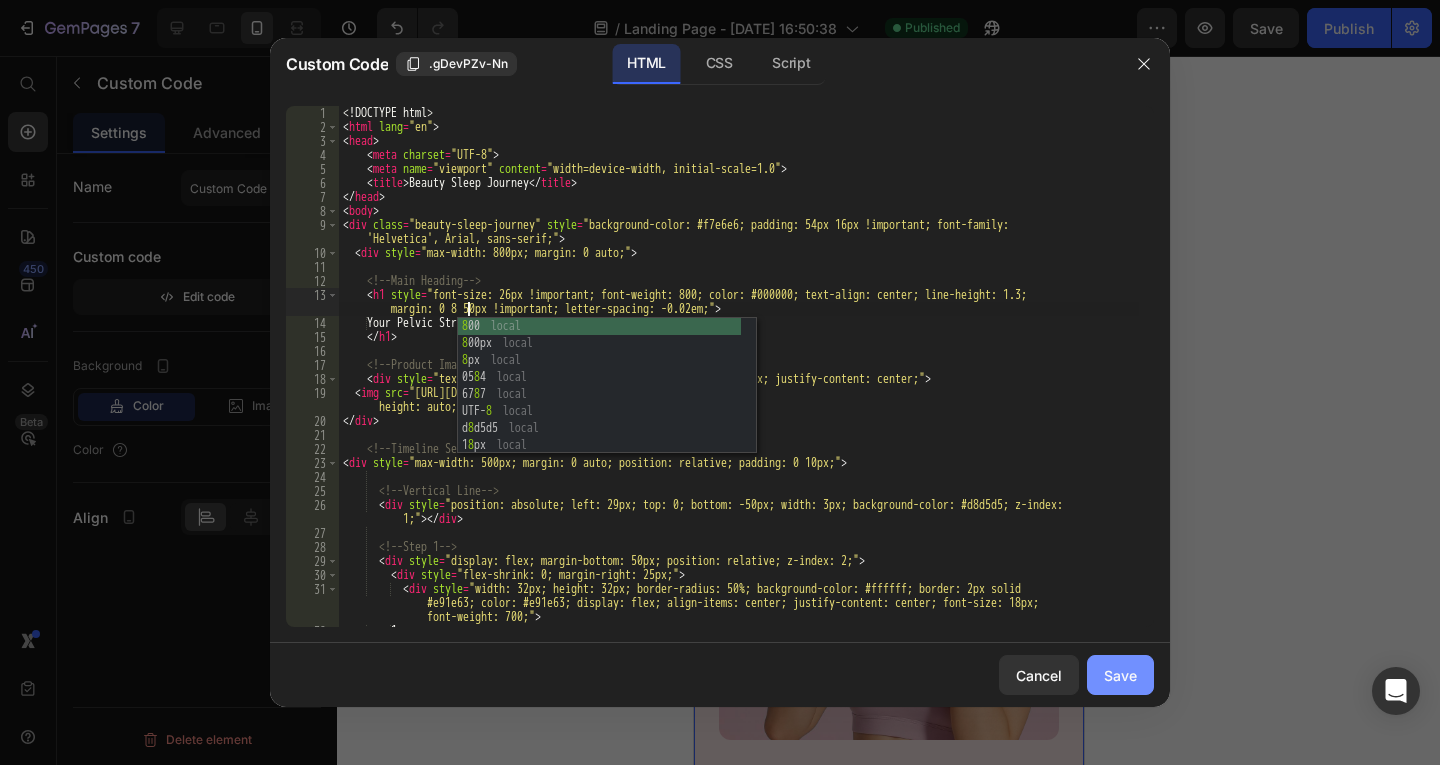 type on "<h1 style="font-size: 26px !important; font-weight: 800; color: #000000; text-align: center; line-height: 1.3; margin: 0 8 50px !important; letter-spacing: -0.02em;">" 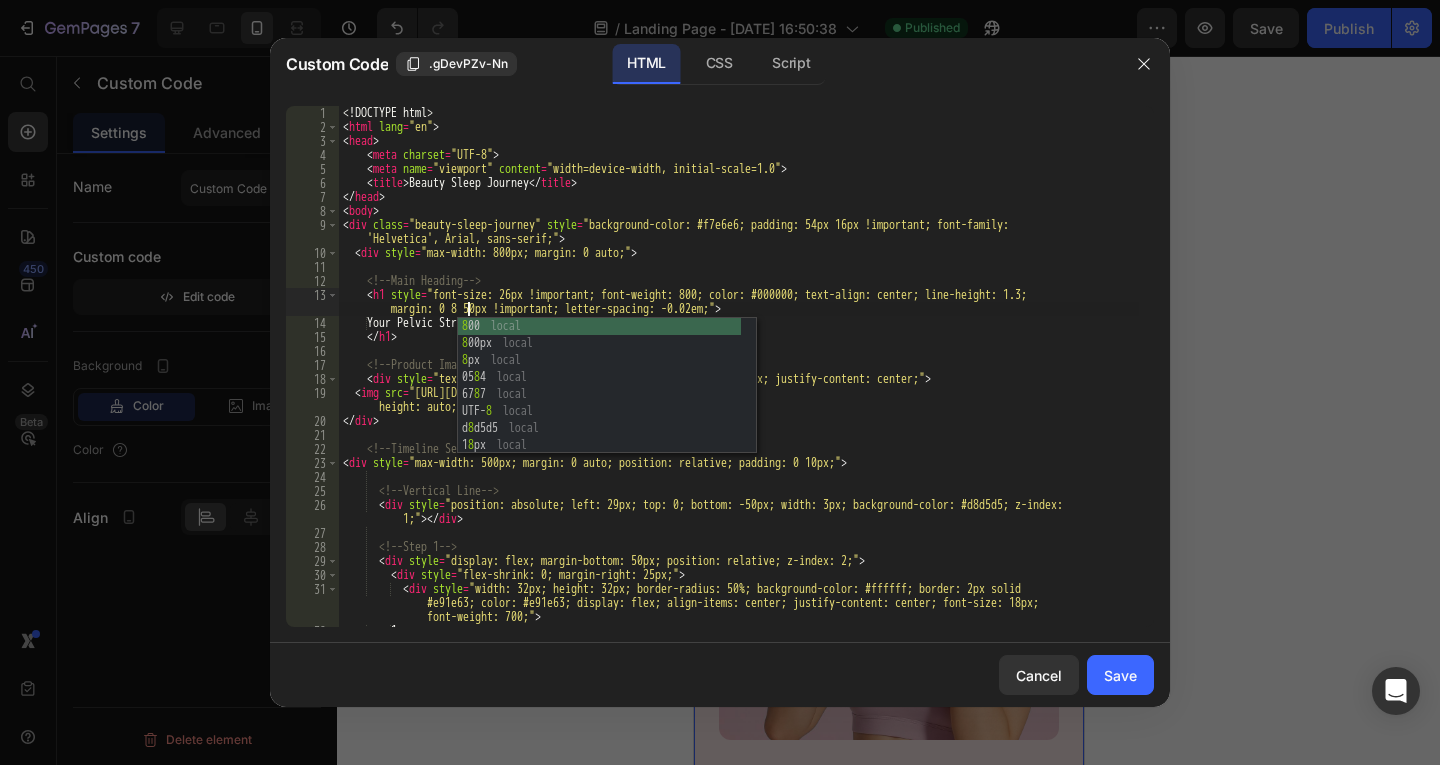 click on "Save" at bounding box center [1120, 675] 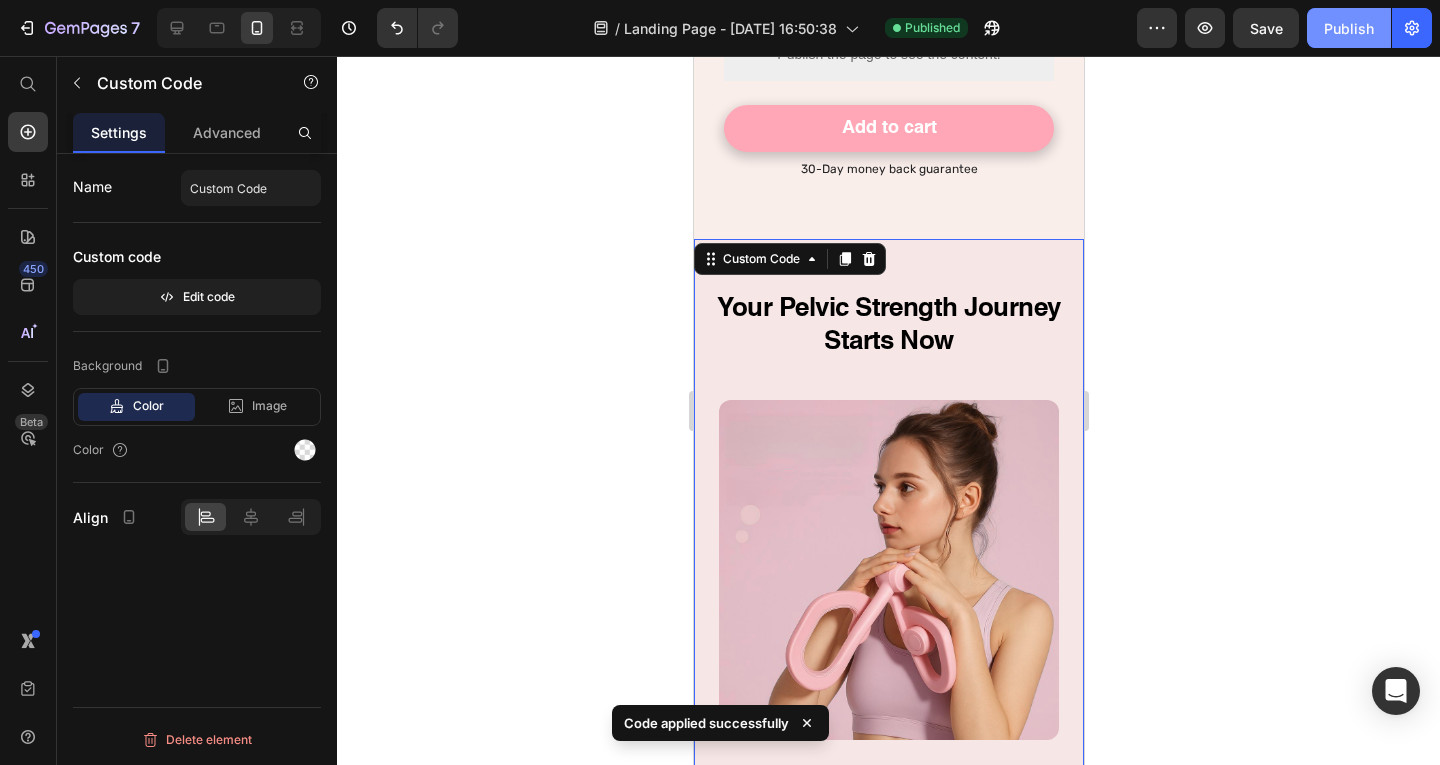 drag, startPoint x: 1353, startPoint y: 25, endPoint x: 333, endPoint y: 433, distance: 1098.5736 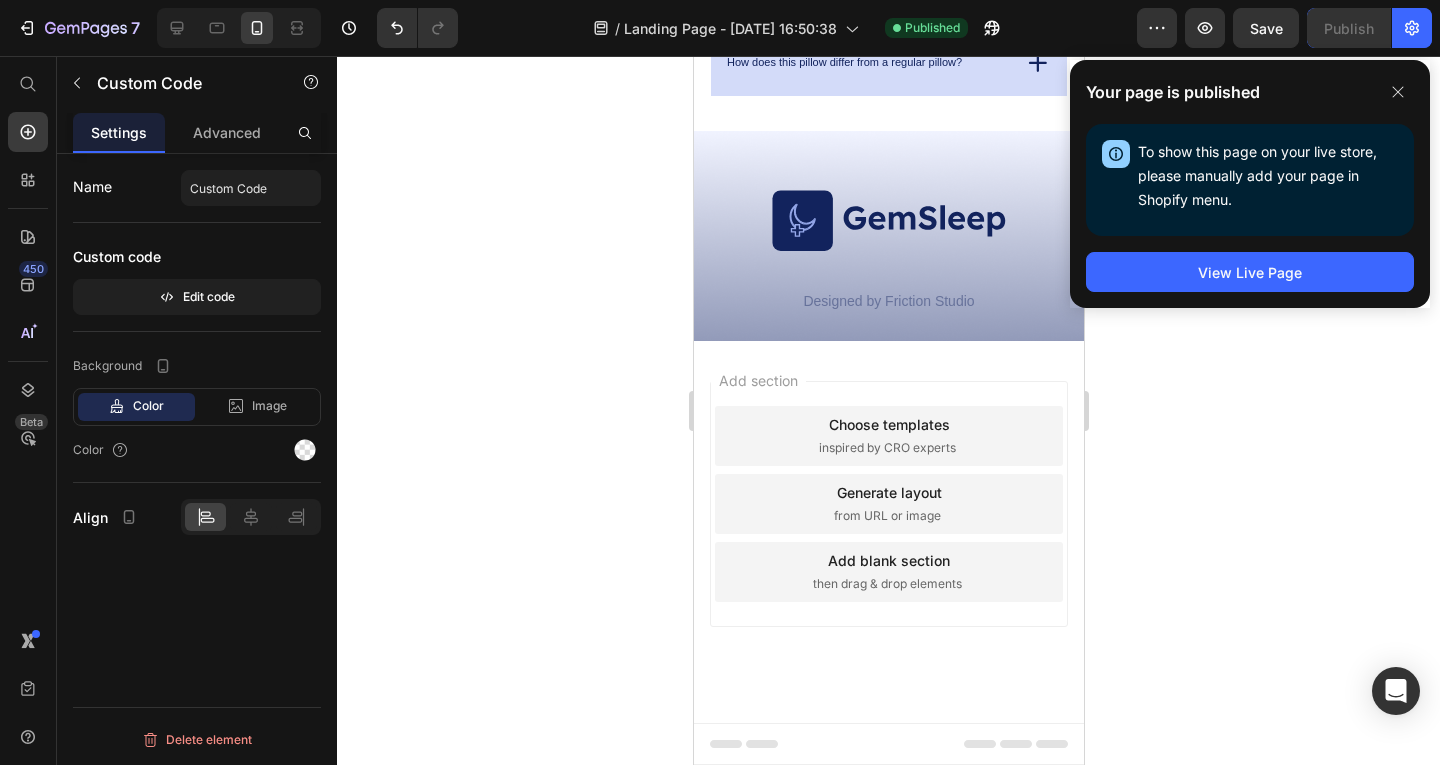 scroll, scrollTop: 12196, scrollLeft: 0, axis: vertical 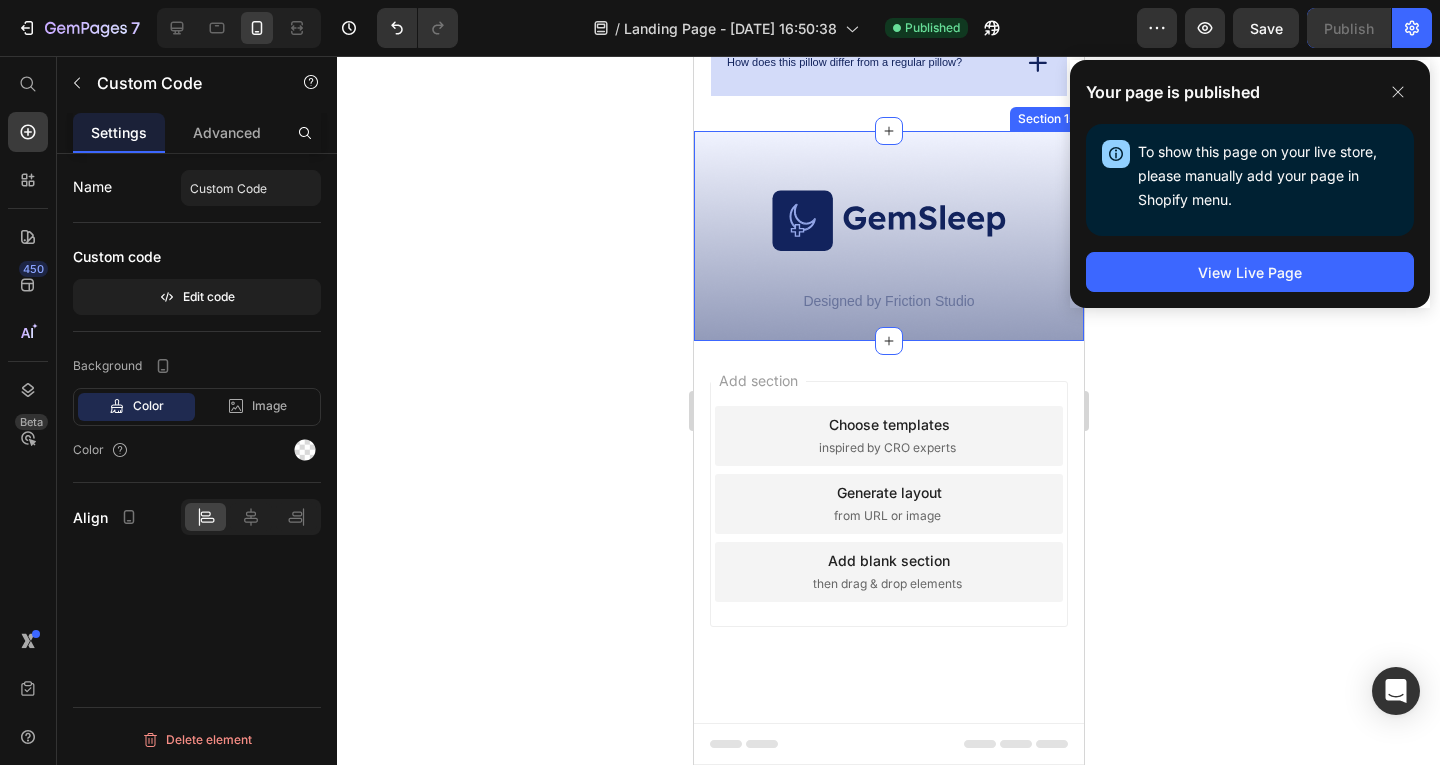 click on "Image Designed by Friction Studio Text Block Row Section 15" at bounding box center [888, 235] 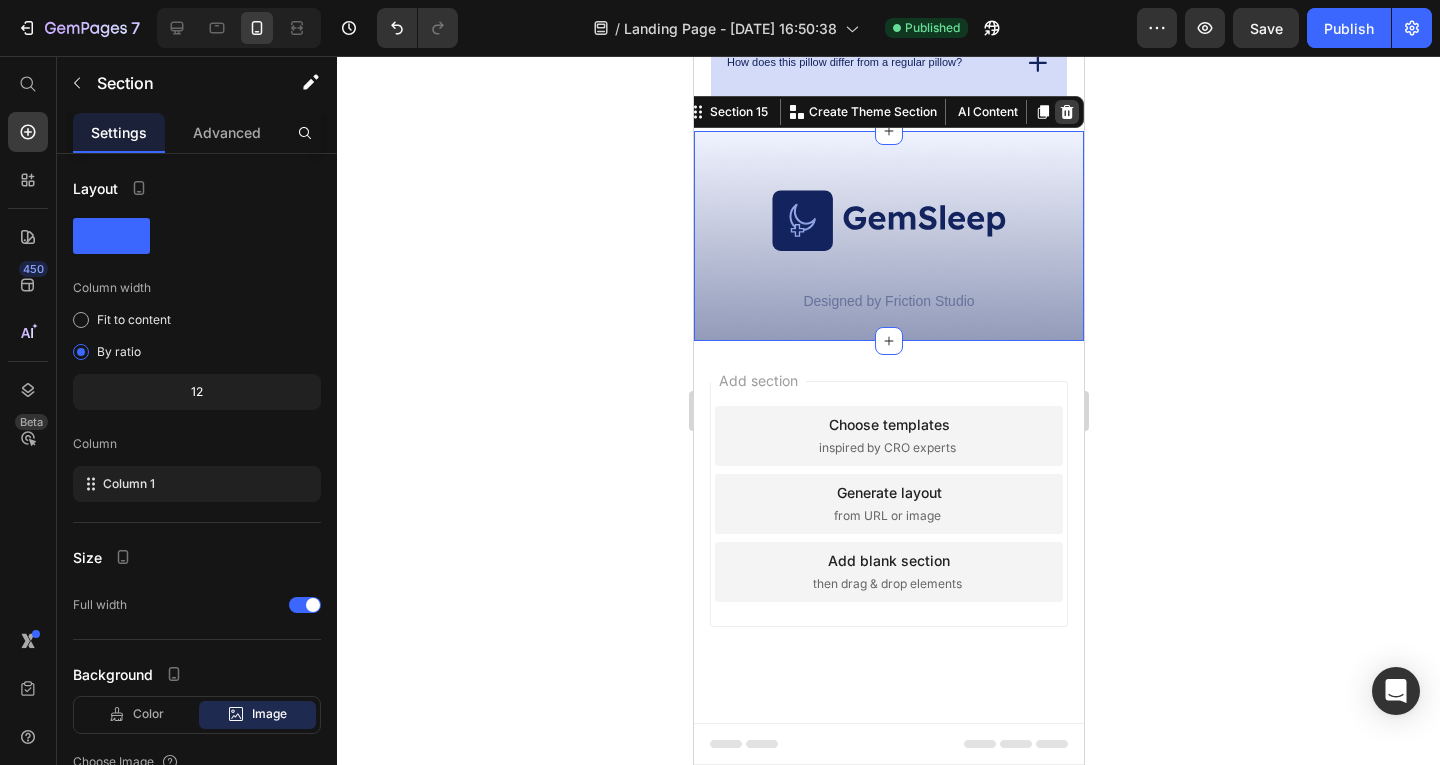 click 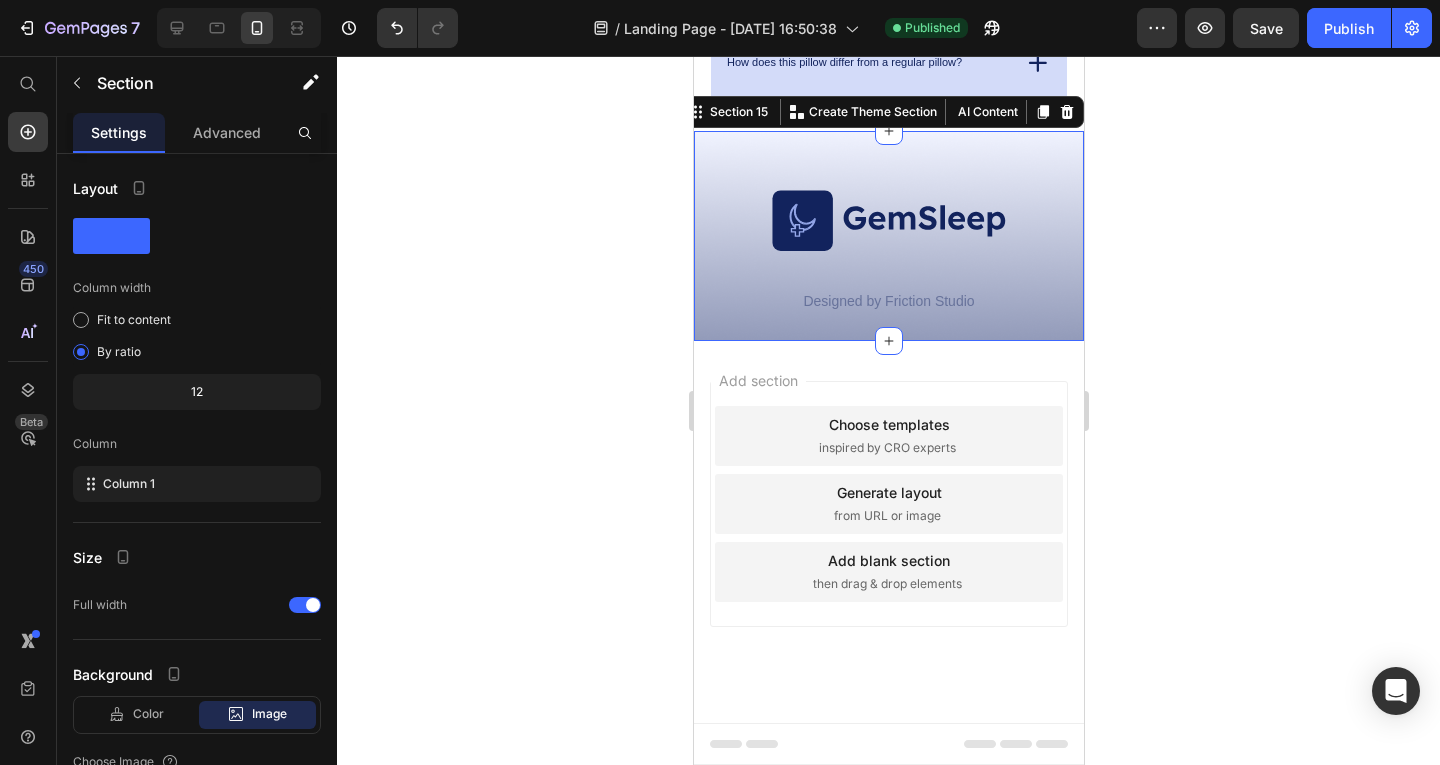 scroll, scrollTop: 12087, scrollLeft: 0, axis: vertical 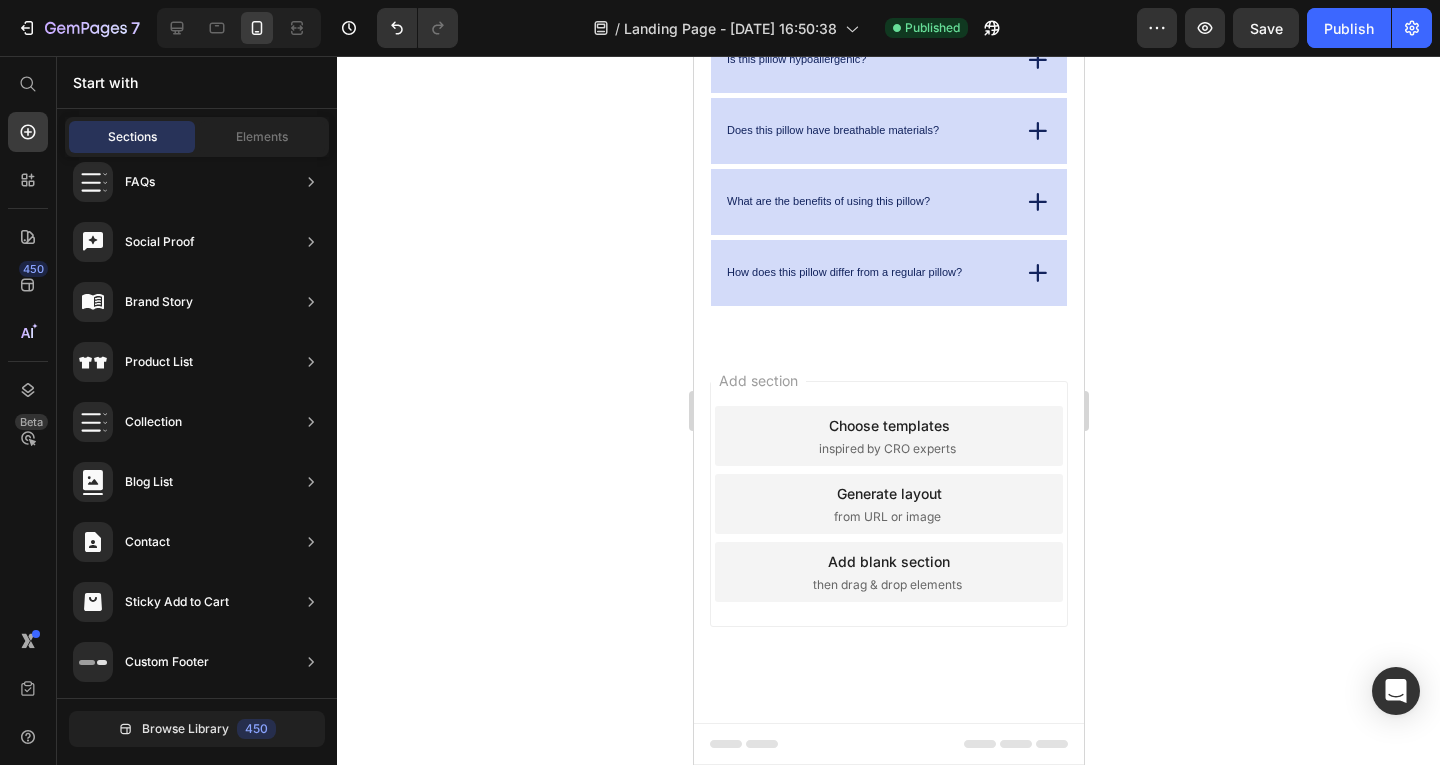 click on "inspired by CRO experts" at bounding box center (886, 449) 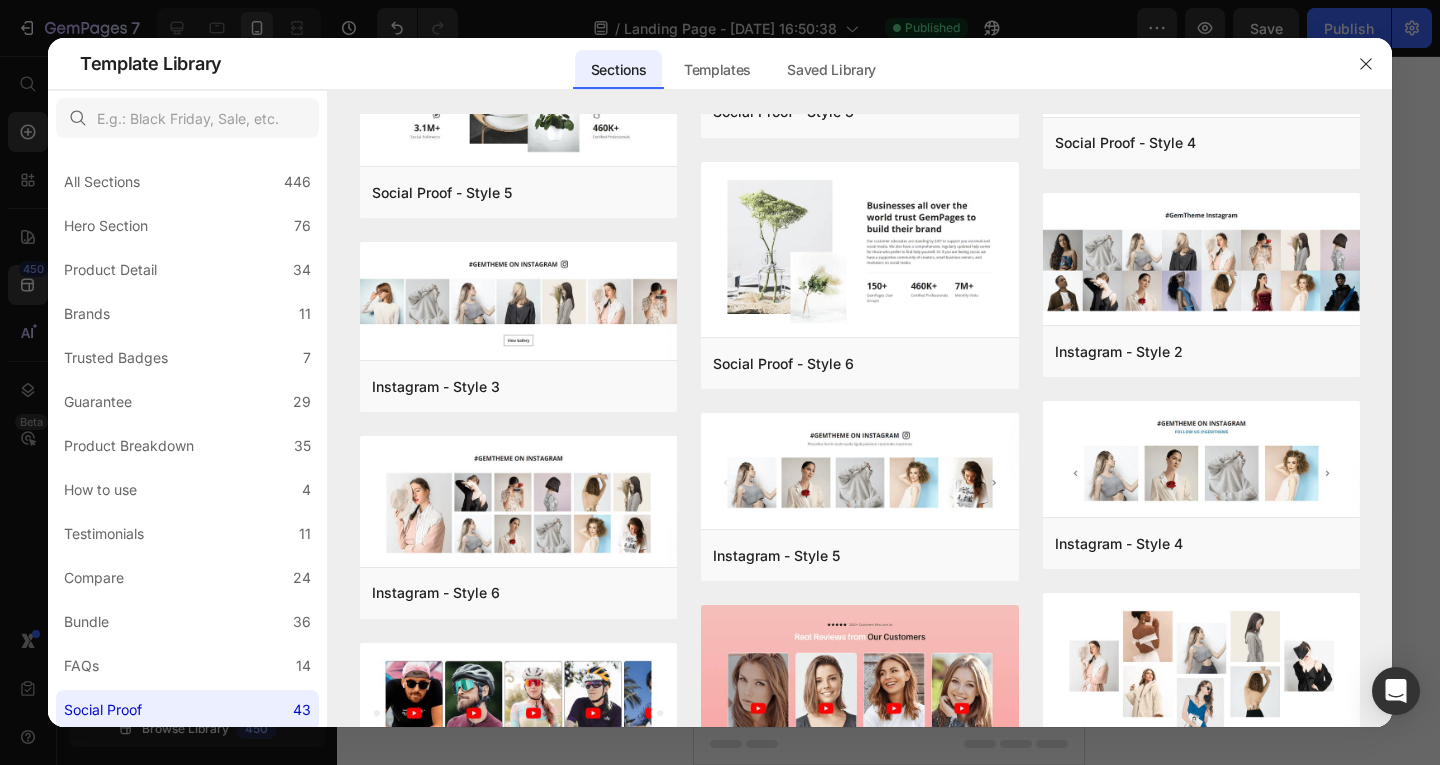 scroll, scrollTop: 900, scrollLeft: 0, axis: vertical 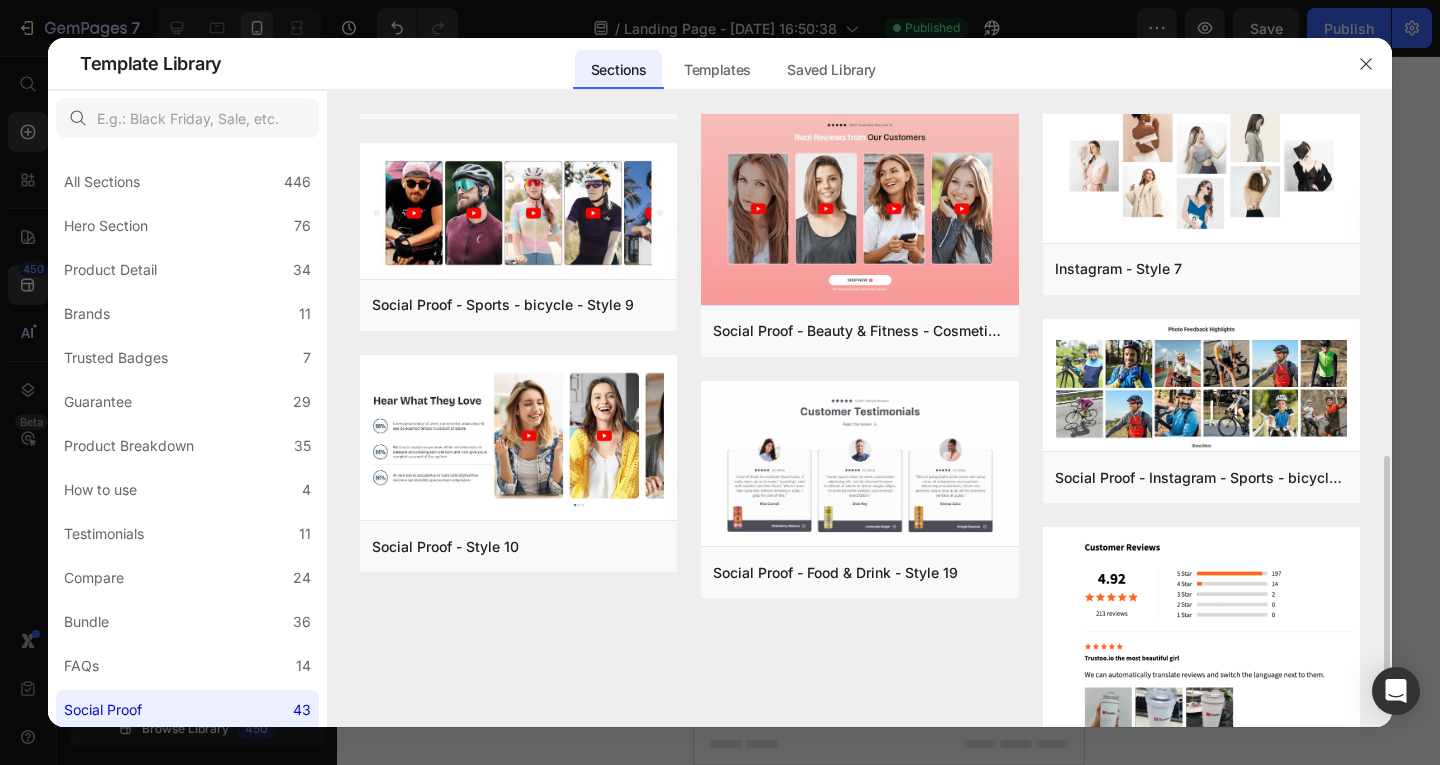 click at bounding box center (720, 382) 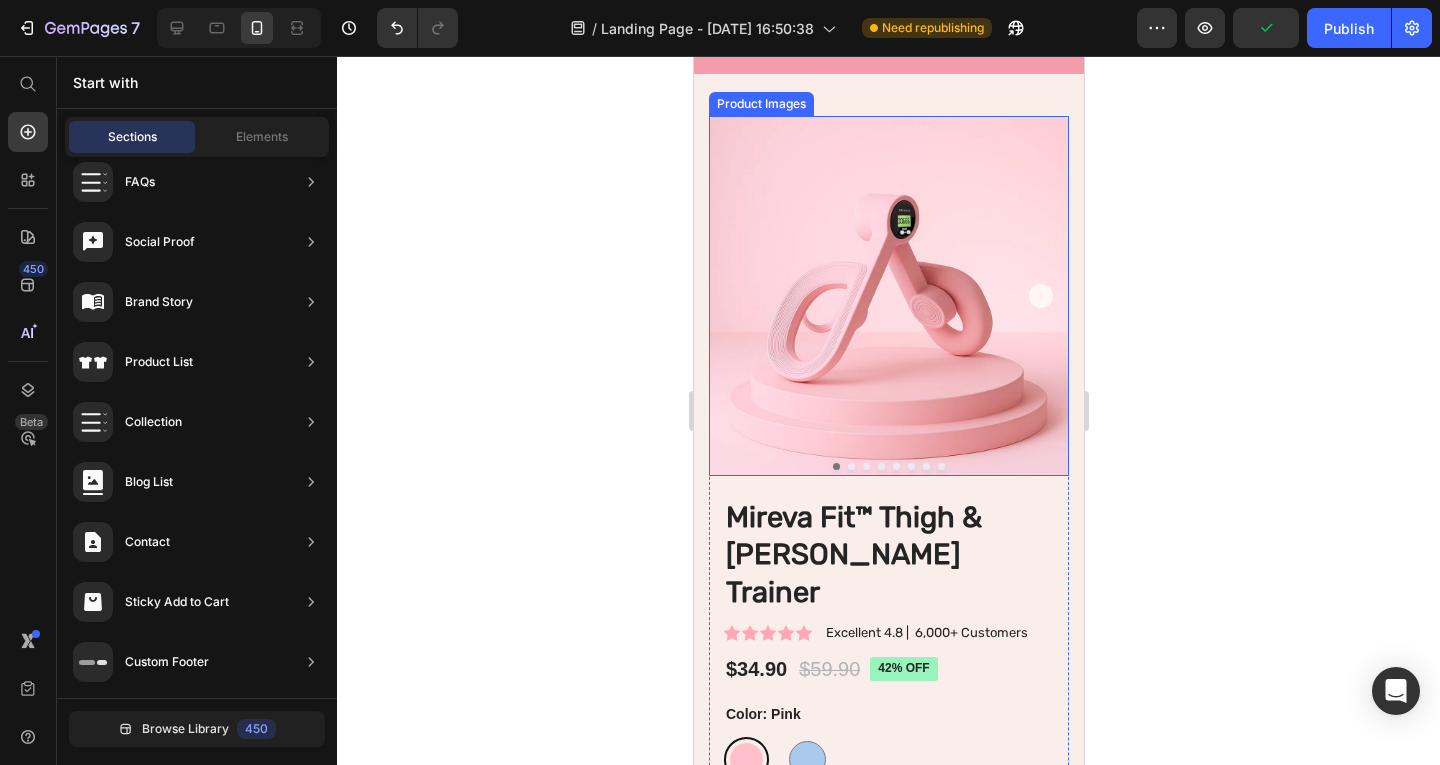 scroll, scrollTop: 7987, scrollLeft: 0, axis: vertical 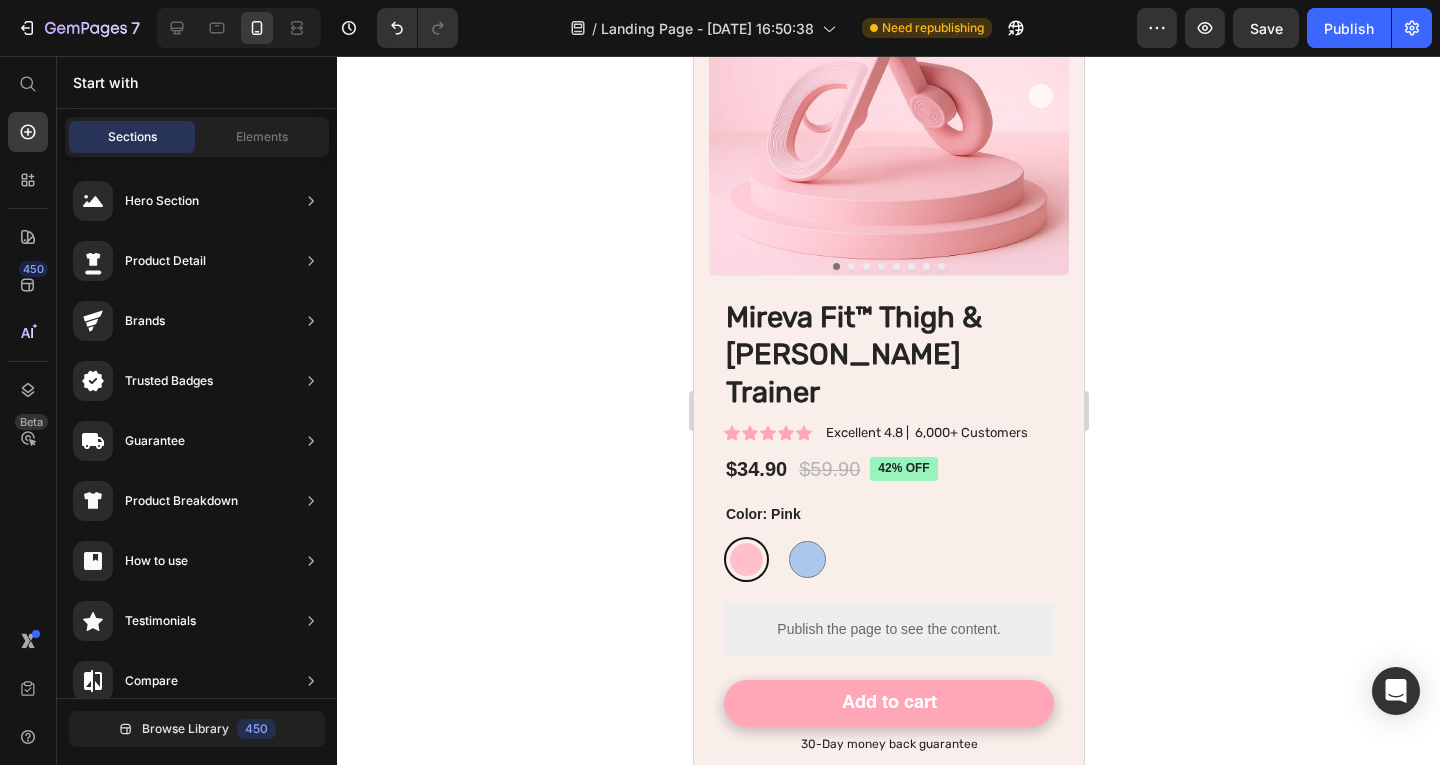 click on "Sections Elements" at bounding box center (197, 137) 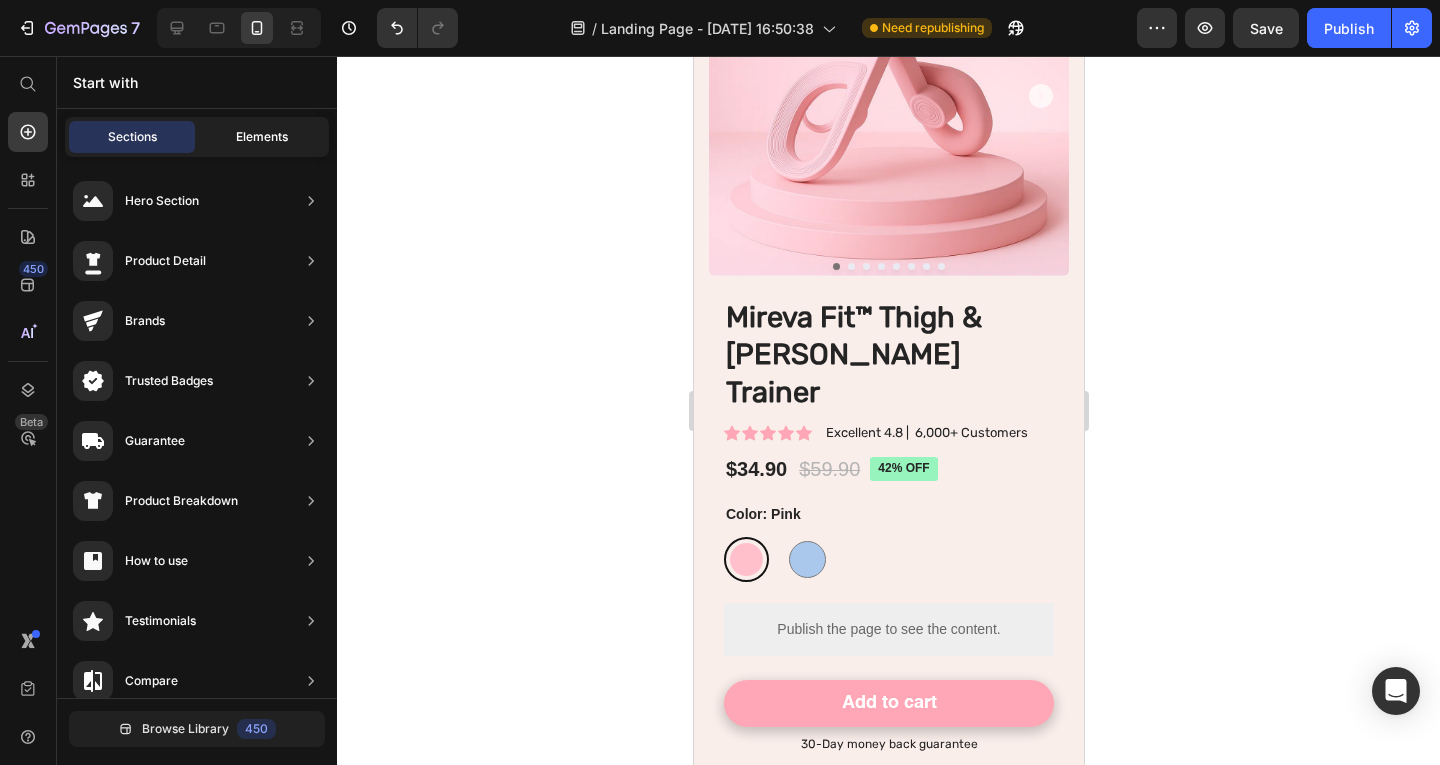 click on "Elements" 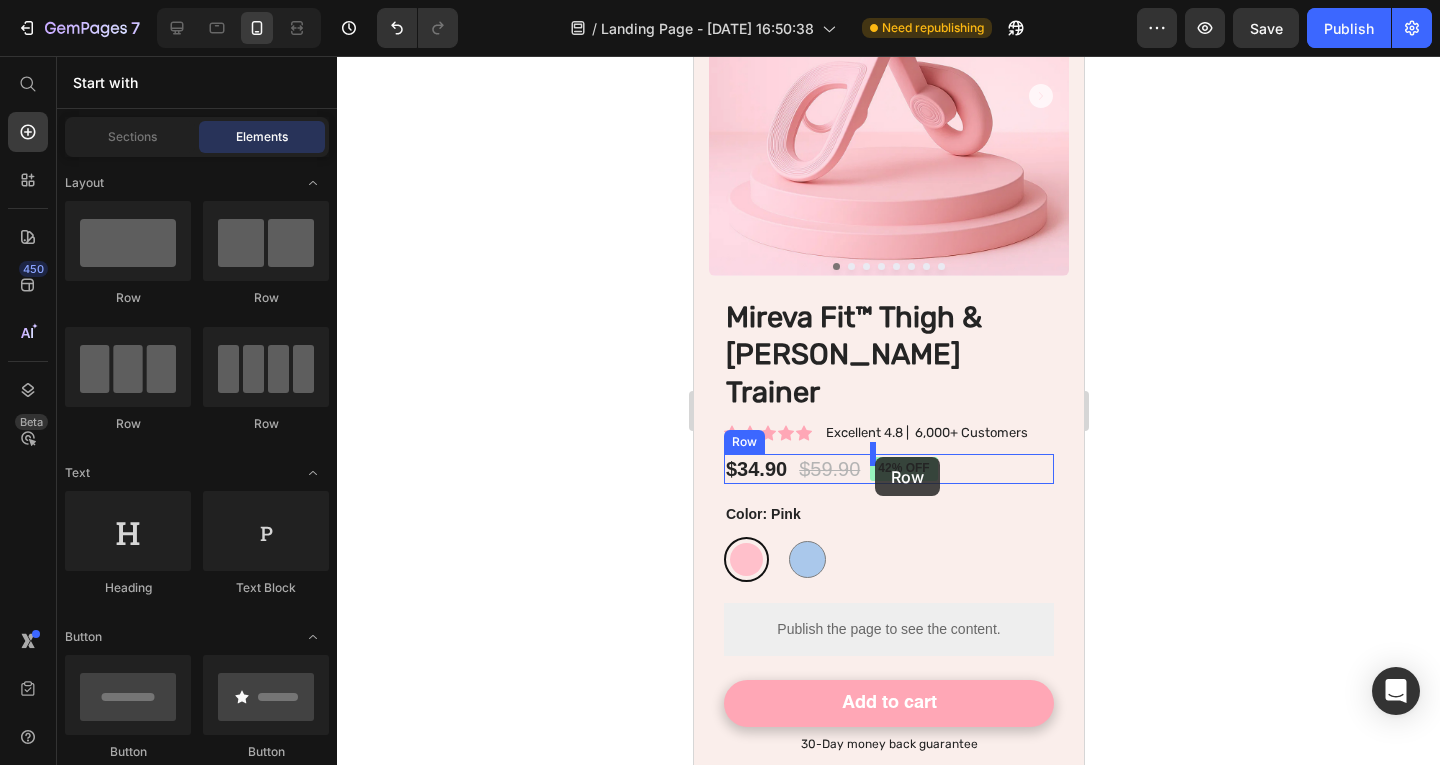 drag, startPoint x: 825, startPoint y: 337, endPoint x: 874, endPoint y: 457, distance: 129.61867 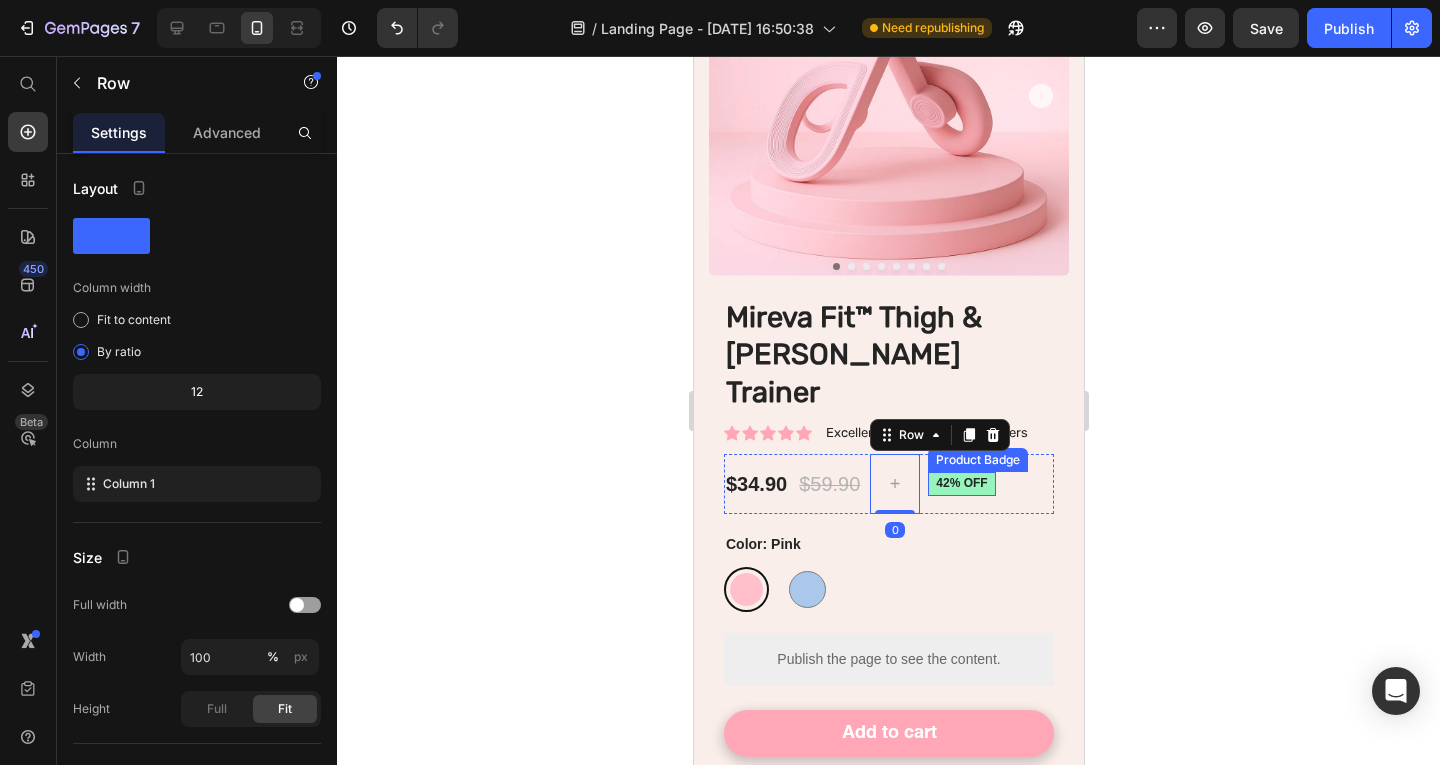 click on "42% off" at bounding box center [960, 484] 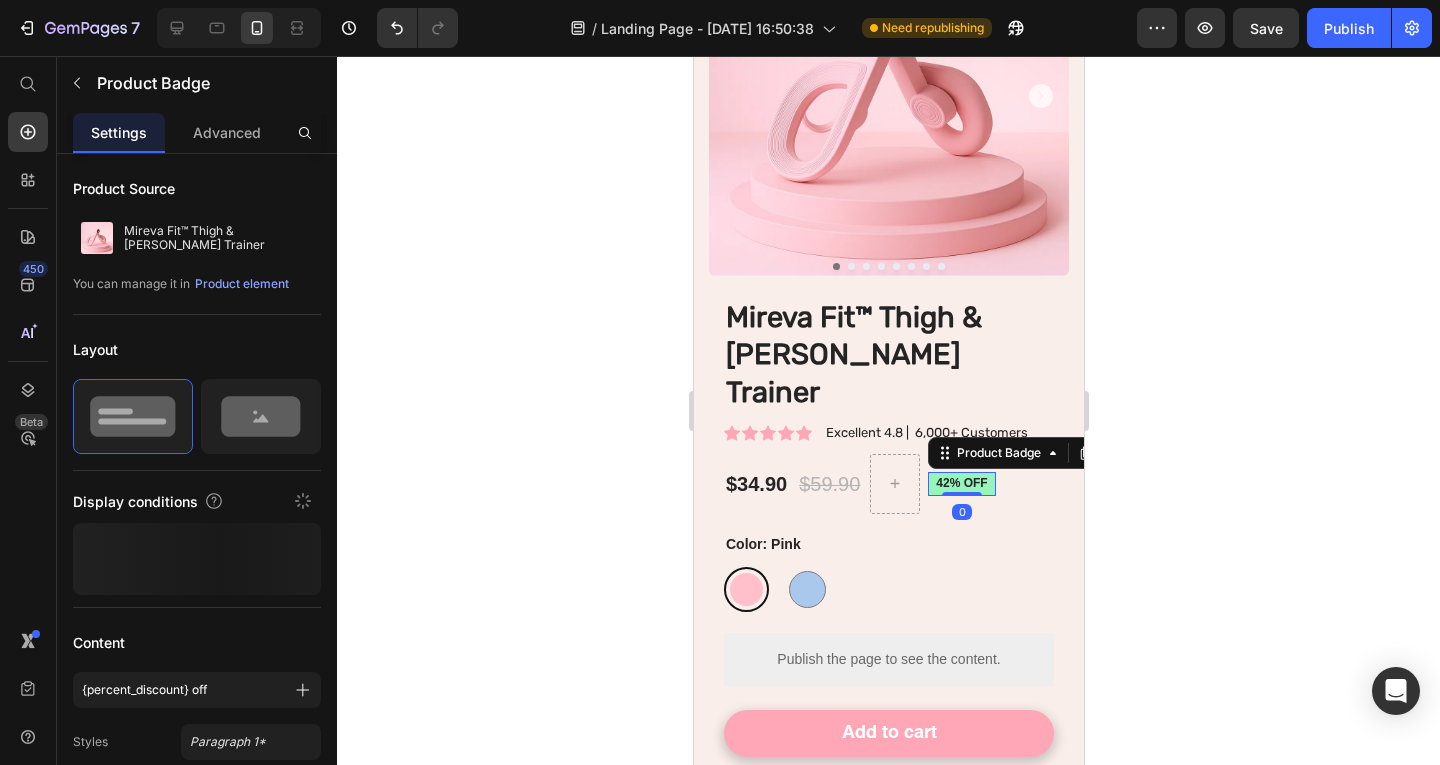 click on "42% off" at bounding box center (960, 484) 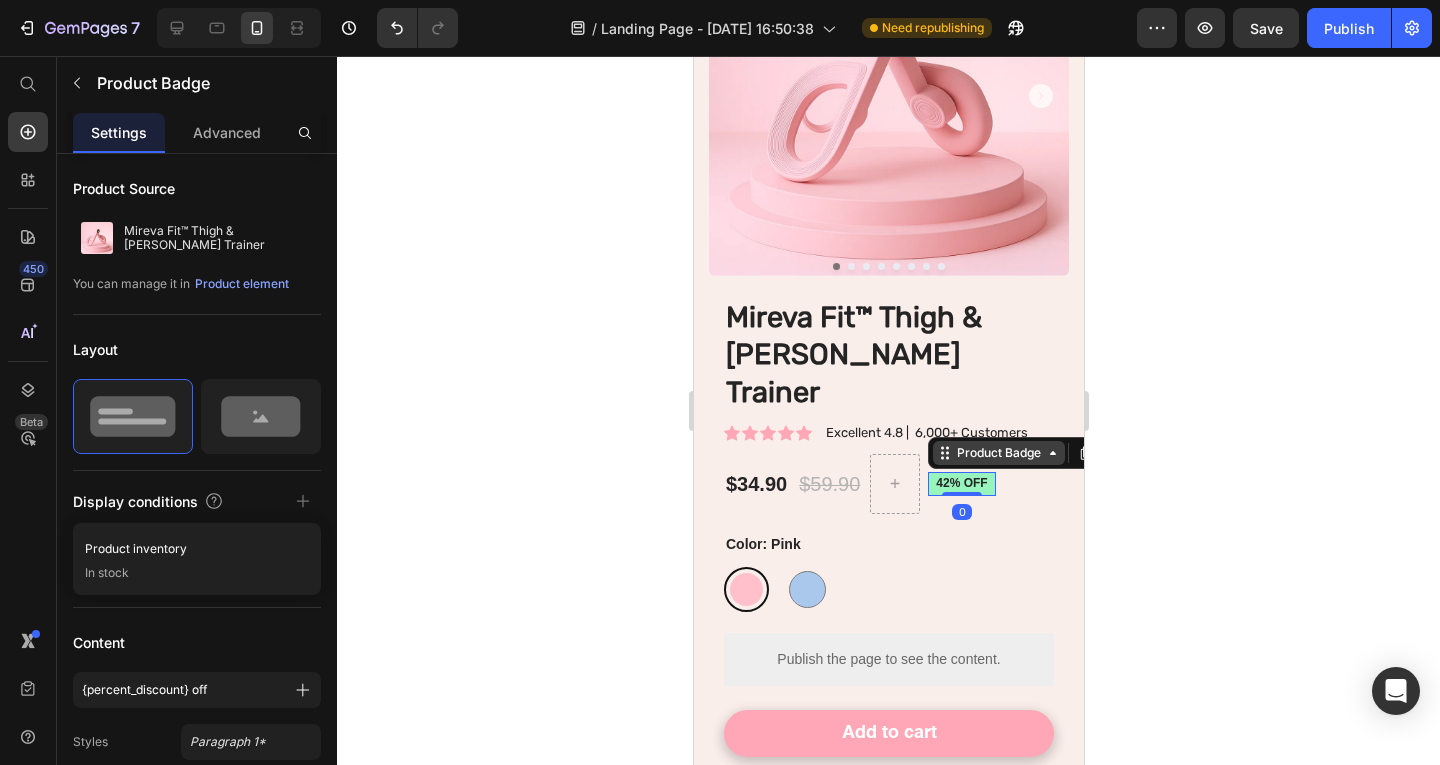 click on "Product Badge" at bounding box center (998, 453) 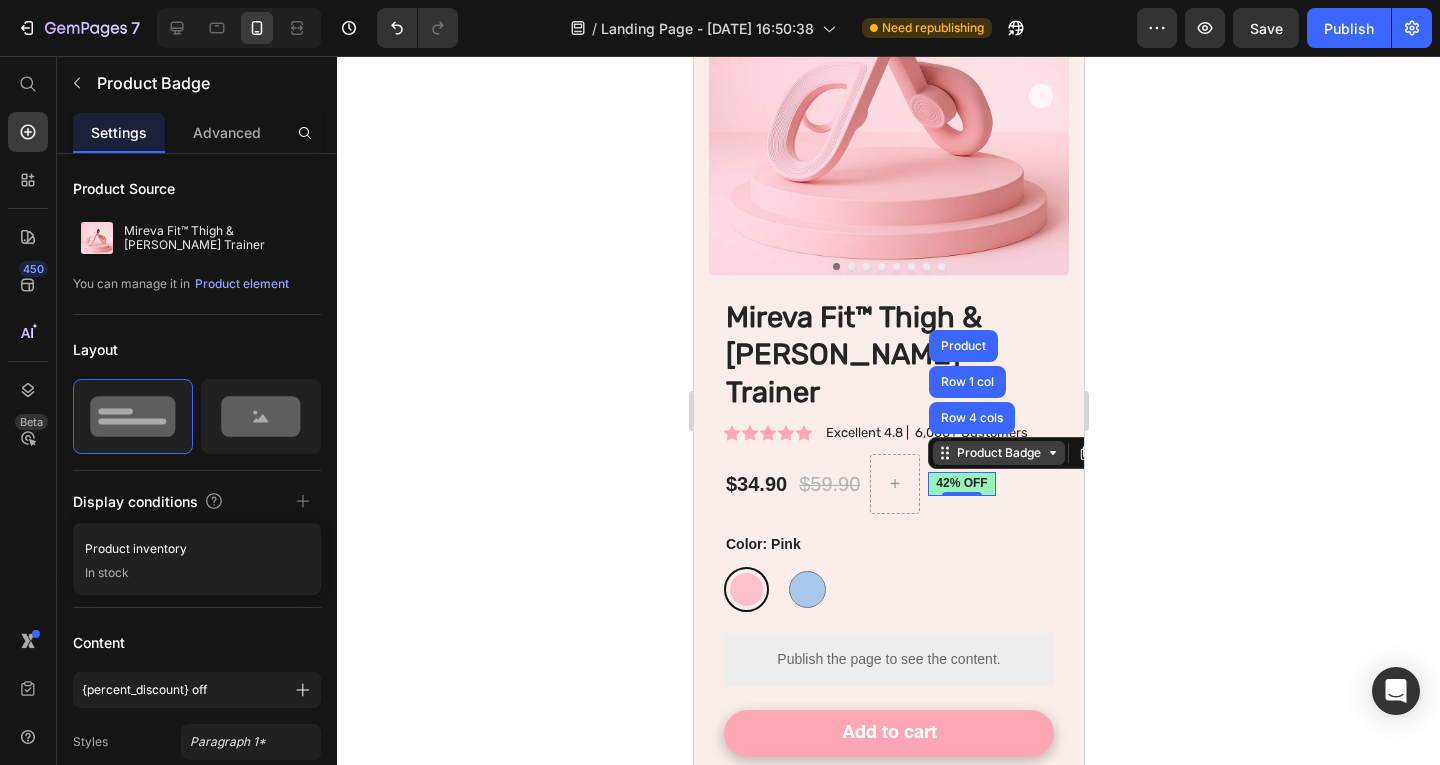 click on "Product Badge" at bounding box center [998, 453] 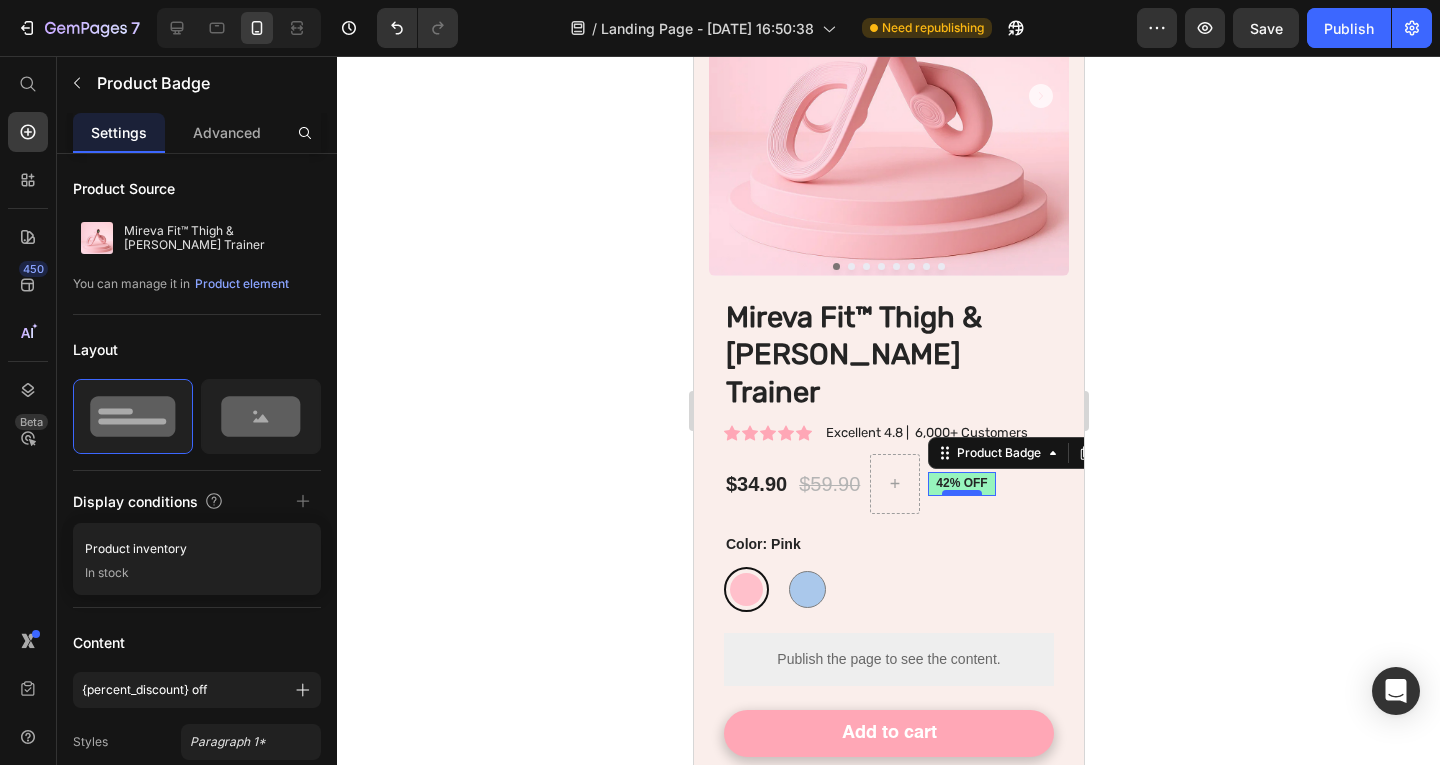 click at bounding box center [961, 493] 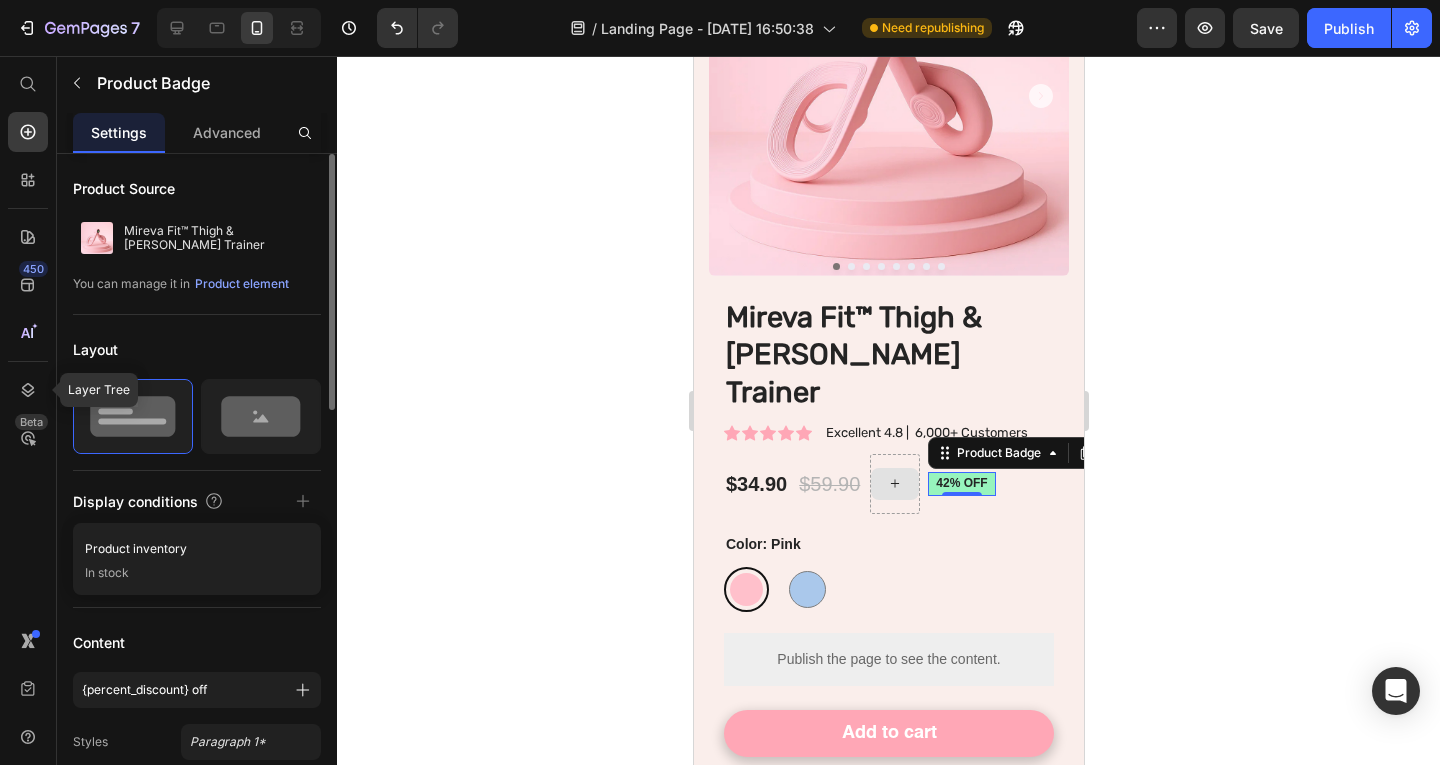 click 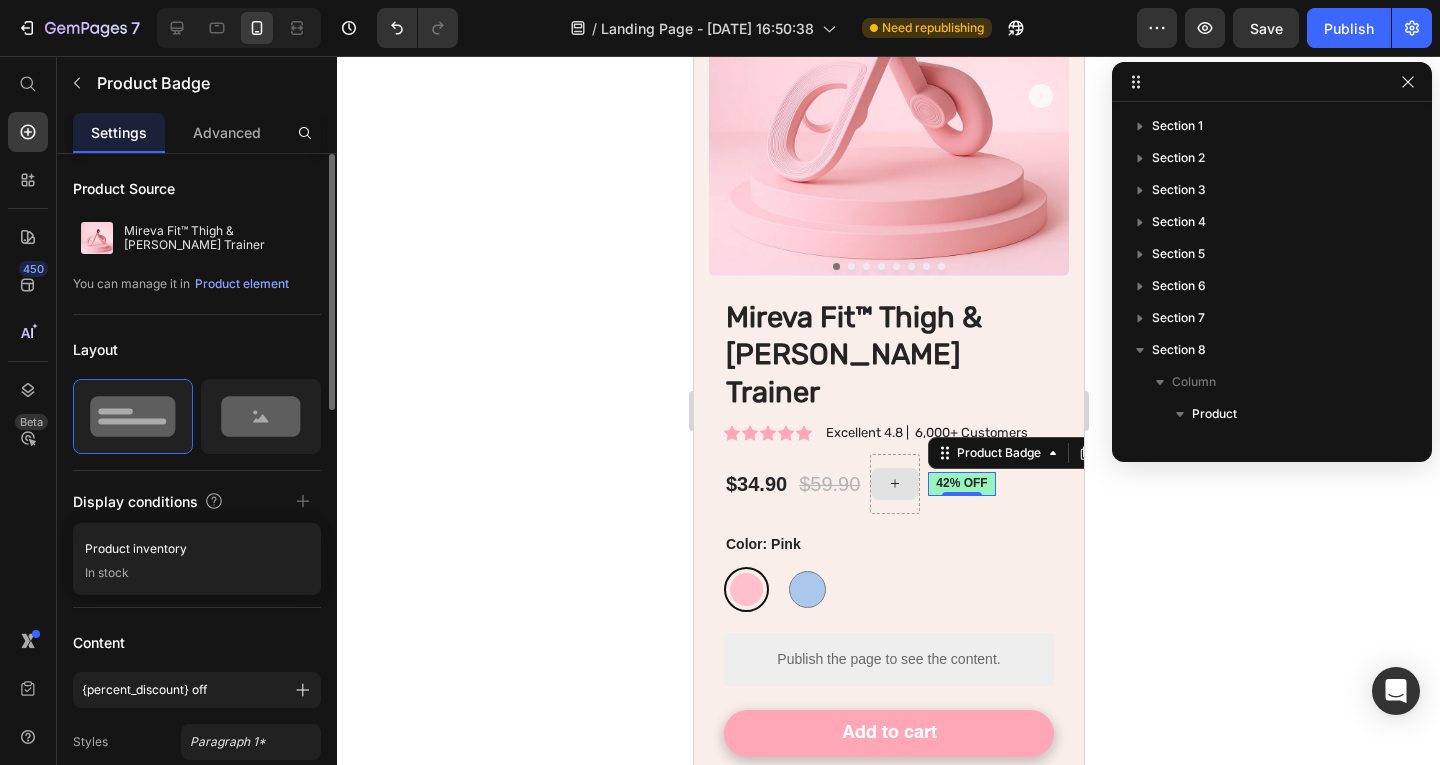 scroll, scrollTop: 666, scrollLeft: 0, axis: vertical 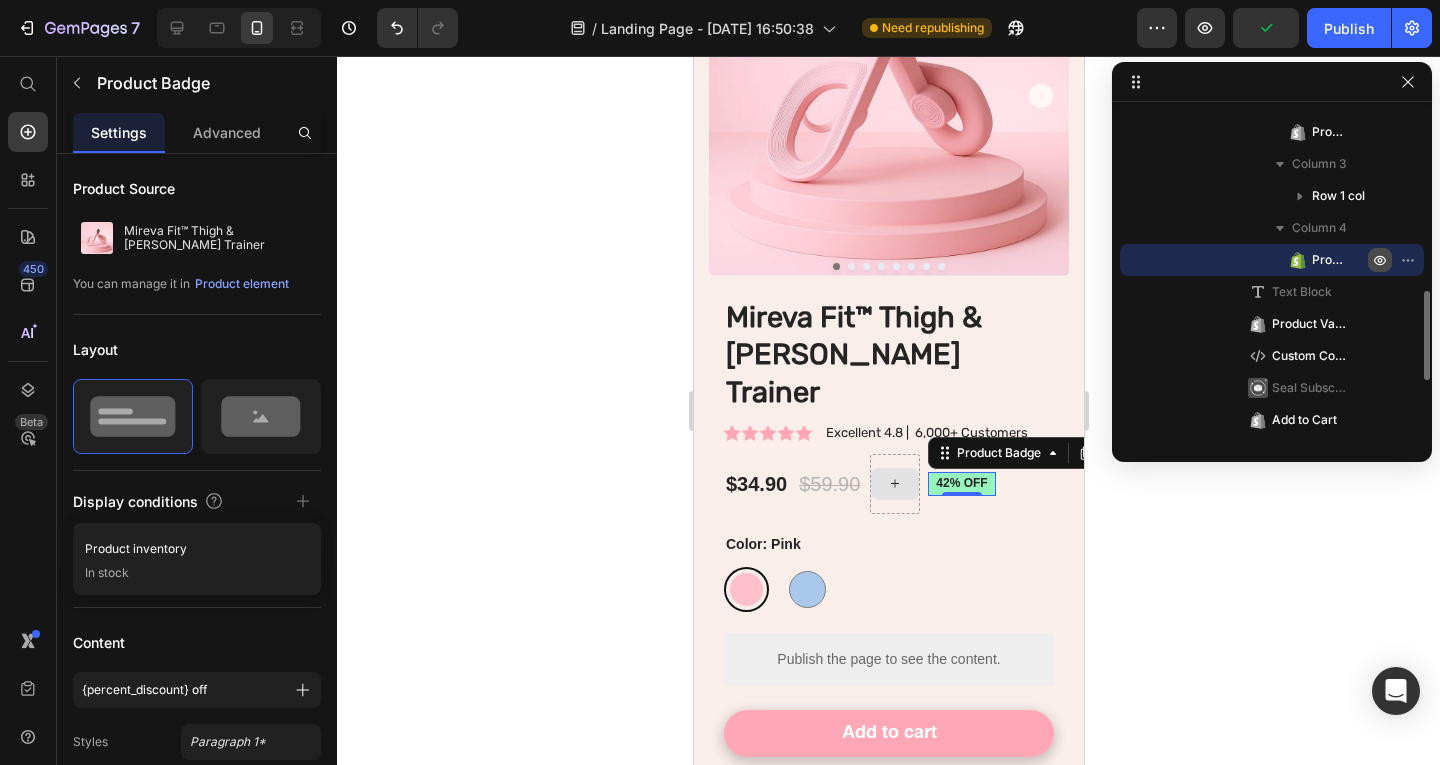 click at bounding box center [1380, 260] 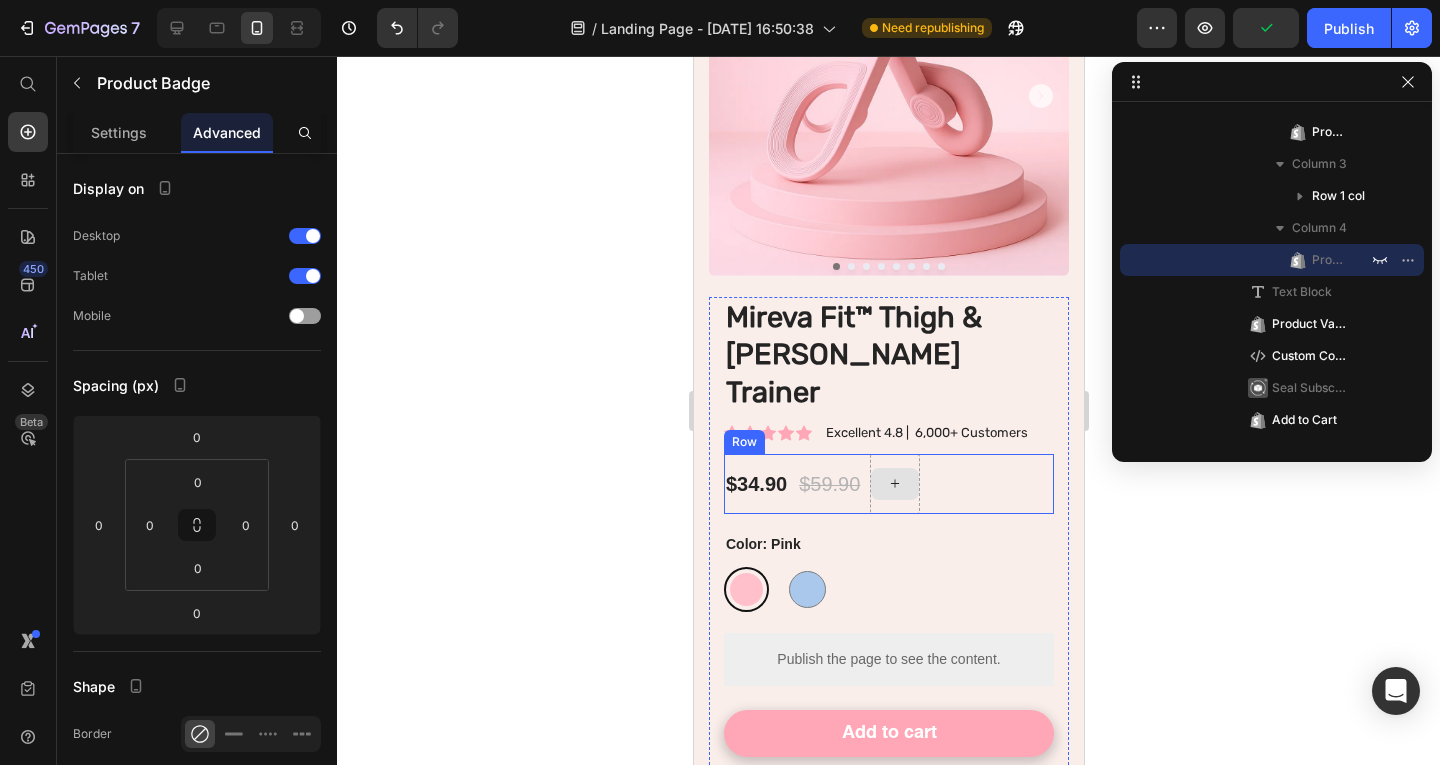 click at bounding box center (894, 484) 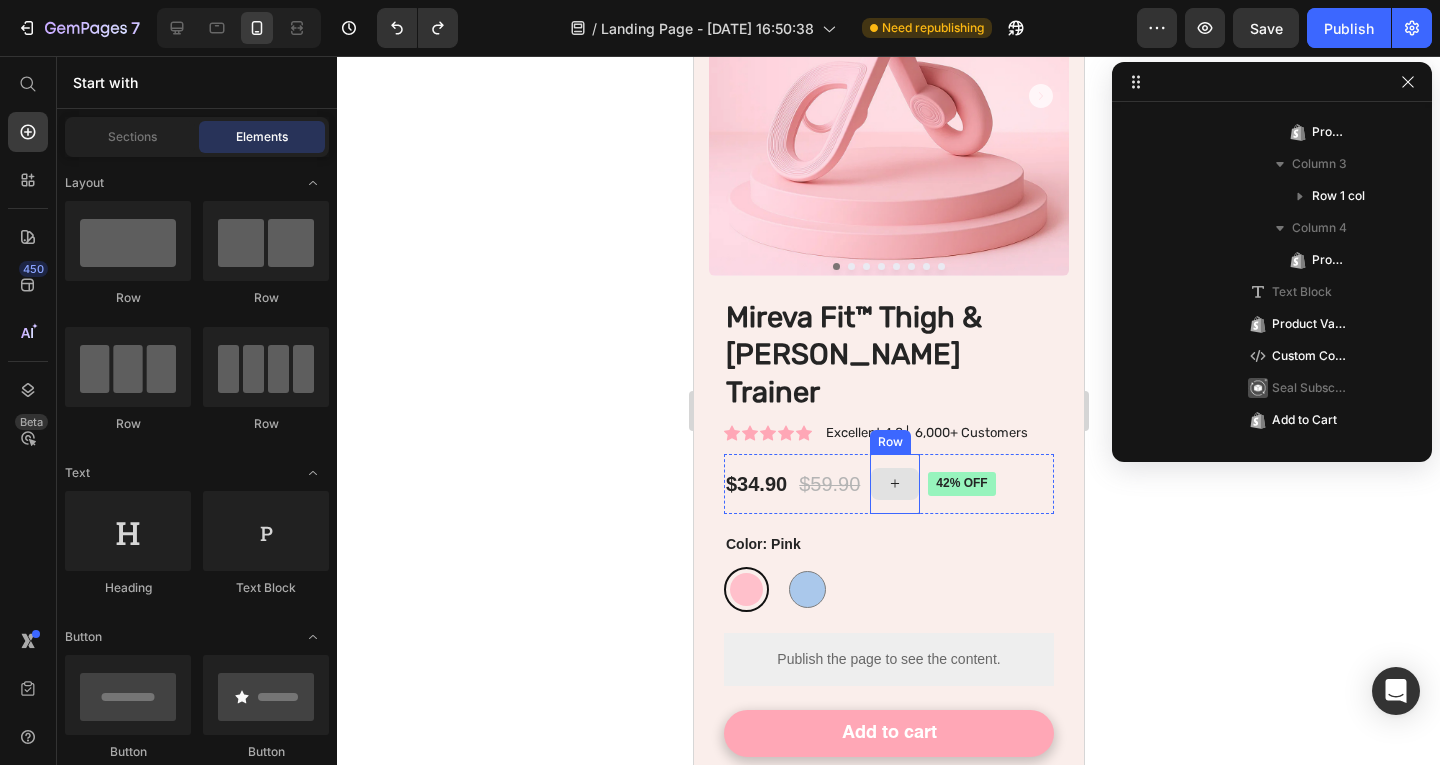 click at bounding box center (894, 484) 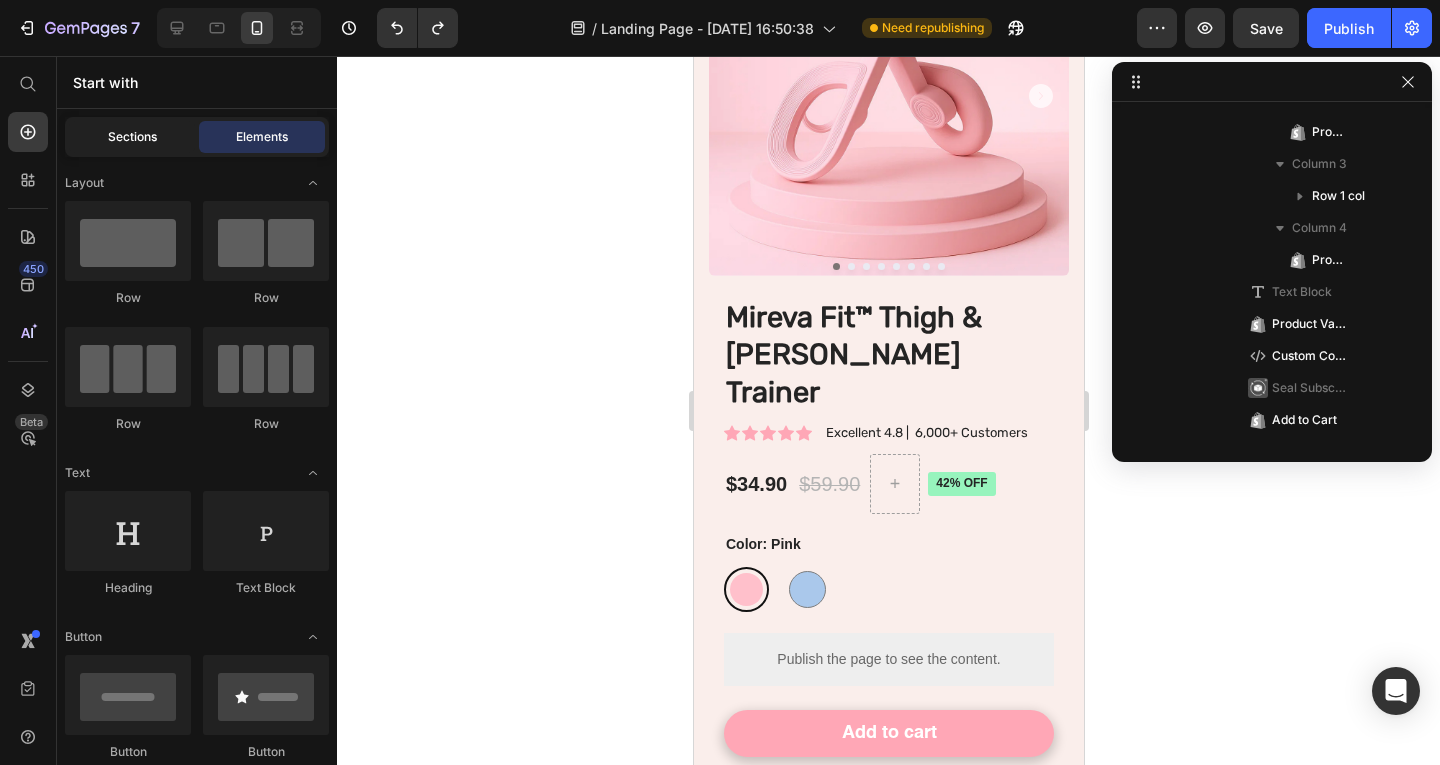 click on "Sections" 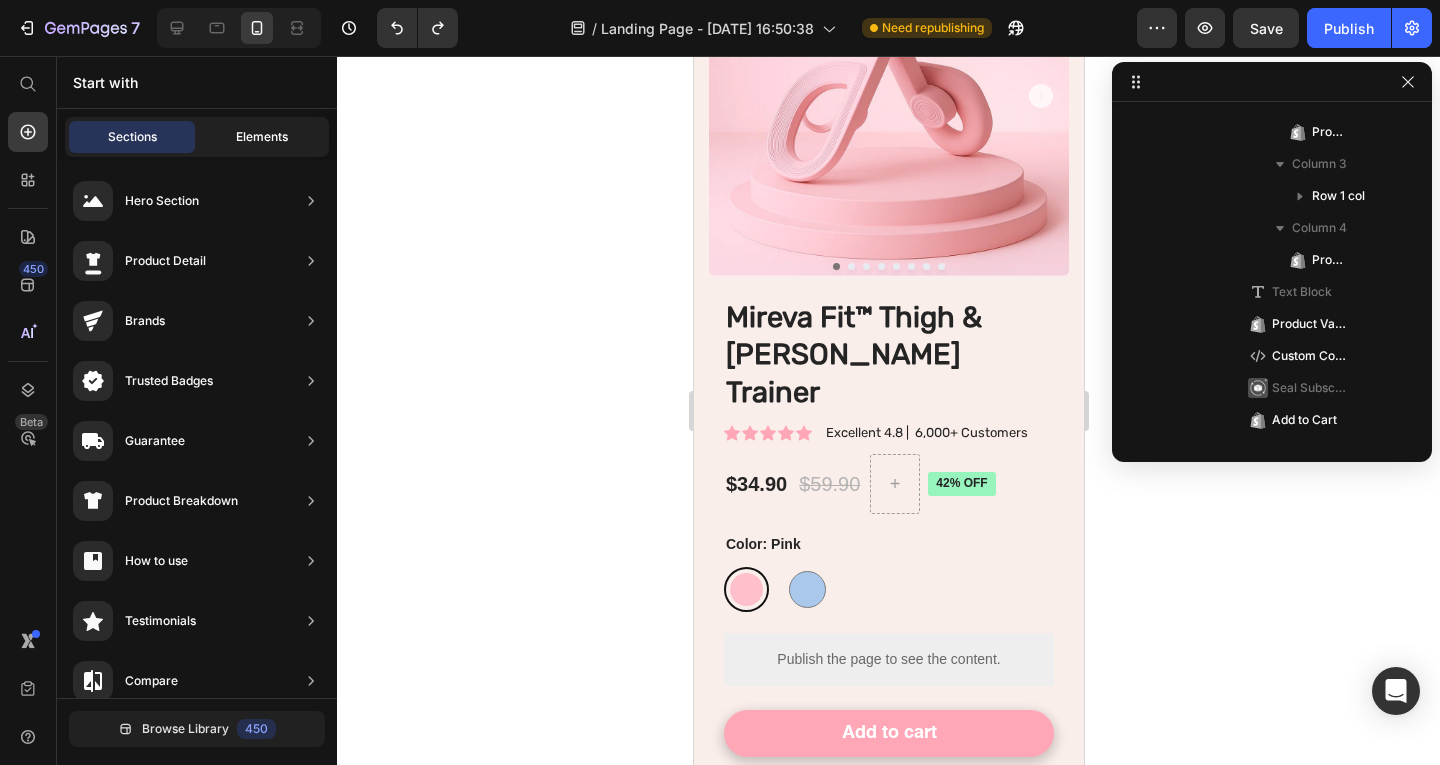 click on "Elements" 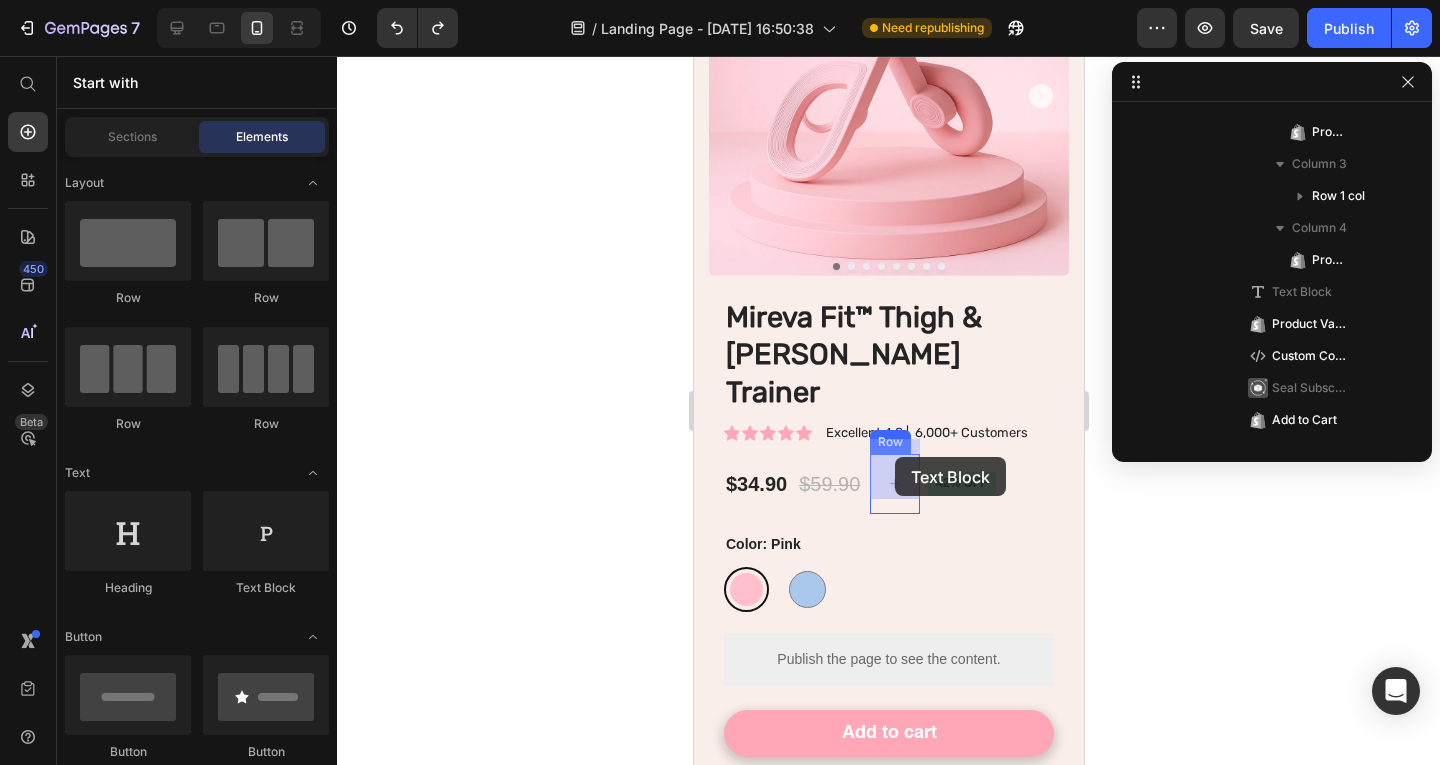 drag, startPoint x: 1370, startPoint y: 617, endPoint x: 894, endPoint y: 457, distance: 502.1713 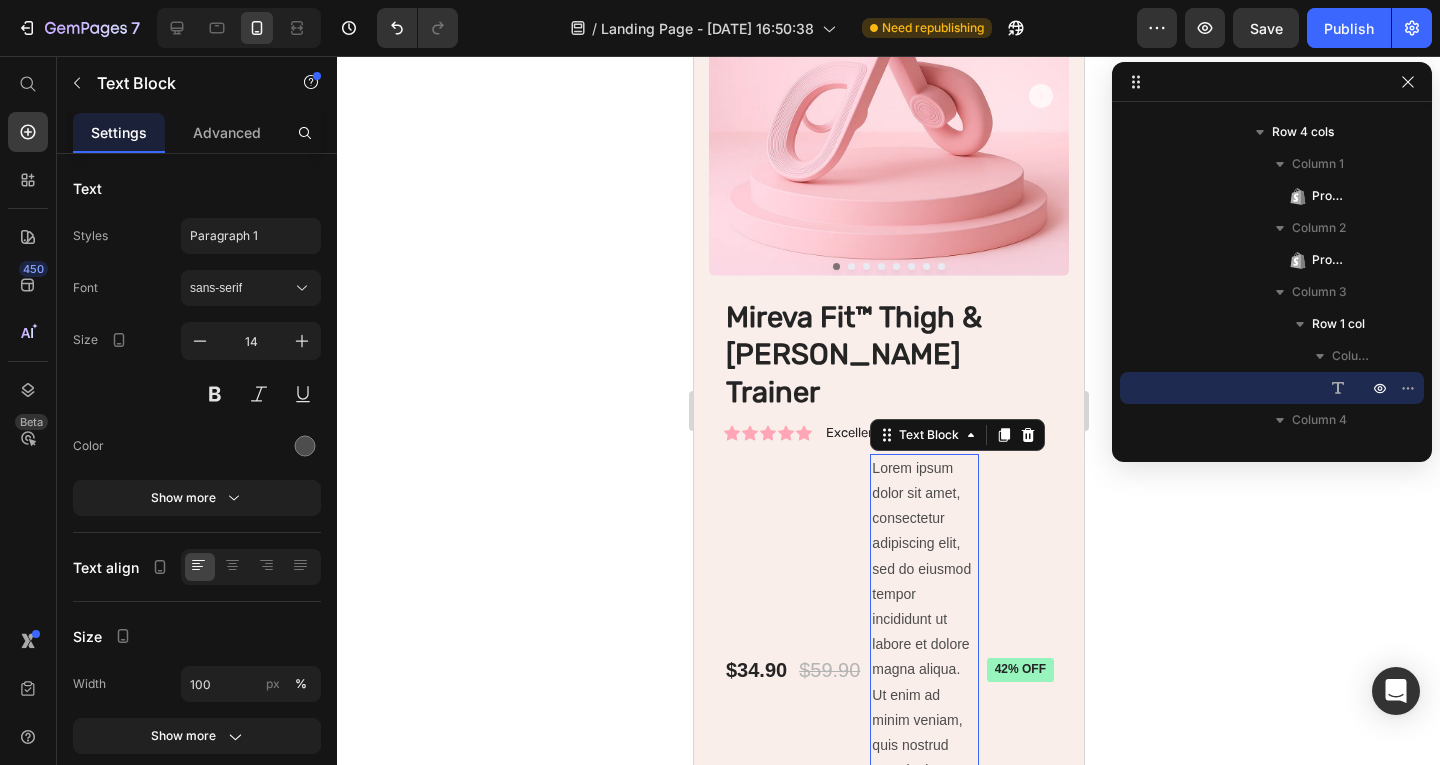 click on "Lorem ipsum dolor sit amet, consectetur adipiscing elit, sed do eiusmod tempor incididunt ut labore et dolore magna aliqua. Ut enim ad minim veniam, quis nostrud exercitation ullamco laboris nisi ut aliquip ex ea commodo consequat." at bounding box center (923, 670) 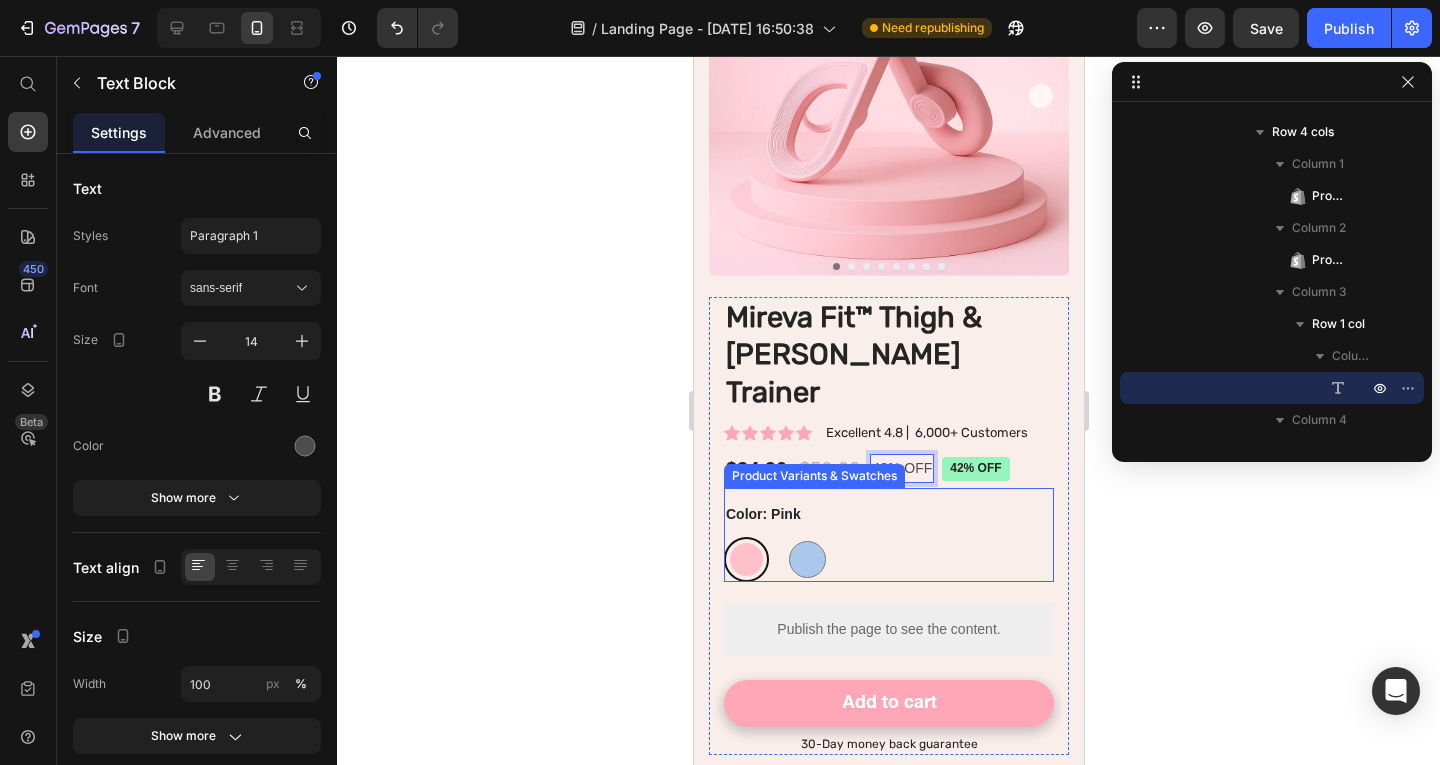 scroll, scrollTop: 7989, scrollLeft: 0, axis: vertical 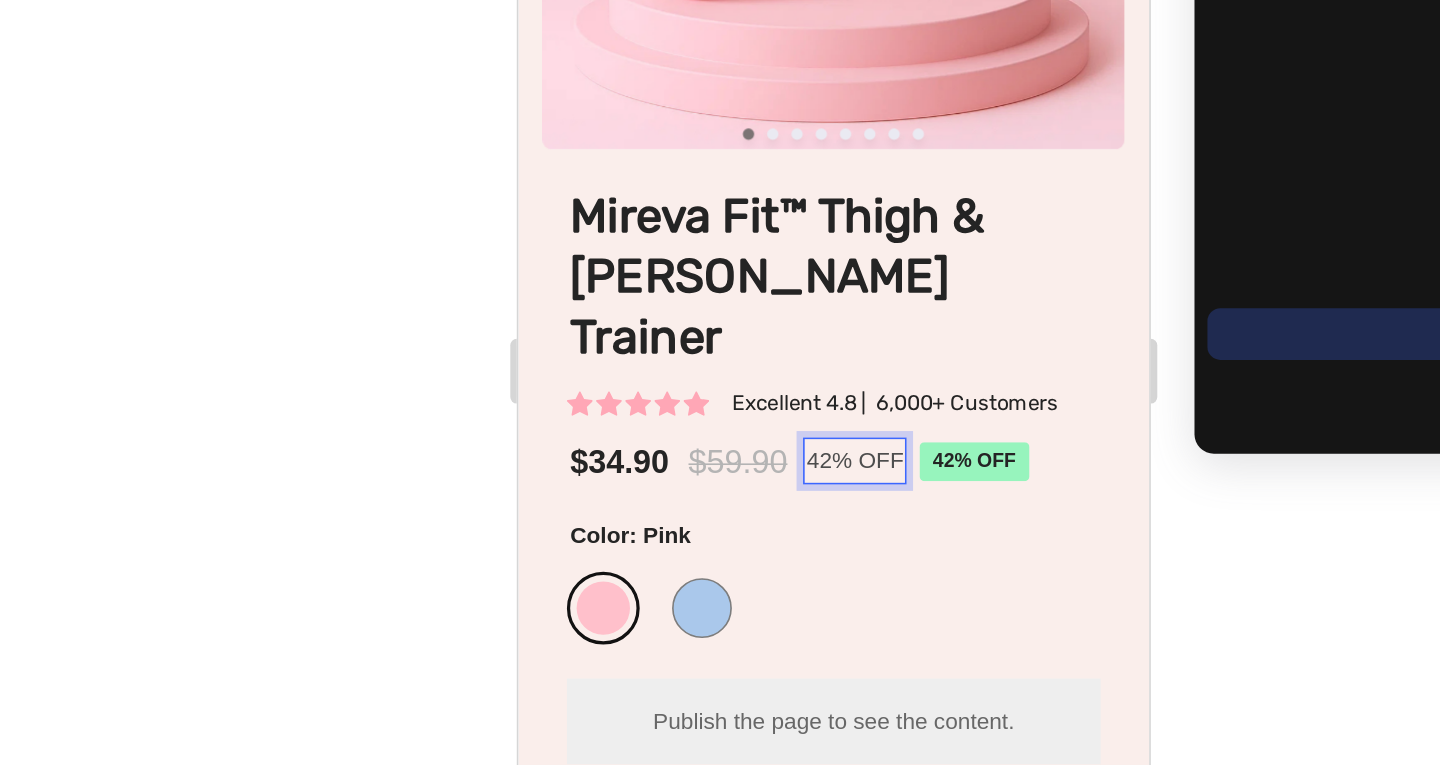 click on "42% OFF" at bounding box center [725, 208] 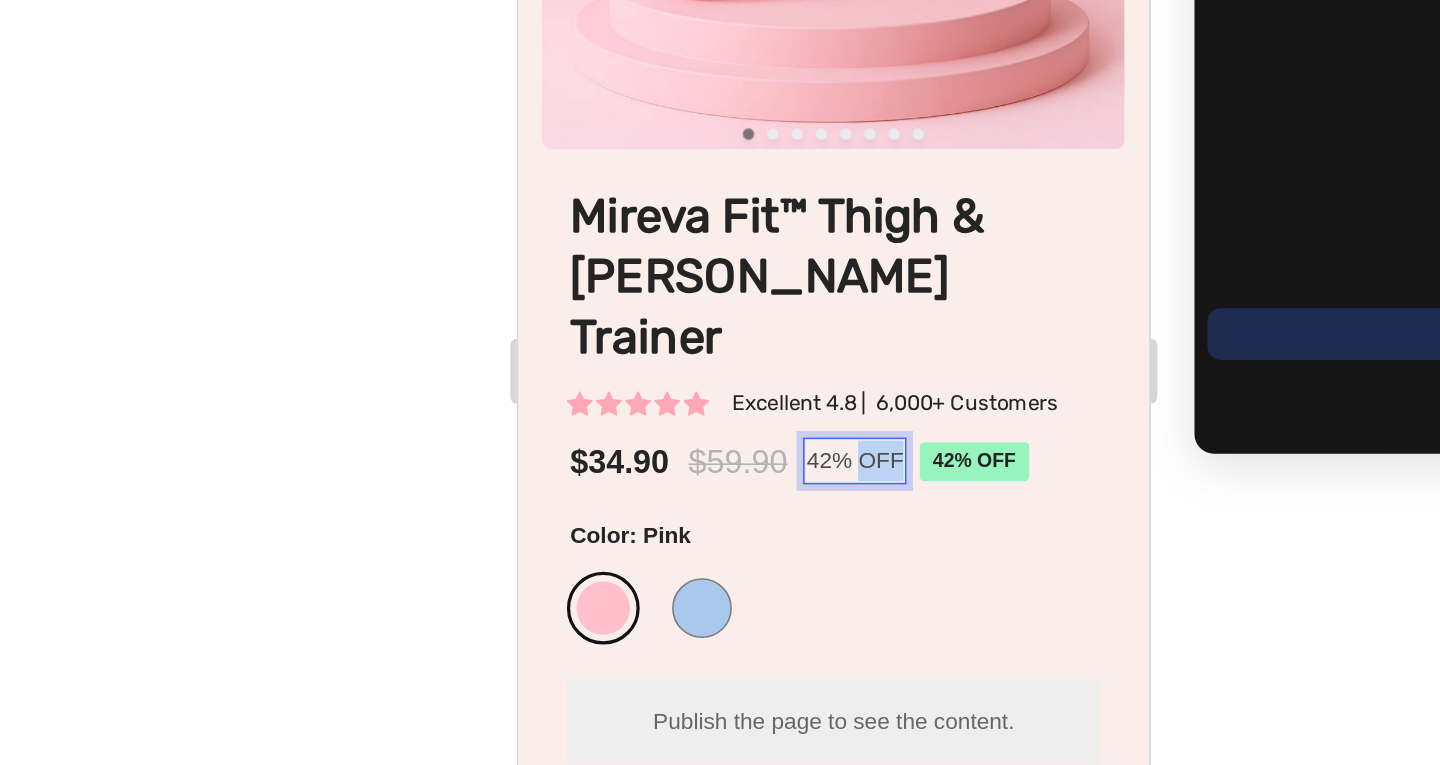 click on "42% OFF" at bounding box center (725, 208) 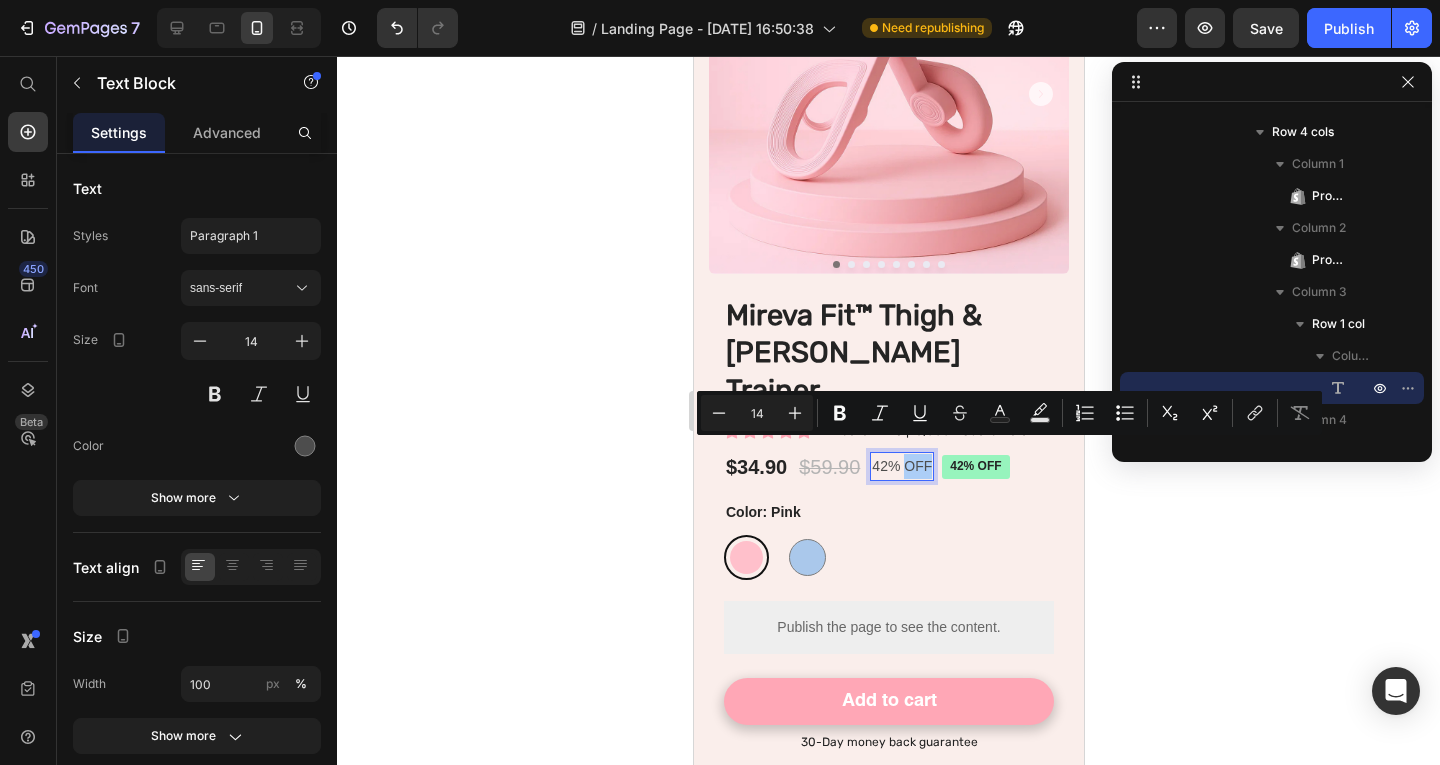 click on "Italic" at bounding box center (880, 413) 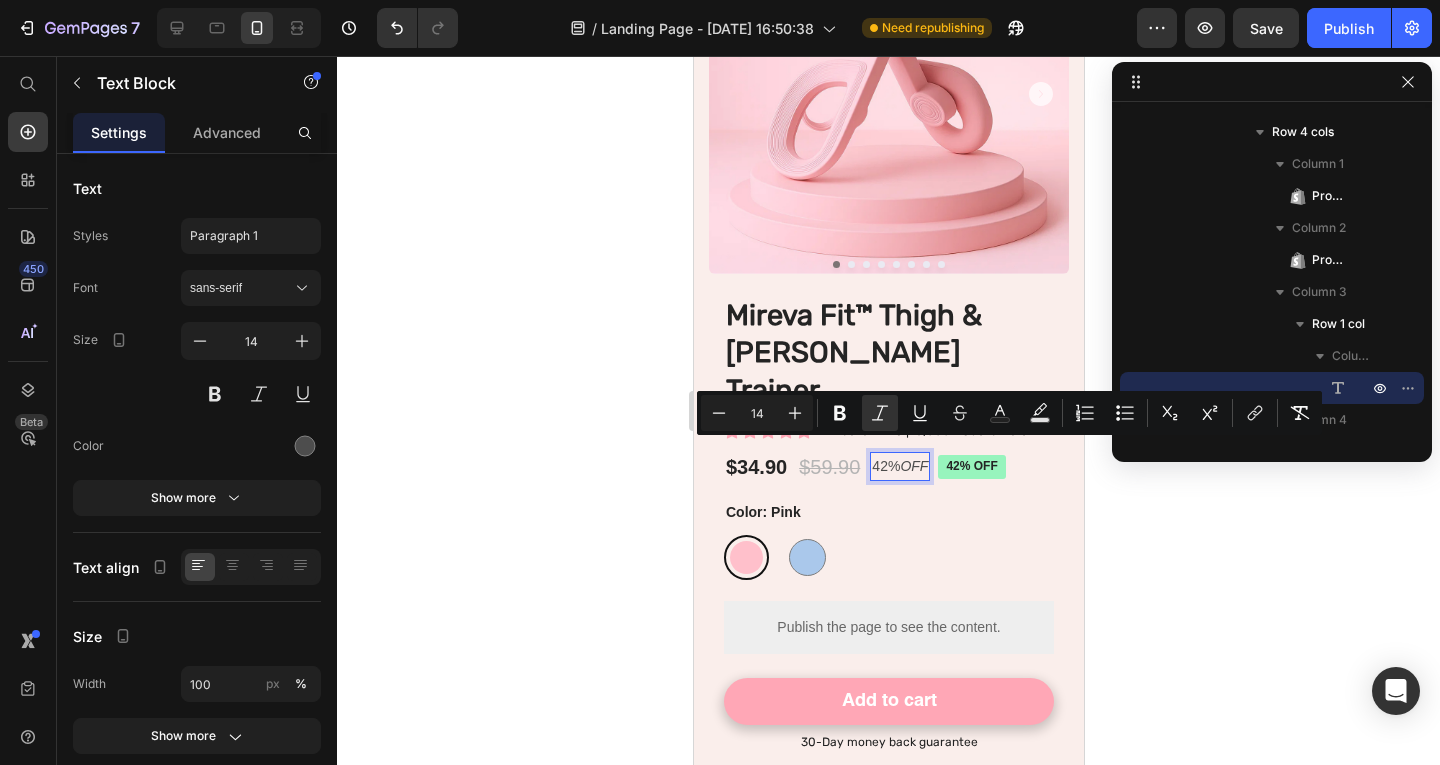 click on "42%  OFF" at bounding box center [899, 466] 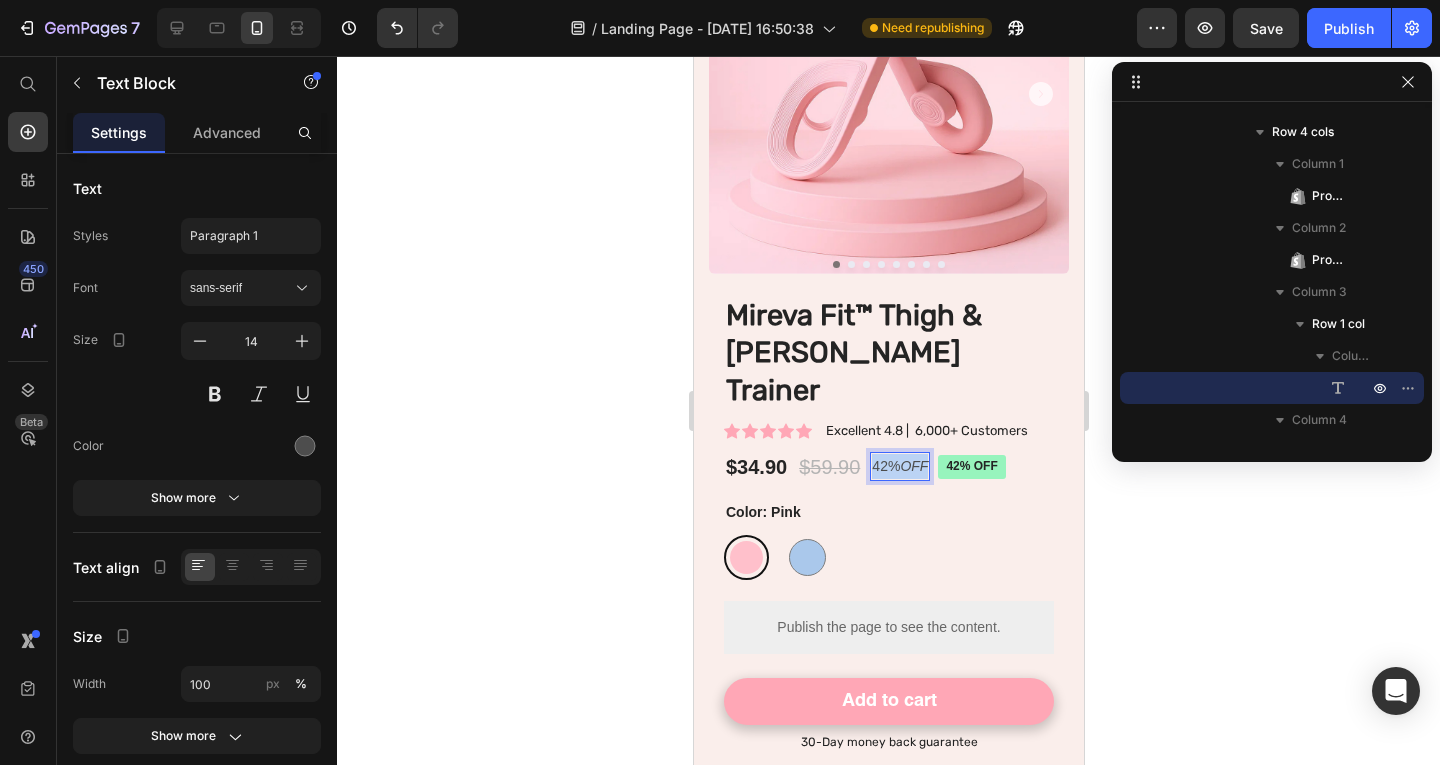 click on "42%  OFF" at bounding box center [899, 466] 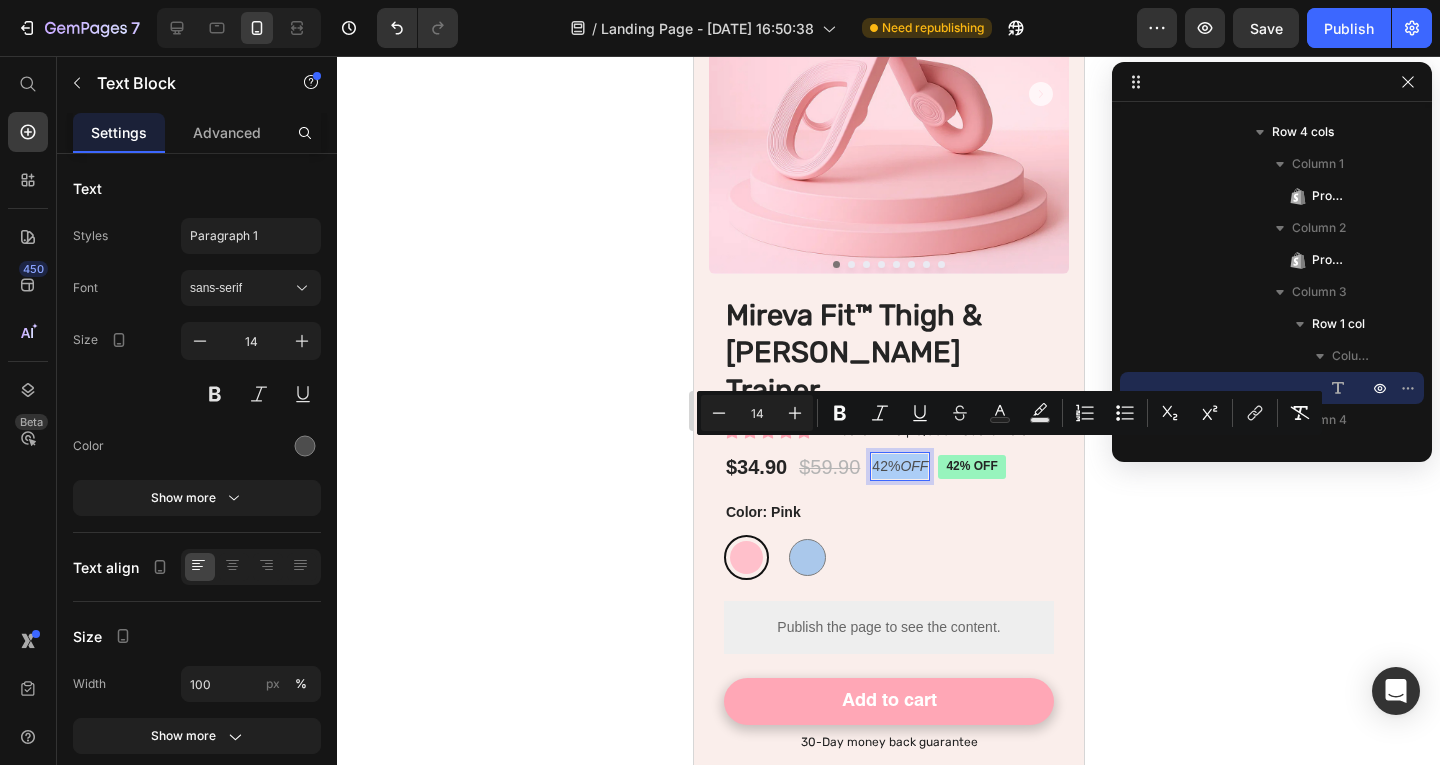 click on "14" at bounding box center (757, 413) 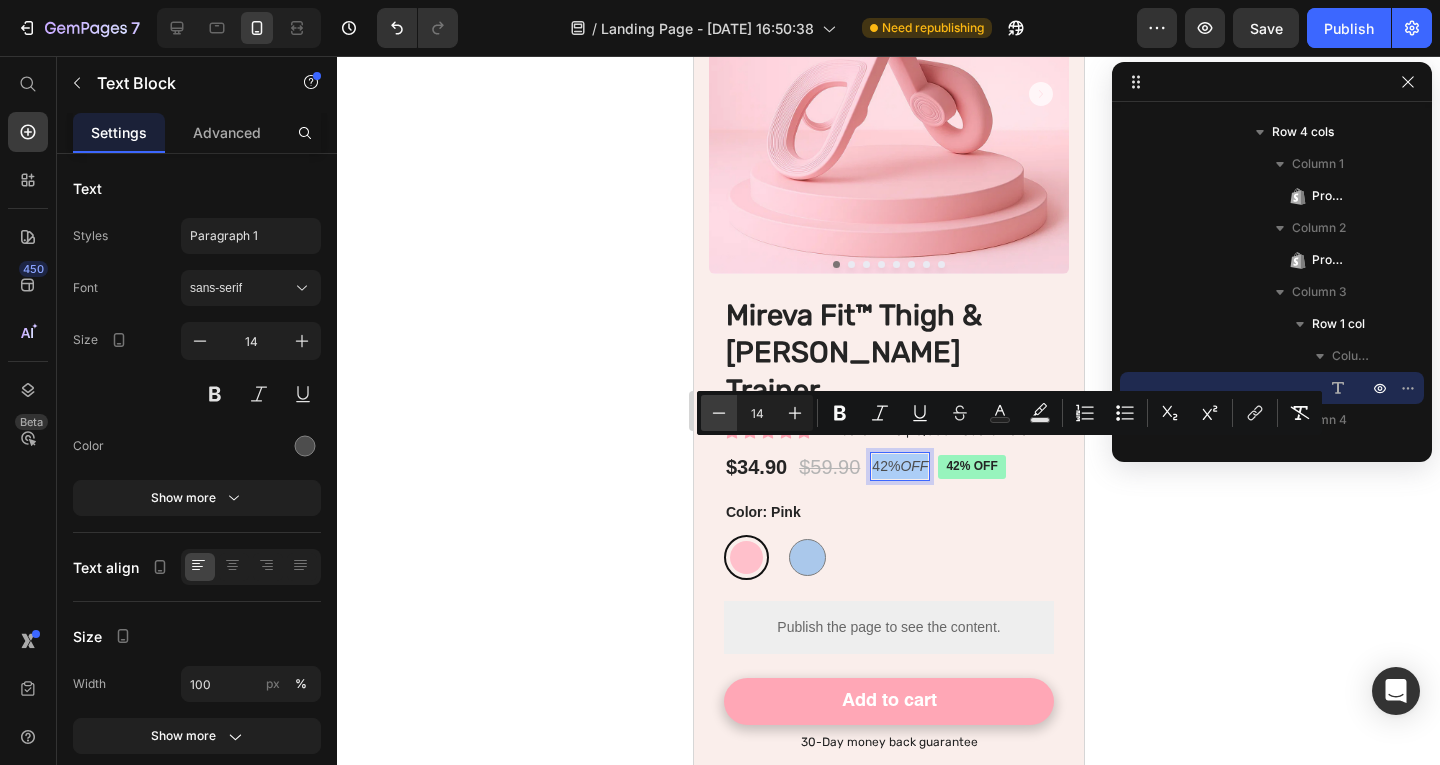 click on "Minus" at bounding box center (719, 413) 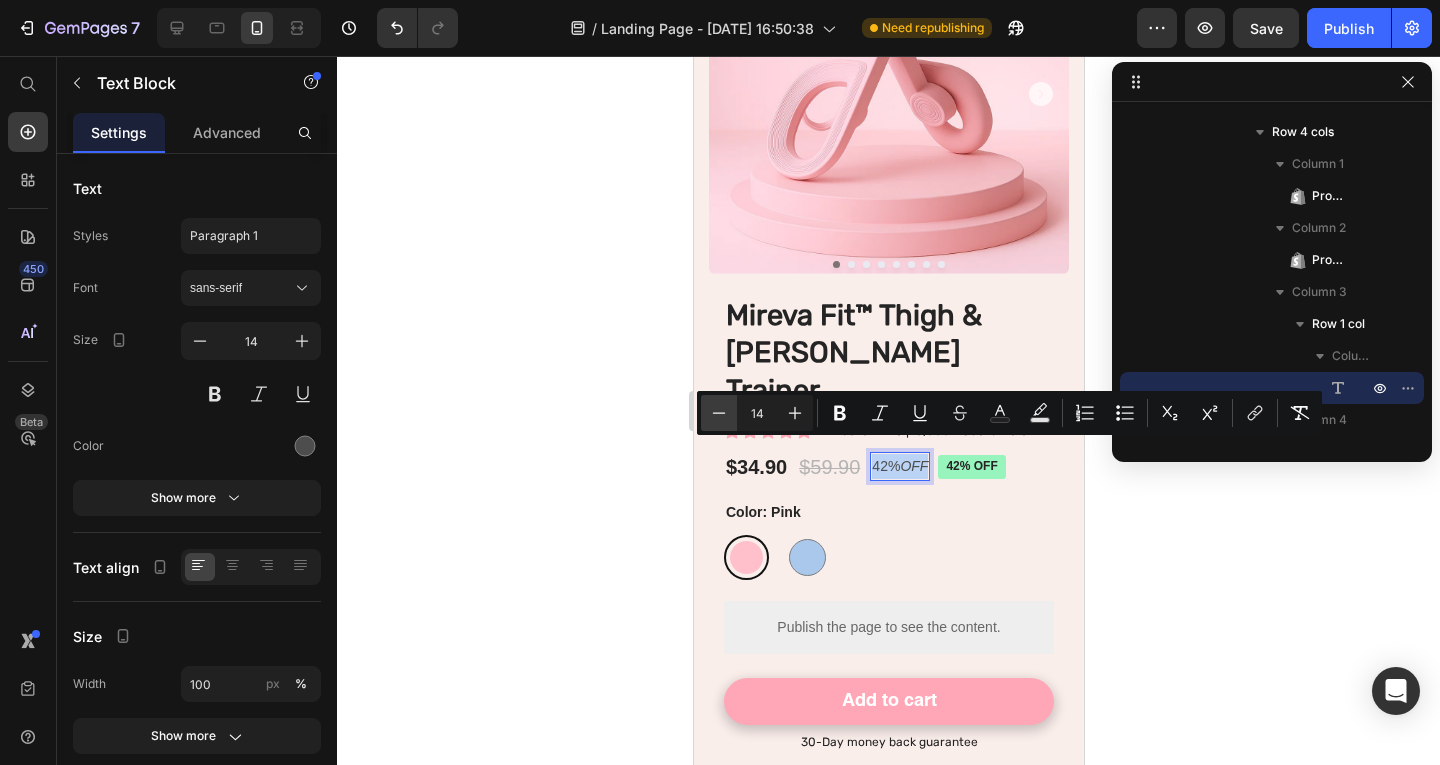 type on "13" 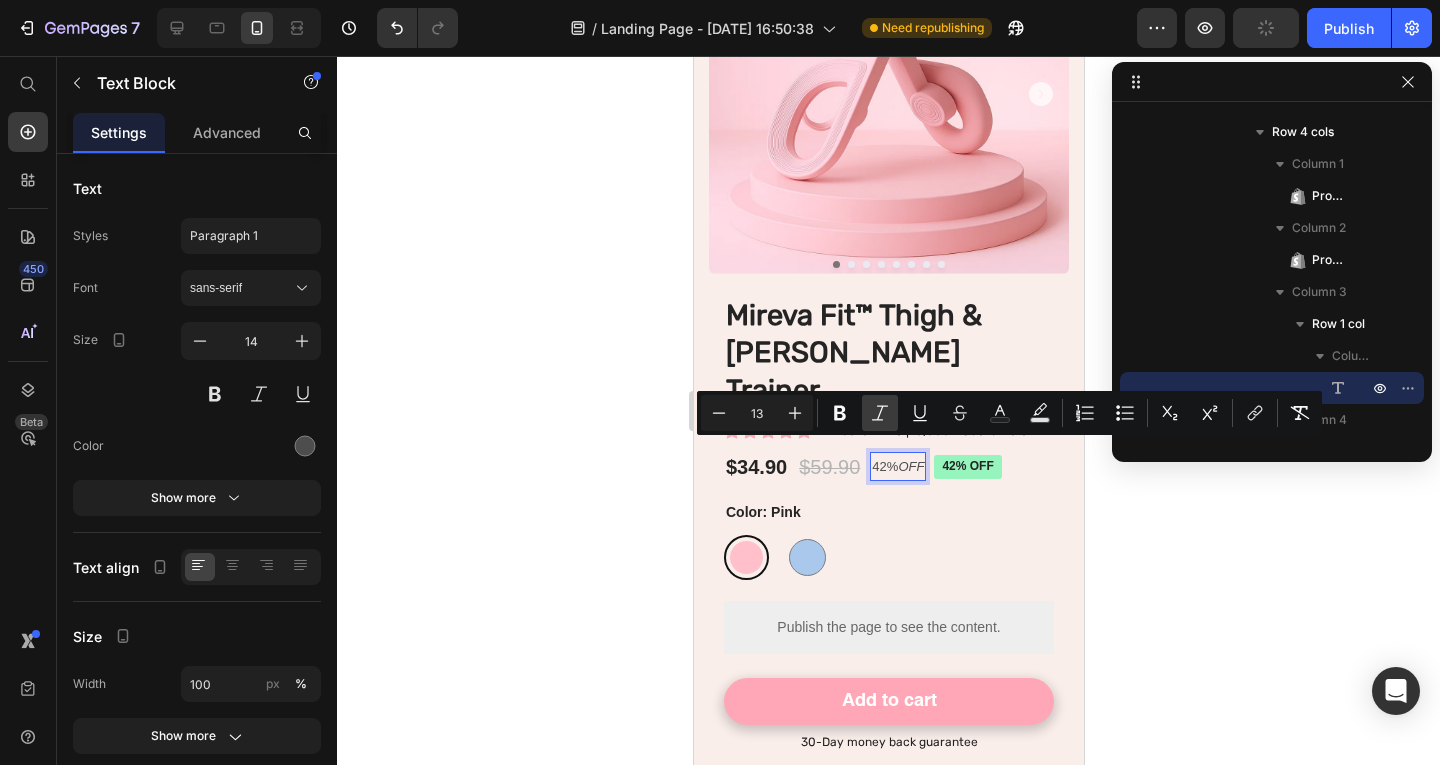 click on "Italic" at bounding box center (880, 413) 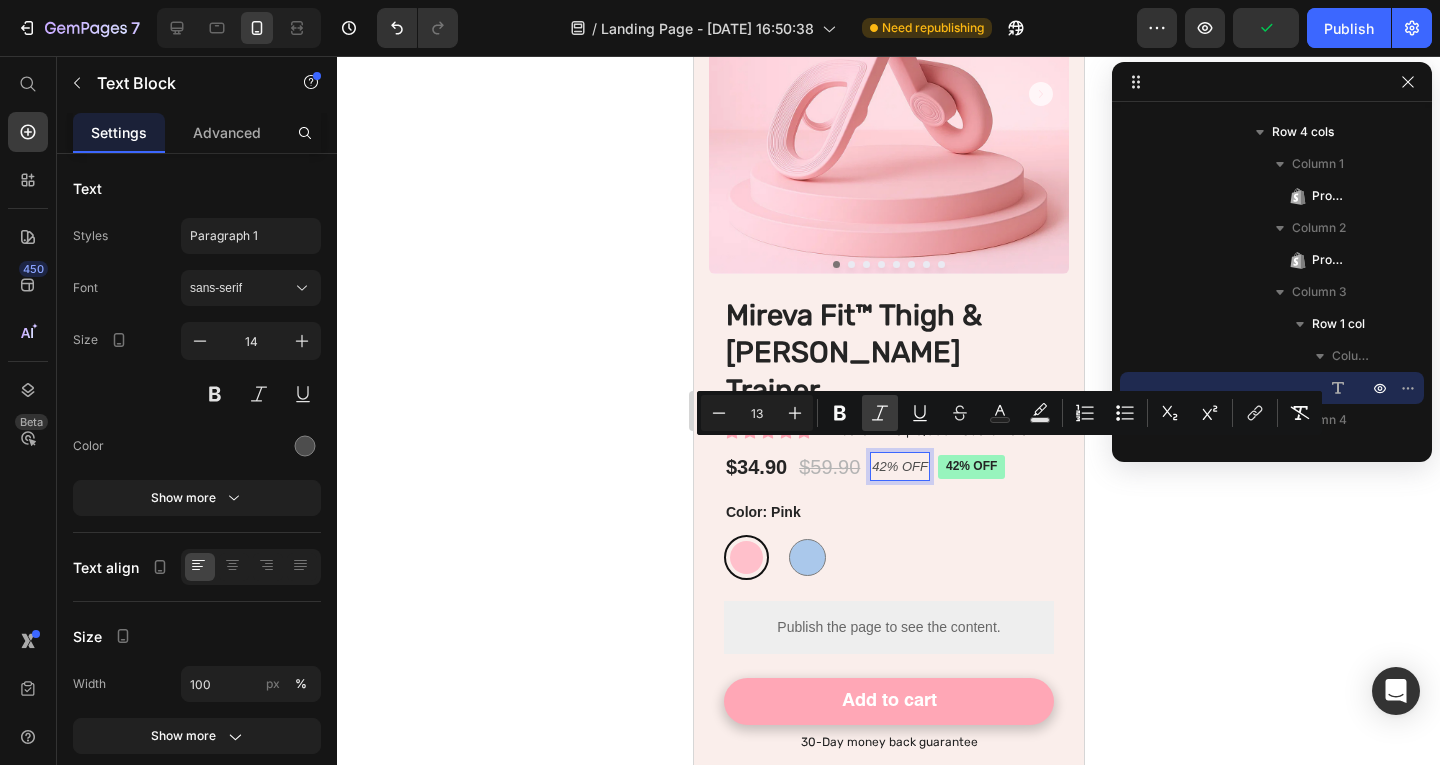 click 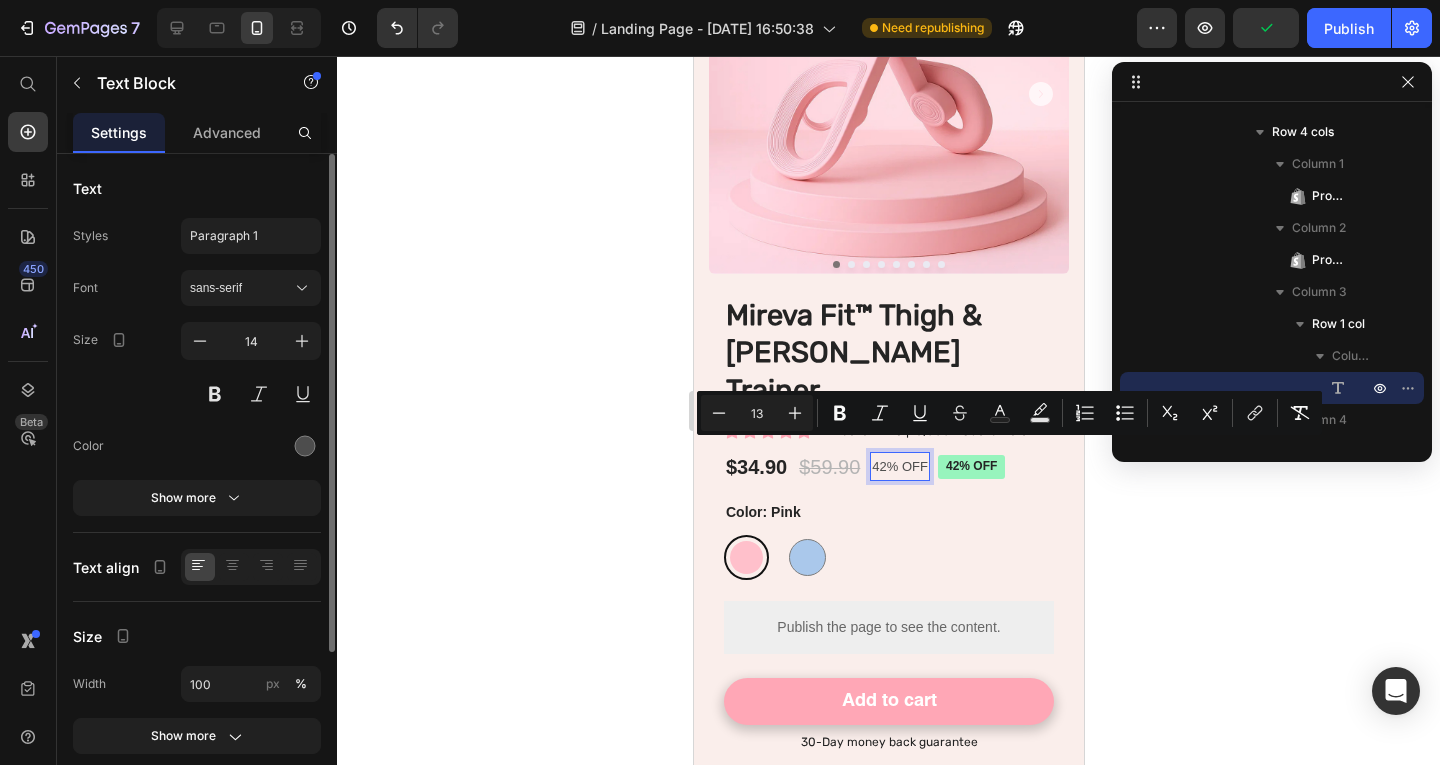 click on "Styles Paragraph 1 Font sans-serif Size 14 Color Show more" 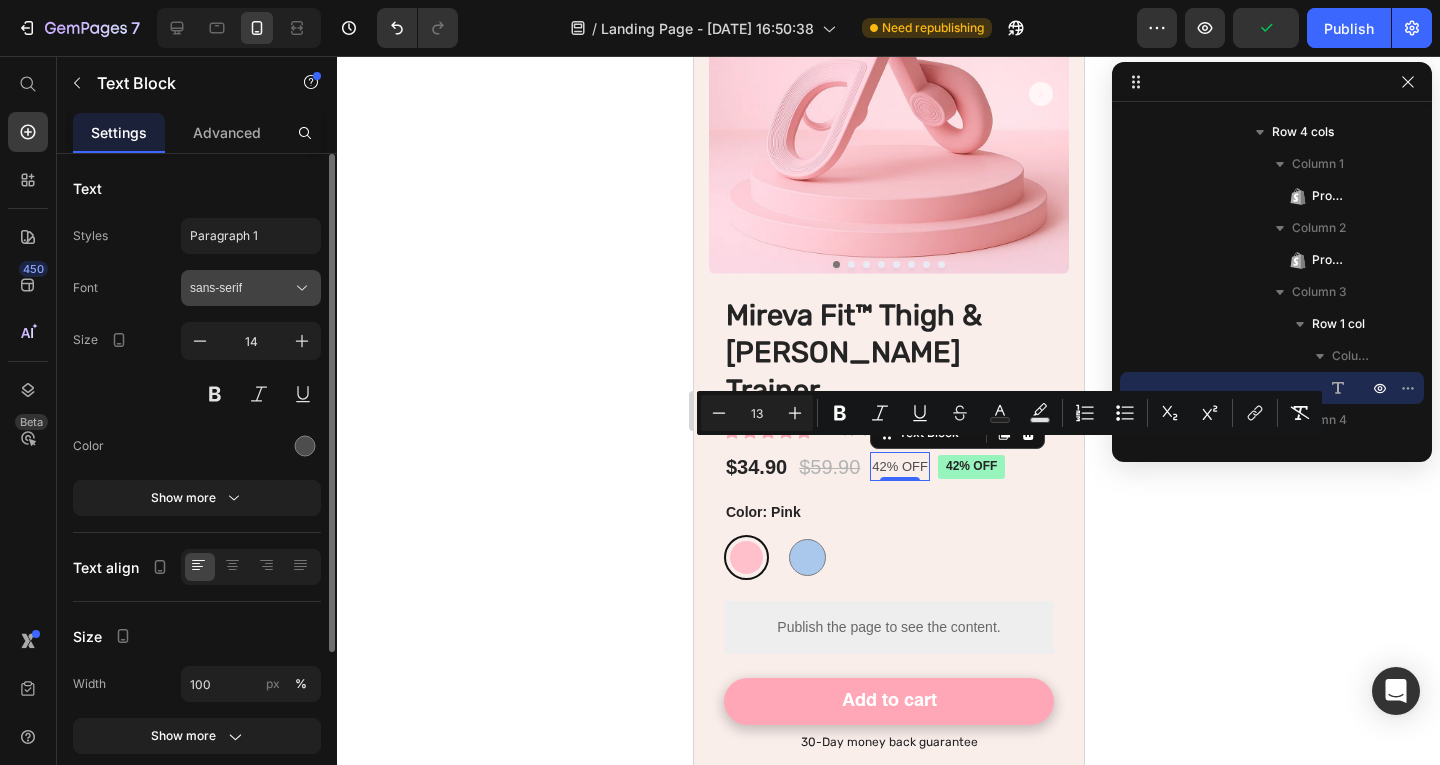 click on "sans-serif" at bounding box center [251, 288] 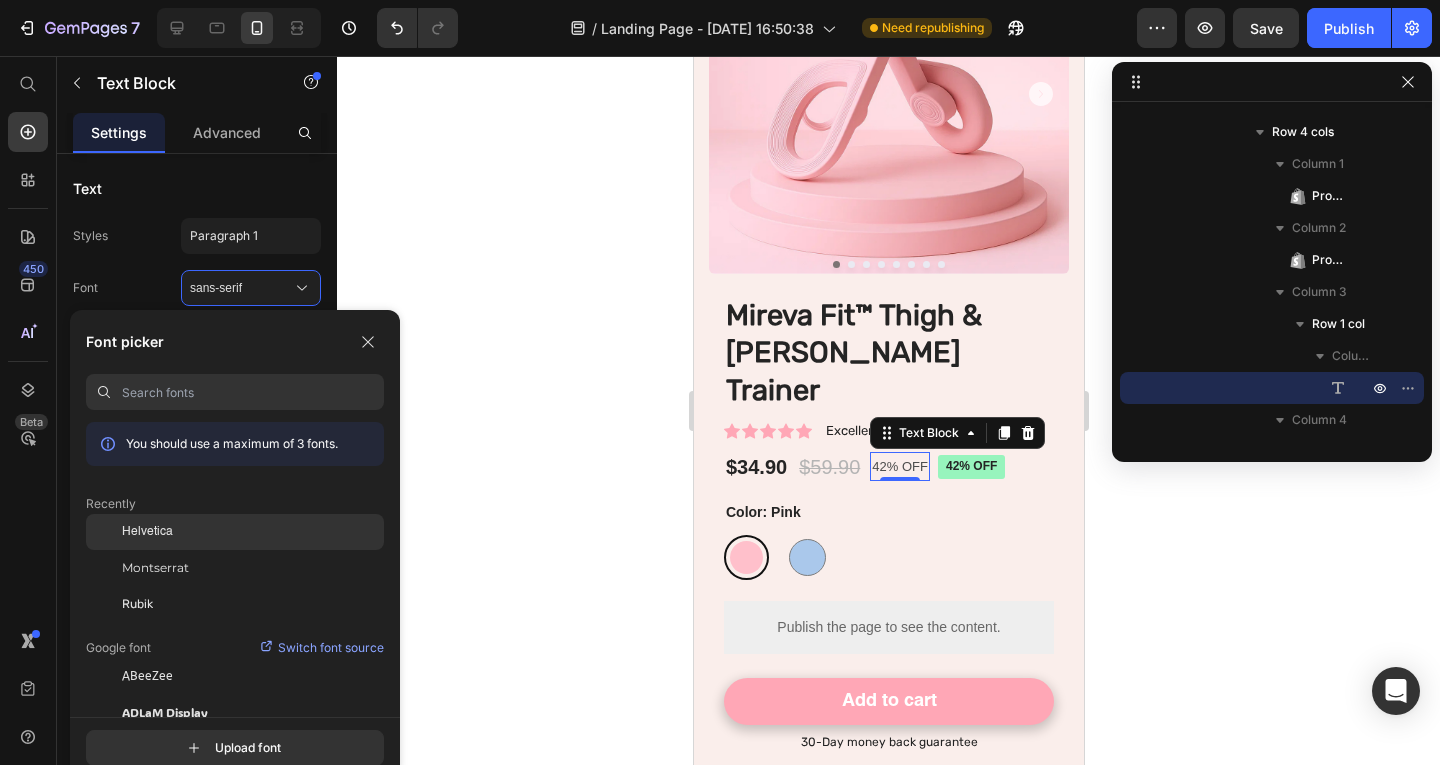 click on "Helvetica" 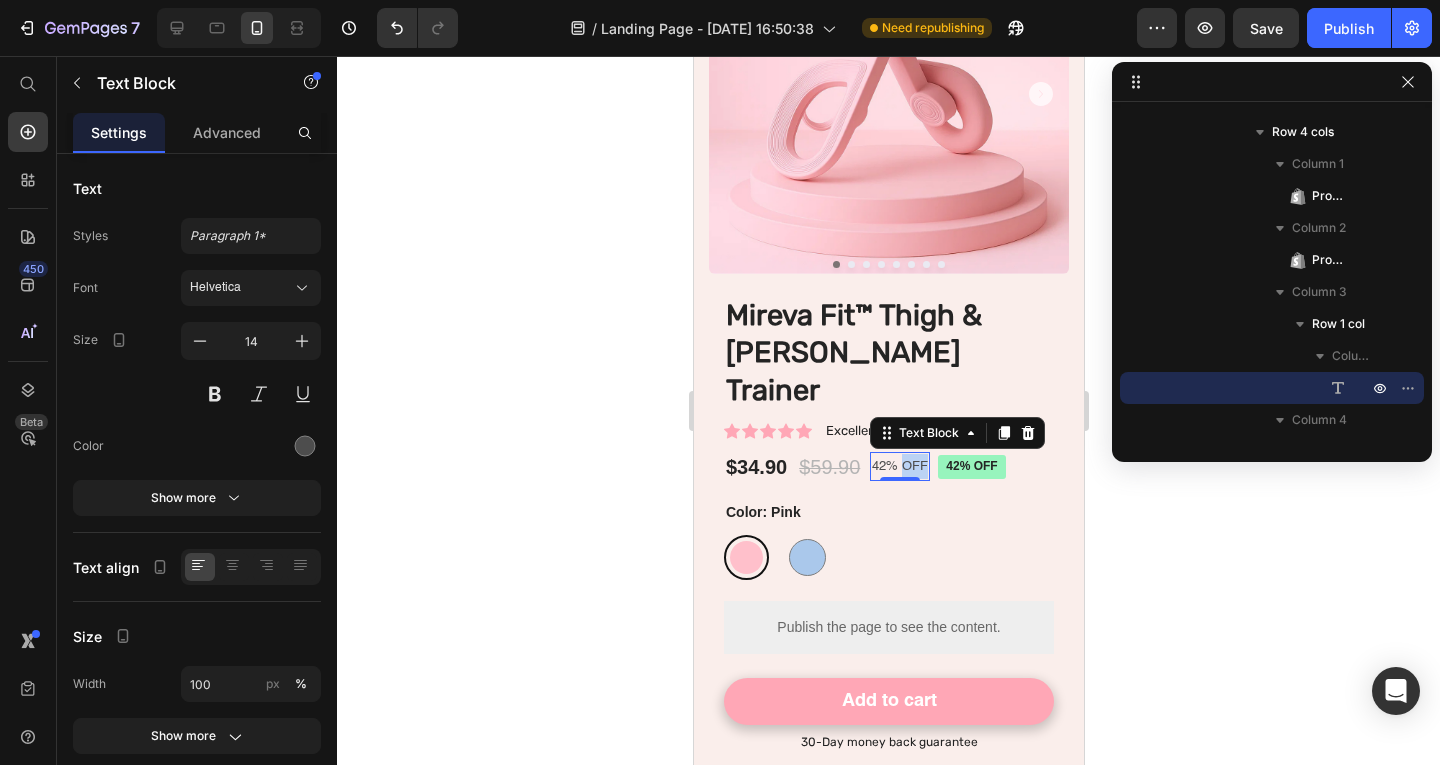 click on "42% OFF" at bounding box center [899, 466] 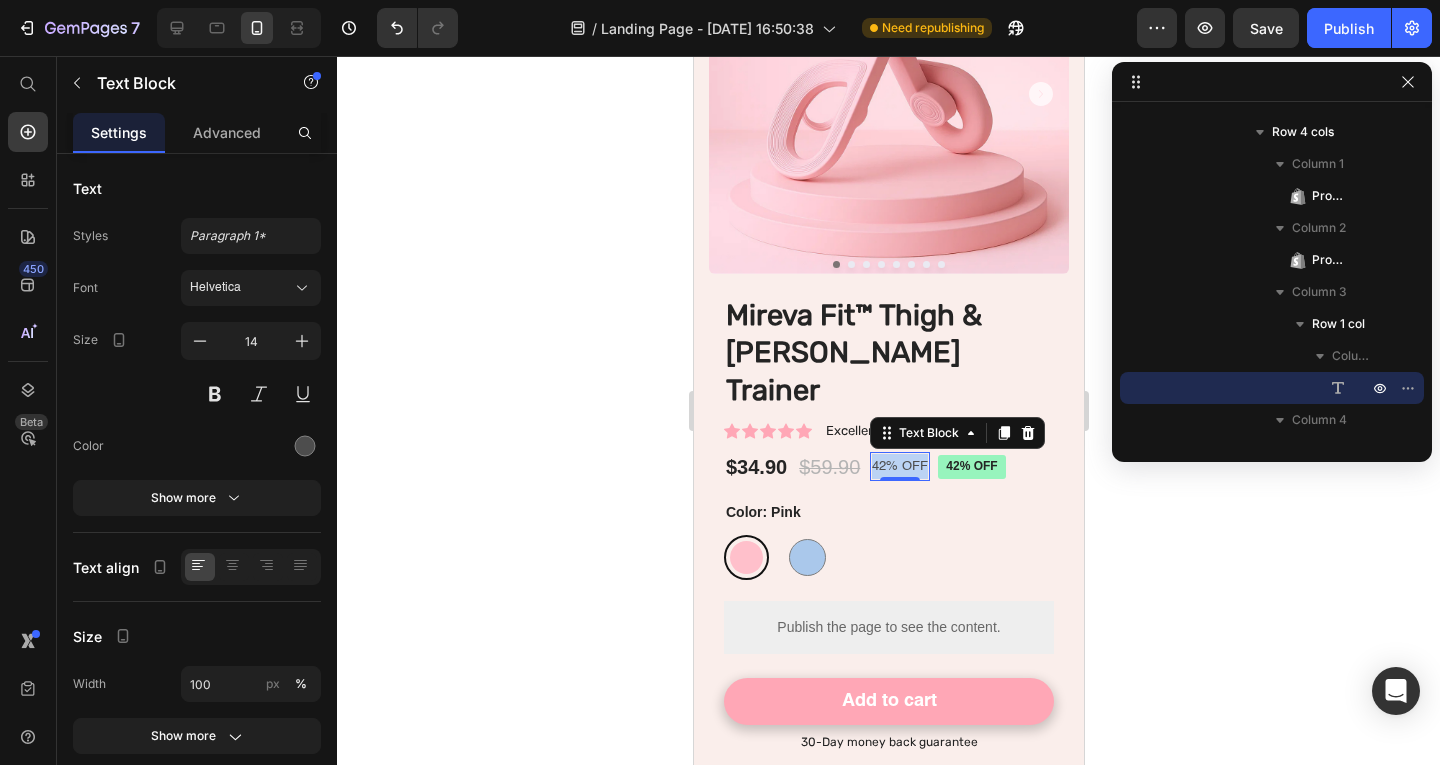 click on "42% OFF" at bounding box center [899, 466] 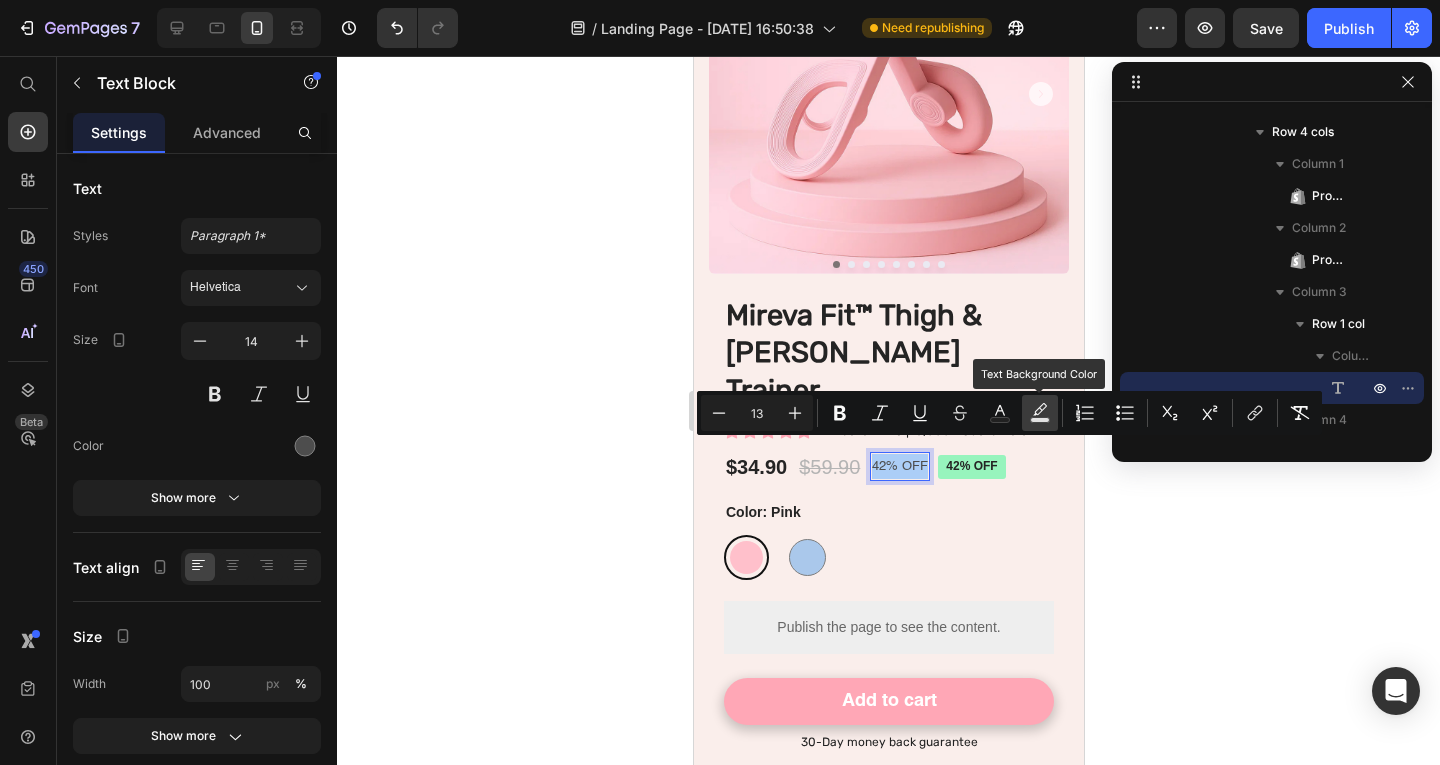 click 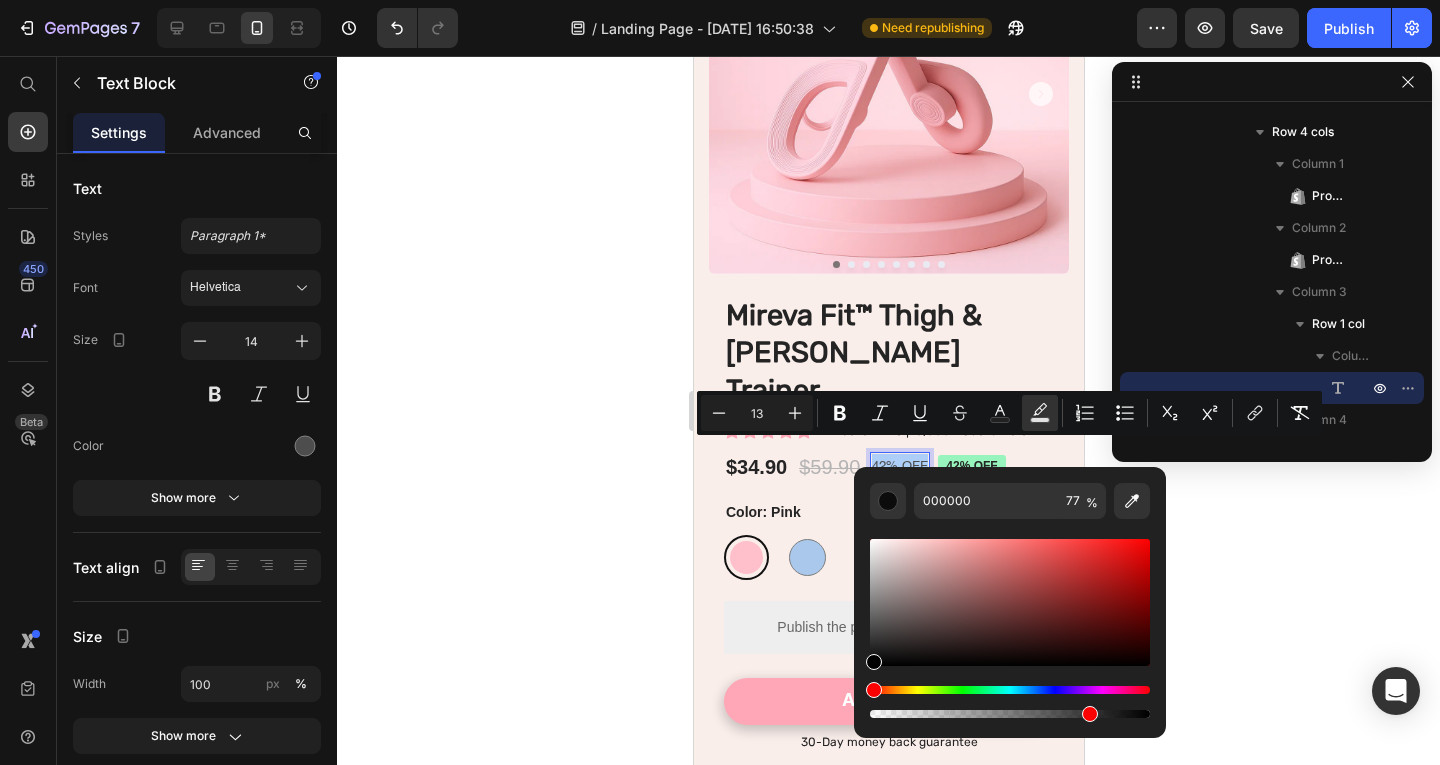 click at bounding box center (1010, 602) 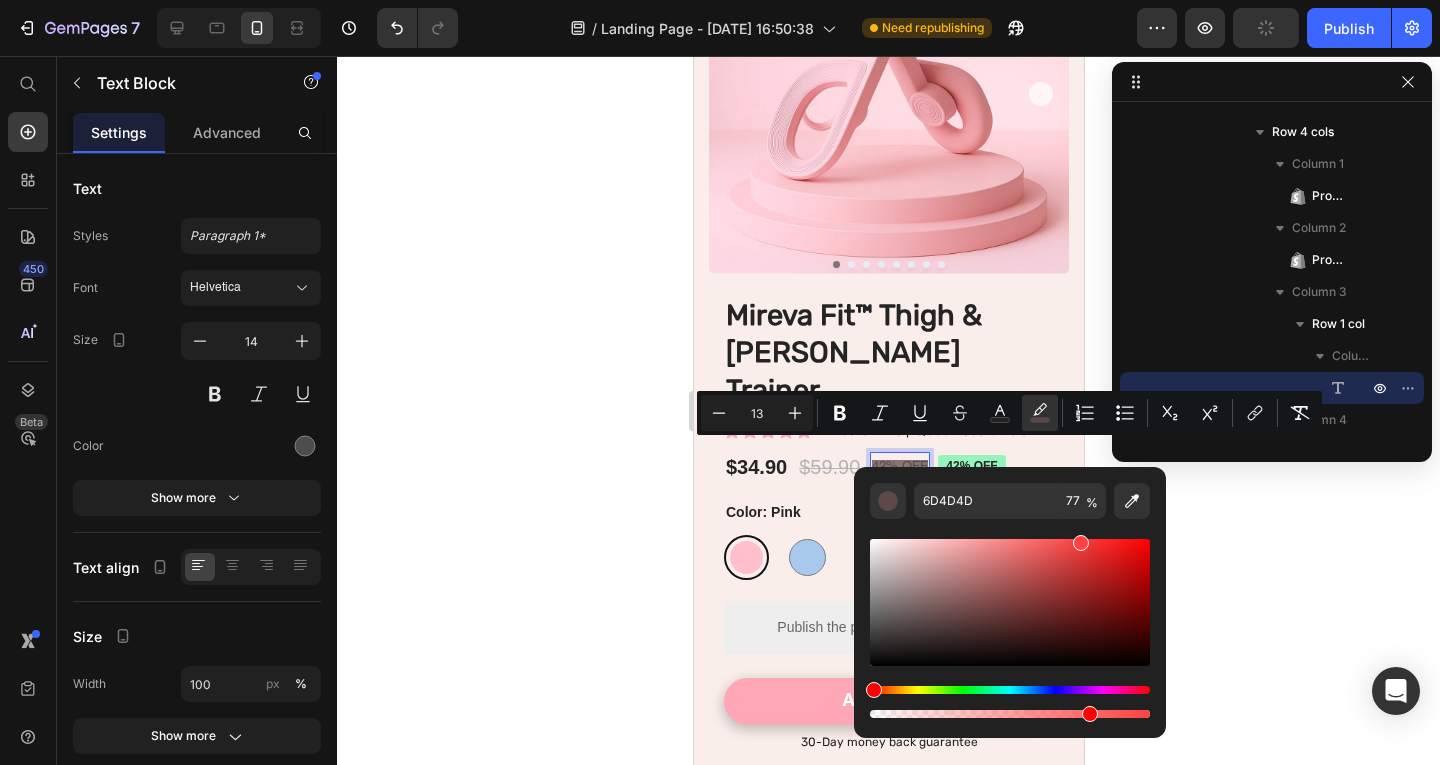 drag, startPoint x: 995, startPoint y: 578, endPoint x: 1078, endPoint y: 535, distance: 93.47727 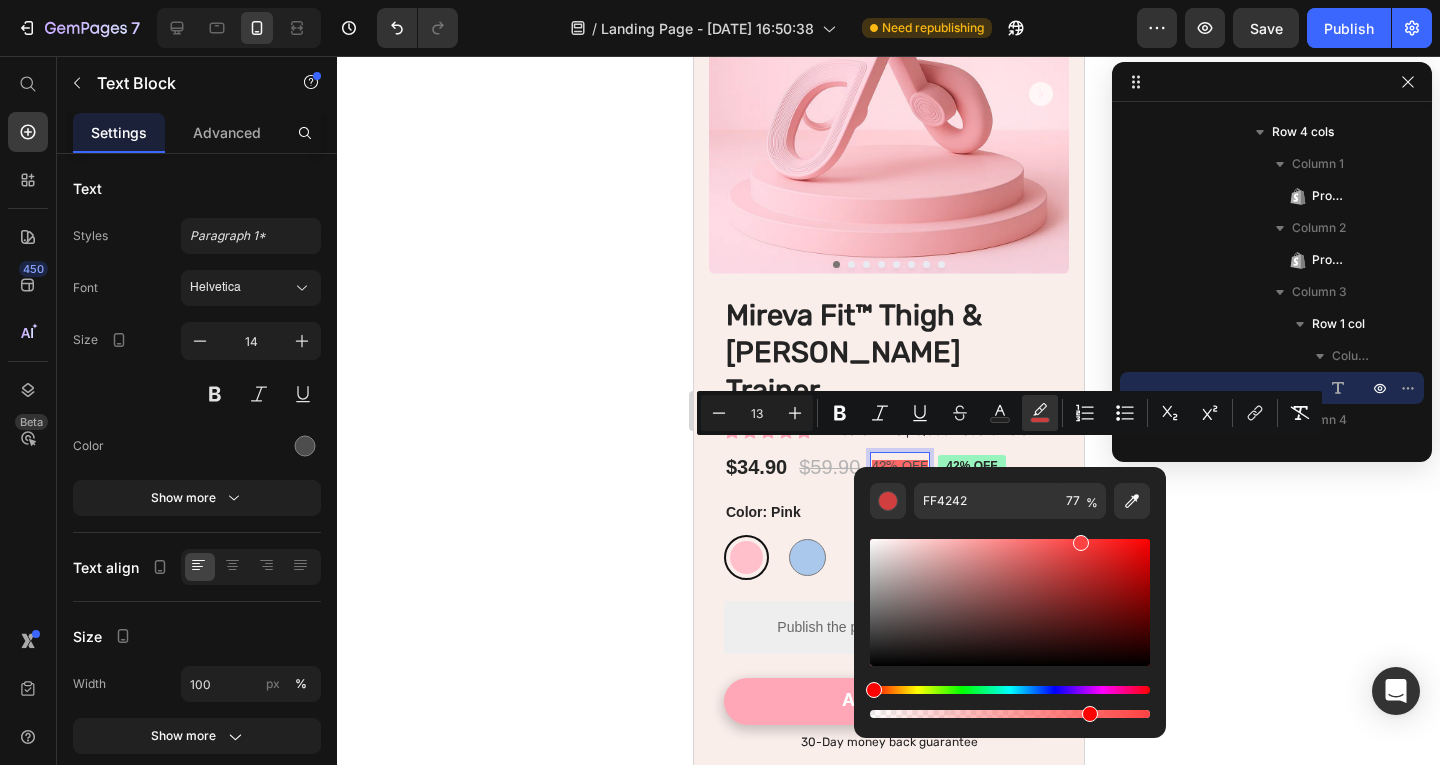 click at bounding box center [1010, 602] 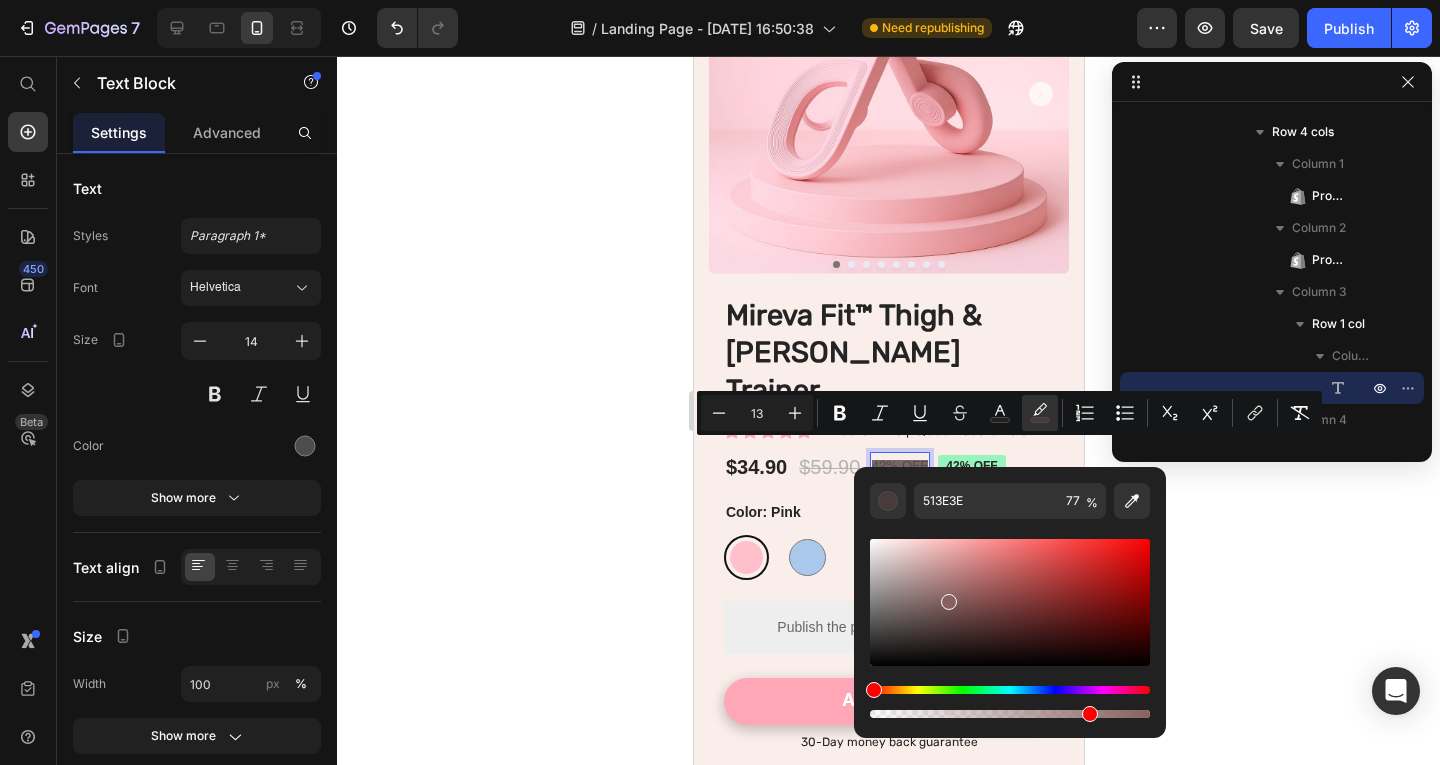click at bounding box center [1010, 602] 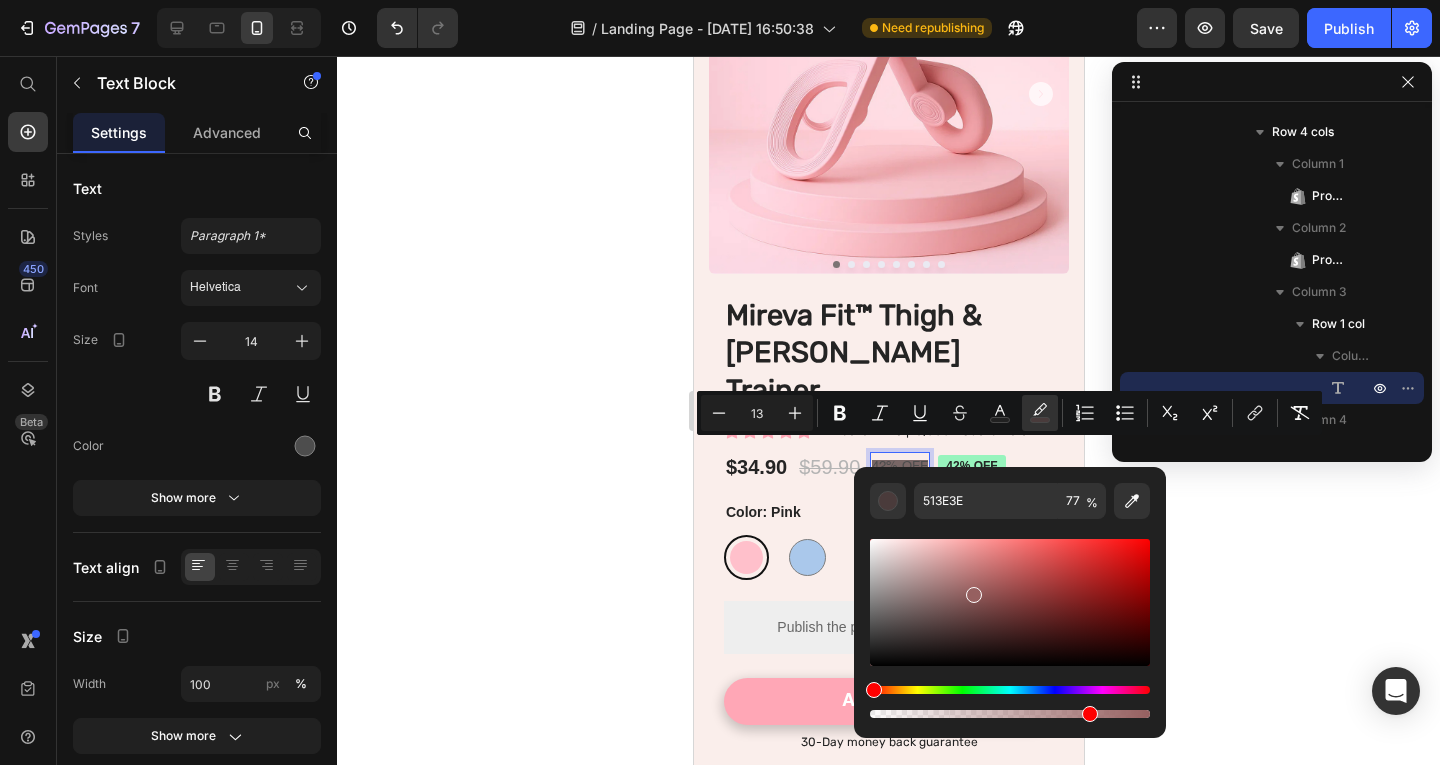 drag, startPoint x: 972, startPoint y: 590, endPoint x: 1010, endPoint y: 586, distance: 38.209946 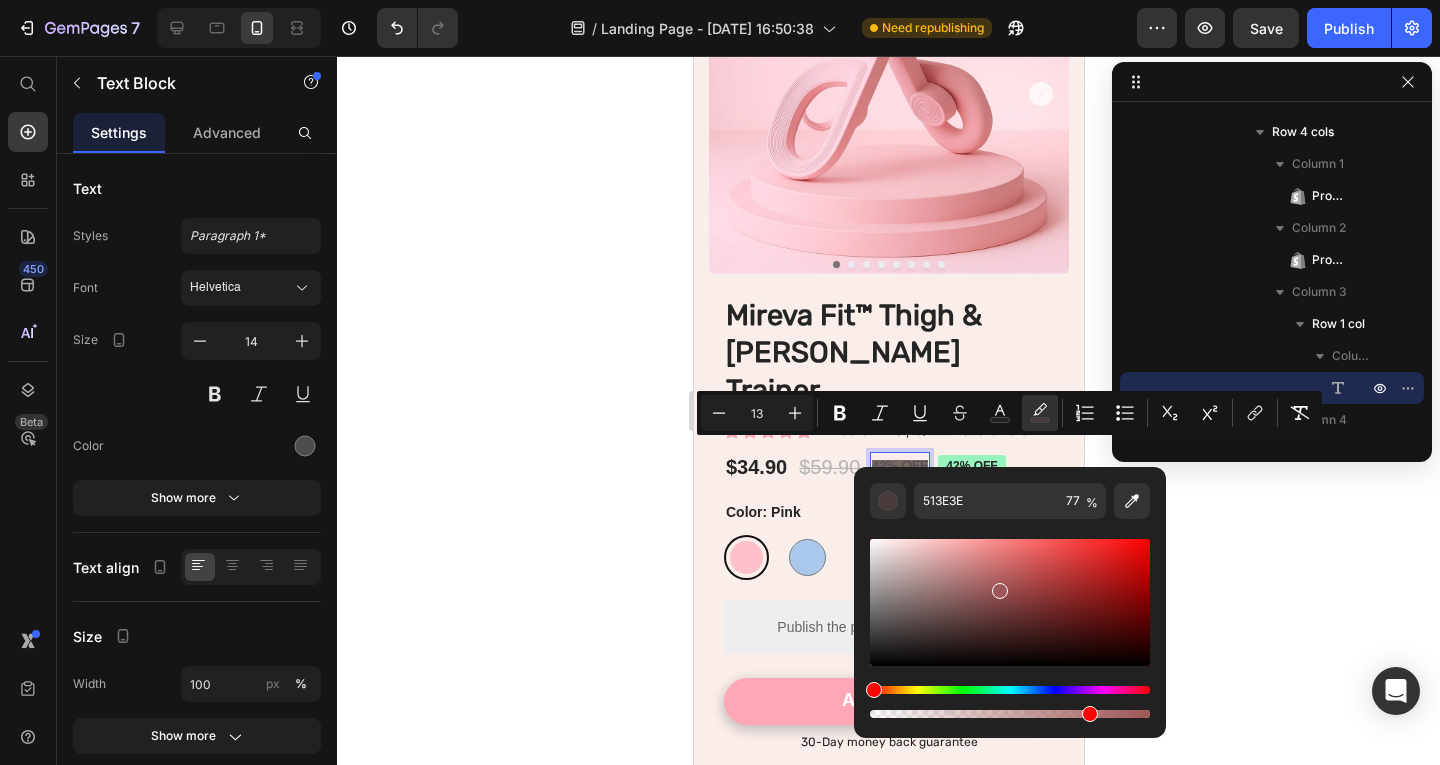 type on "9E5656" 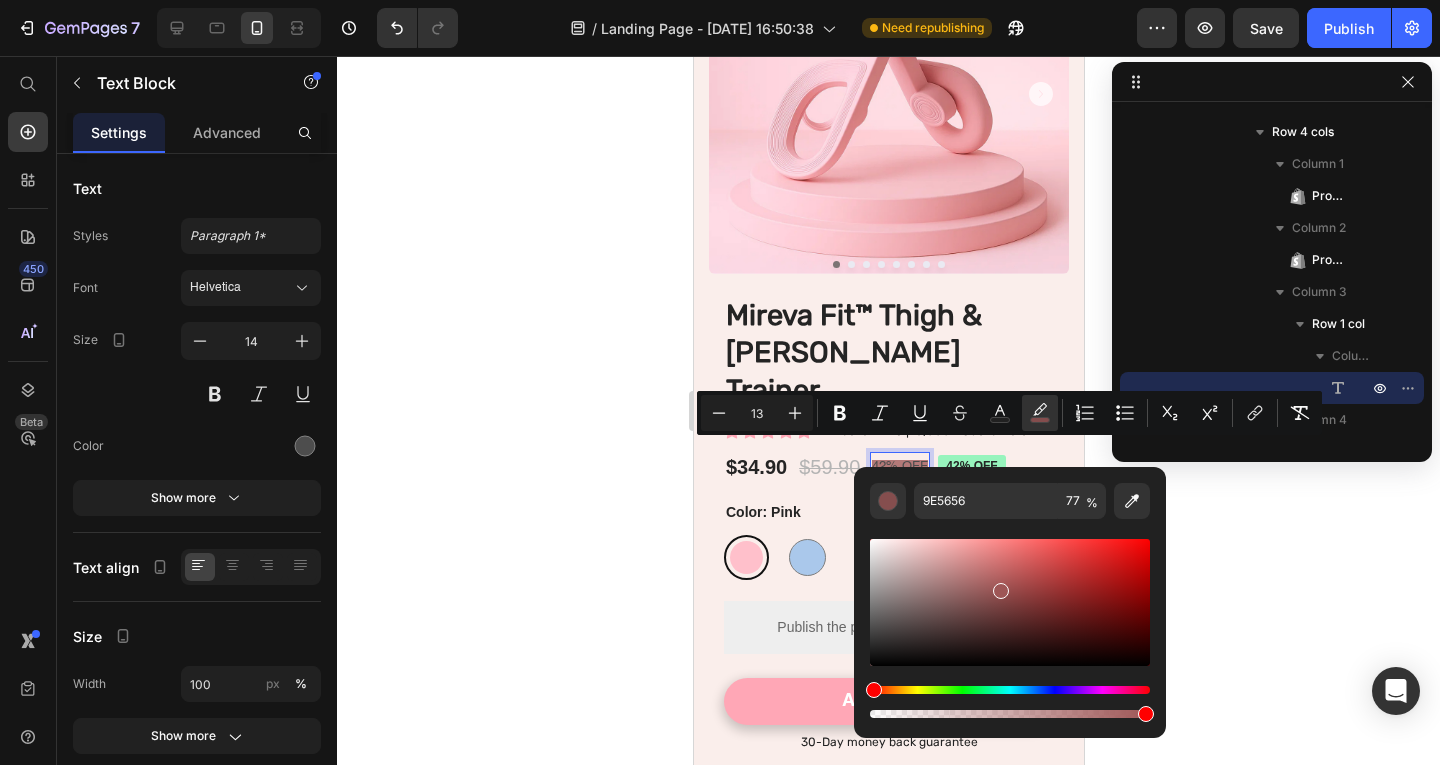 drag, startPoint x: 1094, startPoint y: 714, endPoint x: 1209, endPoint y: 713, distance: 115.00435 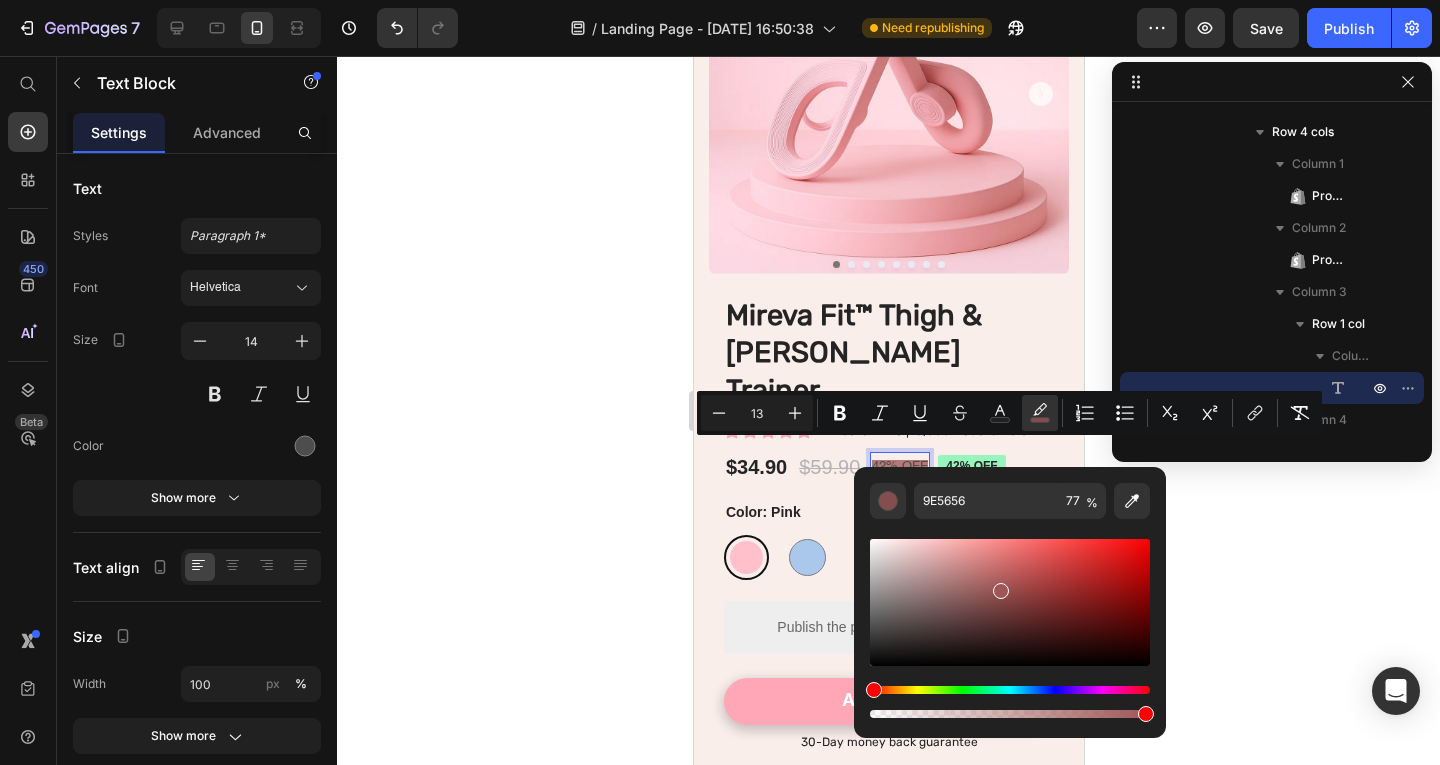 type on "100" 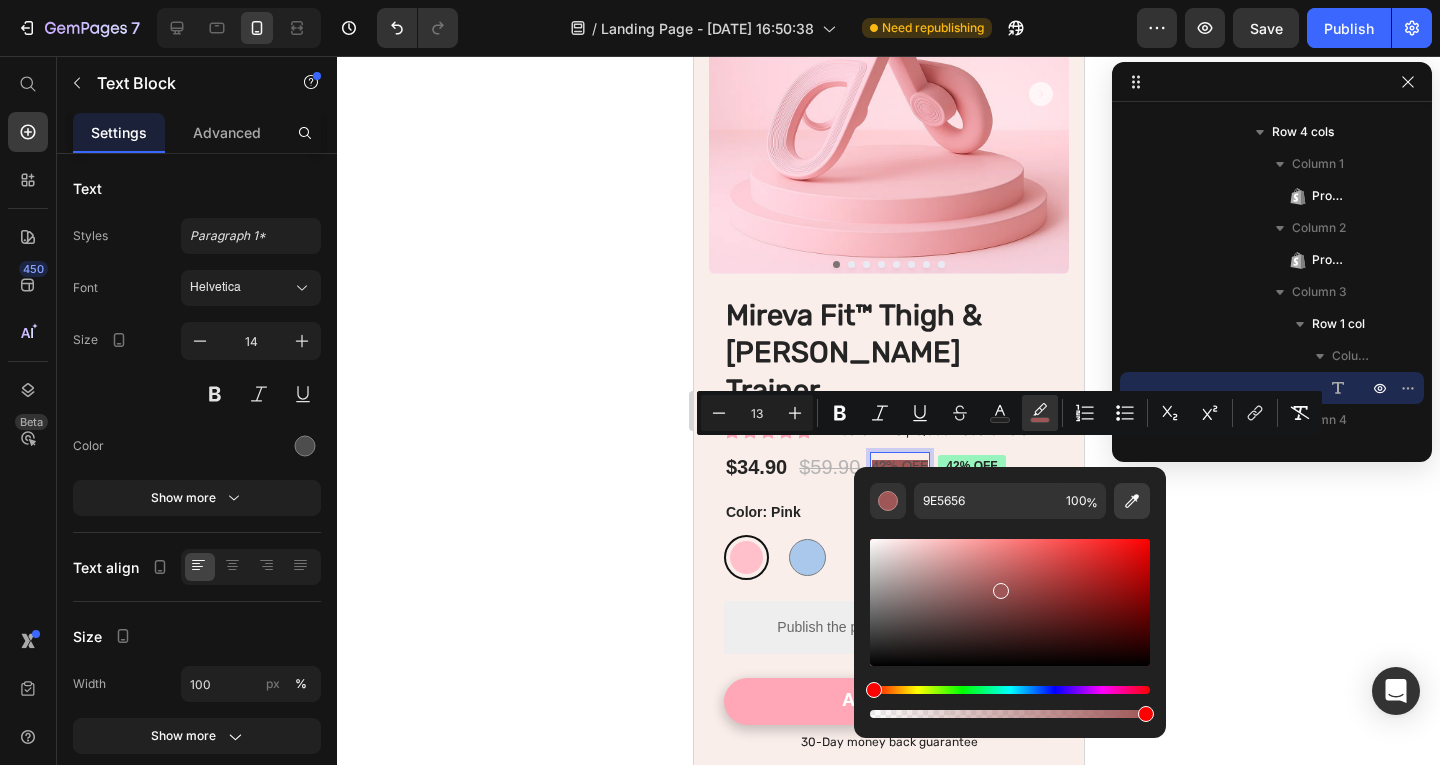 click 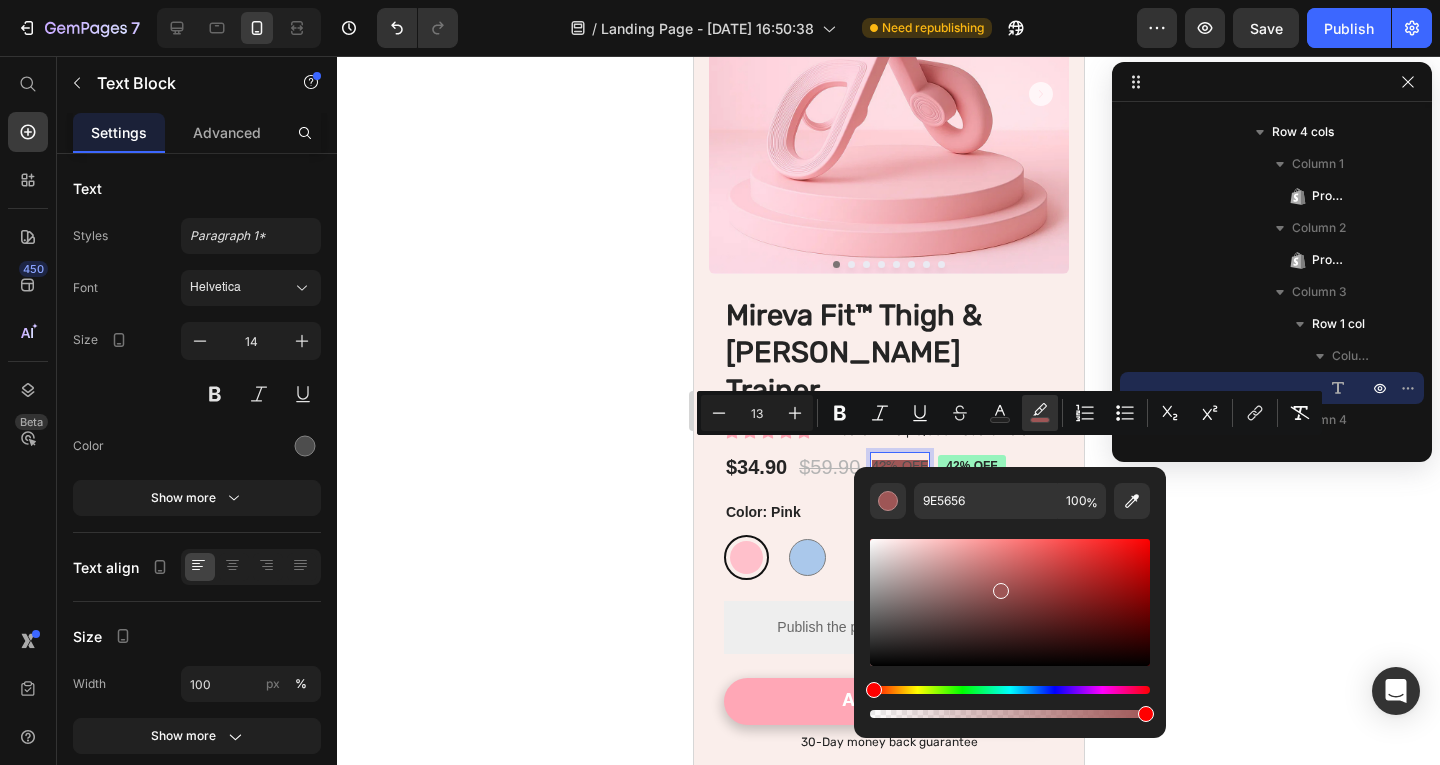 type on "EDACB6" 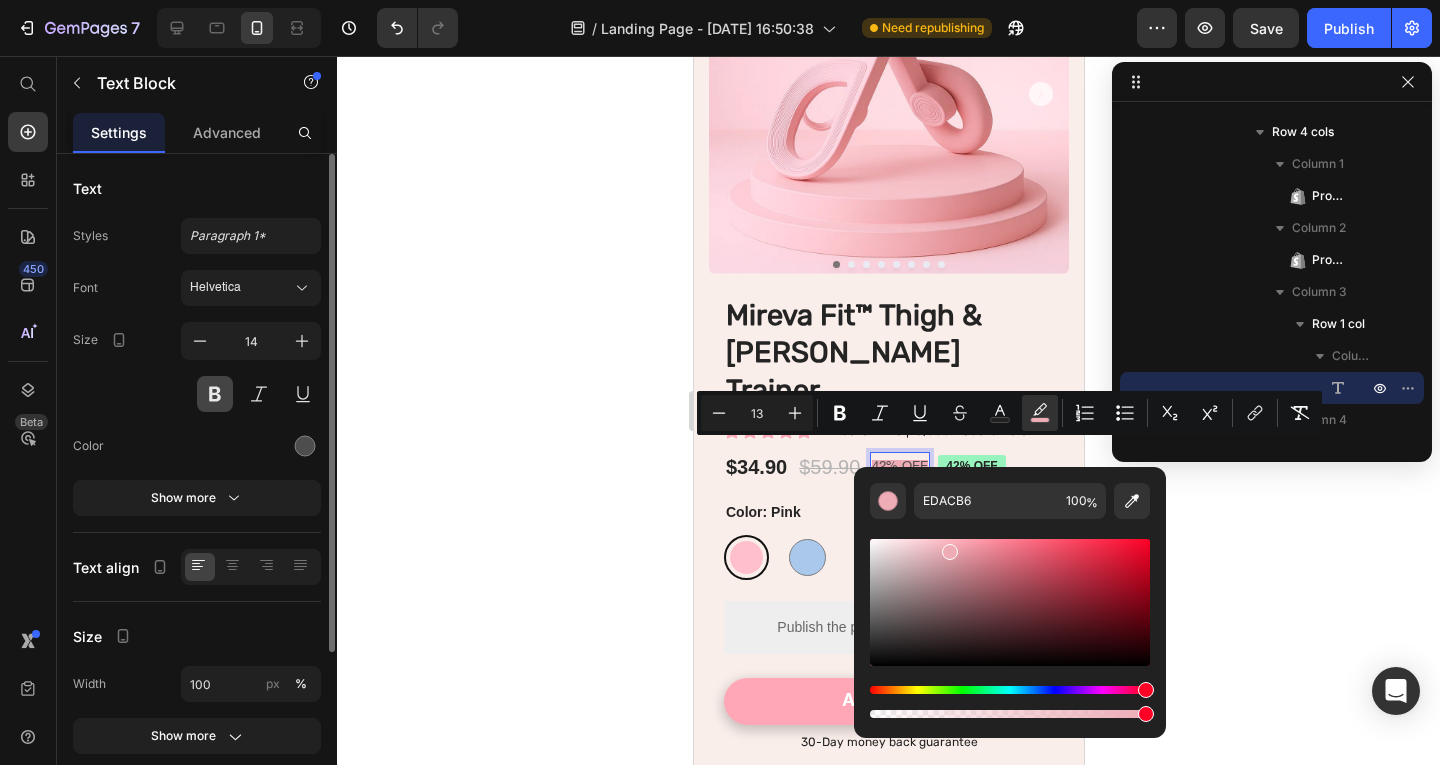 click at bounding box center [215, 394] 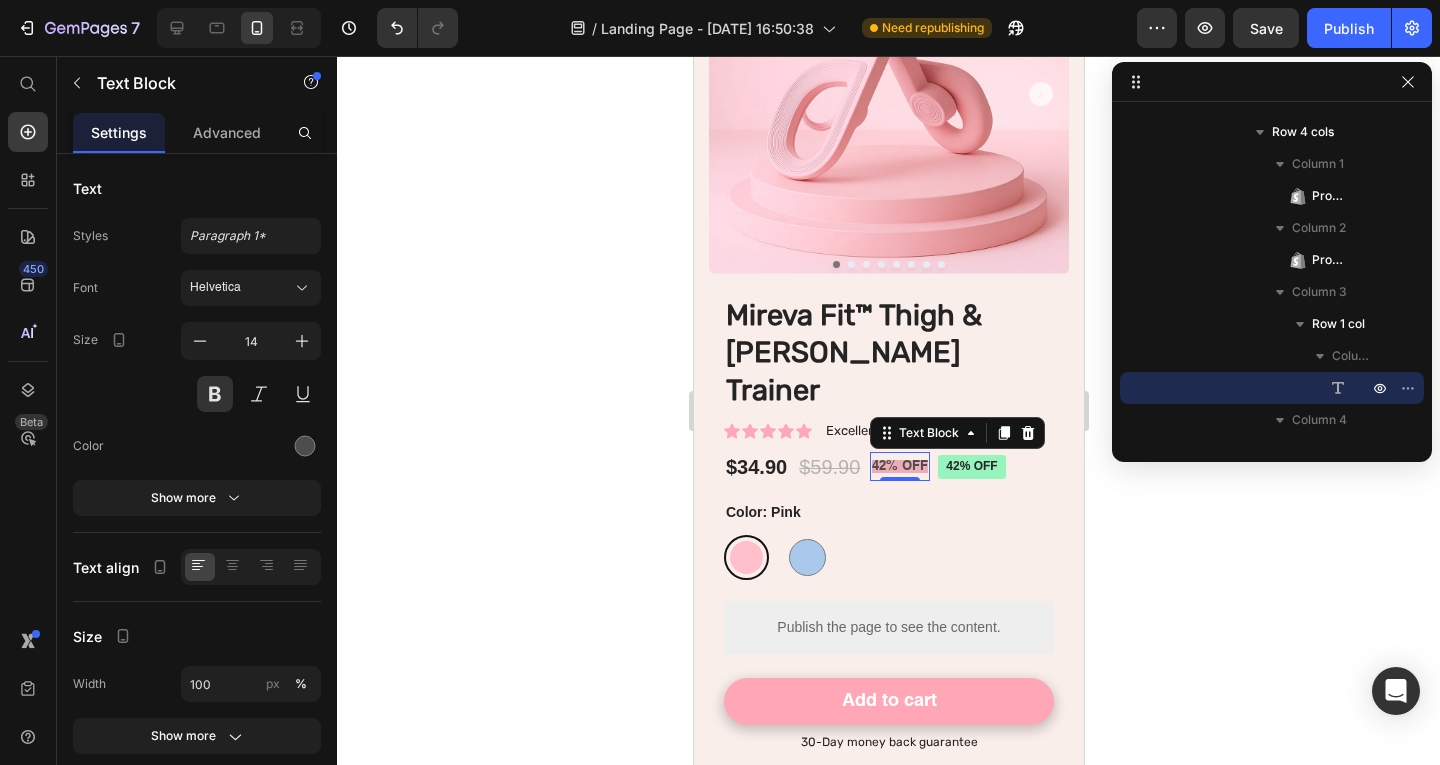 click 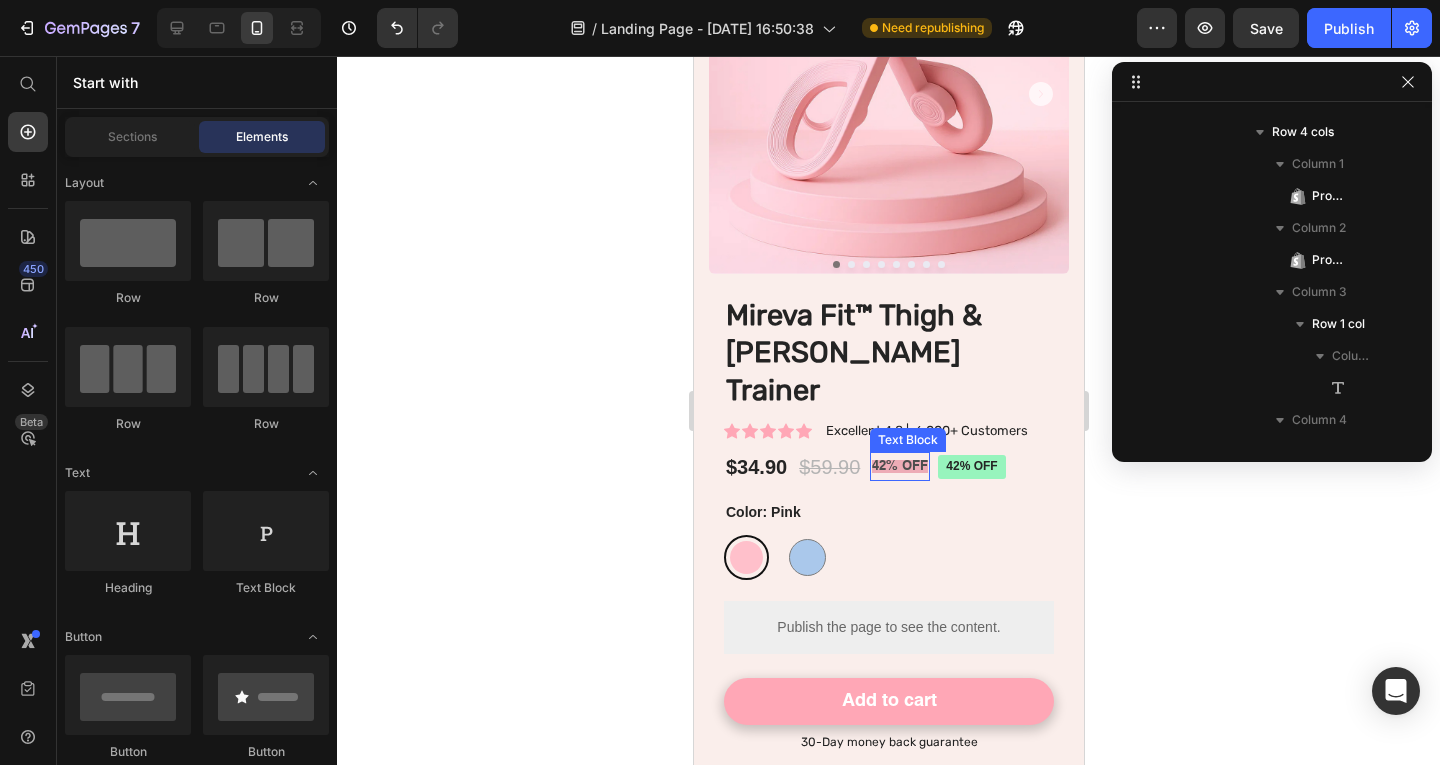 click on "42% OFF" at bounding box center [899, 466] 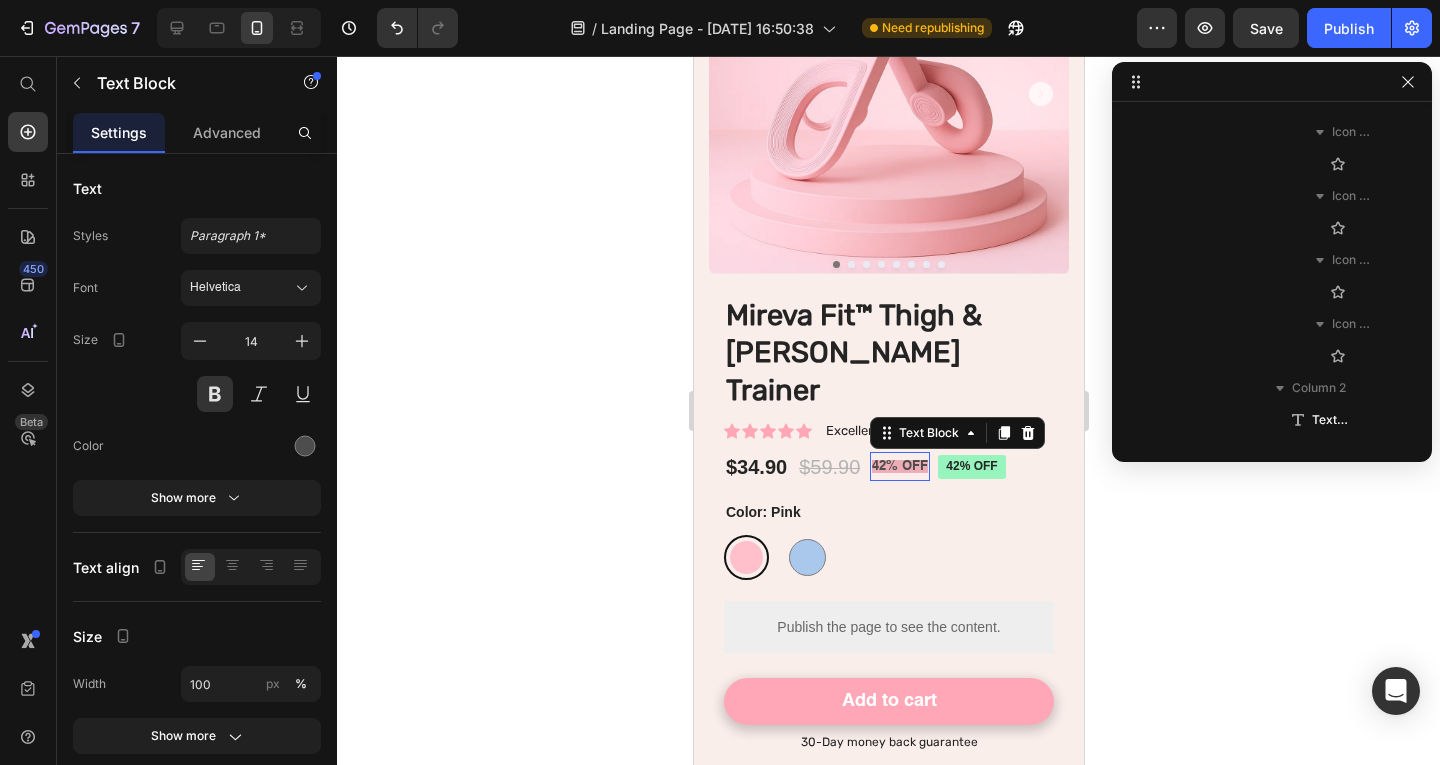 scroll, scrollTop: 1114, scrollLeft: 0, axis: vertical 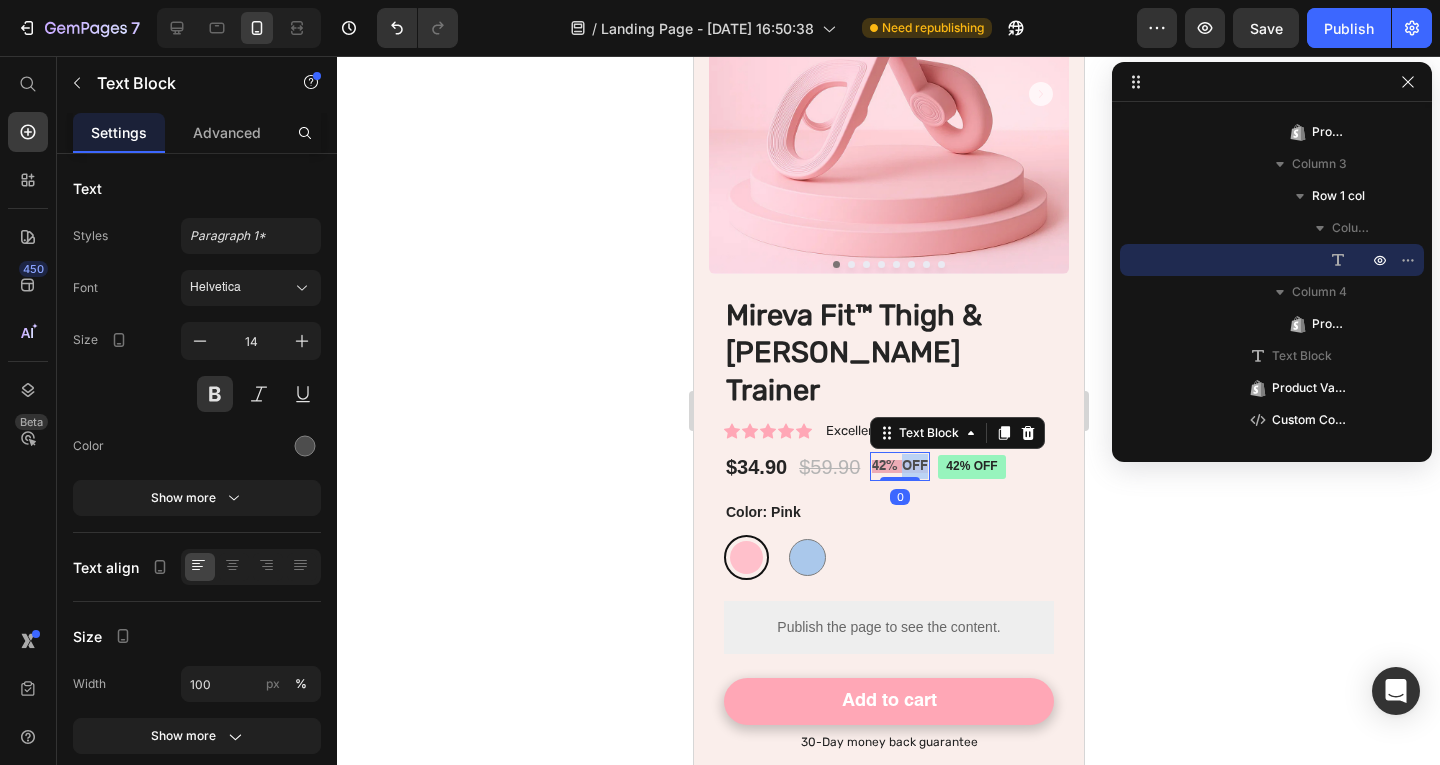 click on "42% OFF" at bounding box center (899, 466) 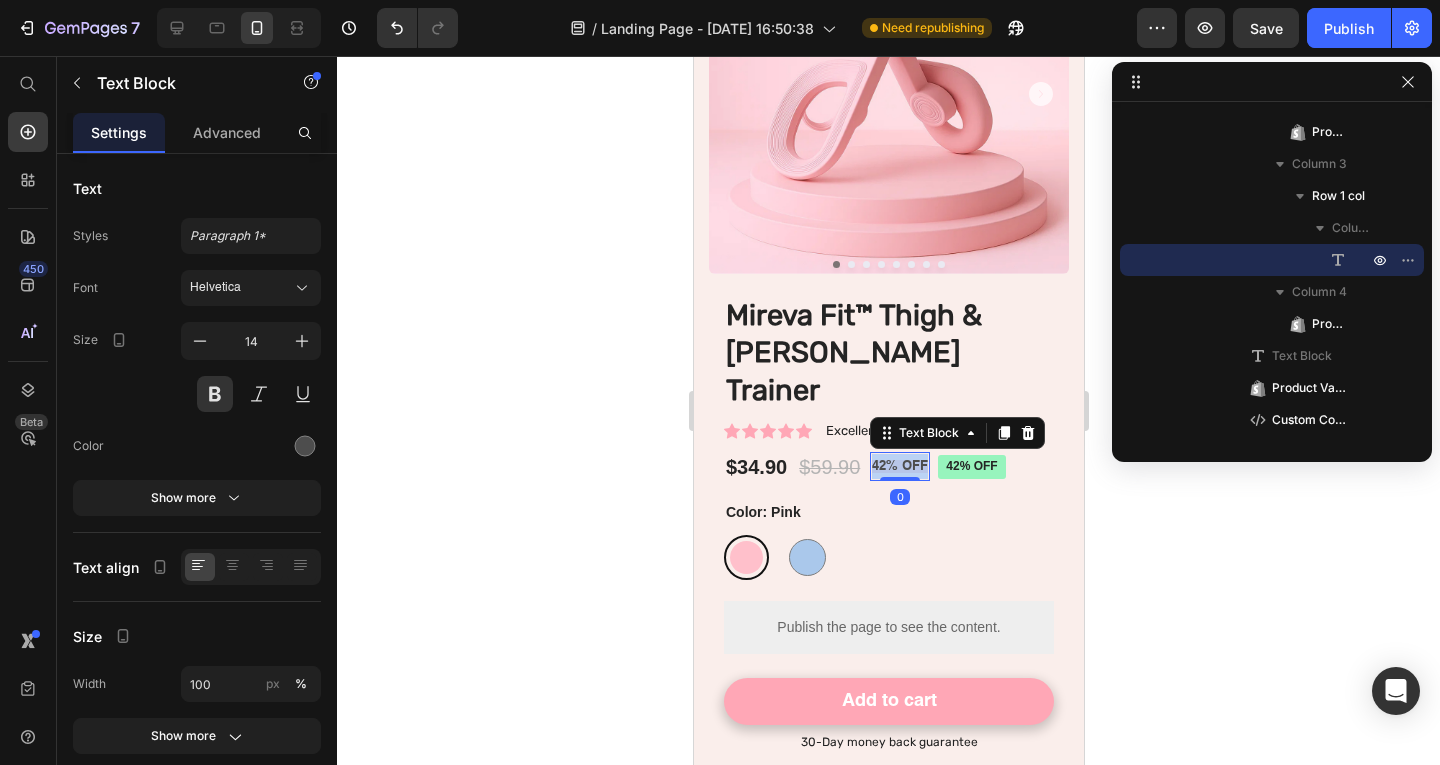 click on "42% OFF" at bounding box center (899, 466) 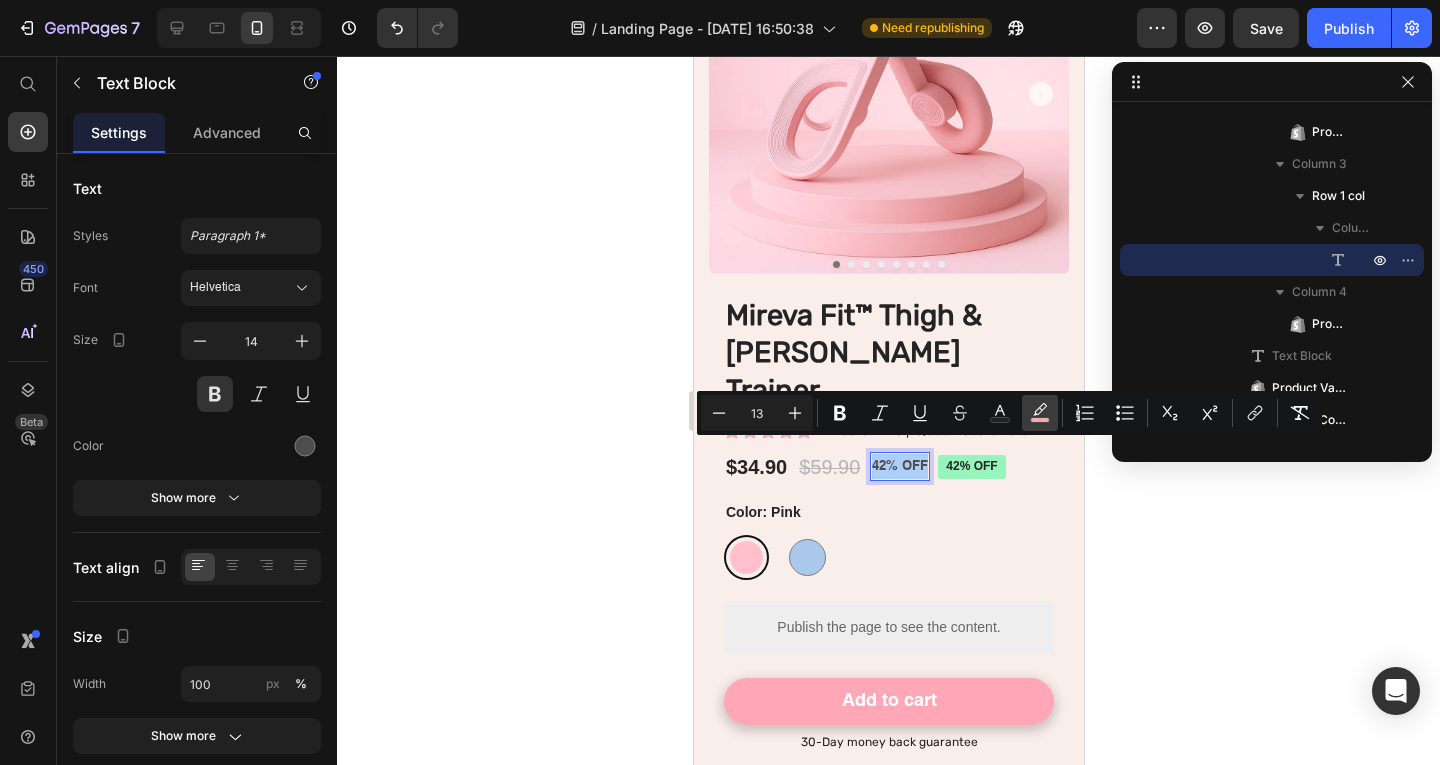 click 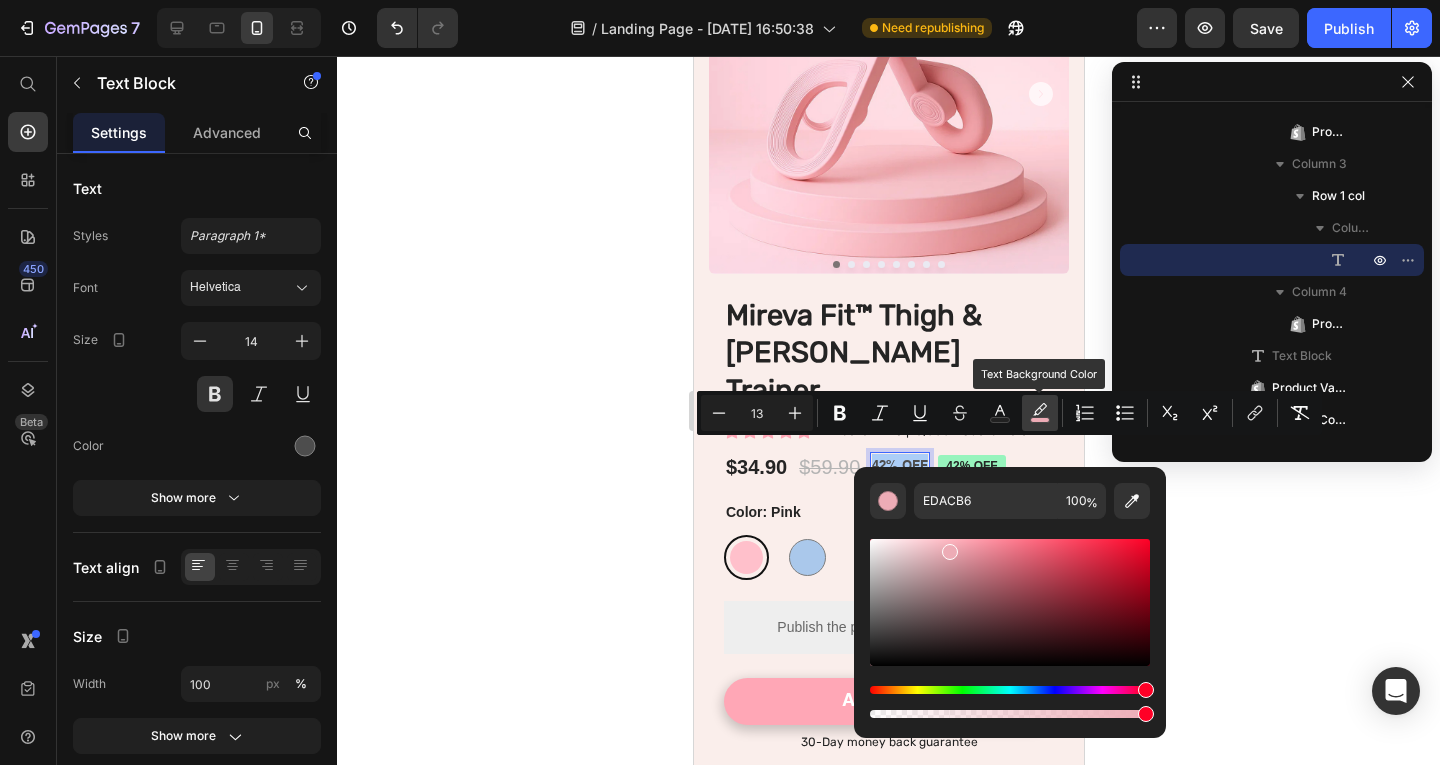 click 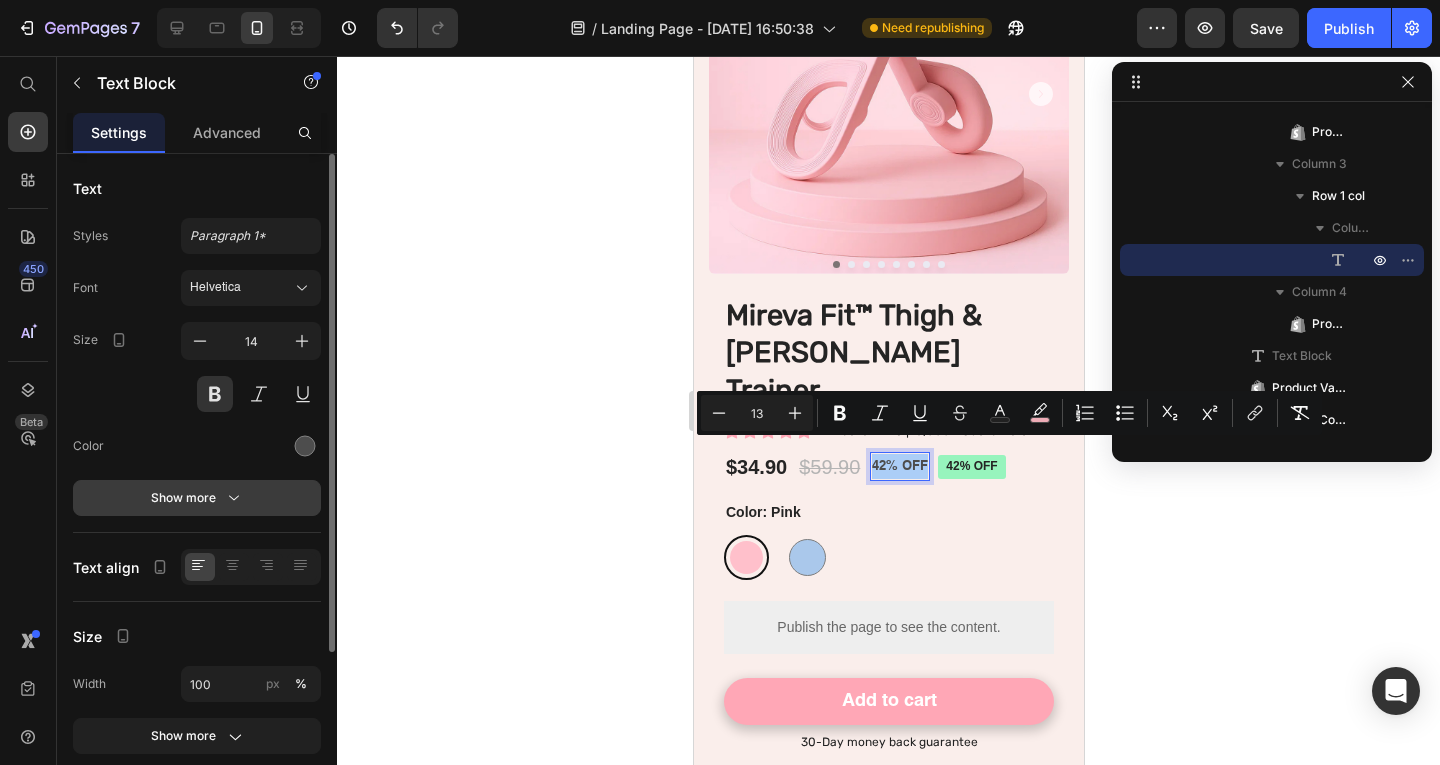 click on "Show more" at bounding box center [197, 498] 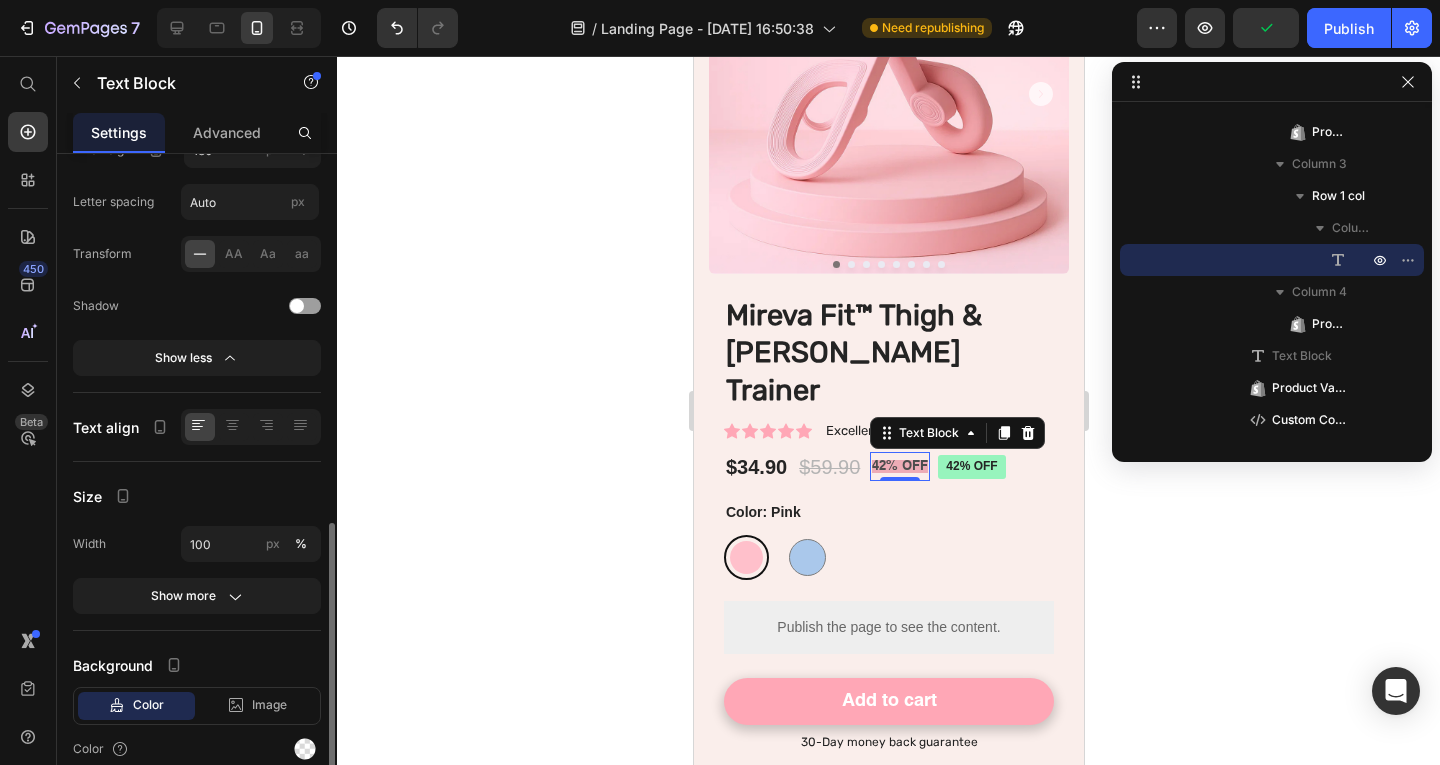 scroll, scrollTop: 487, scrollLeft: 0, axis: vertical 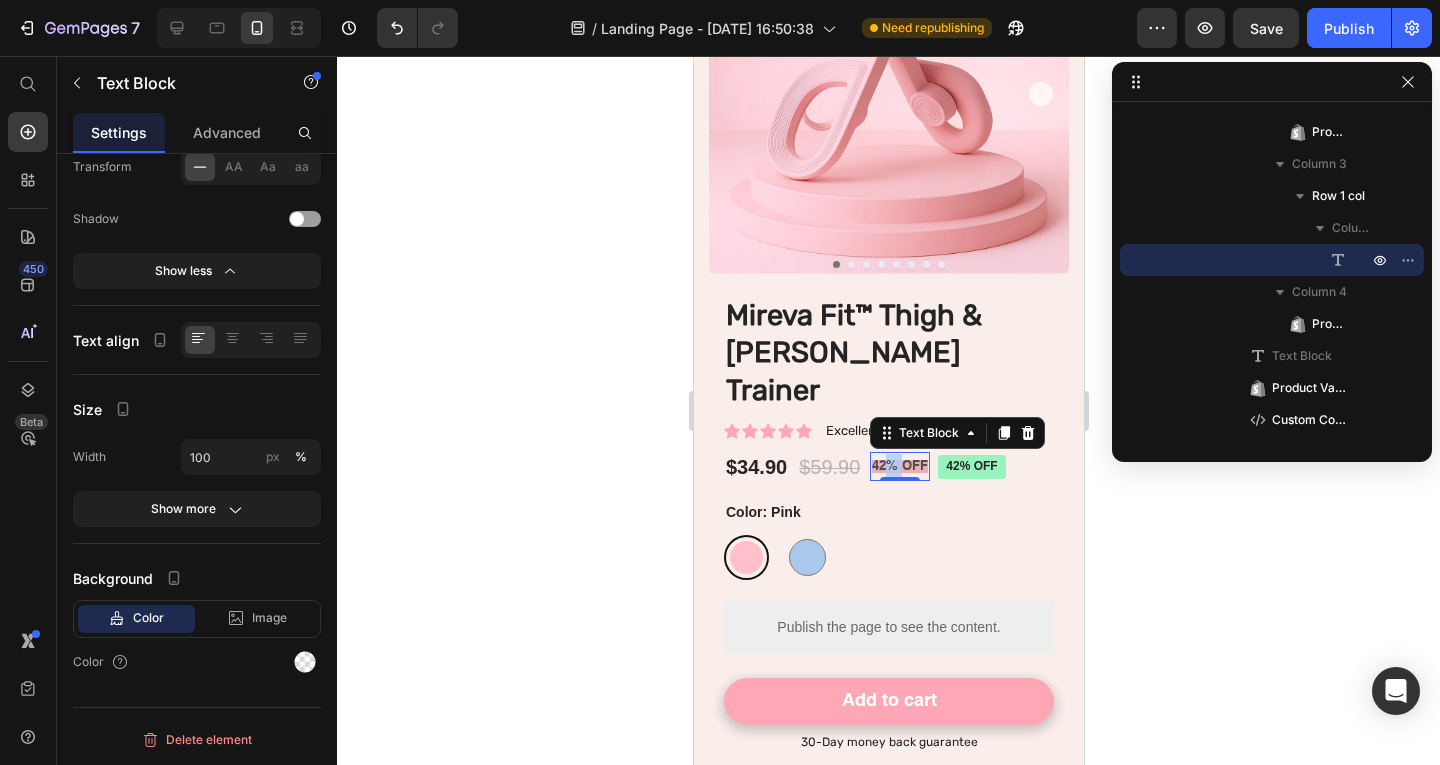 click on "42% OFF" at bounding box center [899, 466] 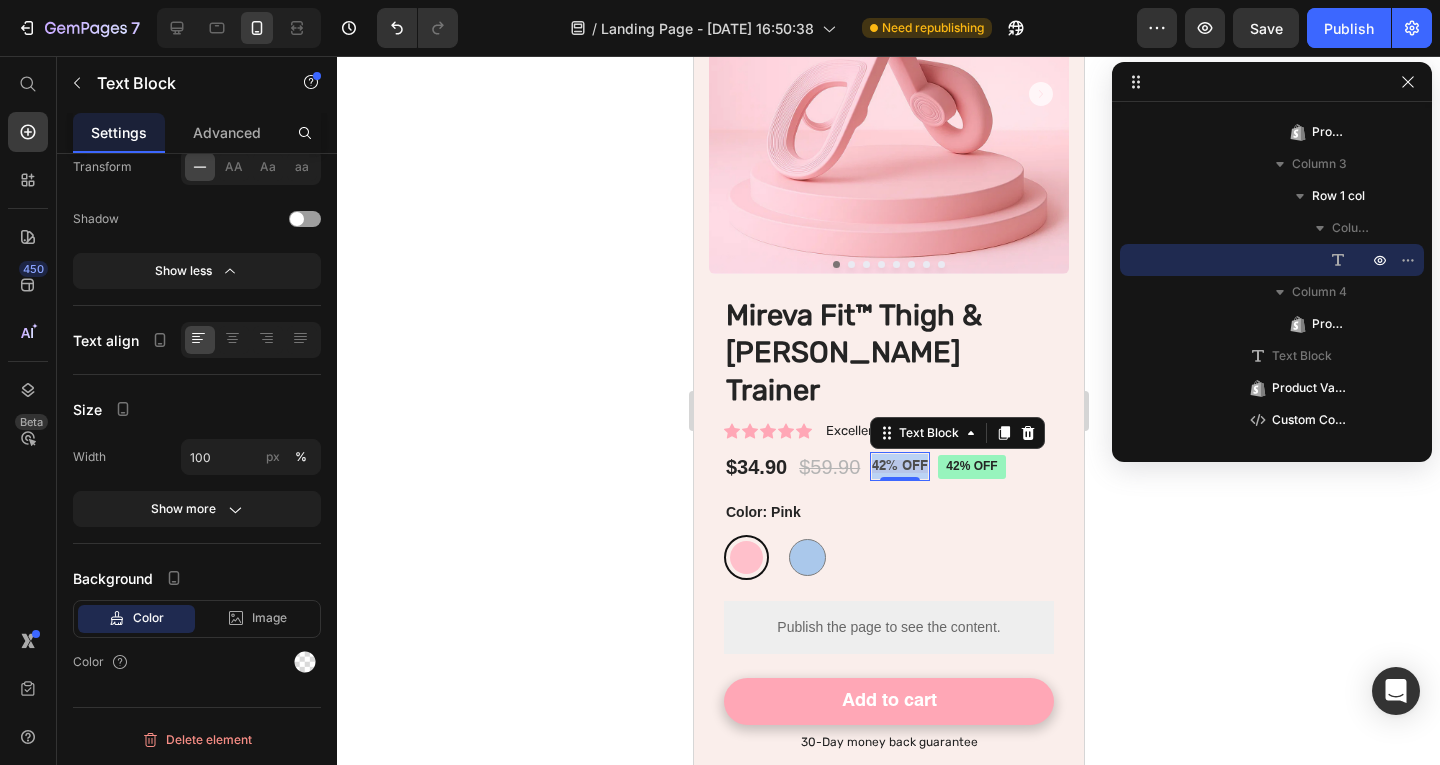 click on "42% OFF" at bounding box center [899, 466] 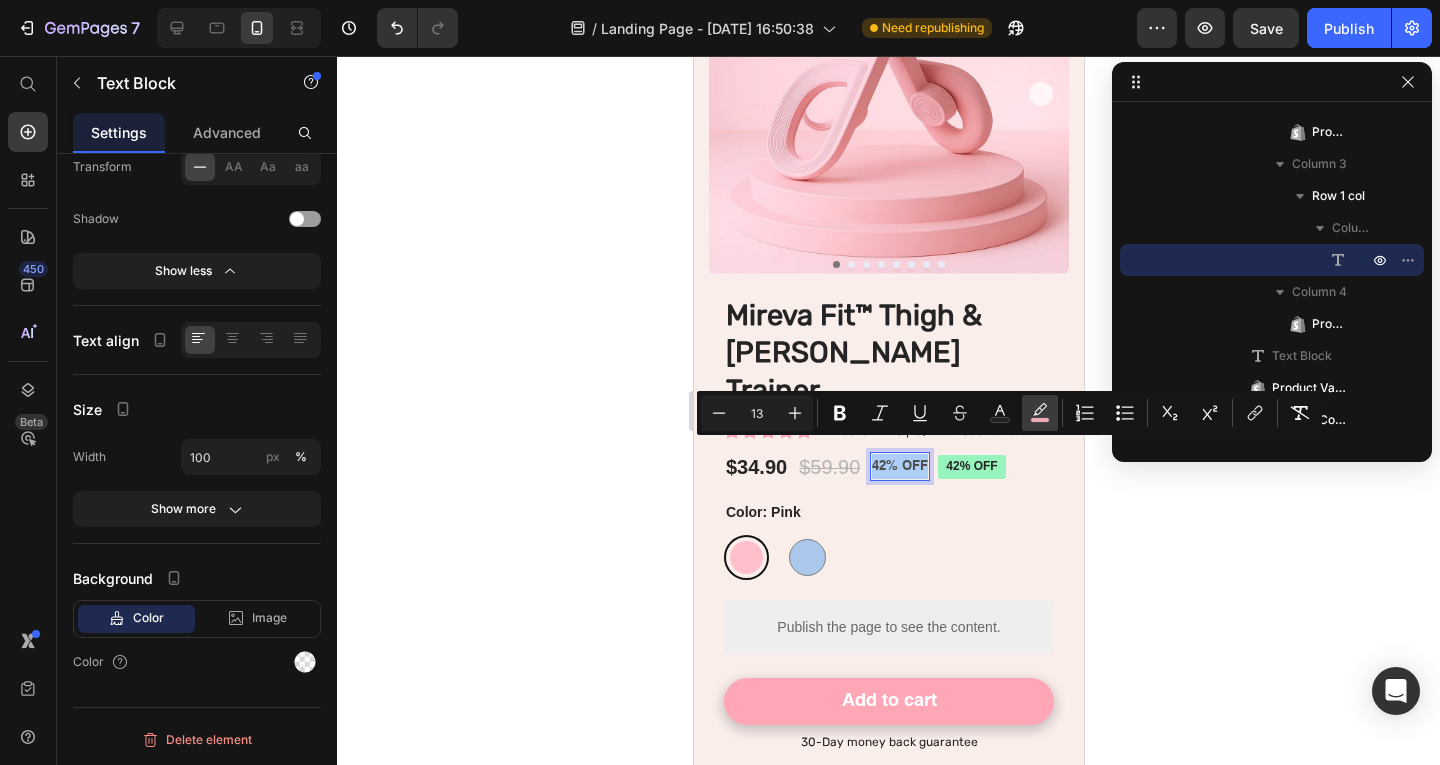 click 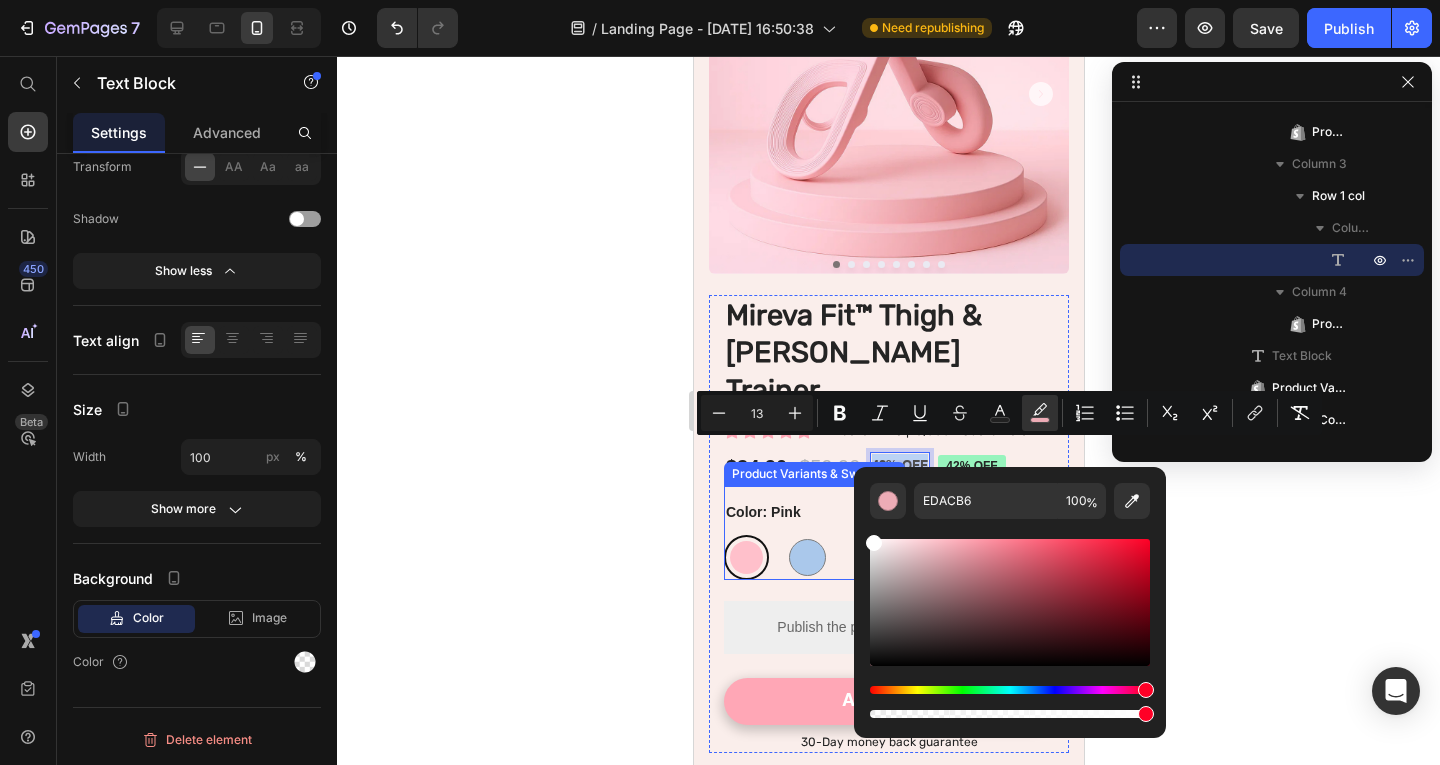 drag, startPoint x: 1631, startPoint y: 601, endPoint x: 1551, endPoint y: 581, distance: 82.46211 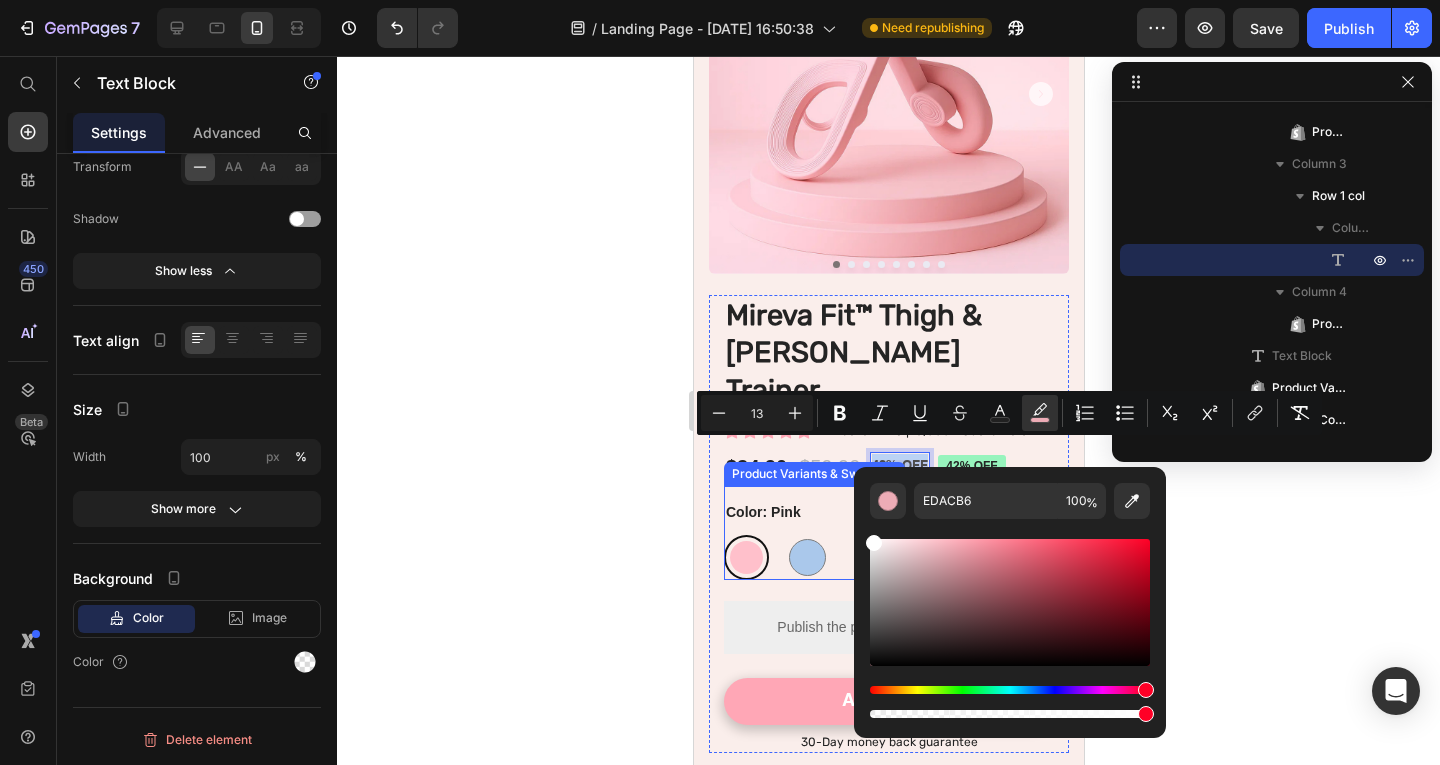 type on "FFFFFF" 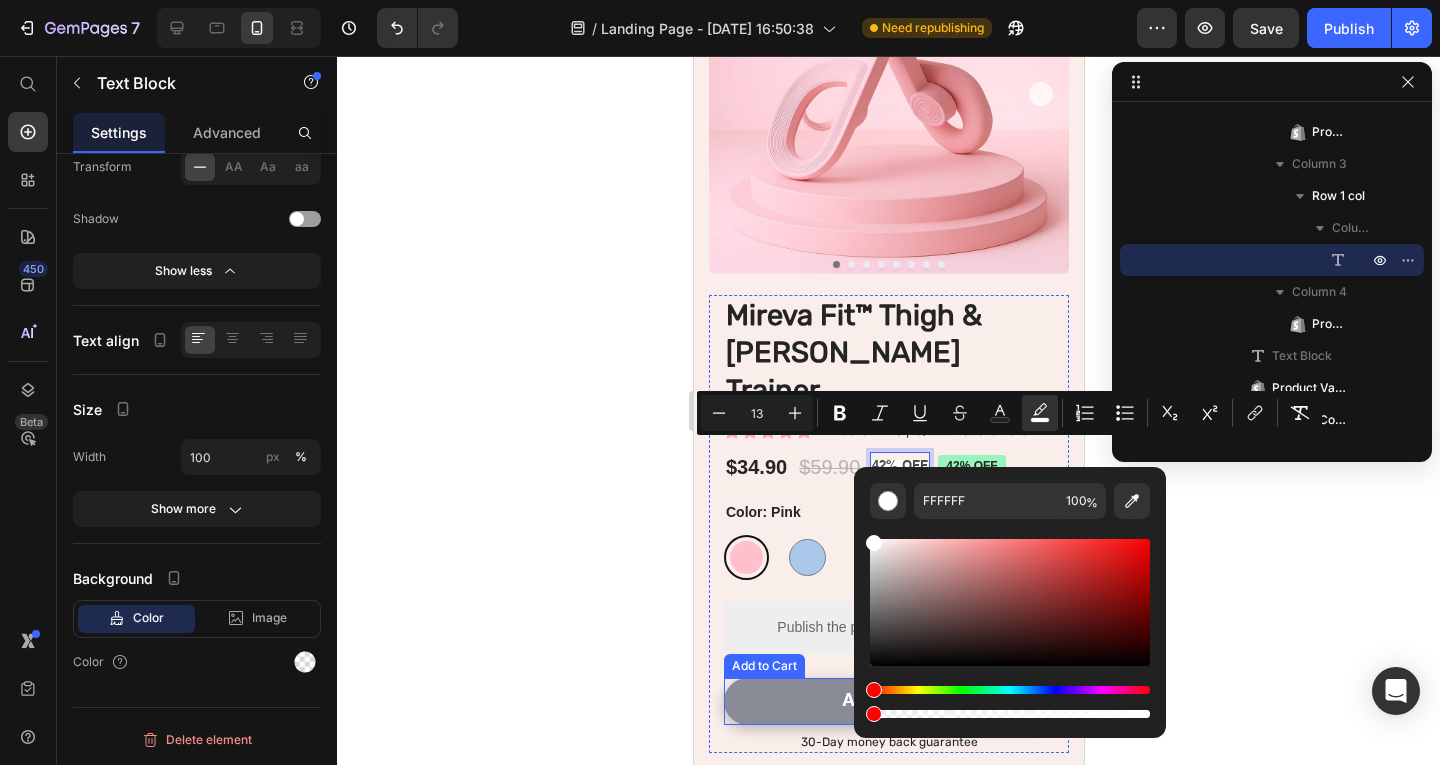 drag, startPoint x: 1666, startPoint y: 772, endPoint x: 798, endPoint y: 705, distance: 870.582 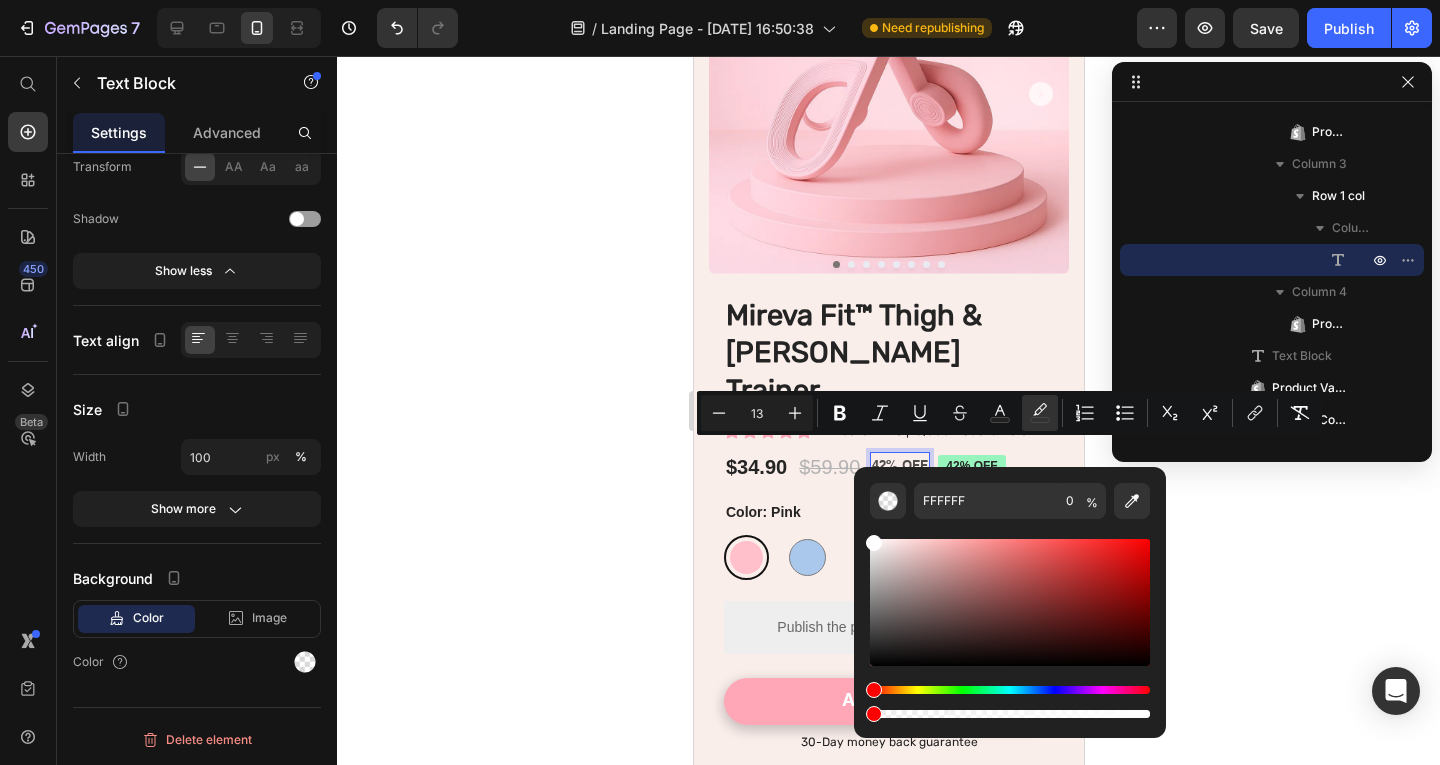 click 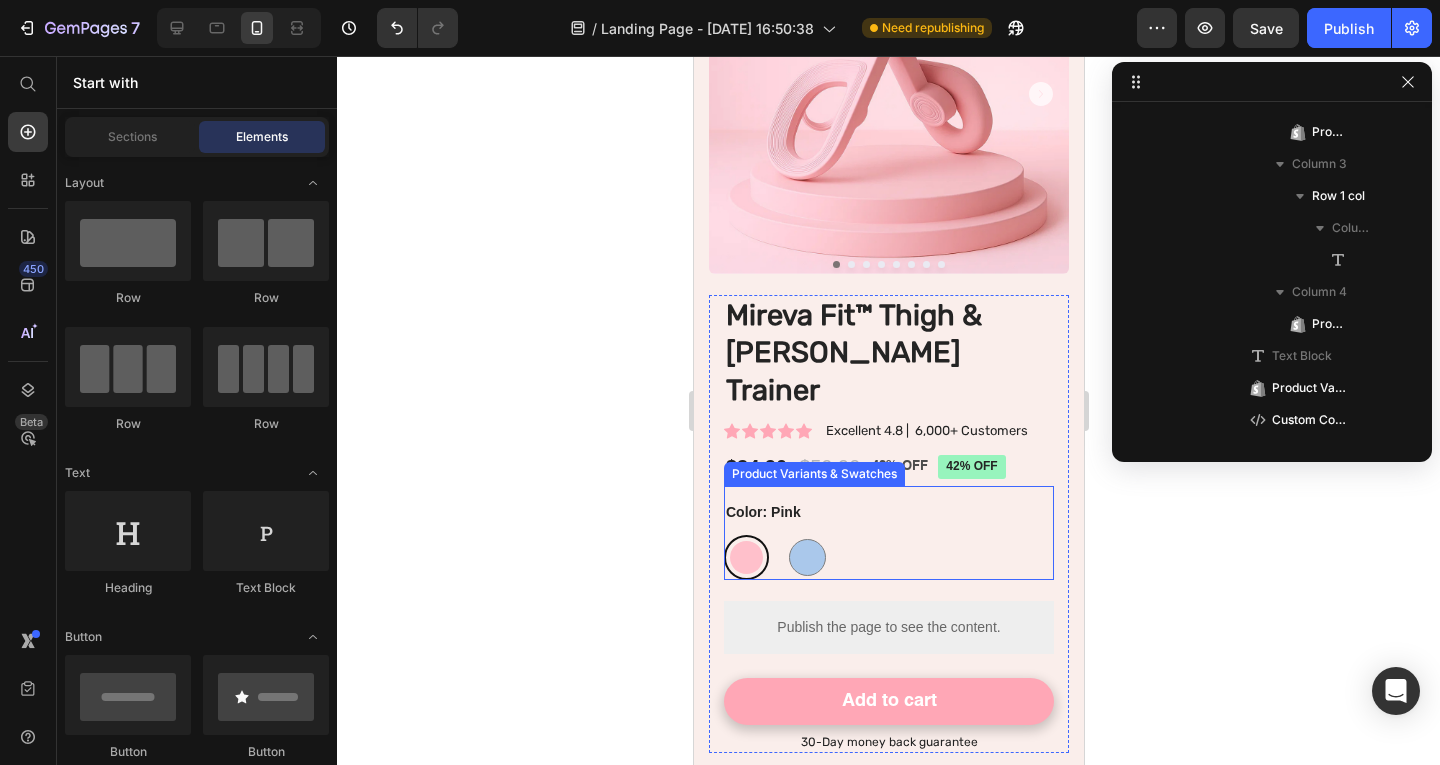 click on "42% OFF" at bounding box center [899, 466] 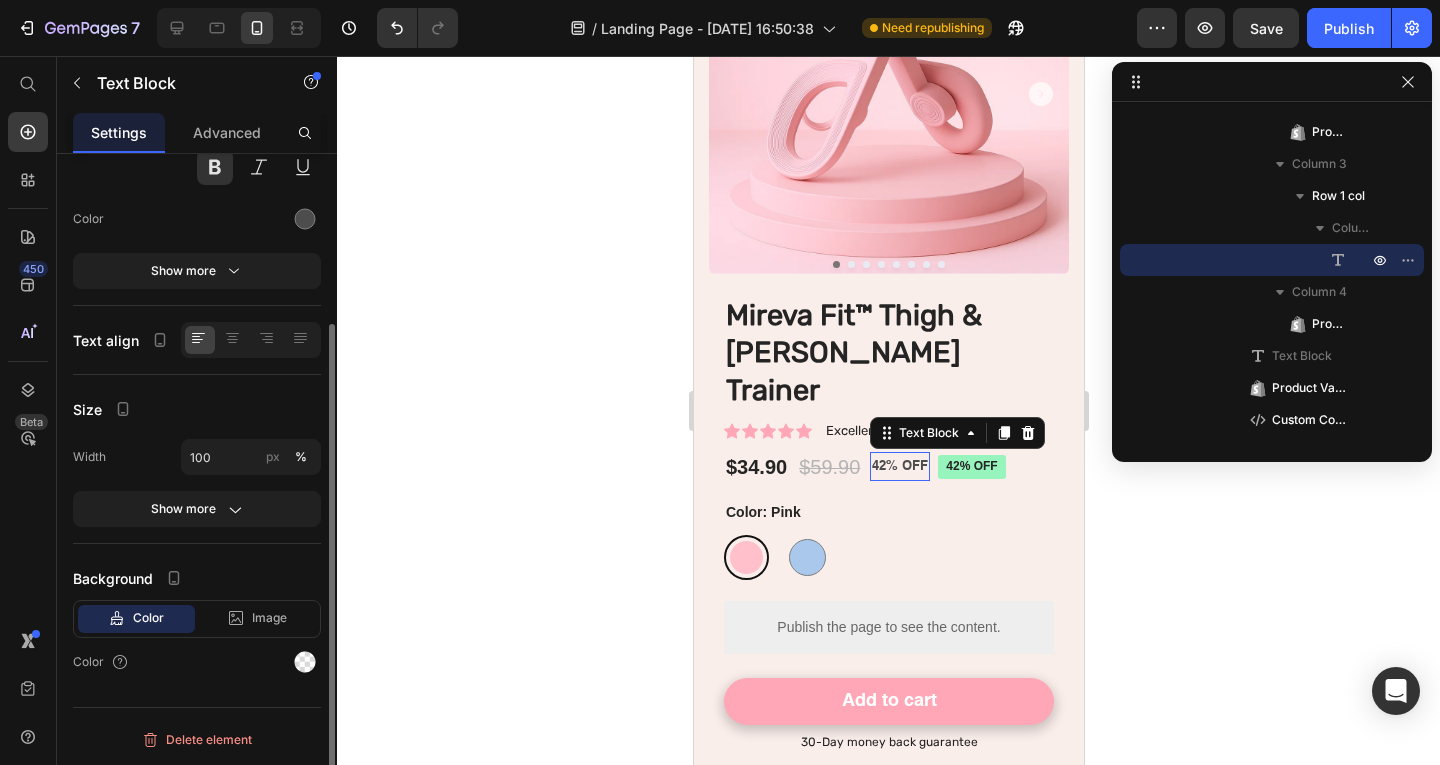 scroll, scrollTop: 227, scrollLeft: 0, axis: vertical 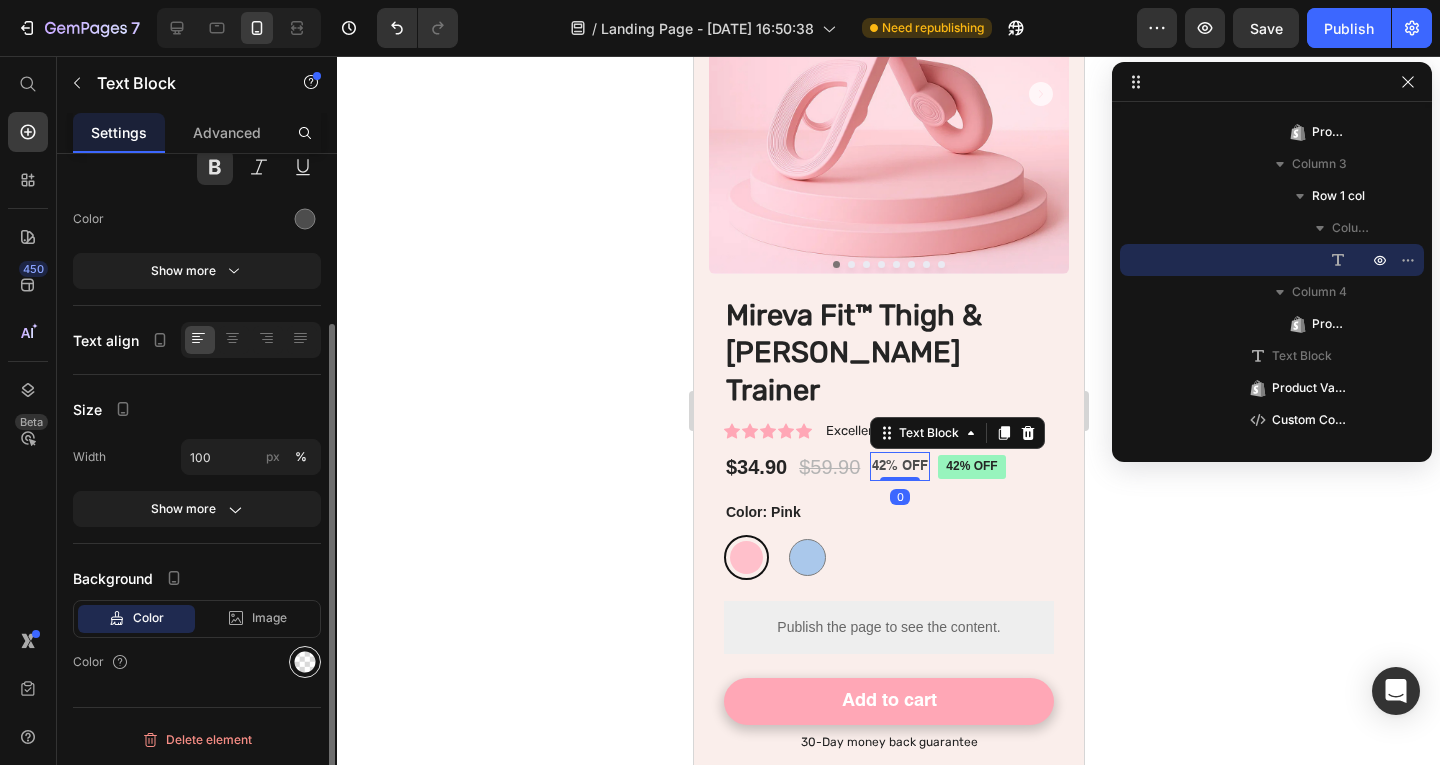click at bounding box center (305, 662) 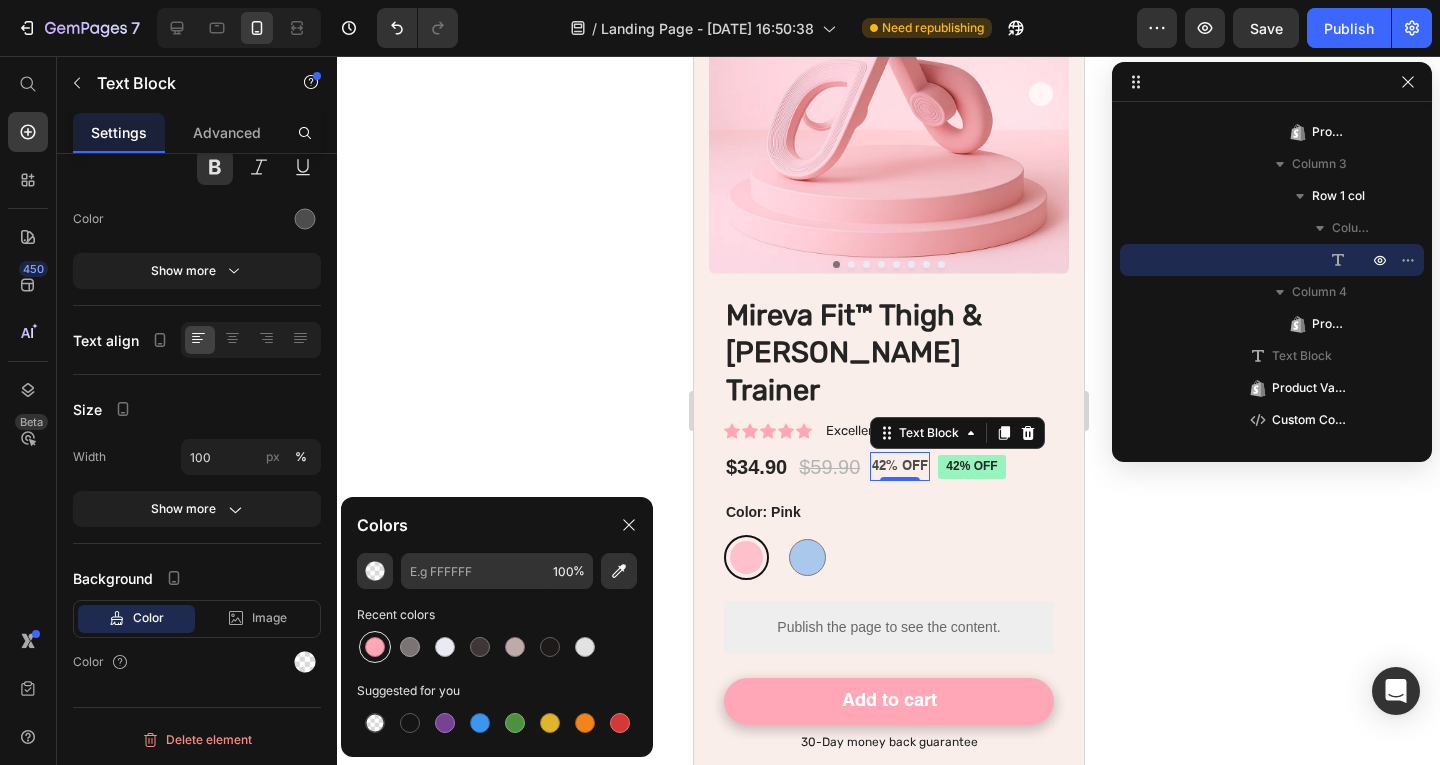 click at bounding box center (375, 647) 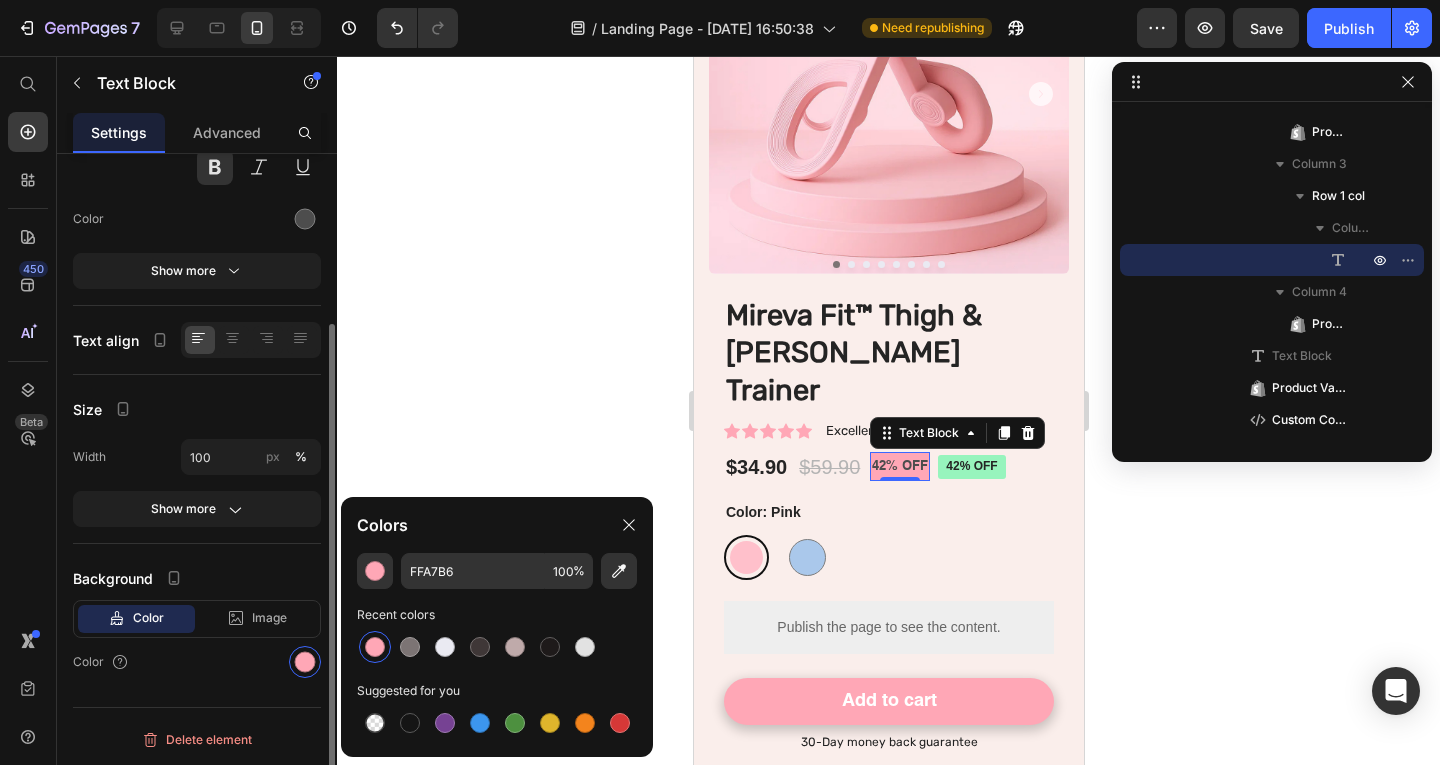 click on "Background" at bounding box center [197, 578] 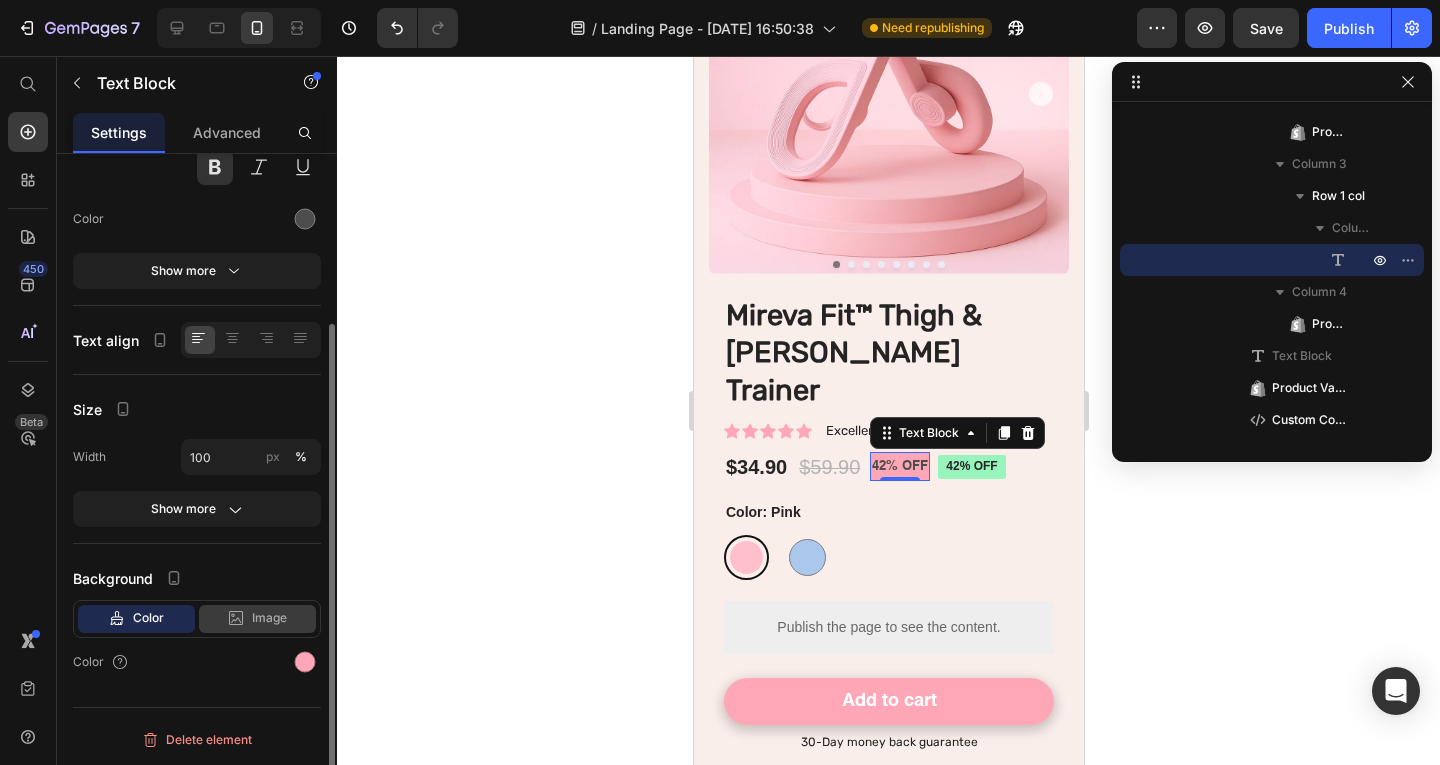 click 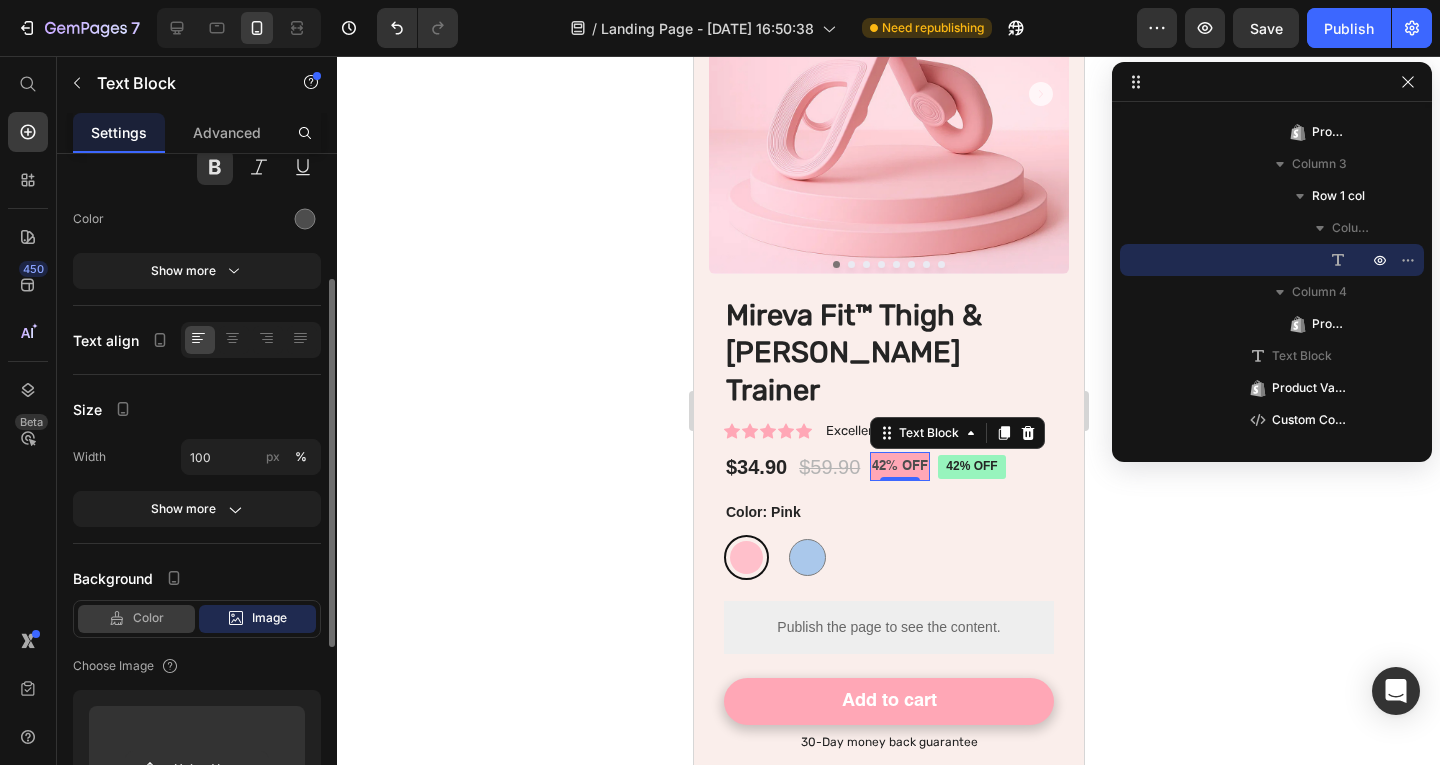 click on "Color" at bounding box center (148, 618) 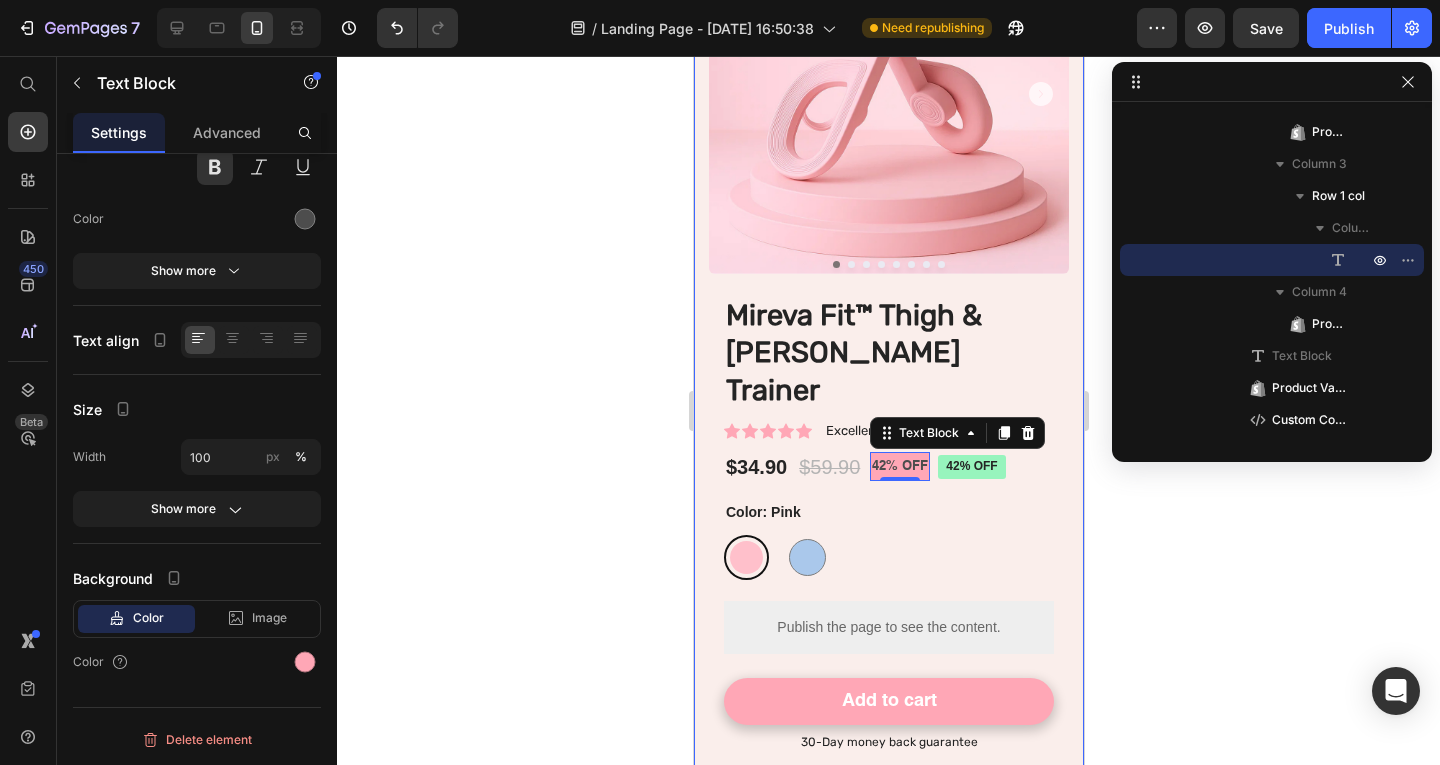 click on "Pink Pink Blue Blue" at bounding box center (888, 557) 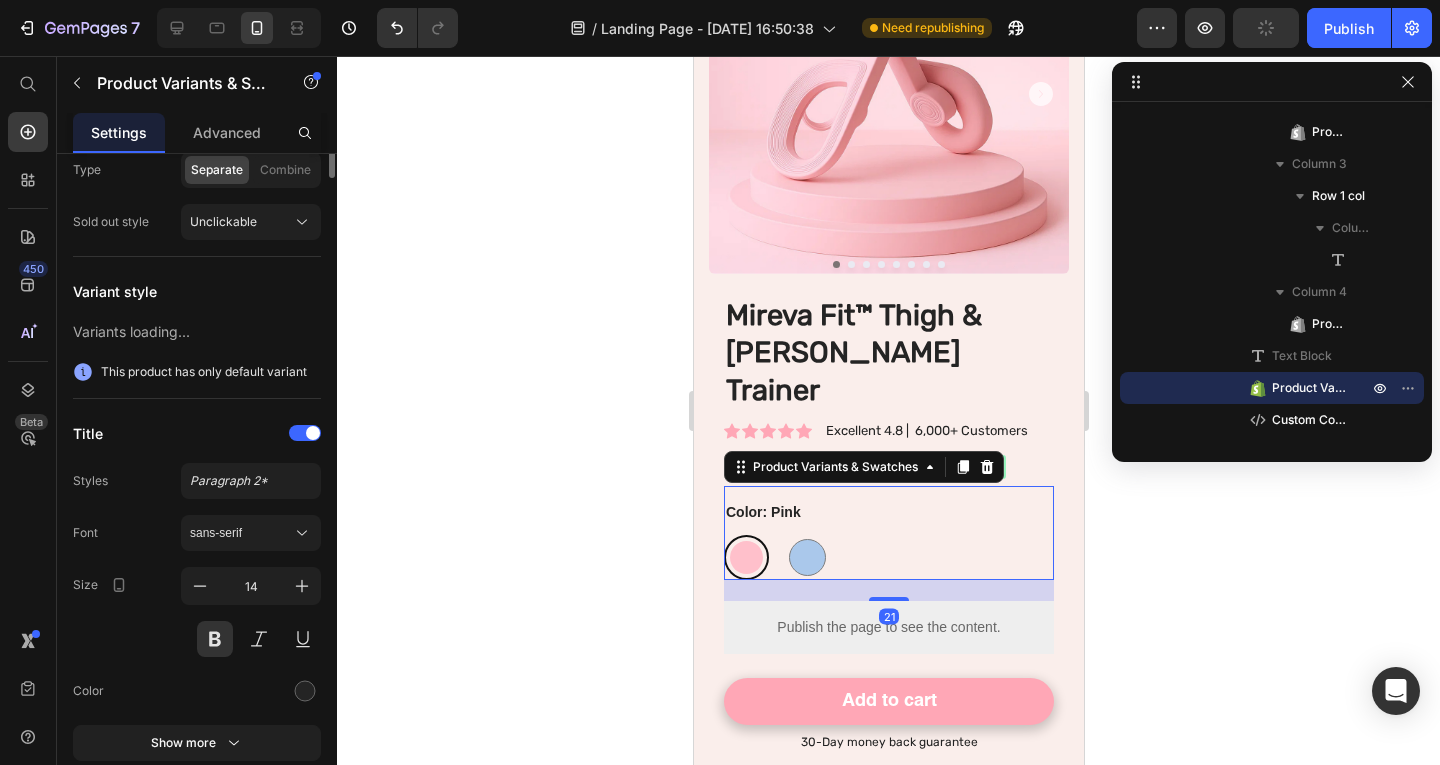 scroll, scrollTop: 0, scrollLeft: 0, axis: both 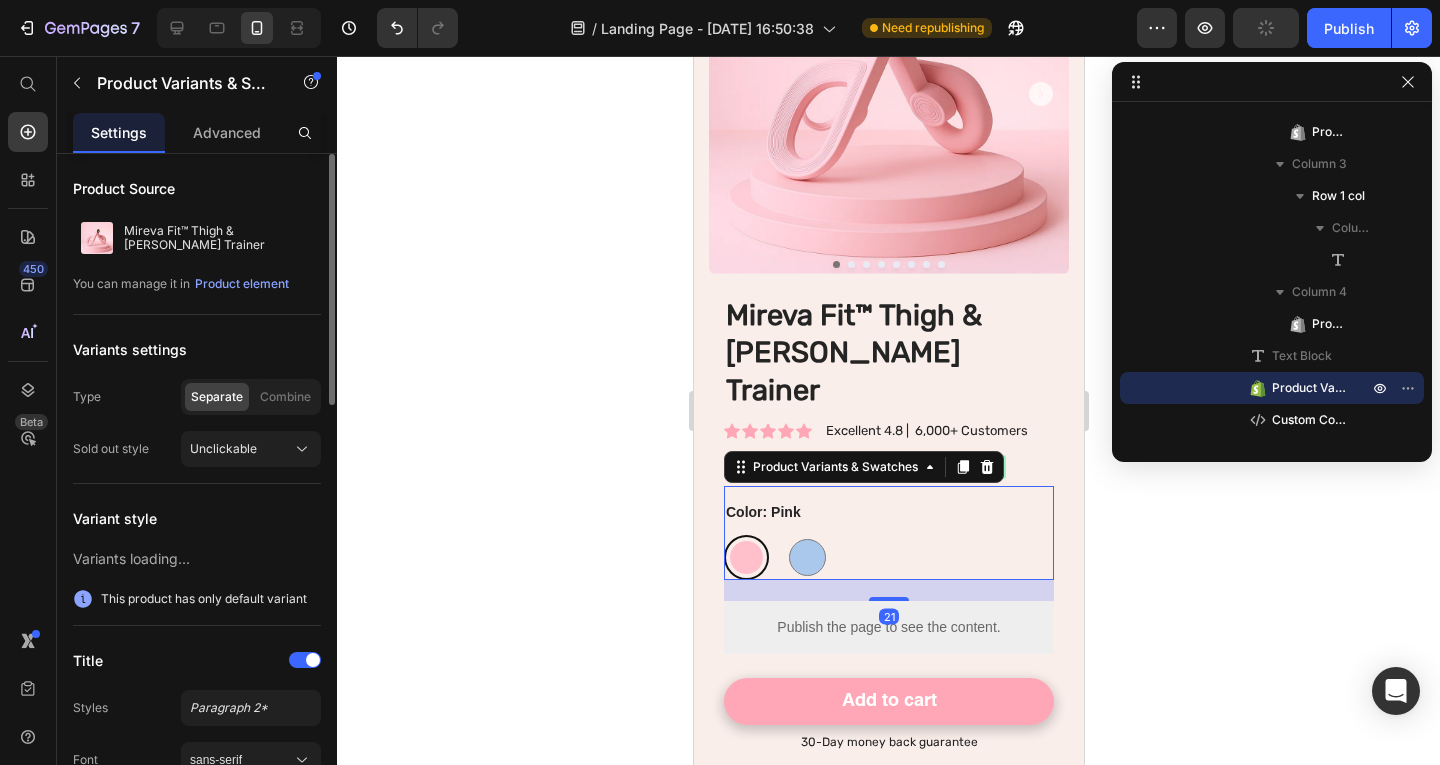 click on "Product Images Mireva Fit™ Thigh & Pelvic Trainer Product Title Icon Icon Icon Icon Icon Icon List Excellent 4.8 |  6,000+ Customers Text Block Row $34.90 Product Price $59.90 Product Price 42% OFF Text Block Row 42% off Product Badge Row Lorem ipsum dolor sit amet, consectetur adipiscing elit, sed do eiusmod tempor incididunt ut labore et dolore magna aliqua. Text Block Color: Pink Pink Pink Blue Blue Product Variants & Swatches   21
Publish the page to see the content.
Custom Code Seal Subscriptions Seal Subscriptions Add to cart Add to Cart 30-Day money back guarantee Text Block Row Product Section 8" at bounding box center (888, 334) 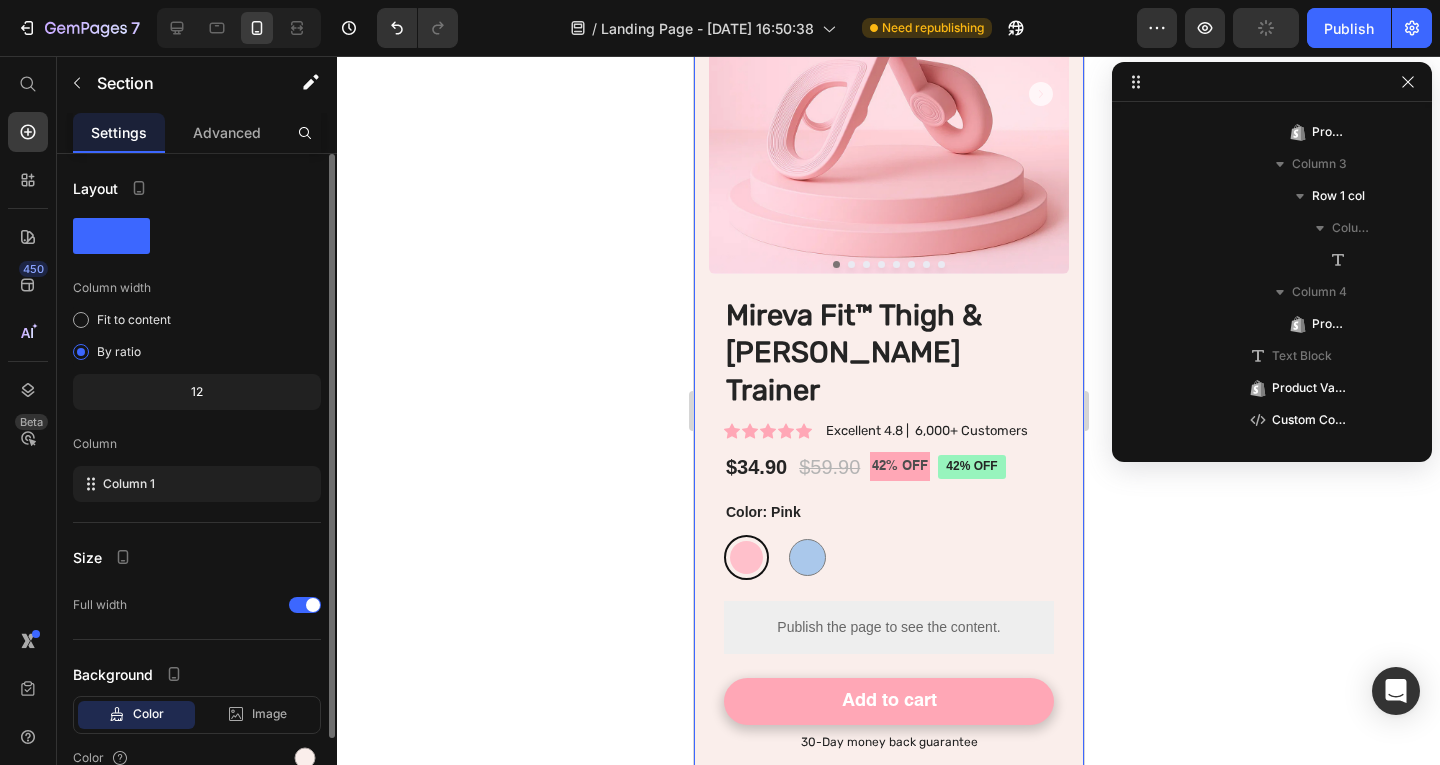 scroll, scrollTop: 90, scrollLeft: 0, axis: vertical 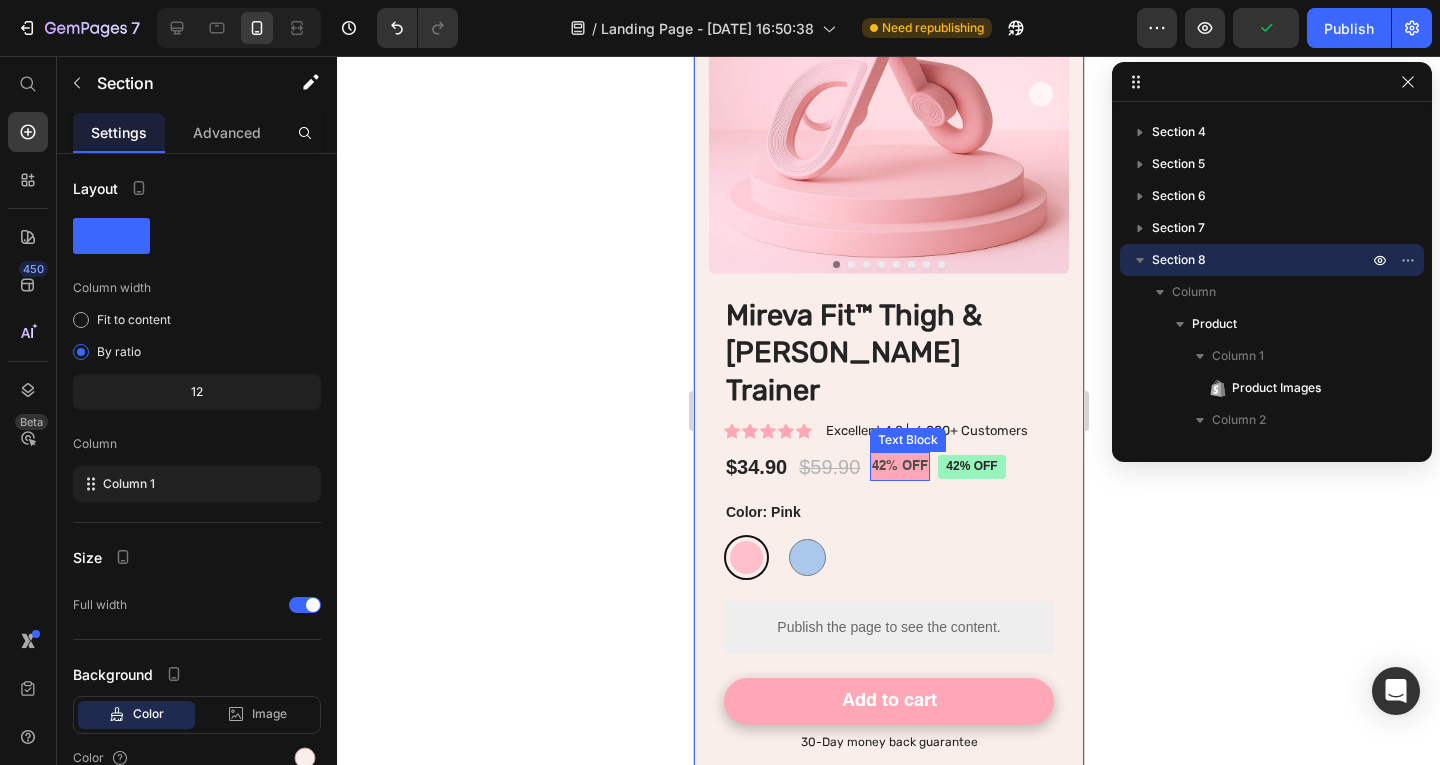 click on "42% OFF" at bounding box center (899, 466) 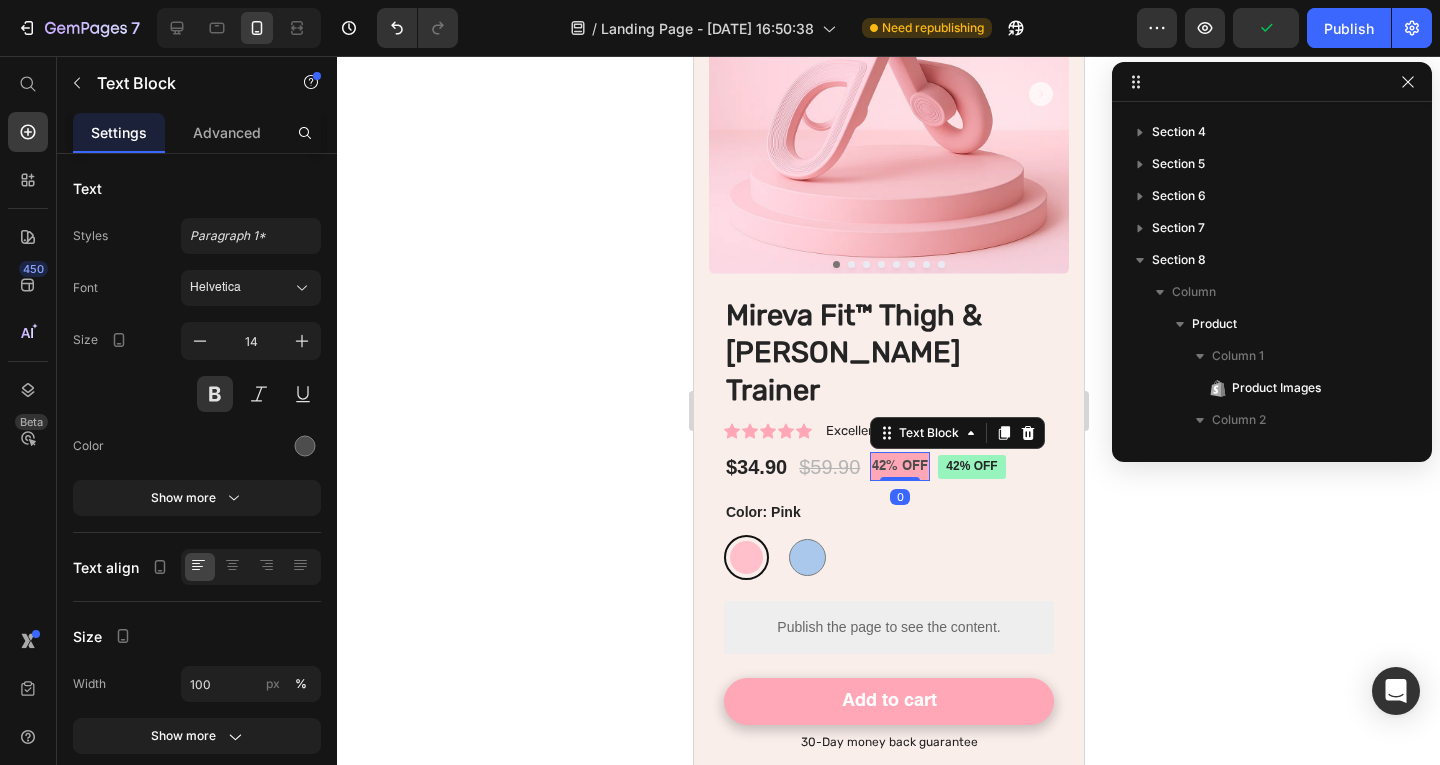 scroll, scrollTop: 1114, scrollLeft: 0, axis: vertical 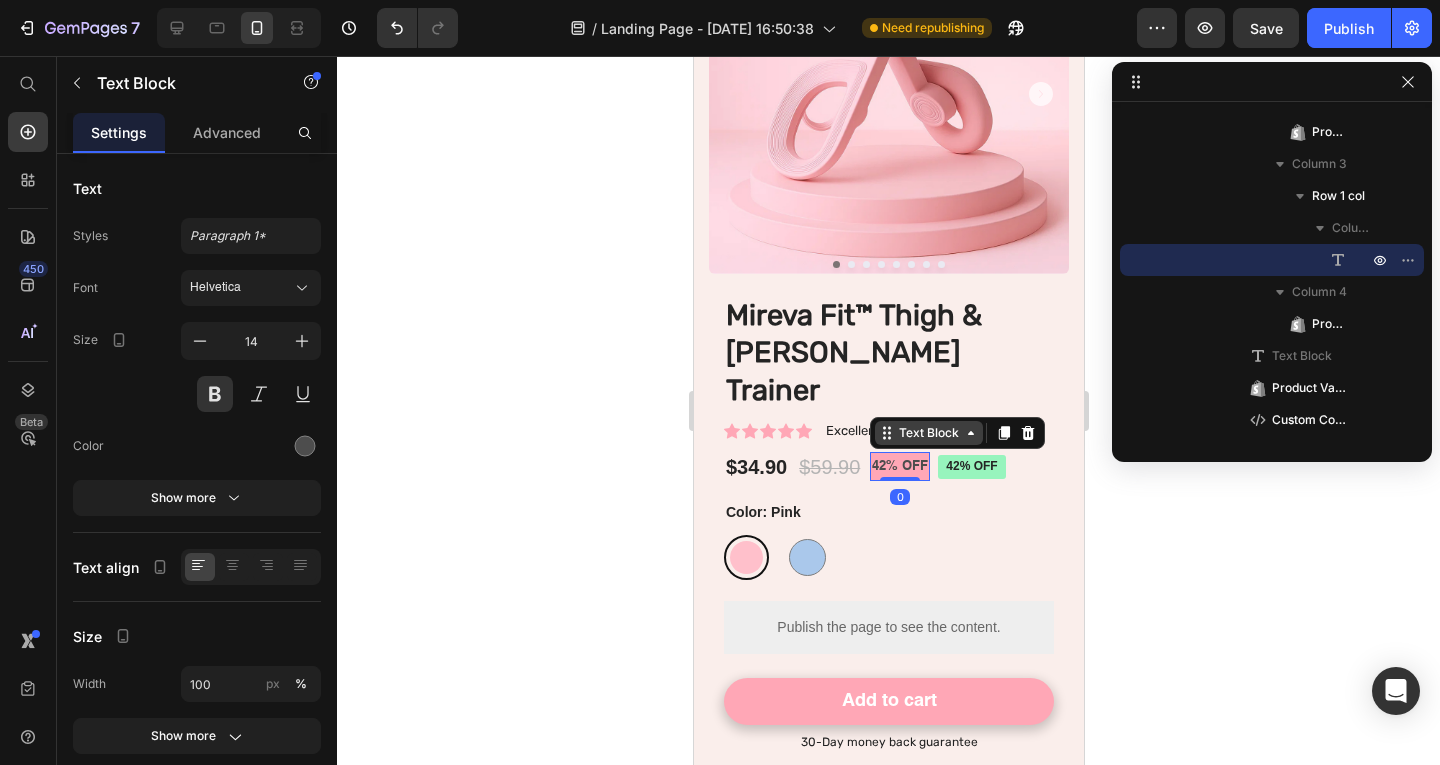 click 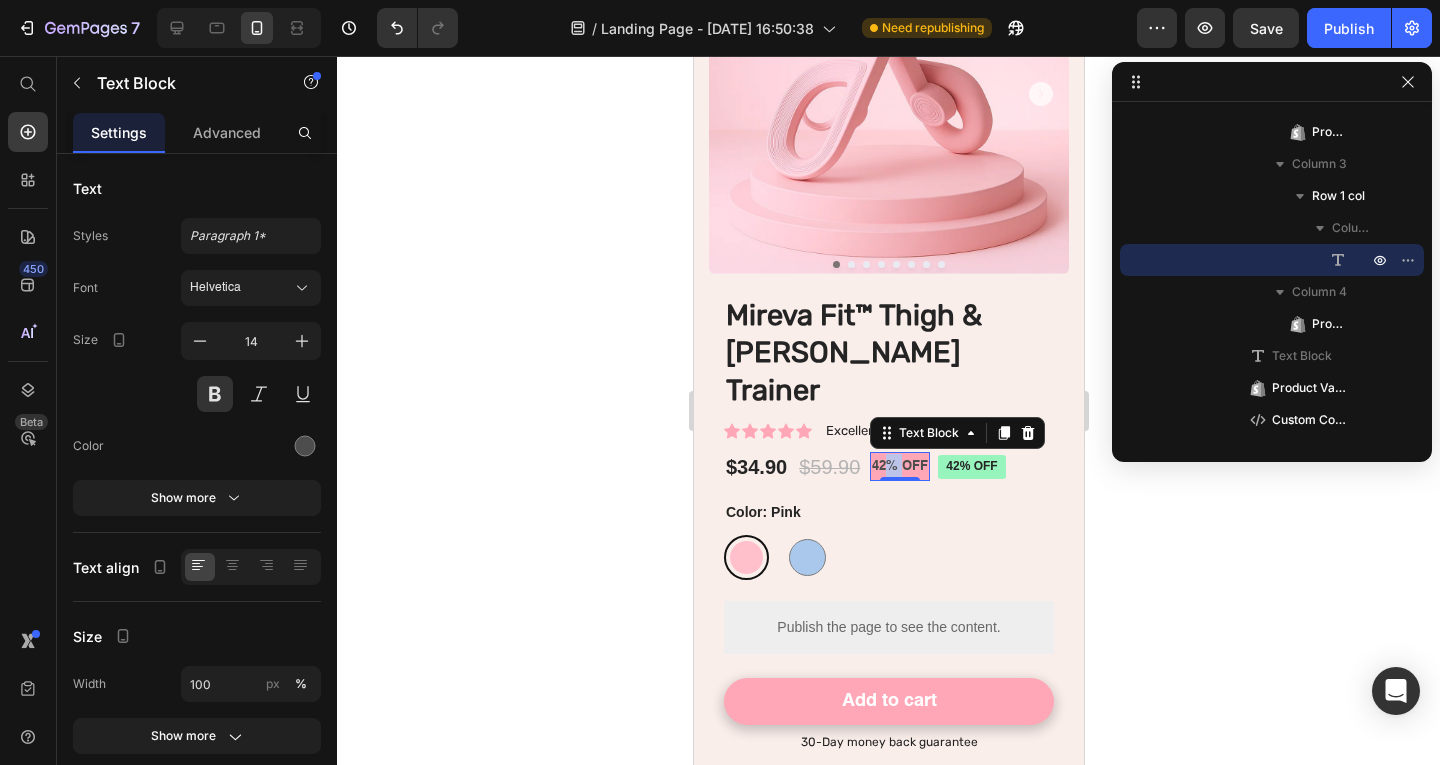 click on "42% OFF" at bounding box center (899, 466) 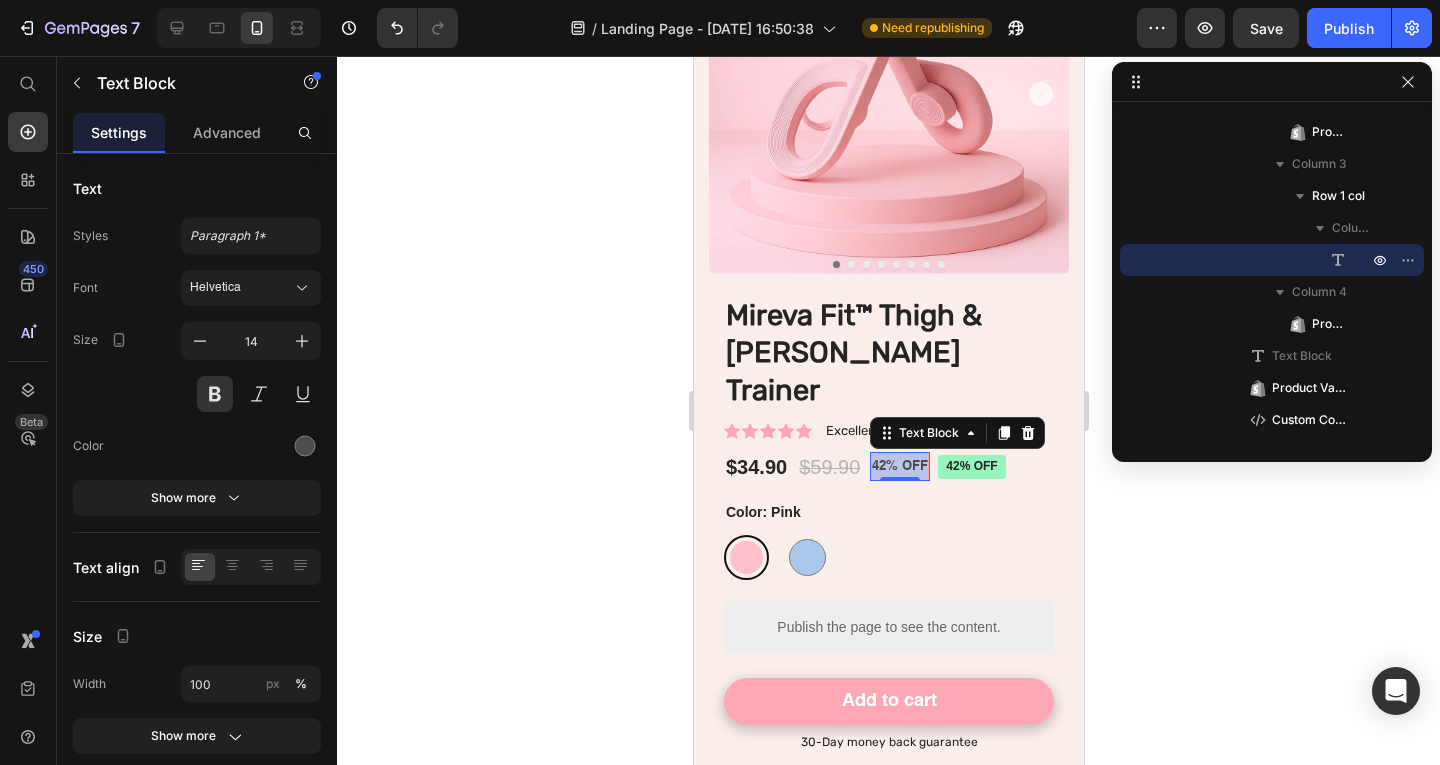 click on "42% OFF" at bounding box center (899, 466) 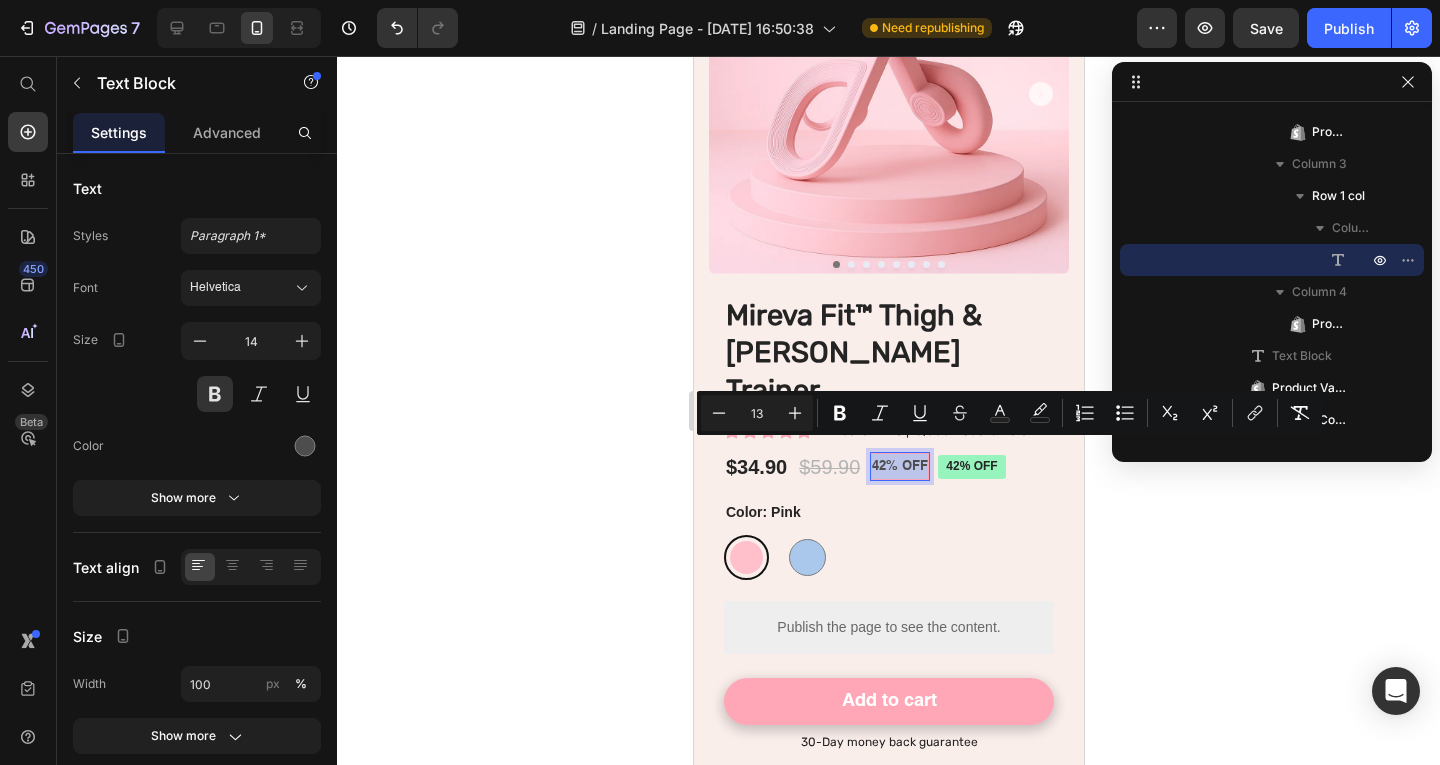 click on "42% OFF" at bounding box center (899, 466) 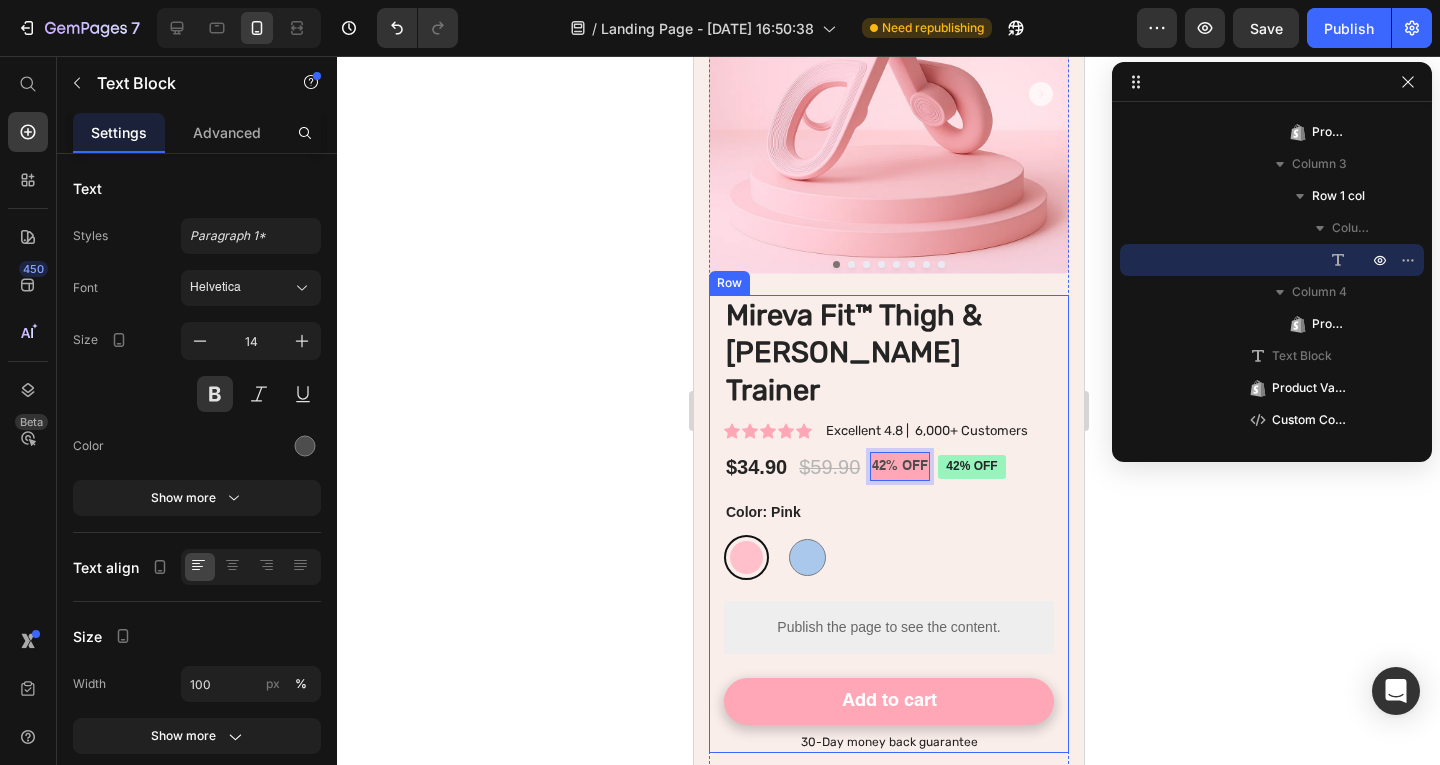 click on "Mireva Fit™ Thigh & [PERSON_NAME] Trainer" at bounding box center (888, 353) 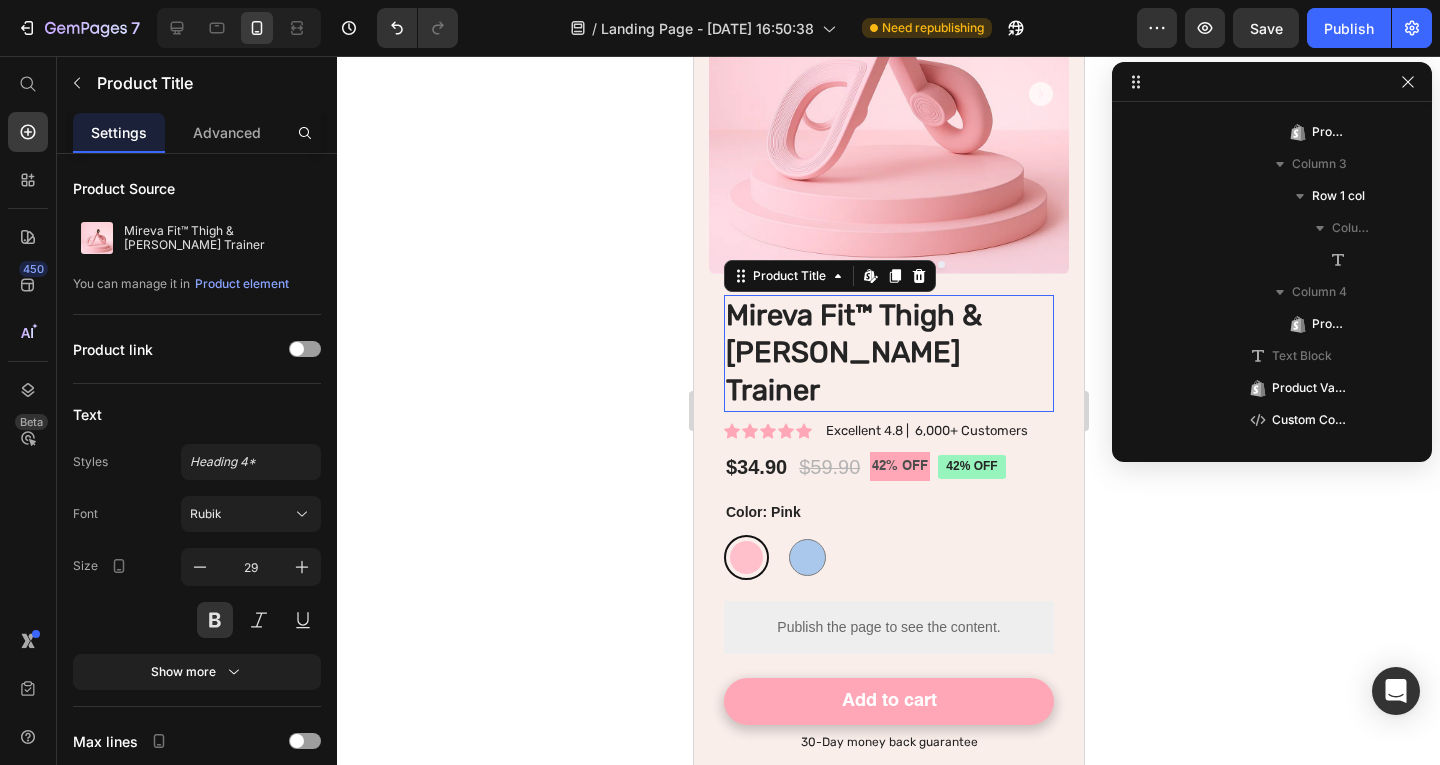 scroll, scrollTop: 346, scrollLeft: 0, axis: vertical 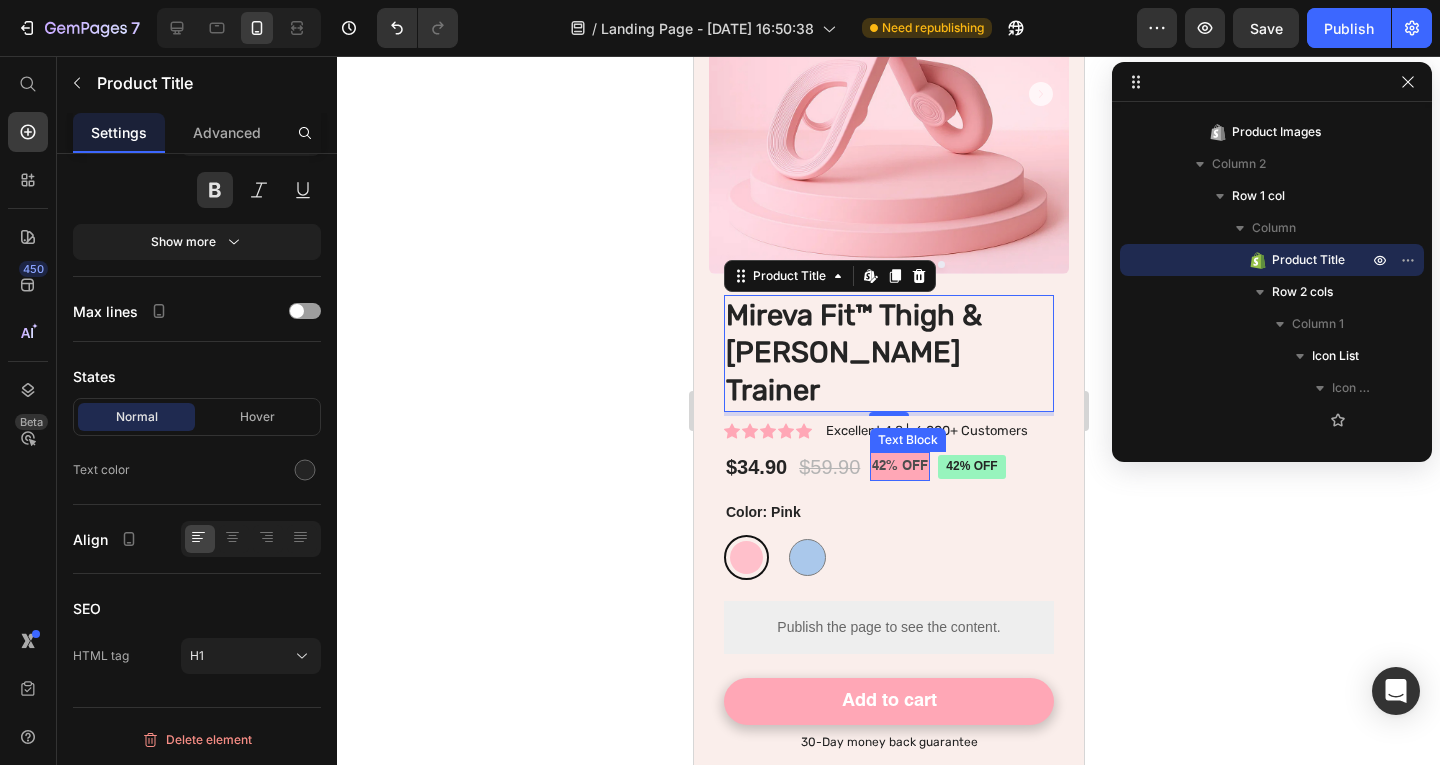 click on "42% OFF" at bounding box center [899, 466] 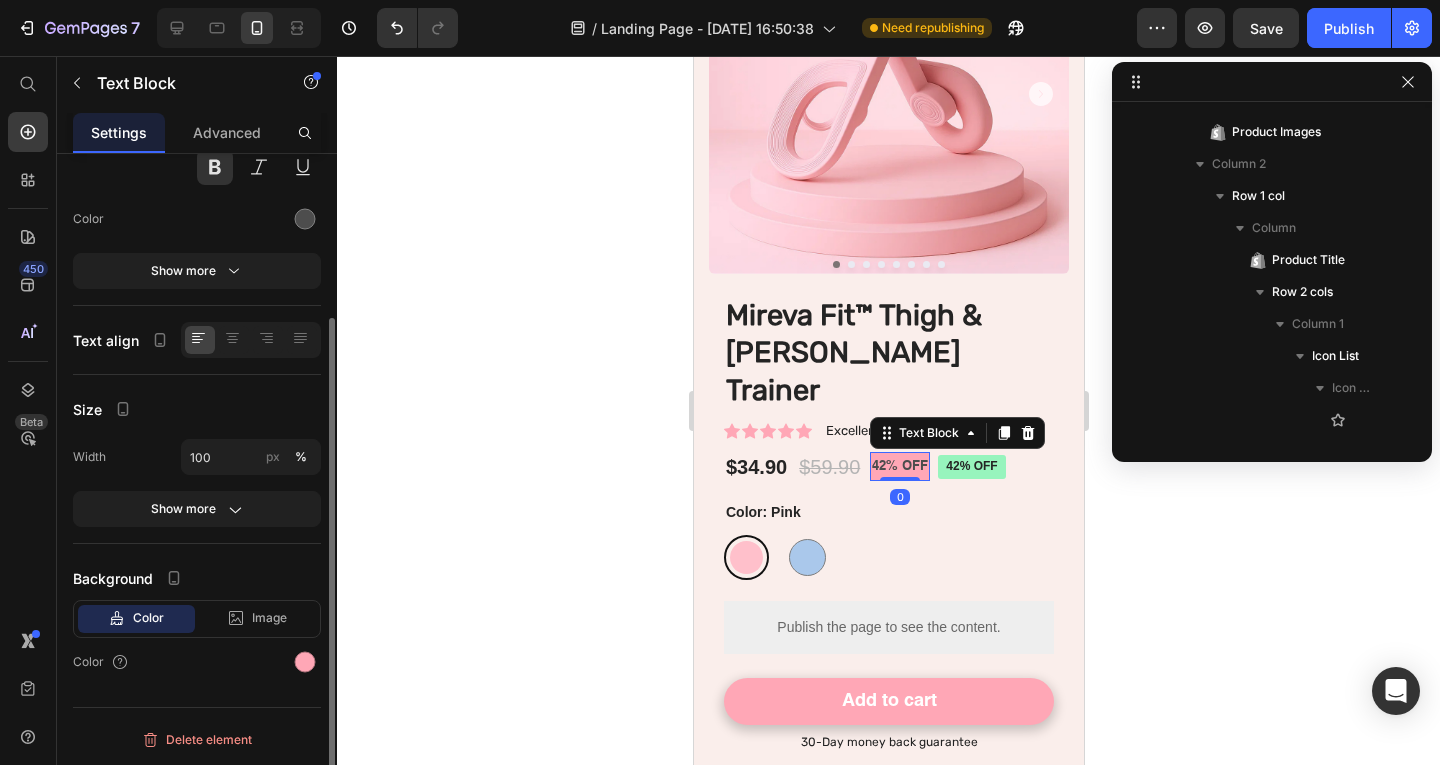 scroll, scrollTop: 1114, scrollLeft: 0, axis: vertical 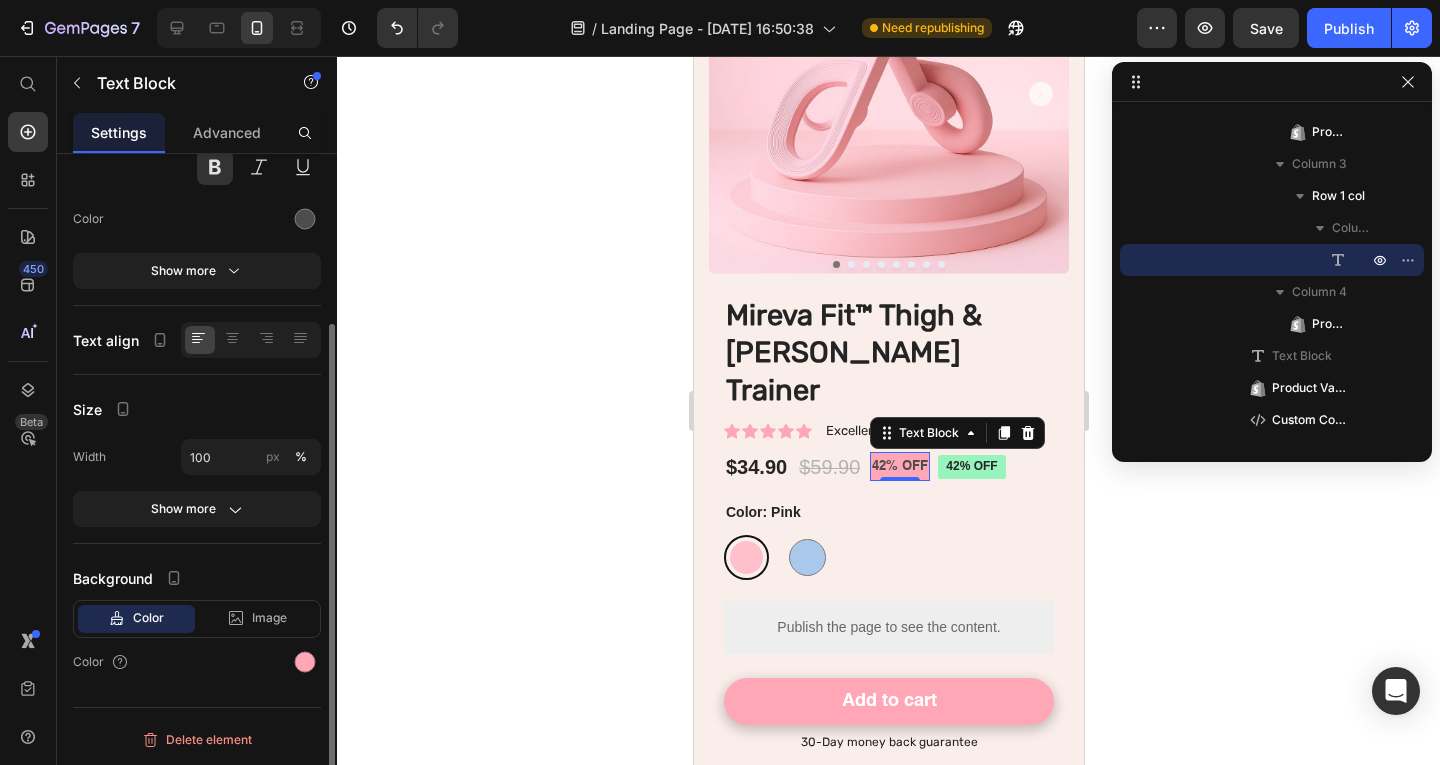 click on "Width 100 px % Show more" at bounding box center [197, 483] 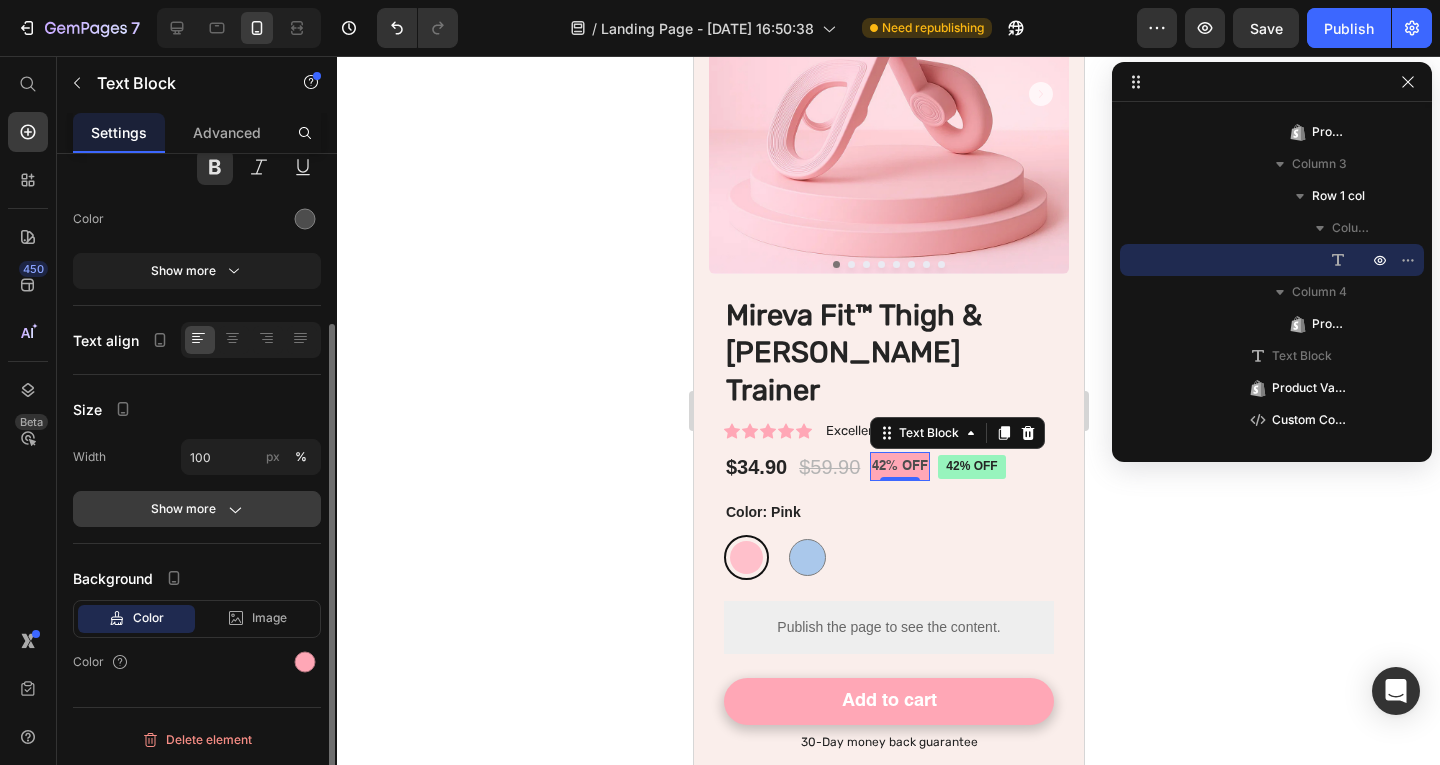 click on "Show more" 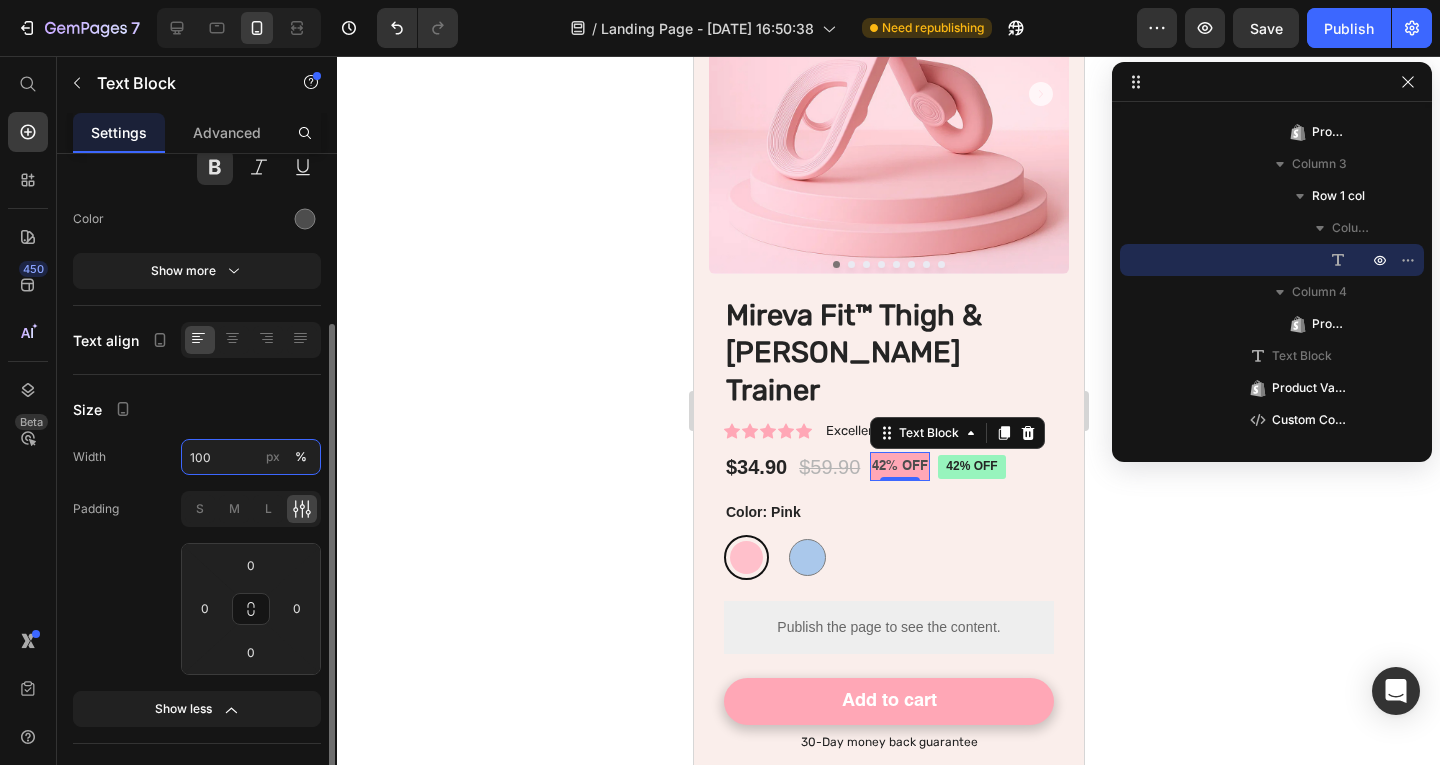 click on "100" at bounding box center (251, 457) 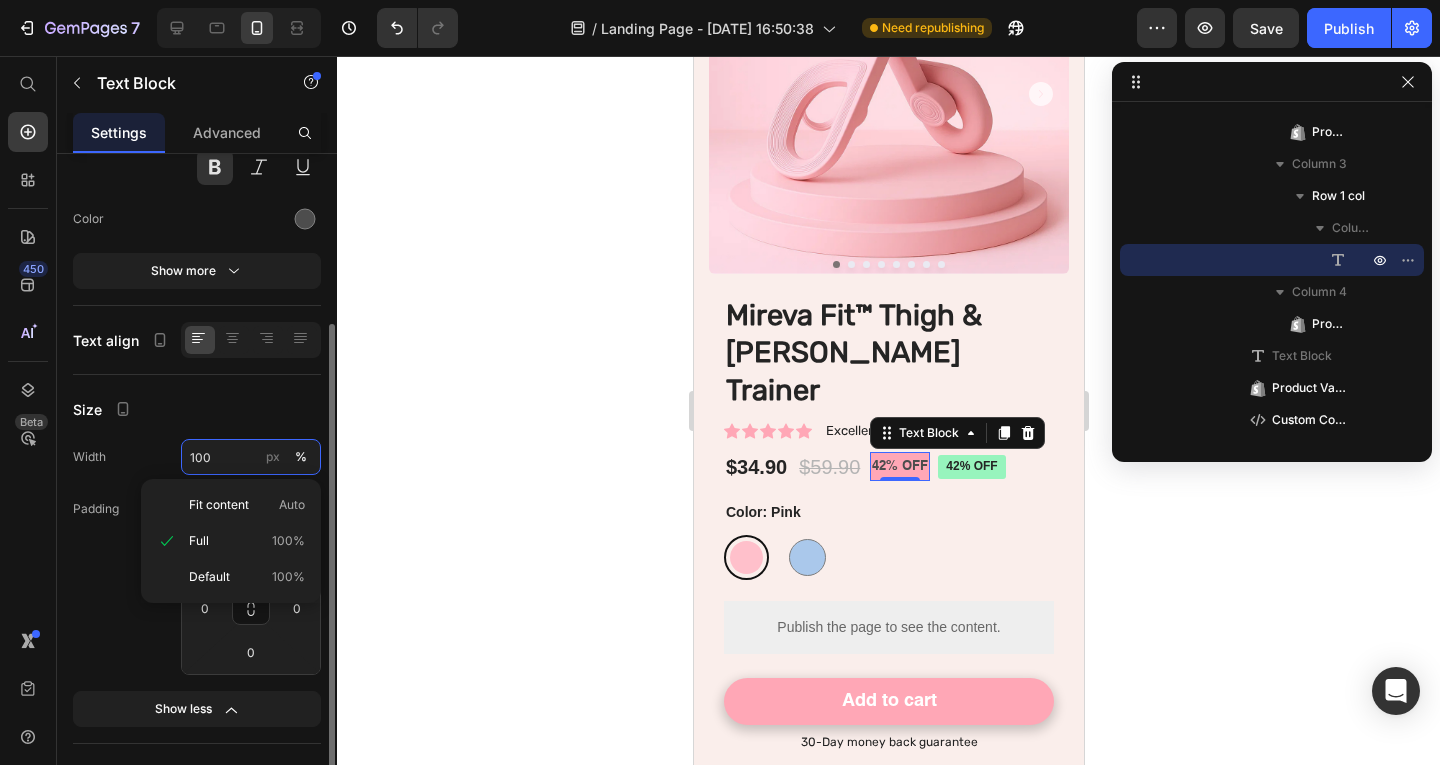 click on "100" at bounding box center [251, 457] 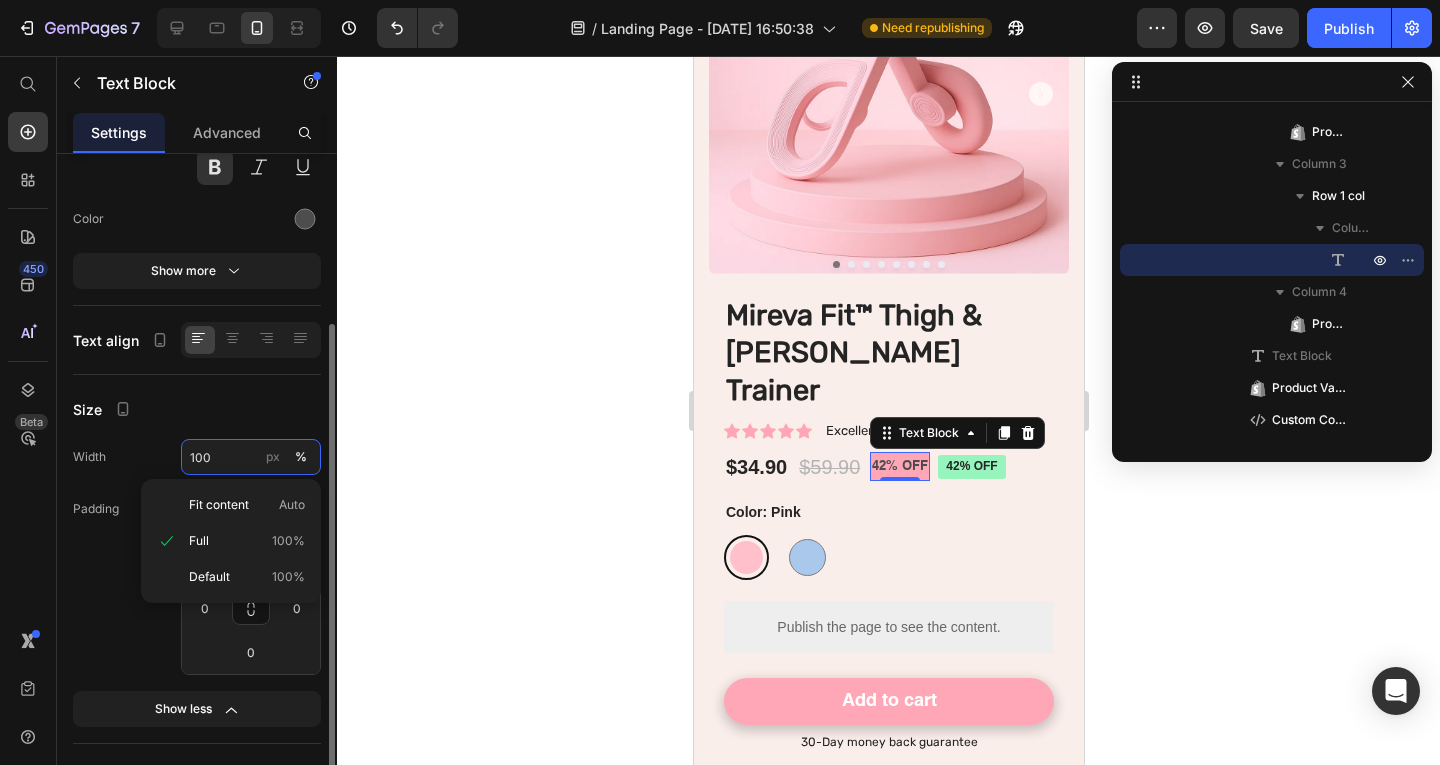 click on "100" at bounding box center [251, 457] 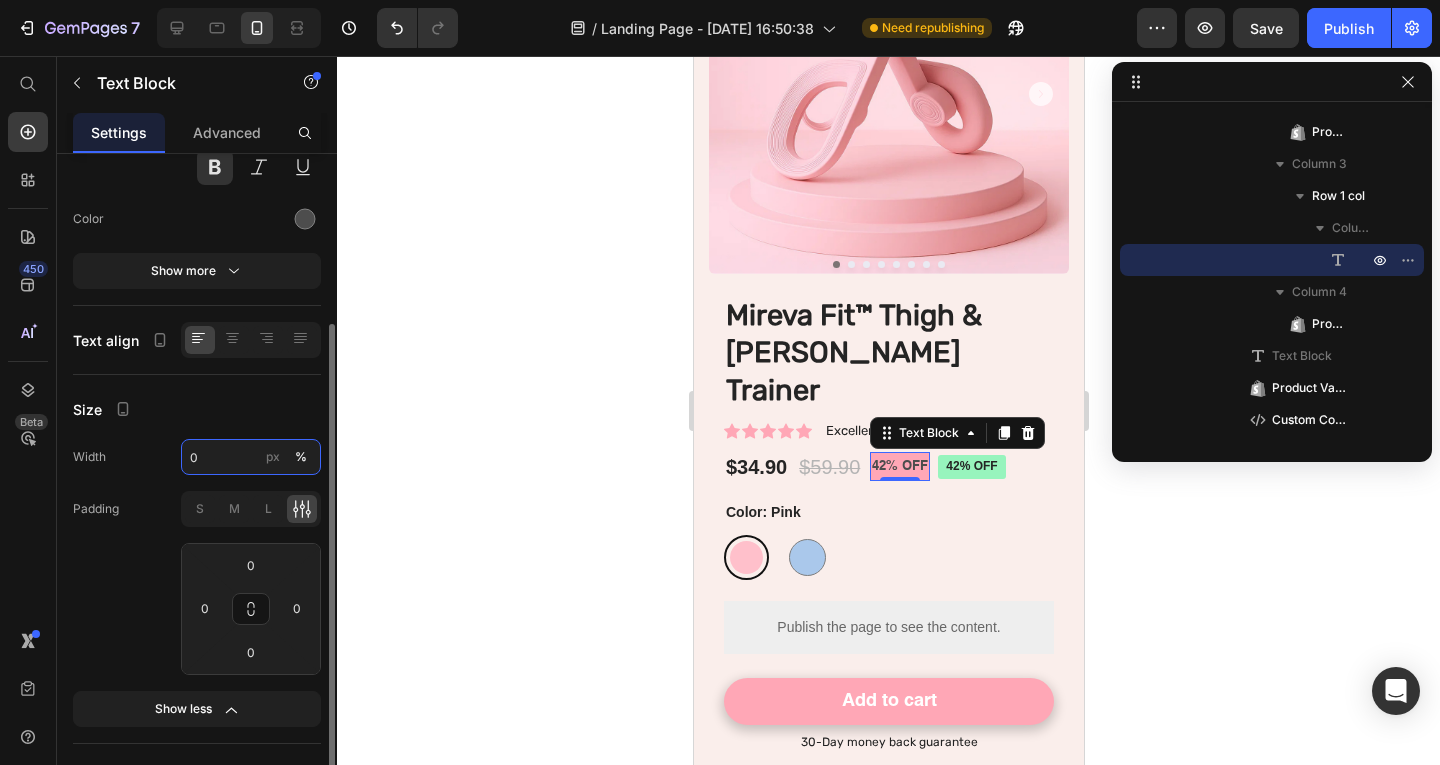 type on "2" 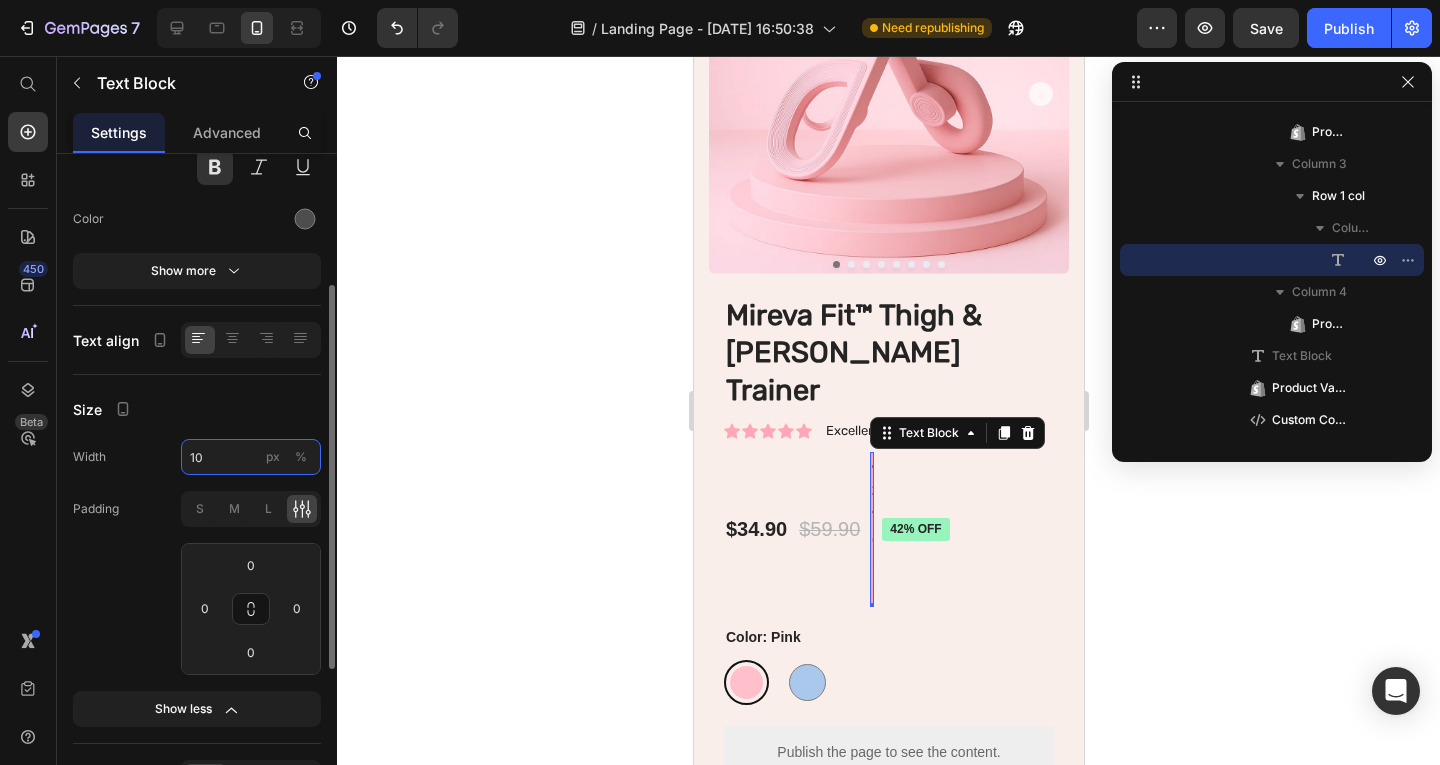 type on "100" 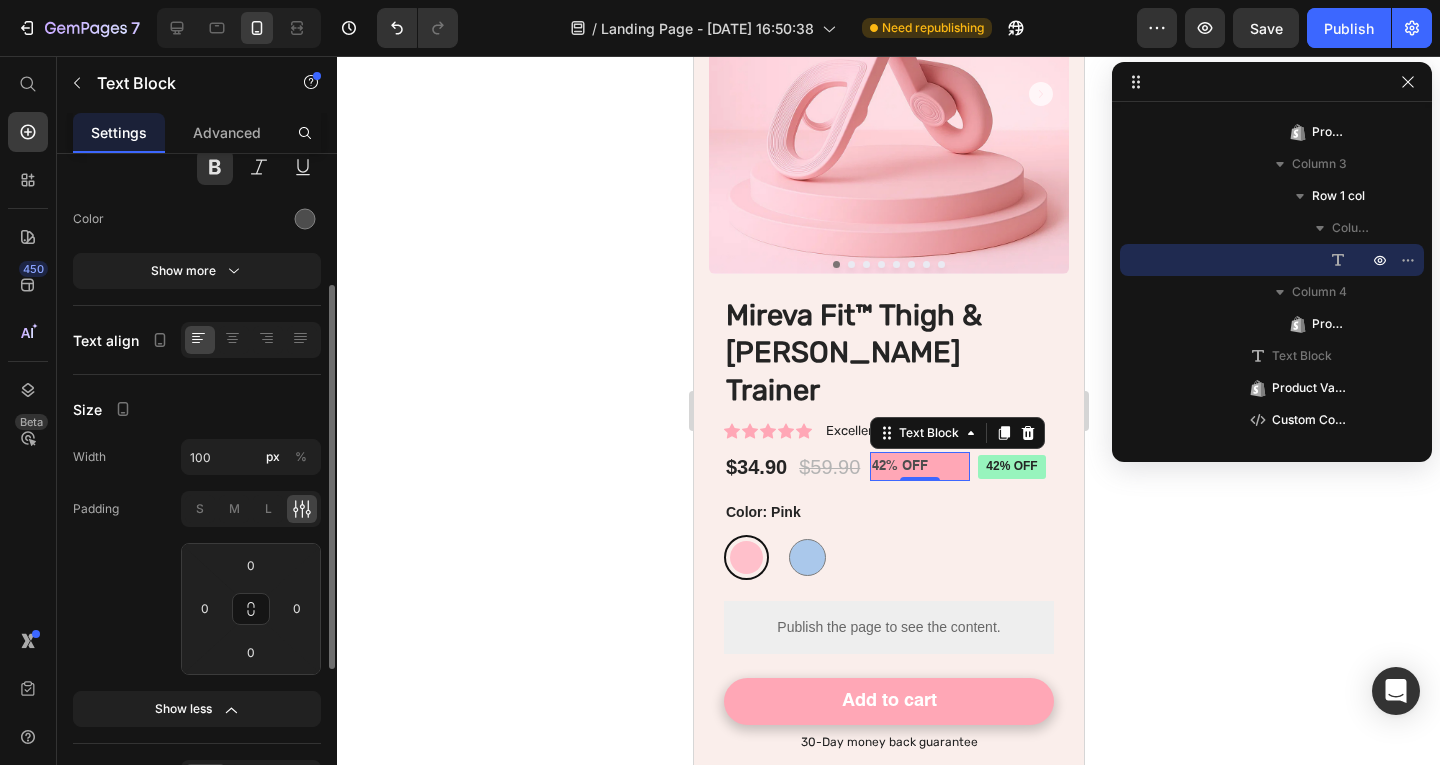 click on "Width 100 px %" at bounding box center [197, 457] 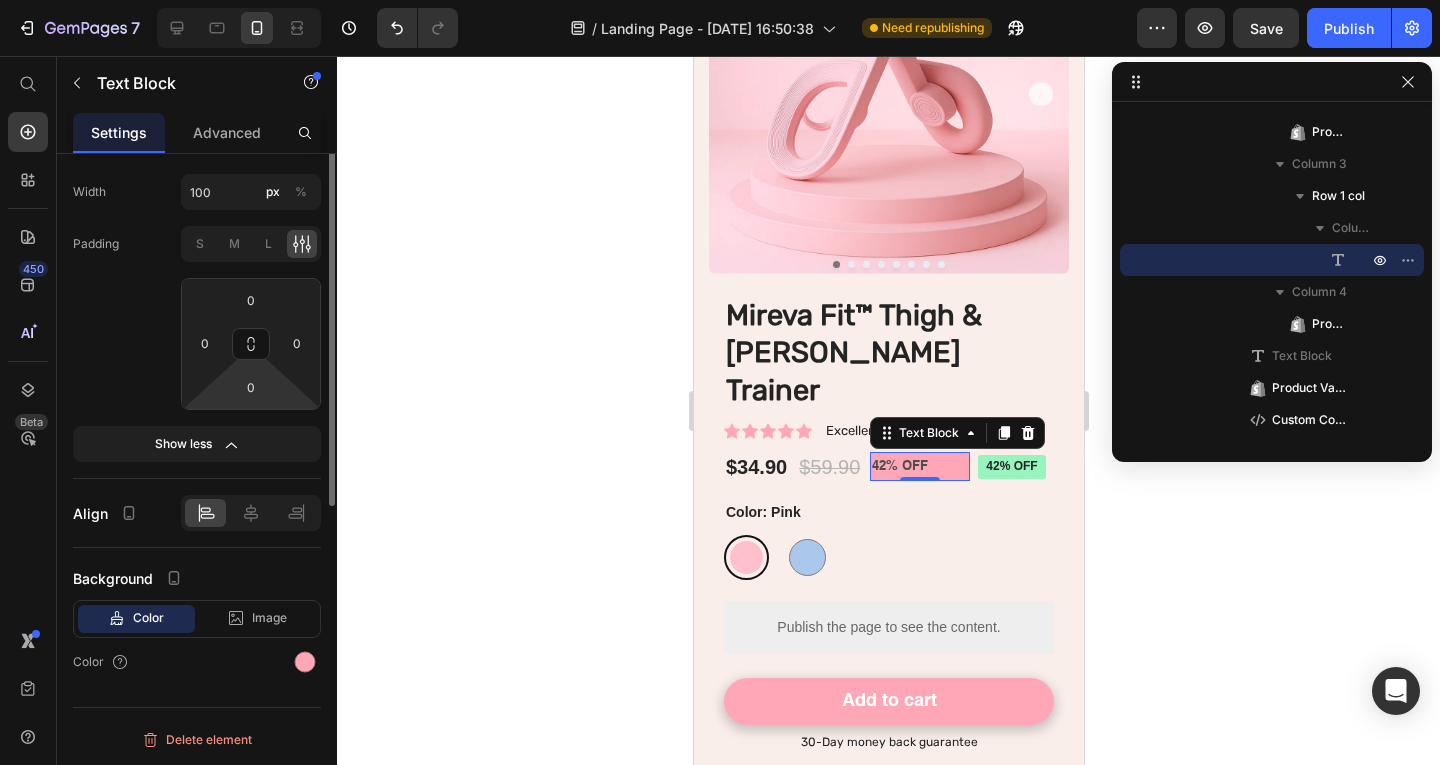 scroll, scrollTop: 292, scrollLeft: 0, axis: vertical 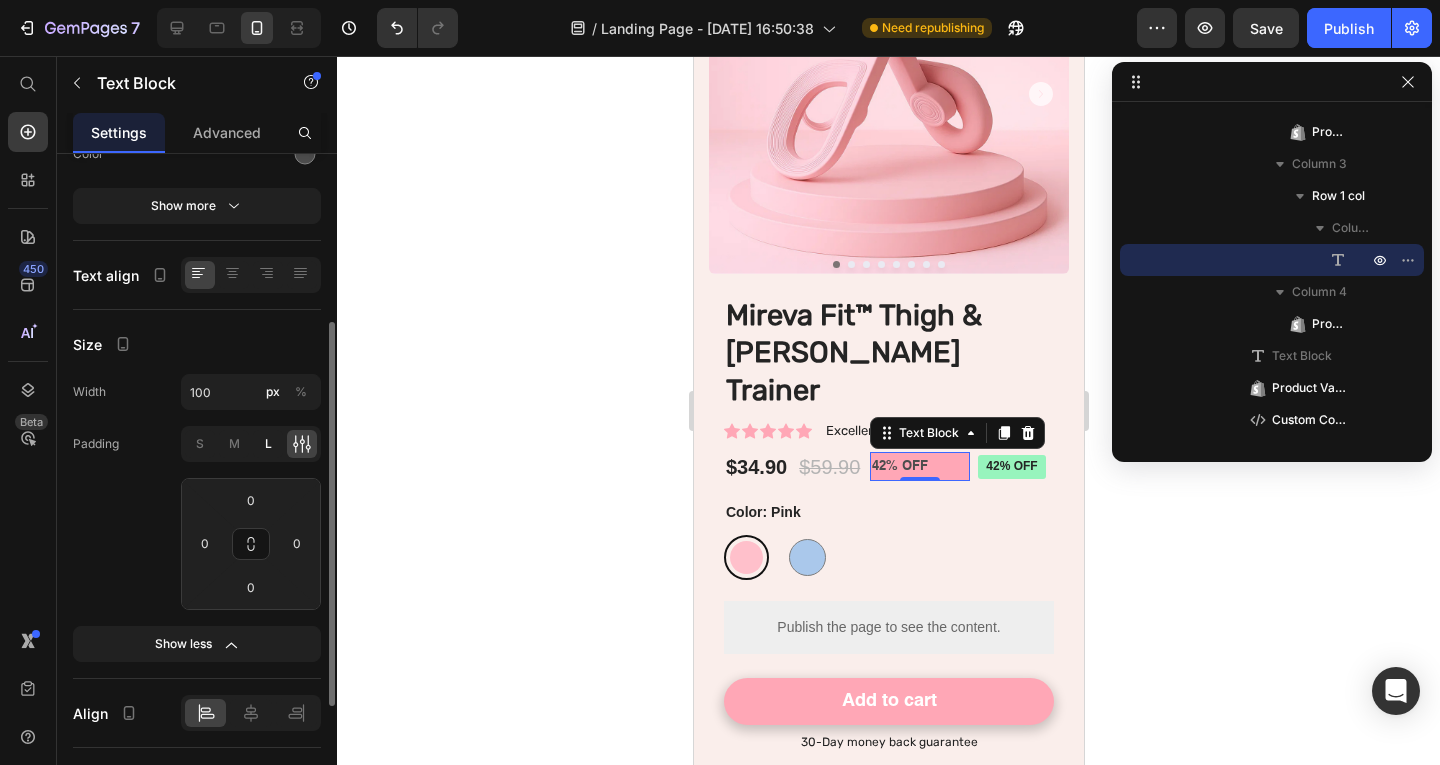 click on "L" 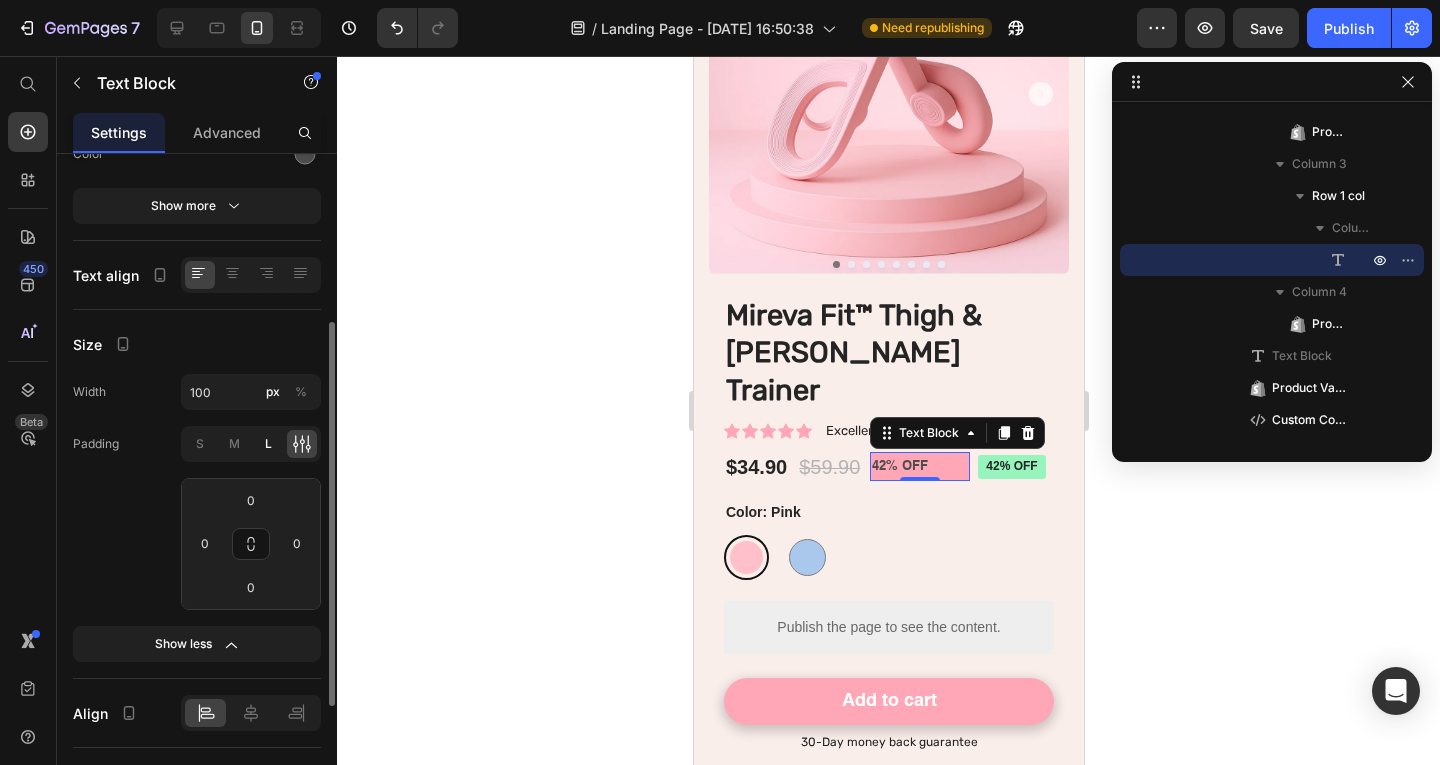 type on "16" 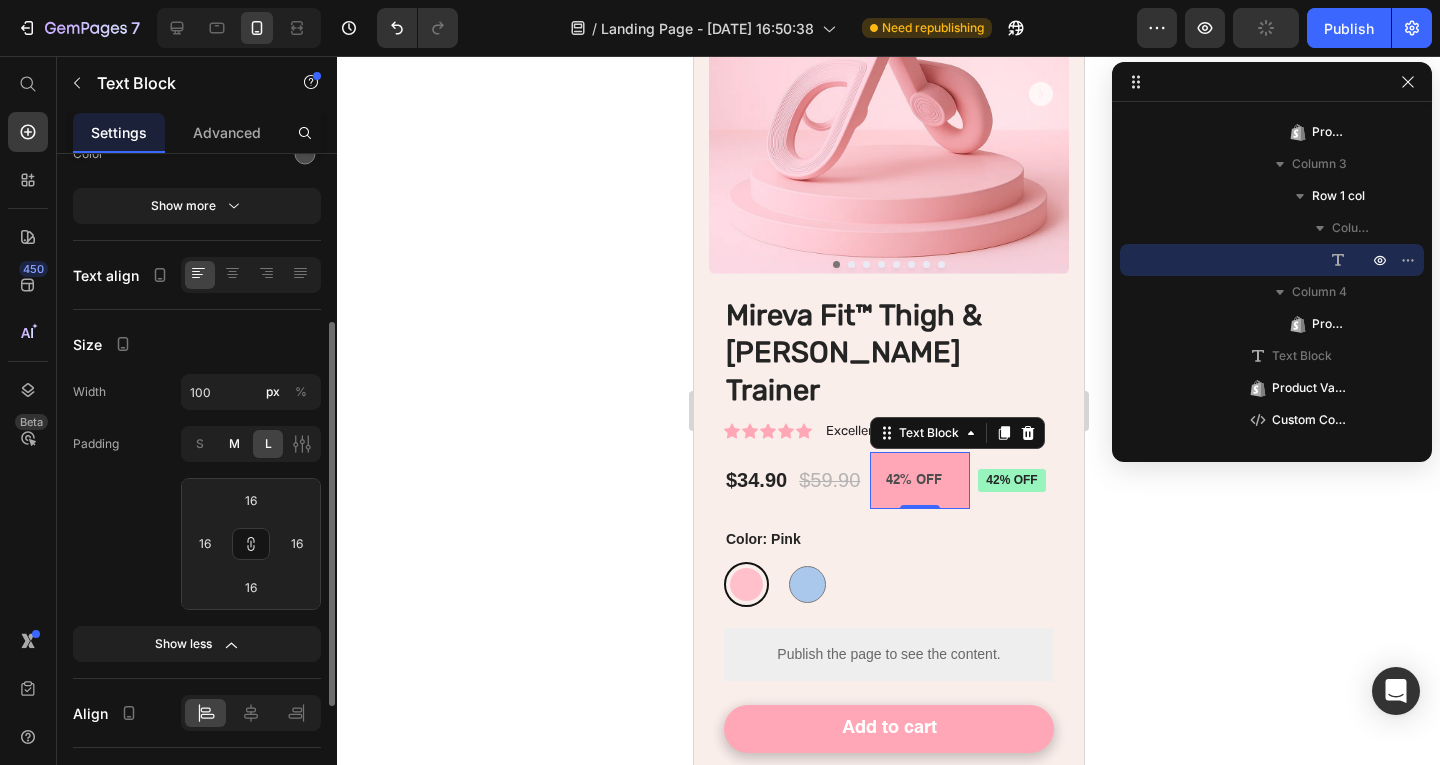 click on "M" 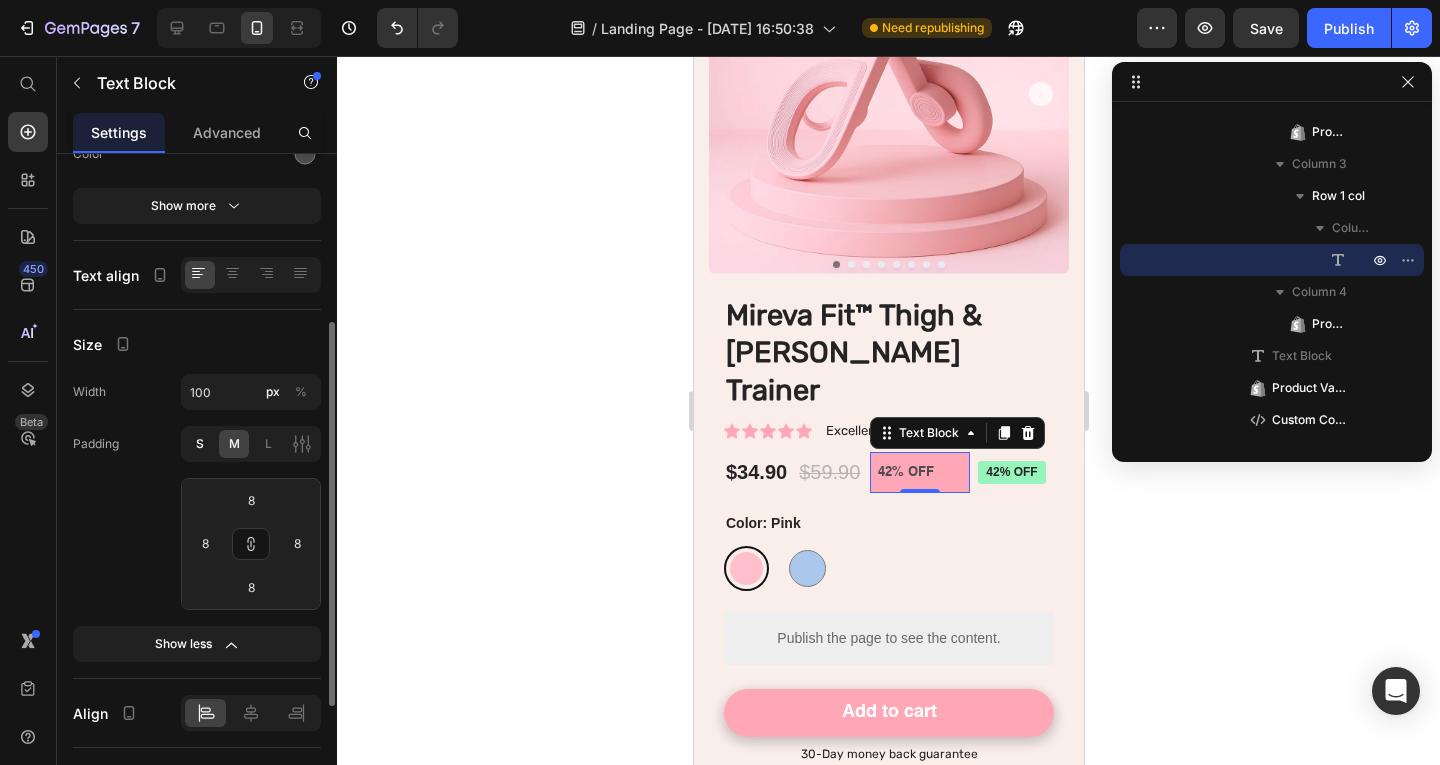 click on "S" 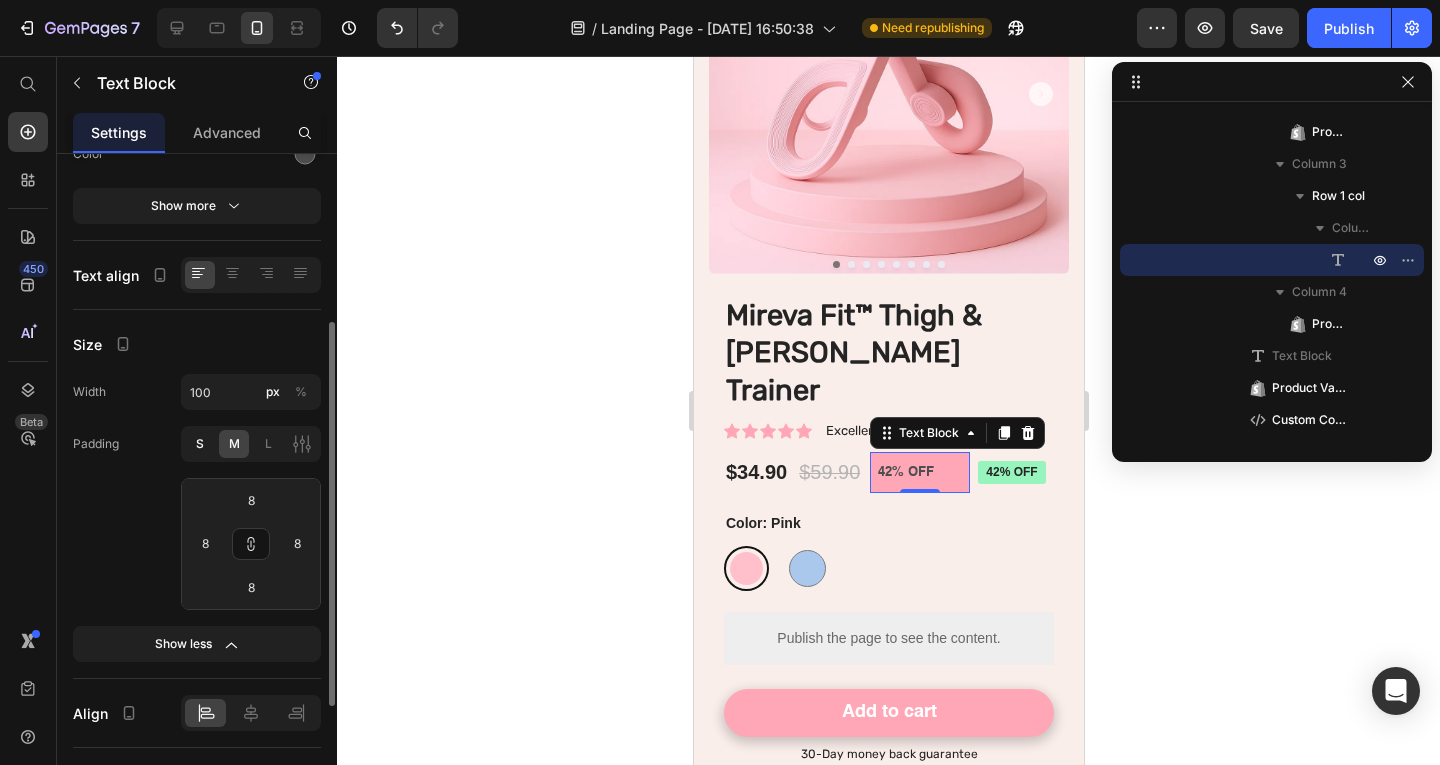 type on "4" 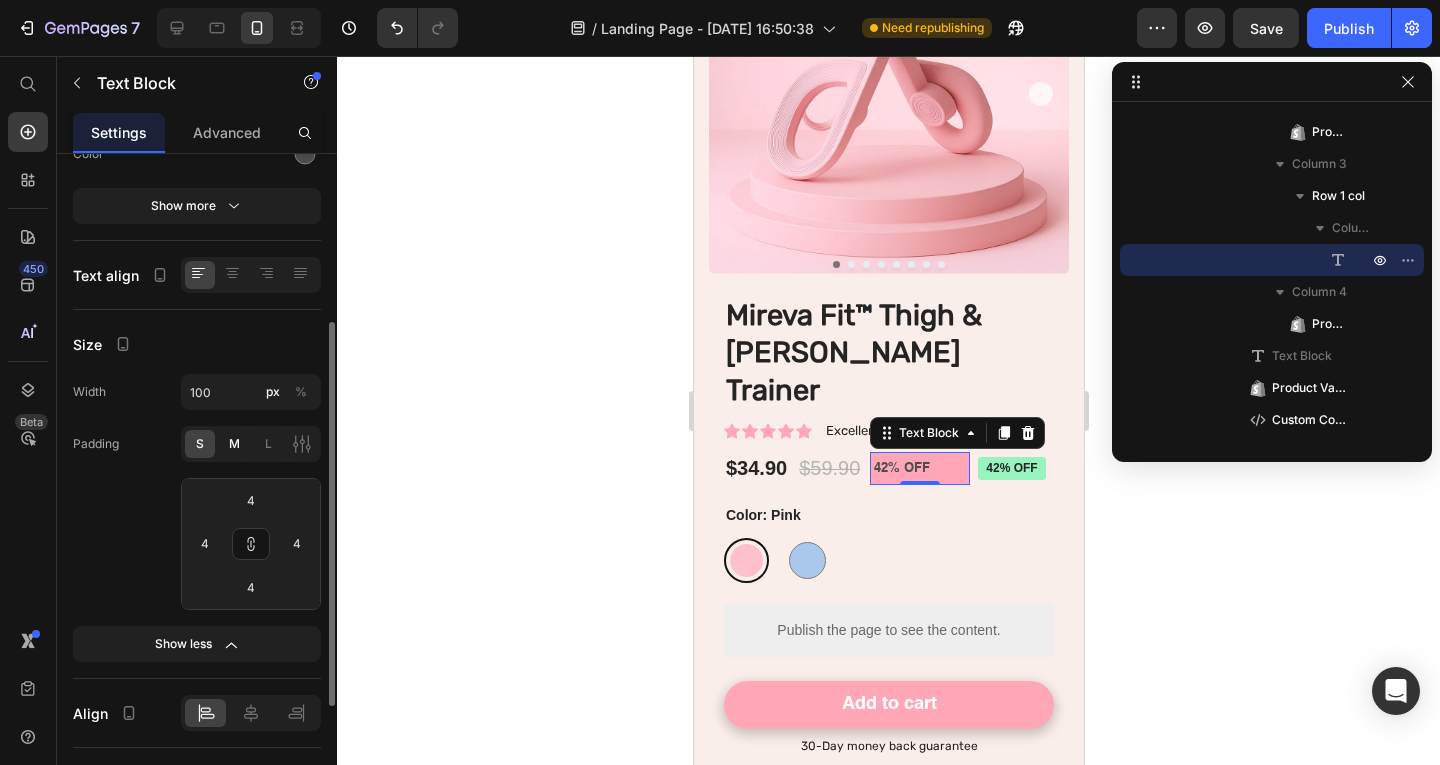 click on "M" 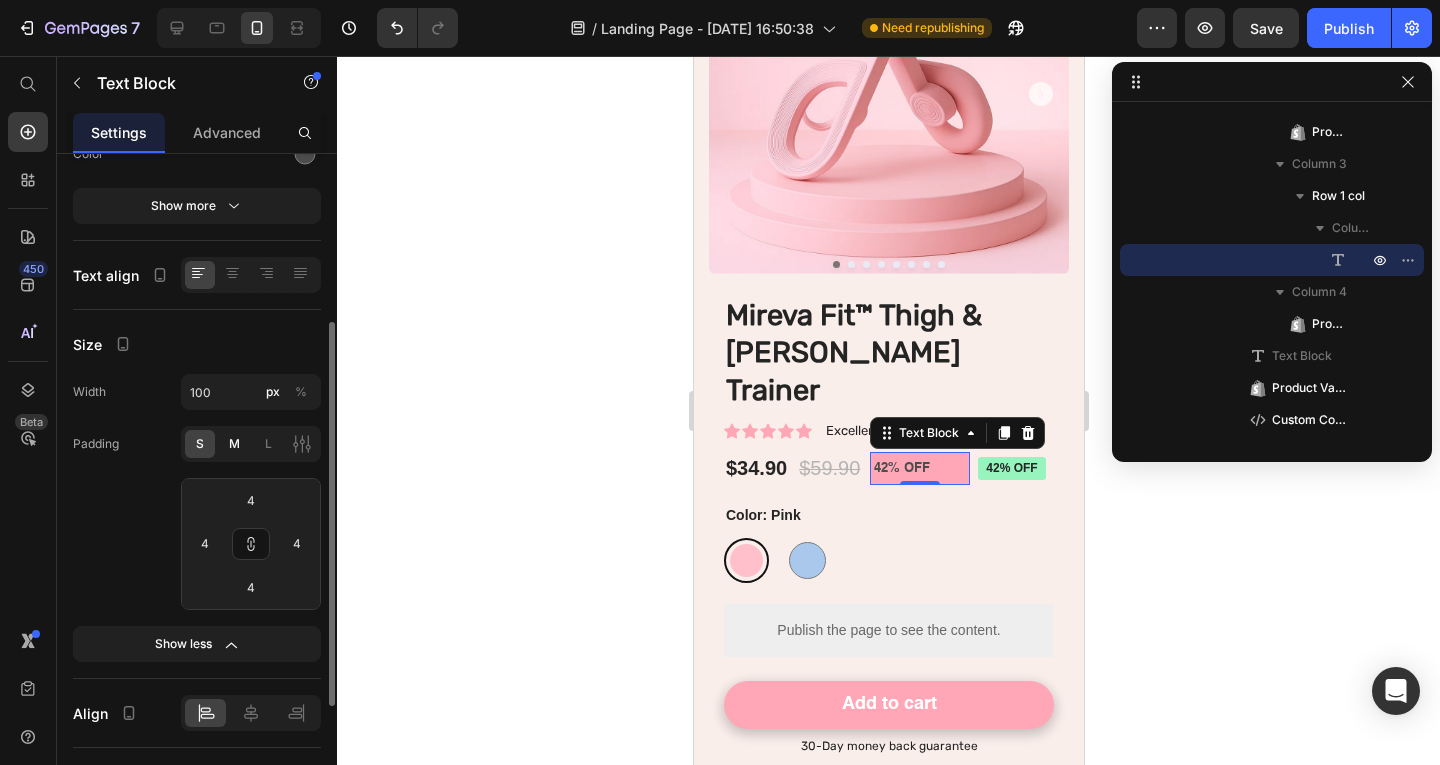 type on "8" 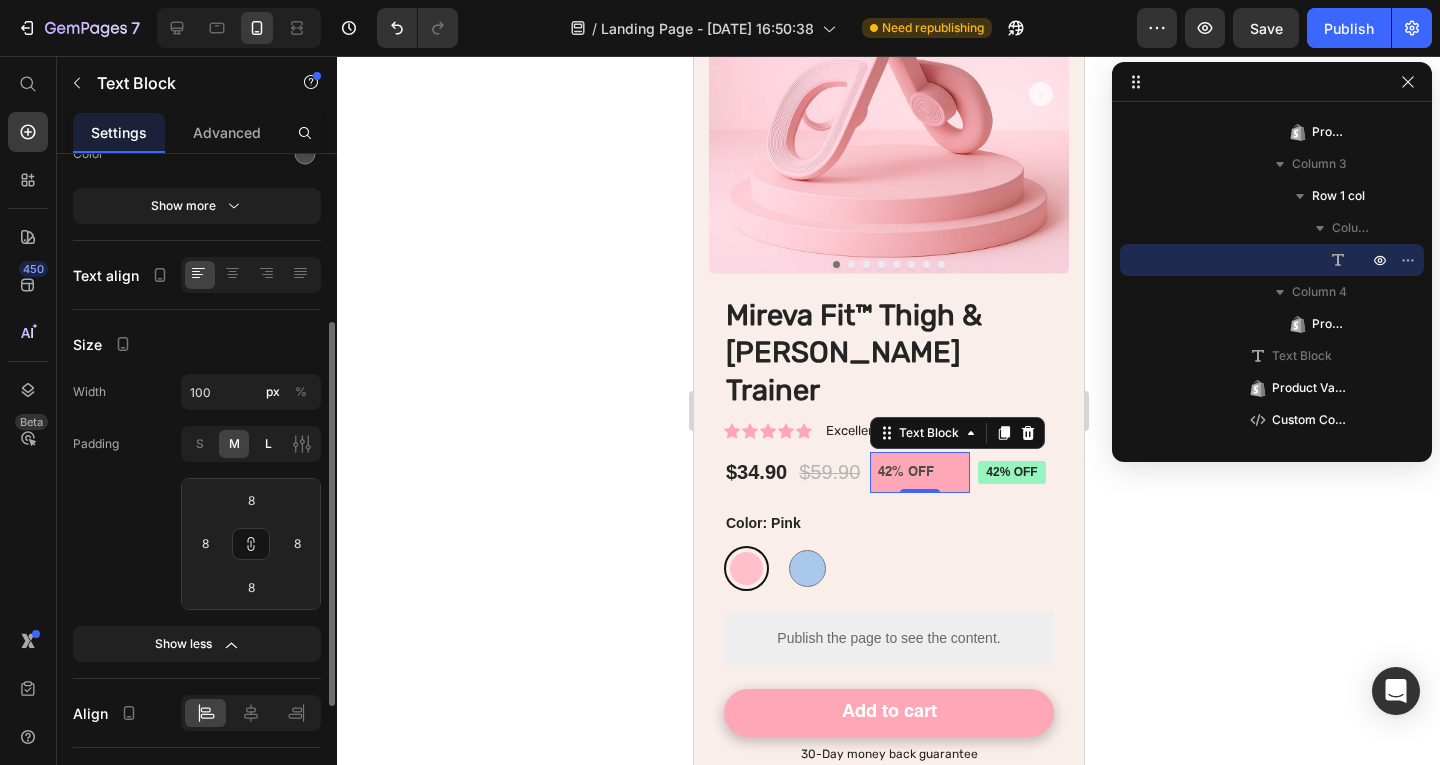 click on "L" 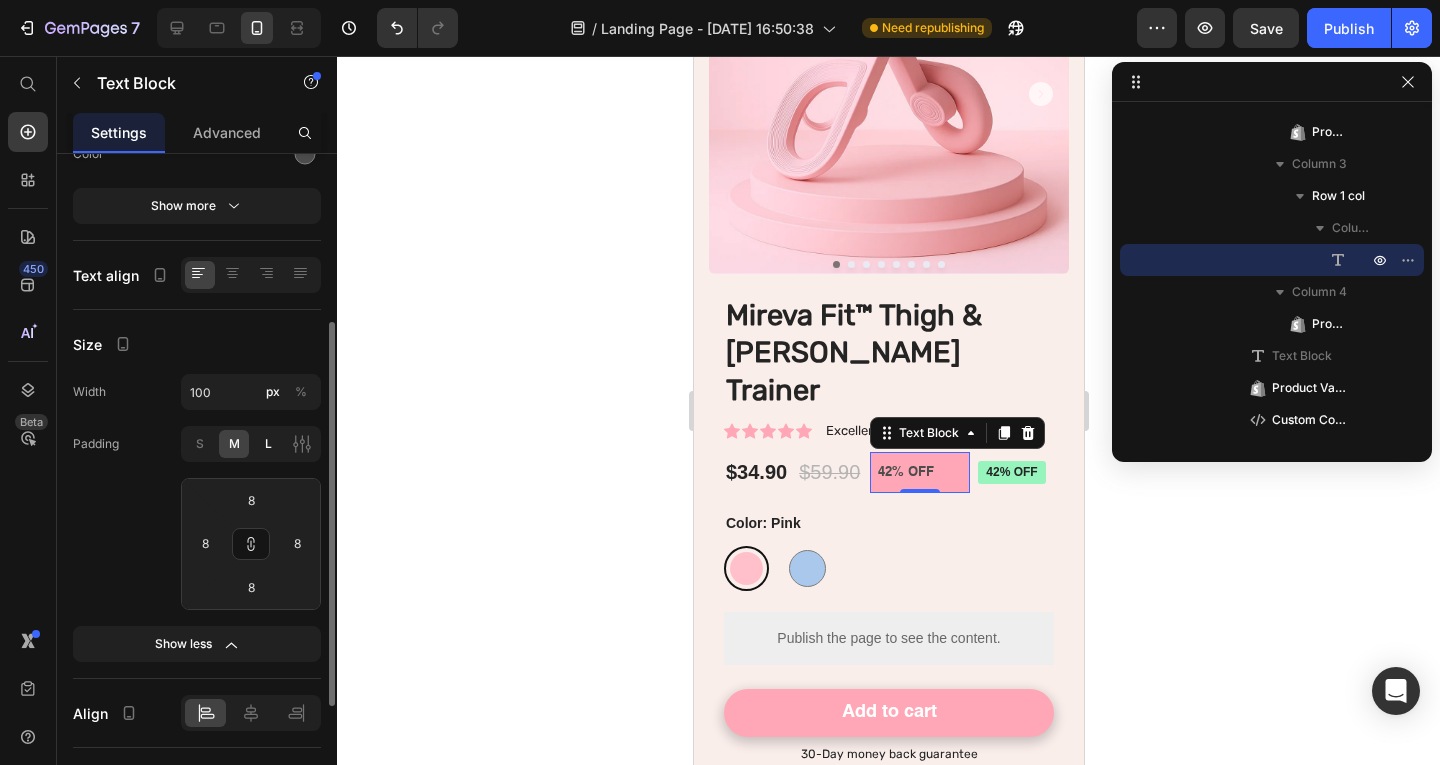 type on "16" 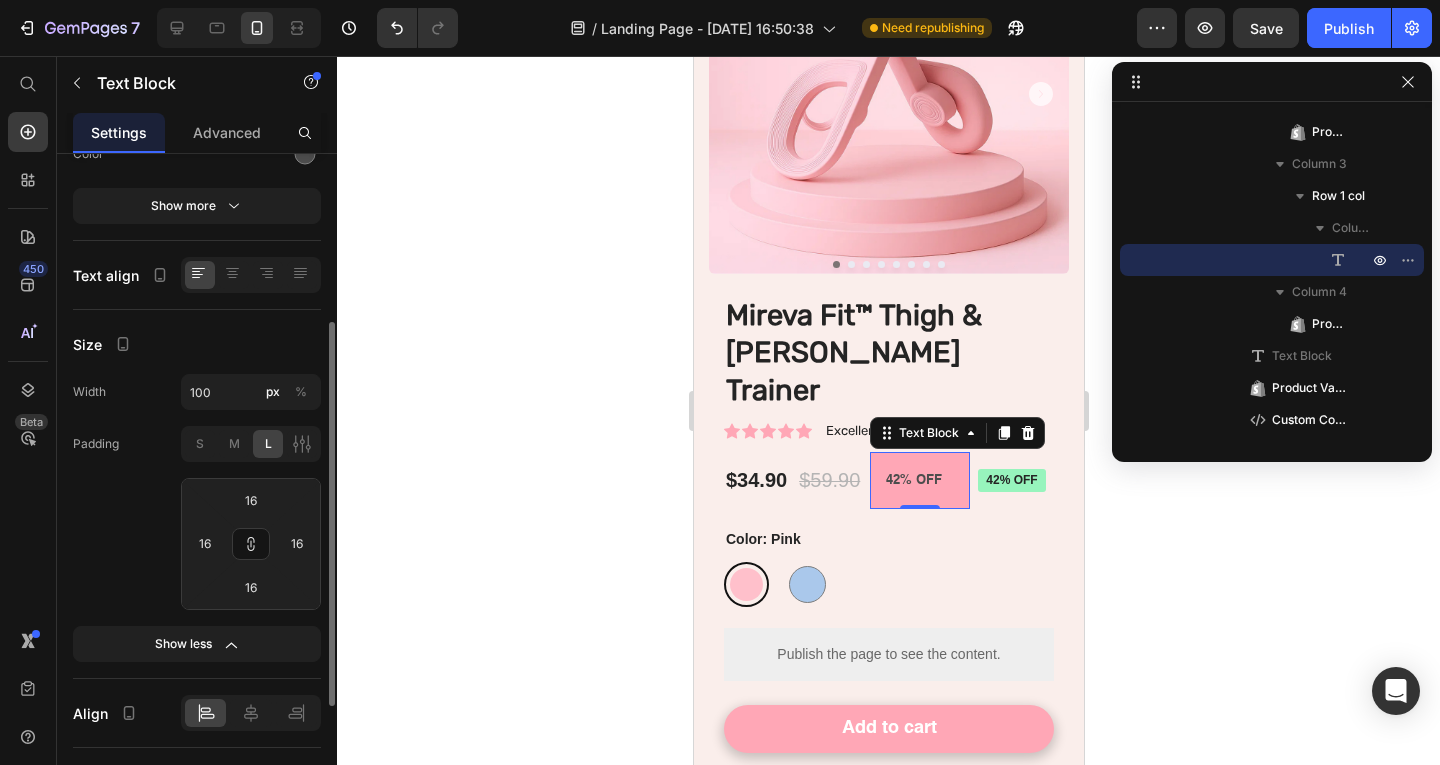 click on "S M L" 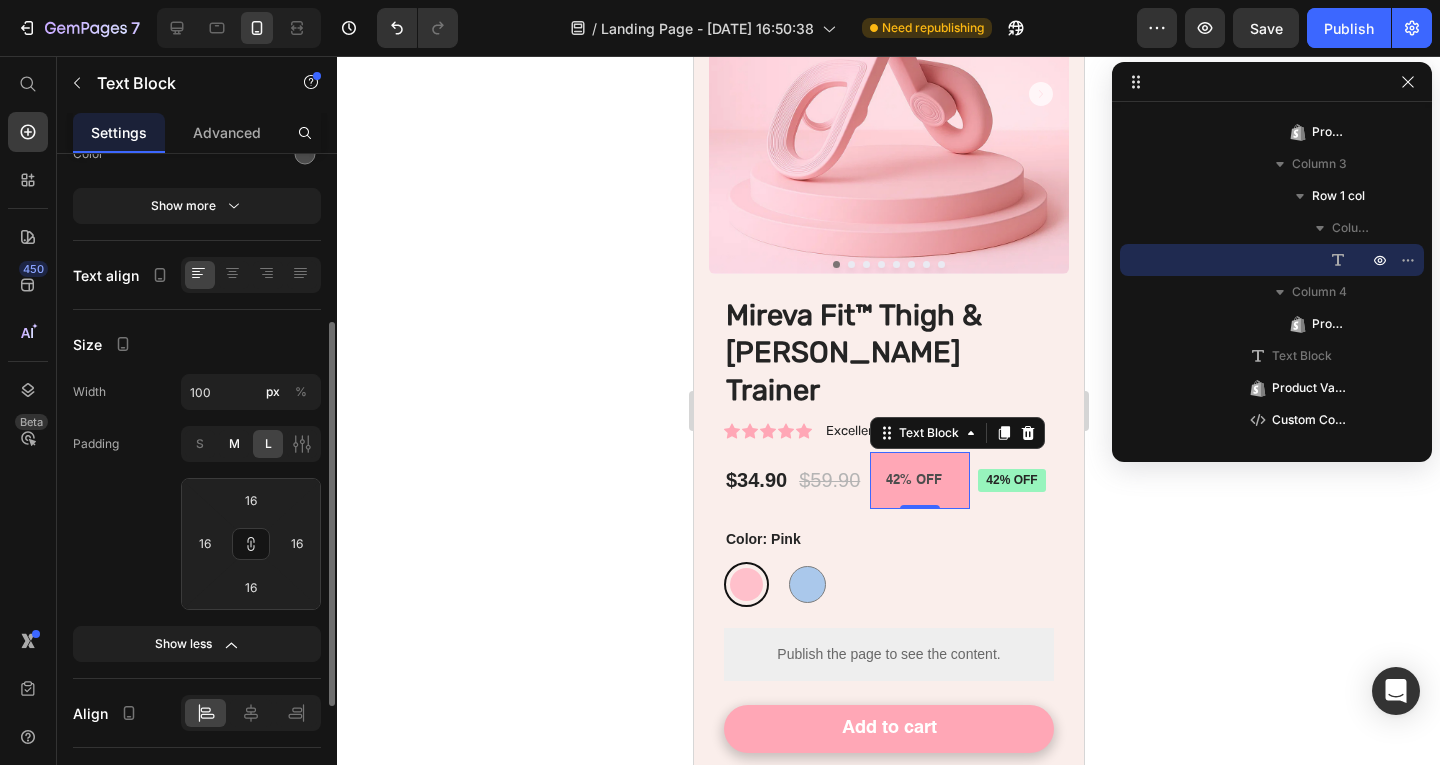 click on "M" 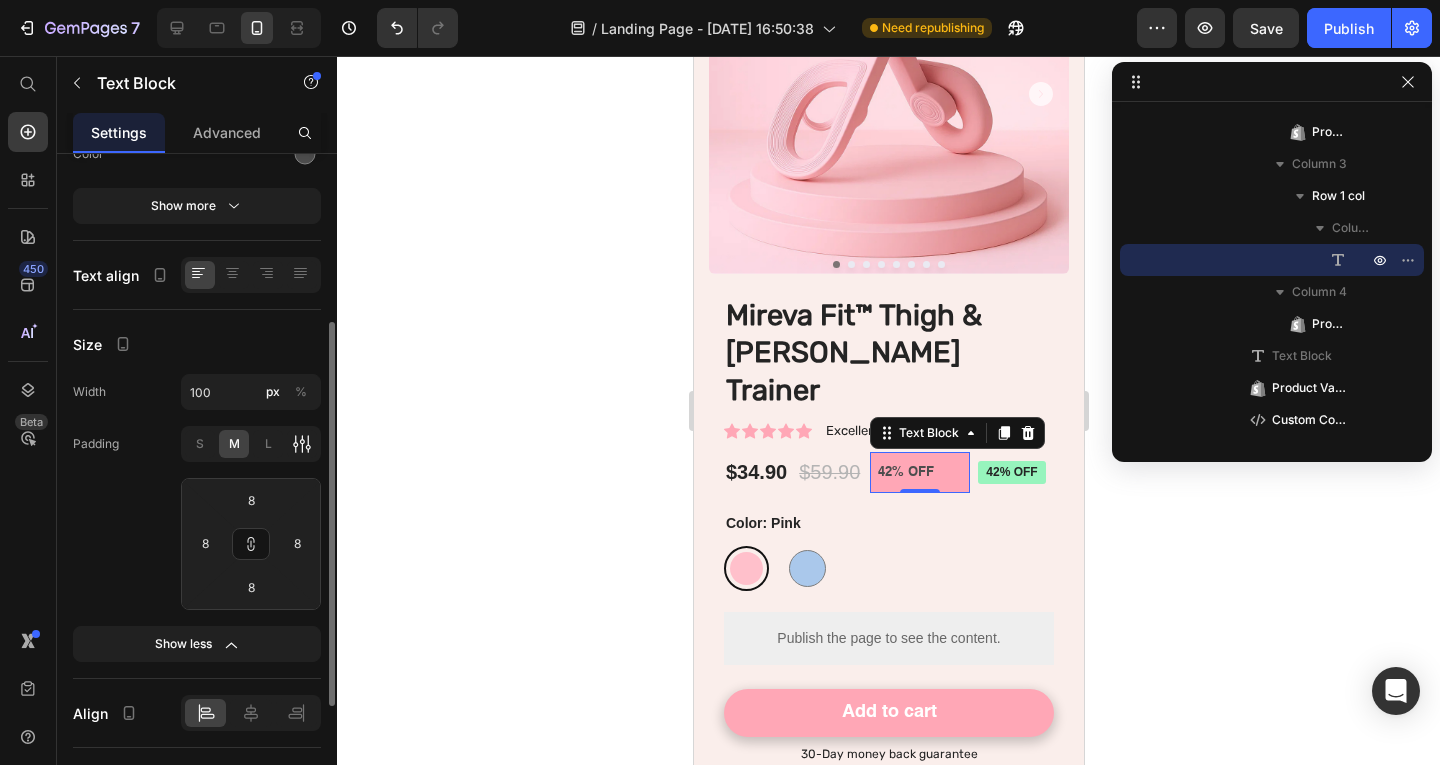 click 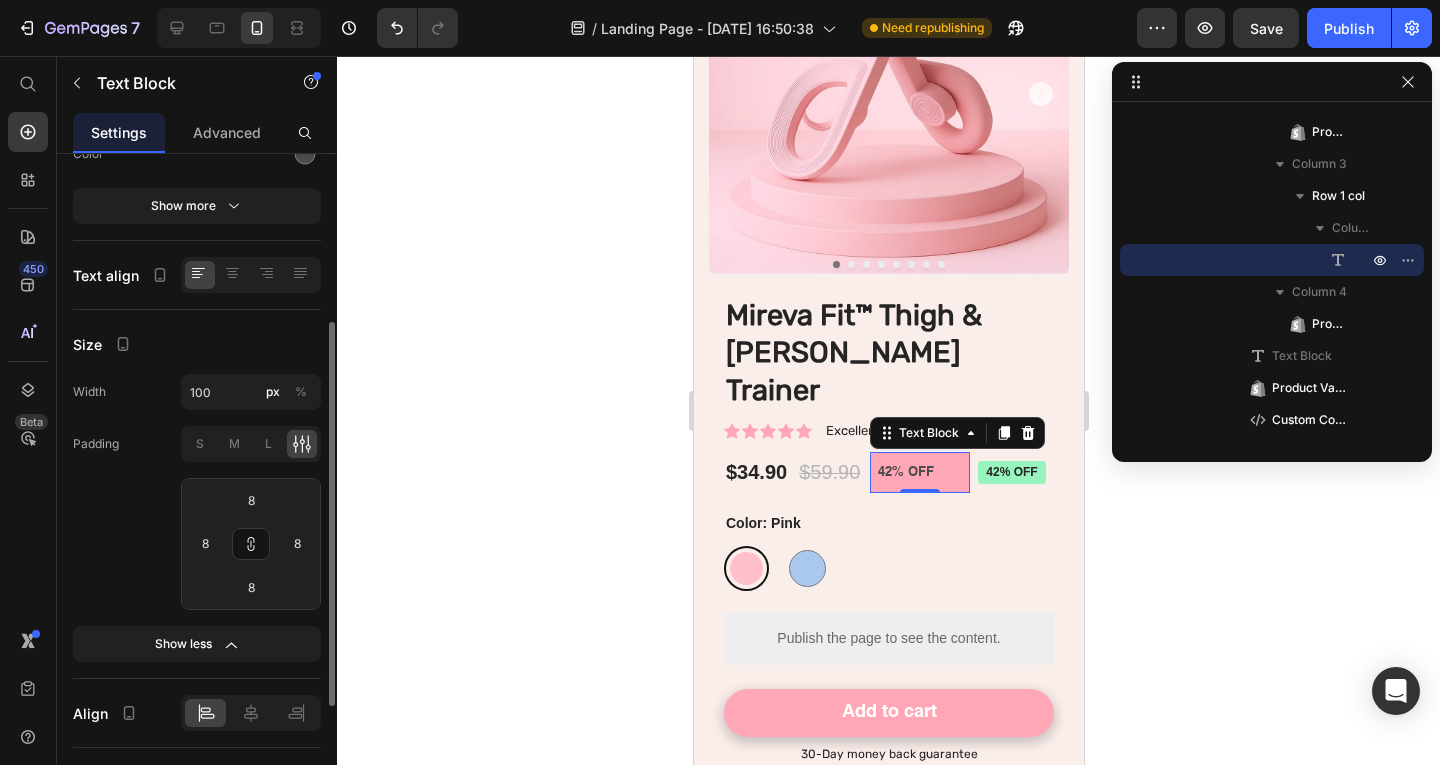 click 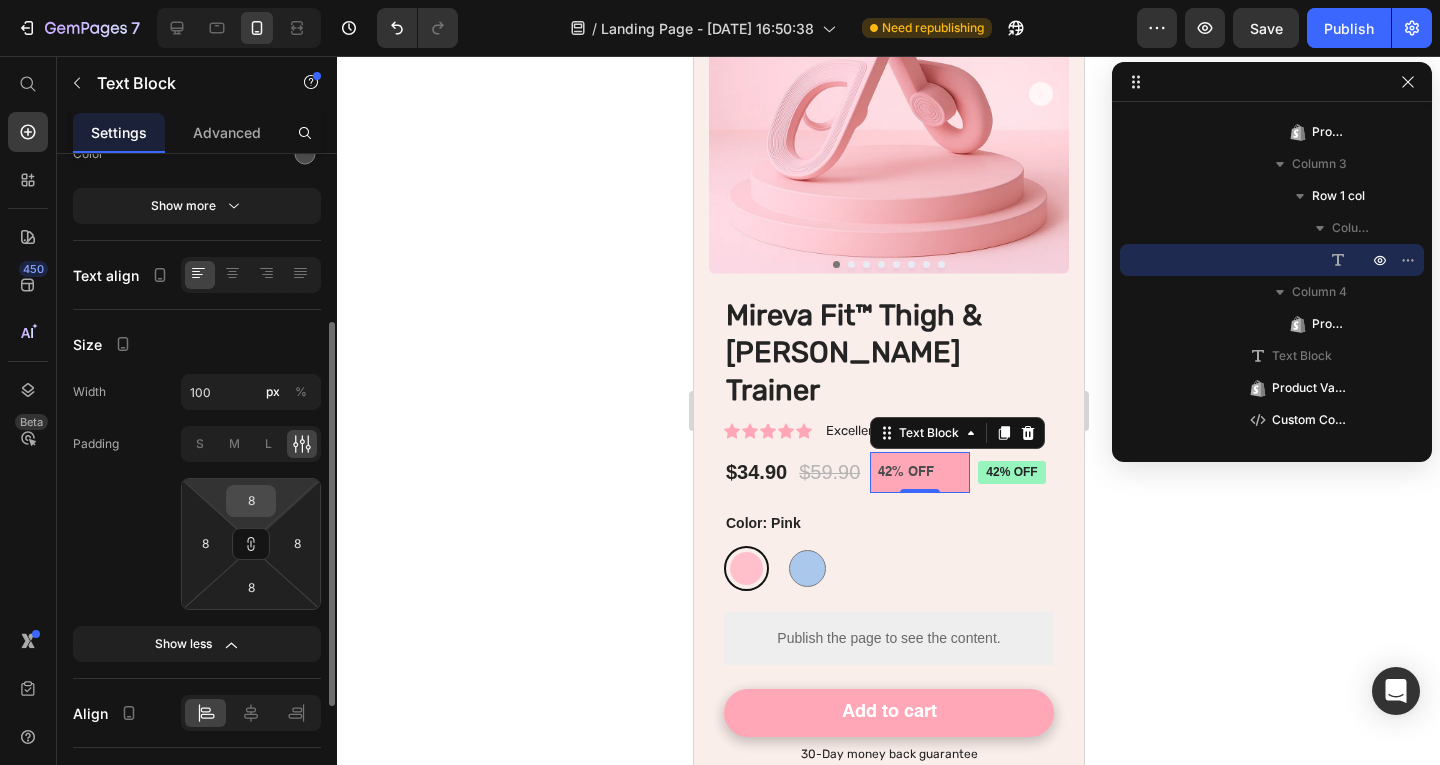 click on "8" at bounding box center (251, 501) 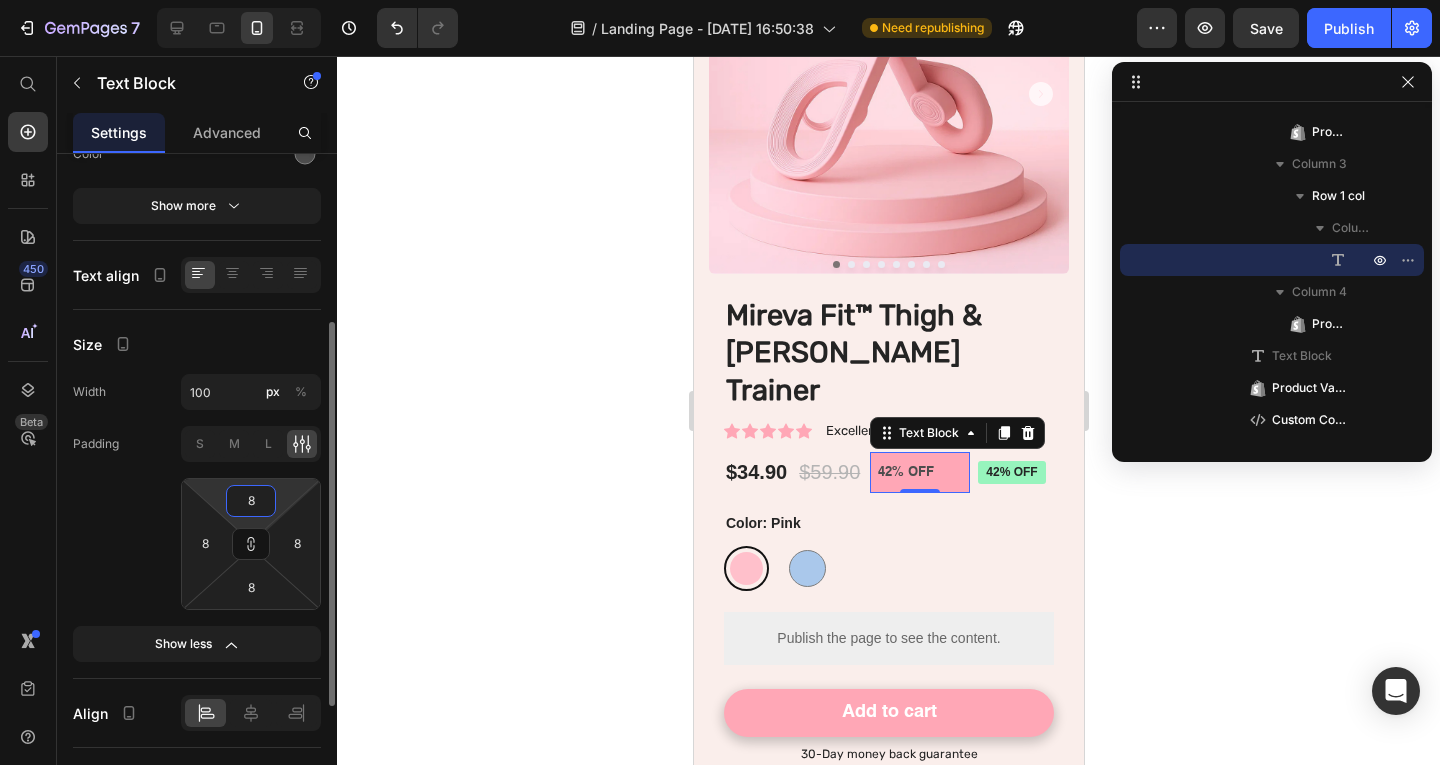 click on "8" at bounding box center (251, 501) 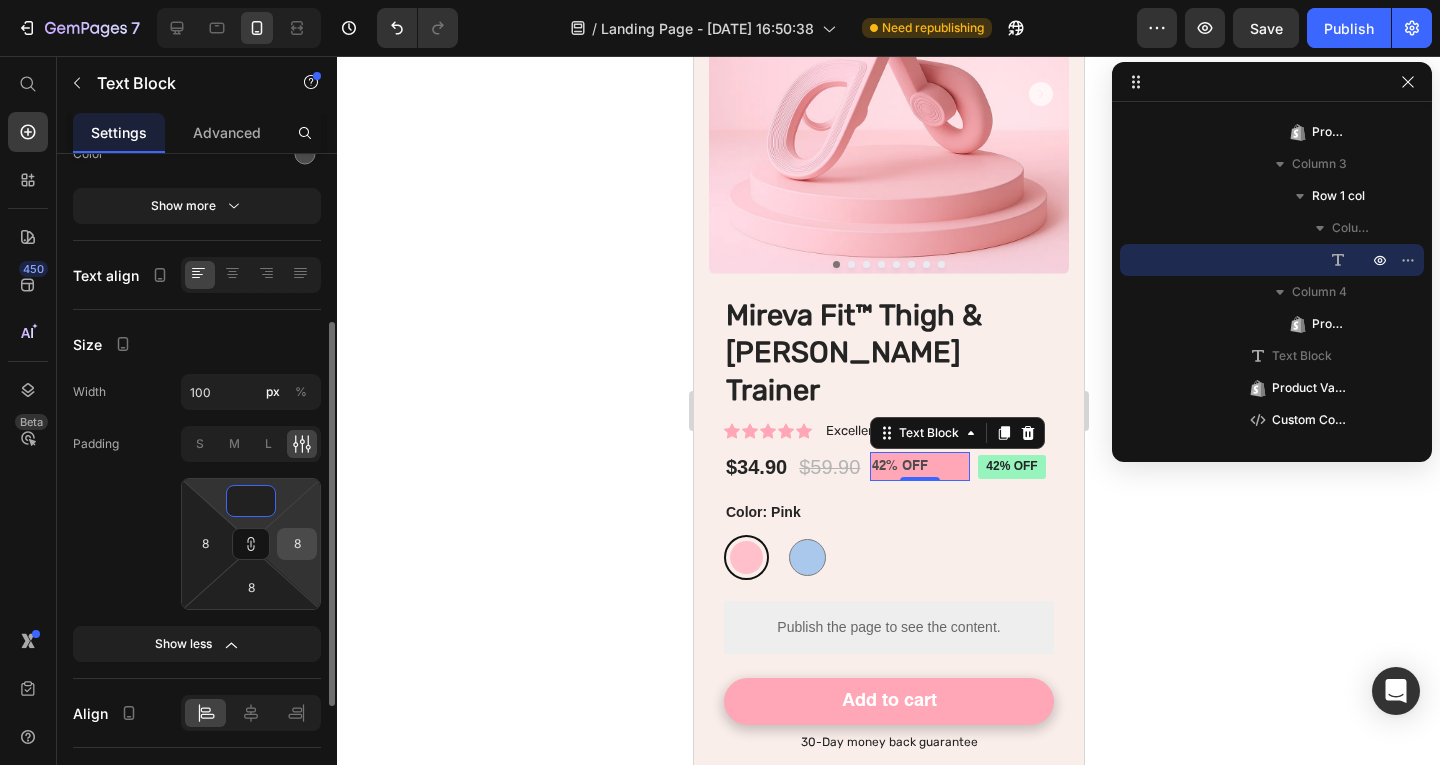 type on "0" 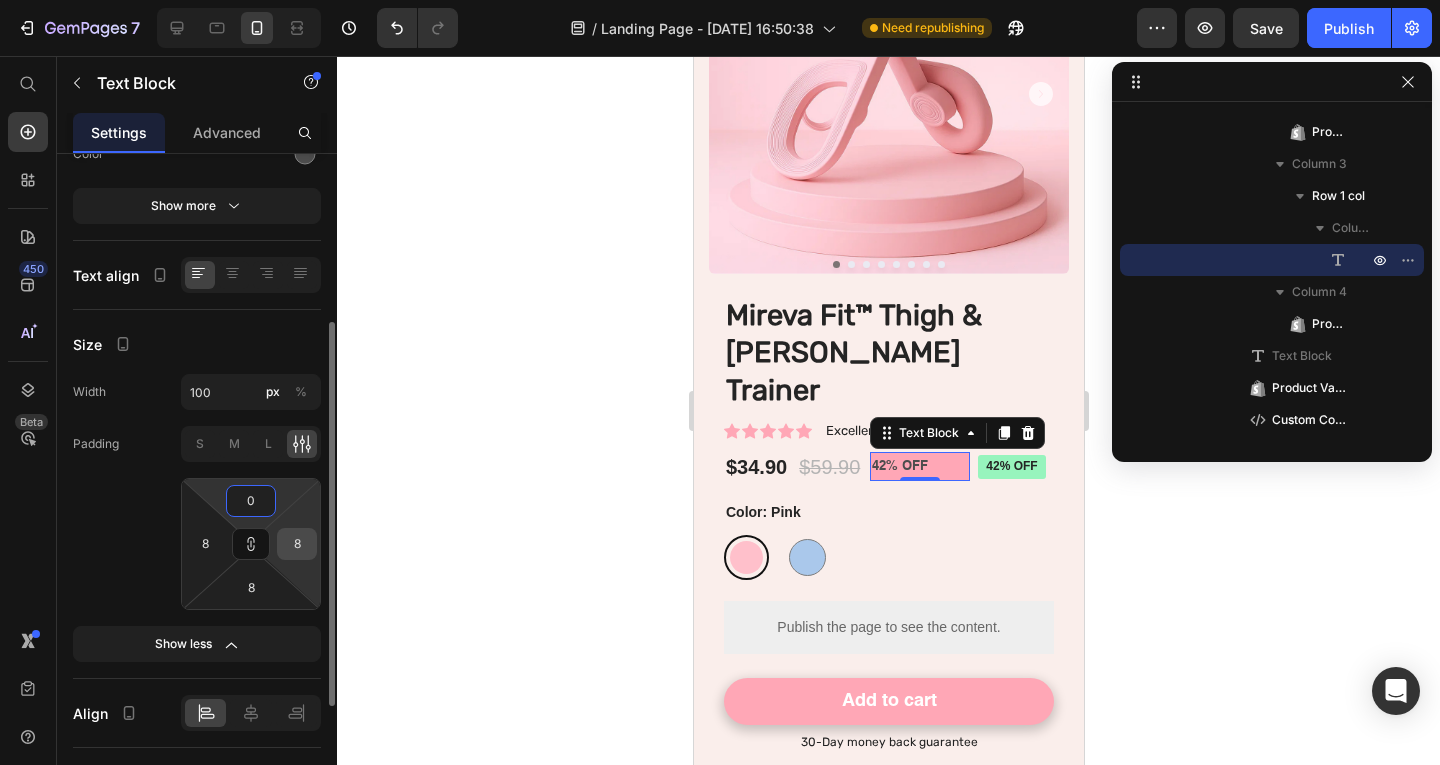 click on "8" at bounding box center [297, 544] 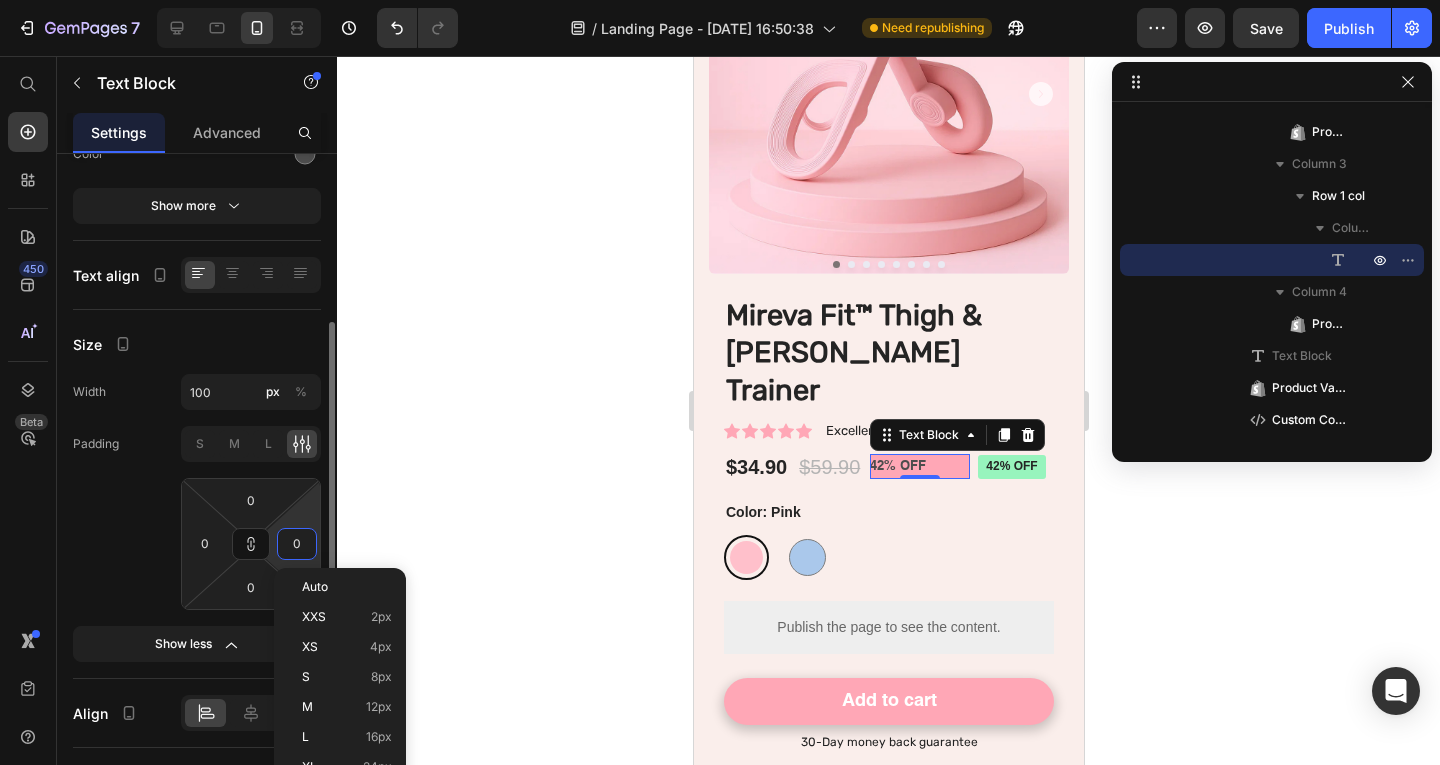 click on "0" at bounding box center [297, 544] 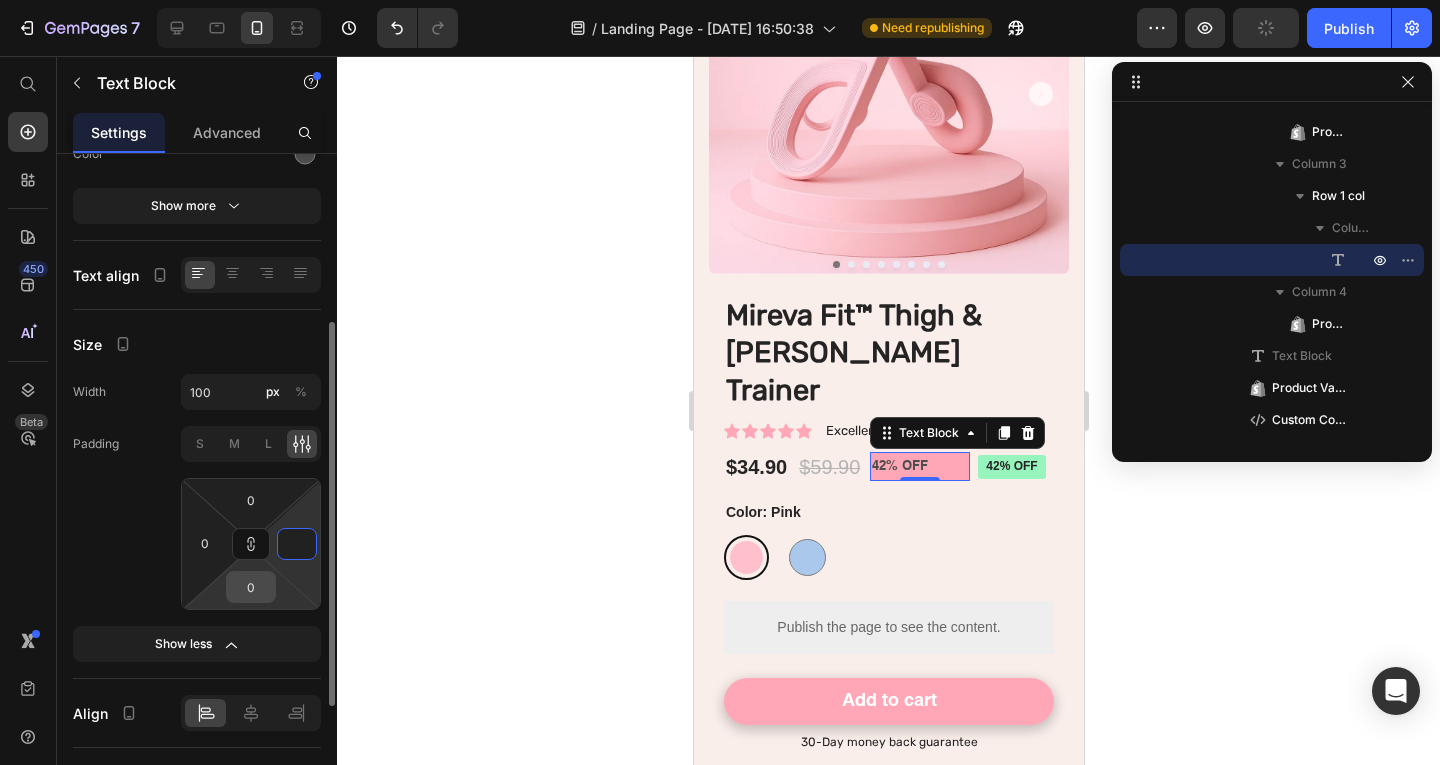 click on "0" at bounding box center [251, 587] 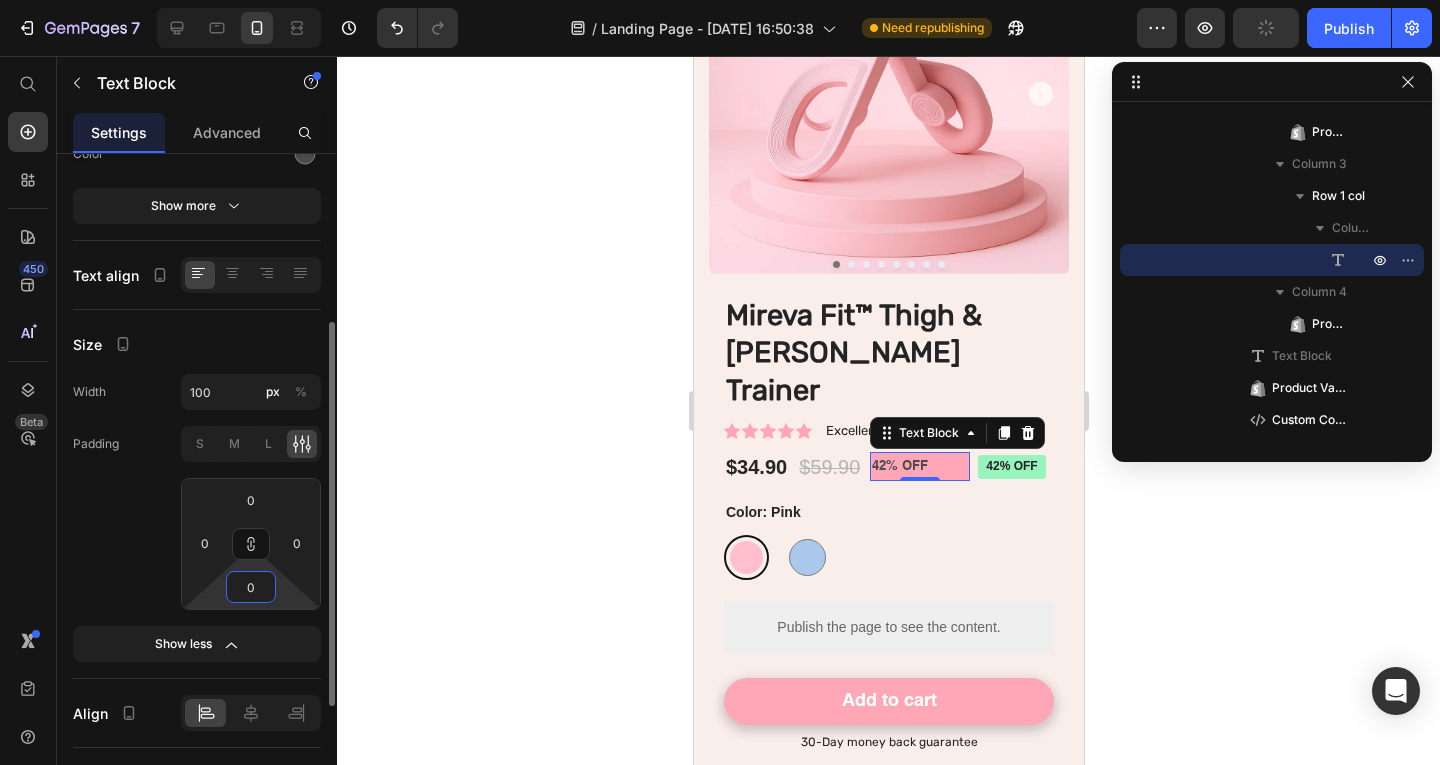 click on "0" at bounding box center (251, 587) 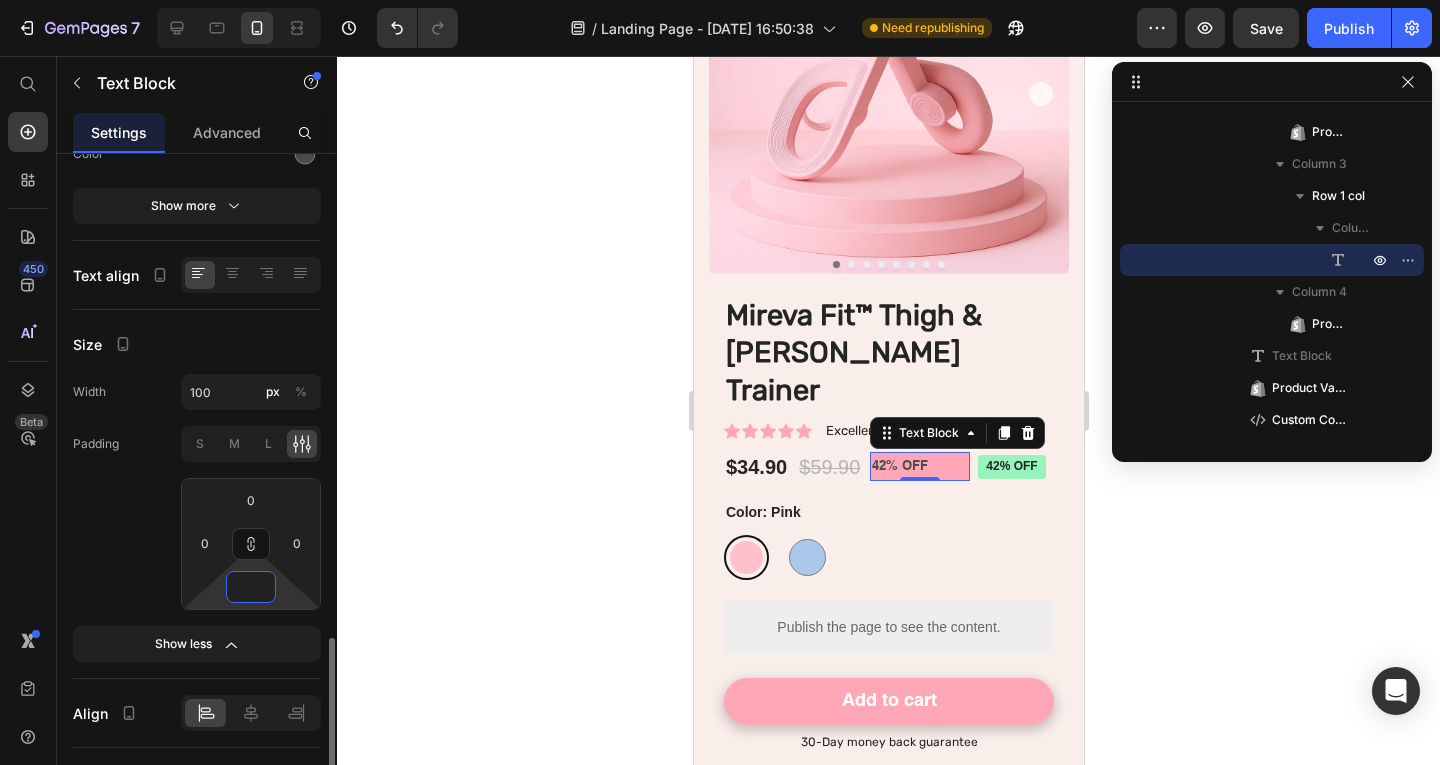 scroll, scrollTop: 492, scrollLeft: 0, axis: vertical 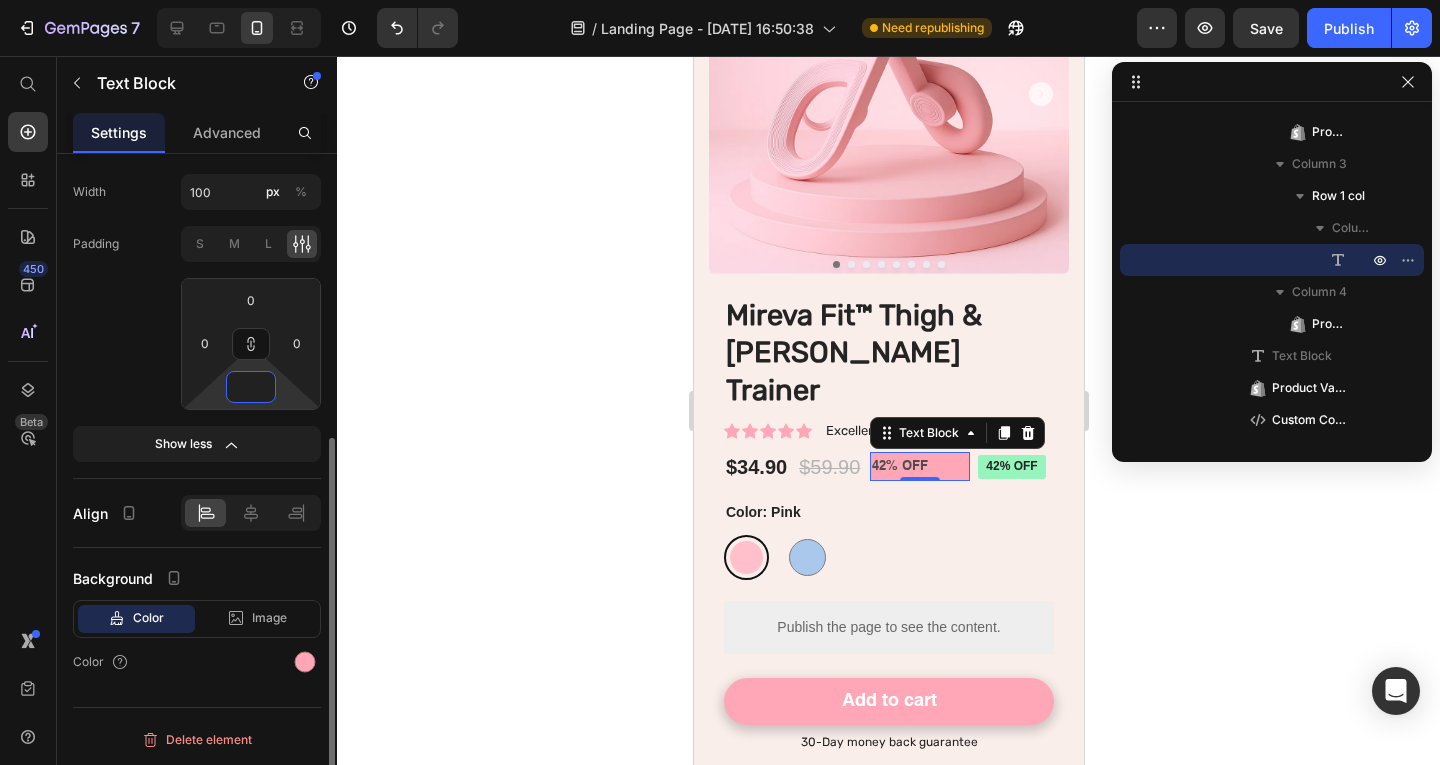 click on "Align" 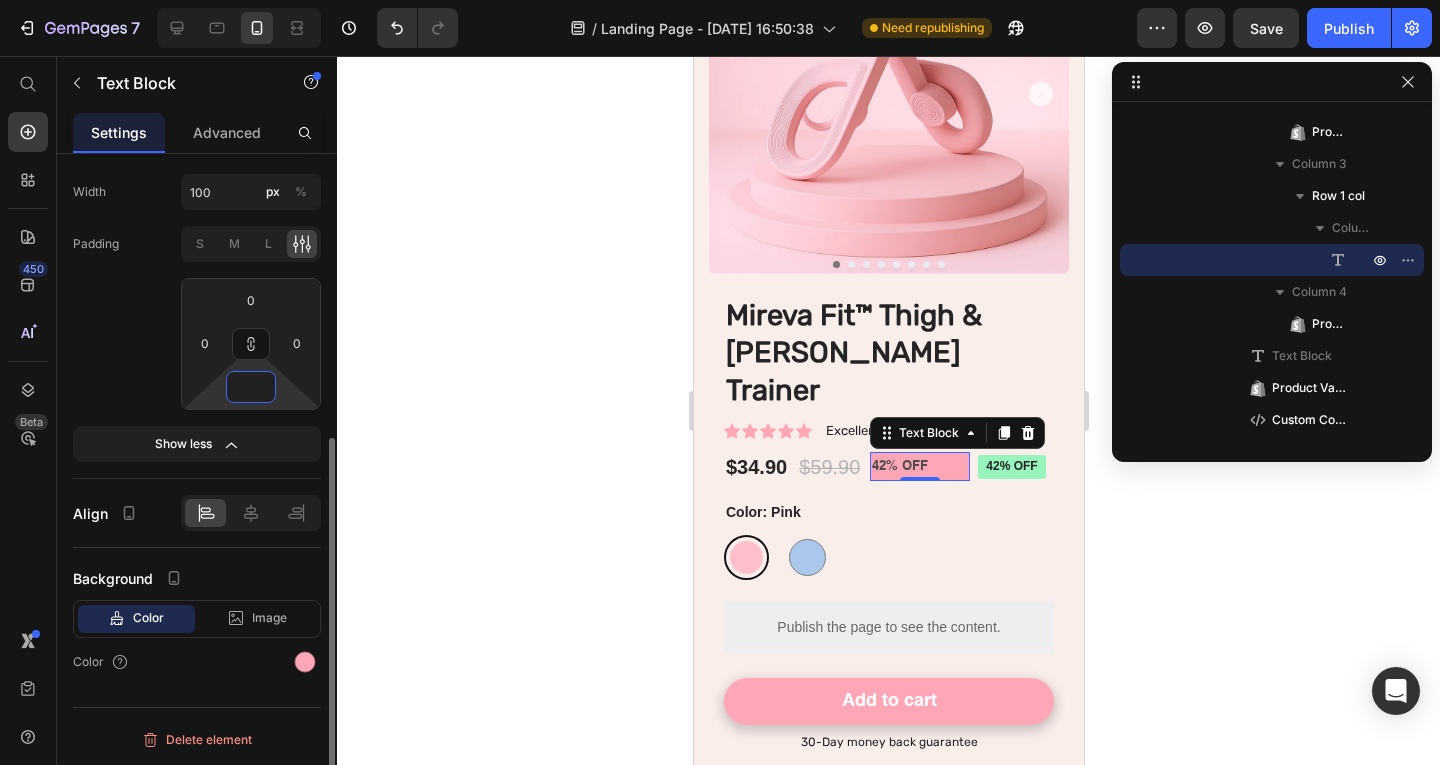type on "0" 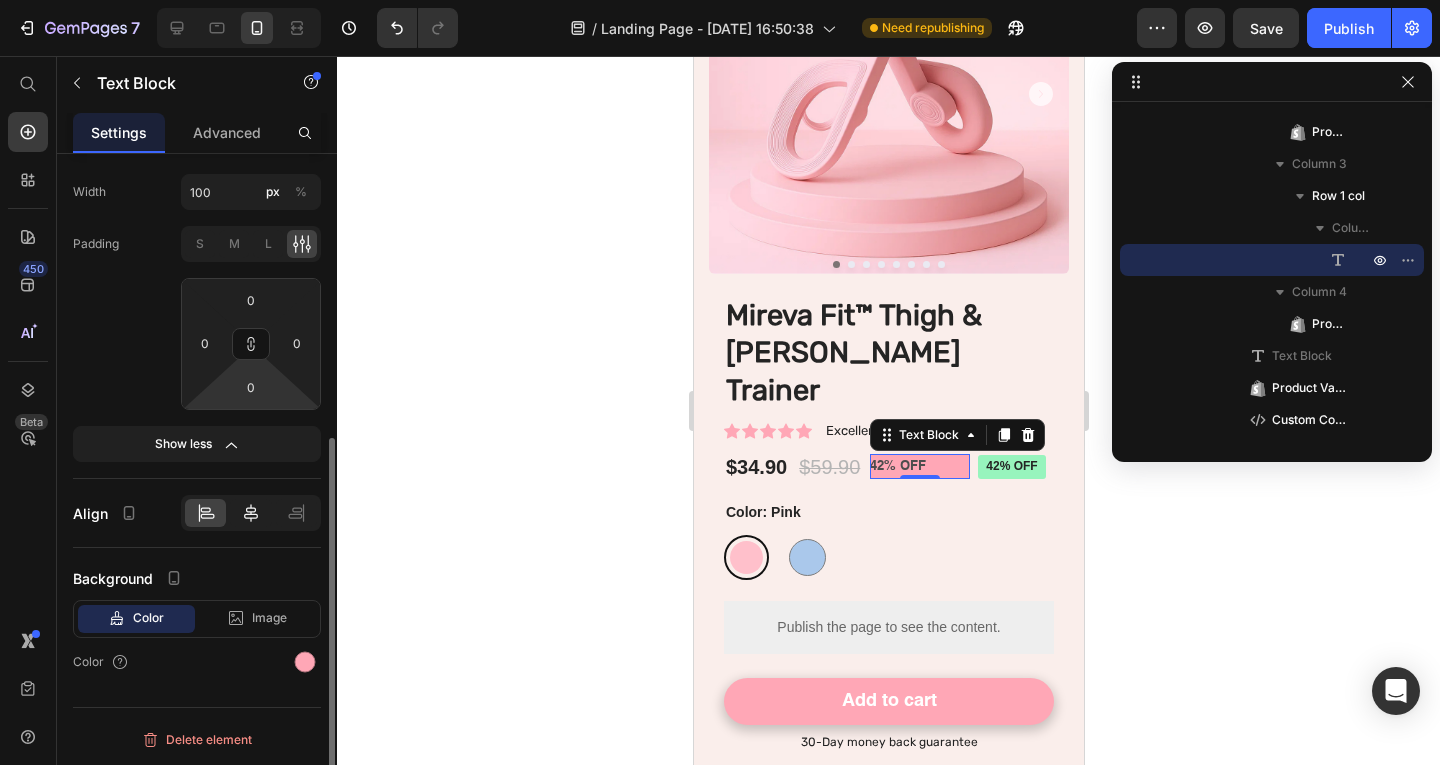 click 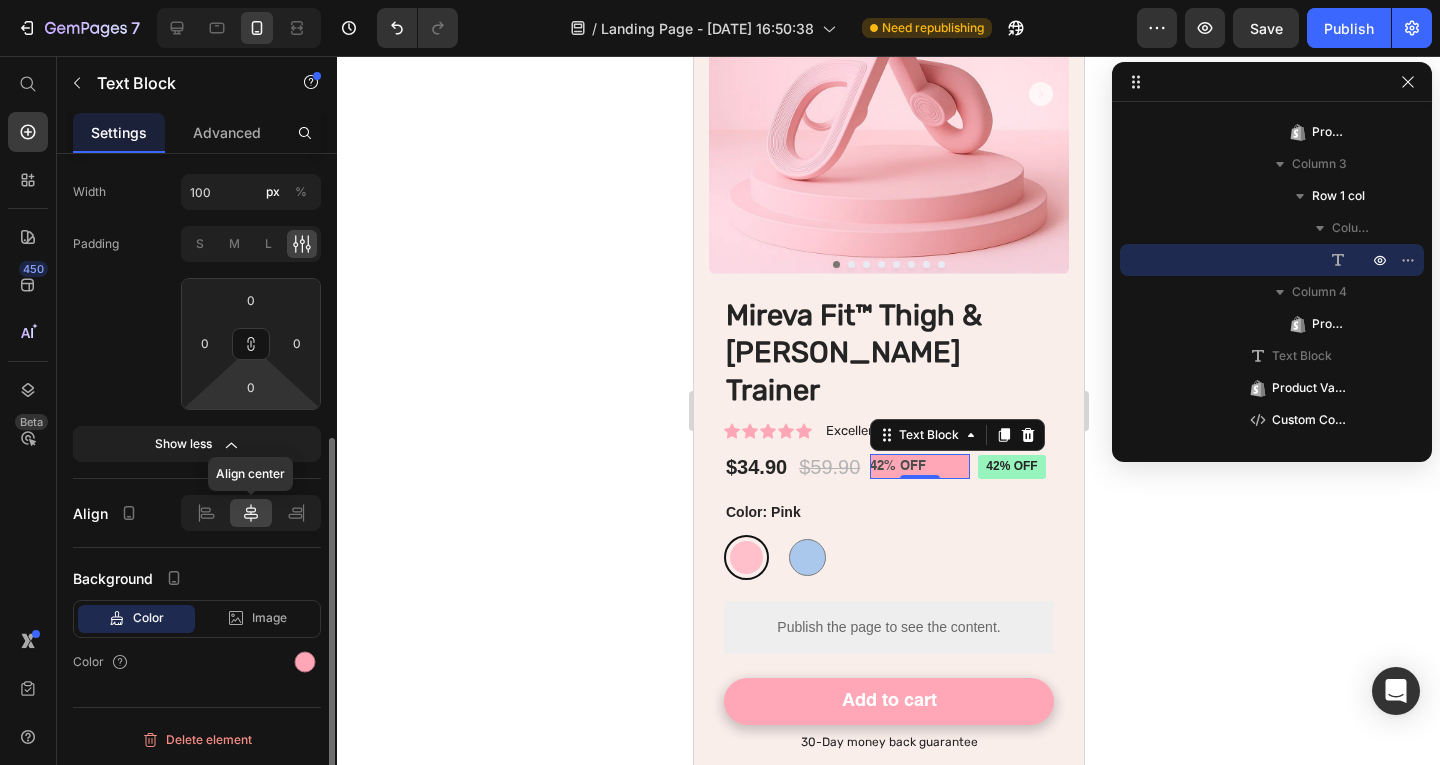 click 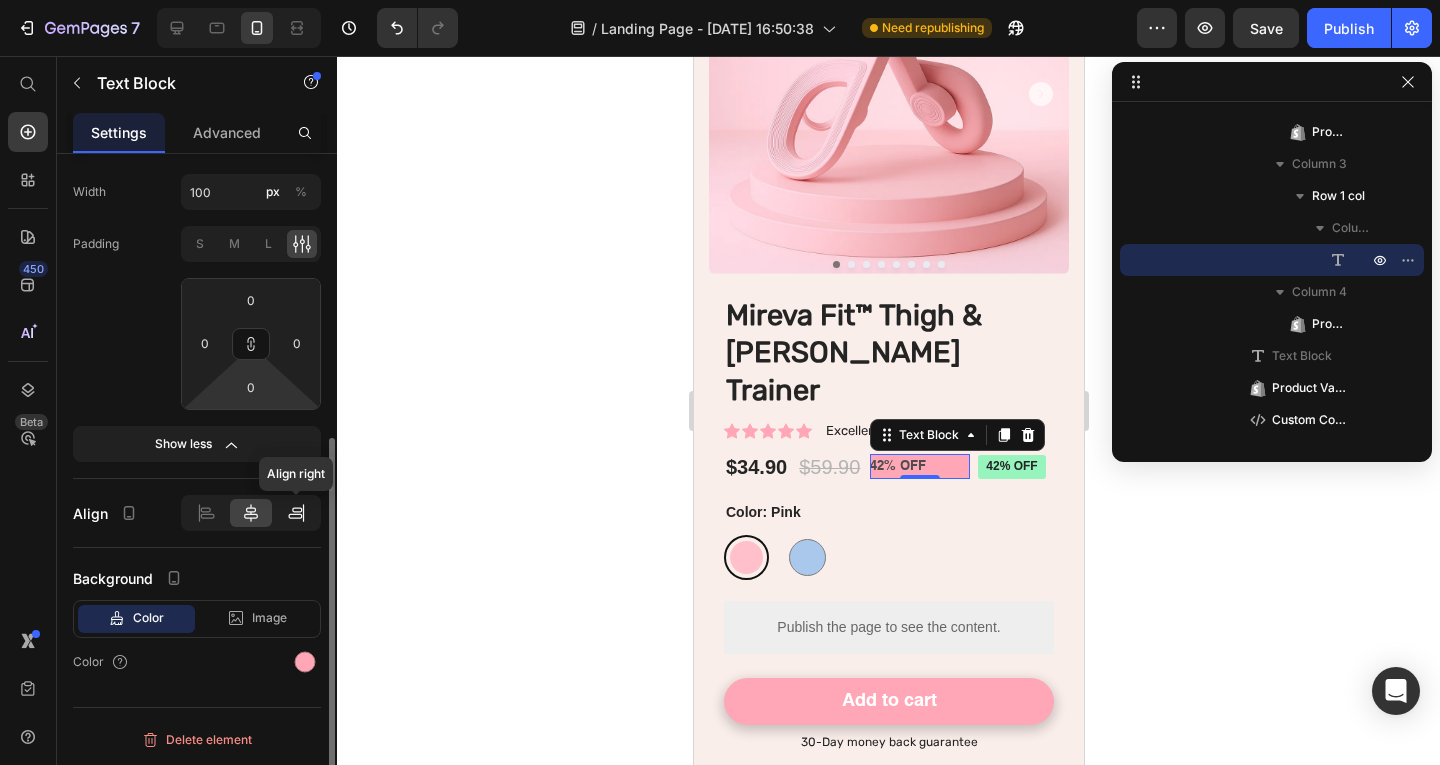 click 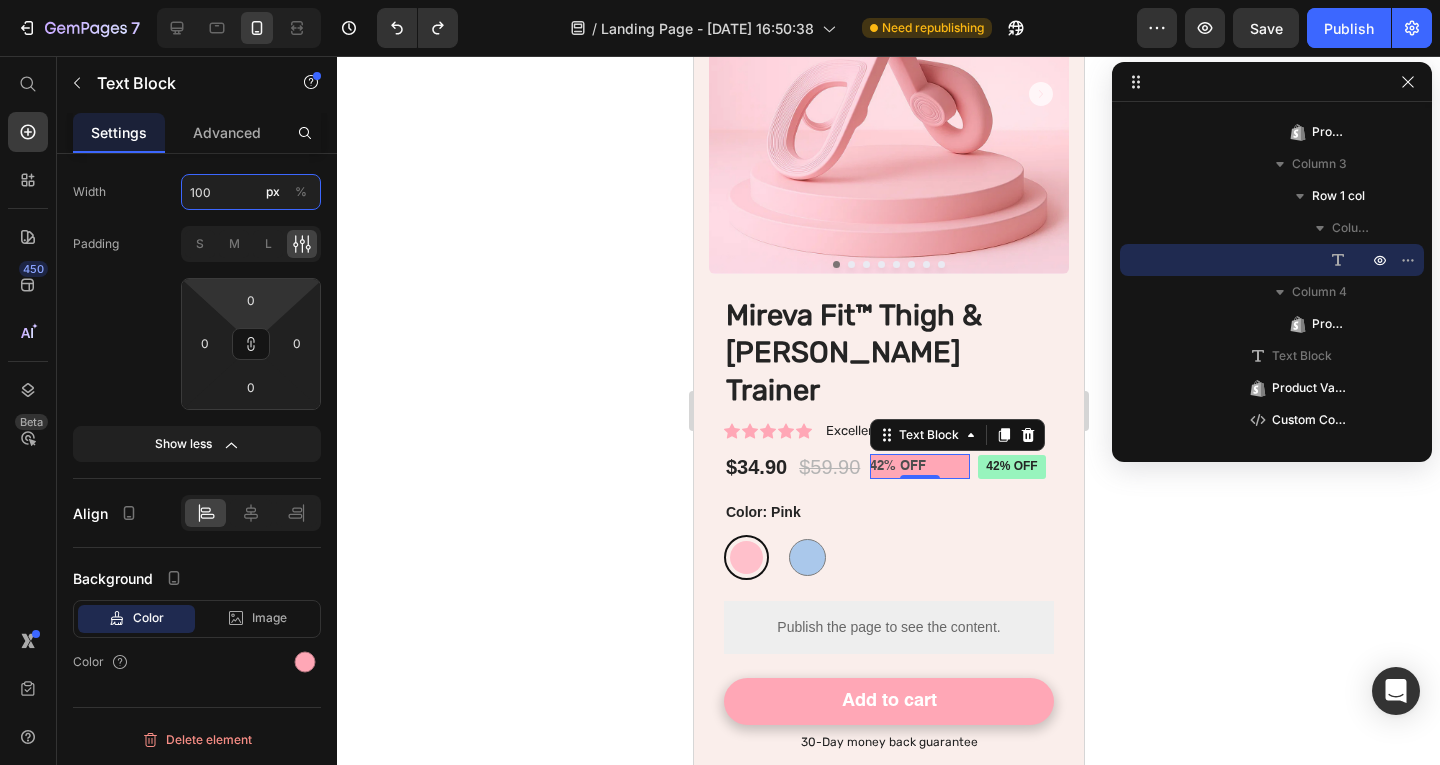 type on "8" 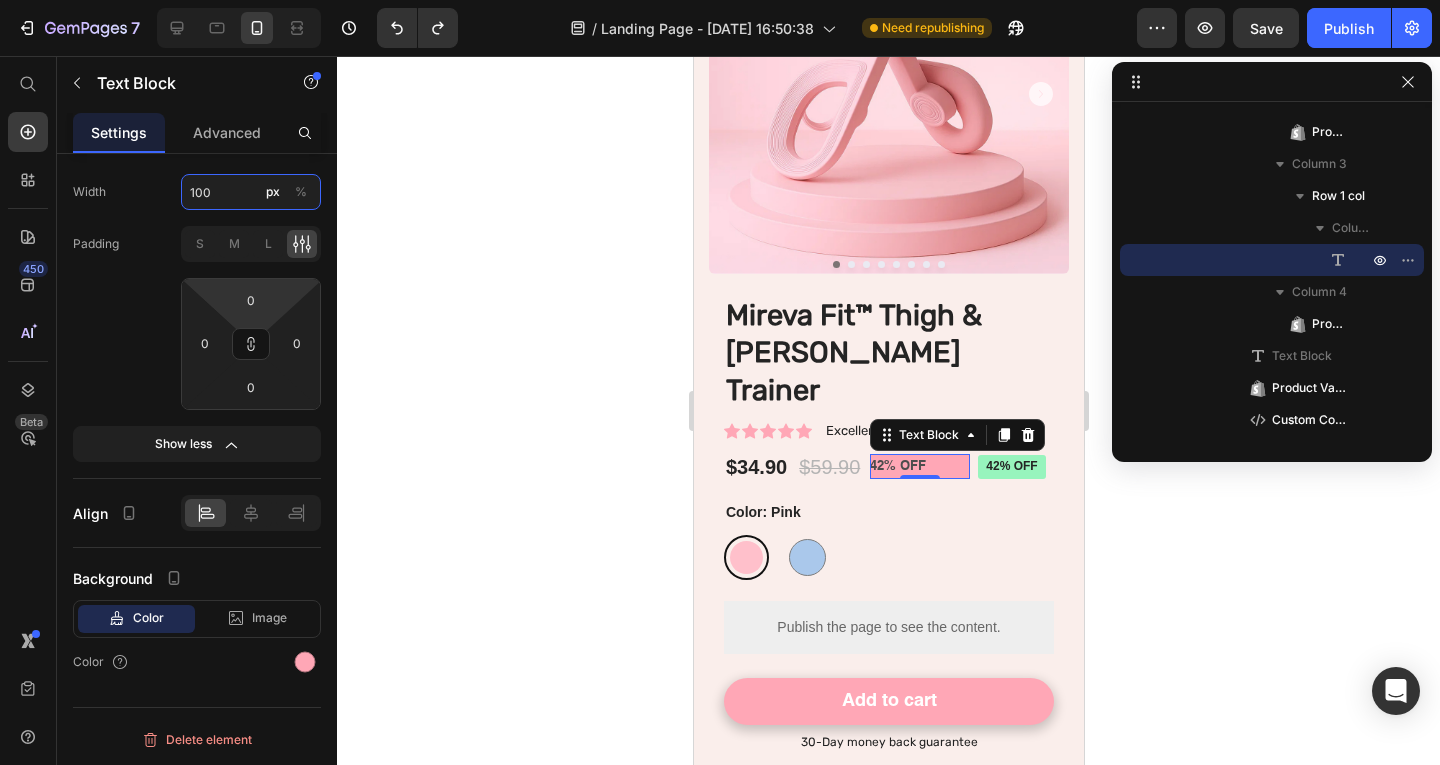 type on "8" 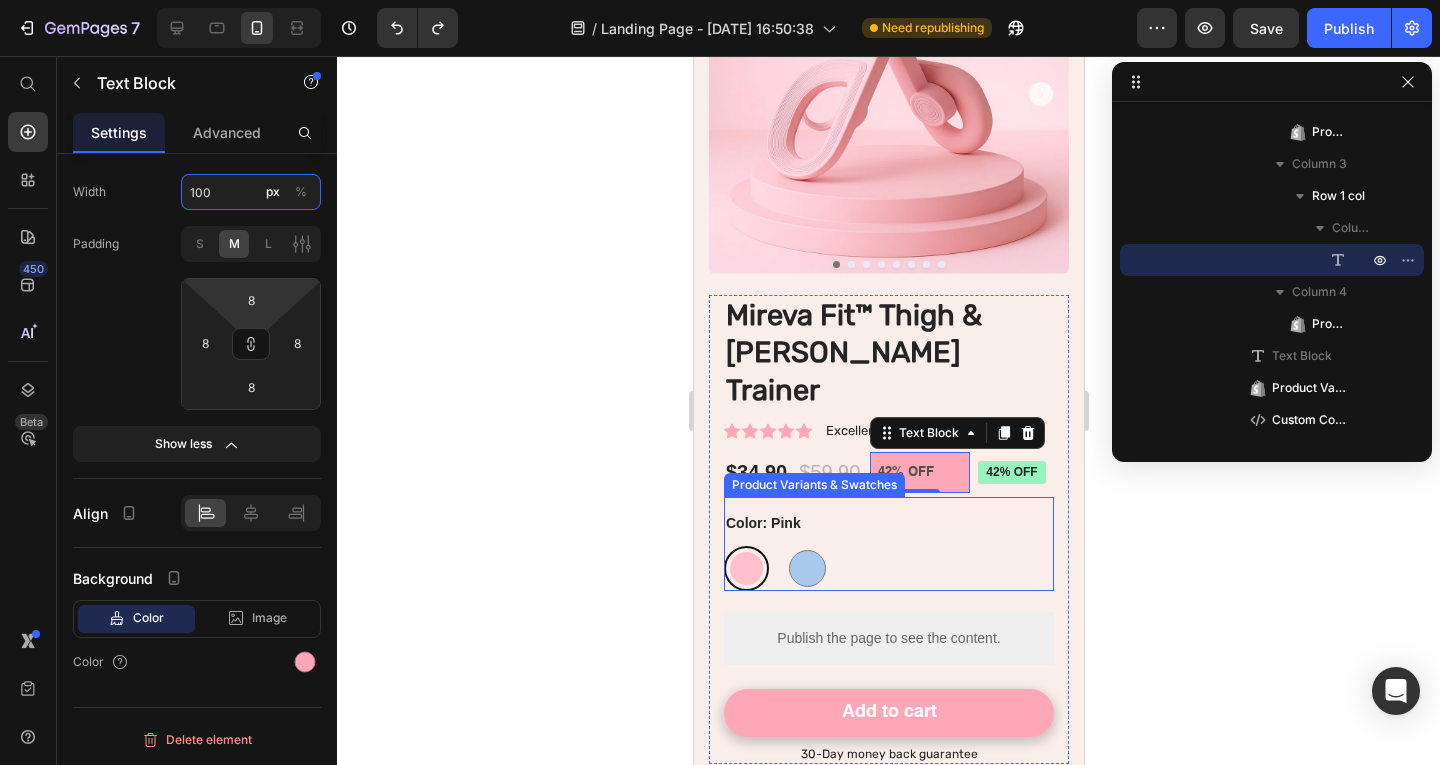 type on "0" 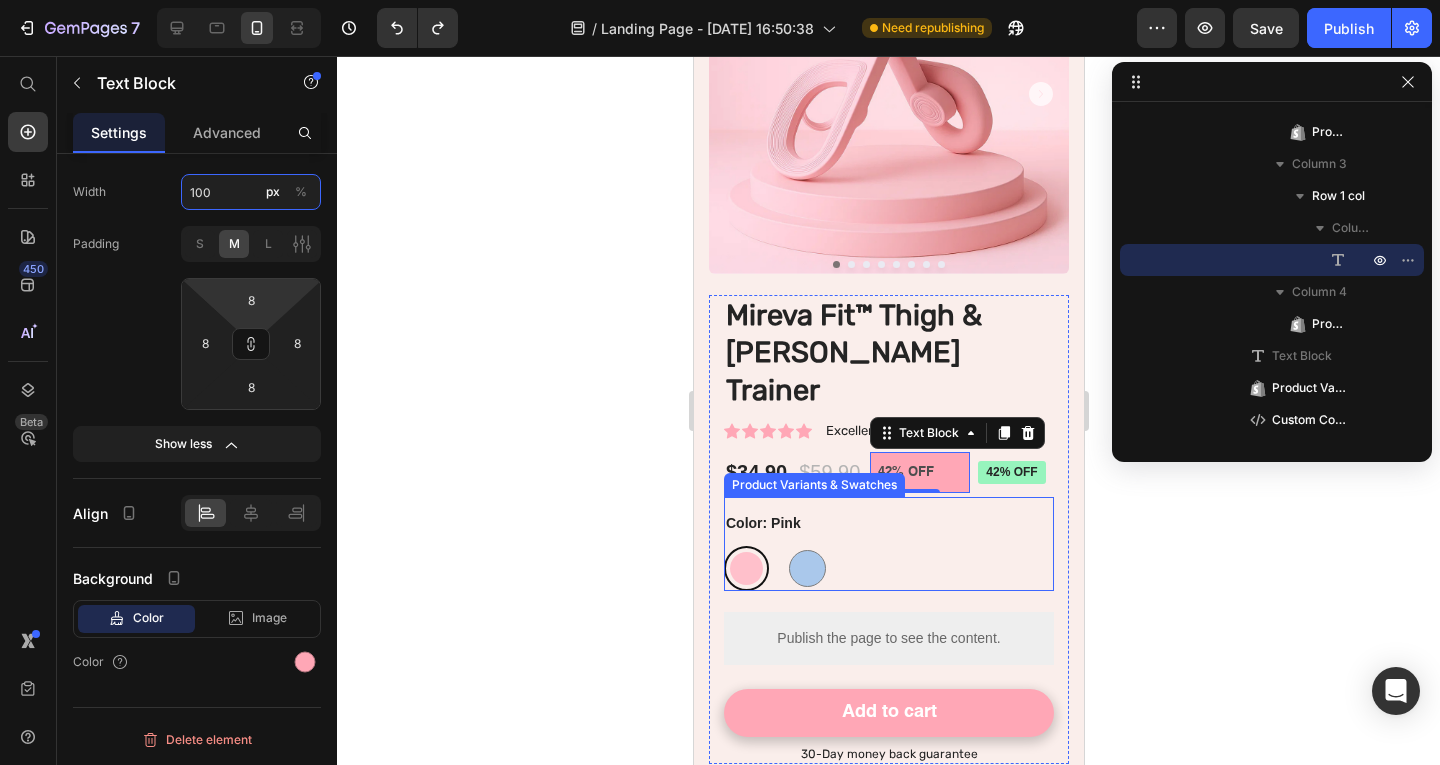 type on "0" 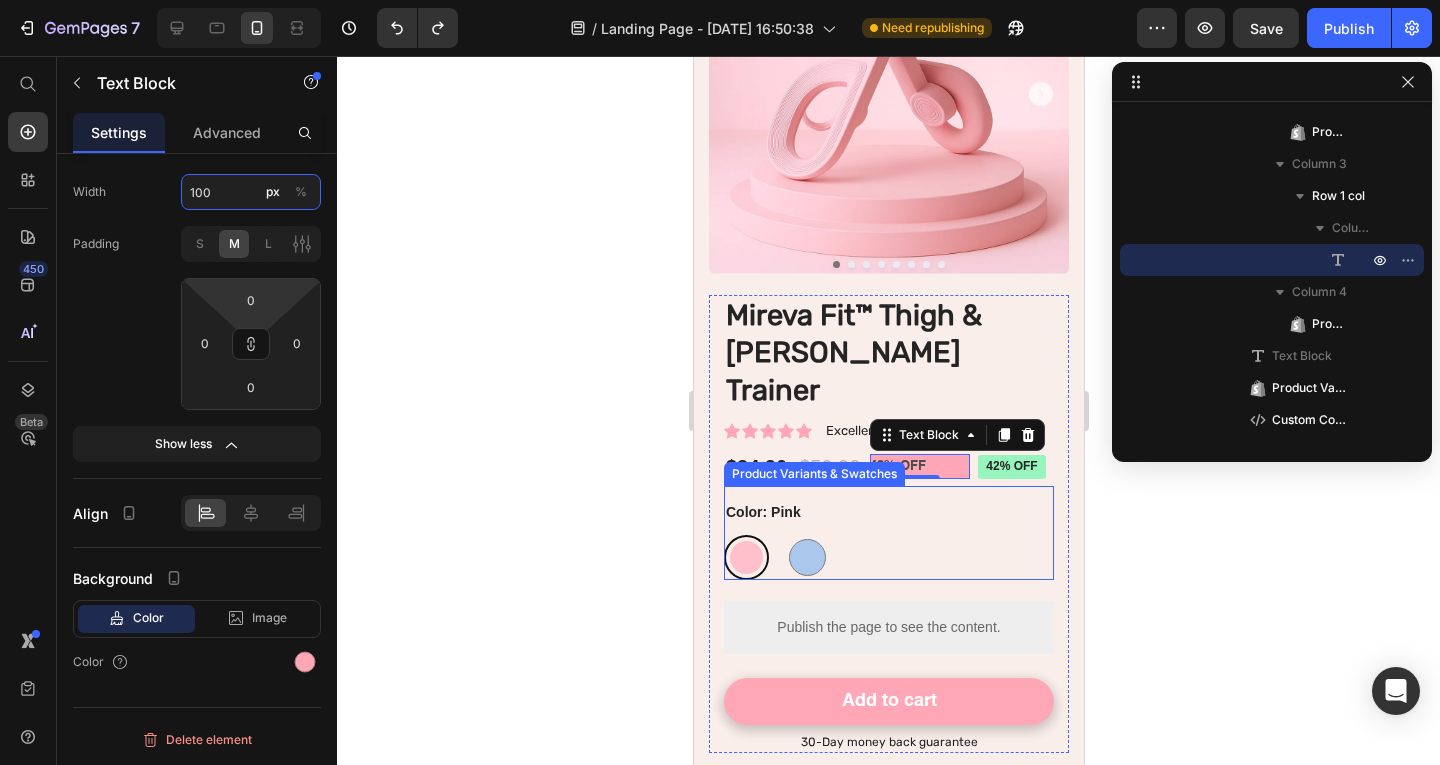 type on "8" 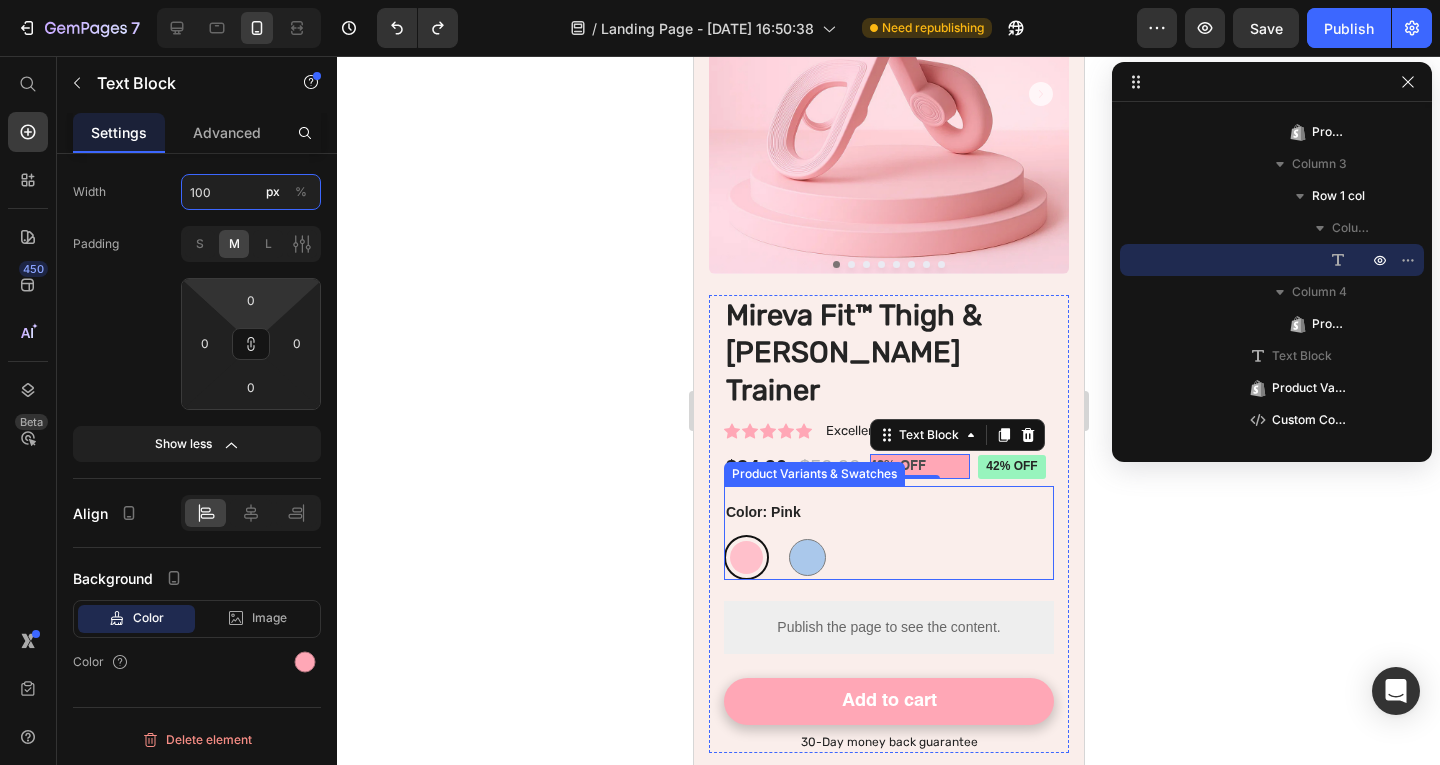 type on "8" 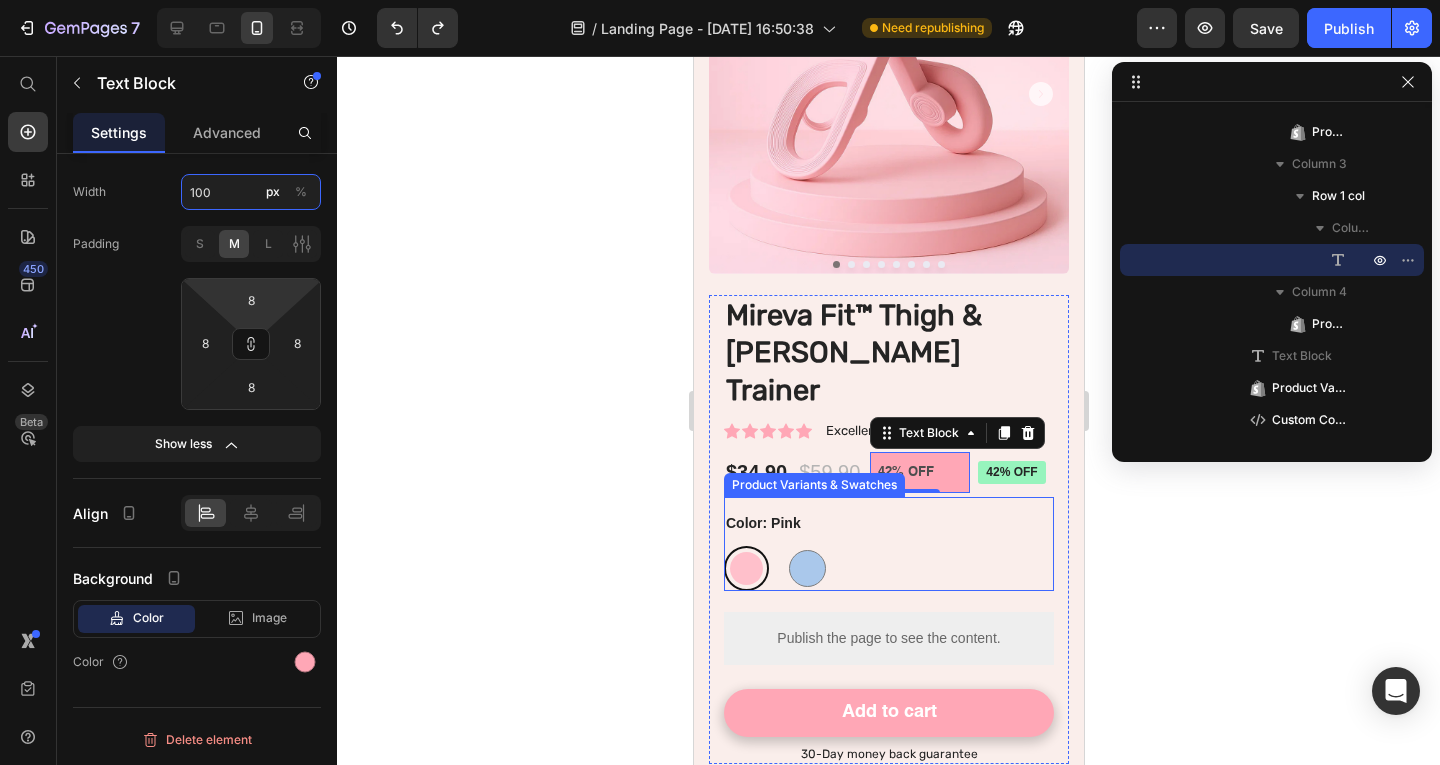 type on "16" 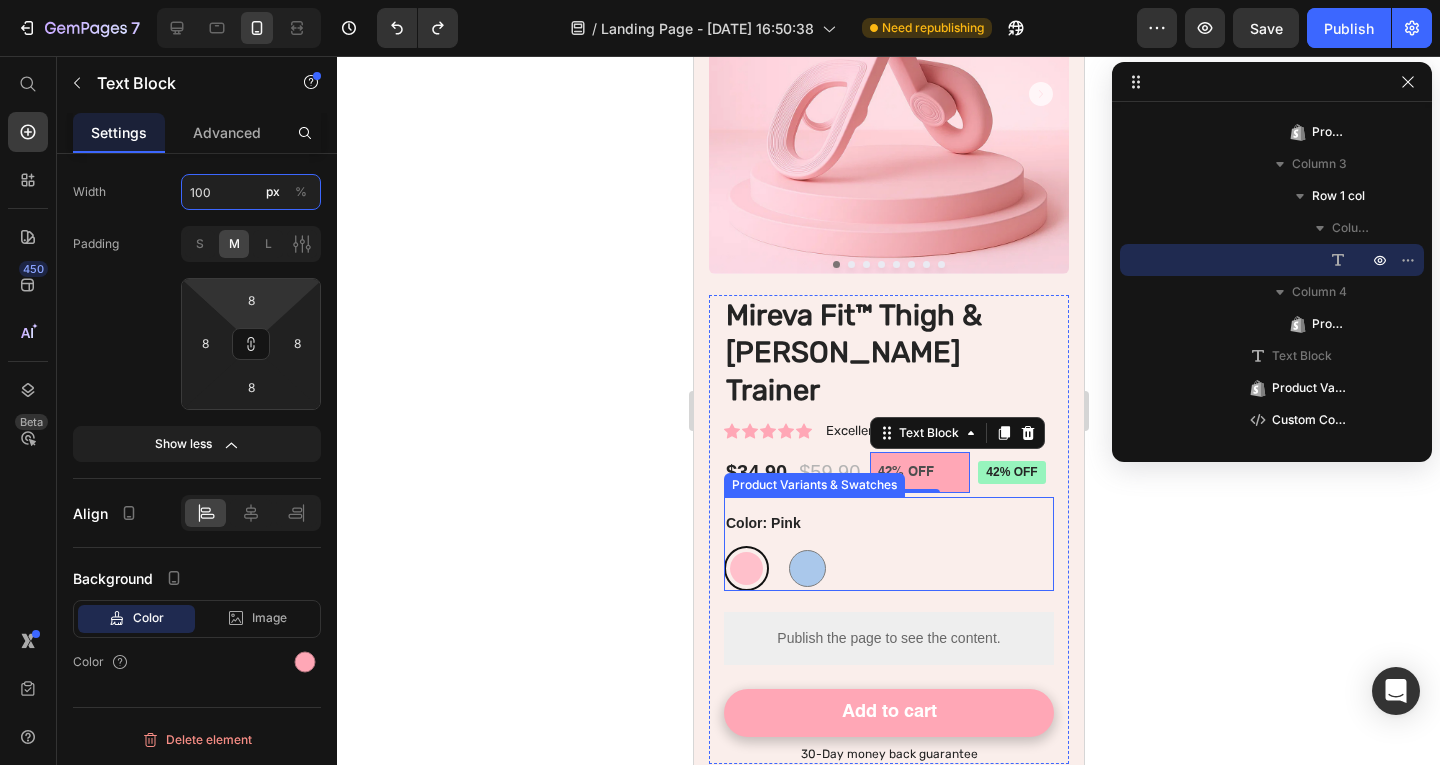 type on "16" 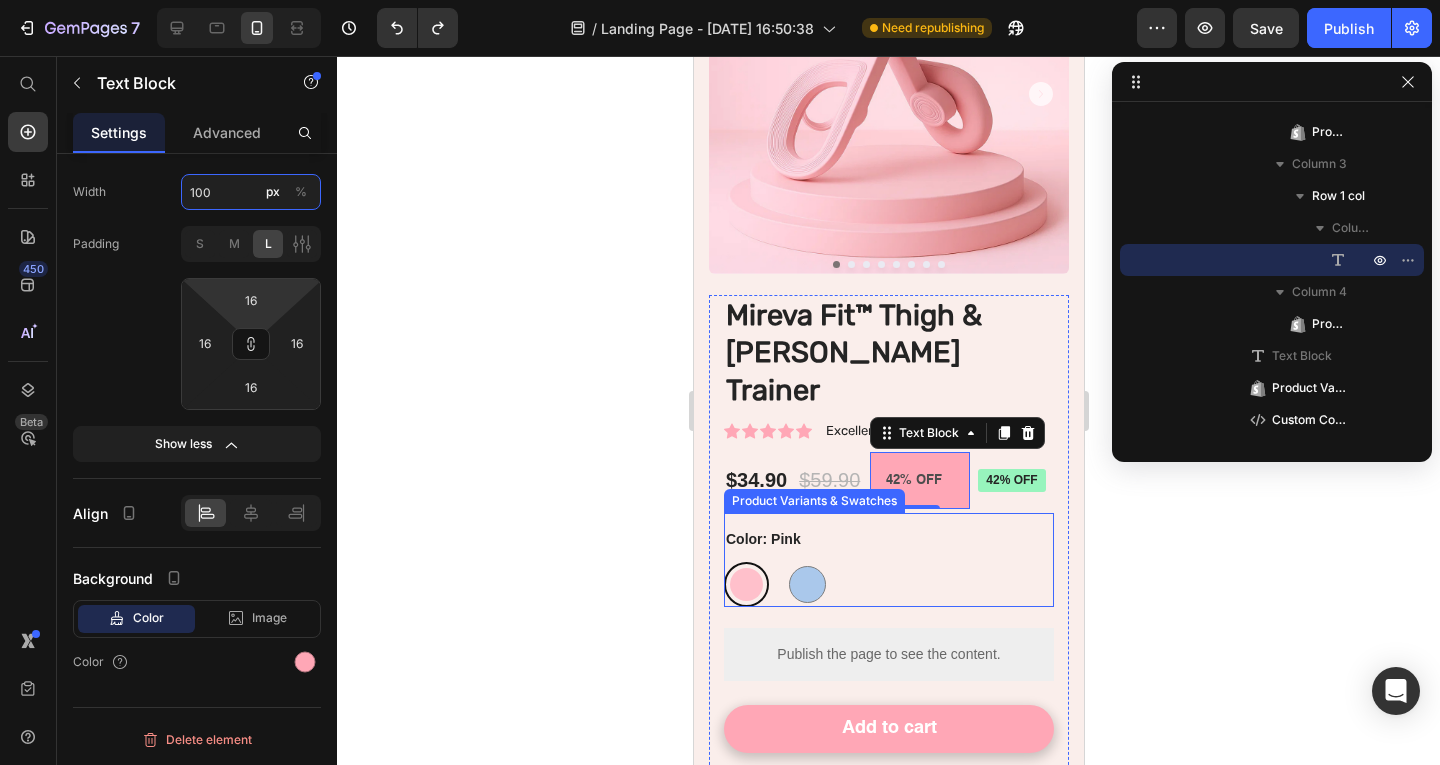 type on "8" 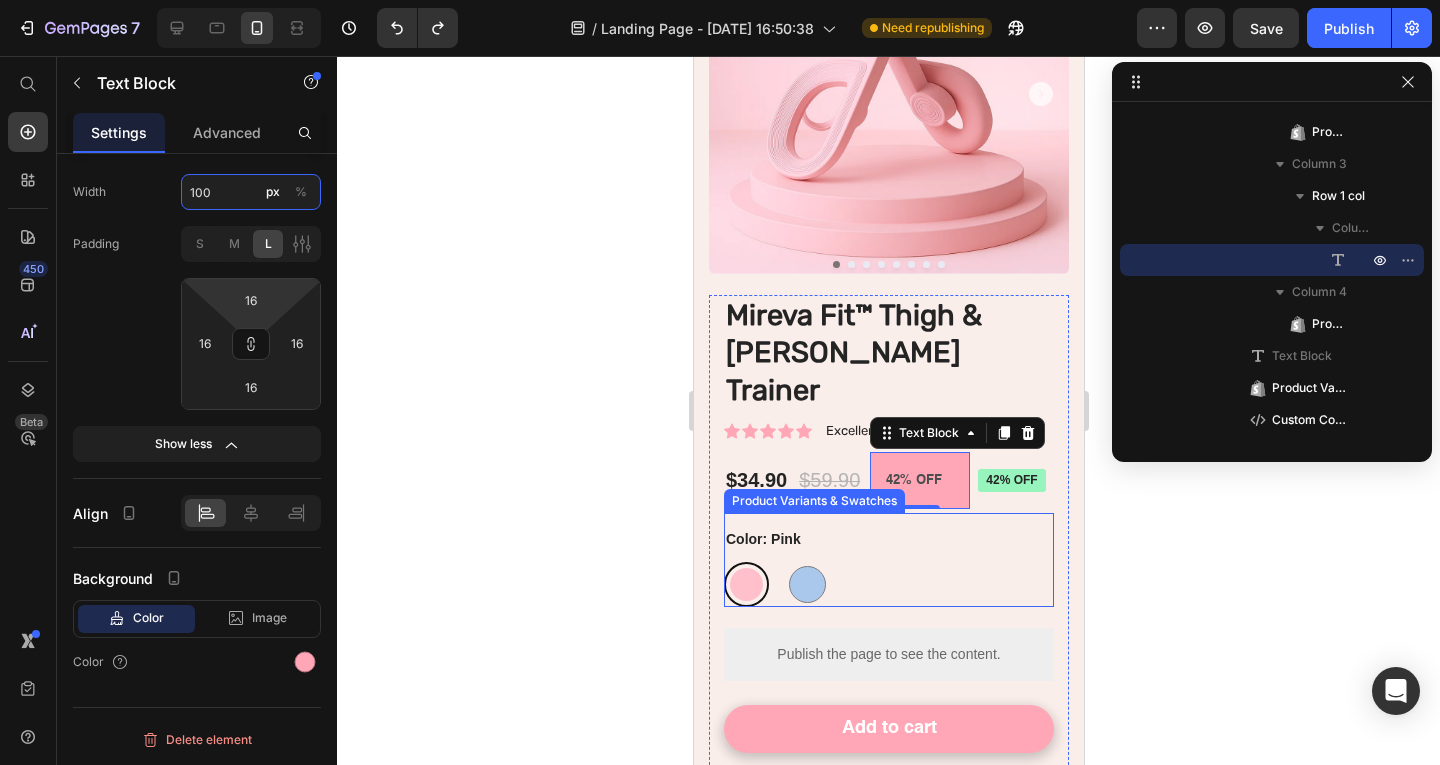 type on "8" 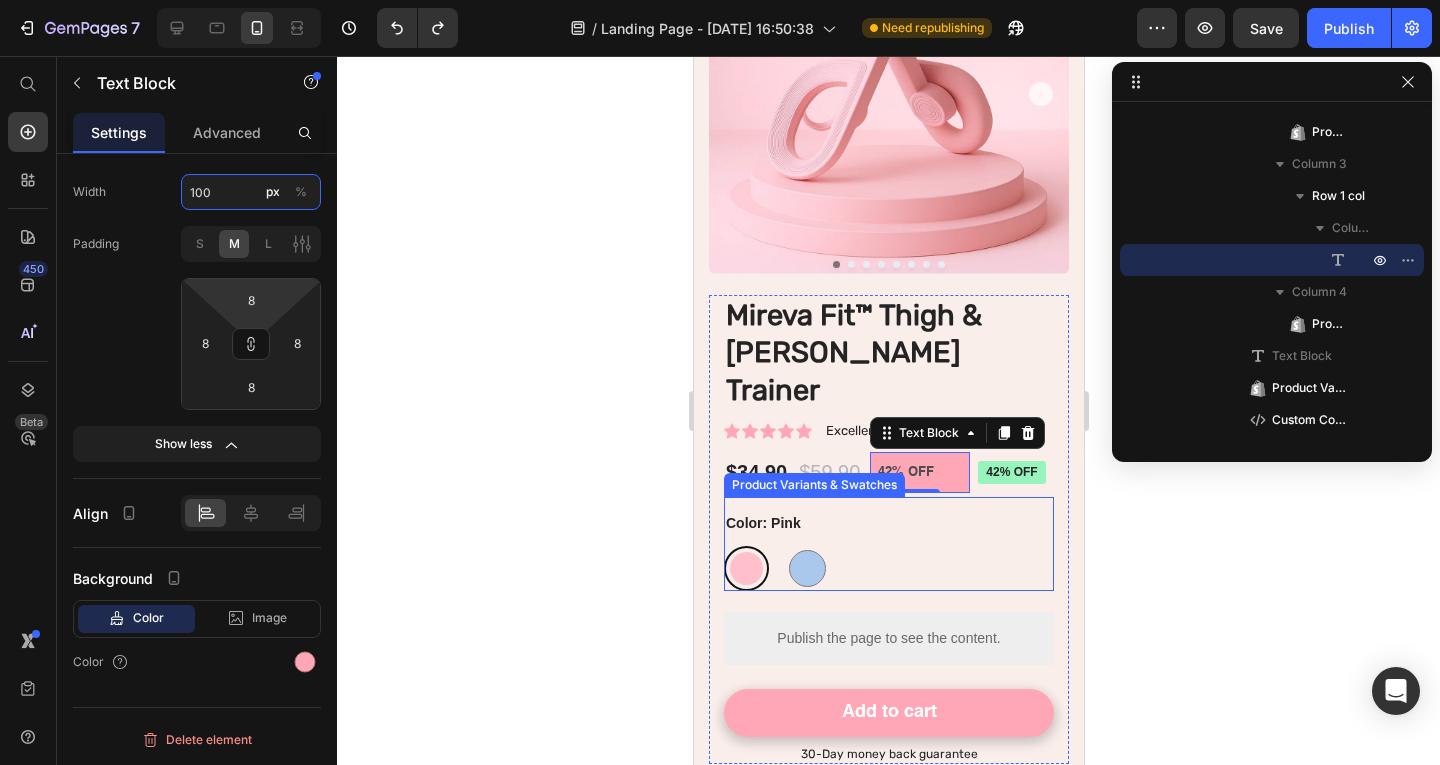 type on "4" 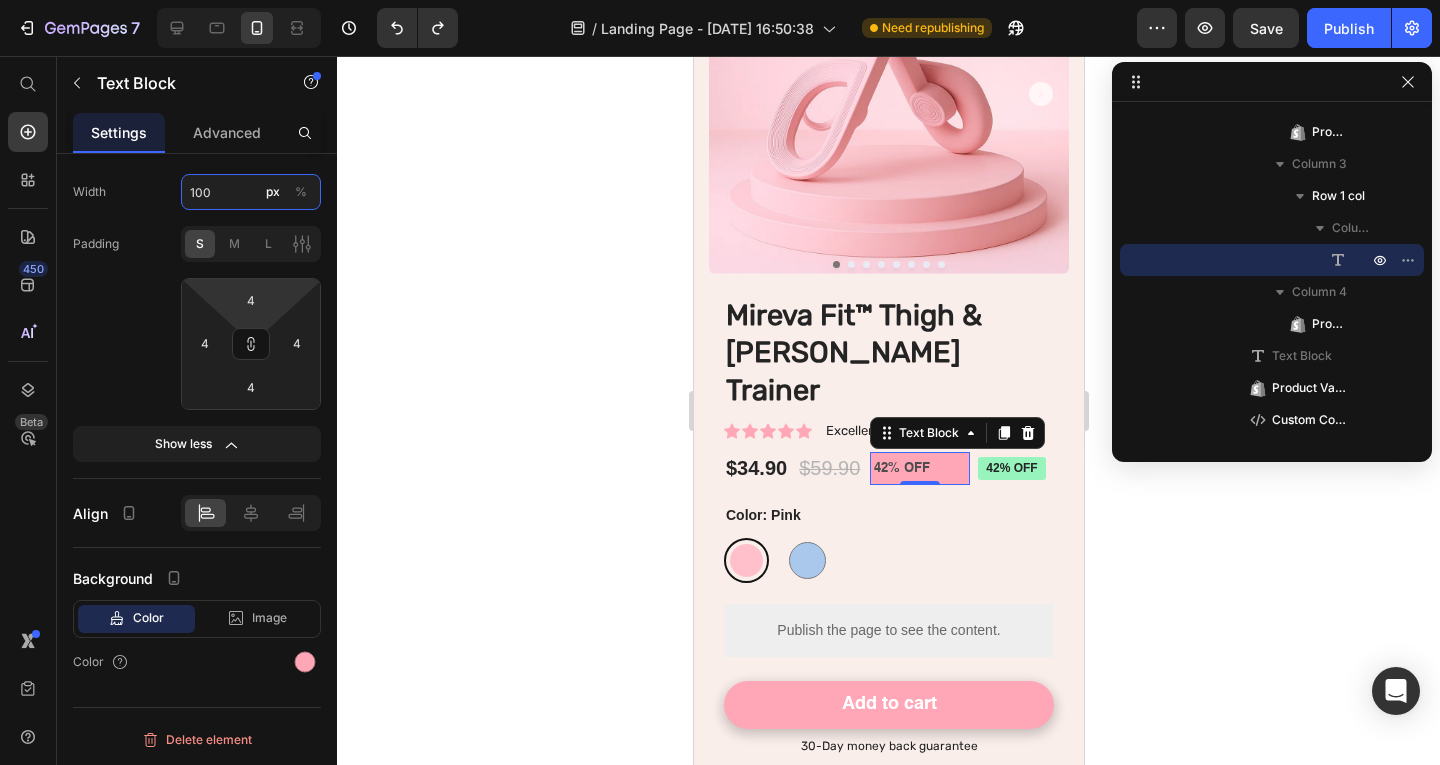type on "8" 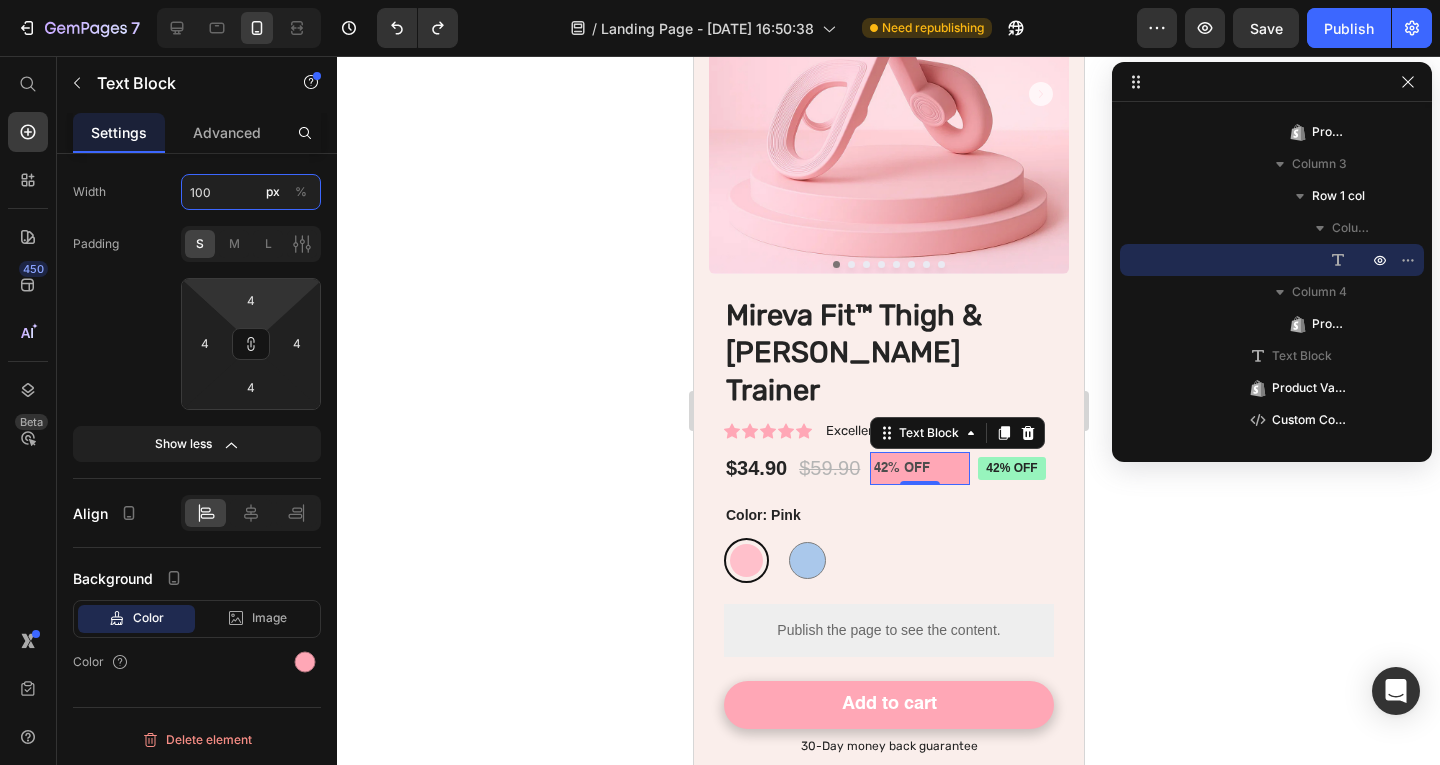 type on "8" 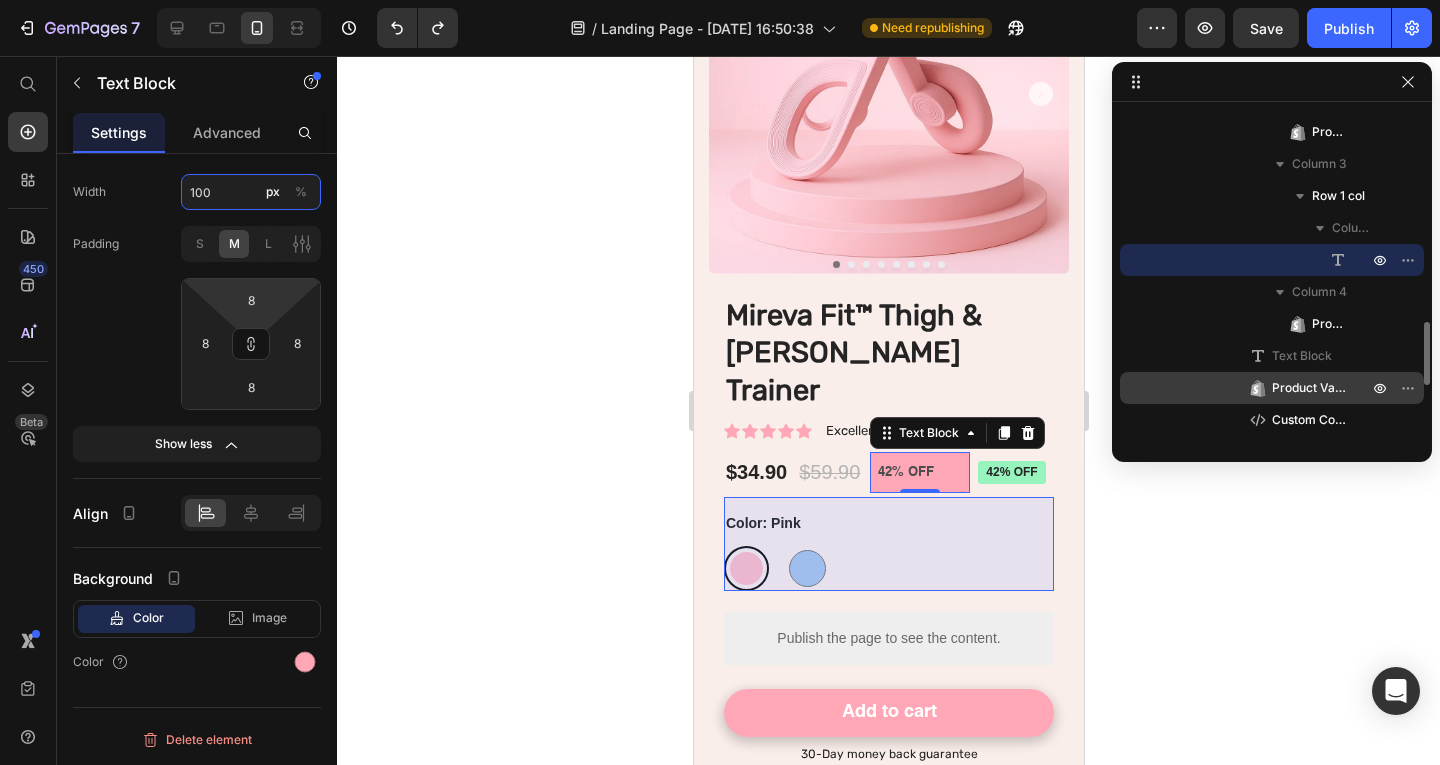 type on "16" 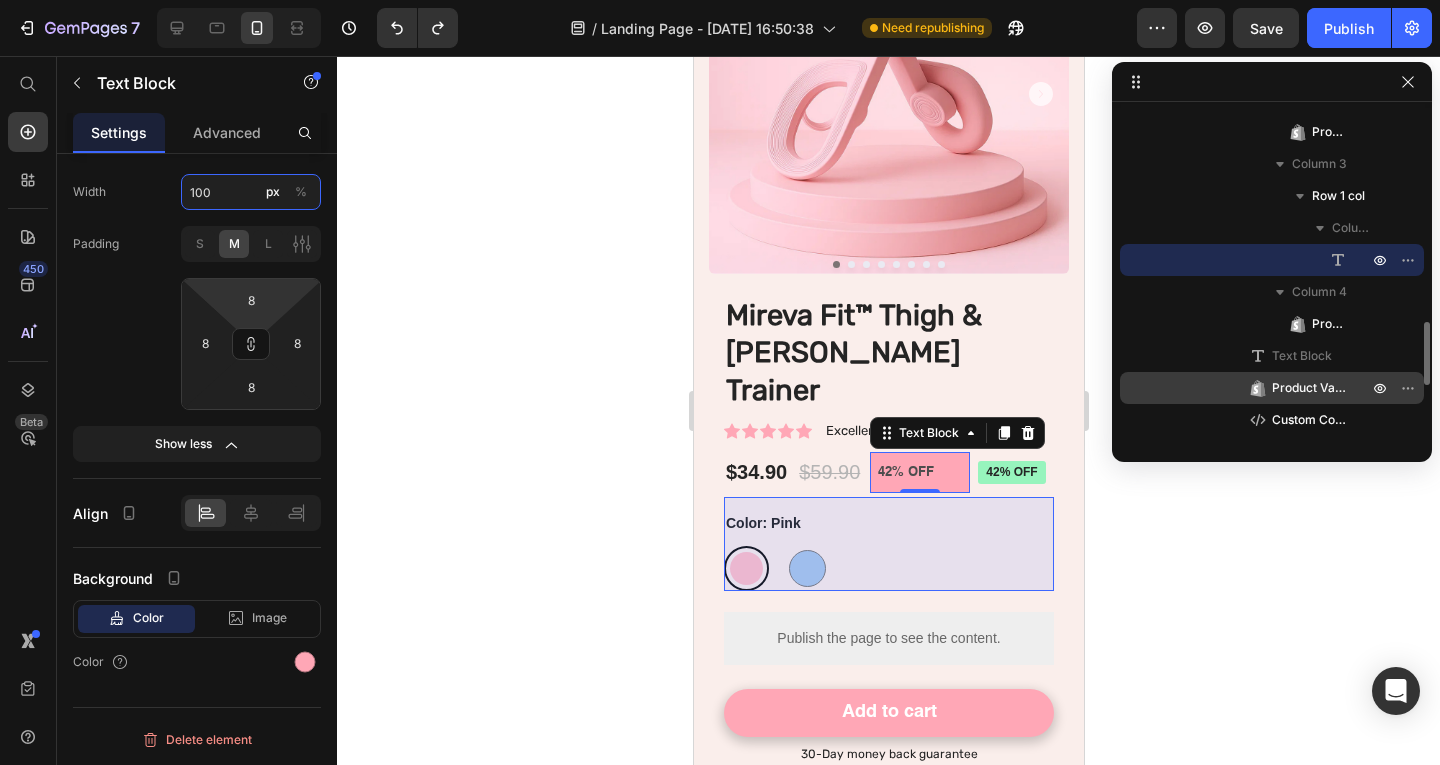 type on "16" 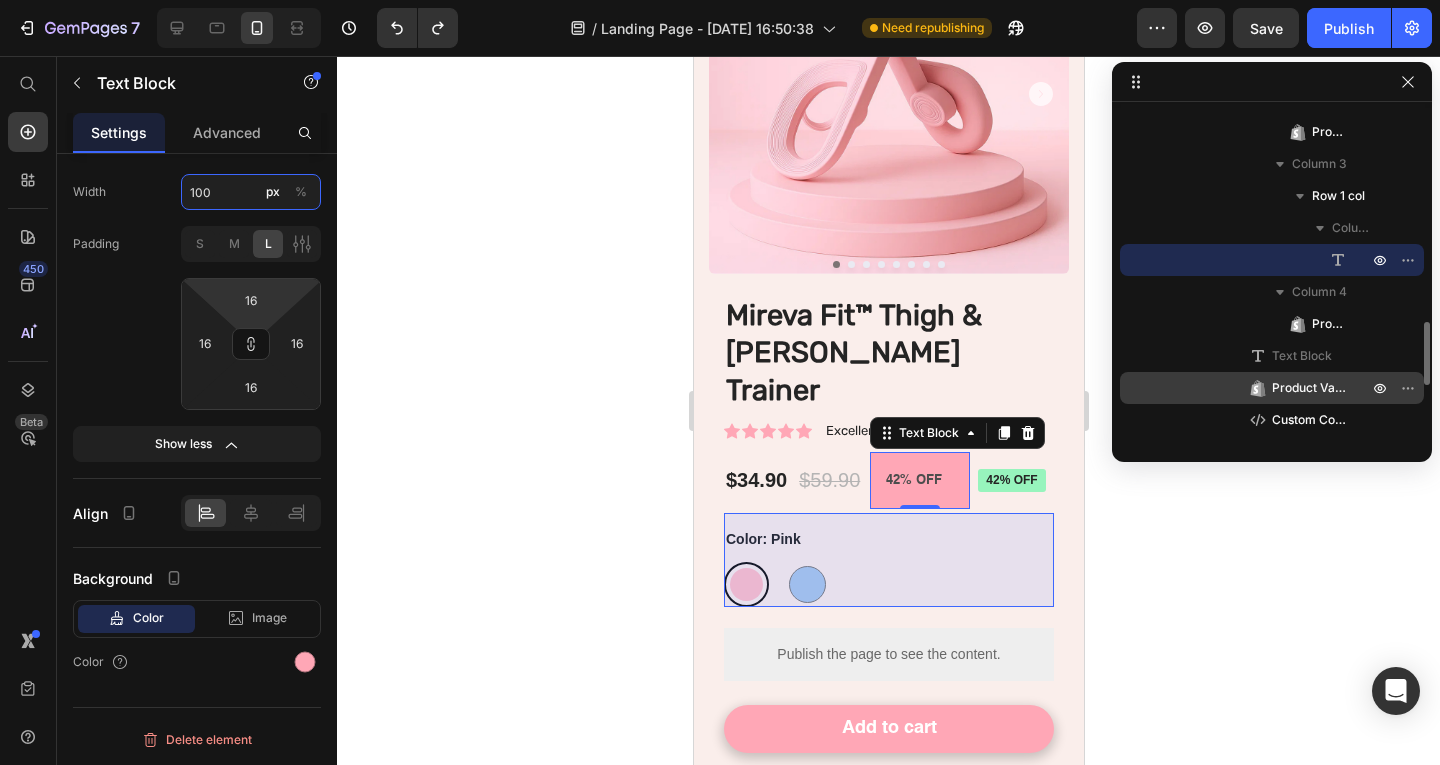 type on "0" 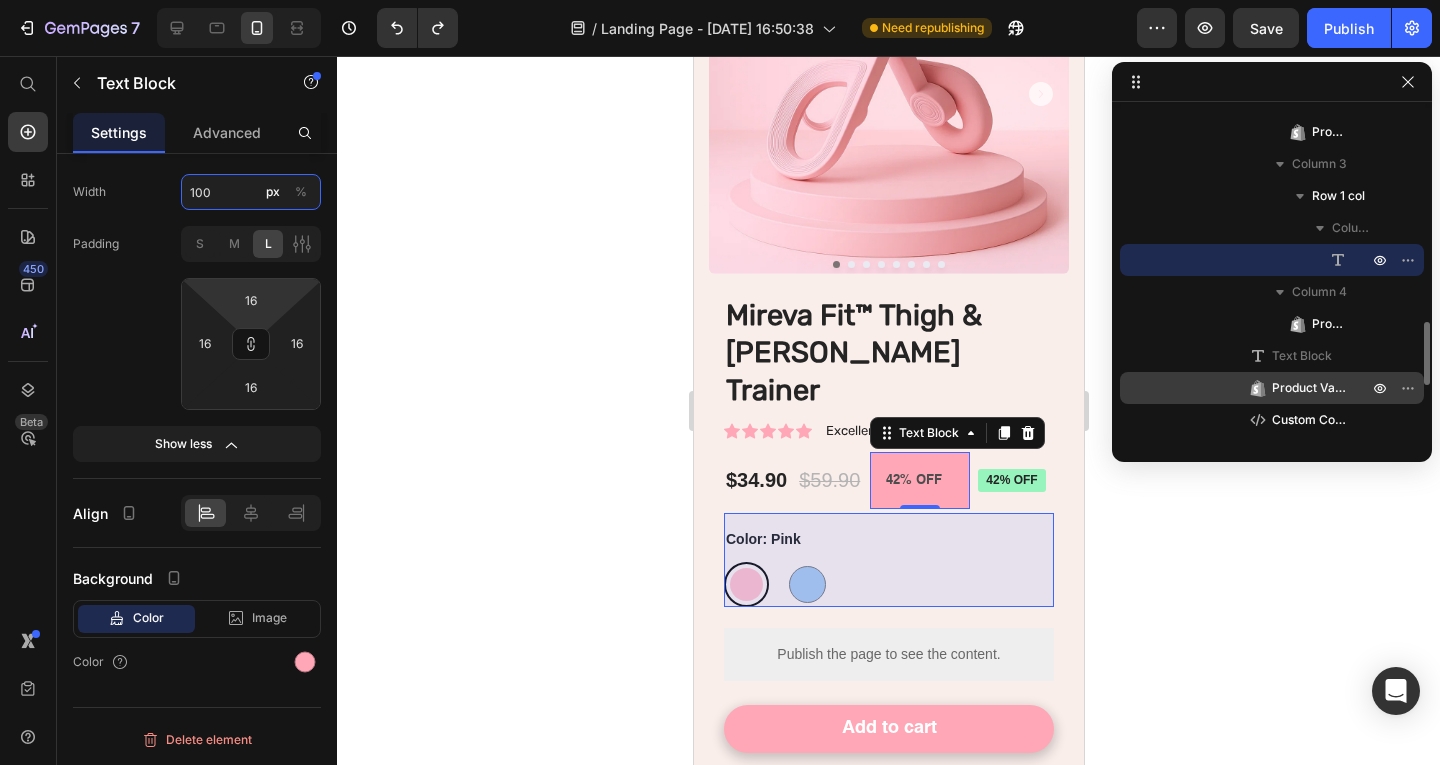 type on "0" 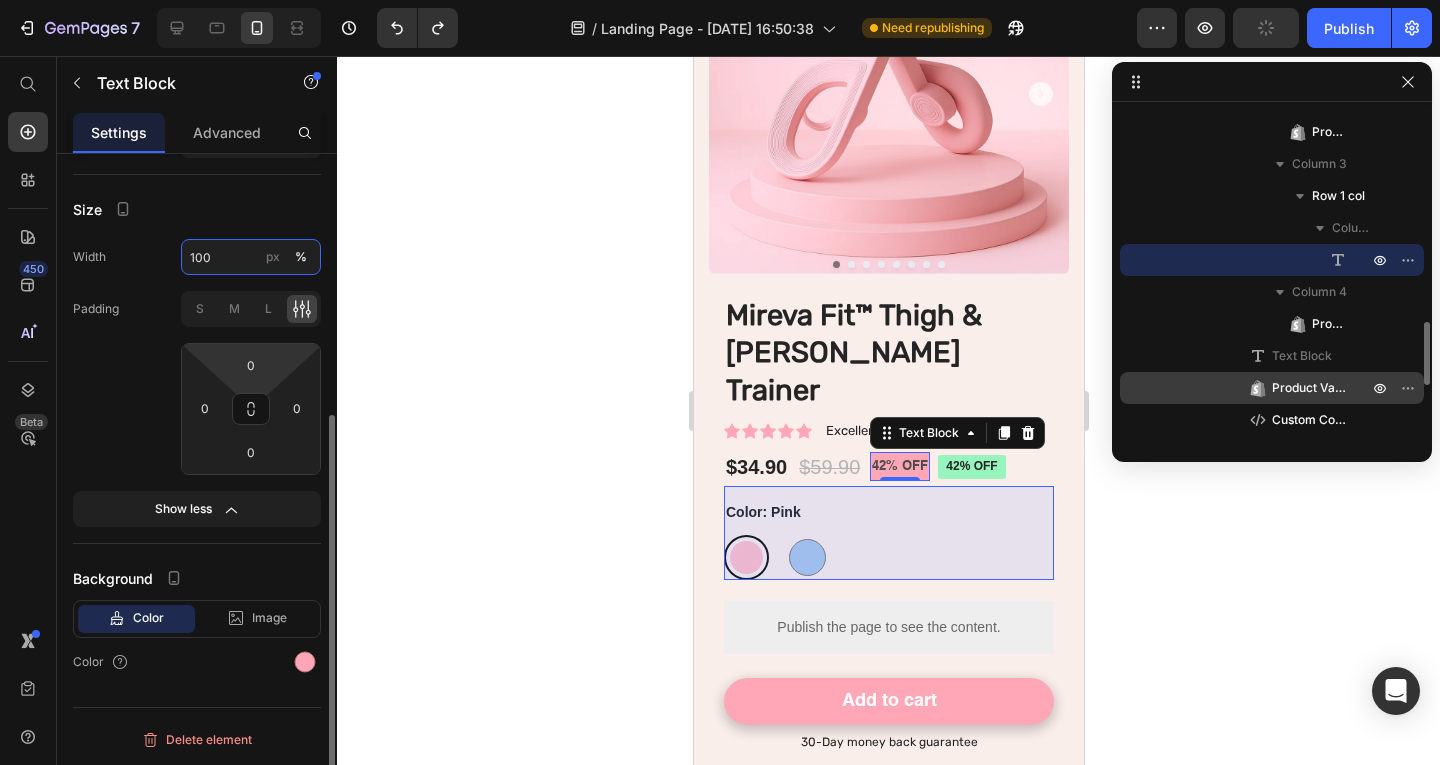 scroll, scrollTop: 427, scrollLeft: 0, axis: vertical 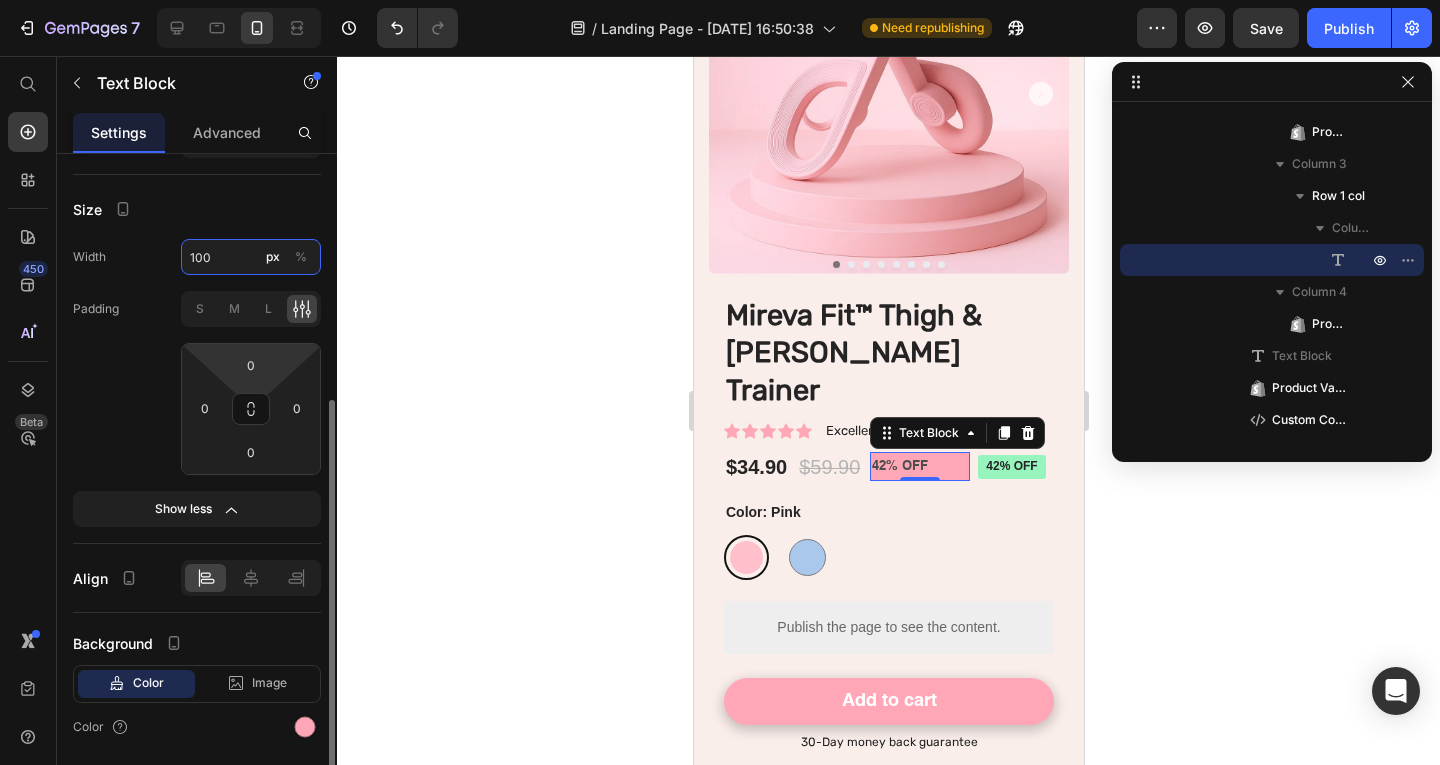 click on "100" at bounding box center (251, 257) 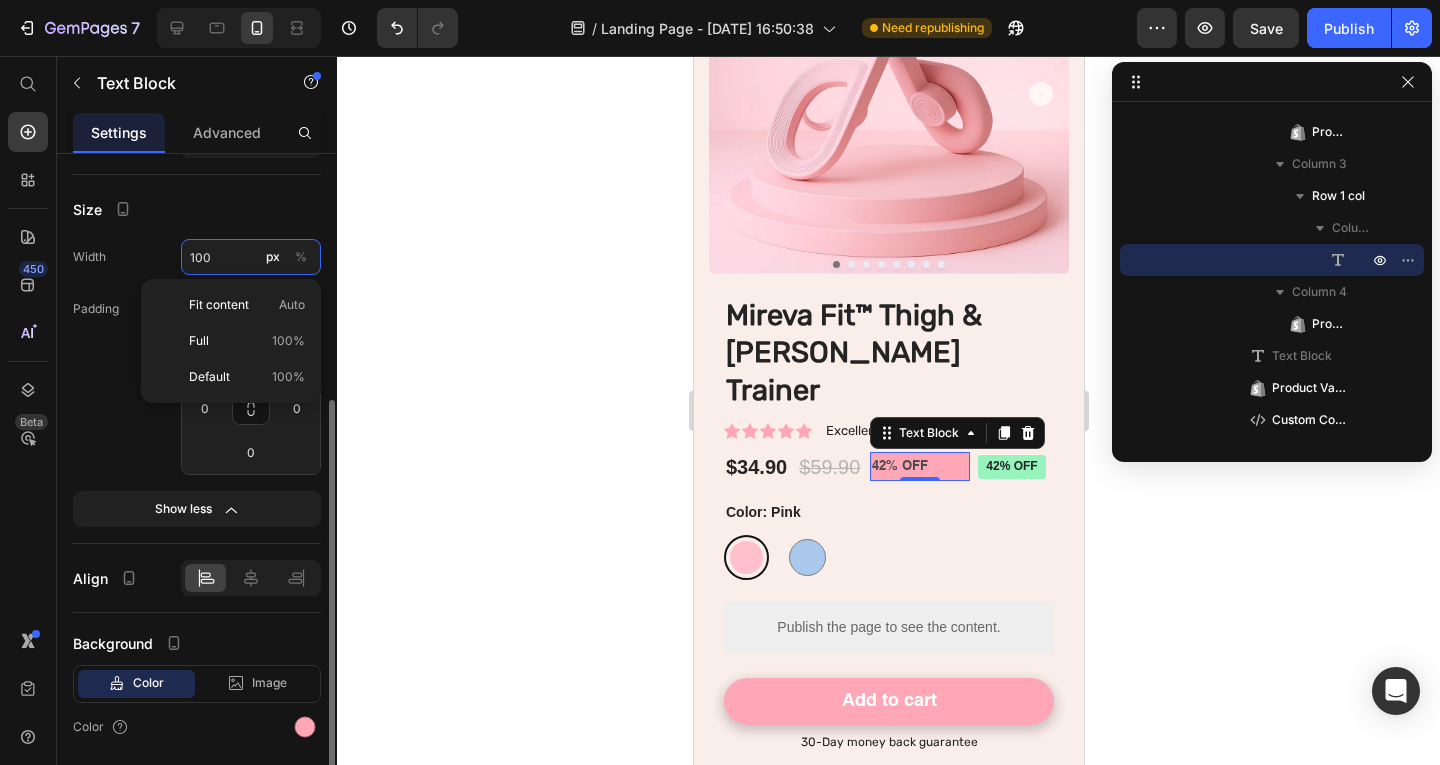 click on "100" at bounding box center [251, 257] 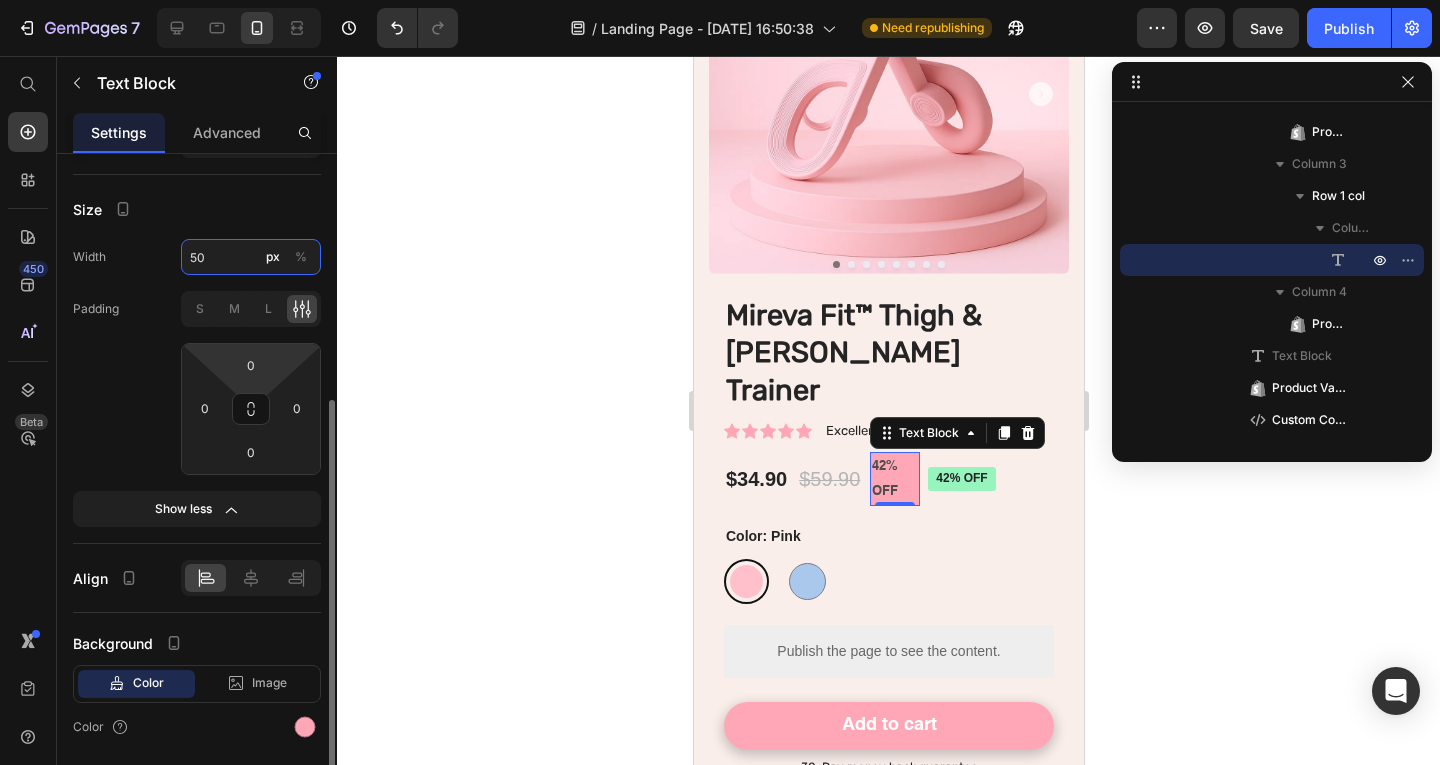 type on "5" 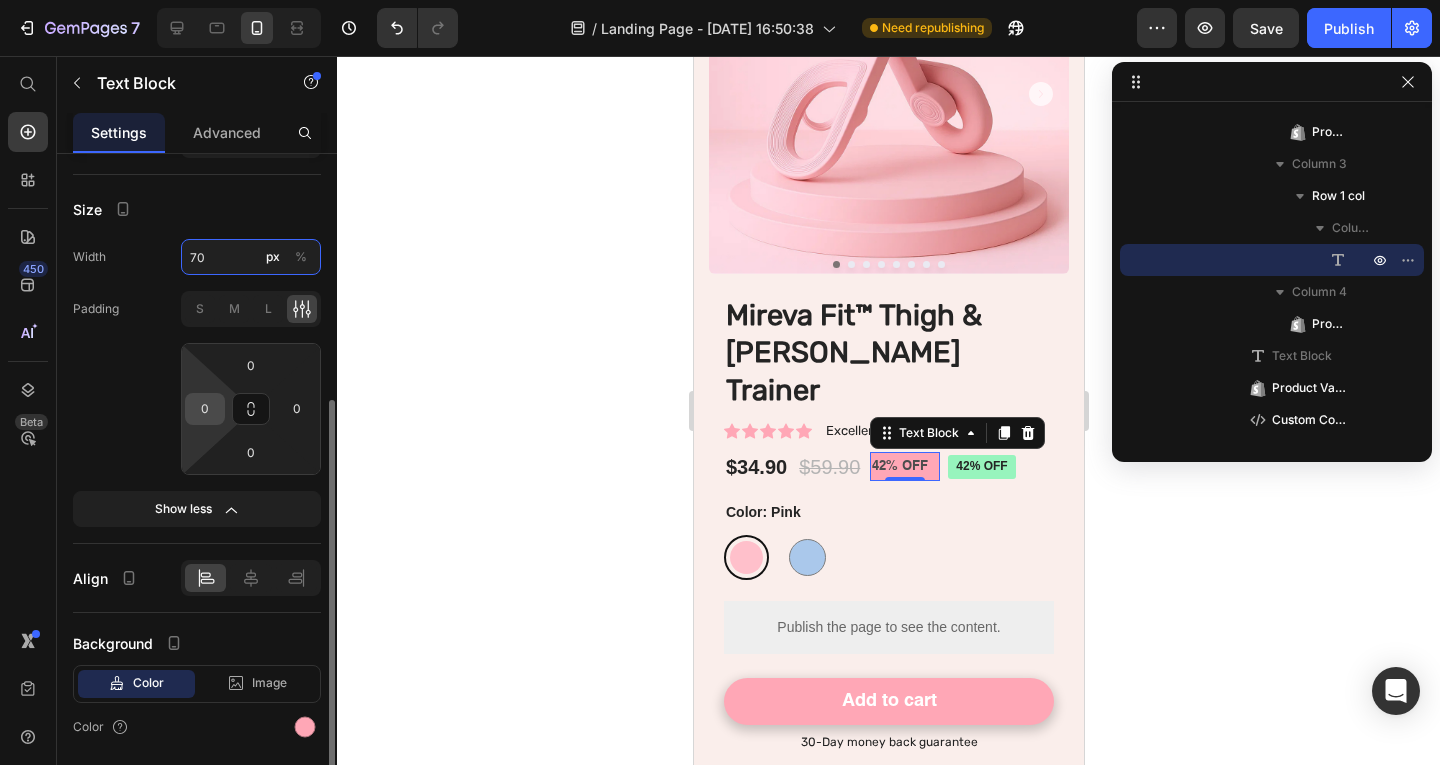 type on "70" 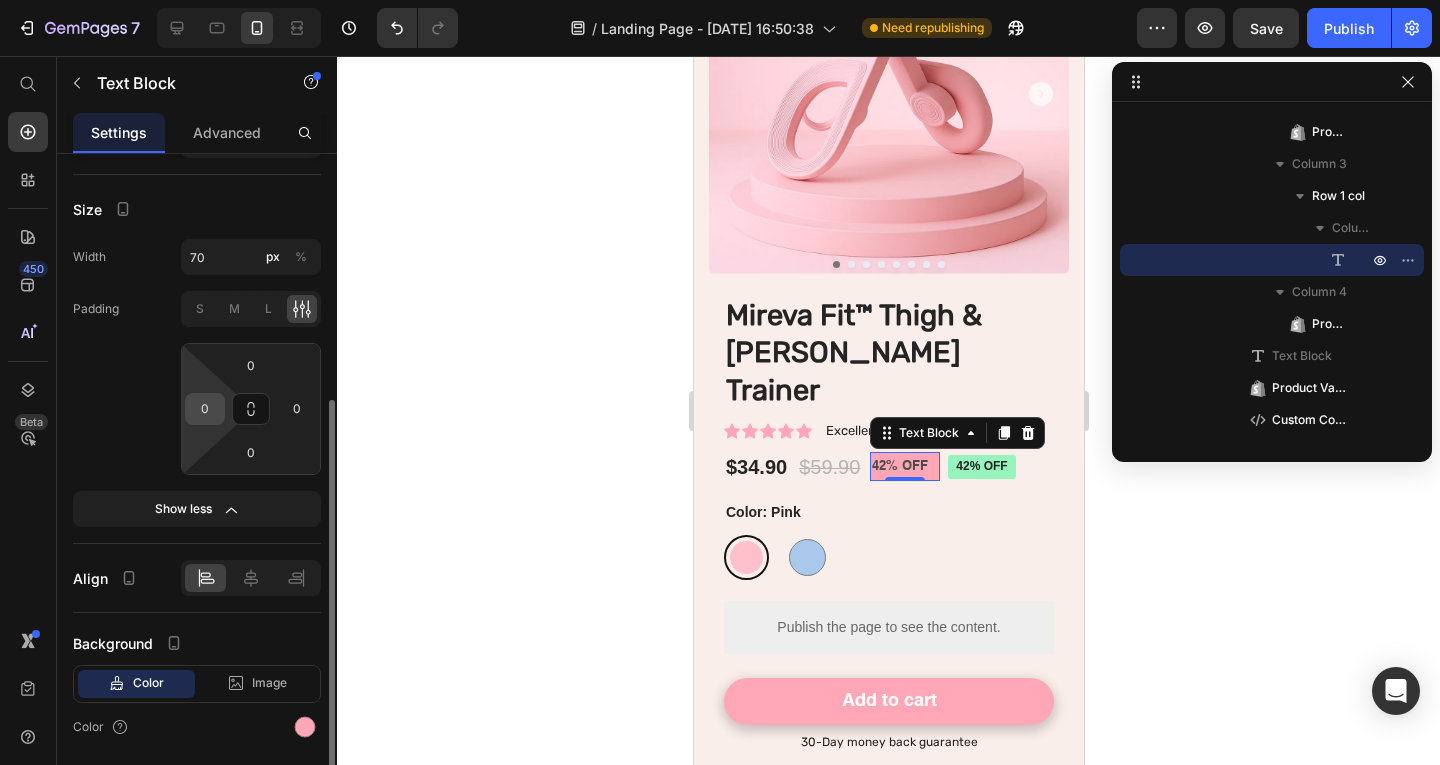 click on "0" at bounding box center [205, 409] 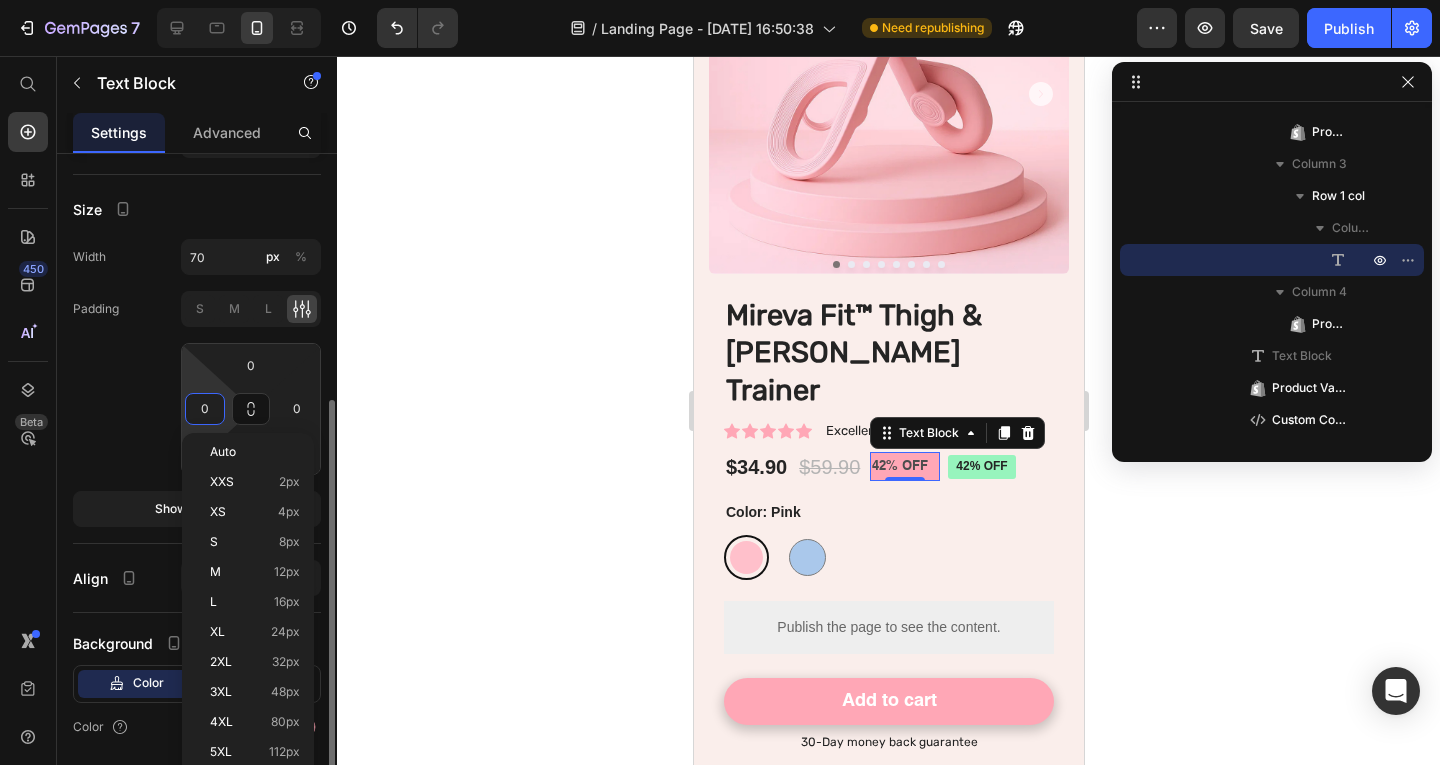 click on "0" at bounding box center (205, 409) 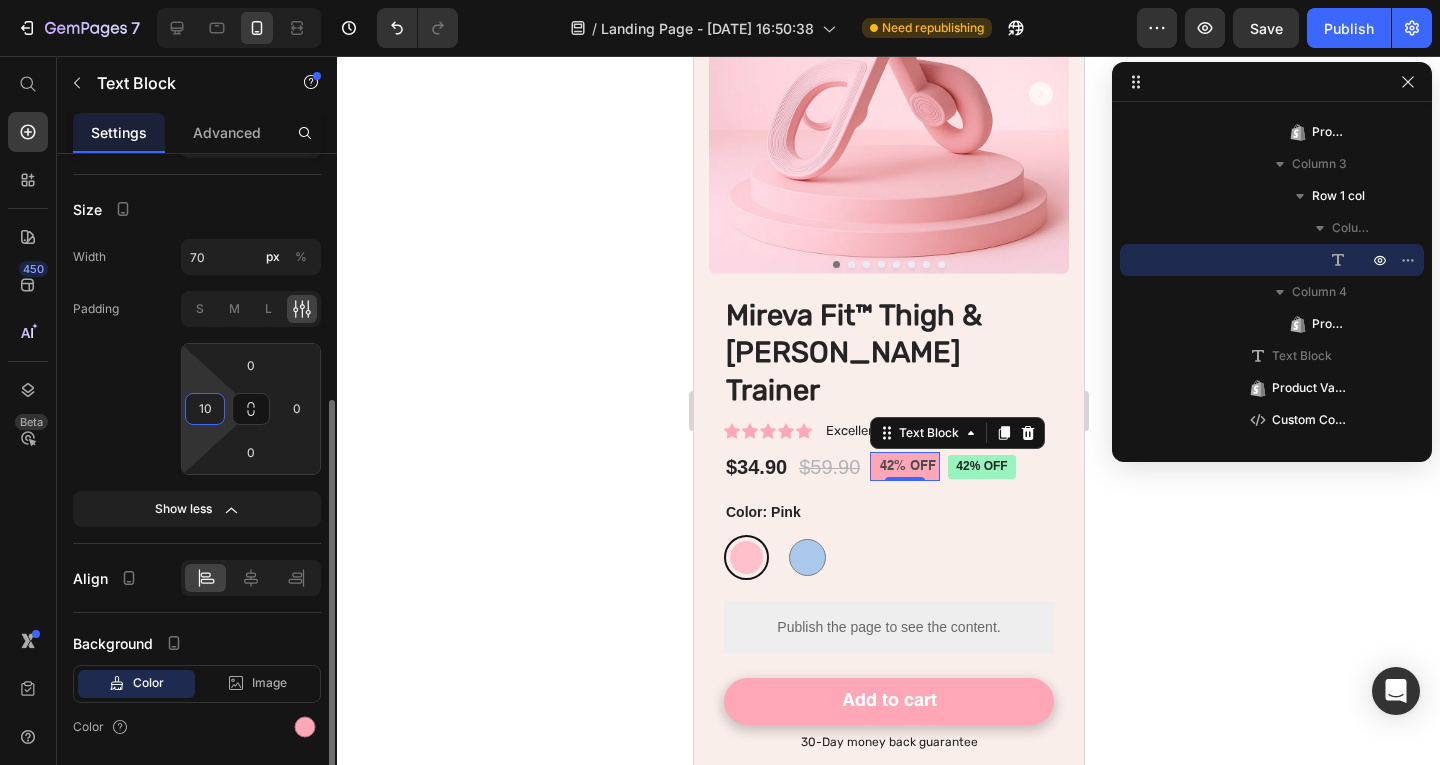 type on "1" 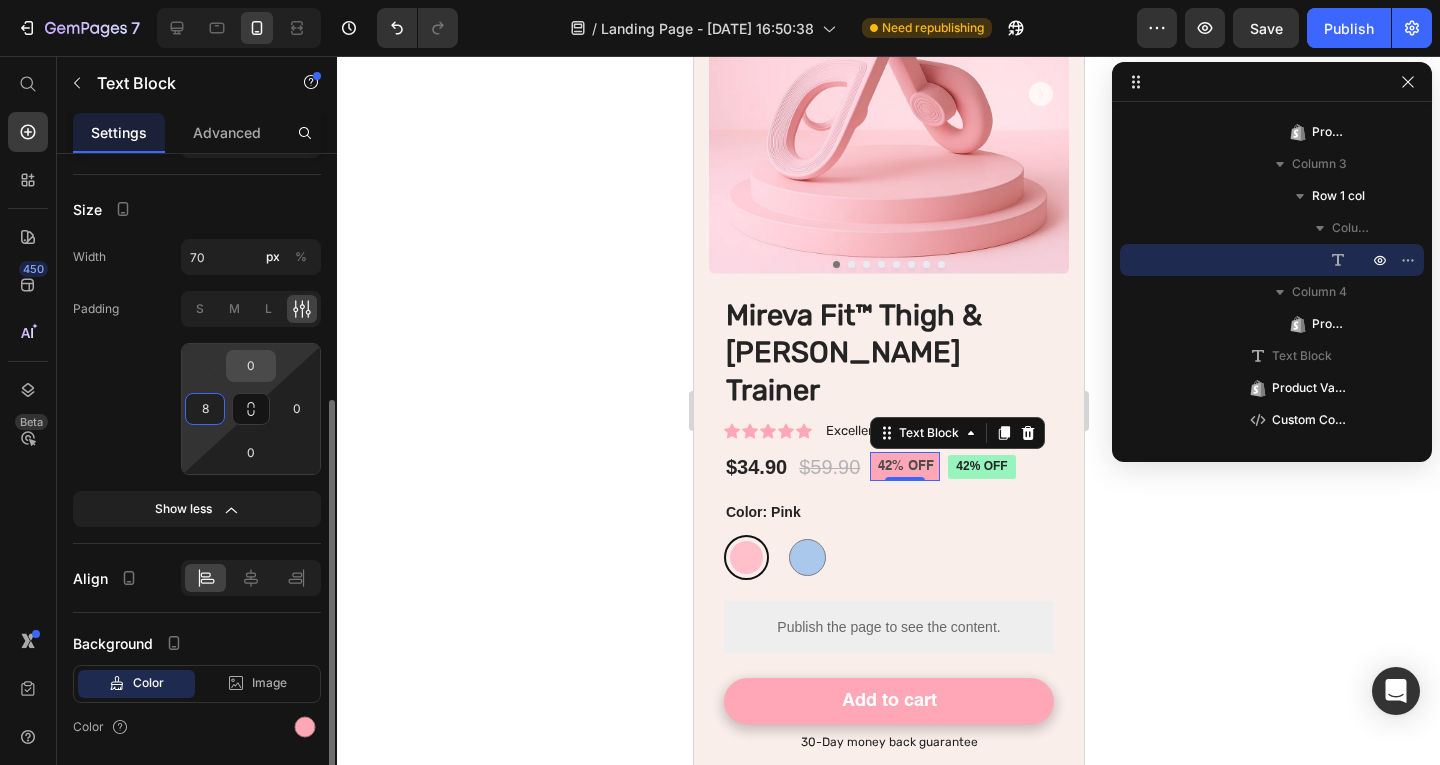 type on "8" 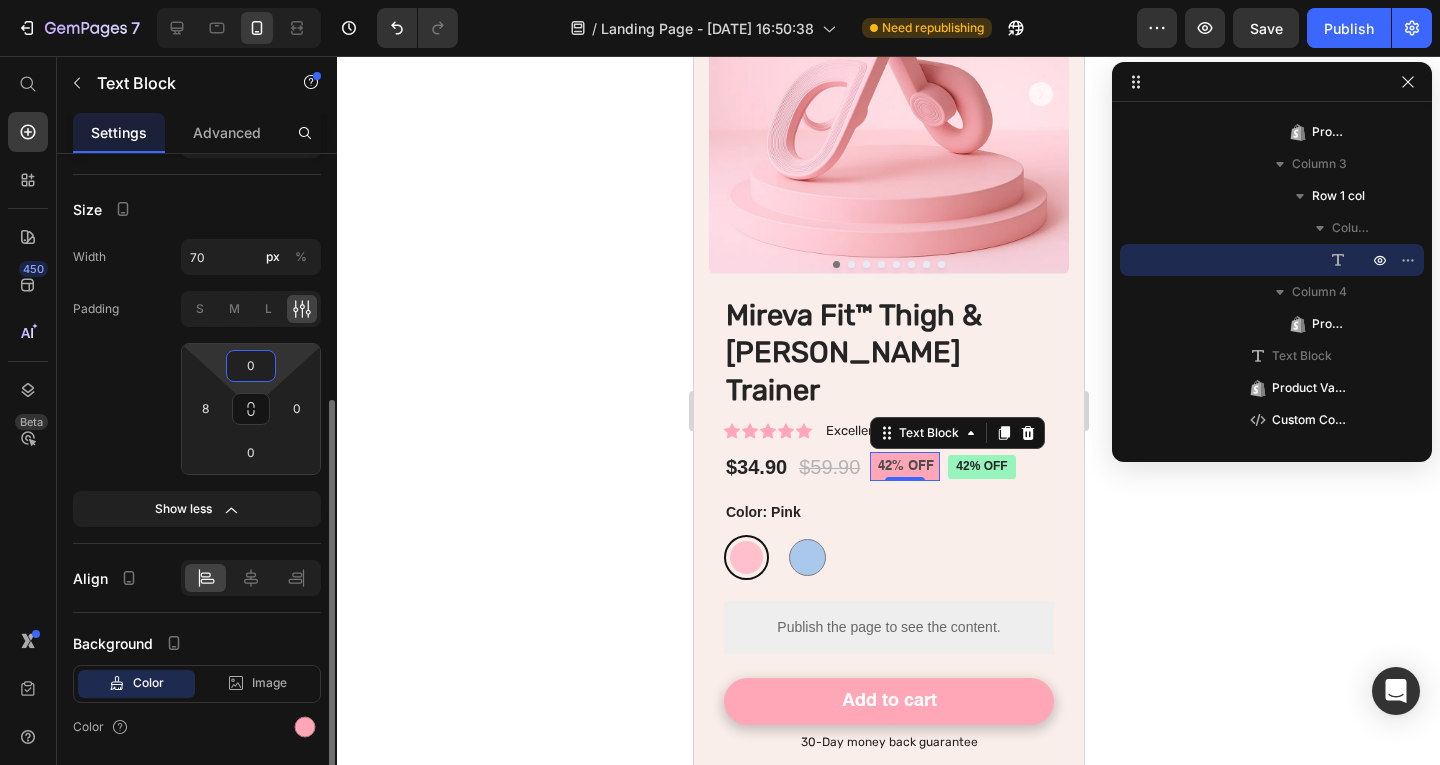 click on "0" at bounding box center [251, 366] 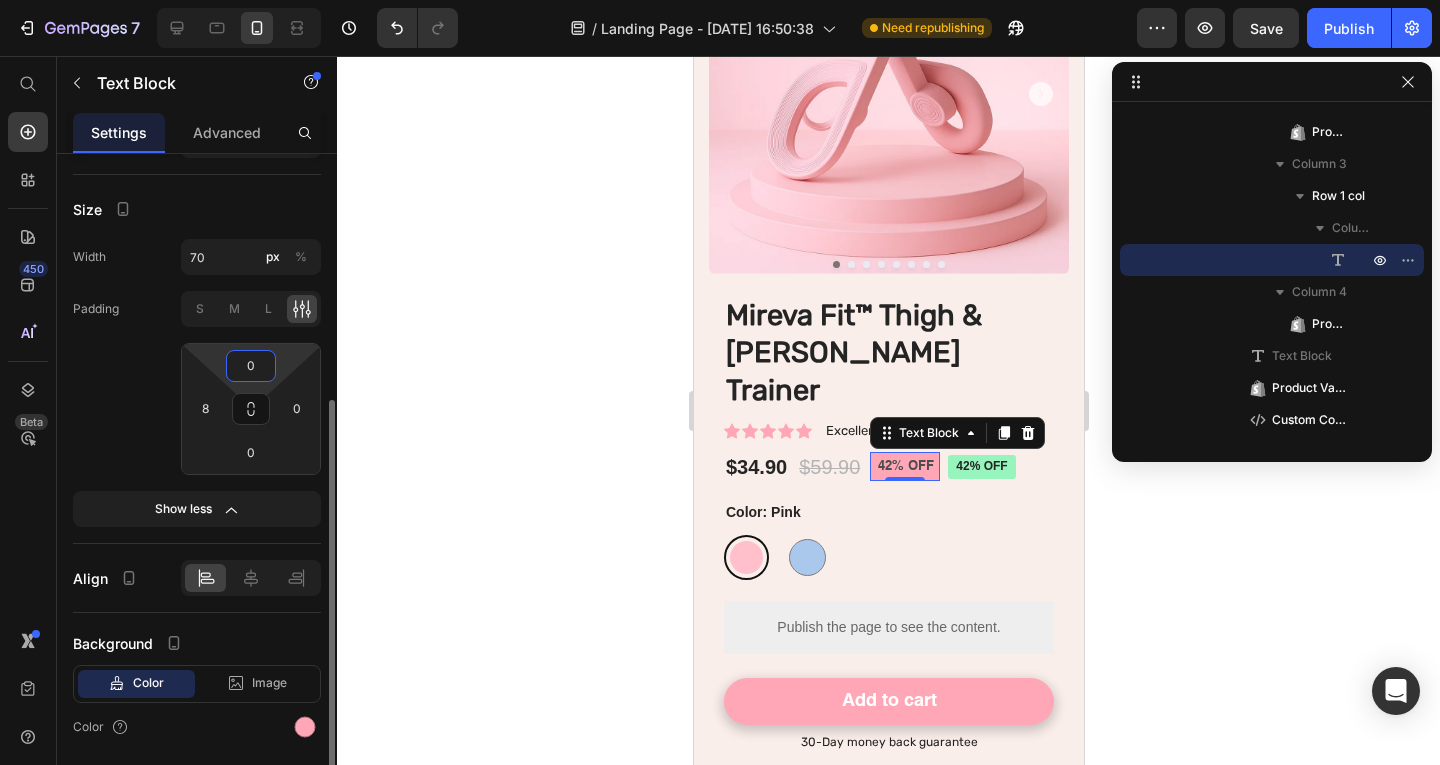 click on "0" at bounding box center (251, 366) 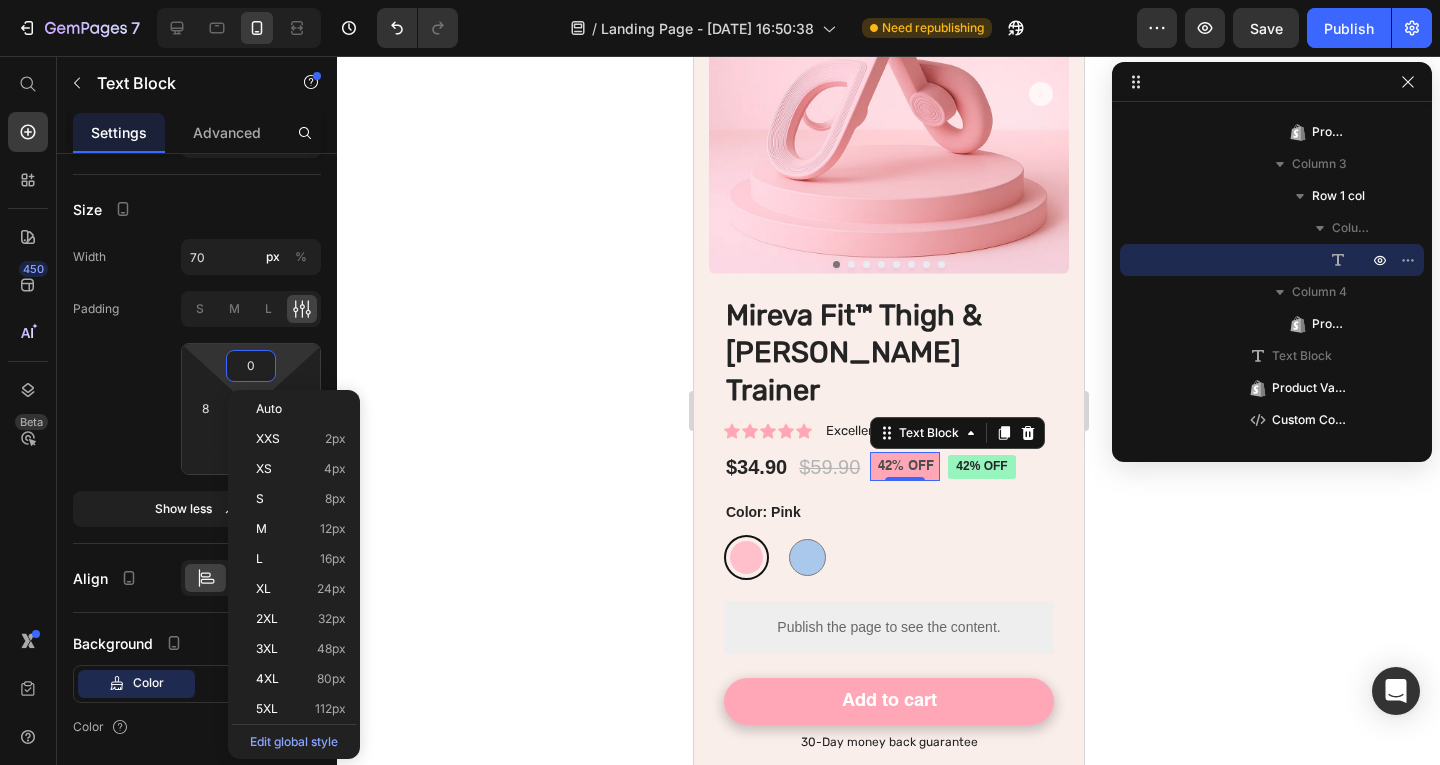 click on "Pink Pink Blue Blue" at bounding box center (888, 557) 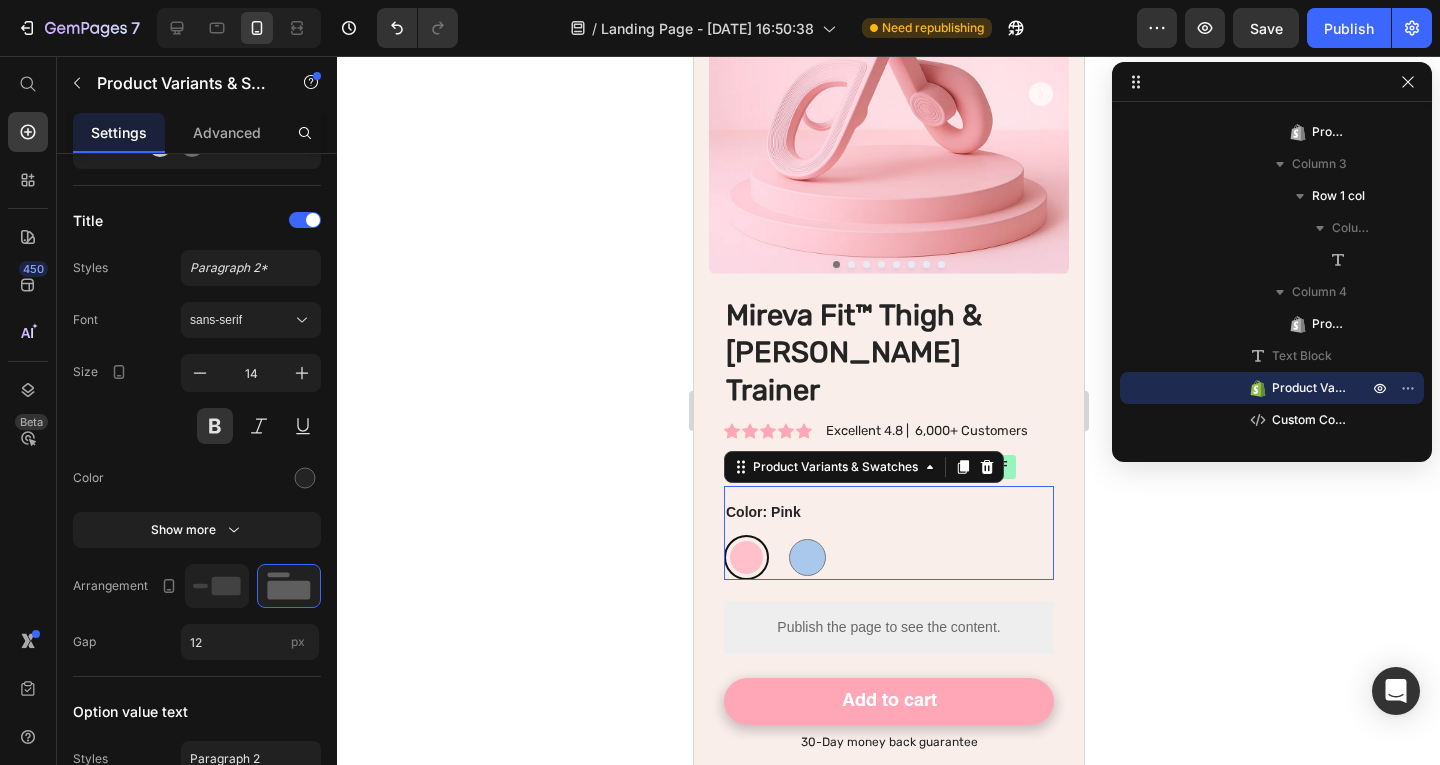 scroll, scrollTop: 0, scrollLeft: 0, axis: both 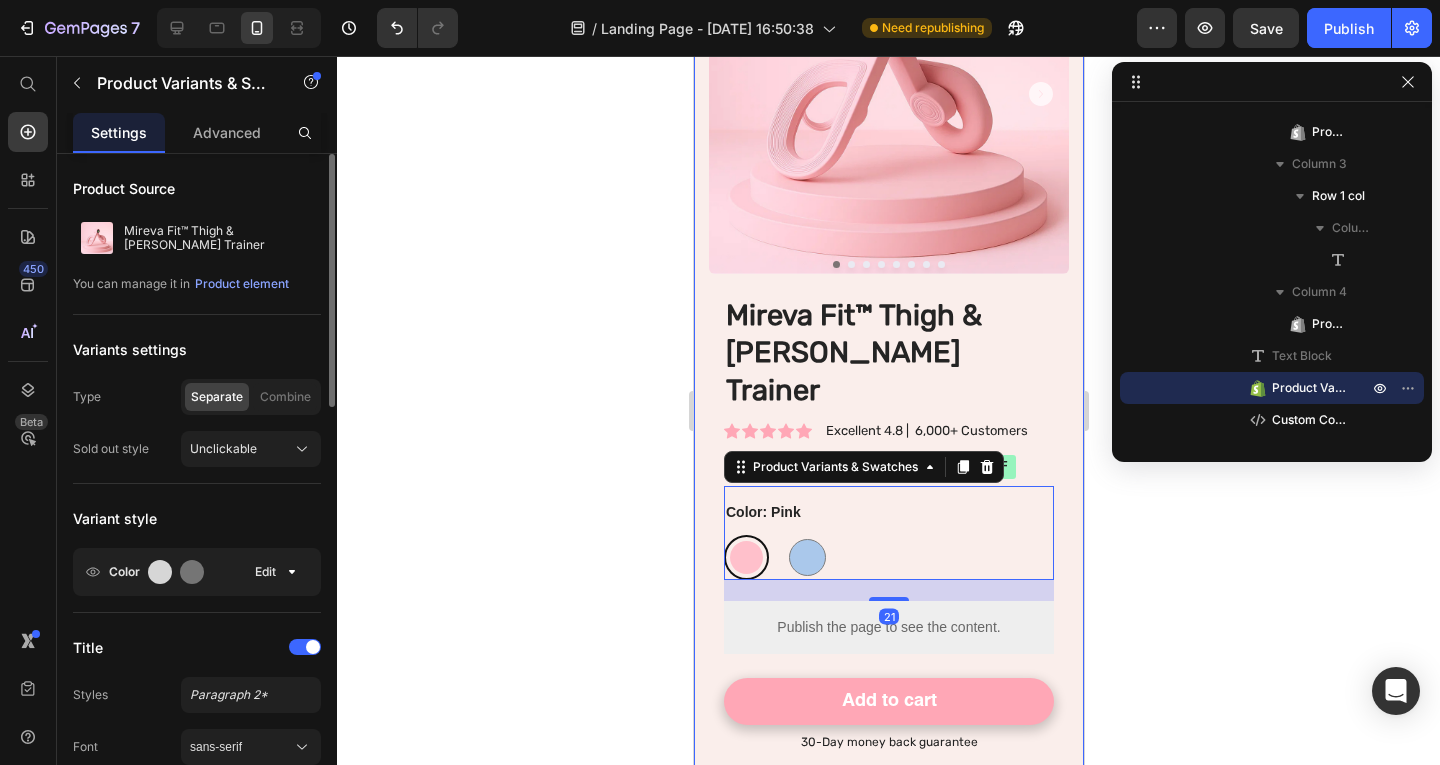 click on "Product Images Mireva Fit™ Thigh & Pelvic Trainer Product Title Icon Icon Icon Icon Icon Icon List Excellent 4.8 |  6,000+ Customers Text Block Row $34.90 Product Price $59.90 Product Price 42% OFF Text Block Row 42% off Product Badge Row Lorem ipsum dolor sit amet, consectetur adipiscing elit, sed do eiusmod tempor incididunt ut labore et dolore magna aliqua. Text Block Color: Pink Pink Pink Blue Blue Product Variants & Swatches   21
Publish the page to see the content.
Custom Code Seal Subscriptions Seal Subscriptions Add to cart Add to Cart 30-Day money back guarantee Text Block Row Product Section 8" at bounding box center [888, 334] 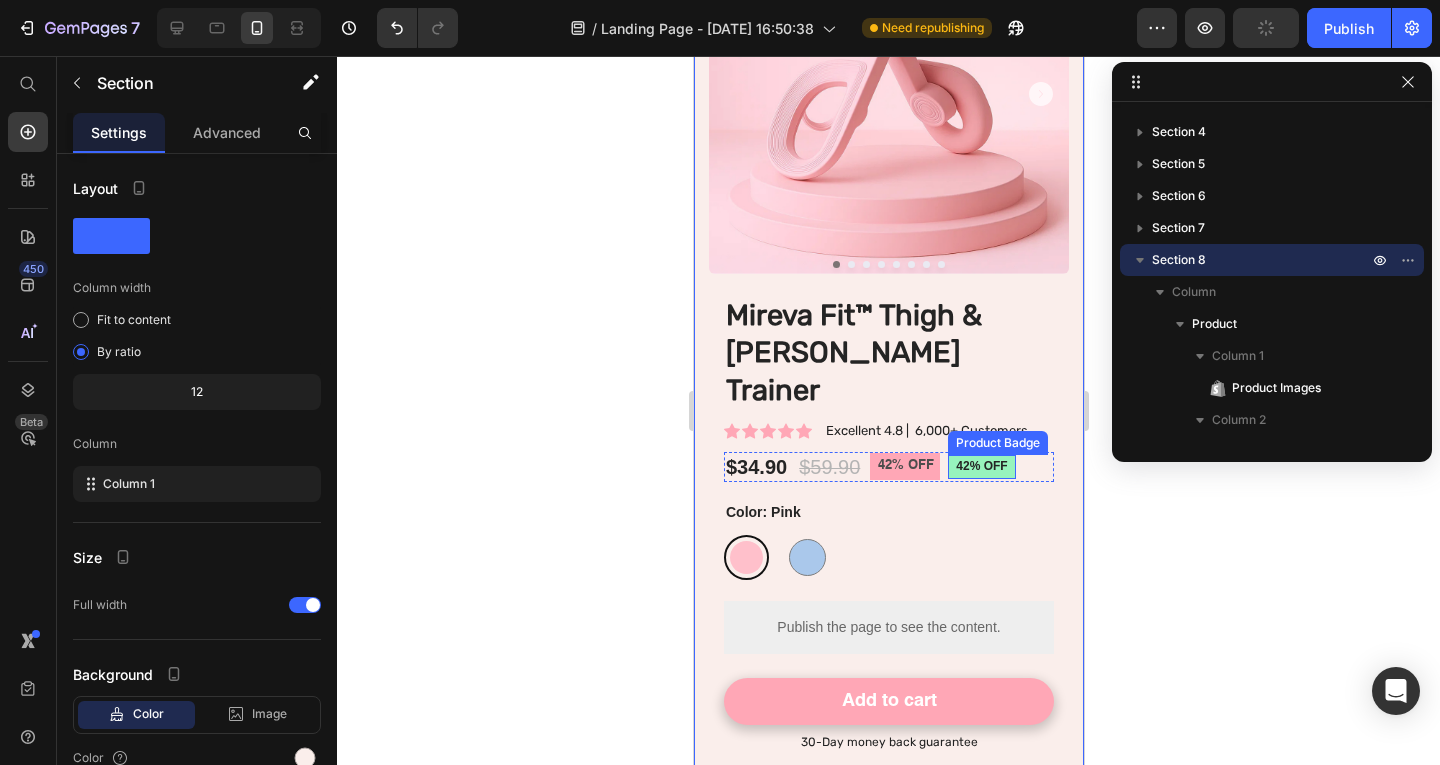 click on "42% off" at bounding box center (980, 467) 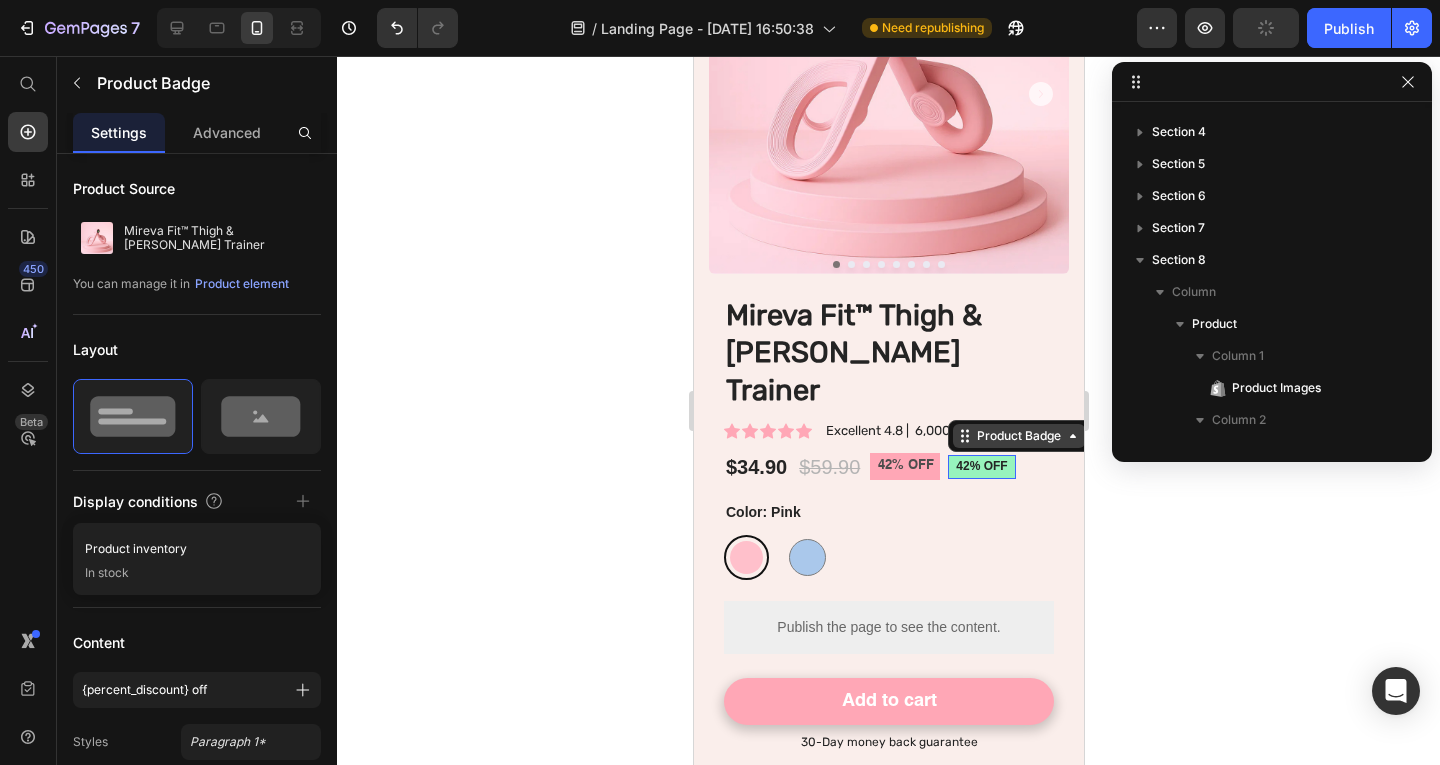 scroll, scrollTop: 1178, scrollLeft: 0, axis: vertical 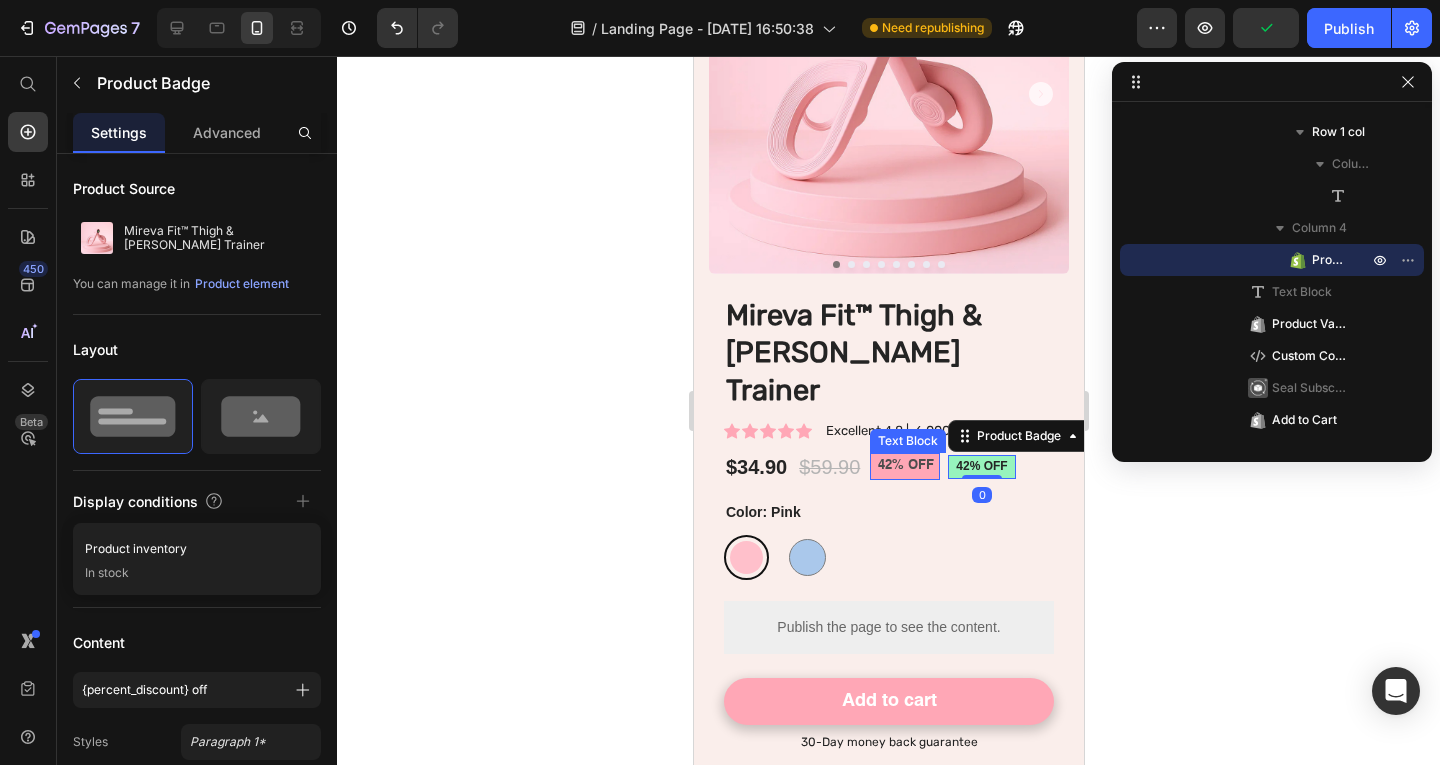 click on "42% OFF" at bounding box center (907, 465) 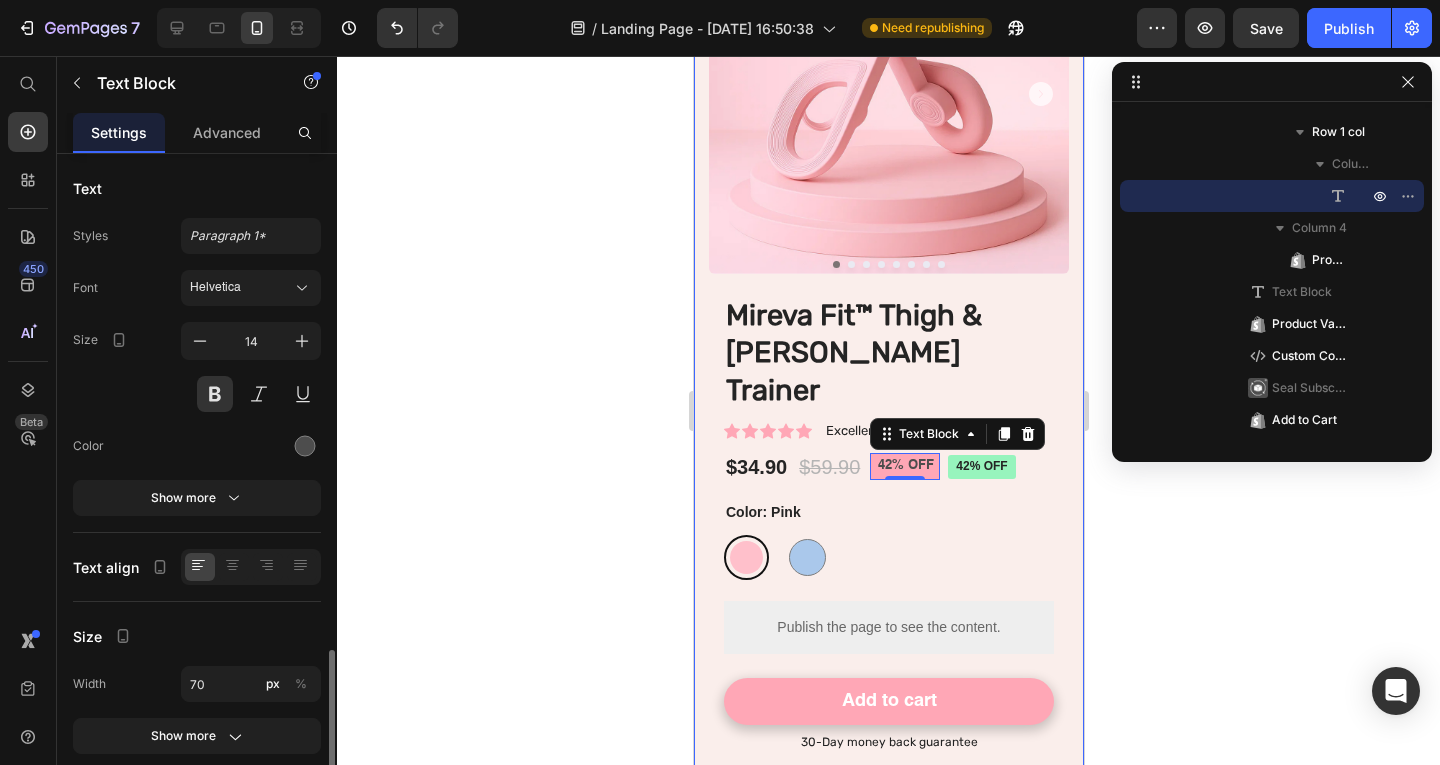 scroll, scrollTop: 292, scrollLeft: 0, axis: vertical 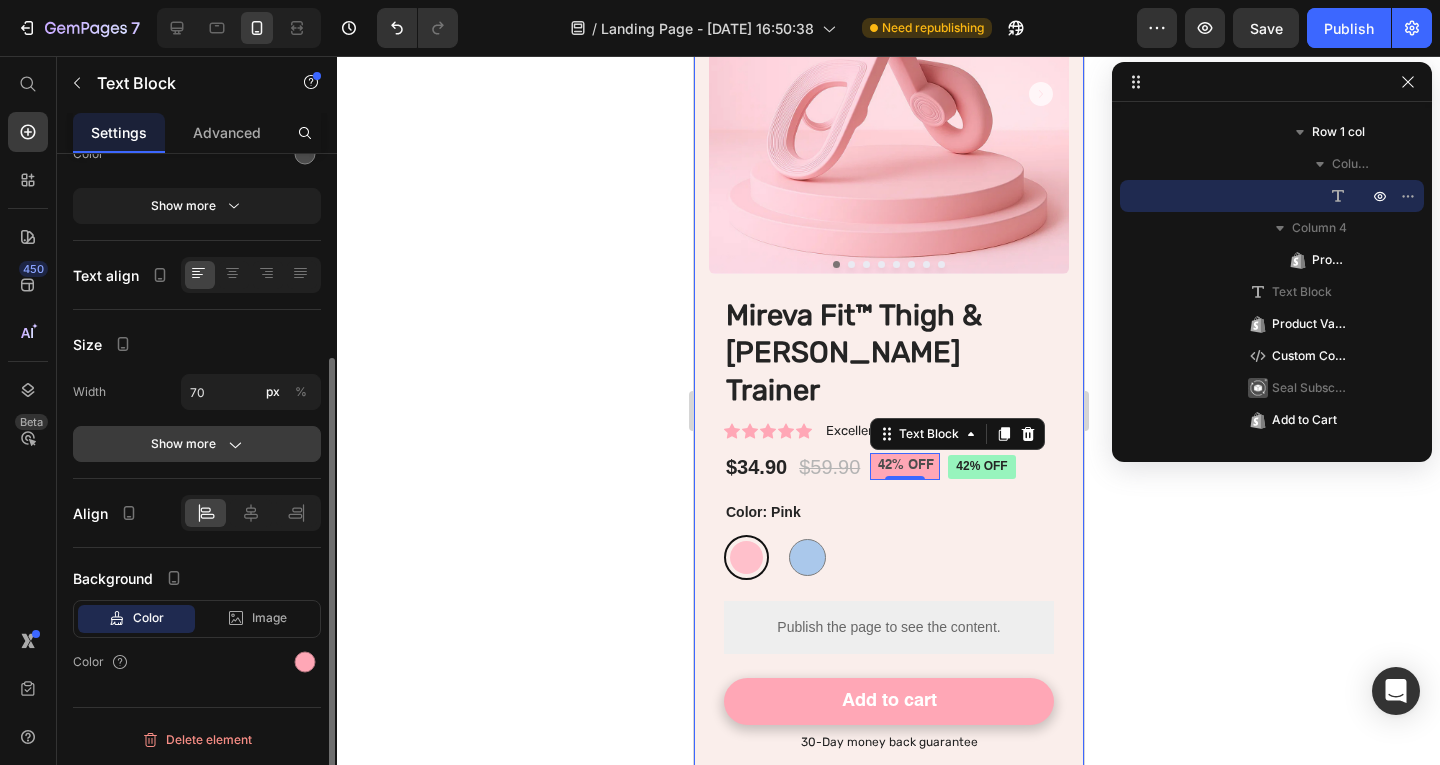 click 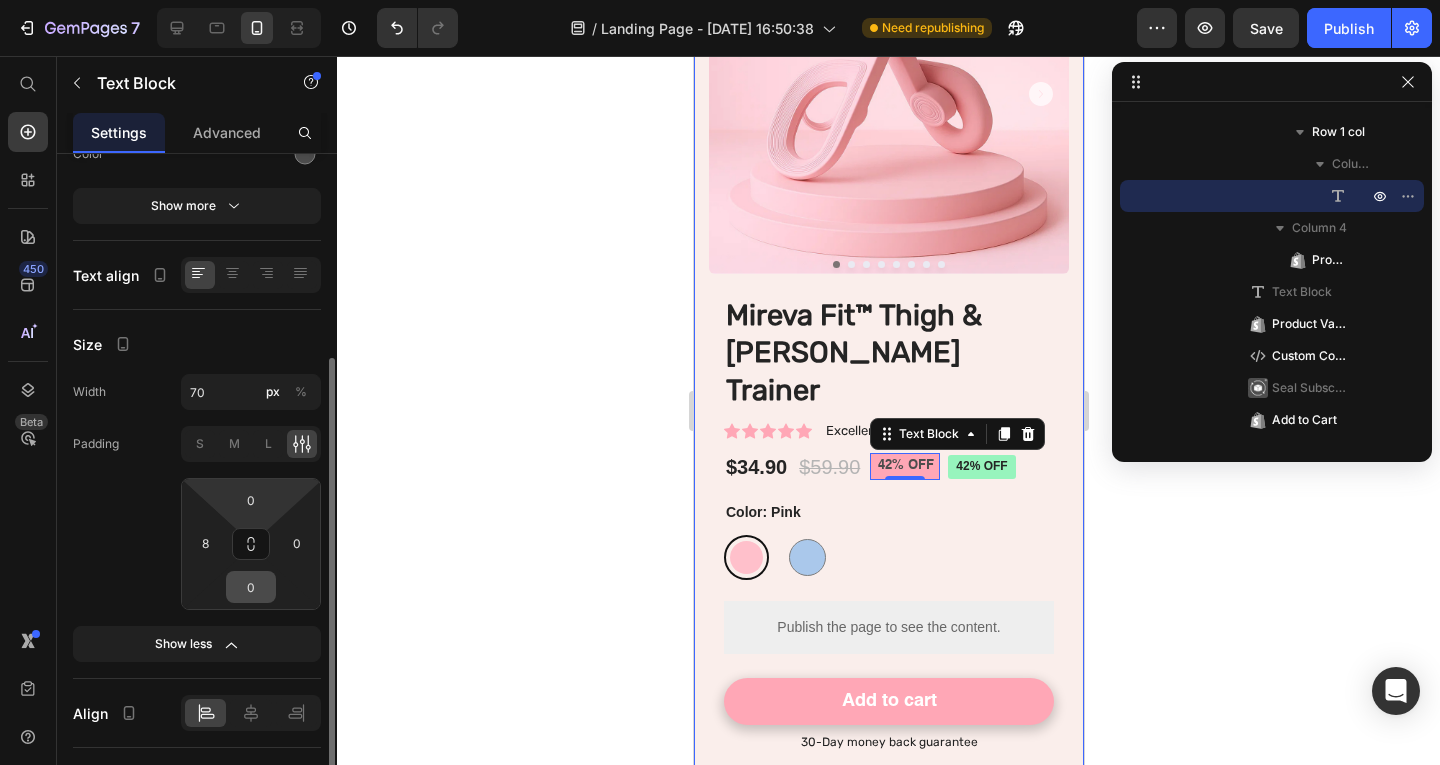 scroll, scrollTop: 492, scrollLeft: 0, axis: vertical 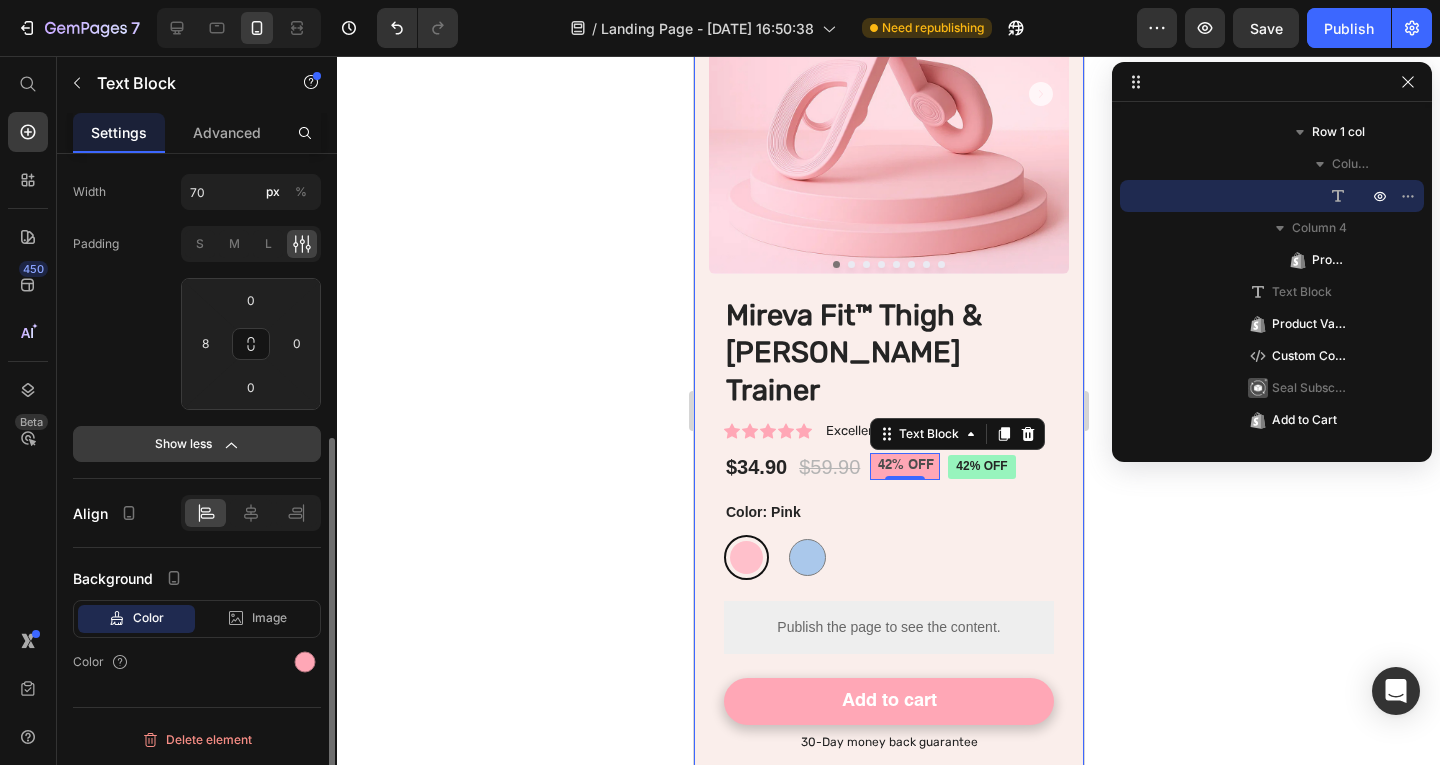 click on "Show less" 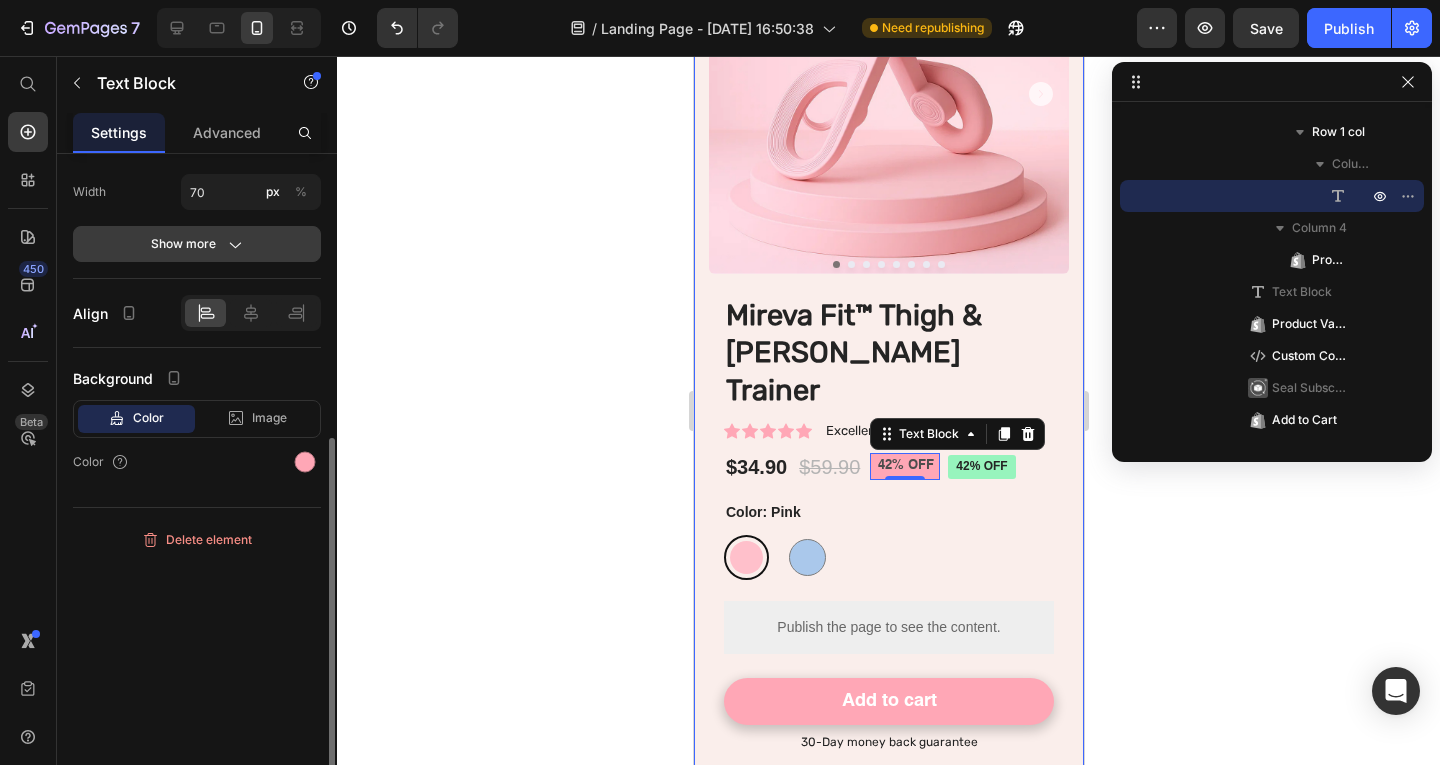 scroll, scrollTop: 0, scrollLeft: 0, axis: both 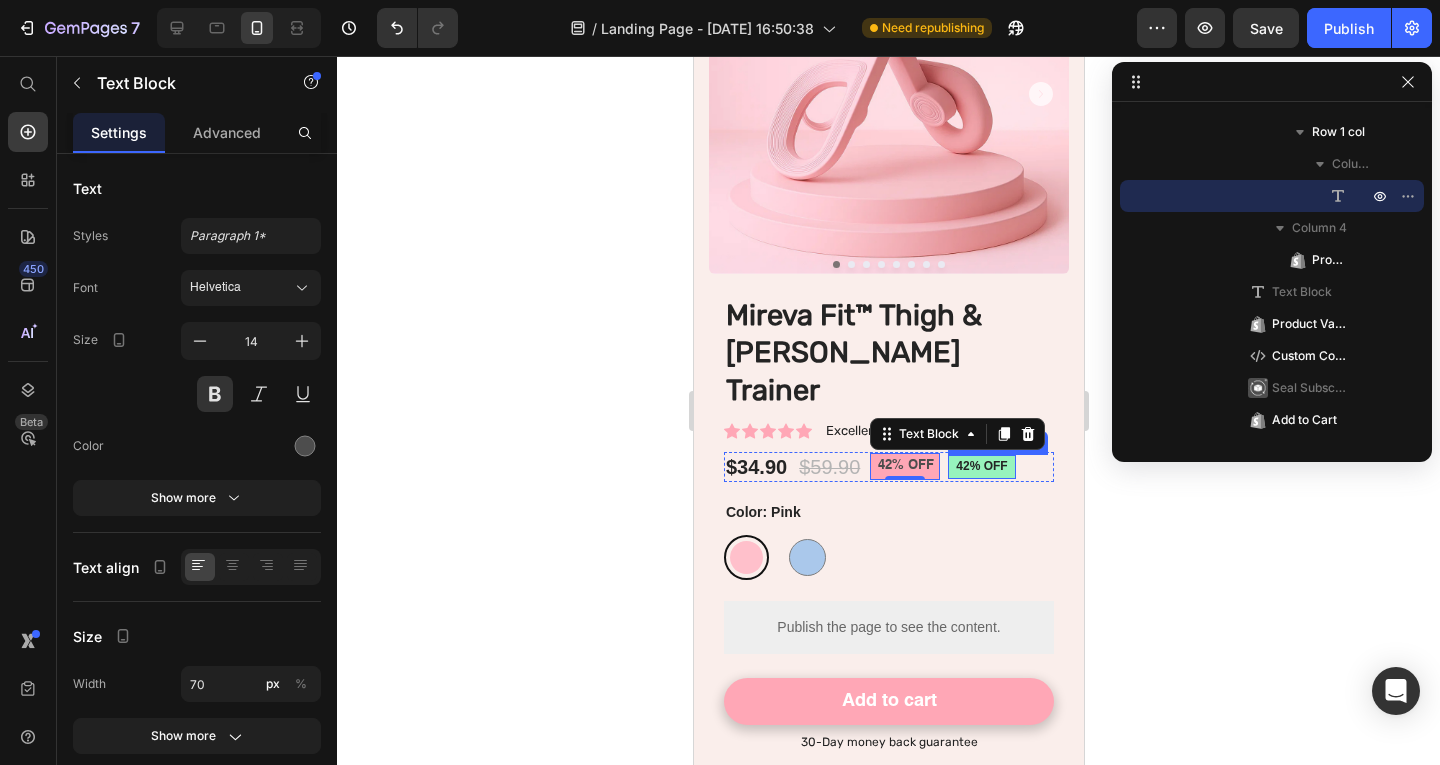 click on "42% off" at bounding box center (980, 467) 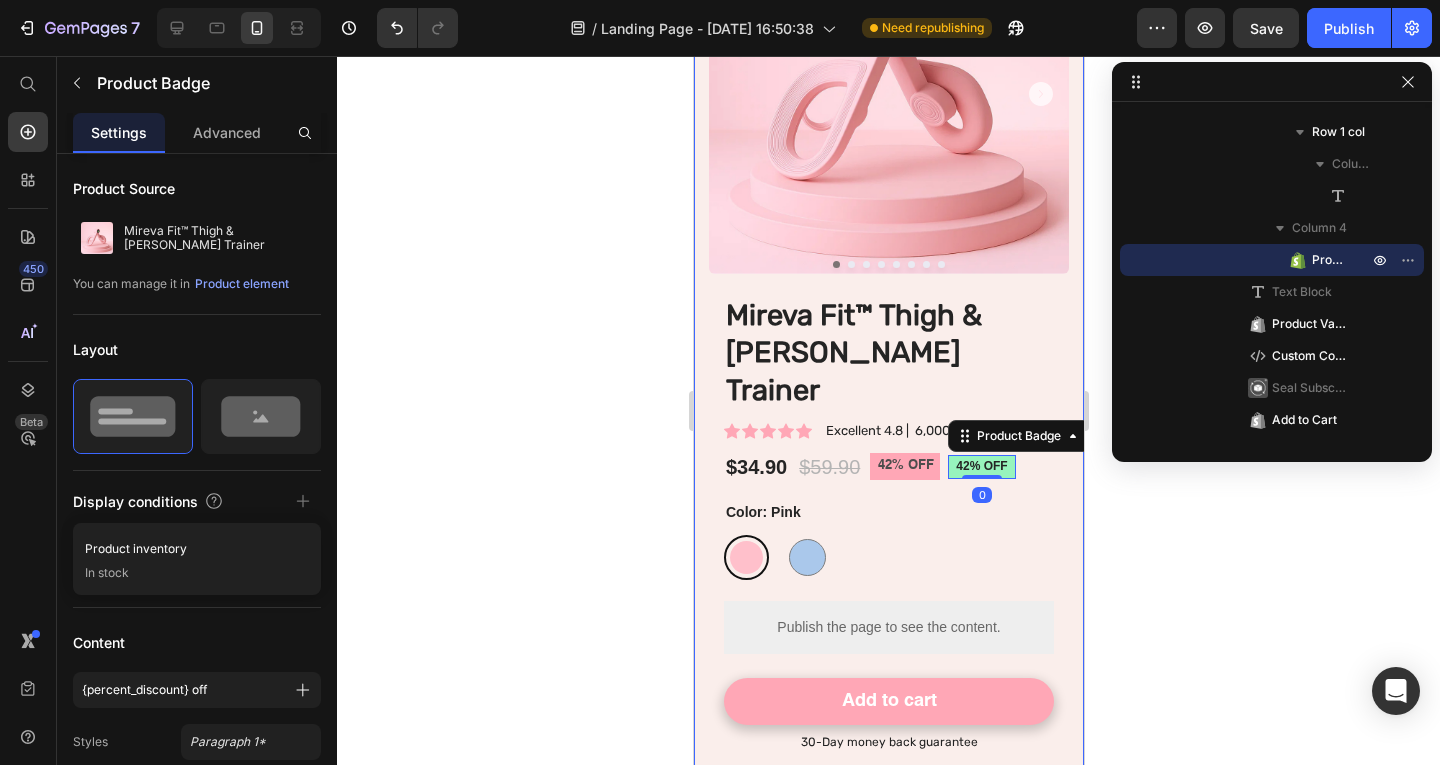 click 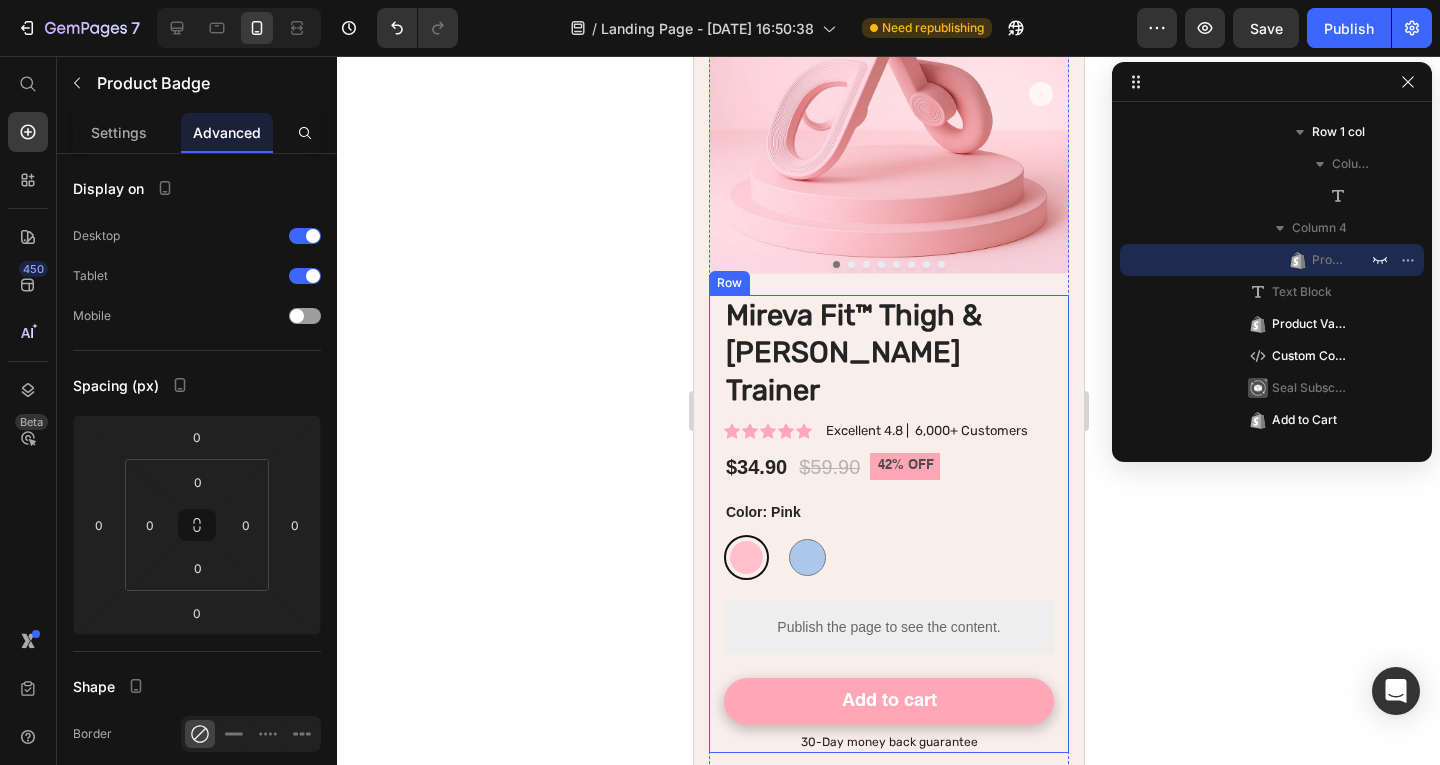 click on "Mireva Fit™ Thigh & Pelvic Trainer Product Title Icon Icon Icon Icon Icon Icon List Excellent 4.8 |  6,000+ Customers Text Block Row $34.90 Product Price $59.90 Product Price 42% OFF Text Block Row 42% off Product Badge   0 Row Lorem ipsum dolor sit amet, consectetur adipiscing elit, sed do eiusmod tempor incididunt ut labore et dolore magna aliqua. Text Block Color: Pink Pink Pink Blue Blue Product Variants & Swatches
Publish the page to see the content.
Custom Code Seal Subscriptions Seal Subscriptions Add to cart Add to Cart 30-Day money back guarantee Text Block Row" at bounding box center (888, 524) 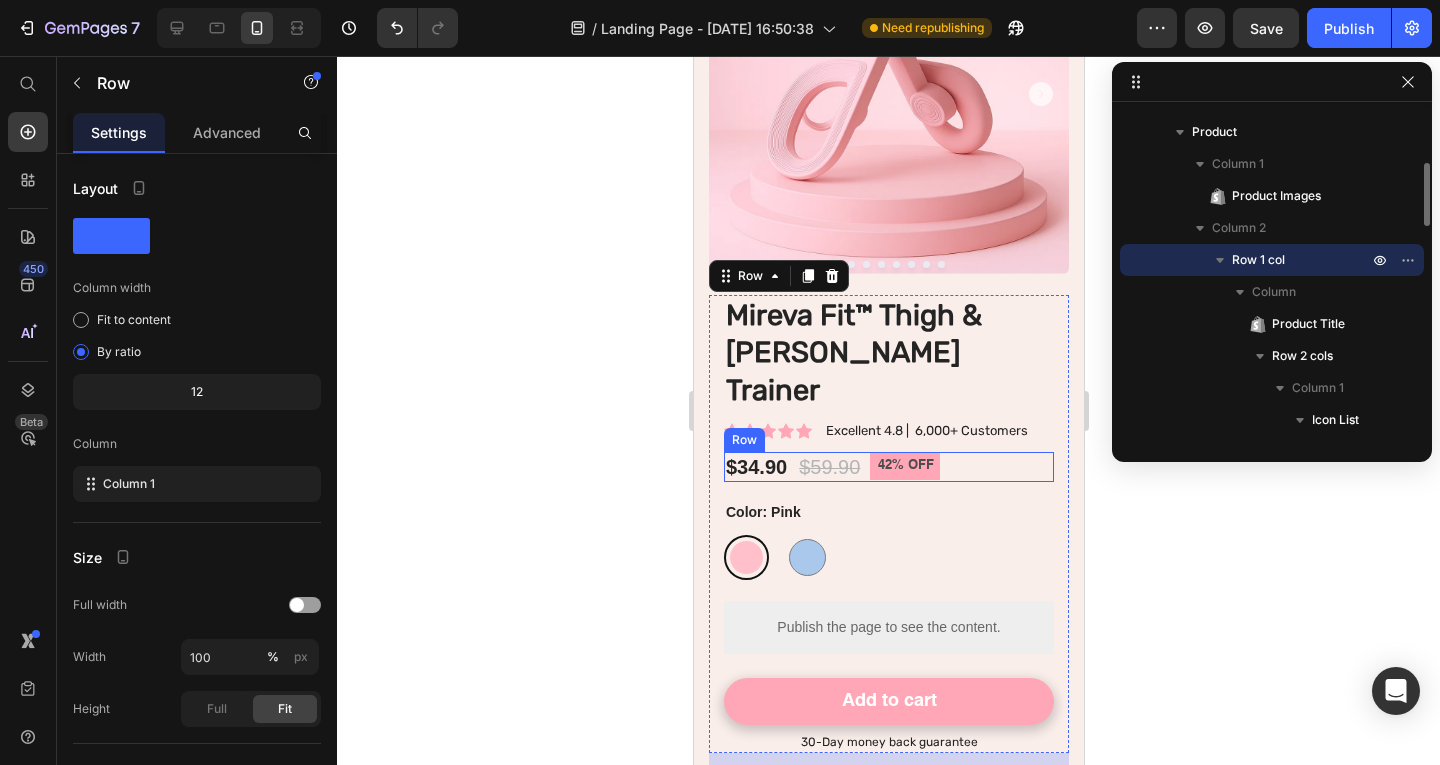 click on "42% OFF Text Block Row" at bounding box center [904, 467] 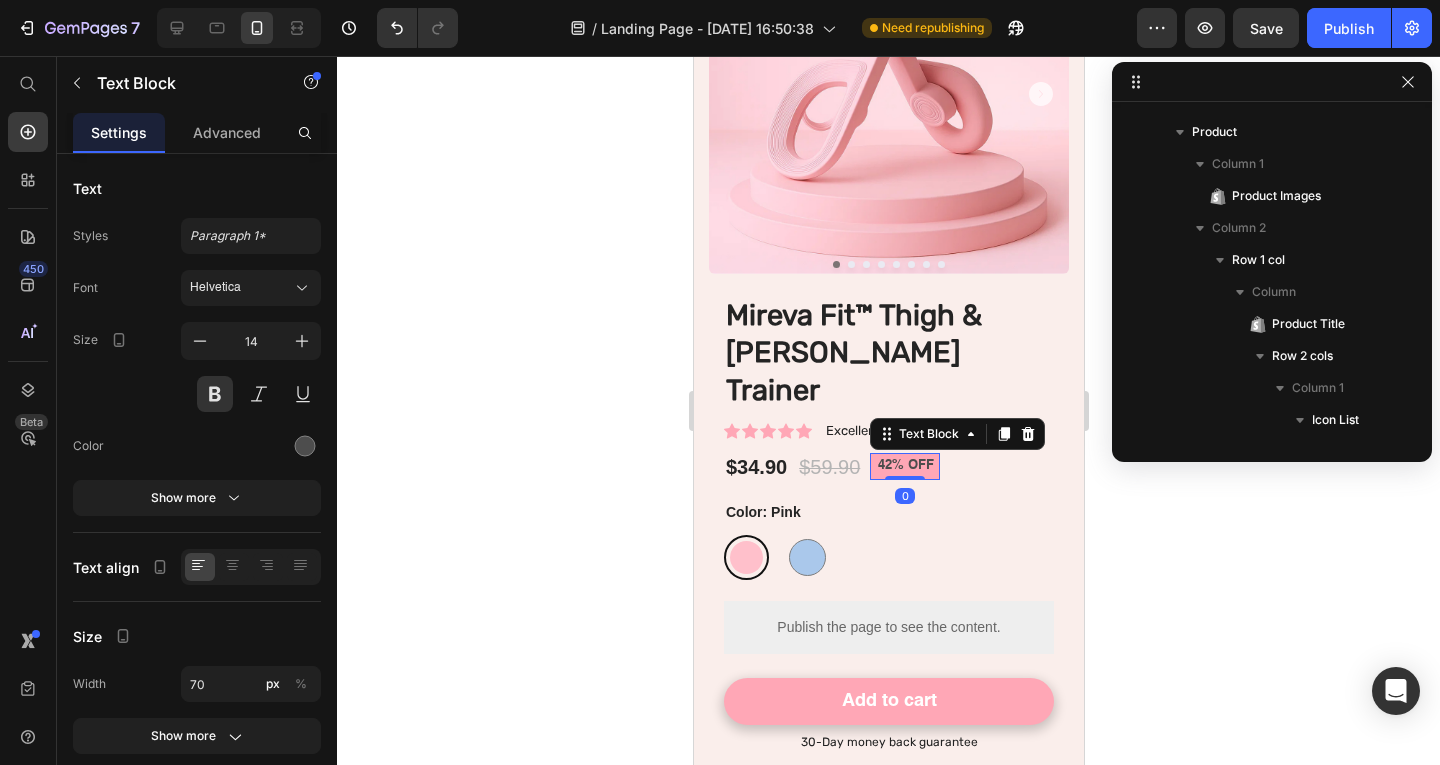 scroll, scrollTop: 1114, scrollLeft: 0, axis: vertical 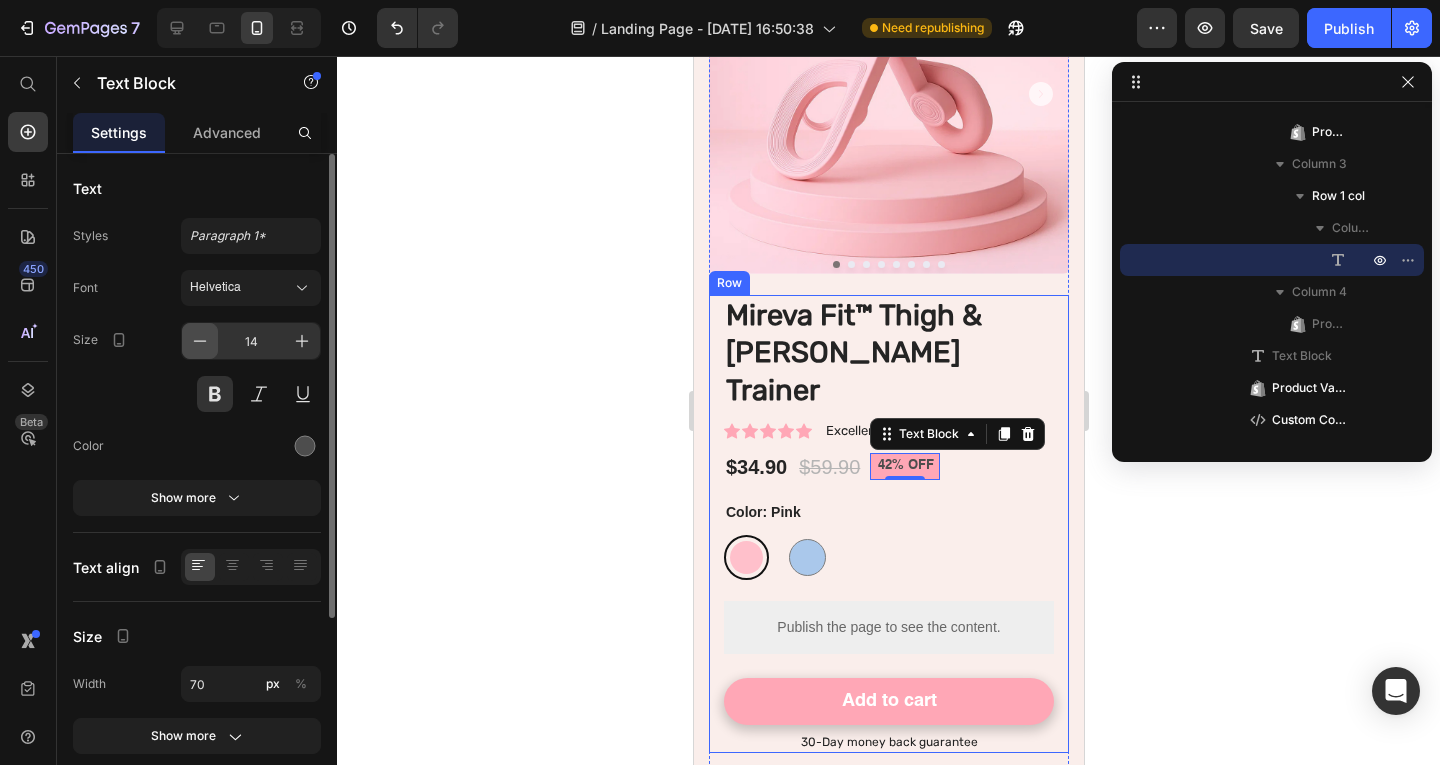 click 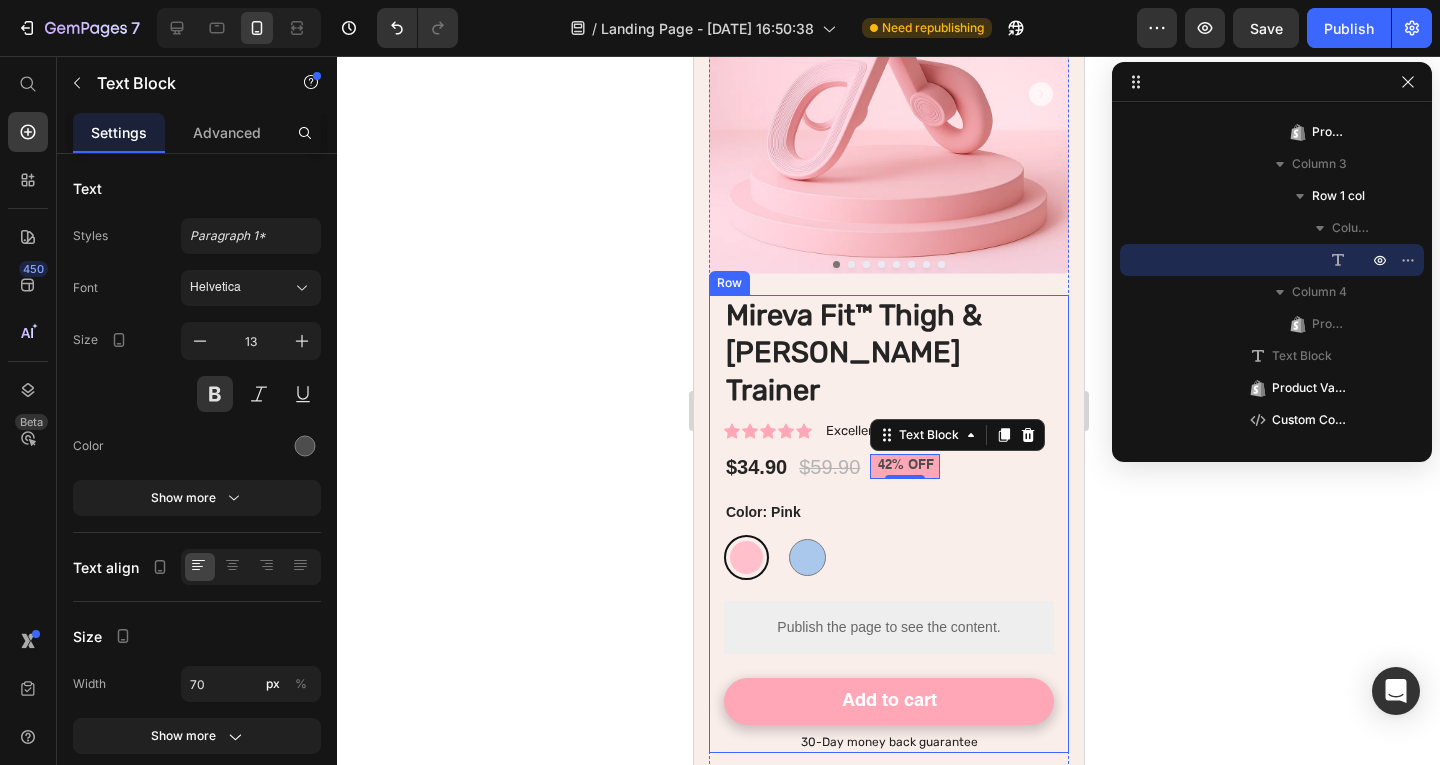 drag, startPoint x: 888, startPoint y: 473, endPoint x: 1035, endPoint y: 435, distance: 151.83214 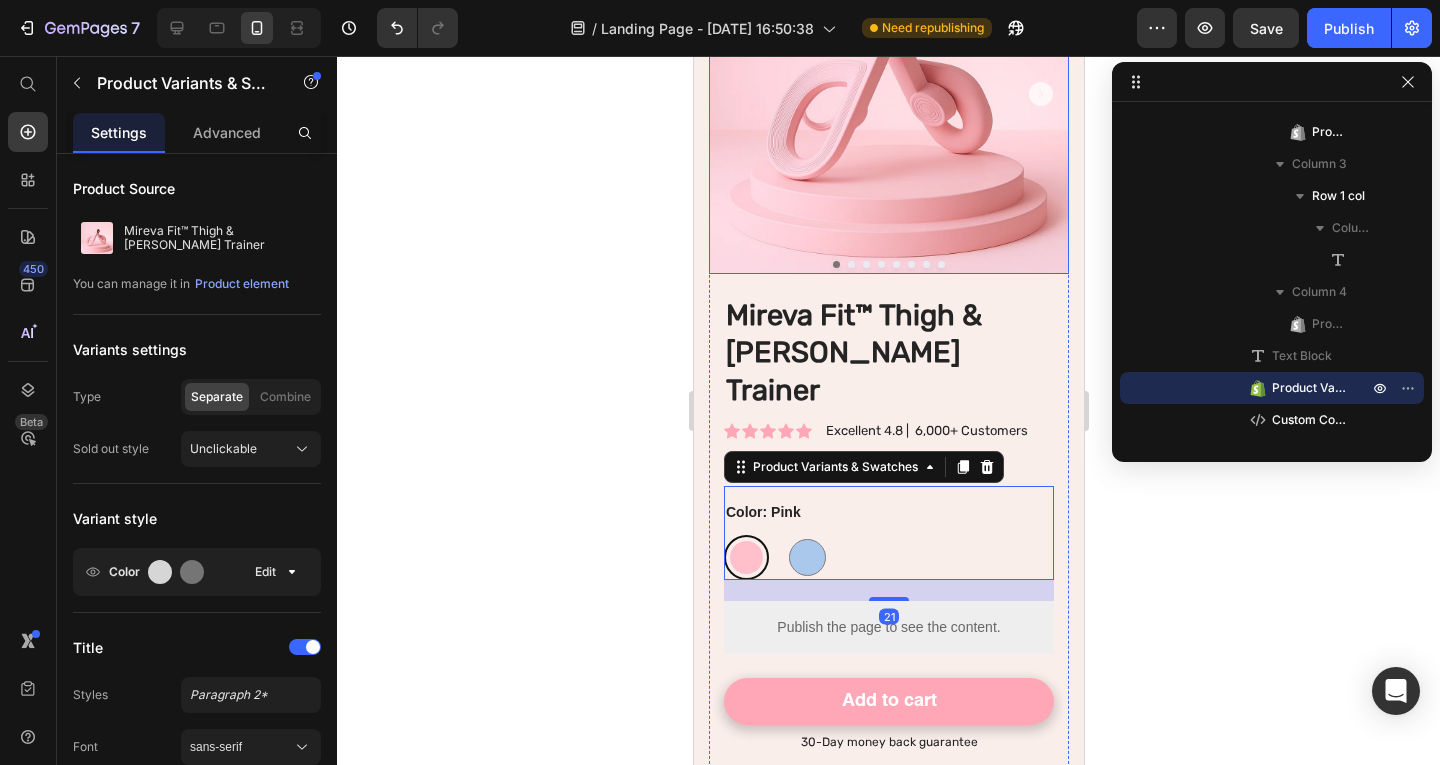 click at bounding box center (888, 94) 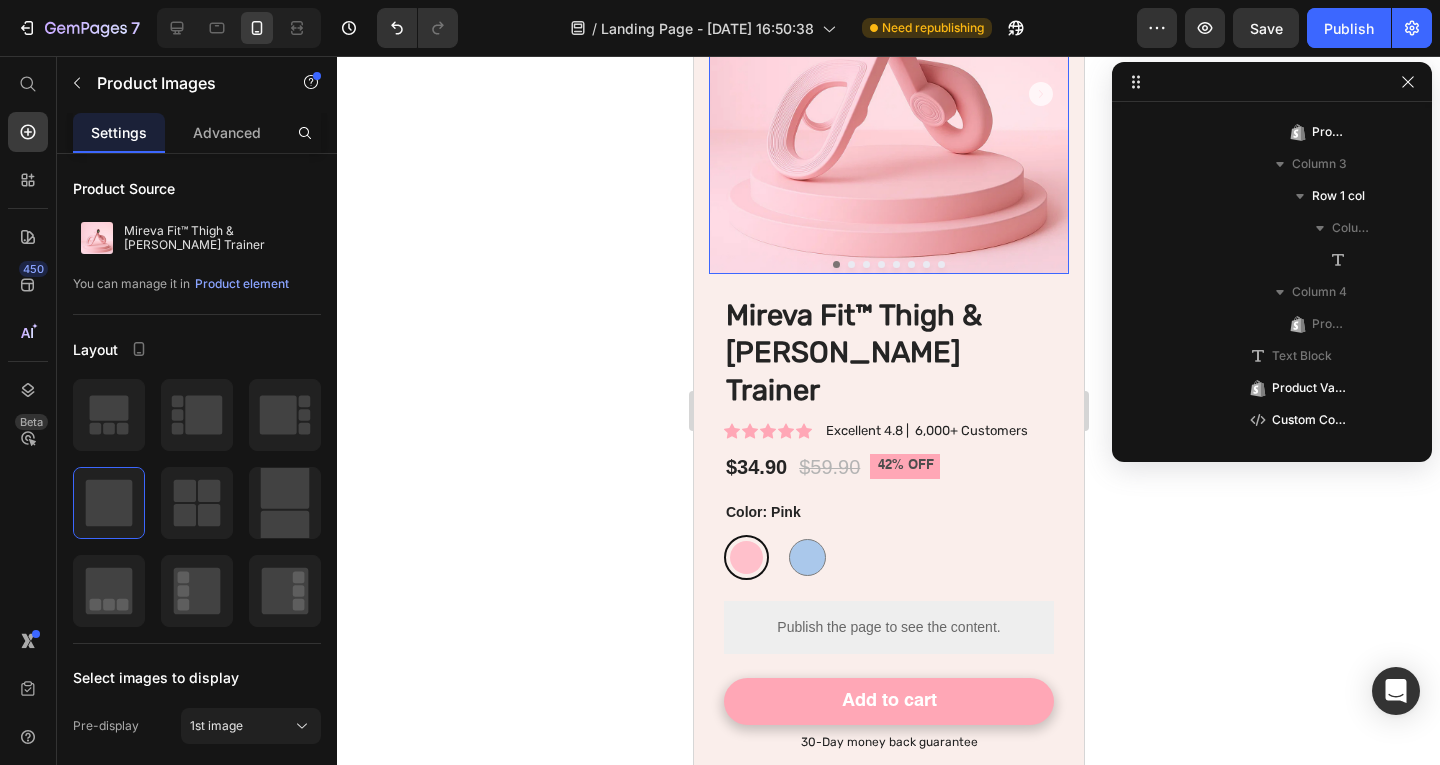 scroll, scrollTop: 218, scrollLeft: 0, axis: vertical 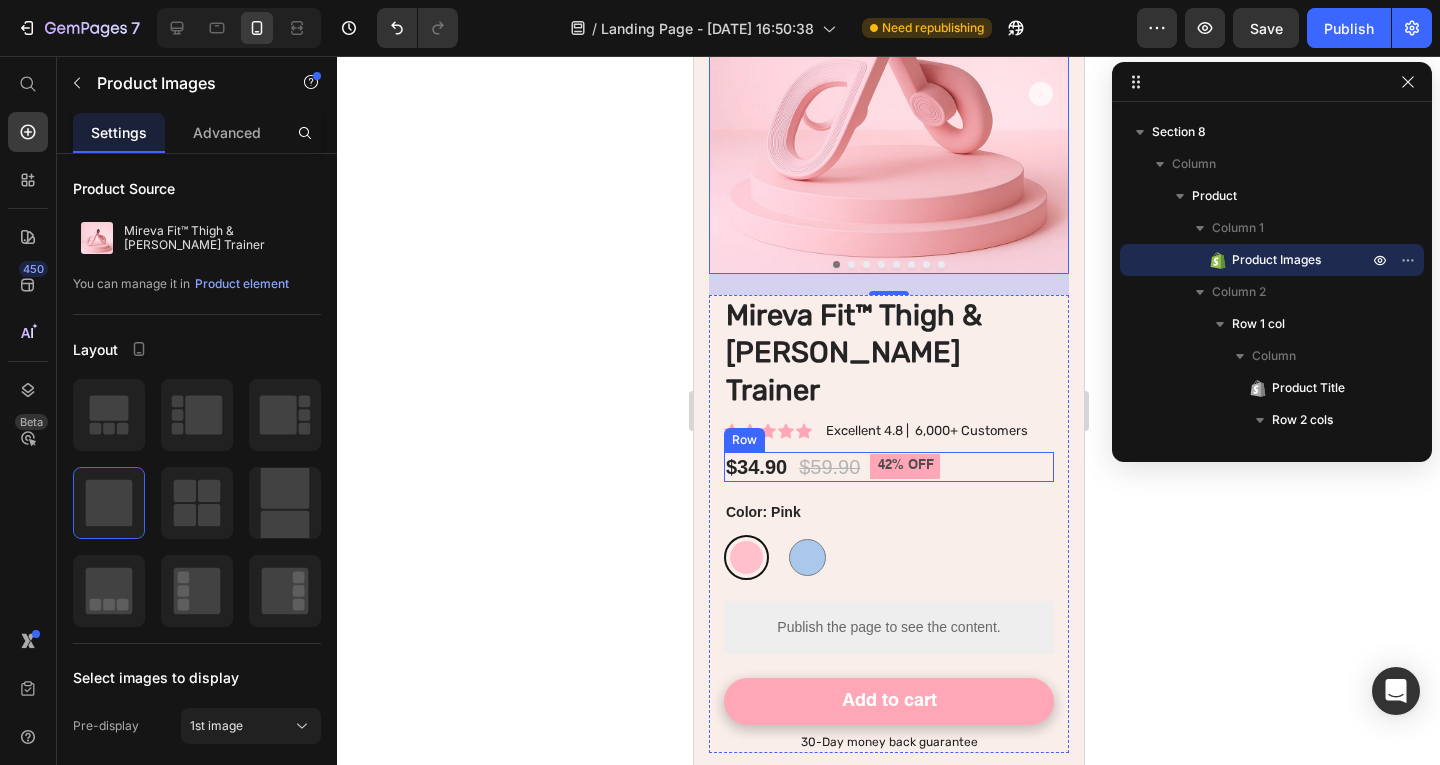 click on "42% OFF" at bounding box center [904, 466] 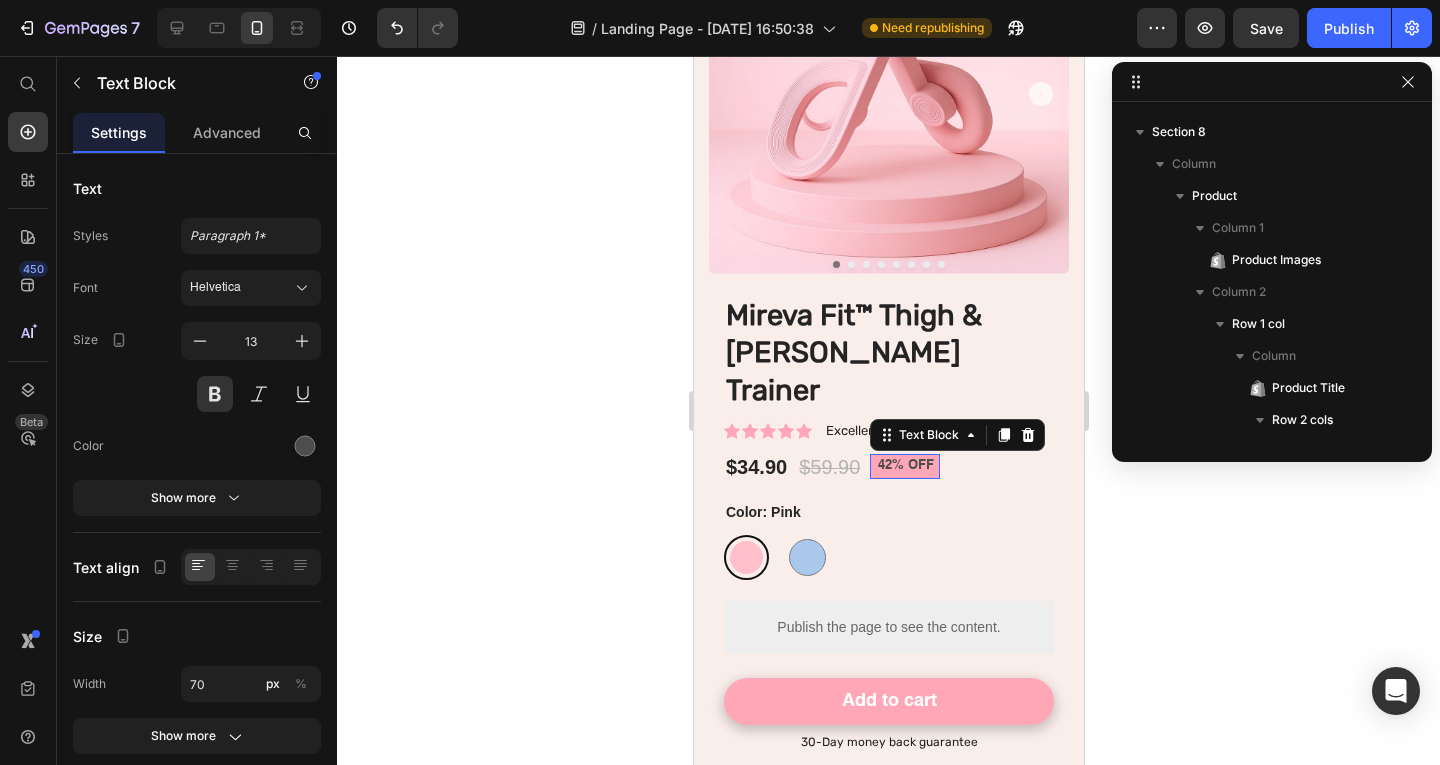 scroll, scrollTop: 1114, scrollLeft: 0, axis: vertical 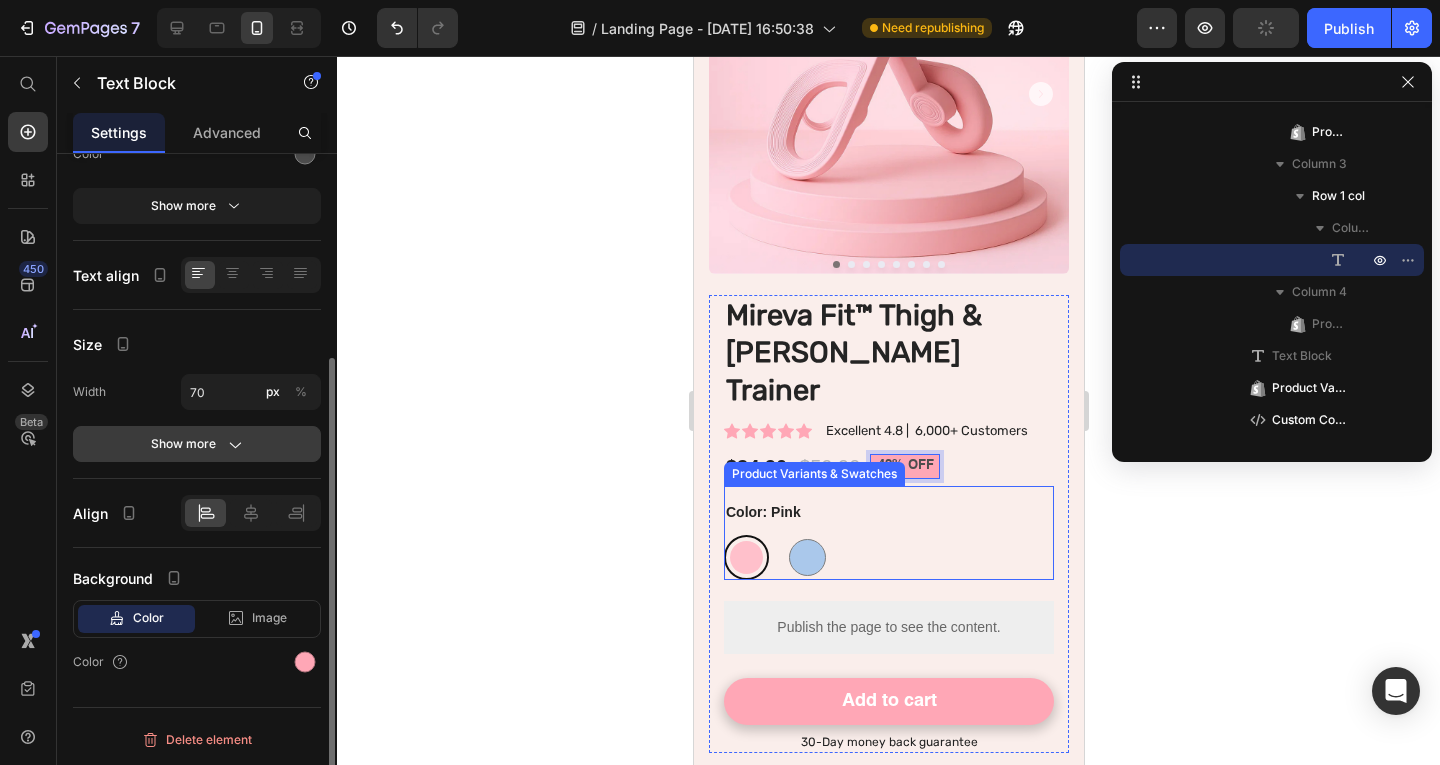 click on "Show more" at bounding box center [197, 444] 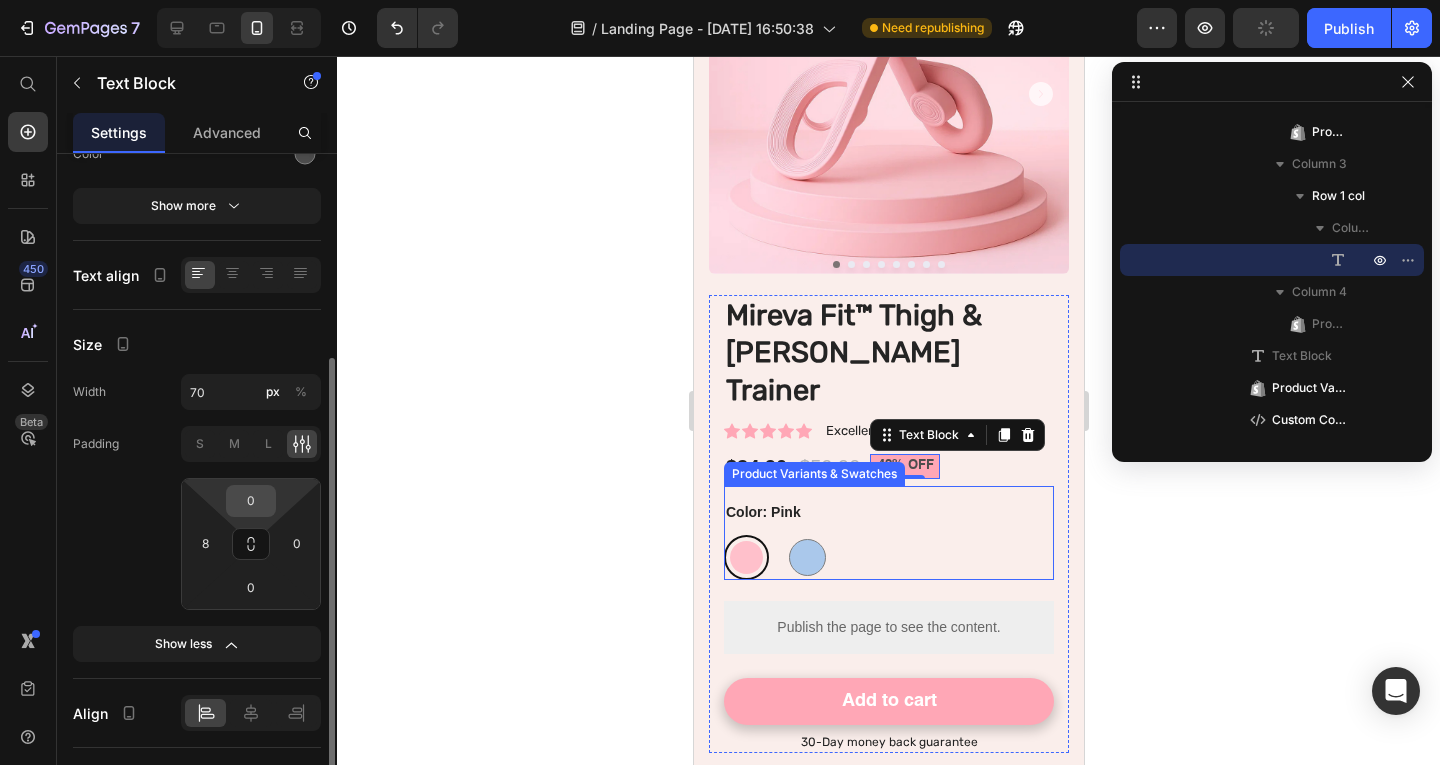 click on "0" at bounding box center [251, 501] 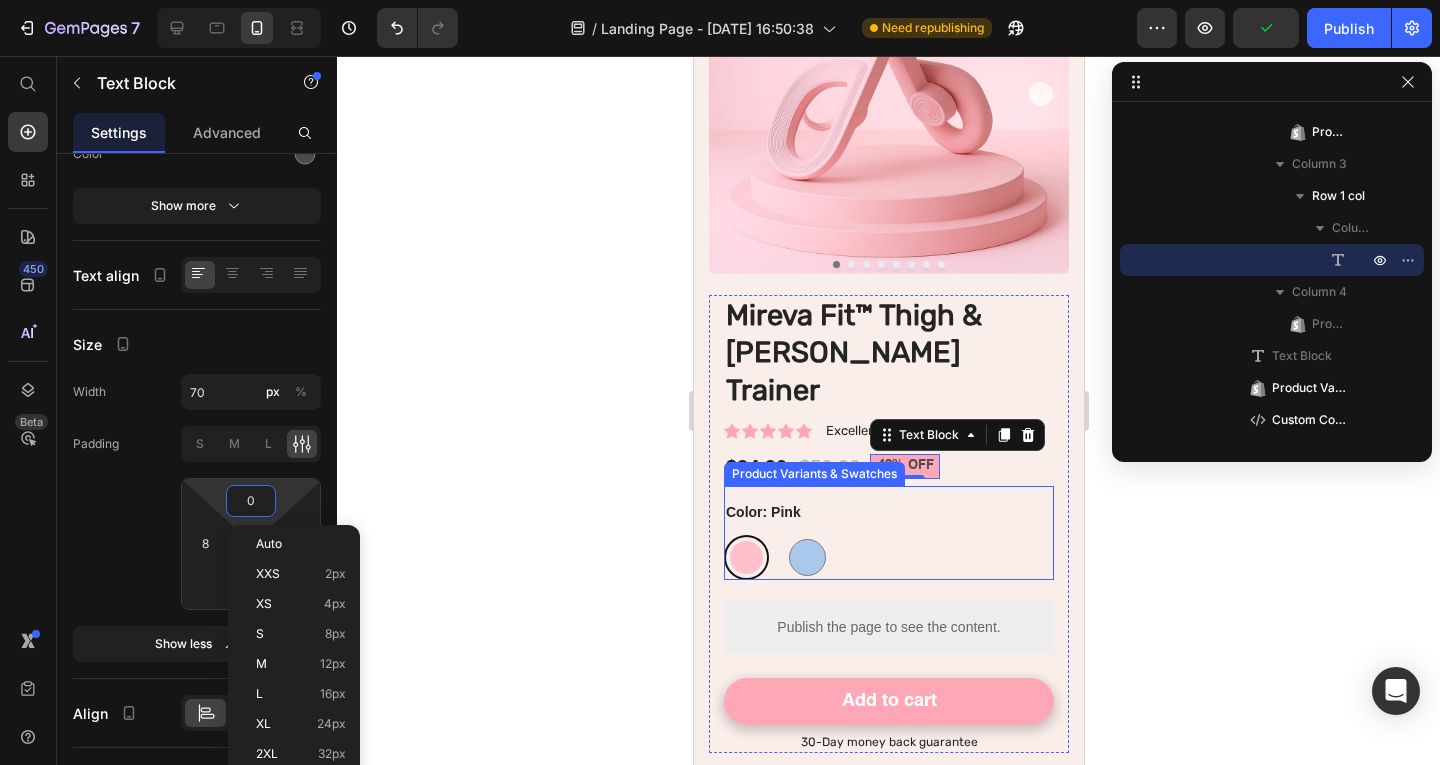 type on "1" 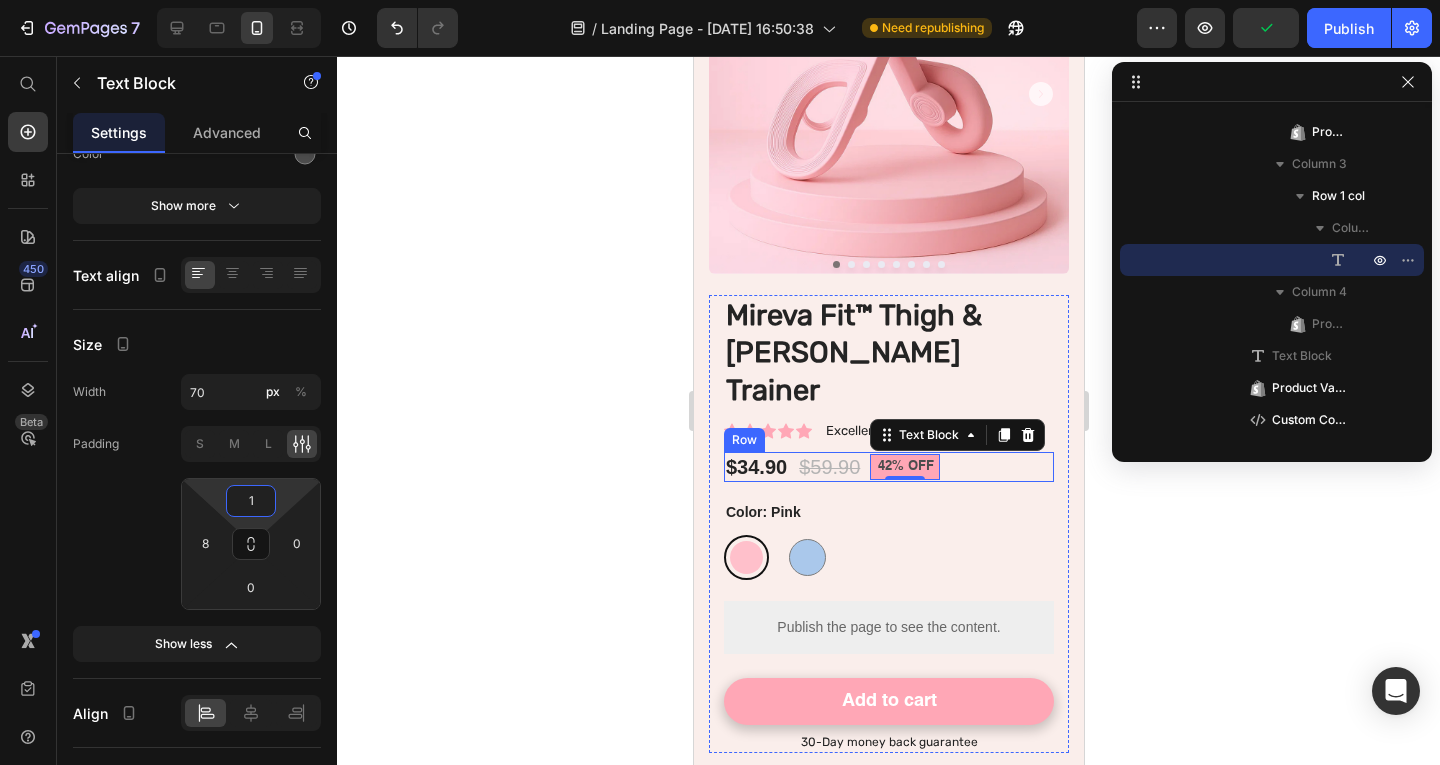 click on "$34.90 Product Price $59.90 Product Price 42% OFF Text Block   0 Row 42% off Product Badge Row" at bounding box center (888, 467) 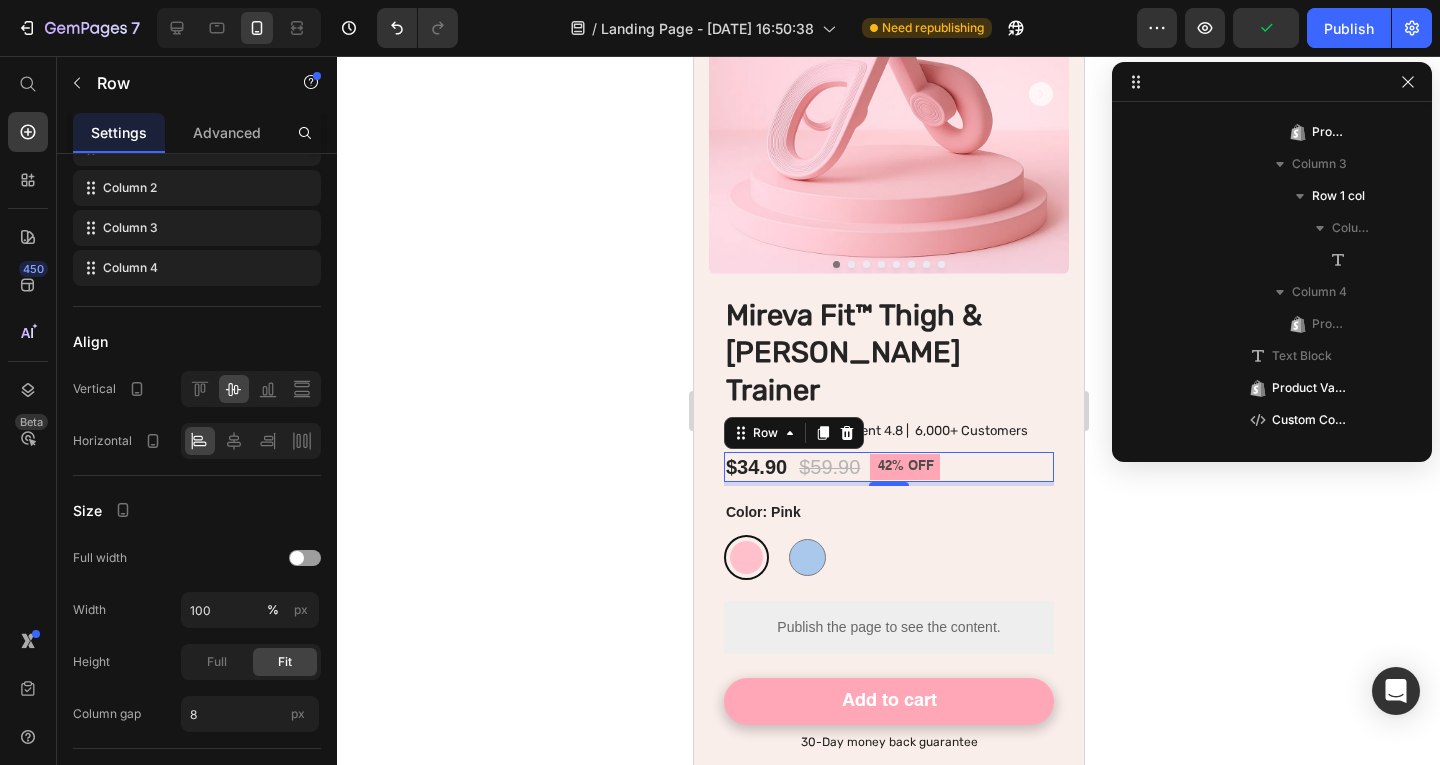 scroll, scrollTop: 858, scrollLeft: 0, axis: vertical 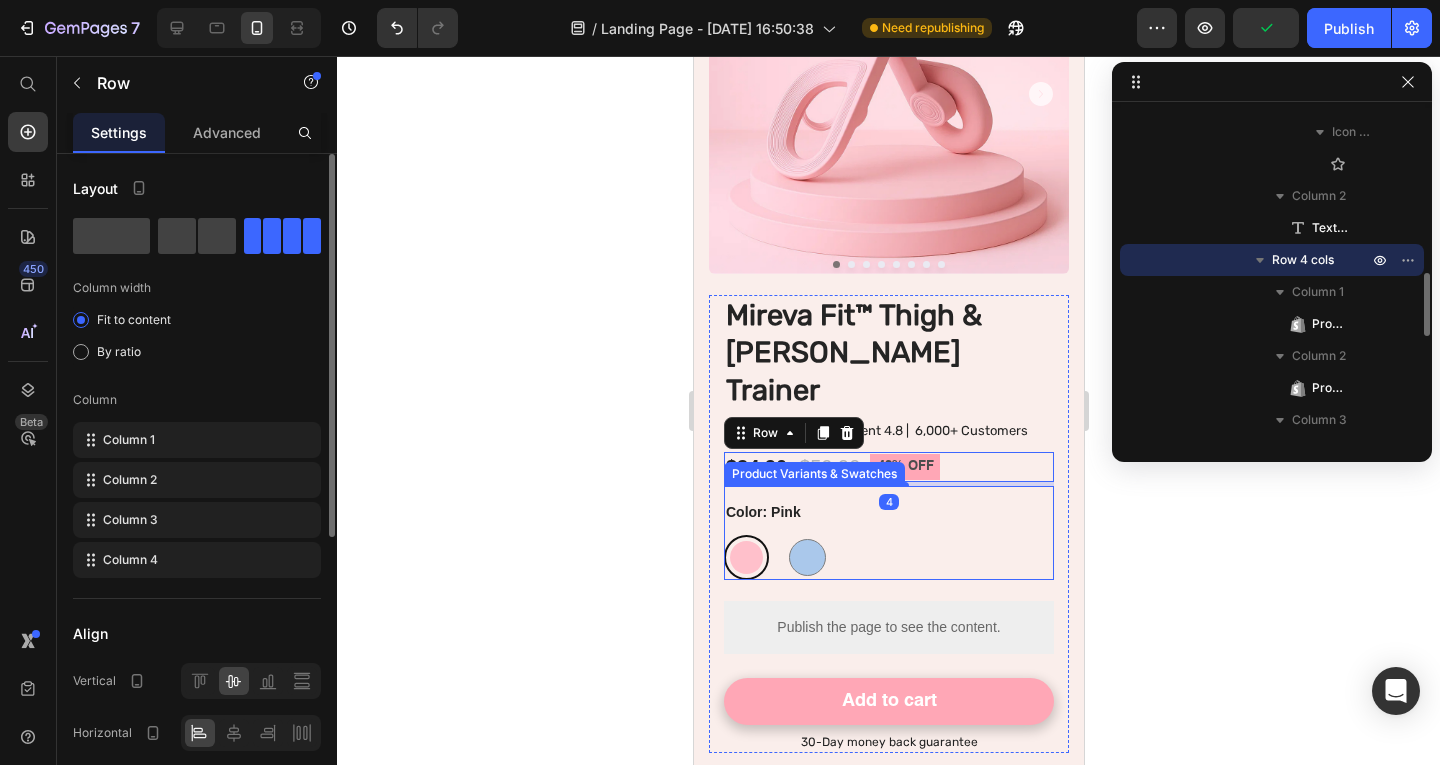 click on "Pink Pink Blue Blue" at bounding box center [888, 557] 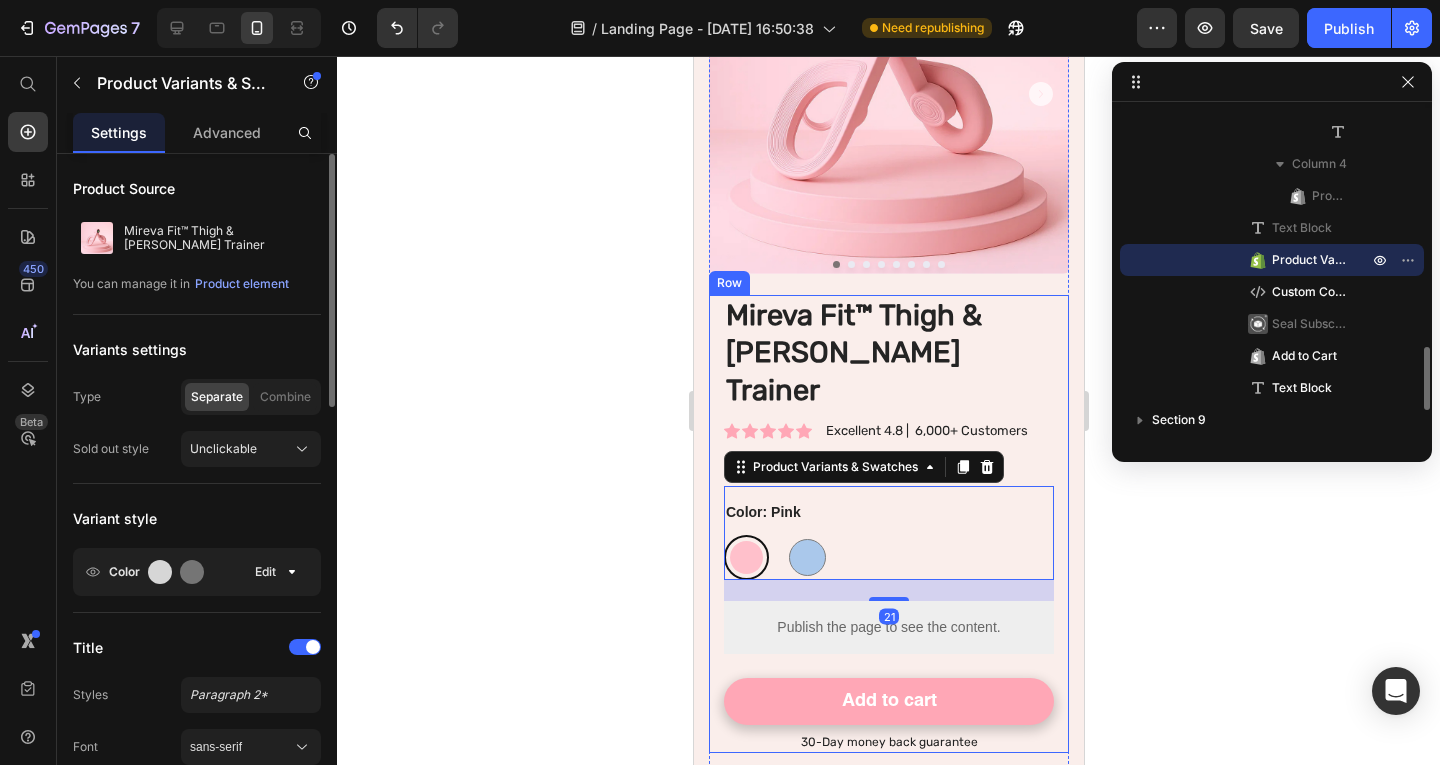 click on "Mireva Fit™ Thigh & Pelvic Trainer Product Title Icon Icon Icon Icon Icon Icon List Excellent 4.8 |  6,000+ Customers Text Block Row $34.90 Product Price $59.90 Product Price 42% OFF Text Block Row 42% off Product Badge Row Lorem ipsum dolor sit amet, consectetur adipiscing elit, sed do eiusmod tempor incididunt ut labore et dolore magna aliqua. Text Block Color: Pink Pink Pink Blue Blue Product Variants & Swatches   21
Publish the page to see the content.
Custom Code Seal Subscriptions Seal Subscriptions Add to cart Add to Cart 30-Day money back guarantee Text Block Row" at bounding box center [888, 524] 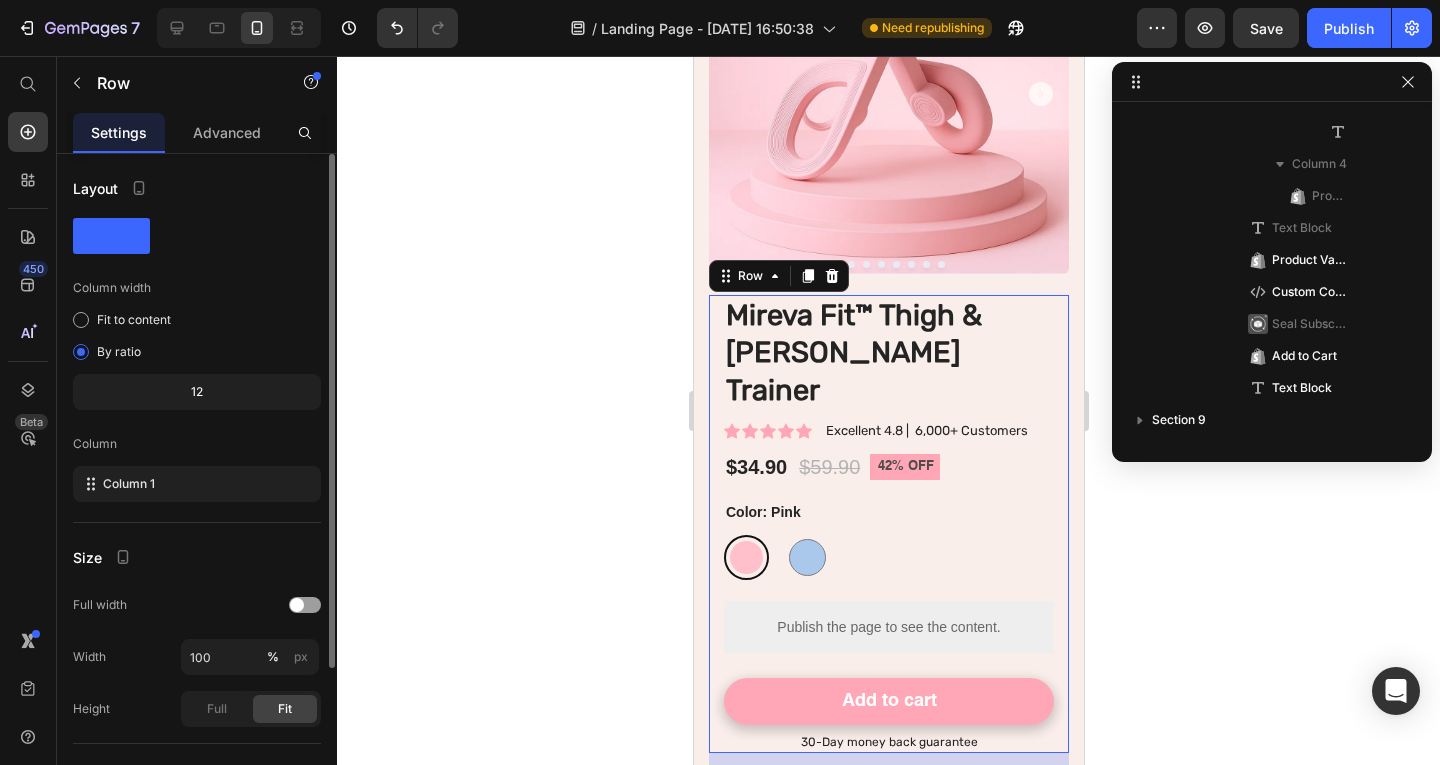 scroll, scrollTop: 282, scrollLeft: 0, axis: vertical 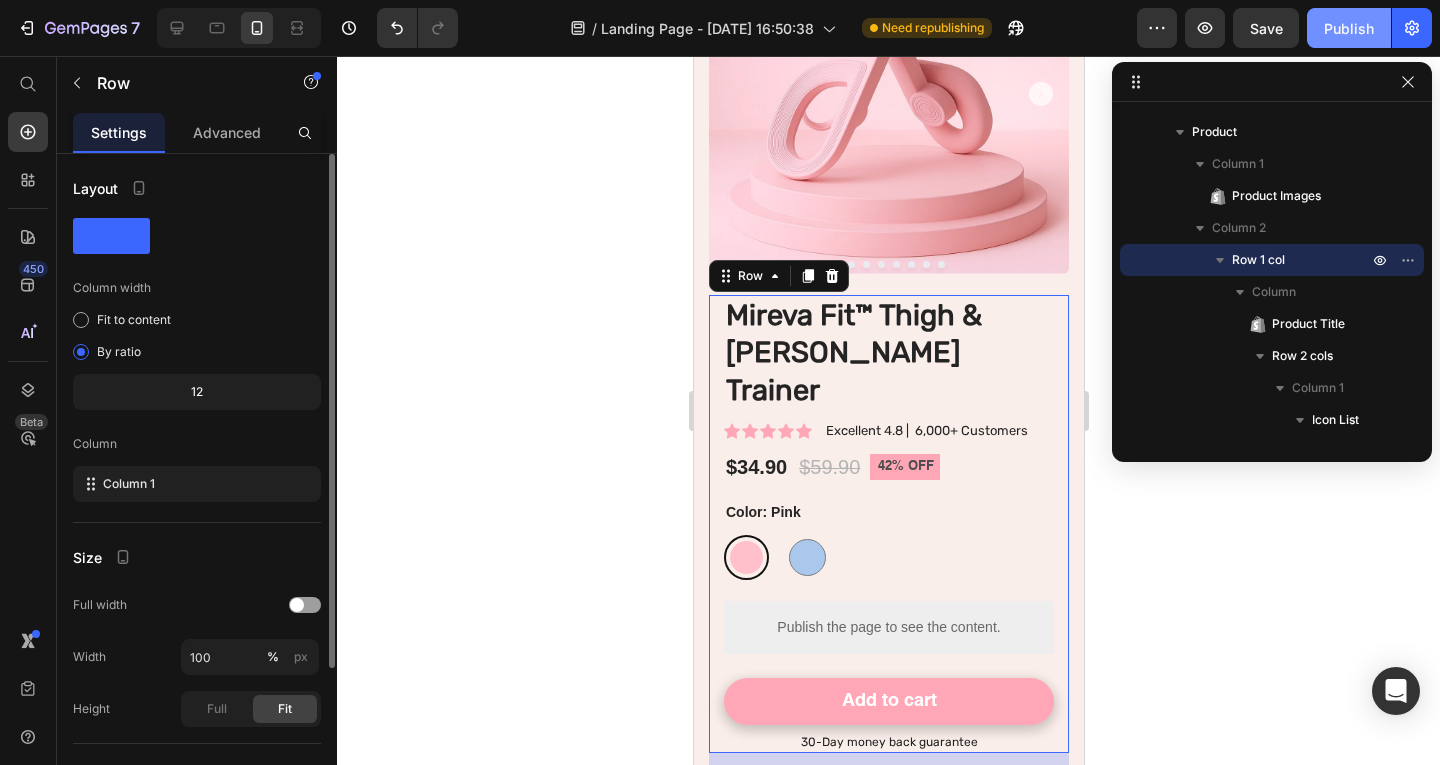 click on "Publish" at bounding box center [1349, 28] 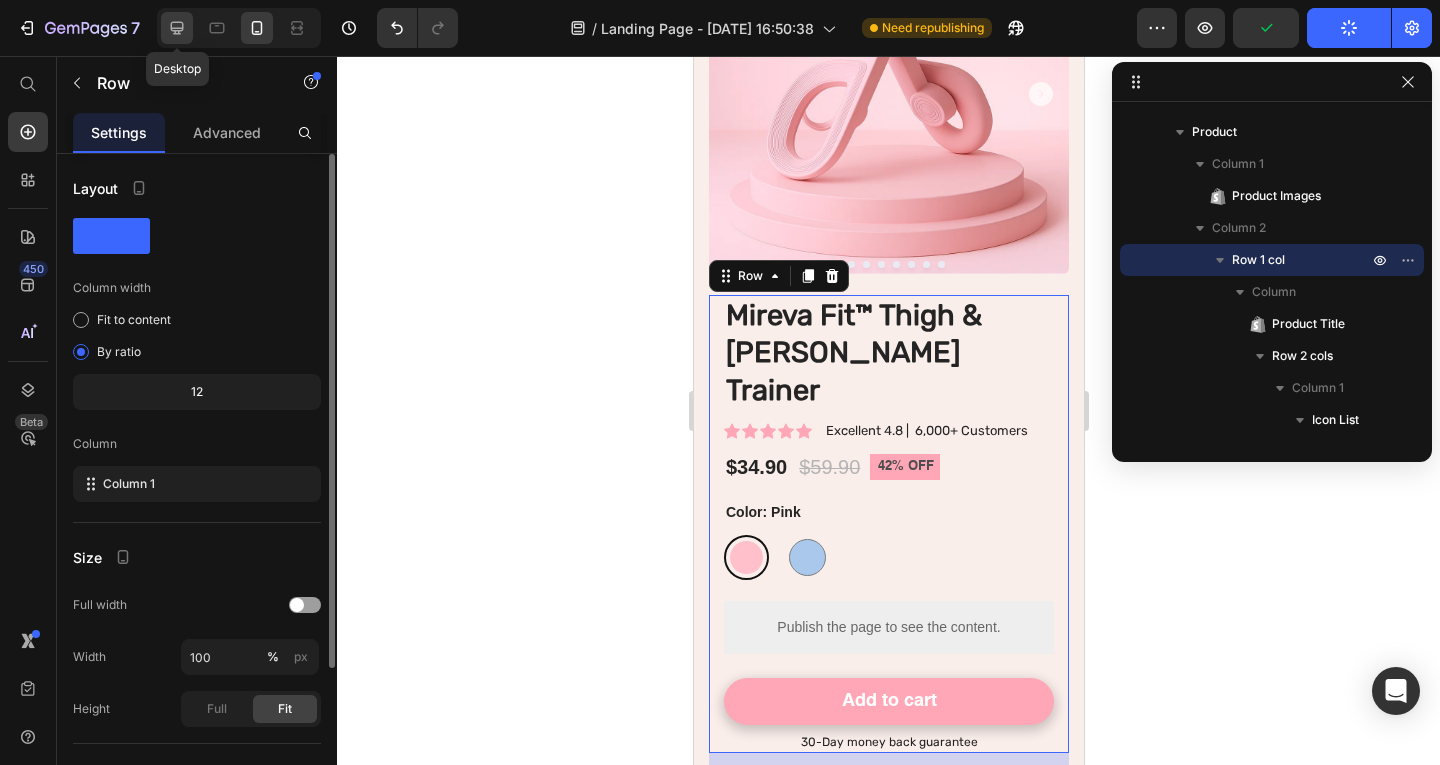 click 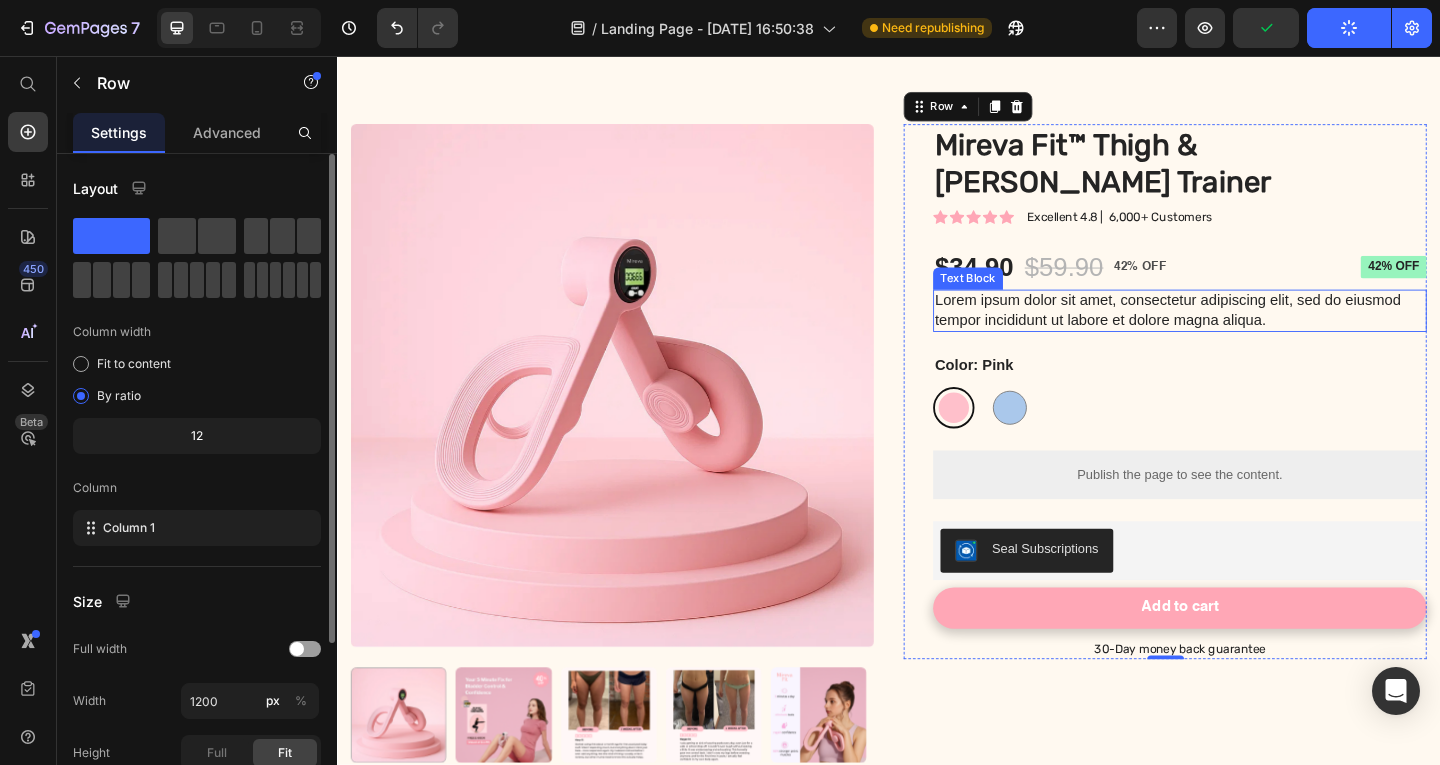scroll, scrollTop: 8229, scrollLeft: 0, axis: vertical 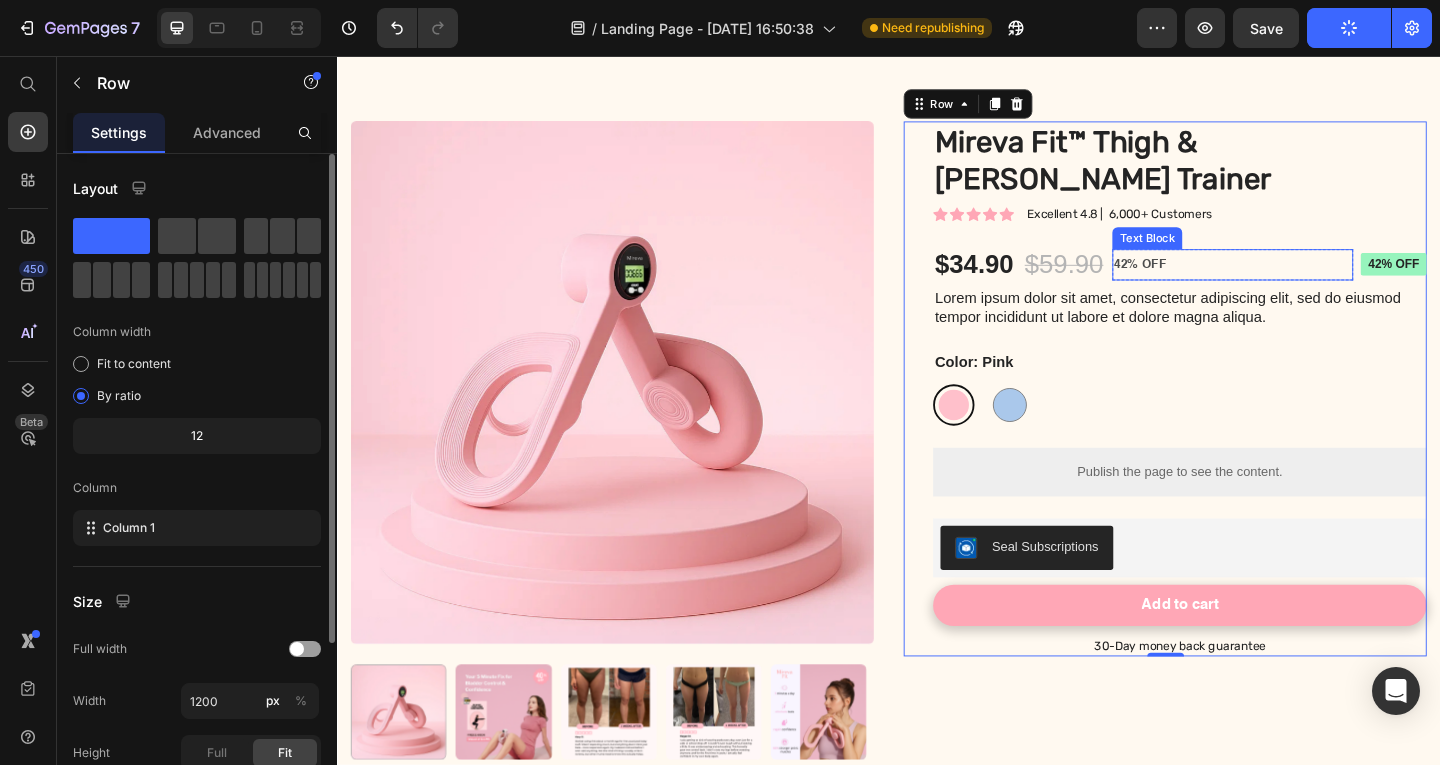 click on "42% OFF" at bounding box center (1210, 282) 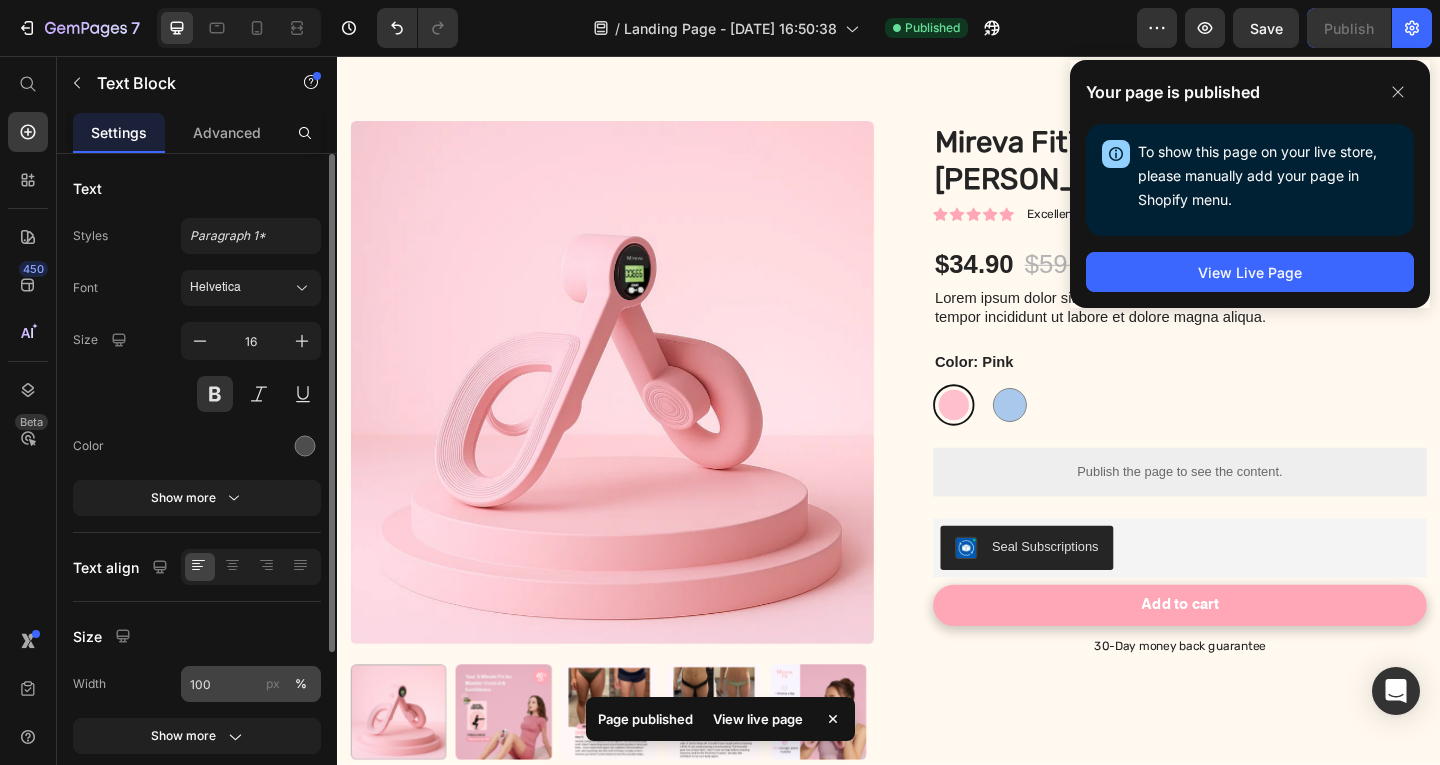 scroll, scrollTop: 227, scrollLeft: 0, axis: vertical 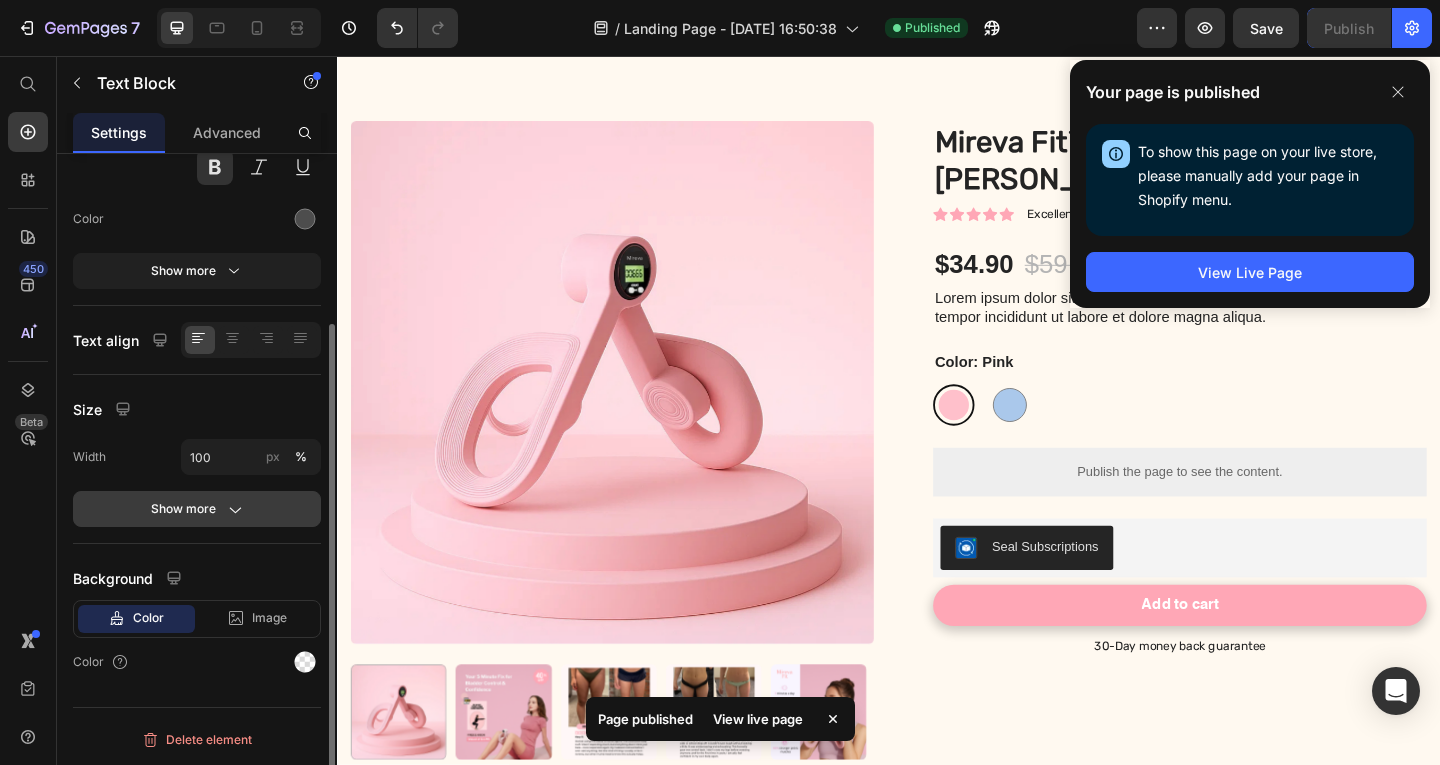 click on "Show more" 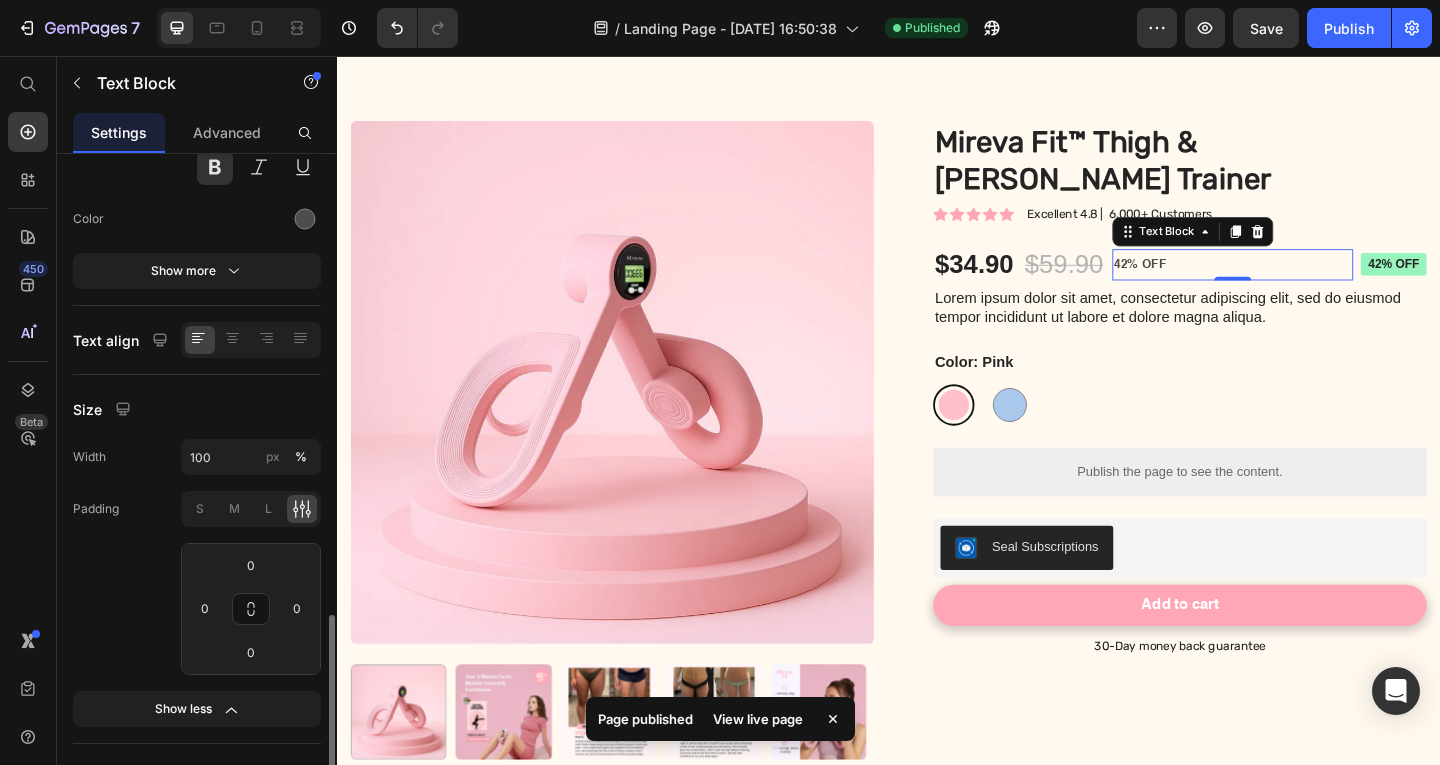 scroll, scrollTop: 427, scrollLeft: 0, axis: vertical 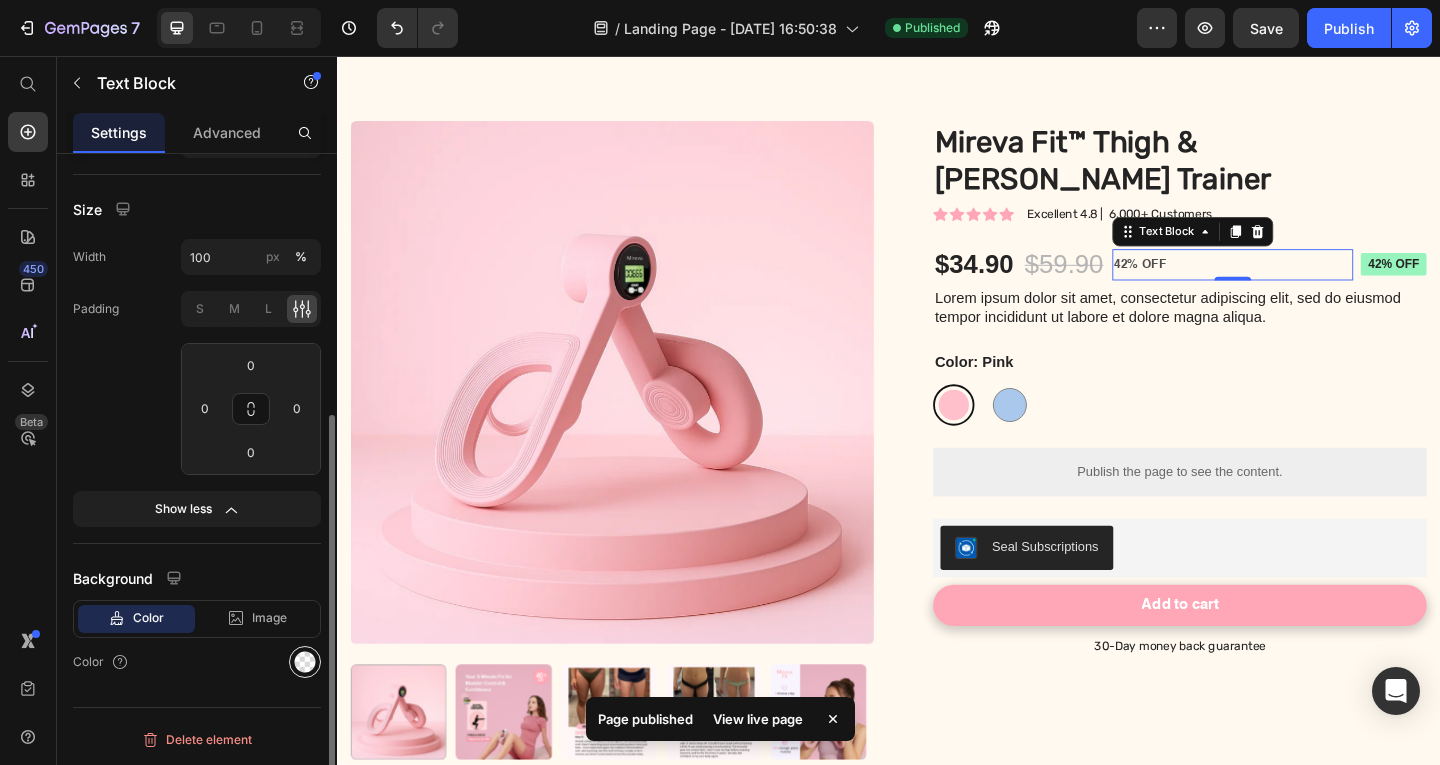 click at bounding box center (305, 662) 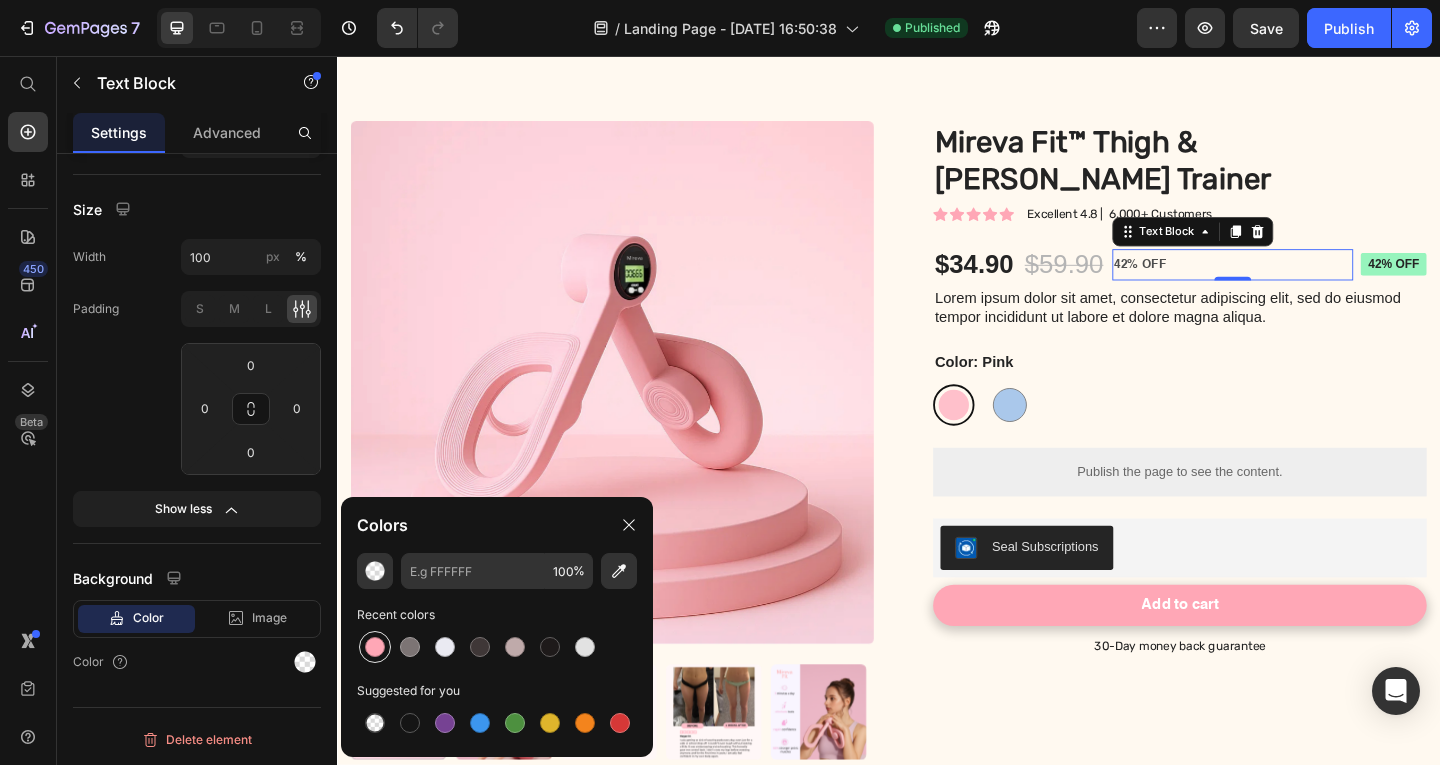 click at bounding box center (375, 647) 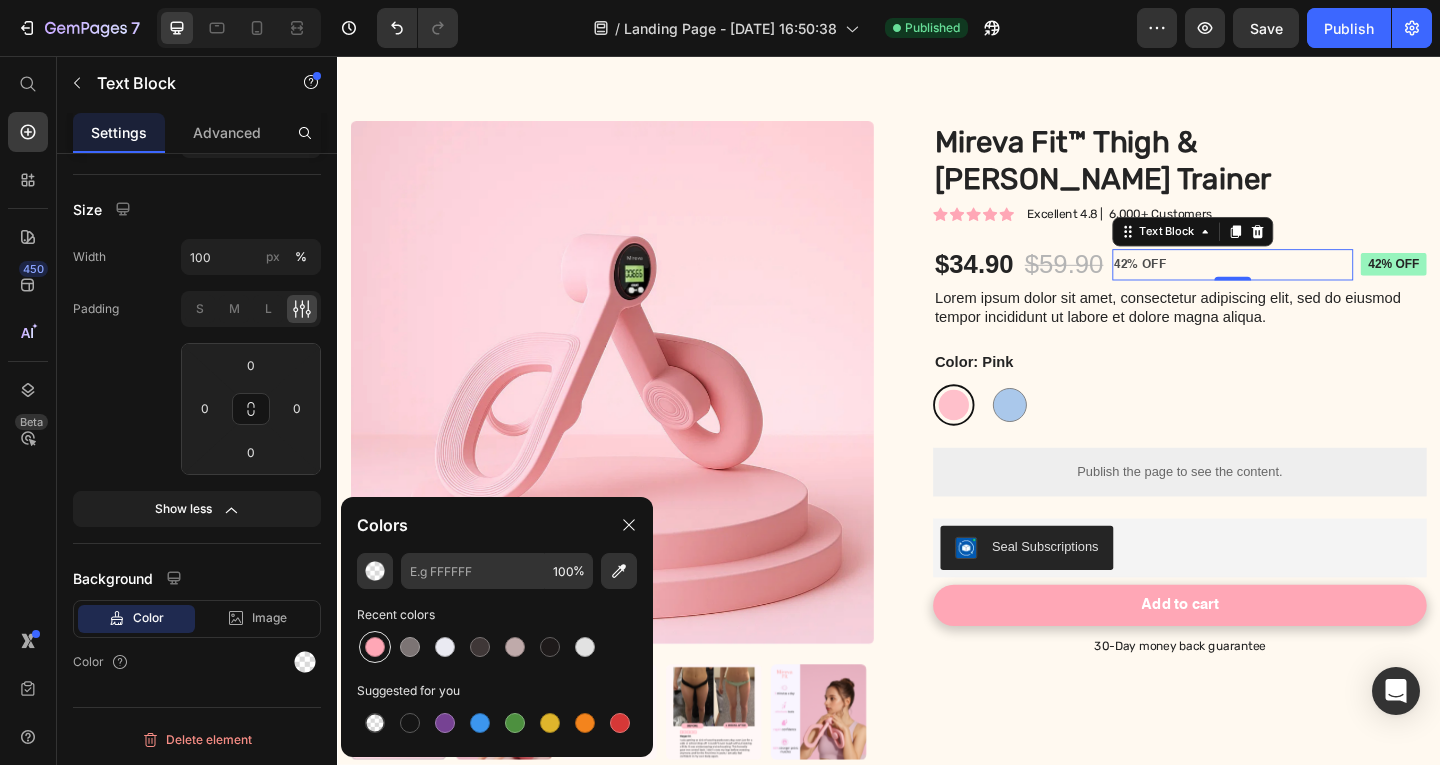 type on "FFA7B6" 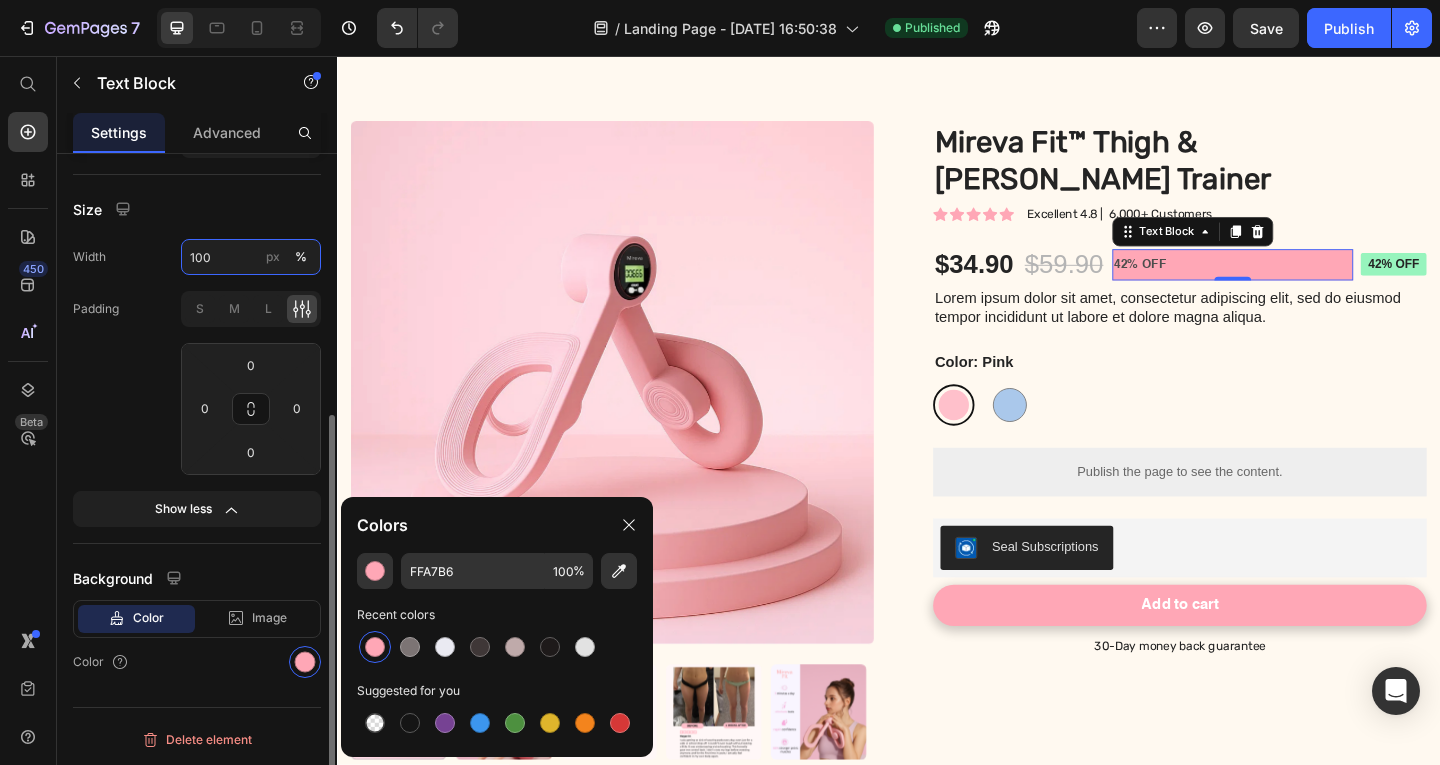 click on "100" at bounding box center (251, 257) 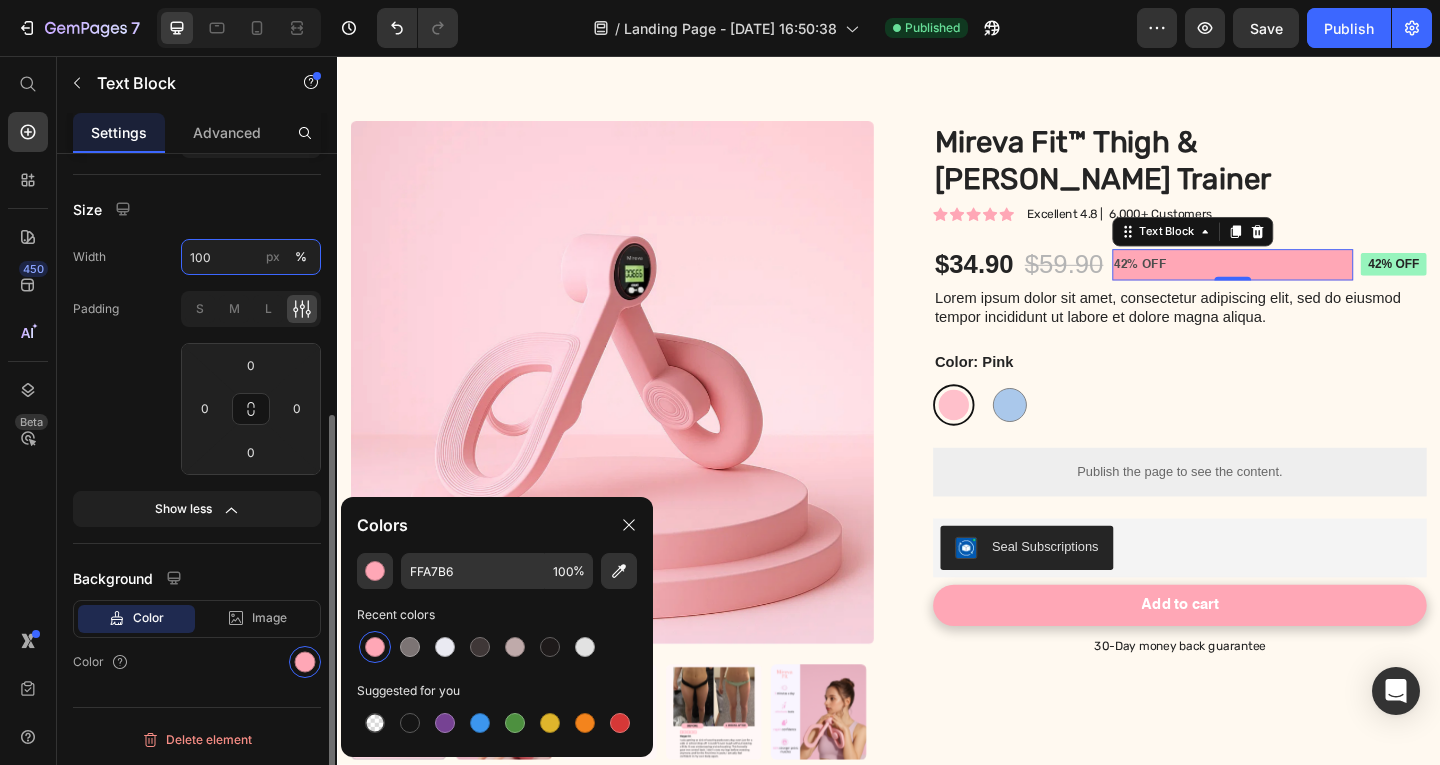 click on "100" at bounding box center (251, 257) 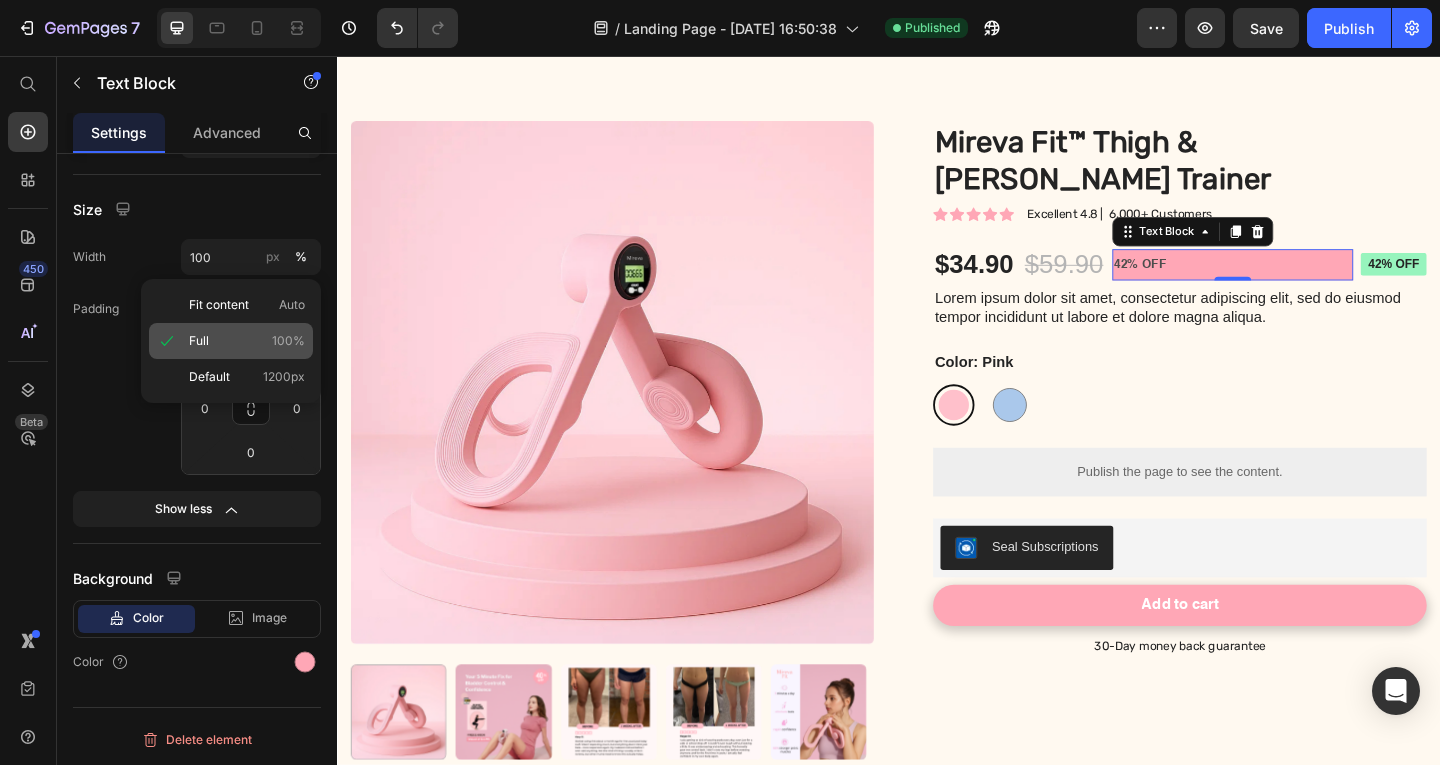 click on "Full 100%" 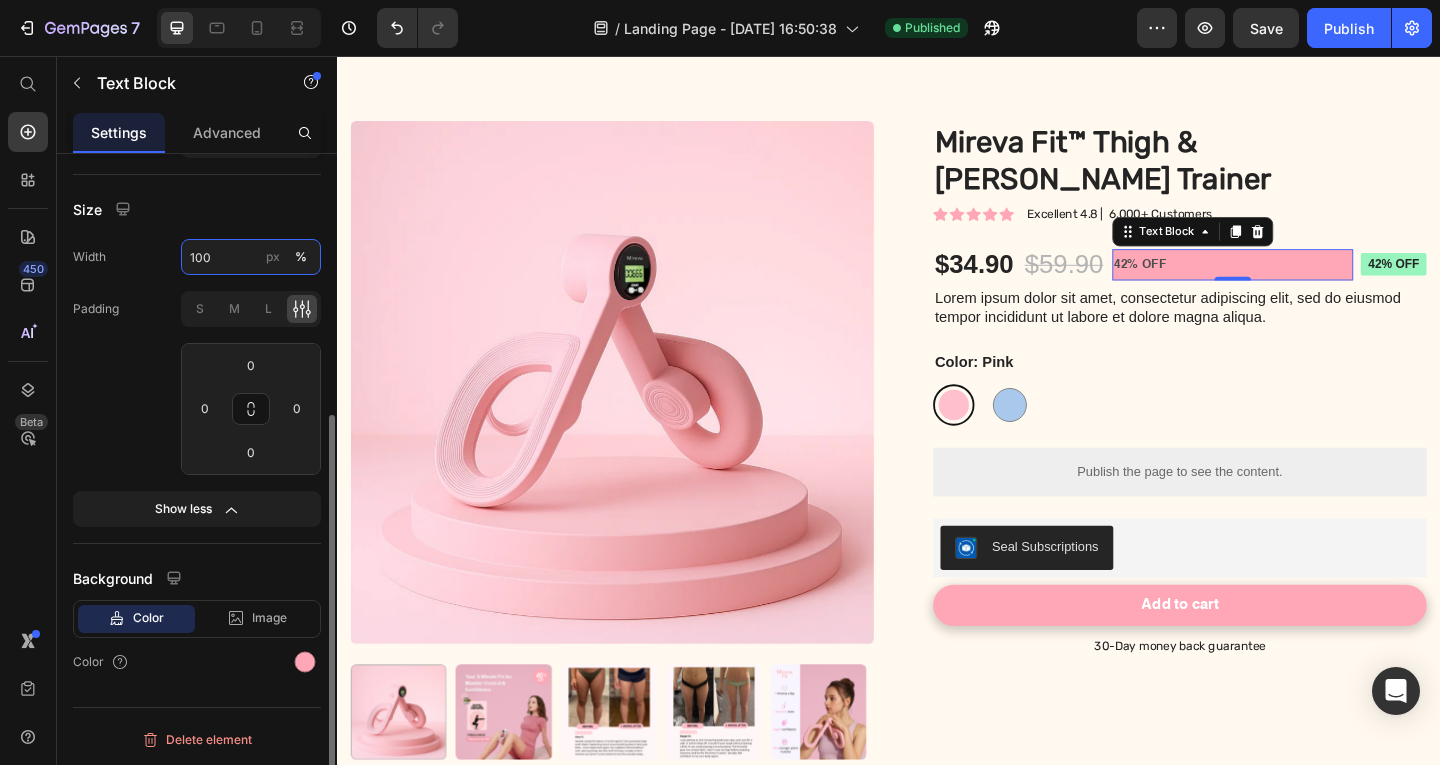 click on "100" at bounding box center (251, 257) 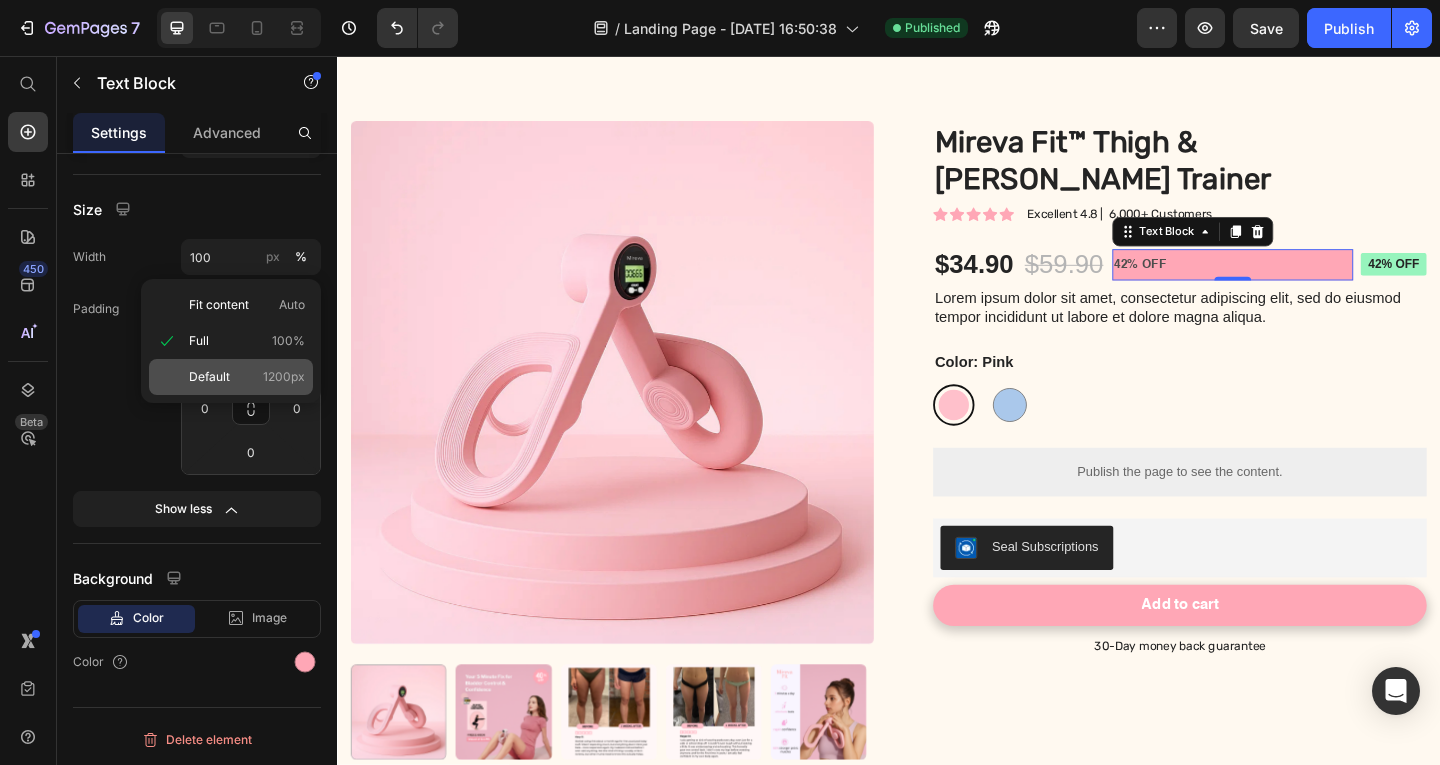click on "Default 1200px" 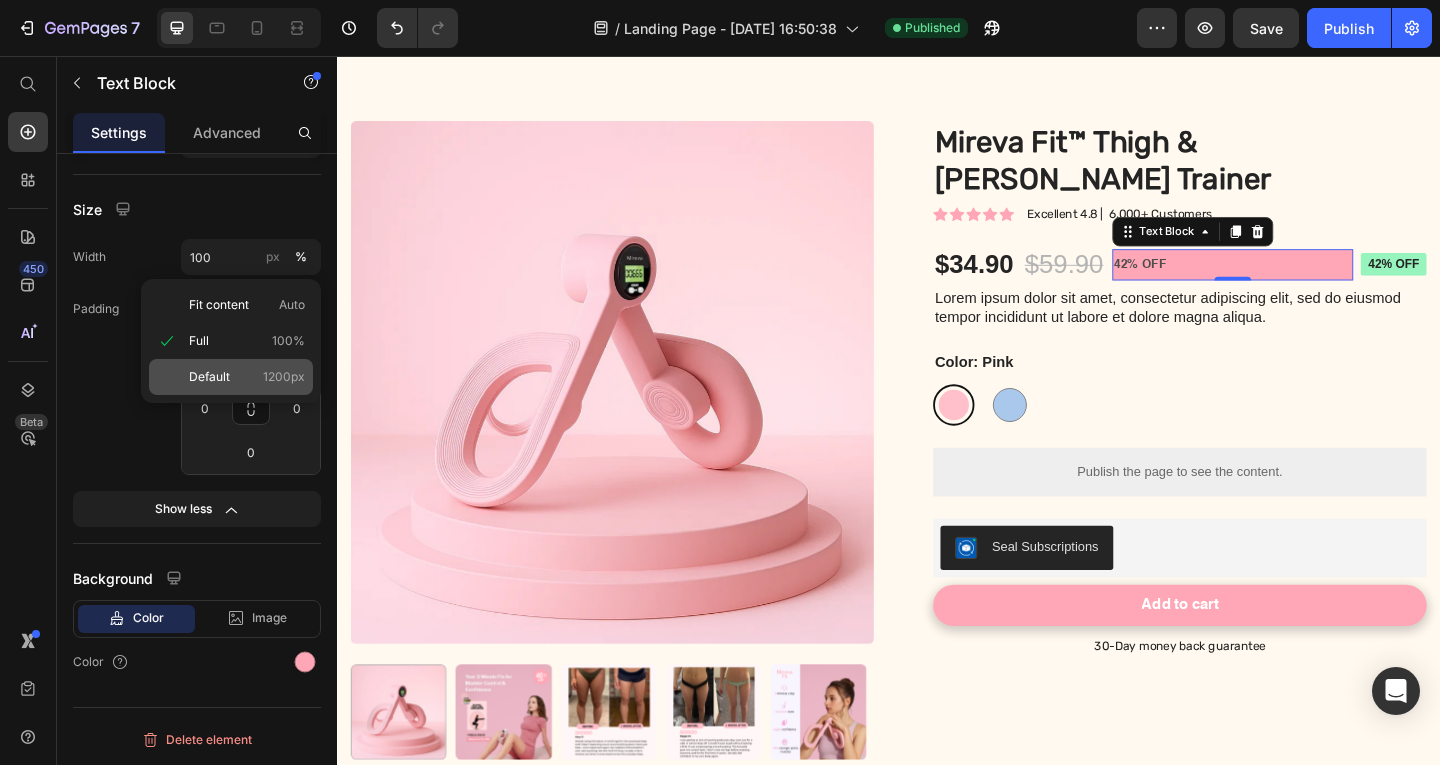 type on "1200" 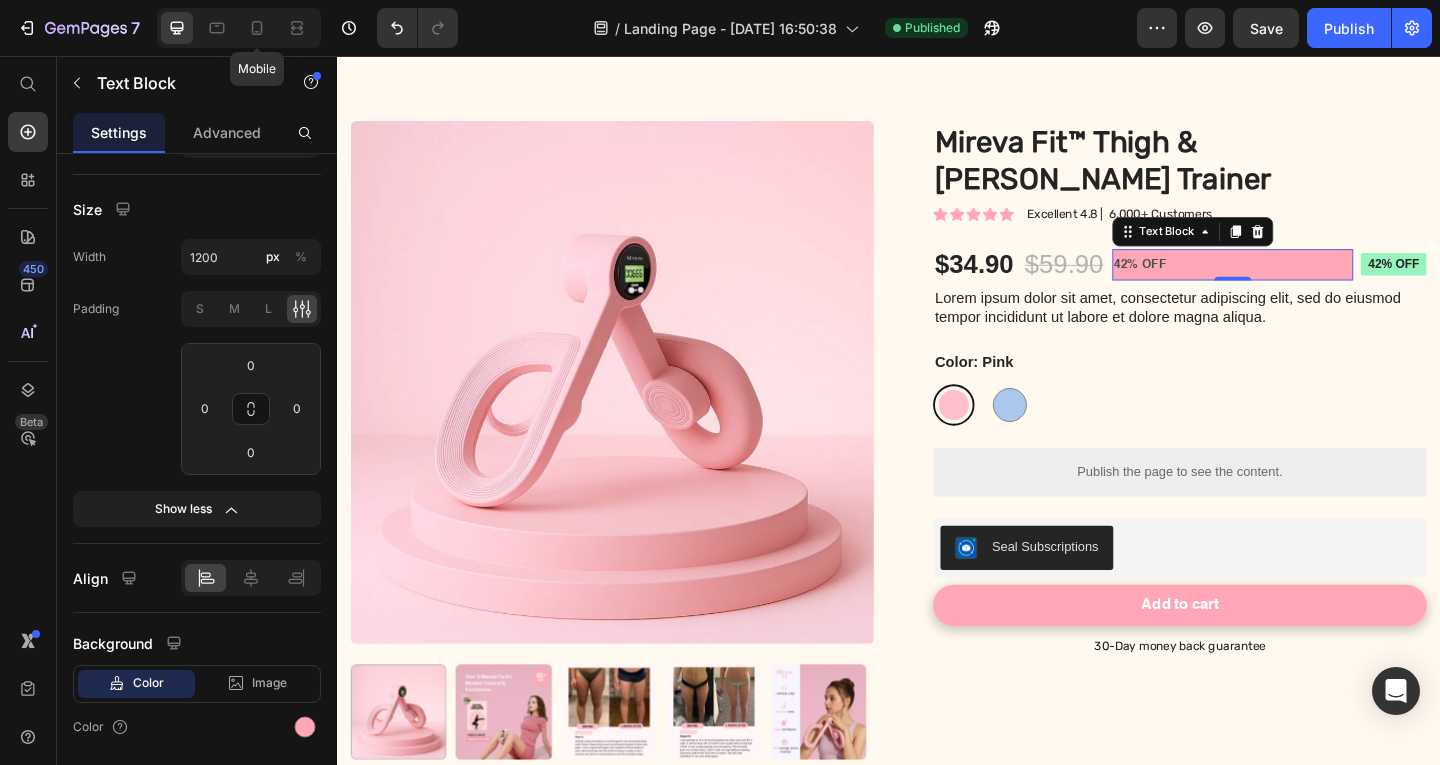 click 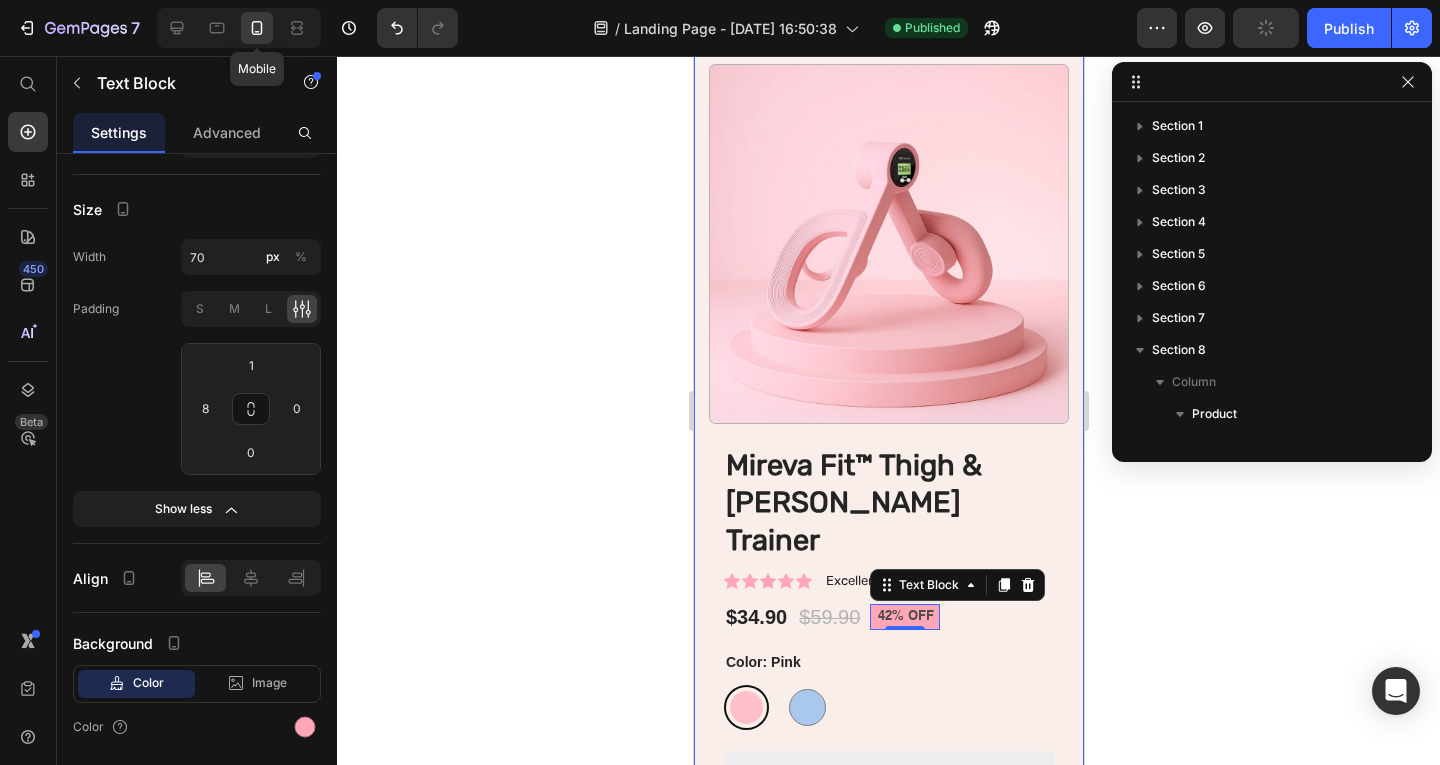 scroll, scrollTop: 666, scrollLeft: 0, axis: vertical 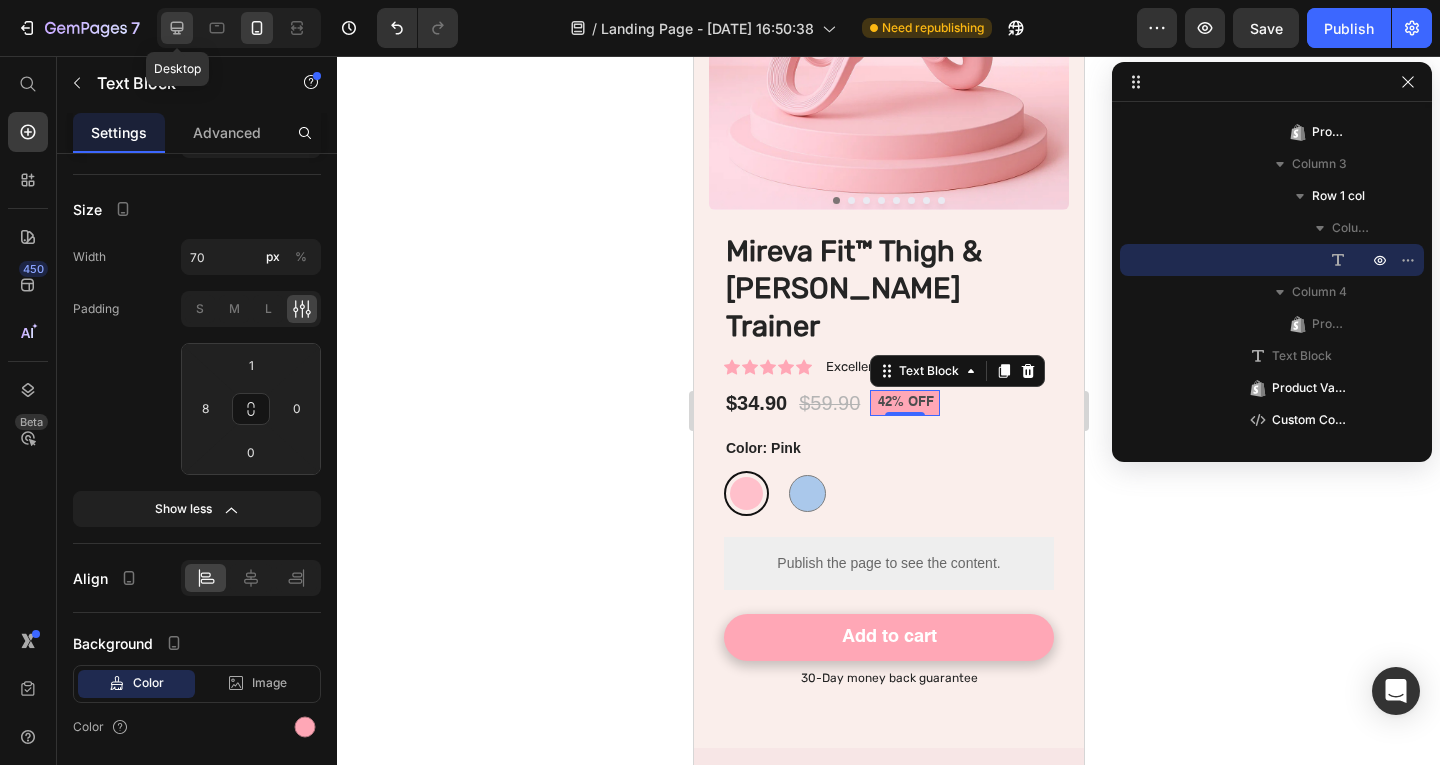 click 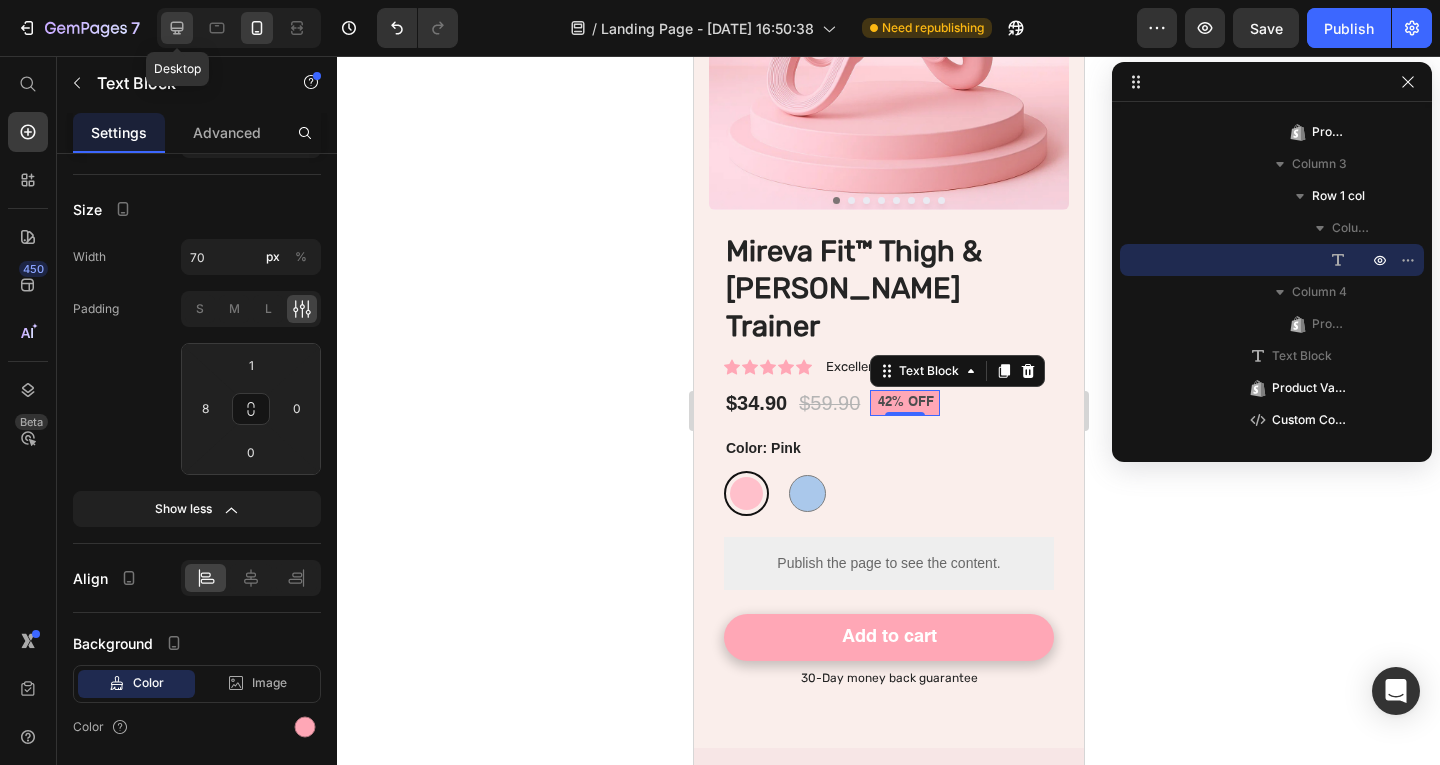 type on "16" 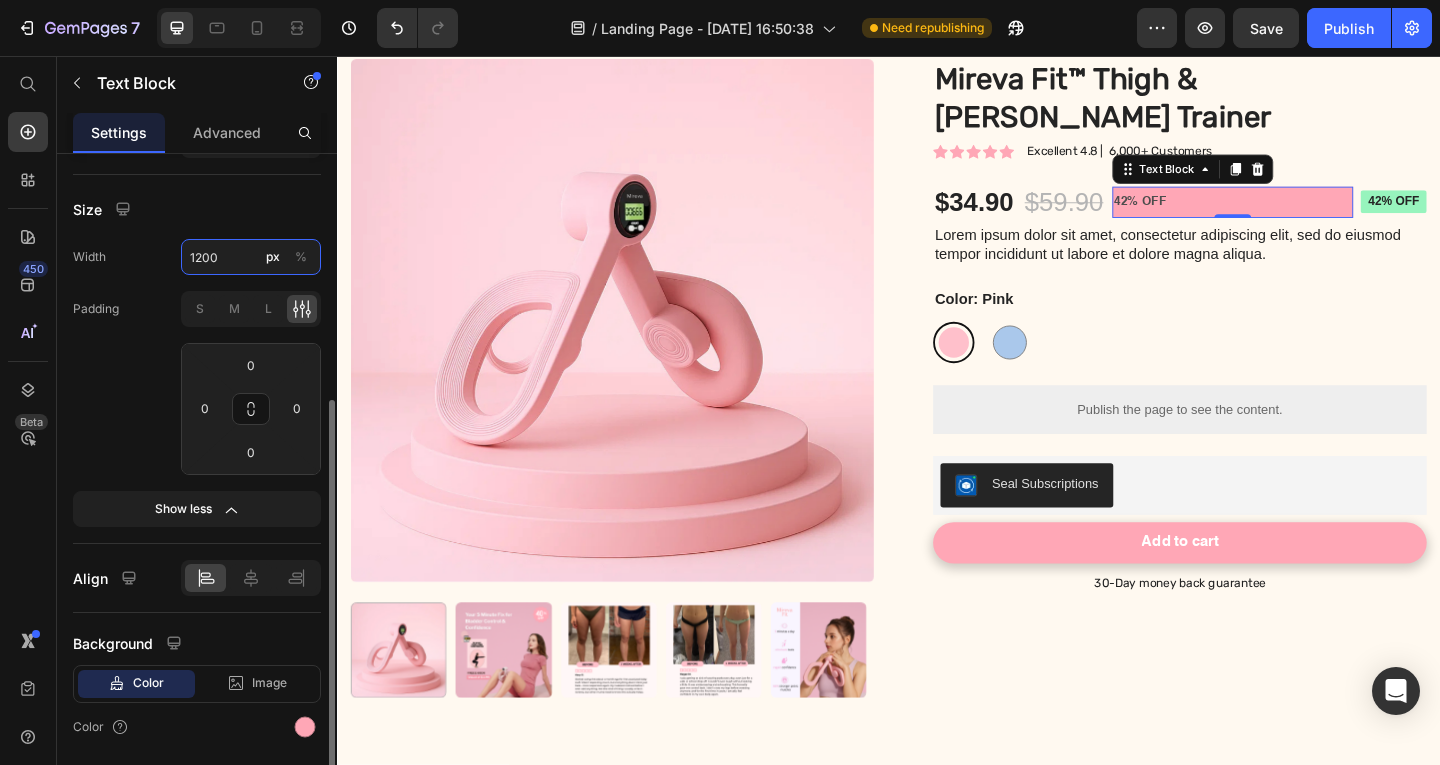 scroll, scrollTop: 8327, scrollLeft: 0, axis: vertical 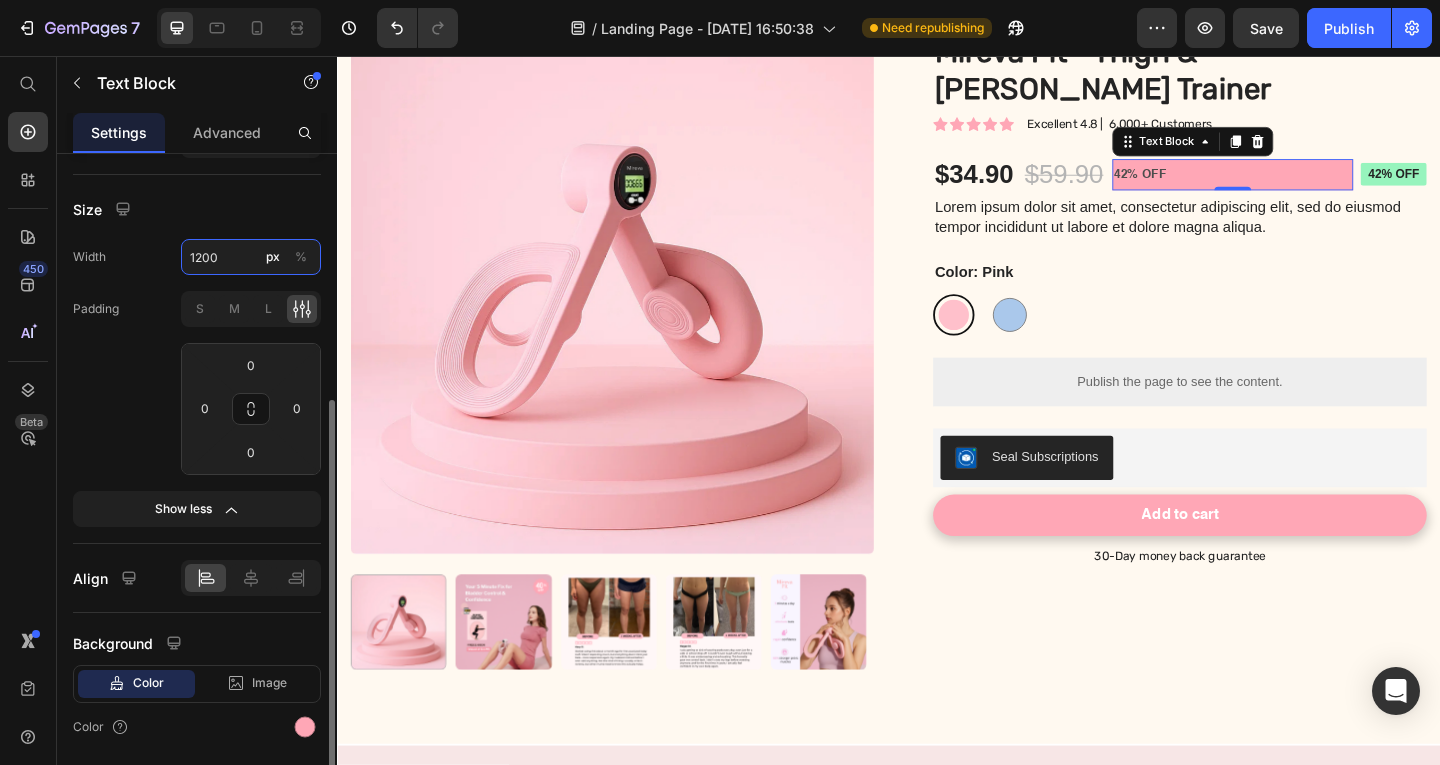 click on "1200" at bounding box center [251, 257] 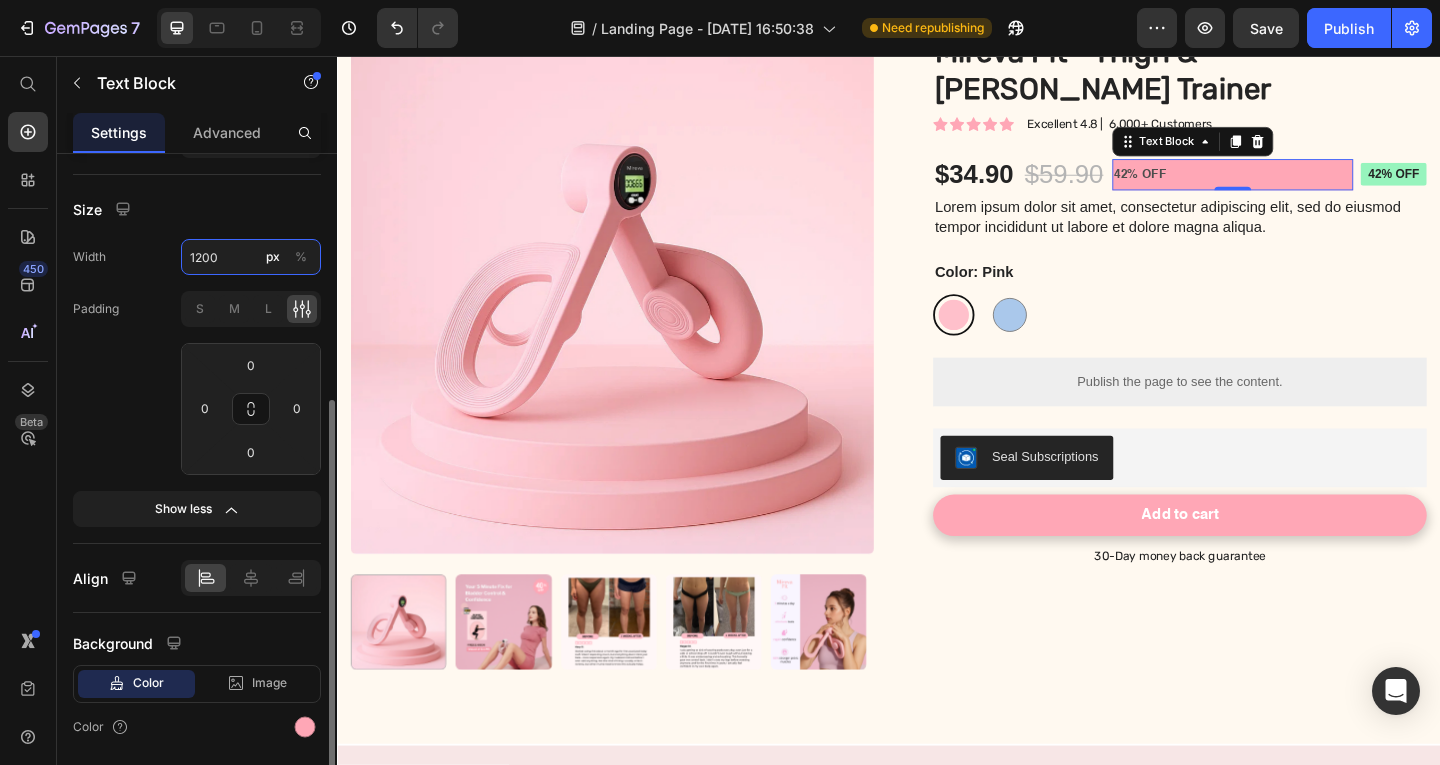 click on "1200" at bounding box center (251, 257) 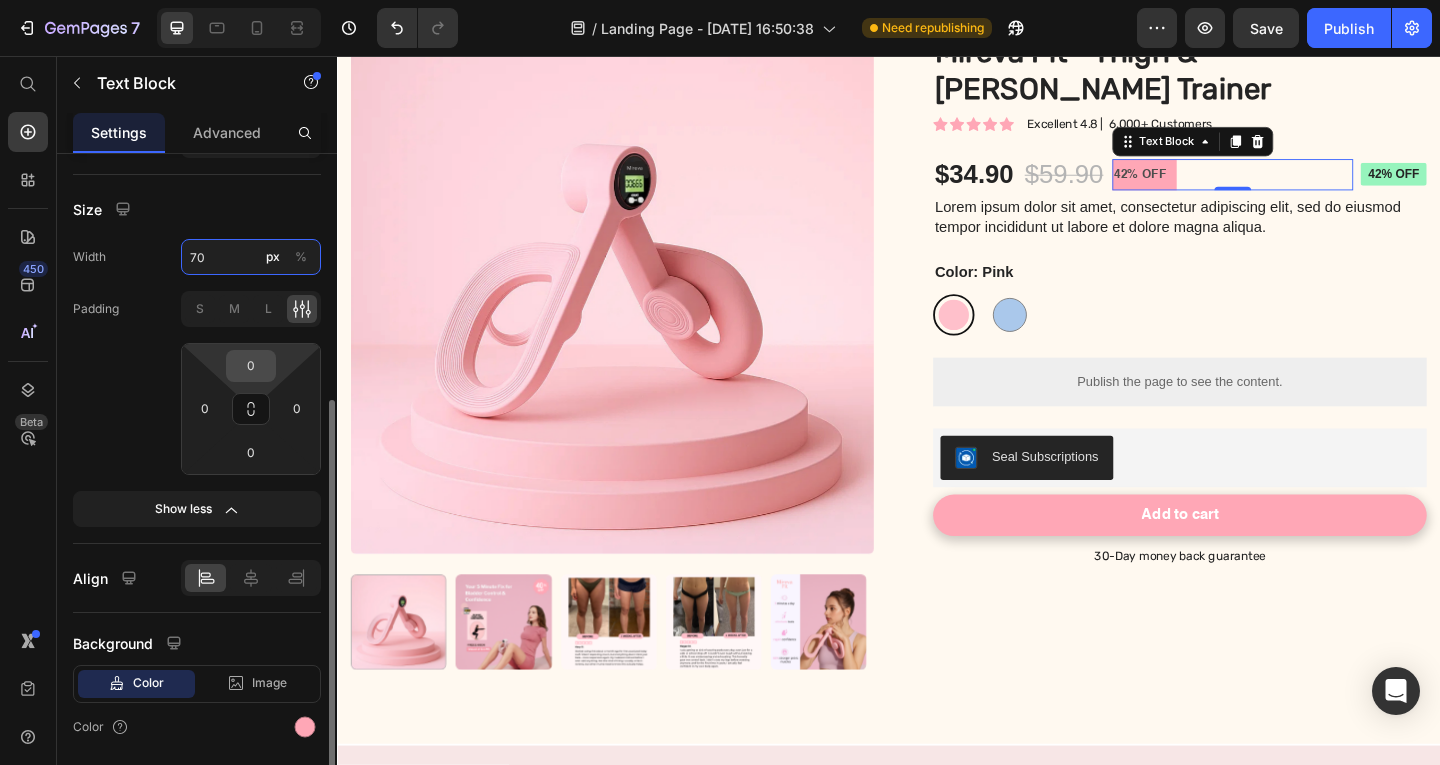 type on "70" 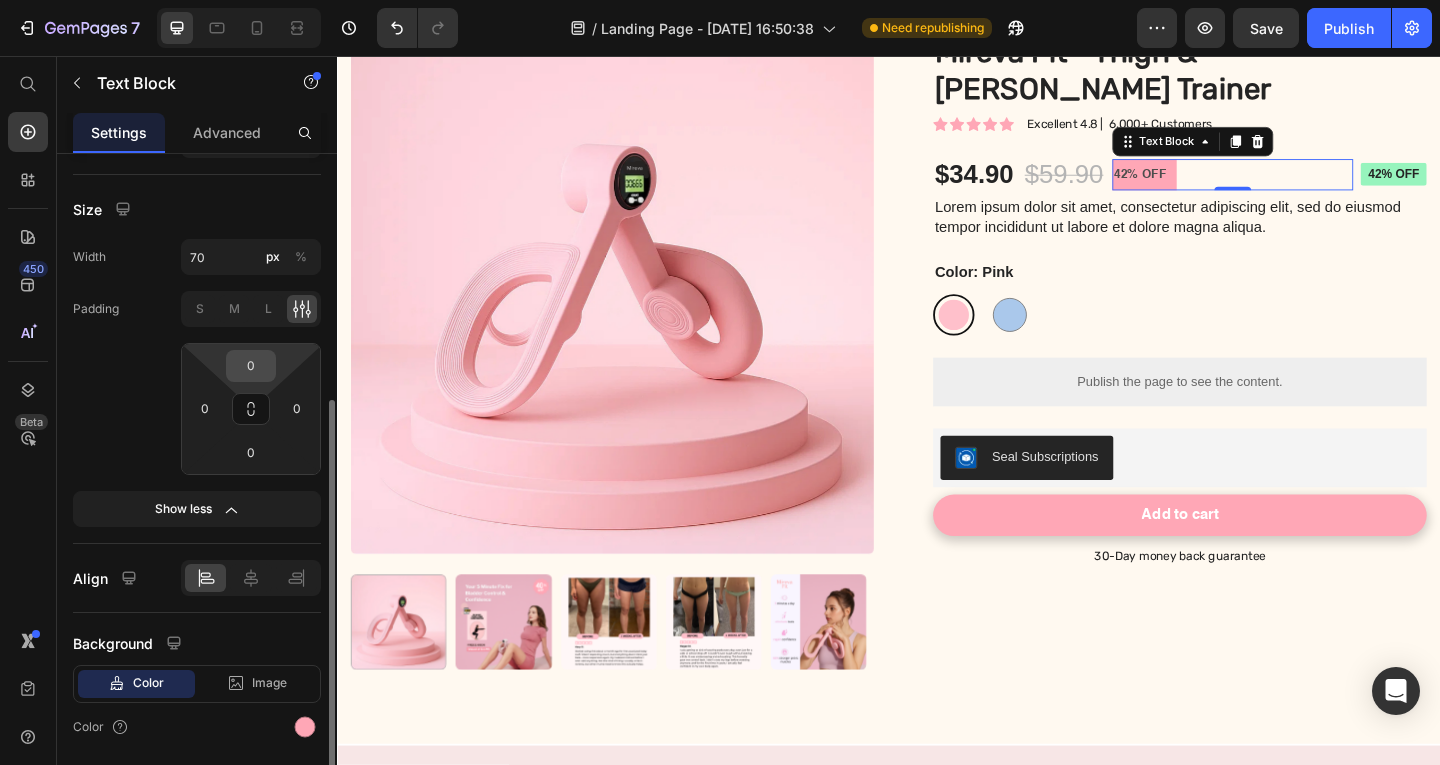 click on "0" at bounding box center (251, 366) 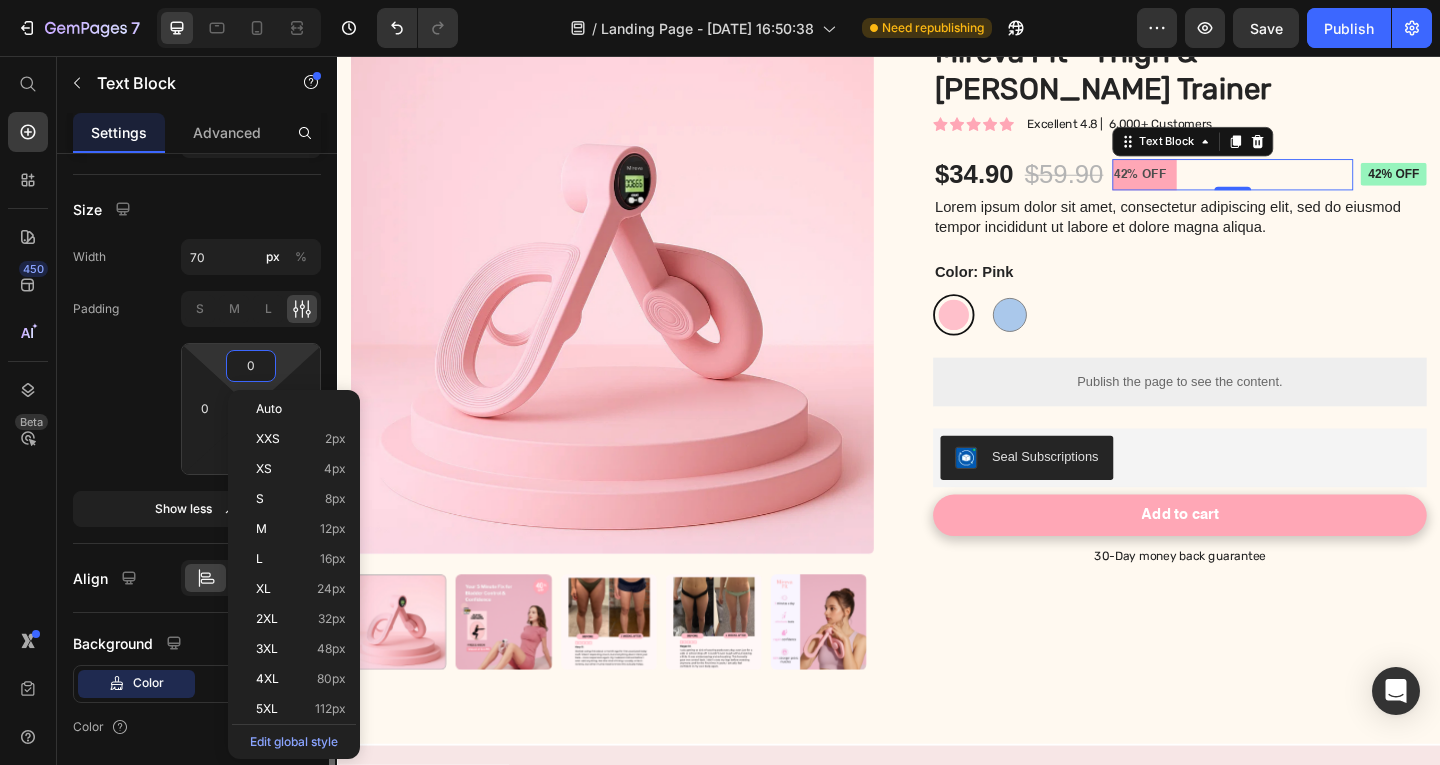 click on "0" at bounding box center [251, 366] 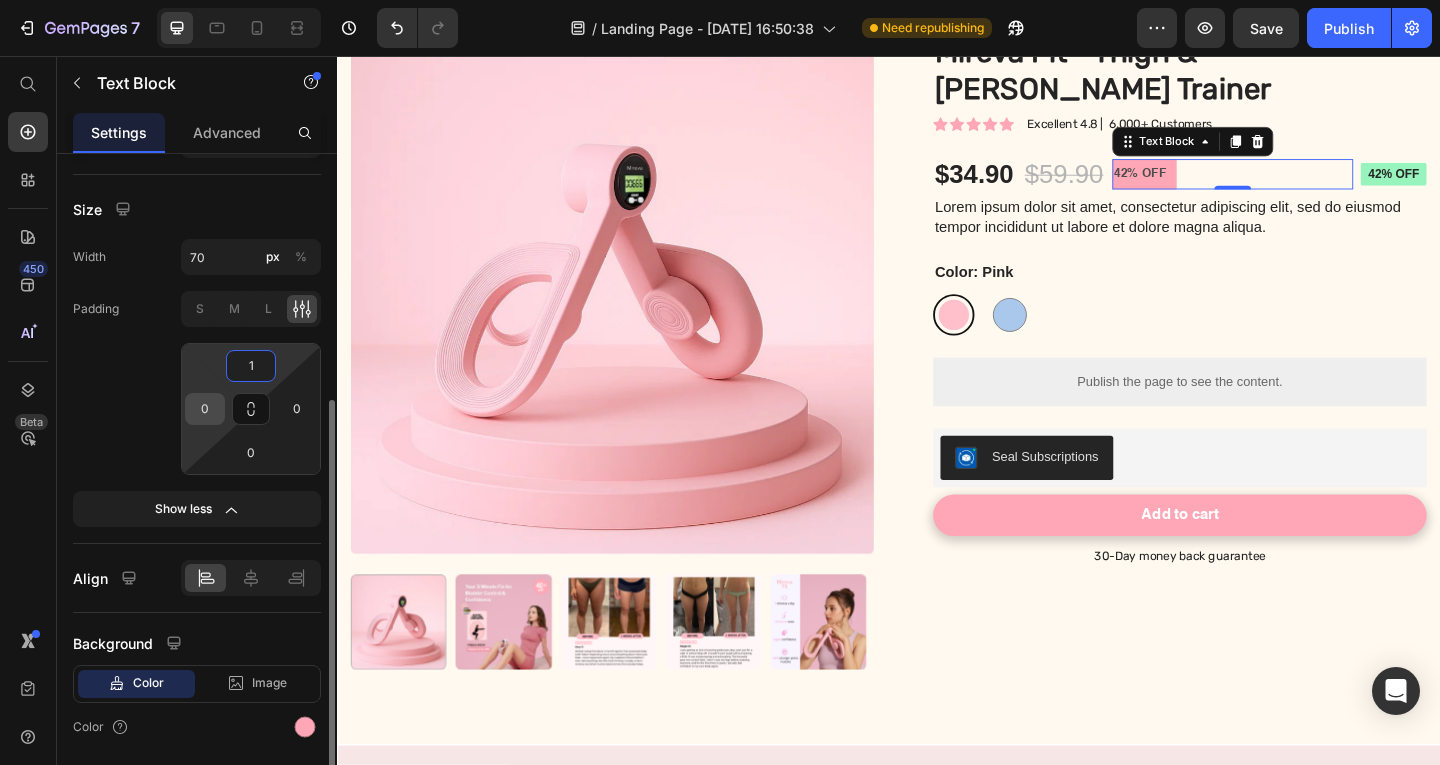 type on "1" 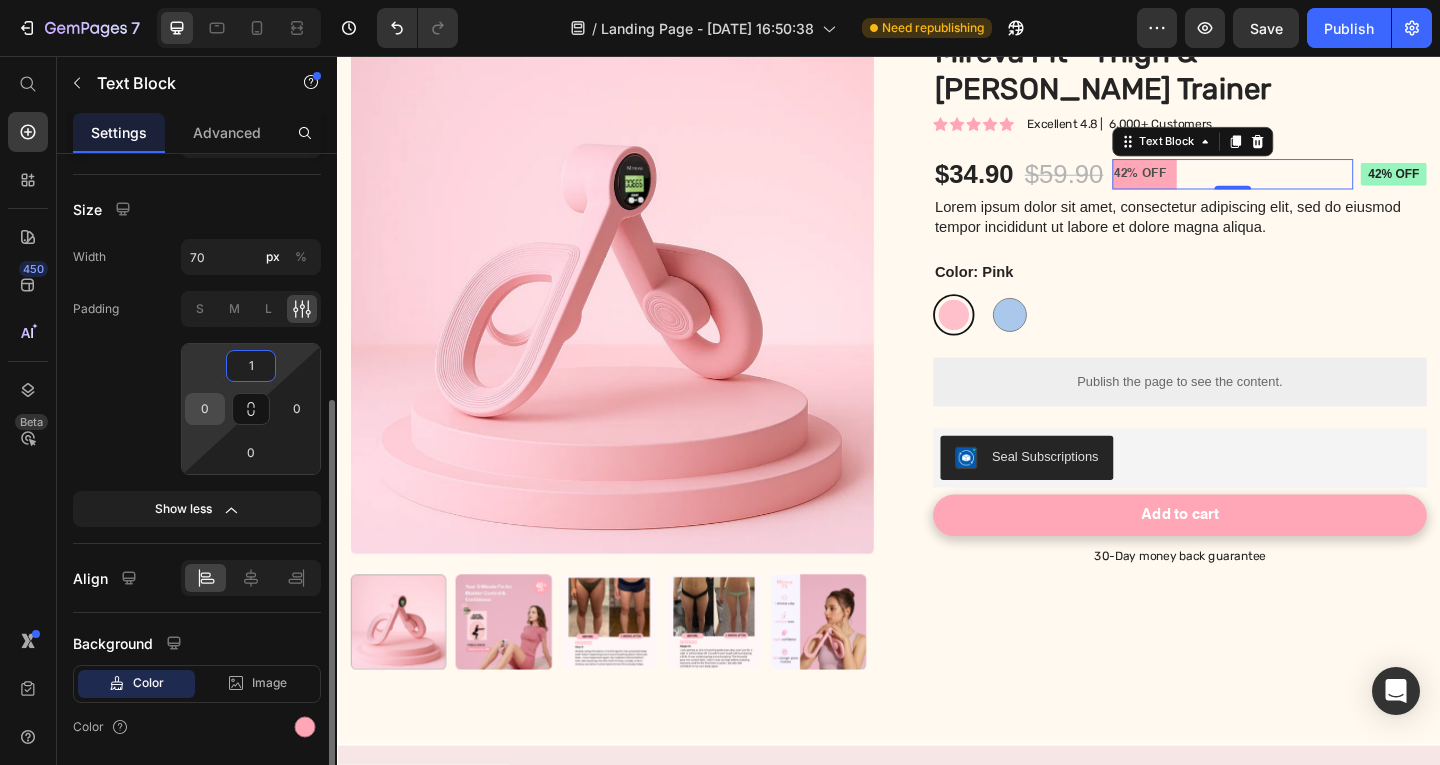 click on "0" at bounding box center (205, 409) 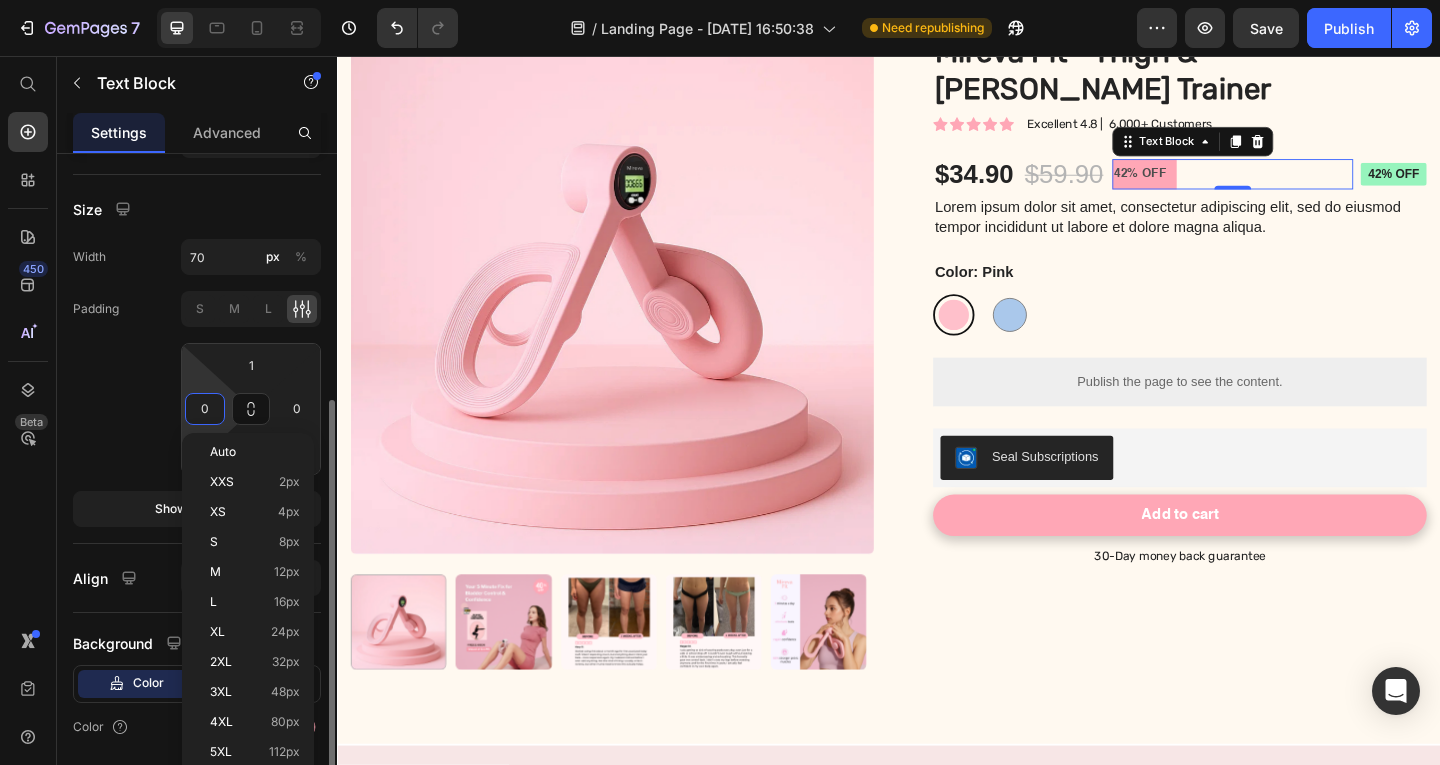 click on "0" at bounding box center (205, 409) 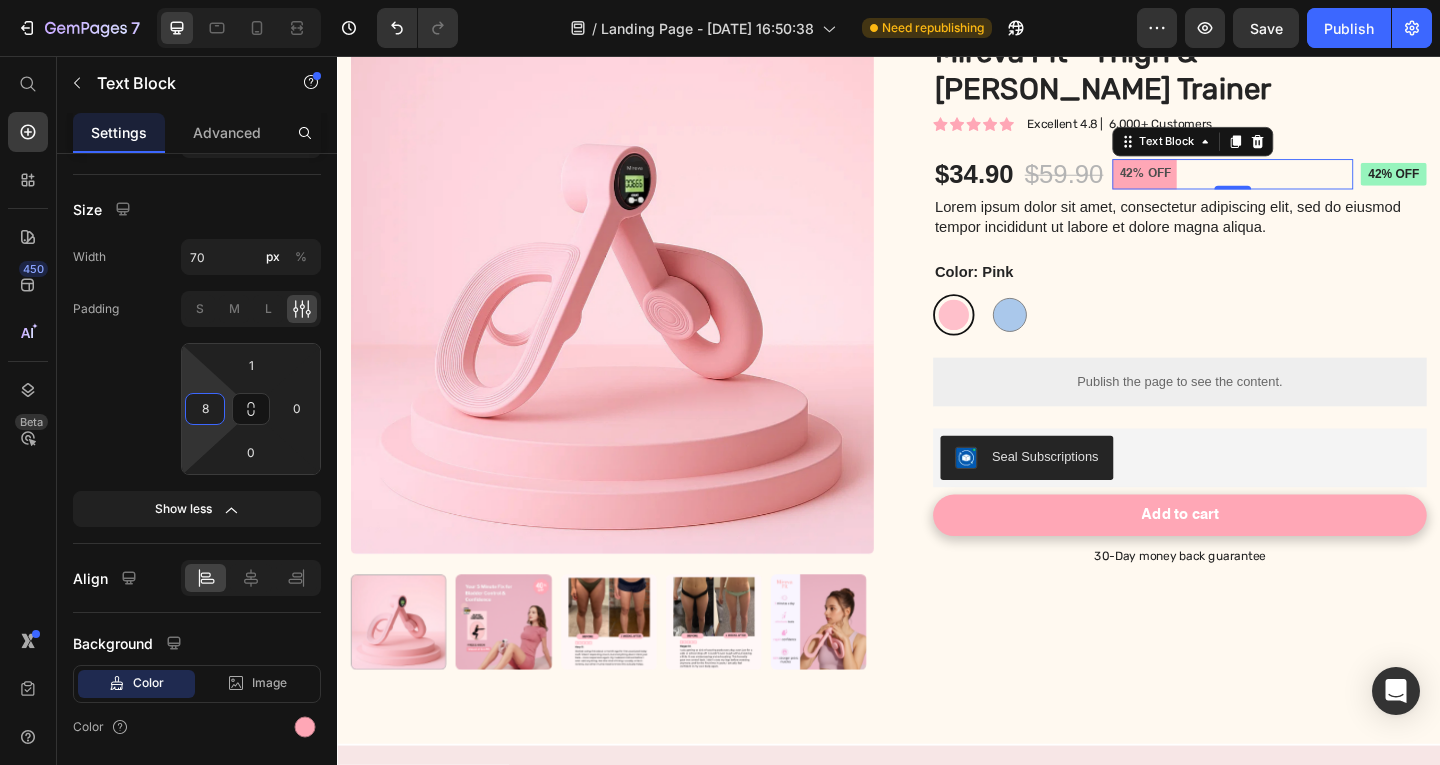 type on "8" 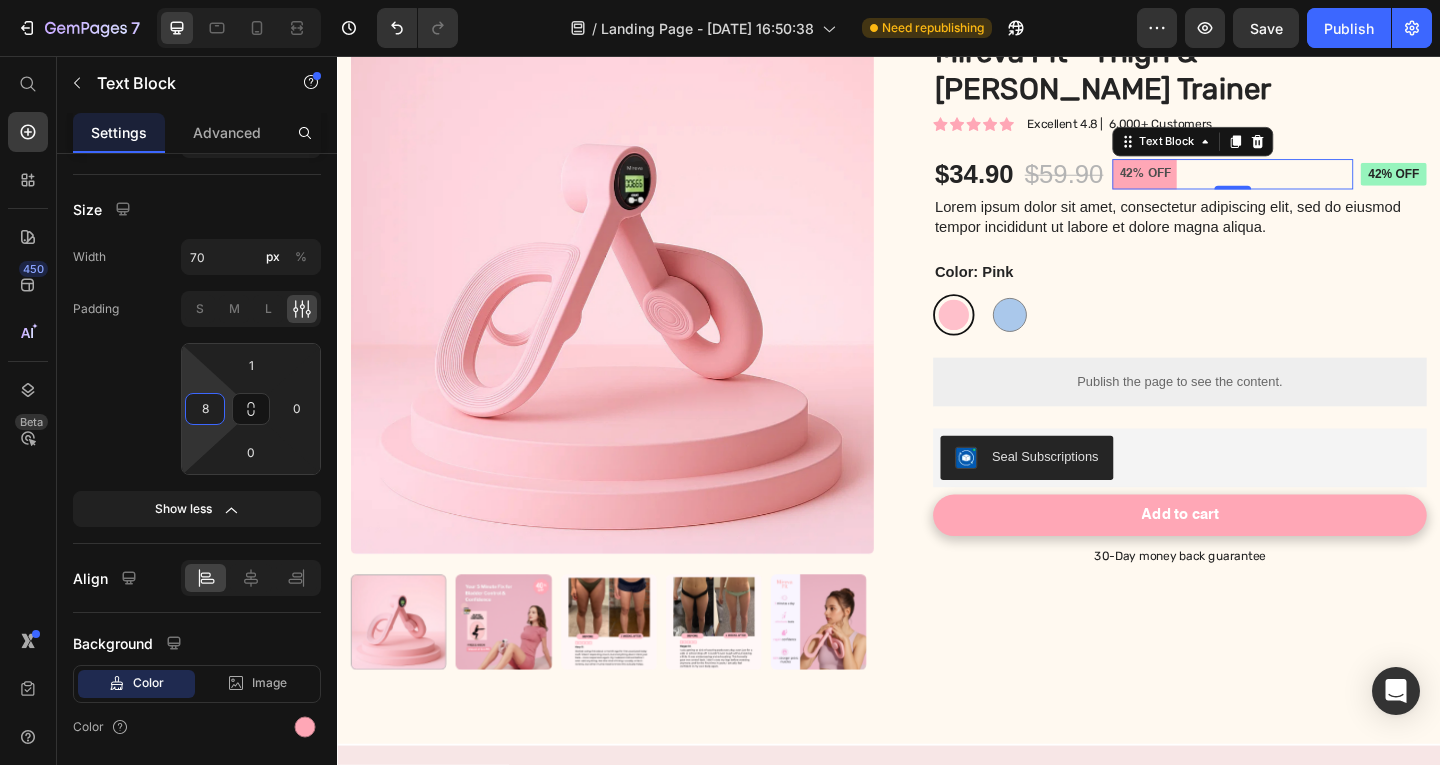 click on "450 Beta" at bounding box center (28, 410) 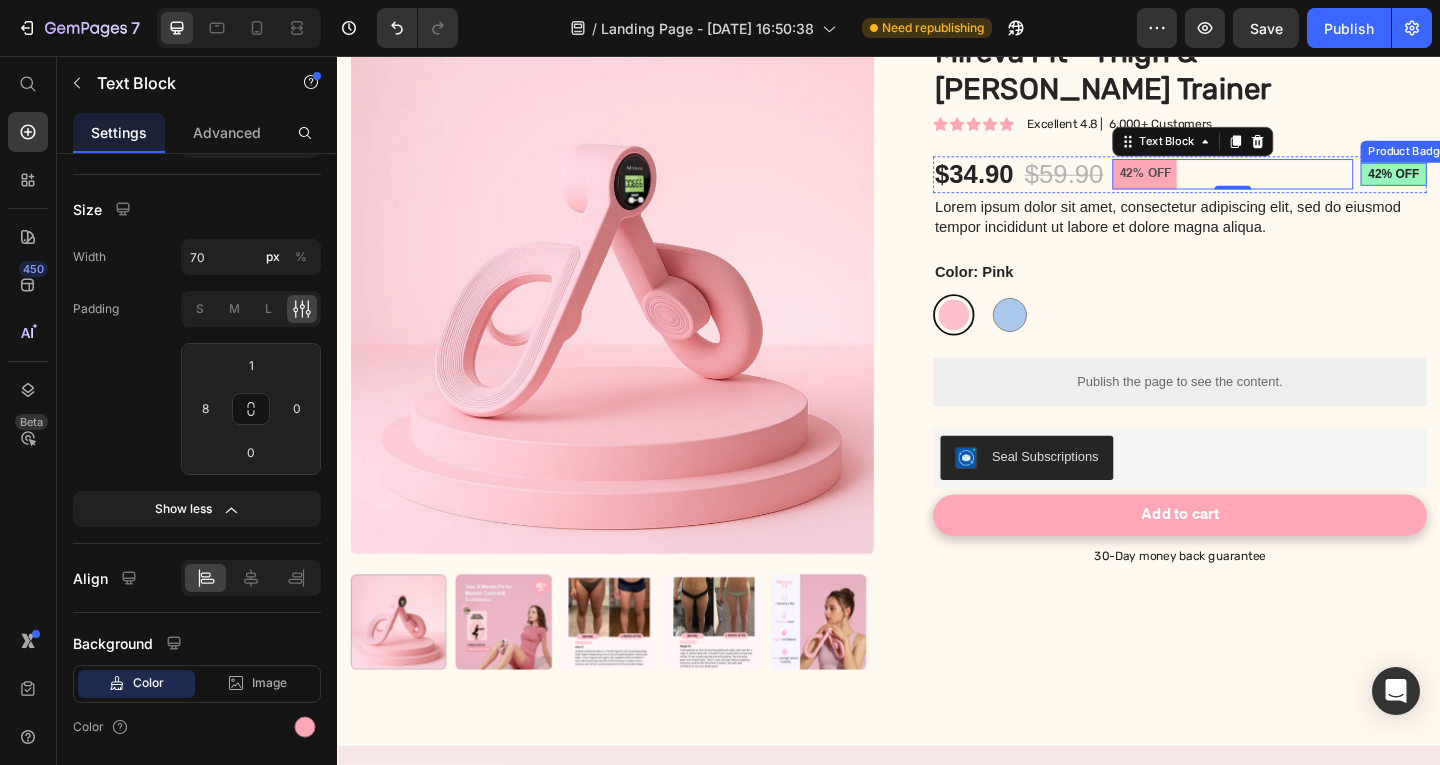 click on "42% off" at bounding box center [1486, 184] 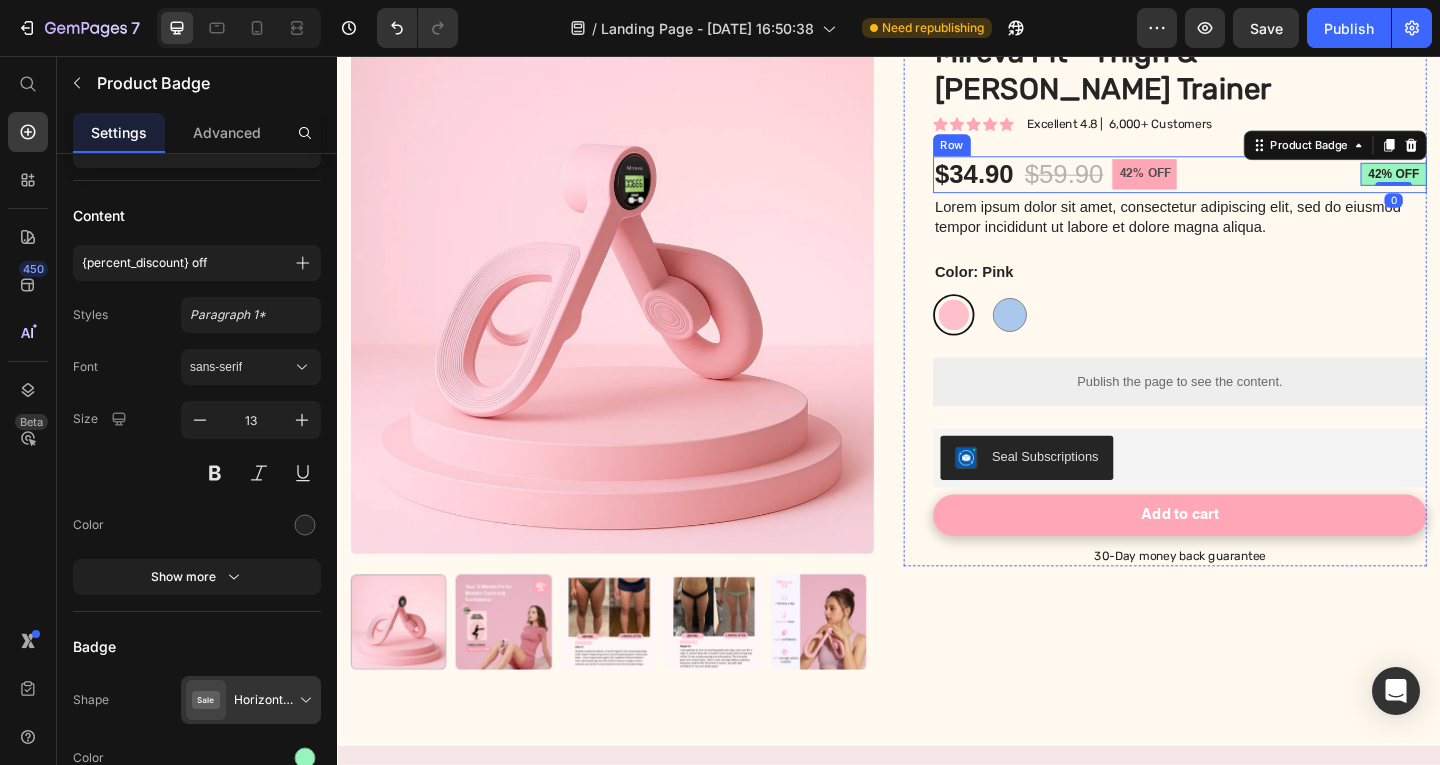 scroll, scrollTop: 0, scrollLeft: 0, axis: both 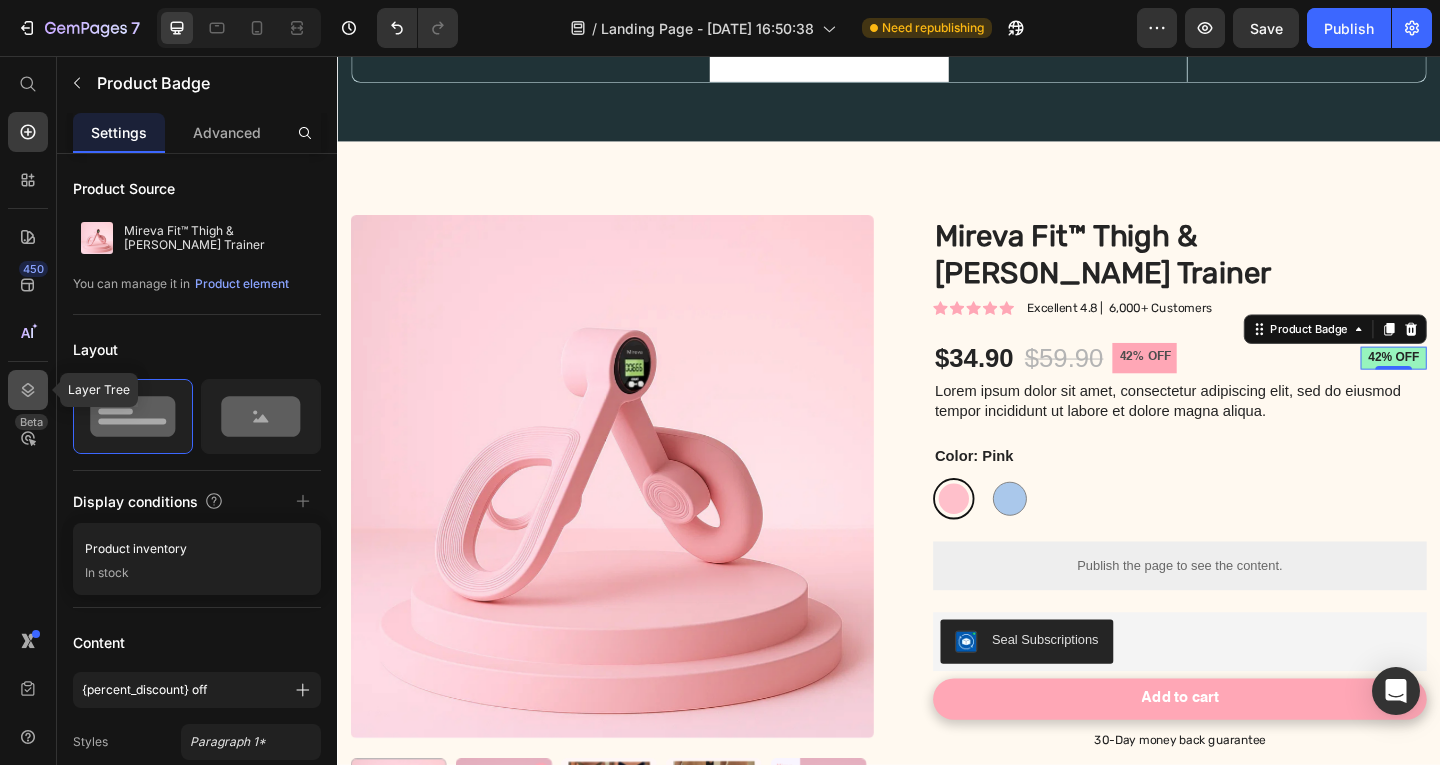 click 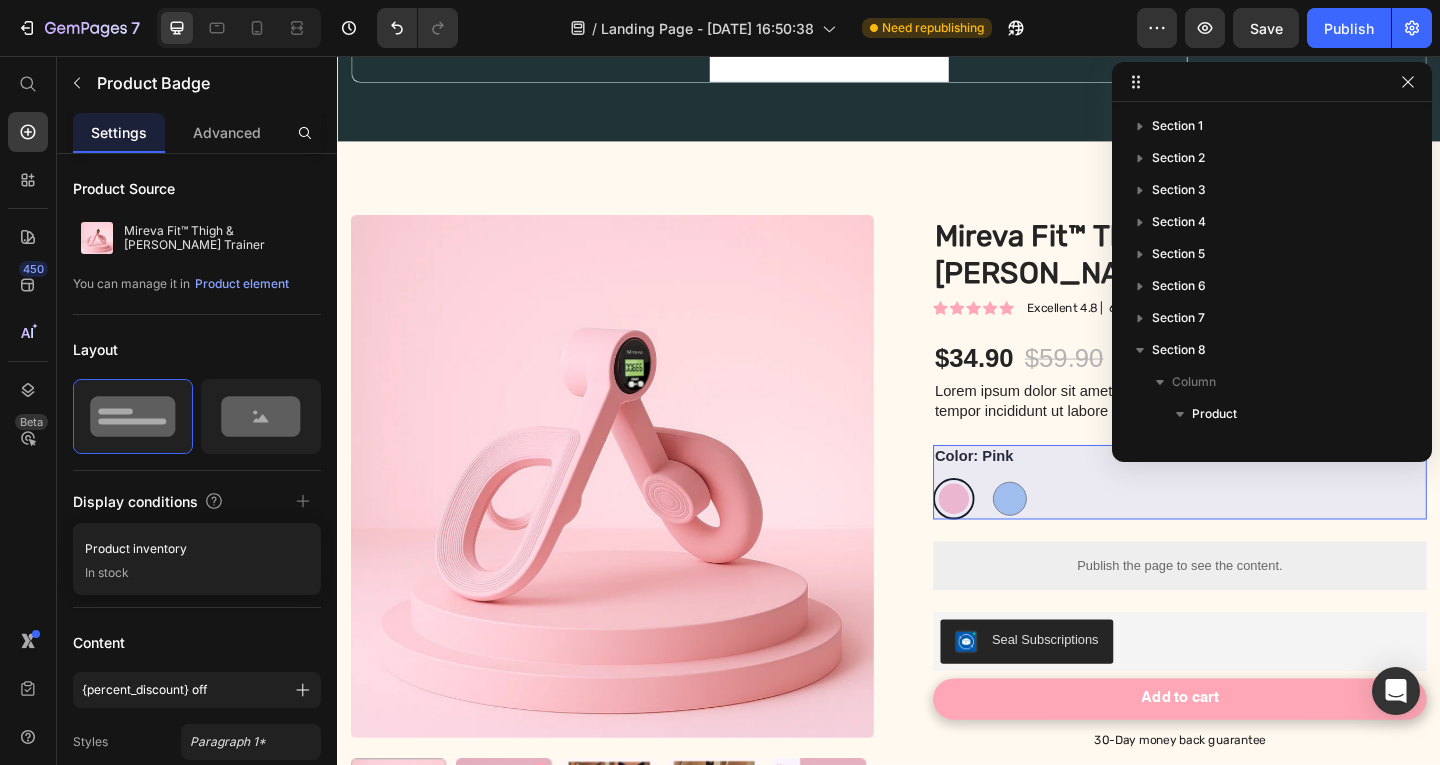 scroll, scrollTop: 666, scrollLeft: 0, axis: vertical 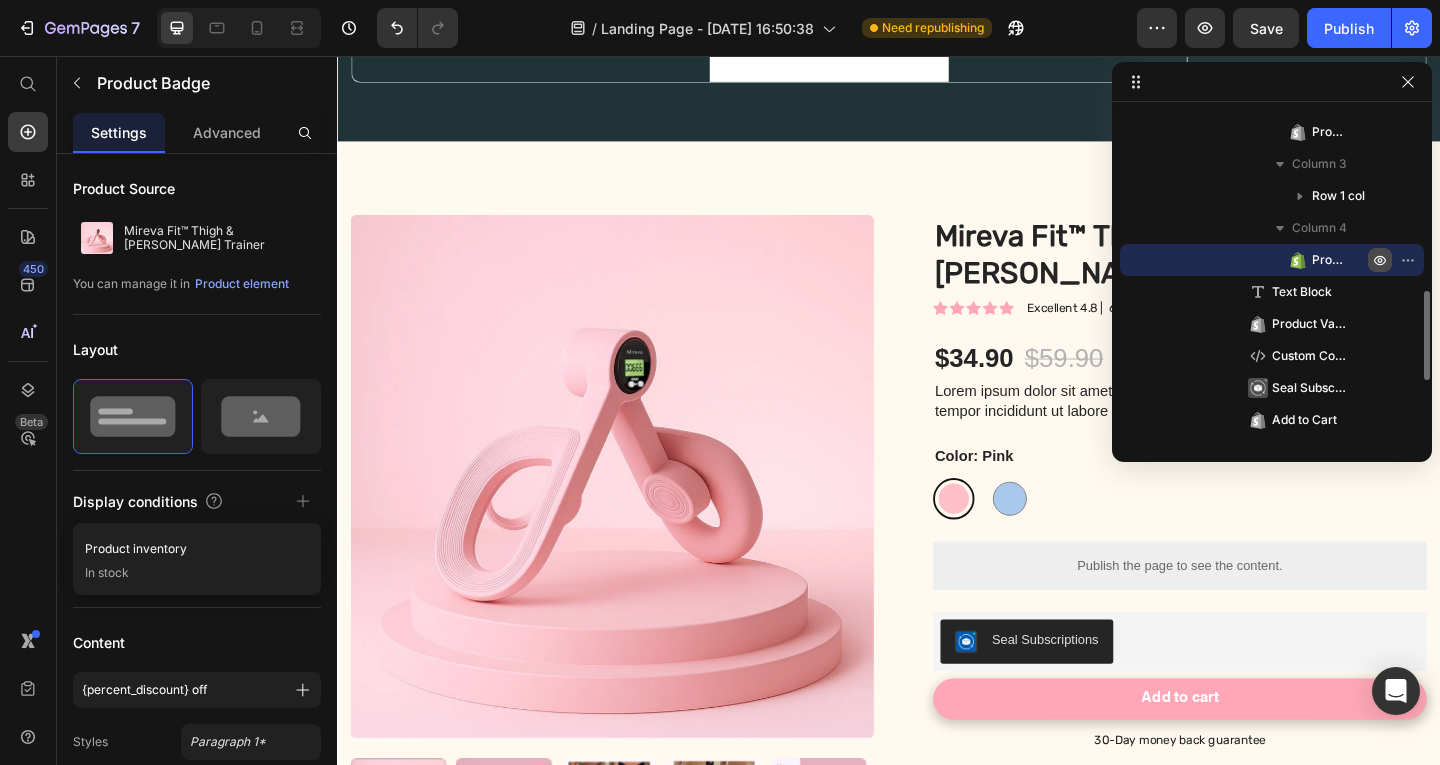 click 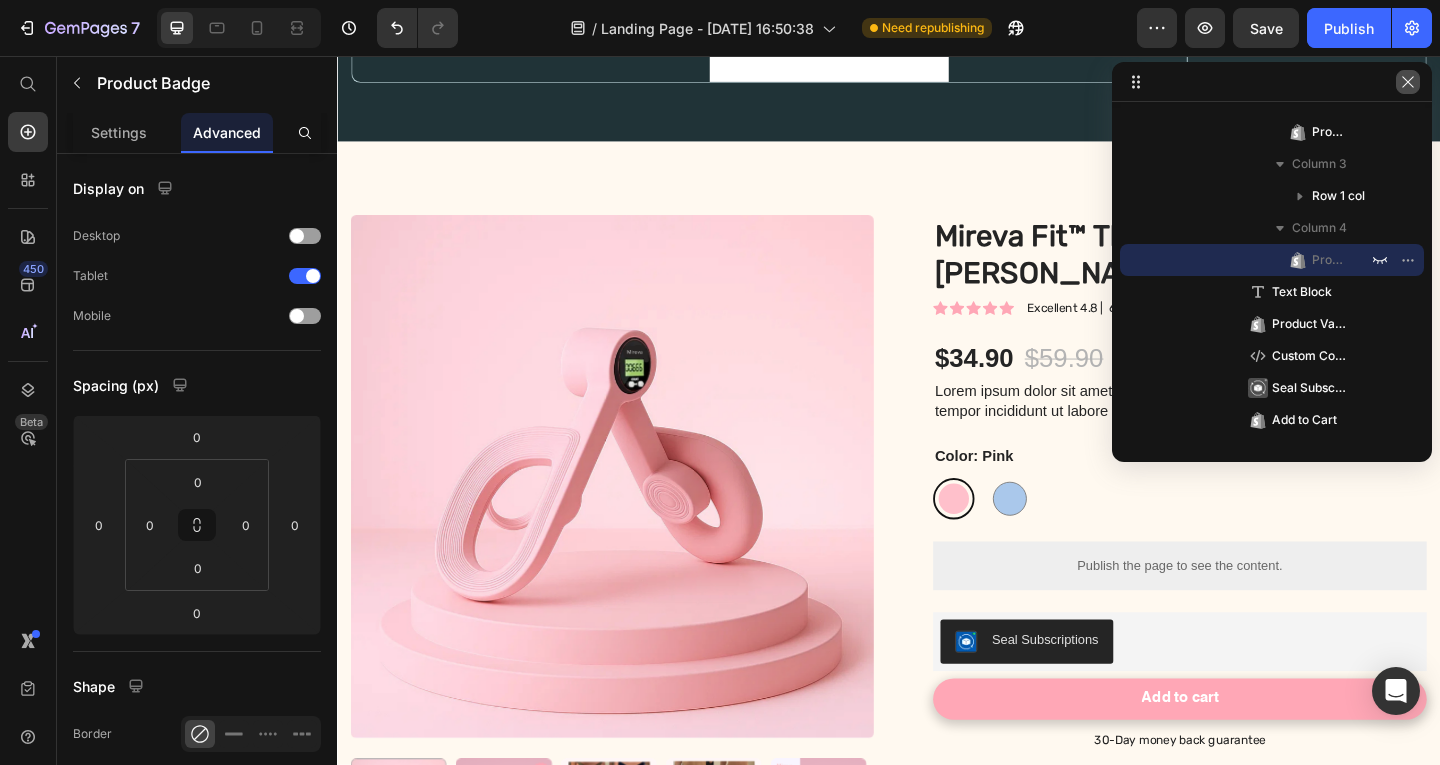 click 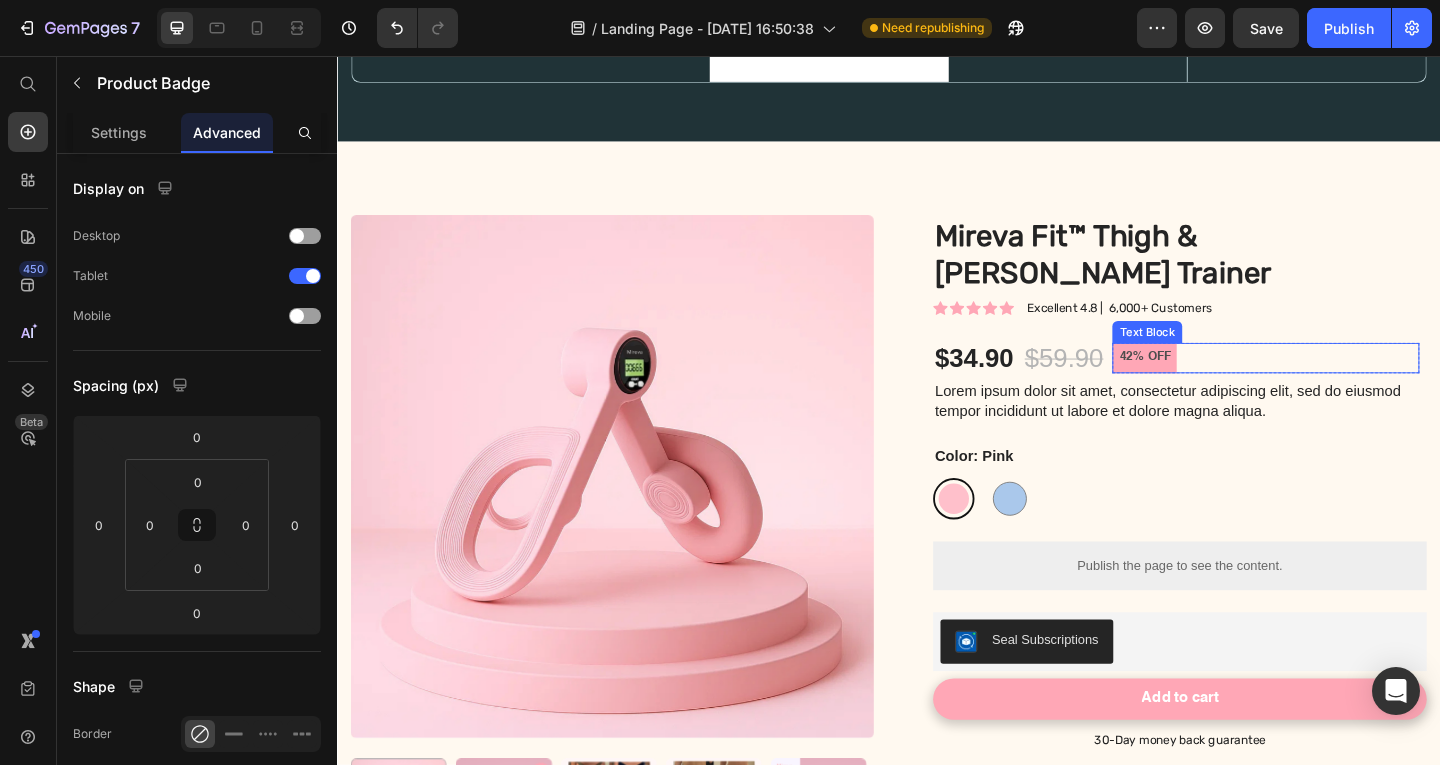 click on "42% OFF" at bounding box center [1216, 383] 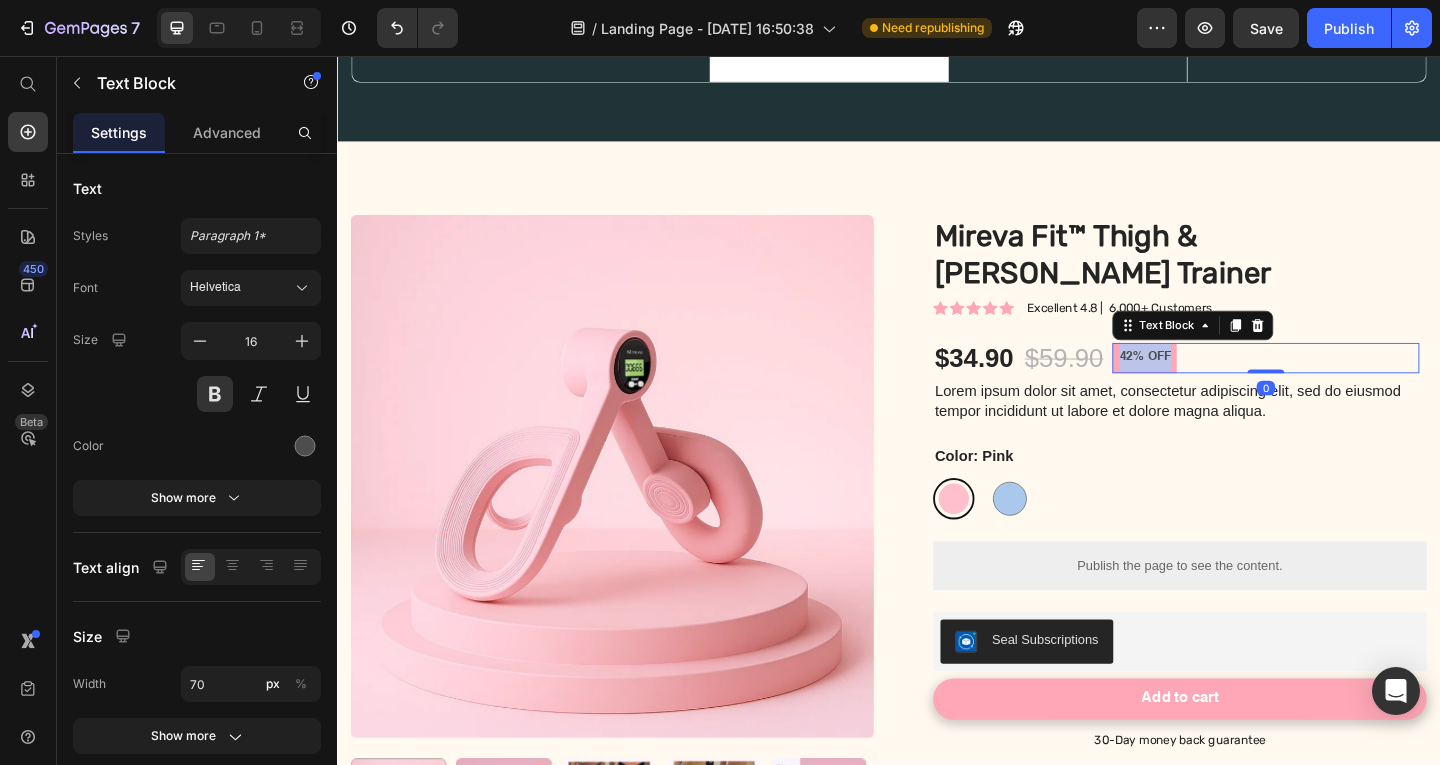 click on "42% OFF" at bounding box center [1216, 383] 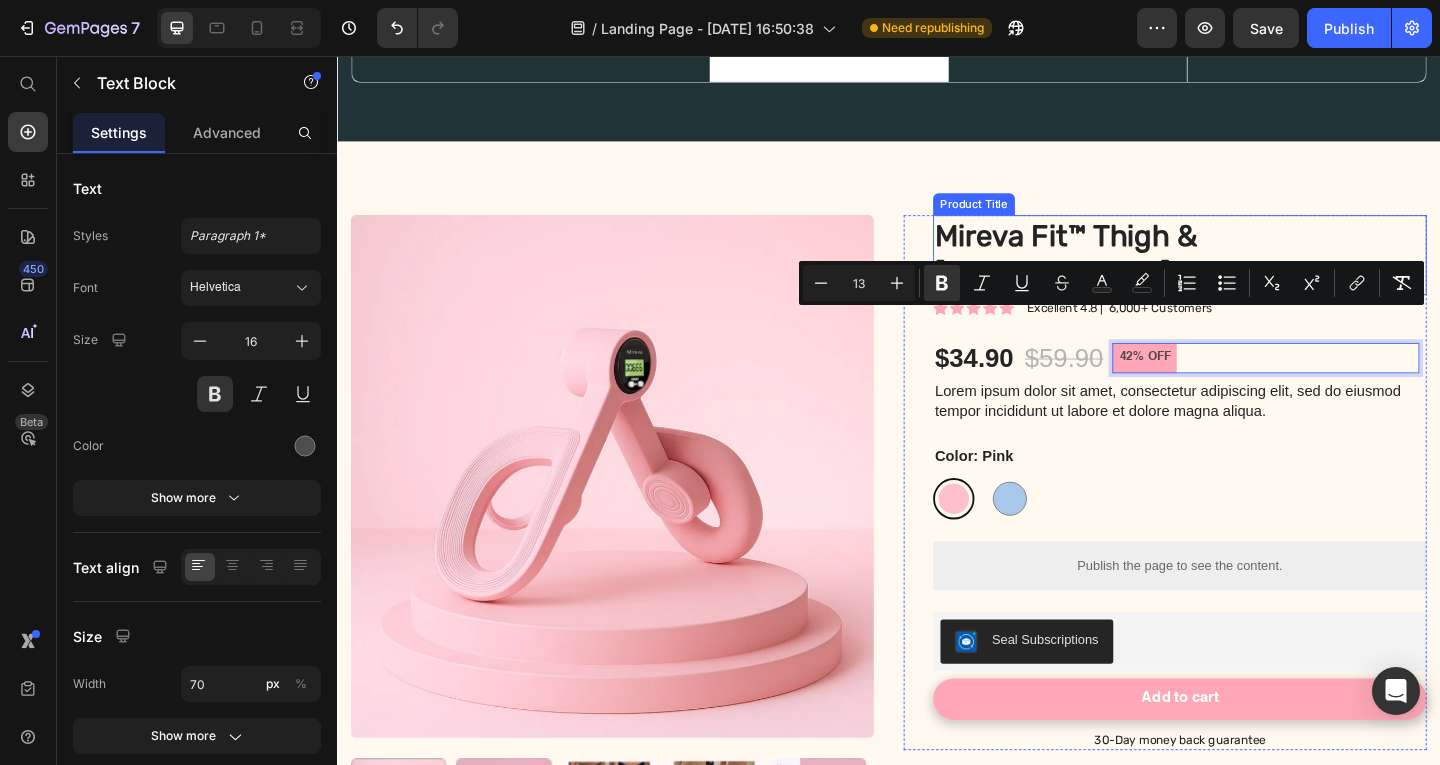 click on "Mireva Fit™ Thigh & [PERSON_NAME] Trainer" at bounding box center [1253, 272] 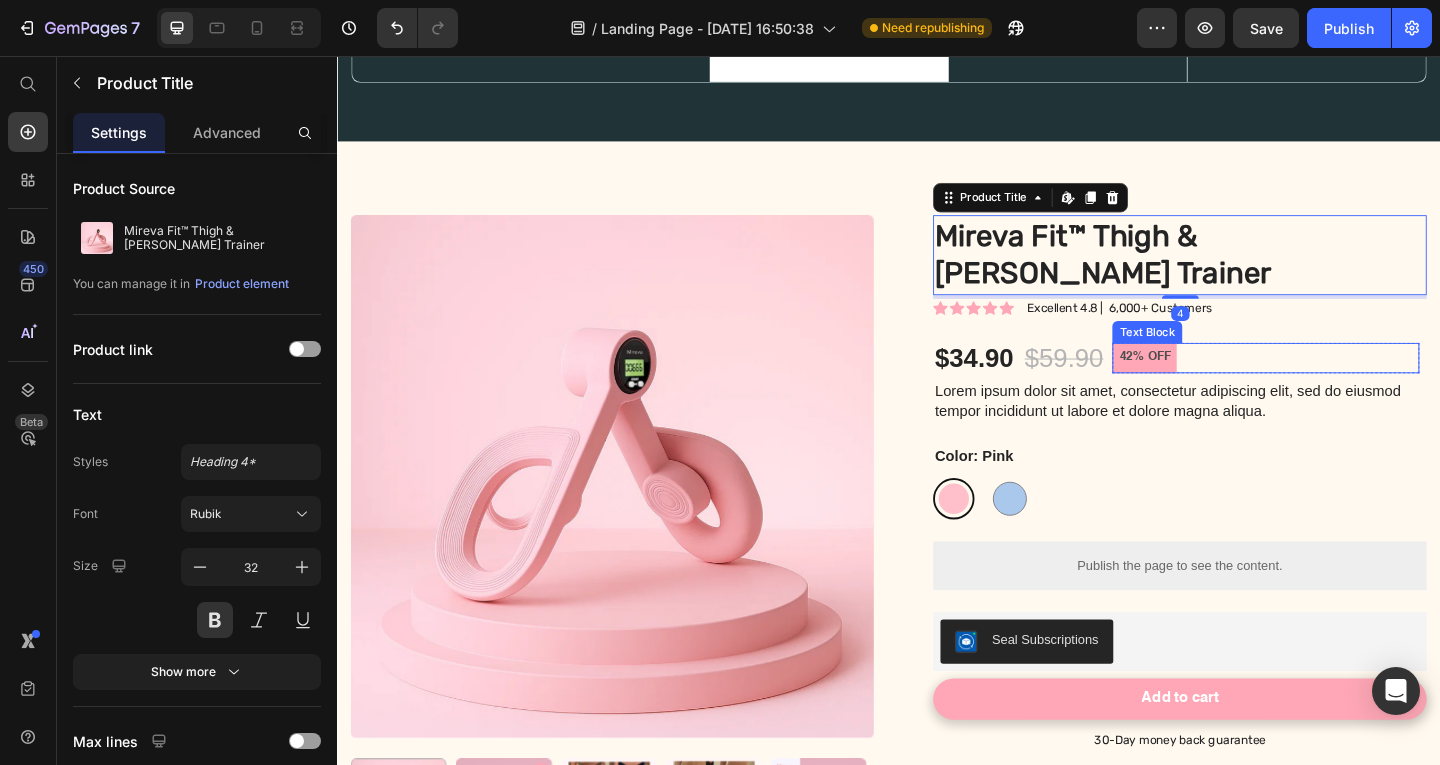 click on "42% OFF" at bounding box center [1216, 383] 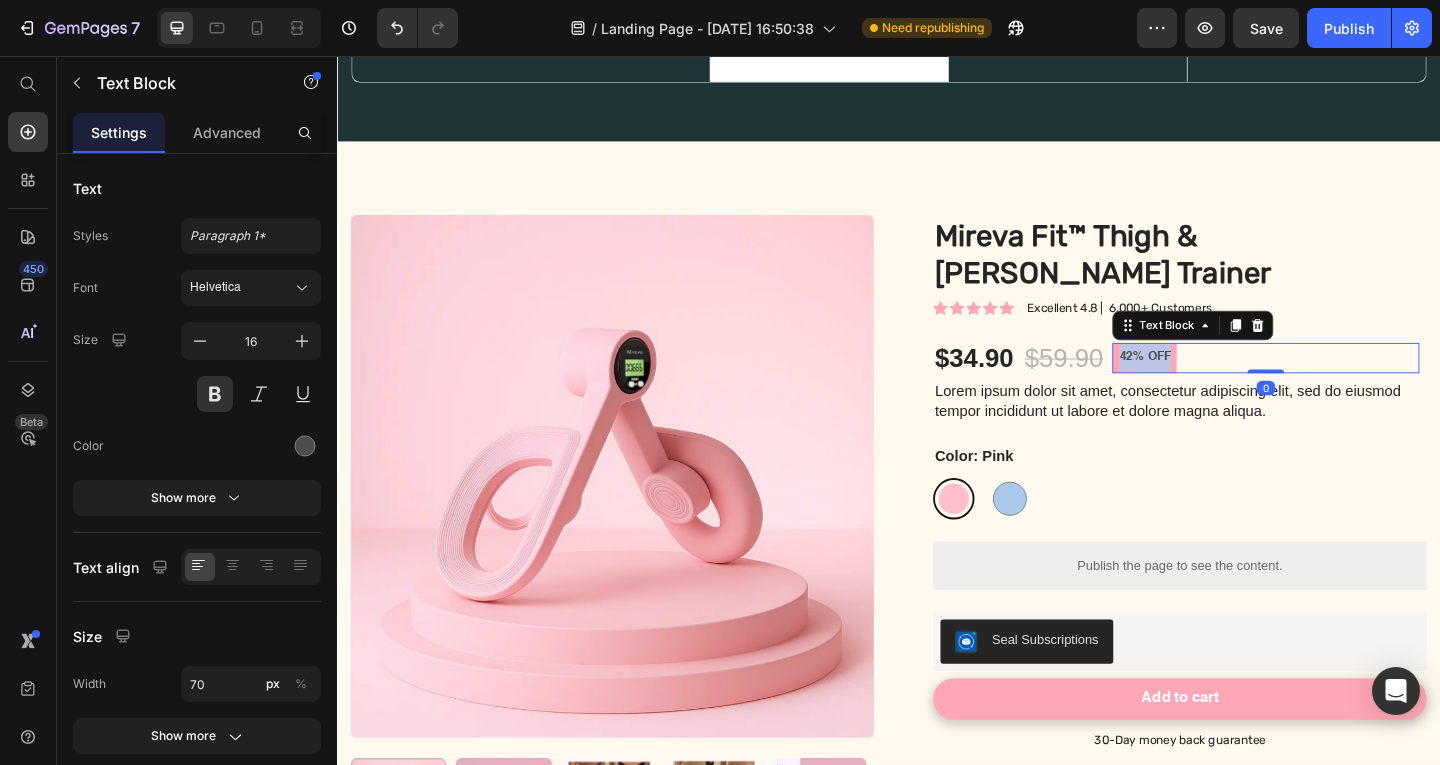 click on "42% OFF" at bounding box center (1216, 383) 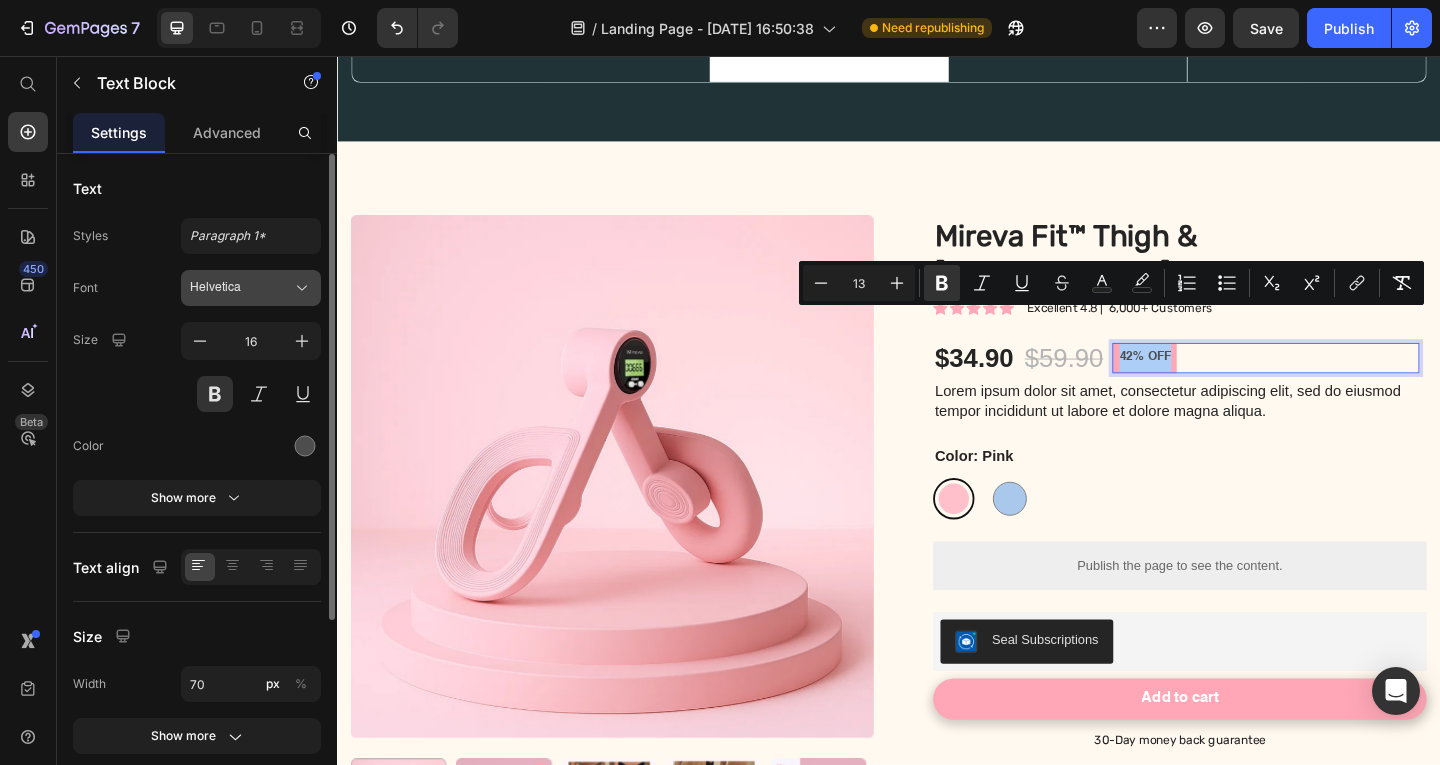 click on "Helvetica" at bounding box center (241, 288) 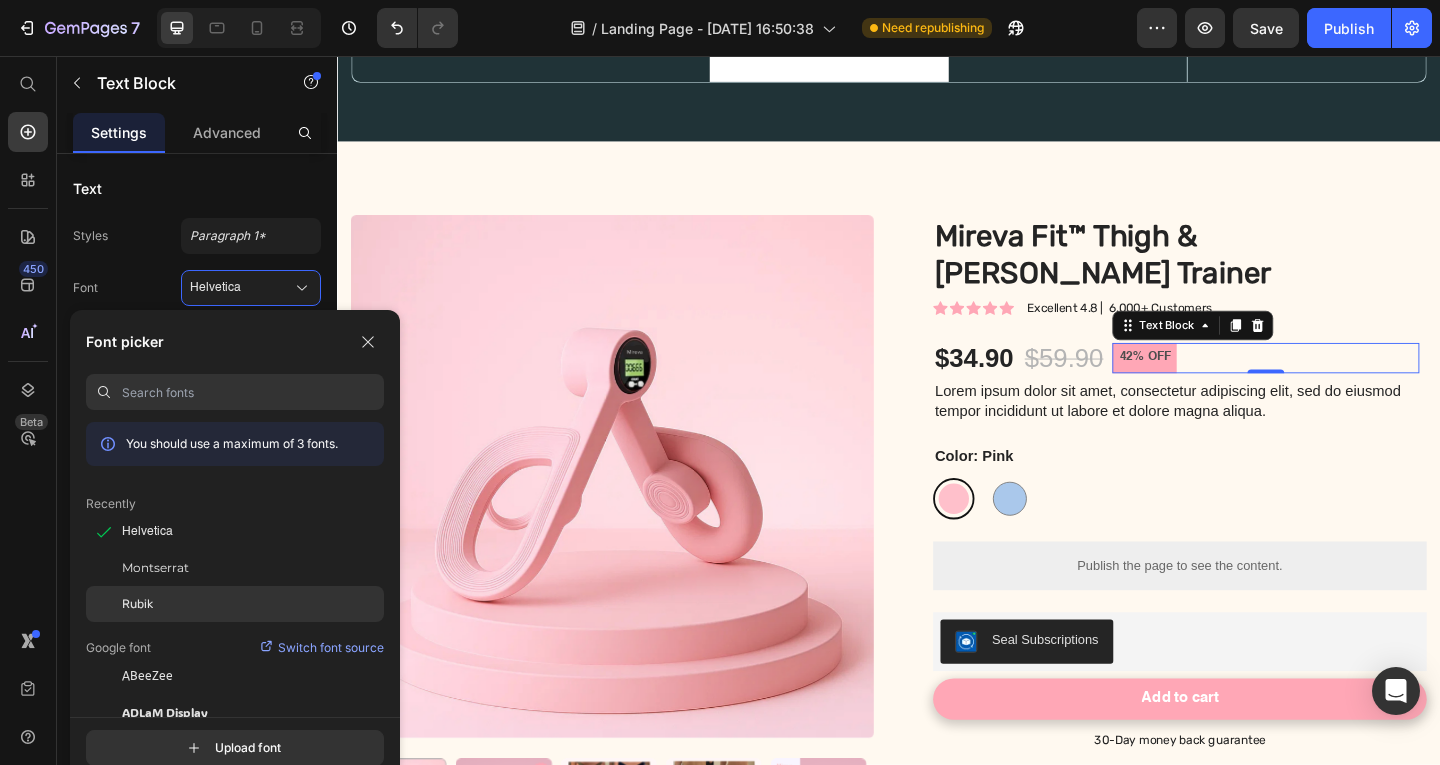 click on "Rubik" 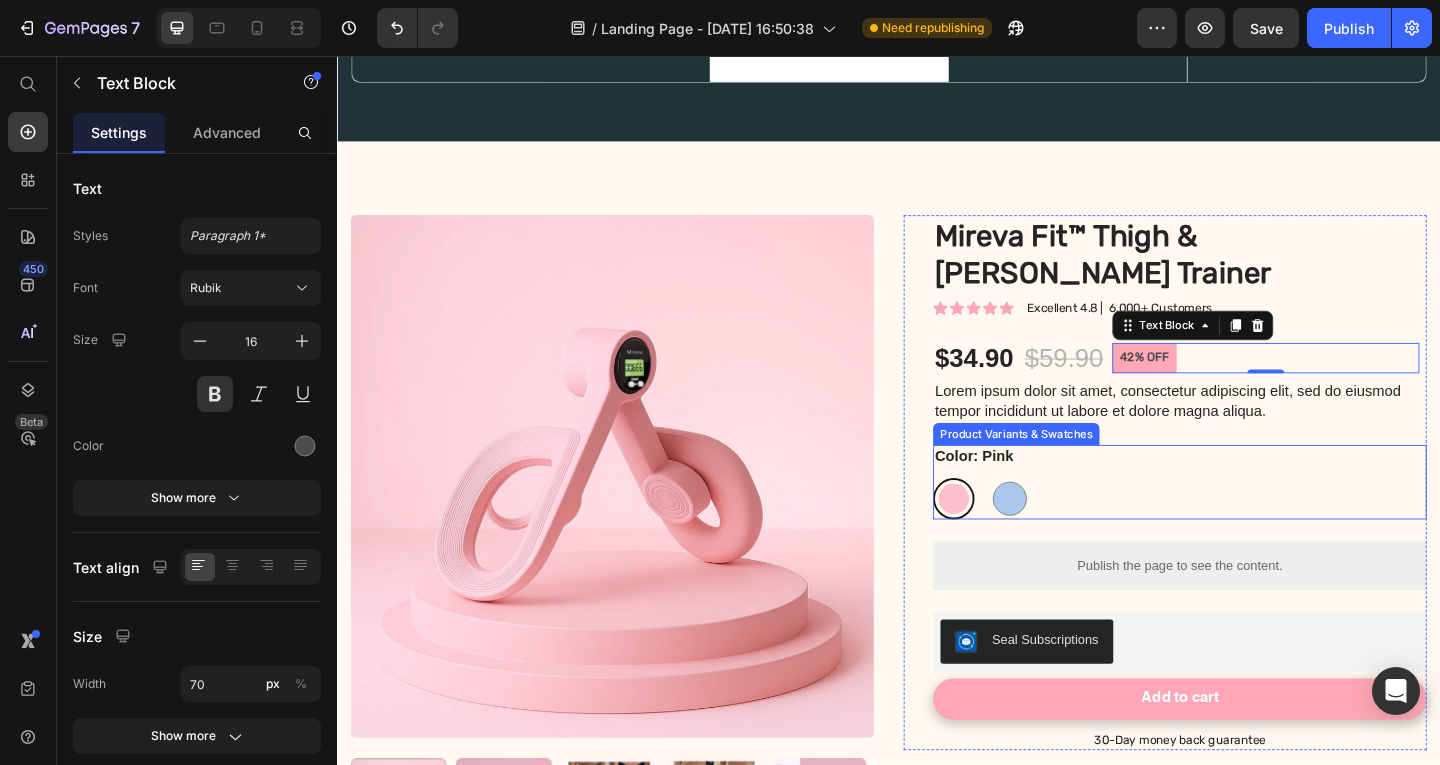 click on "Pink Pink Blue Blue" at bounding box center [1253, 537] 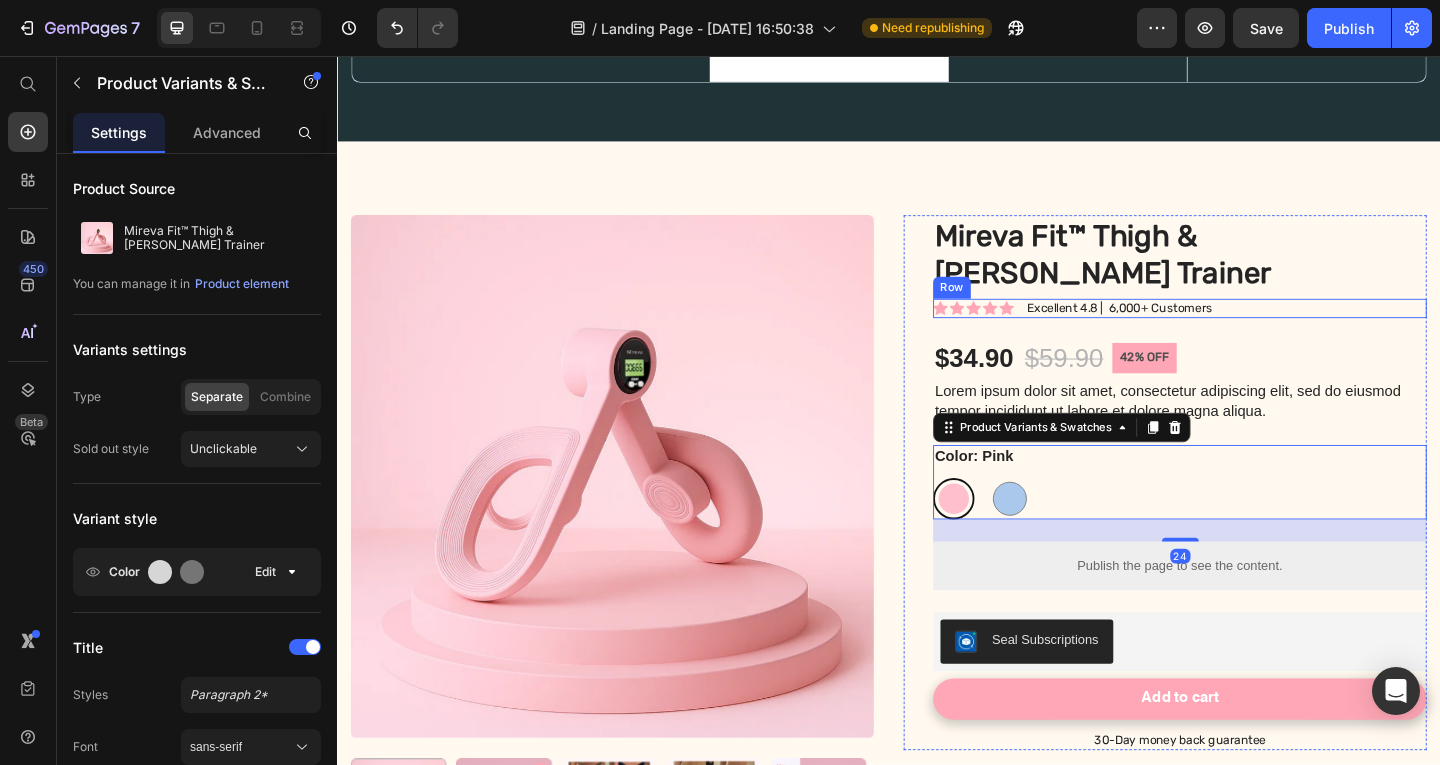 click on "Mireva Fit™ Thigh & [PERSON_NAME] Trainer" at bounding box center [1253, 272] 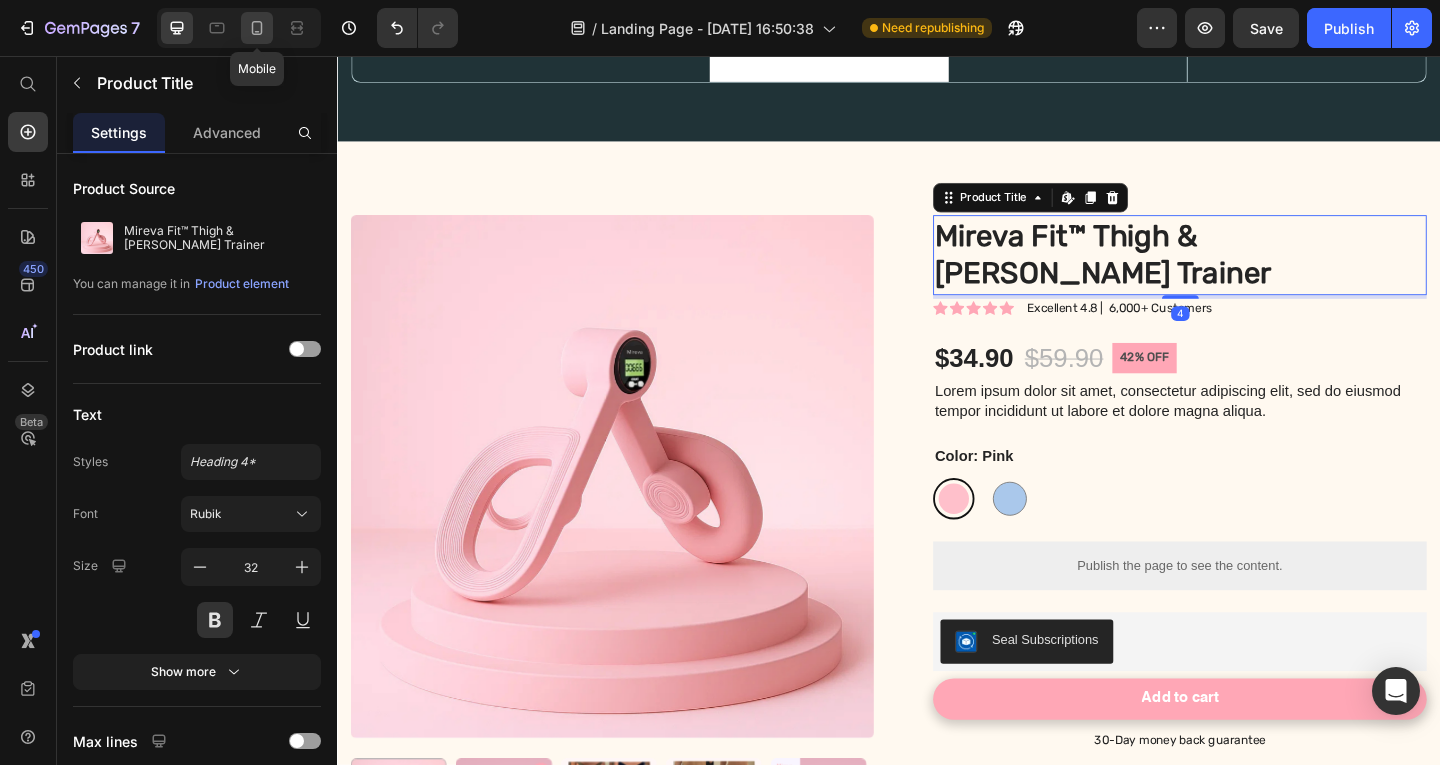 click 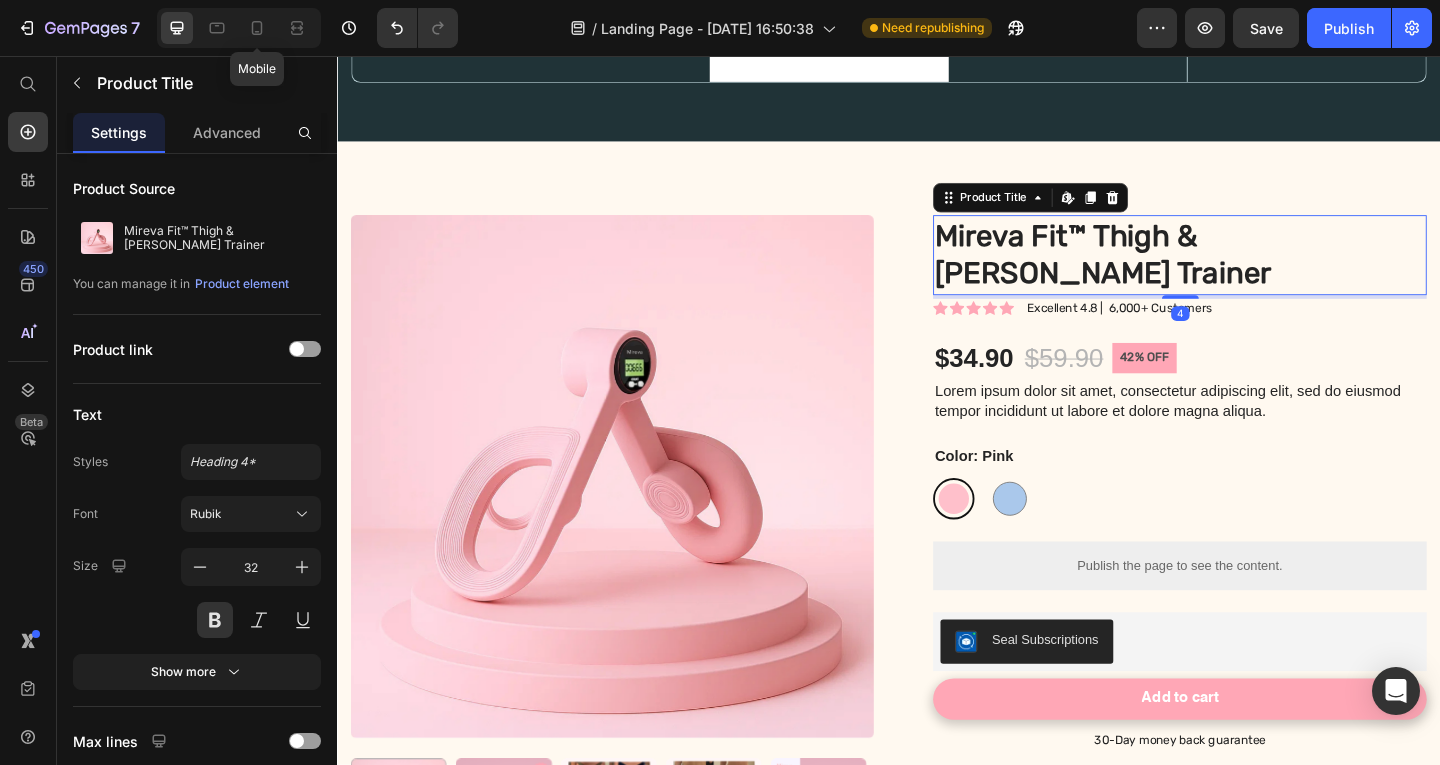 type on "29" 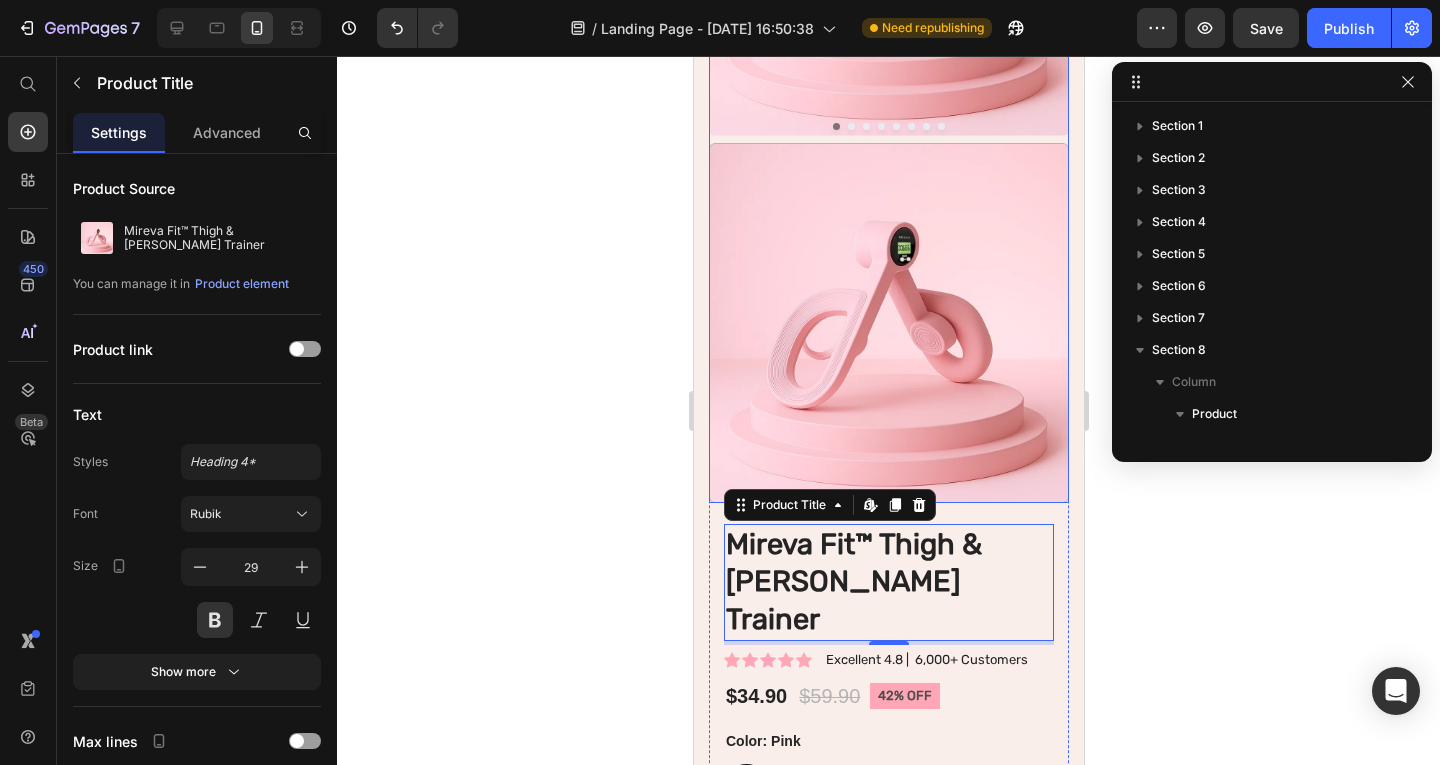 scroll, scrollTop: 346, scrollLeft: 0, axis: vertical 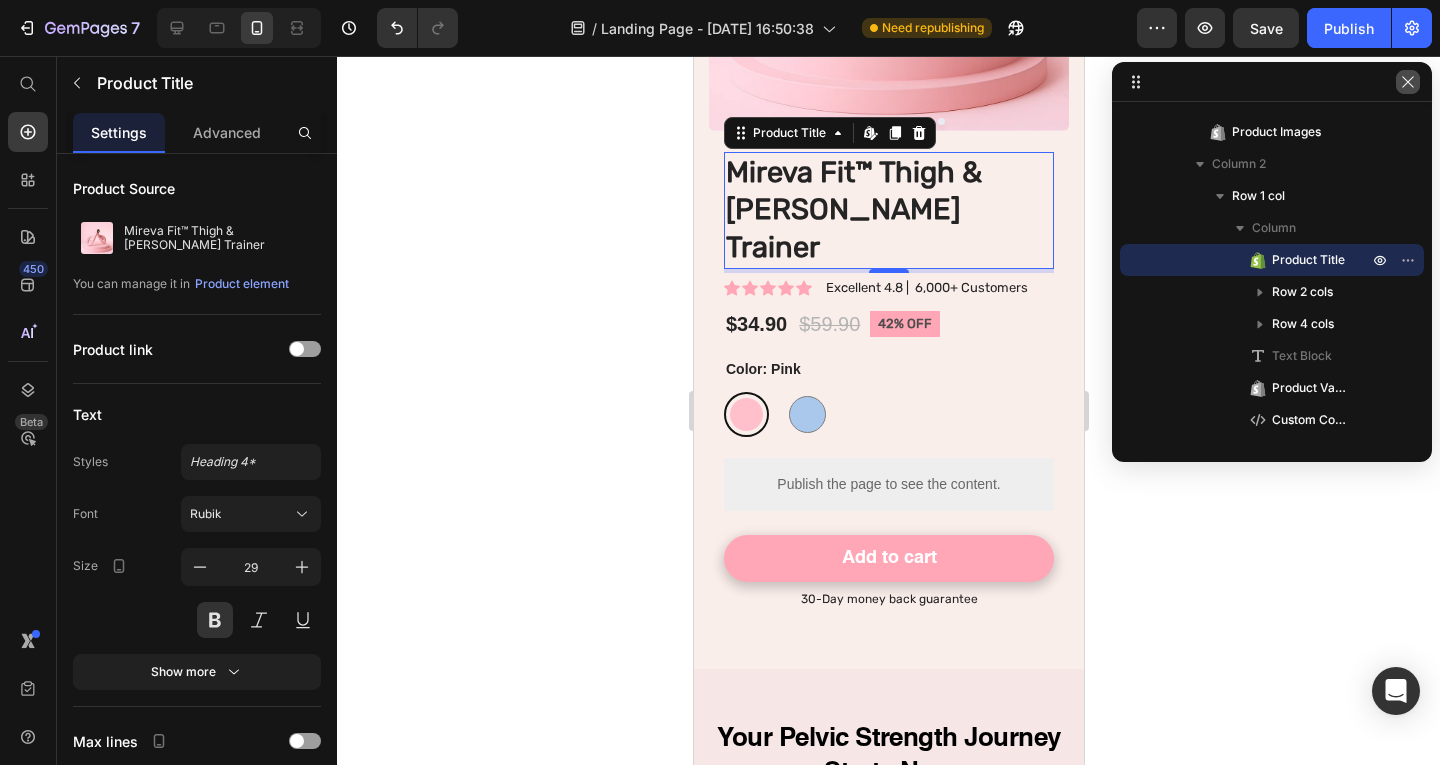 click 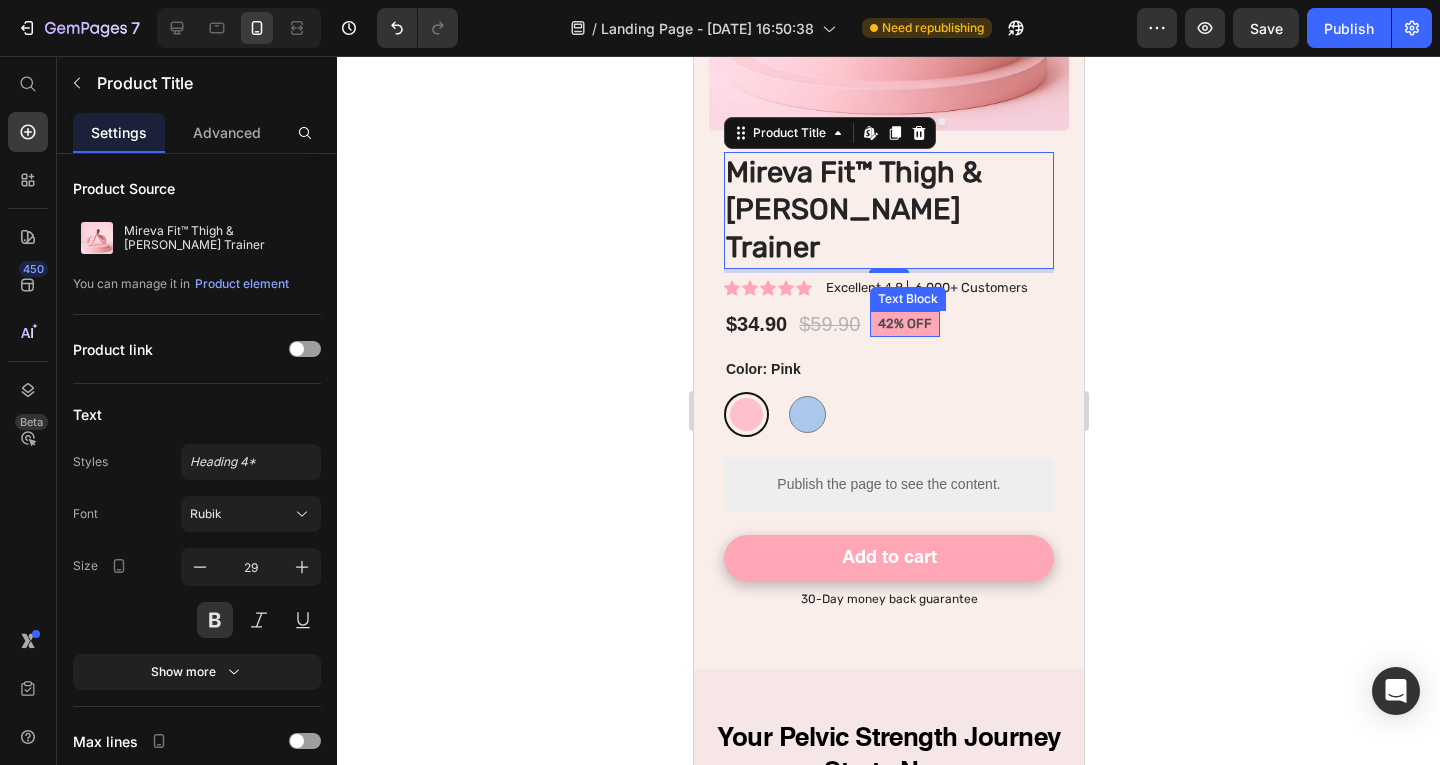 click on "42% OFF" at bounding box center [904, 323] 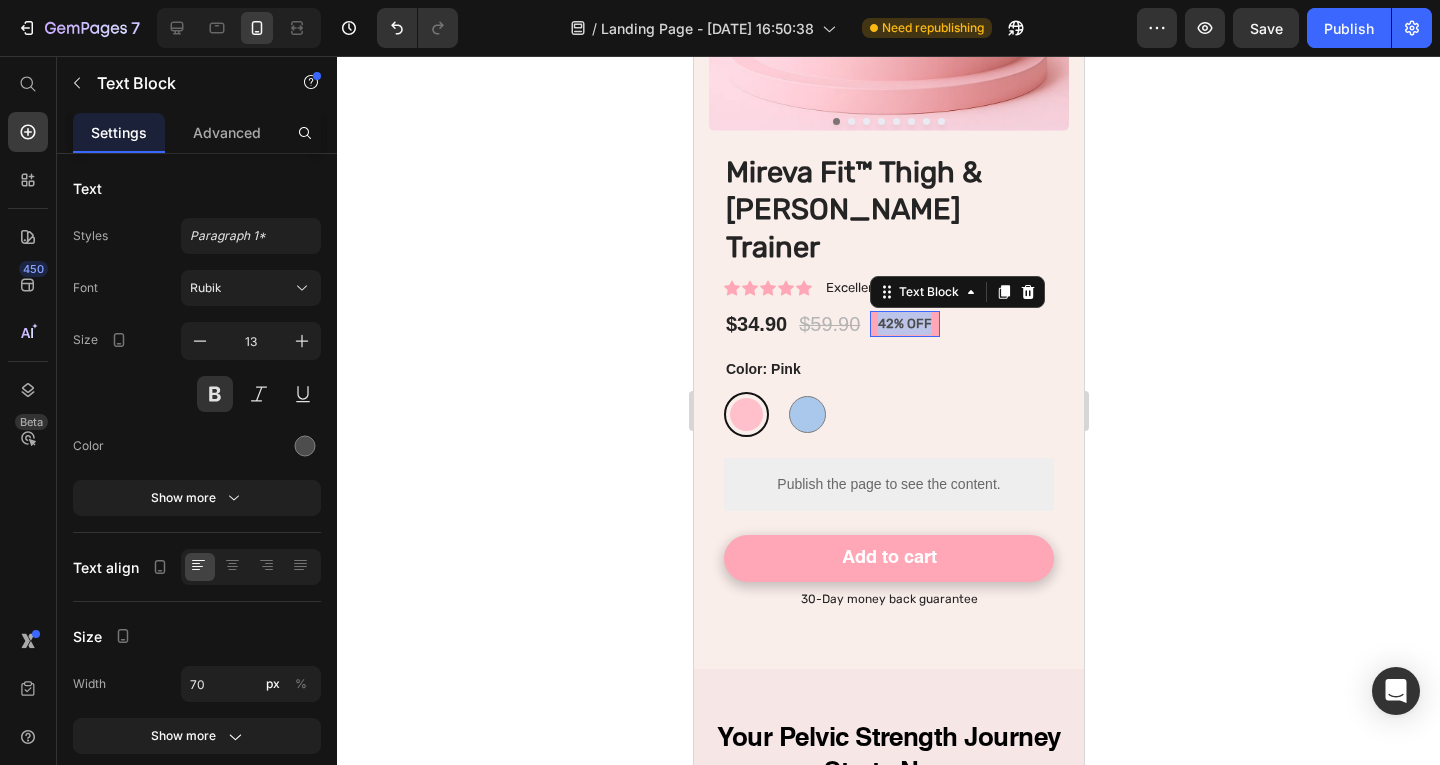 click on "42% OFF" at bounding box center (904, 323) 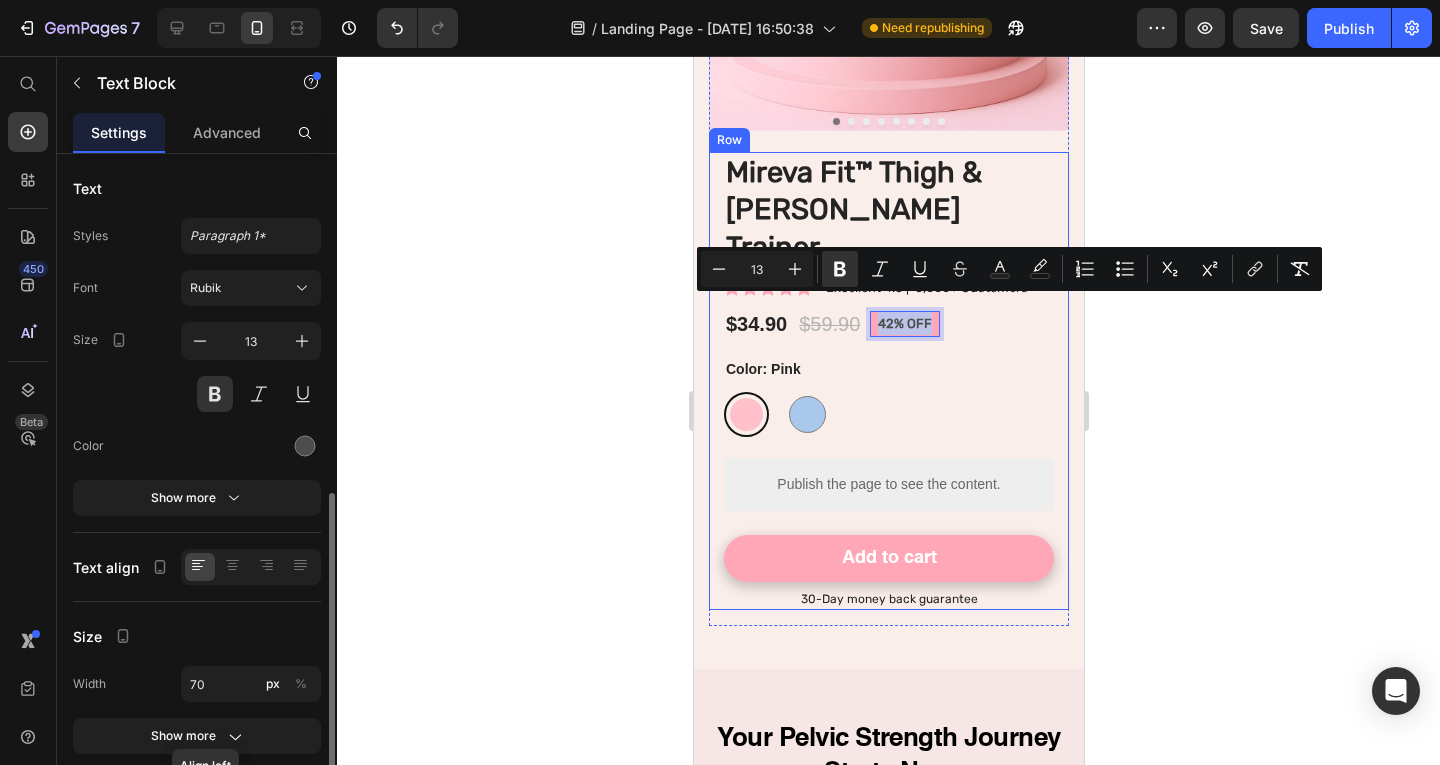 scroll, scrollTop: 200, scrollLeft: 0, axis: vertical 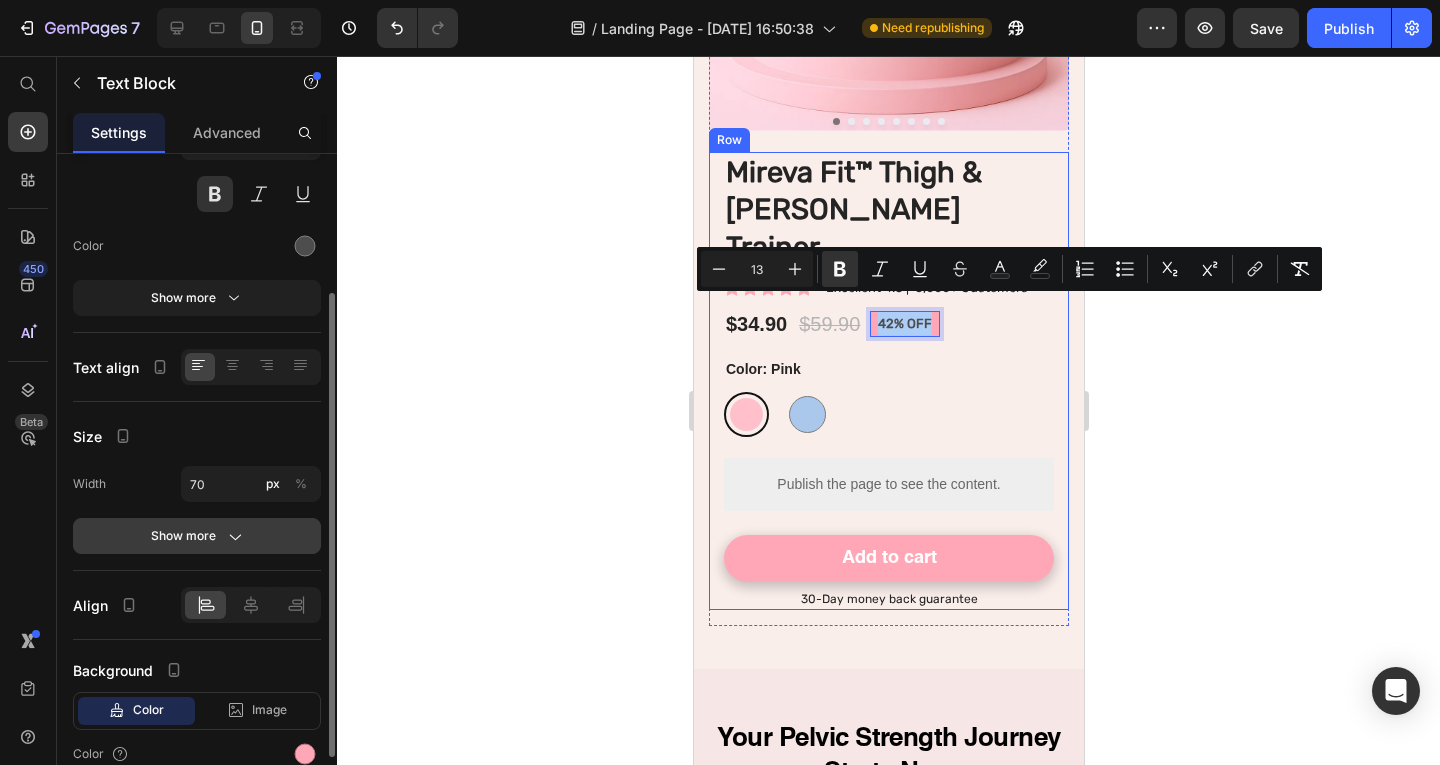 click 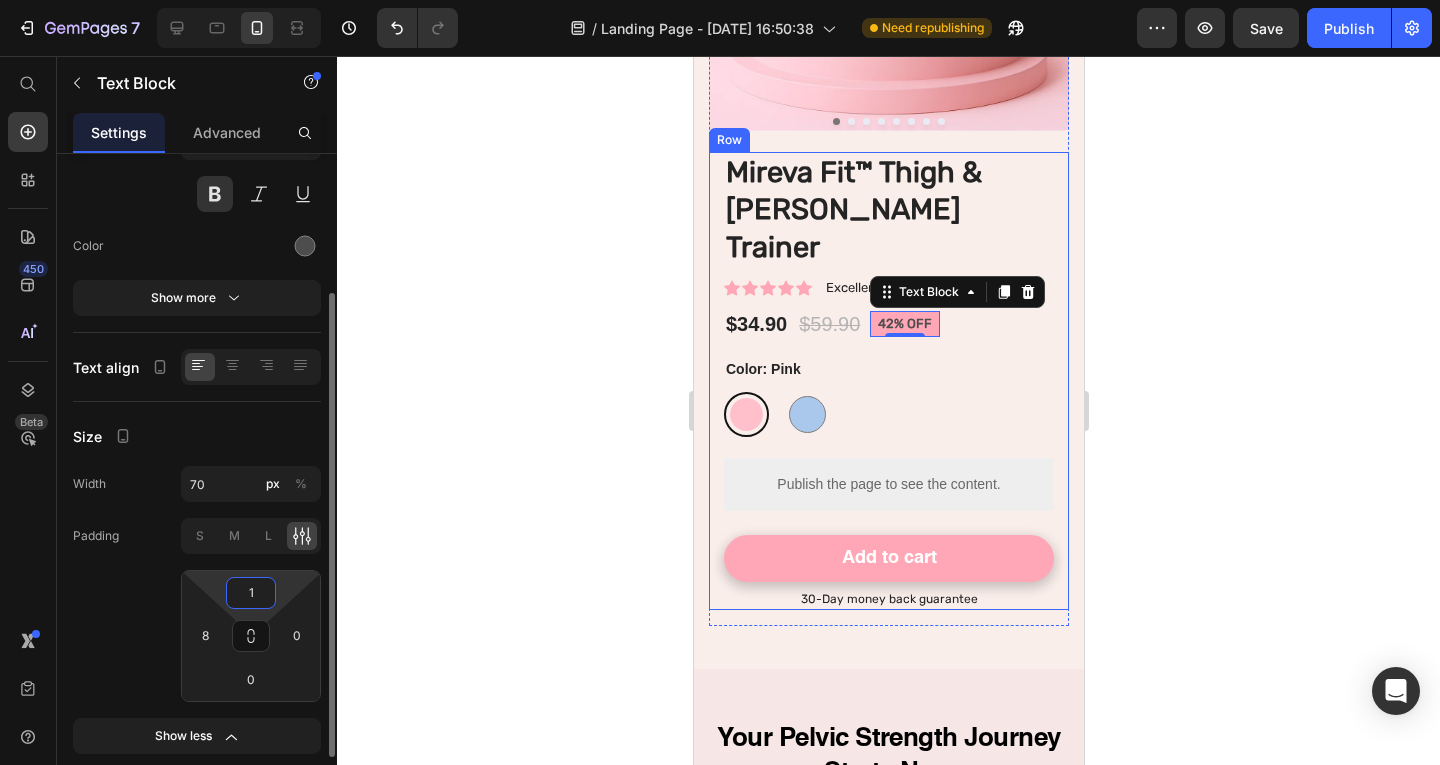 click on "1" at bounding box center (251, 593) 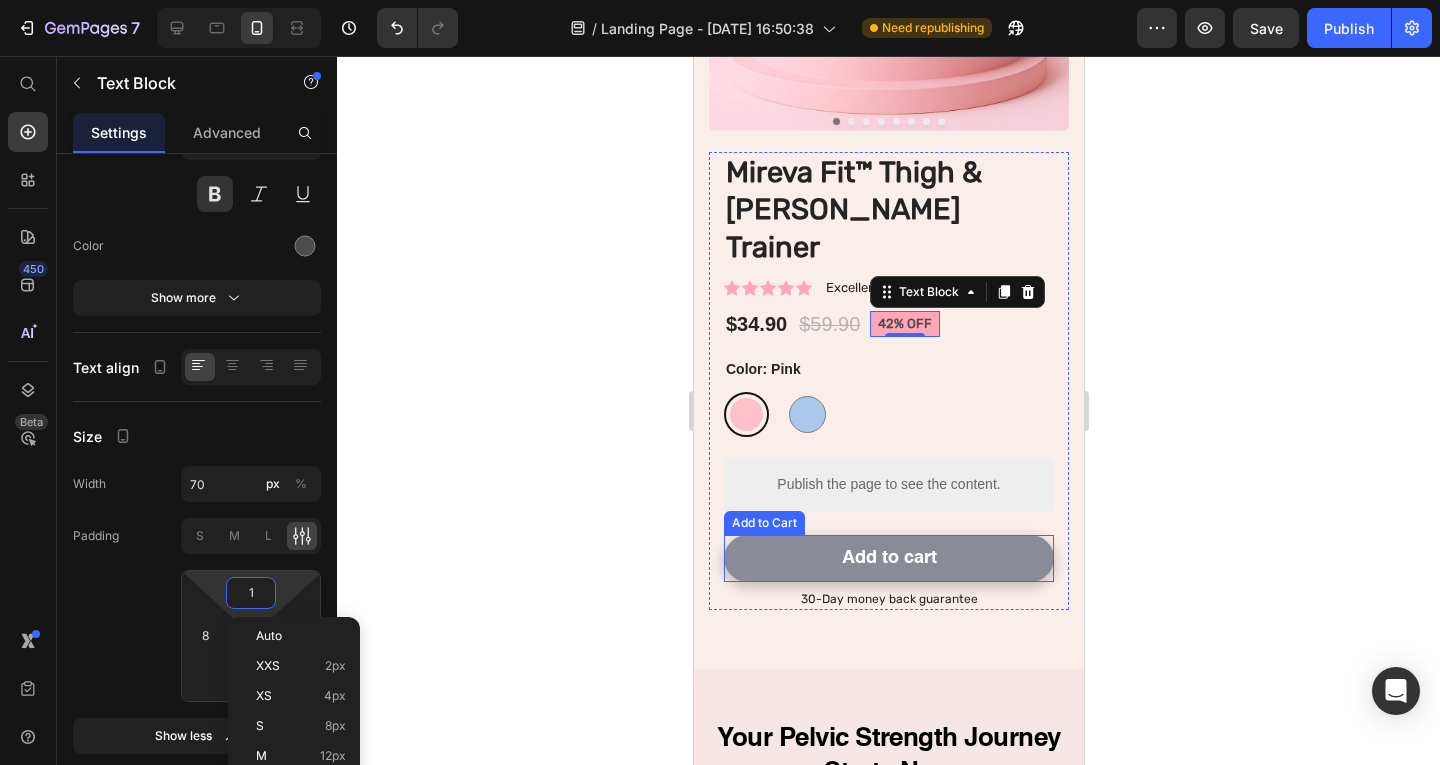 type on "2" 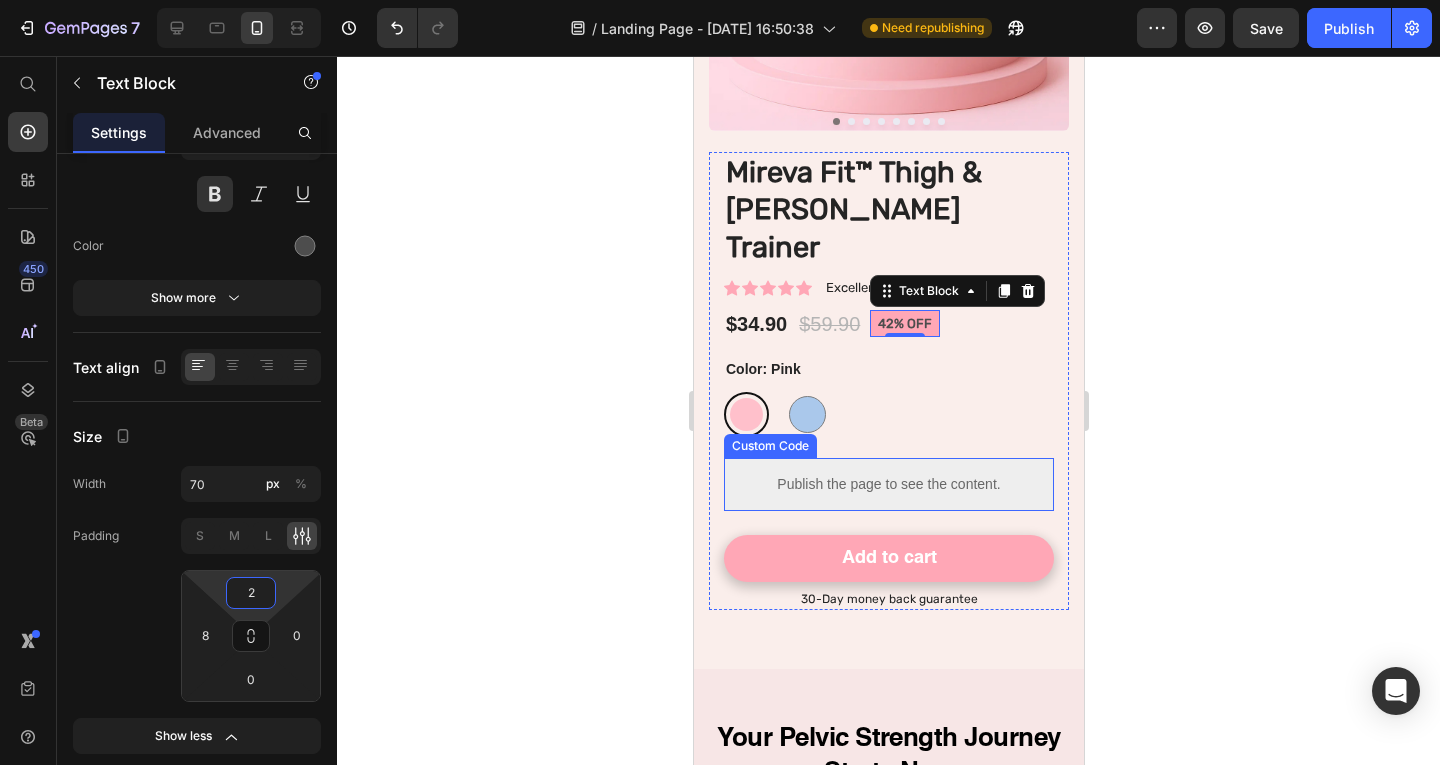 click on "Pink Pink Blue Blue" at bounding box center [888, 414] 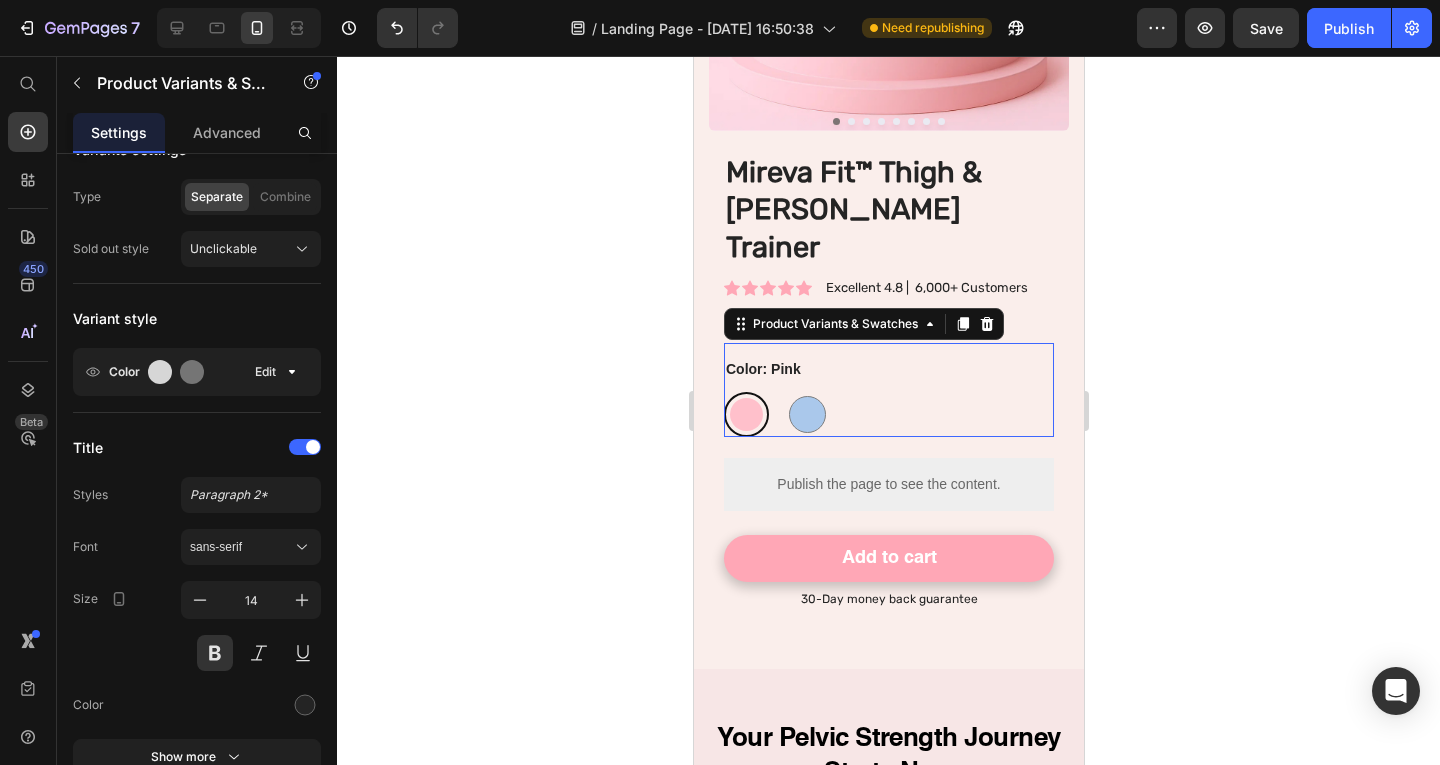 click on "Pink Pink Blue Blue" at bounding box center [888, 414] 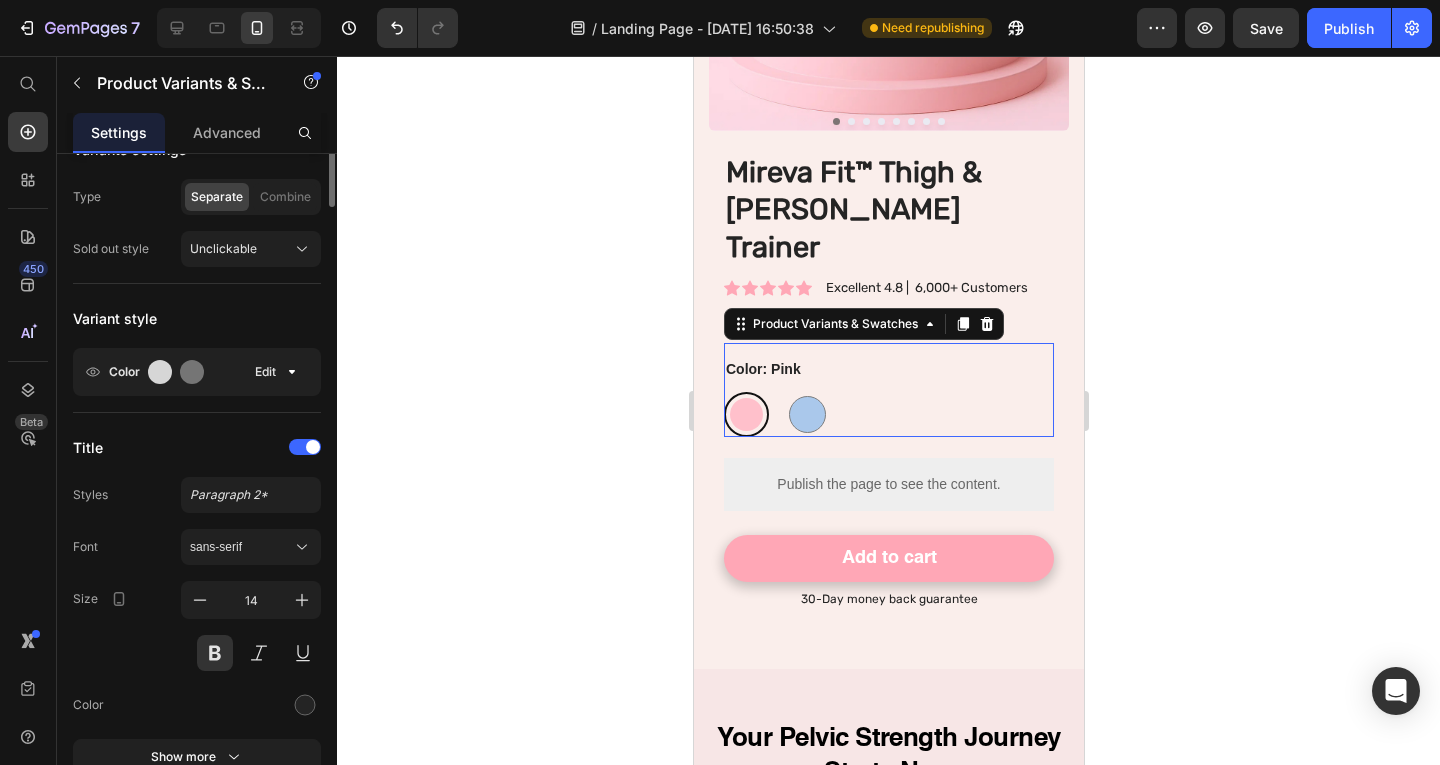 scroll, scrollTop: 0, scrollLeft: 0, axis: both 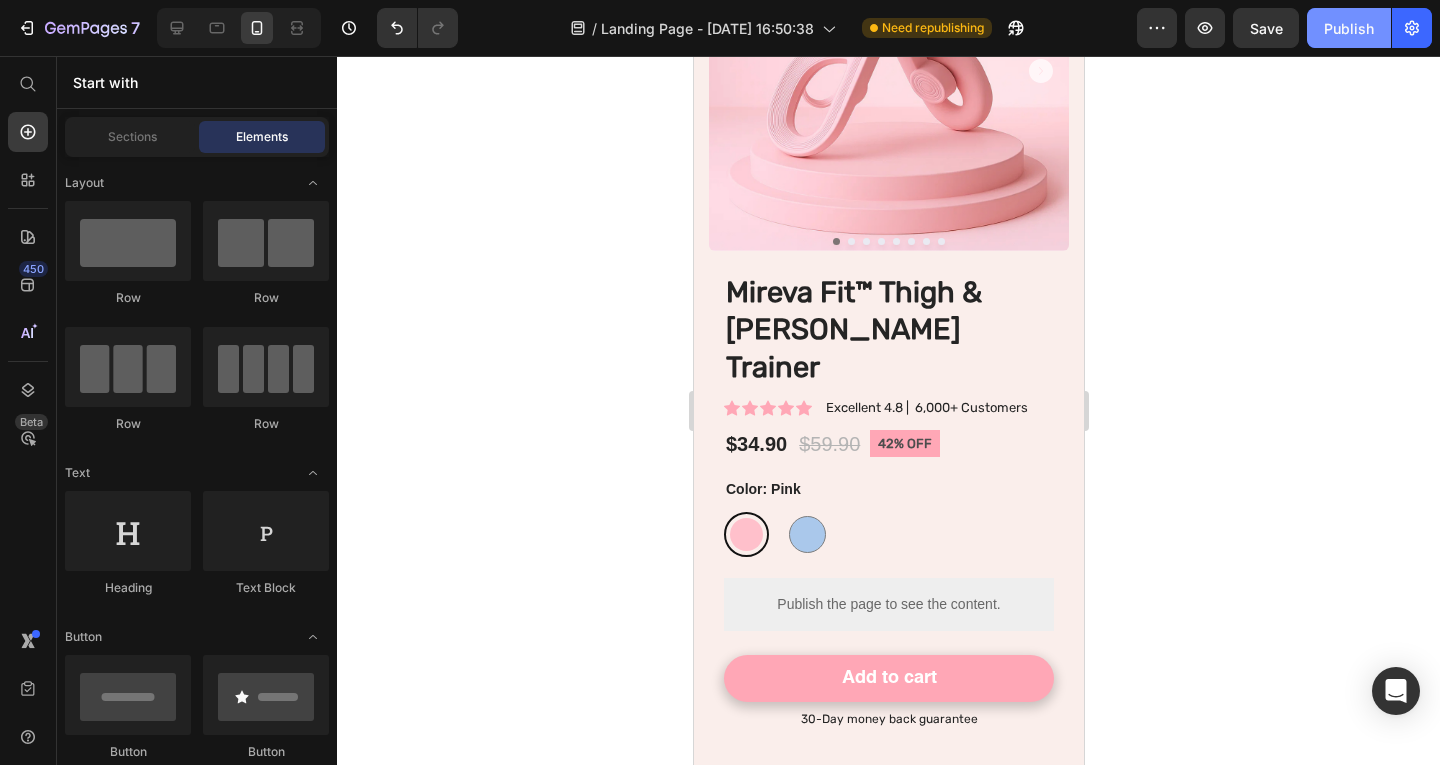 click on "Publish" at bounding box center [1349, 28] 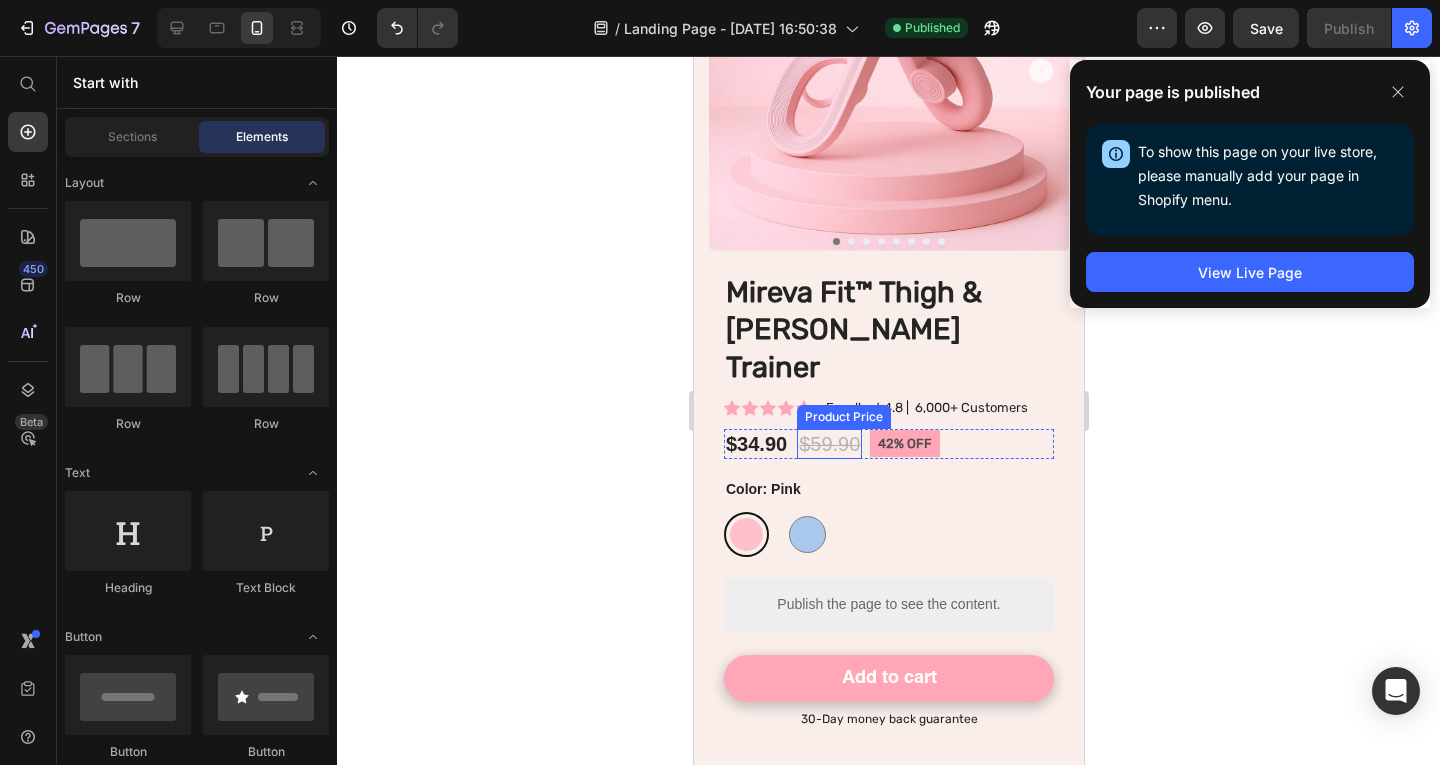 click on "$59.90" at bounding box center (828, 444) 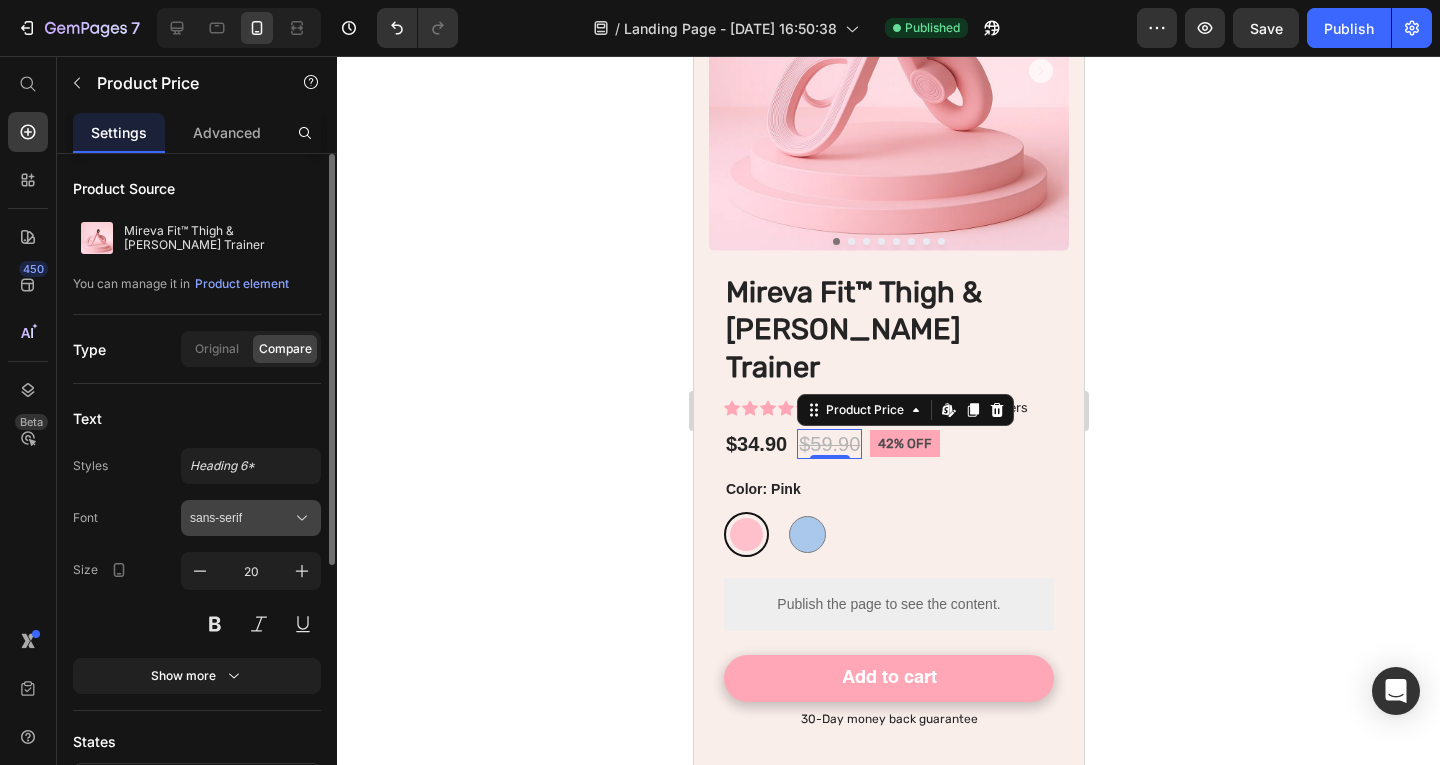 click on "sans-serif" at bounding box center (241, 518) 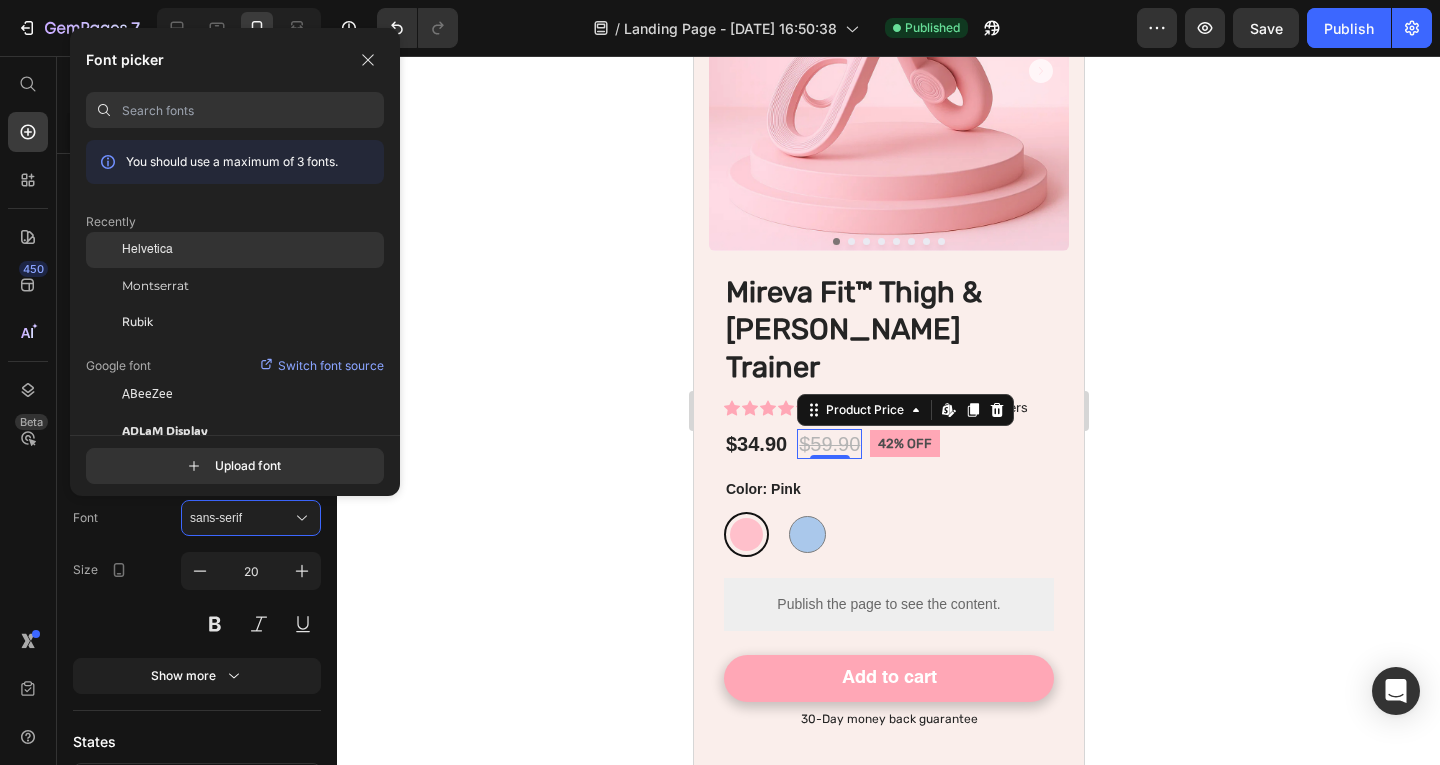 click on "Helvetica" 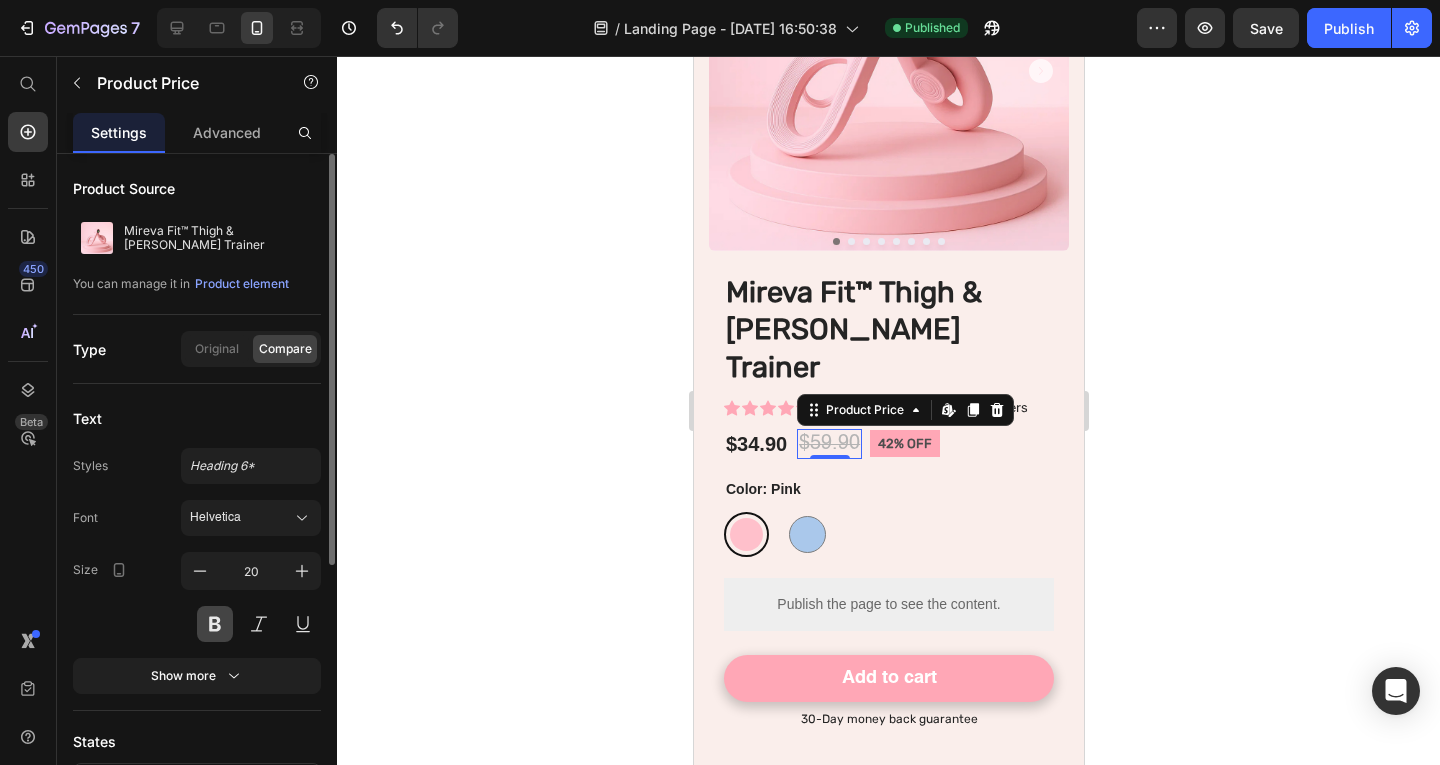 click at bounding box center [215, 624] 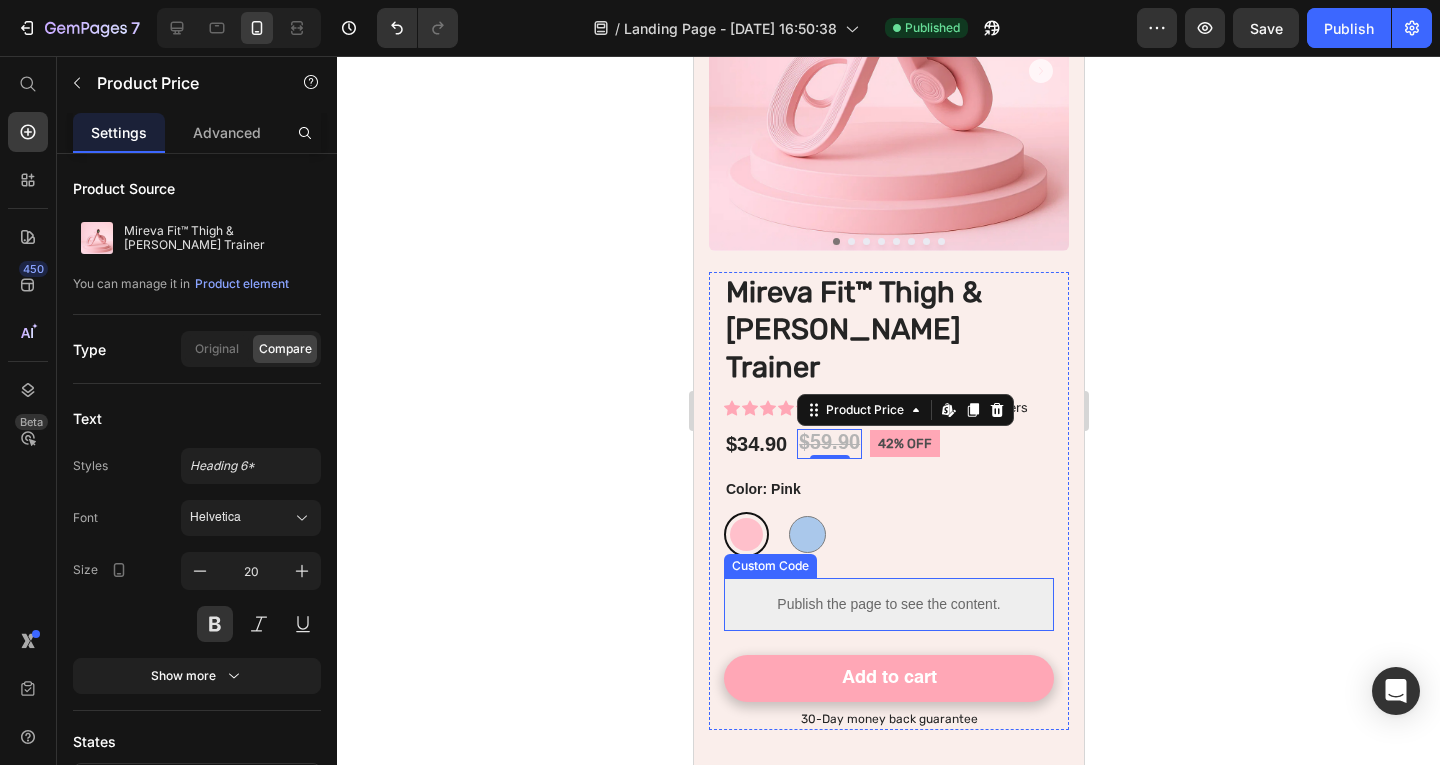 click on "Mireva Fit™ Thigh & Pelvic Trainer Product Title Icon Icon Icon Icon Icon Icon List Excellent 4.8 |  6,000+ Customers Text Block Row $34.90 Product Price $59.90 Product Price   Edit content in Shopify 0 42% OFF Text Block Row 42% off Product Badge Row Lorem ipsum dolor sit amet, consectetur adipiscing elit, sed do eiusmod tempor incididunt ut labore et dolore magna aliqua. Text Block Color: Pink Pink Pink Blue Blue Product Variants & Swatches
Publish the page to see the content.
Custom Code Seal Subscriptions Seal Subscriptions Add to cart Add to Cart 30-Day money back guarantee Text Block" at bounding box center (888, 501) 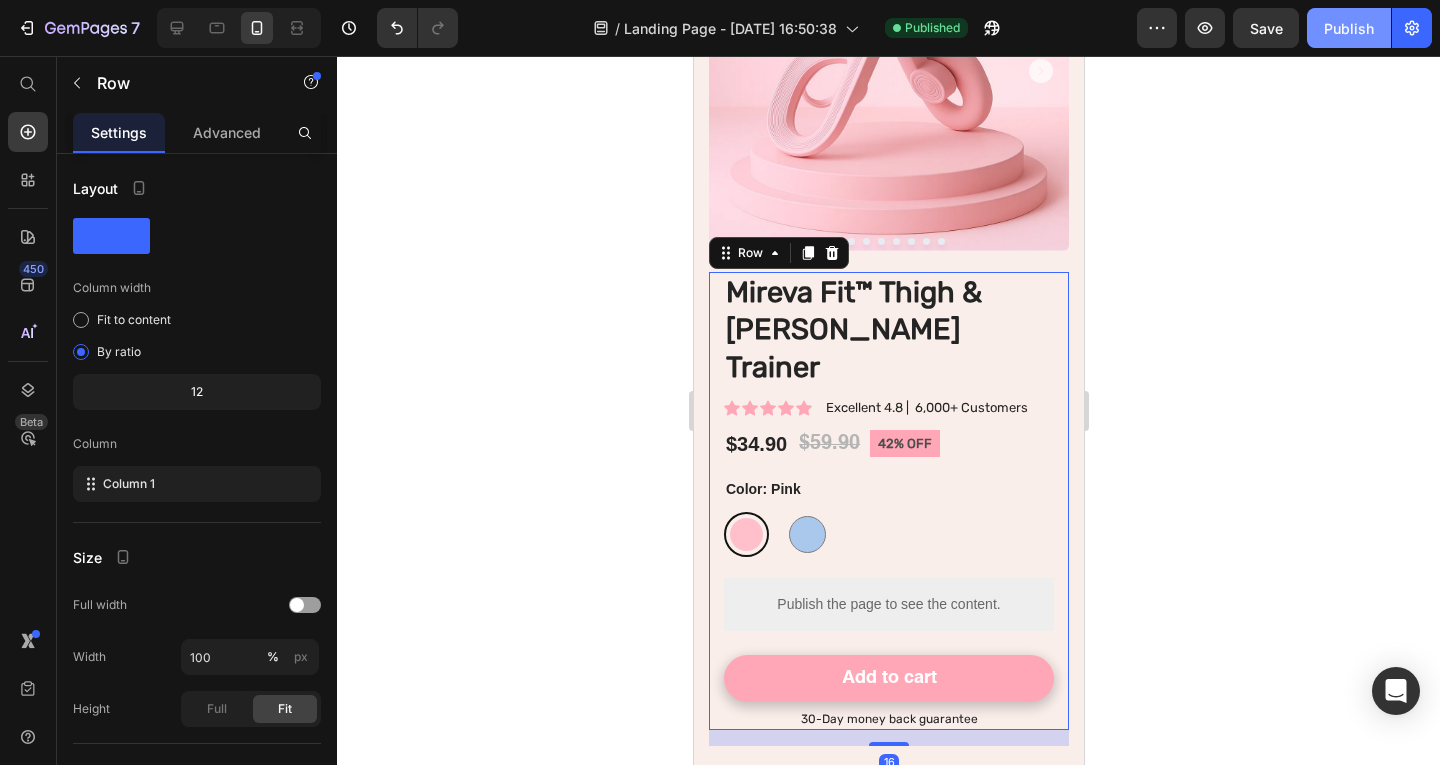 click on "Publish" at bounding box center [1349, 28] 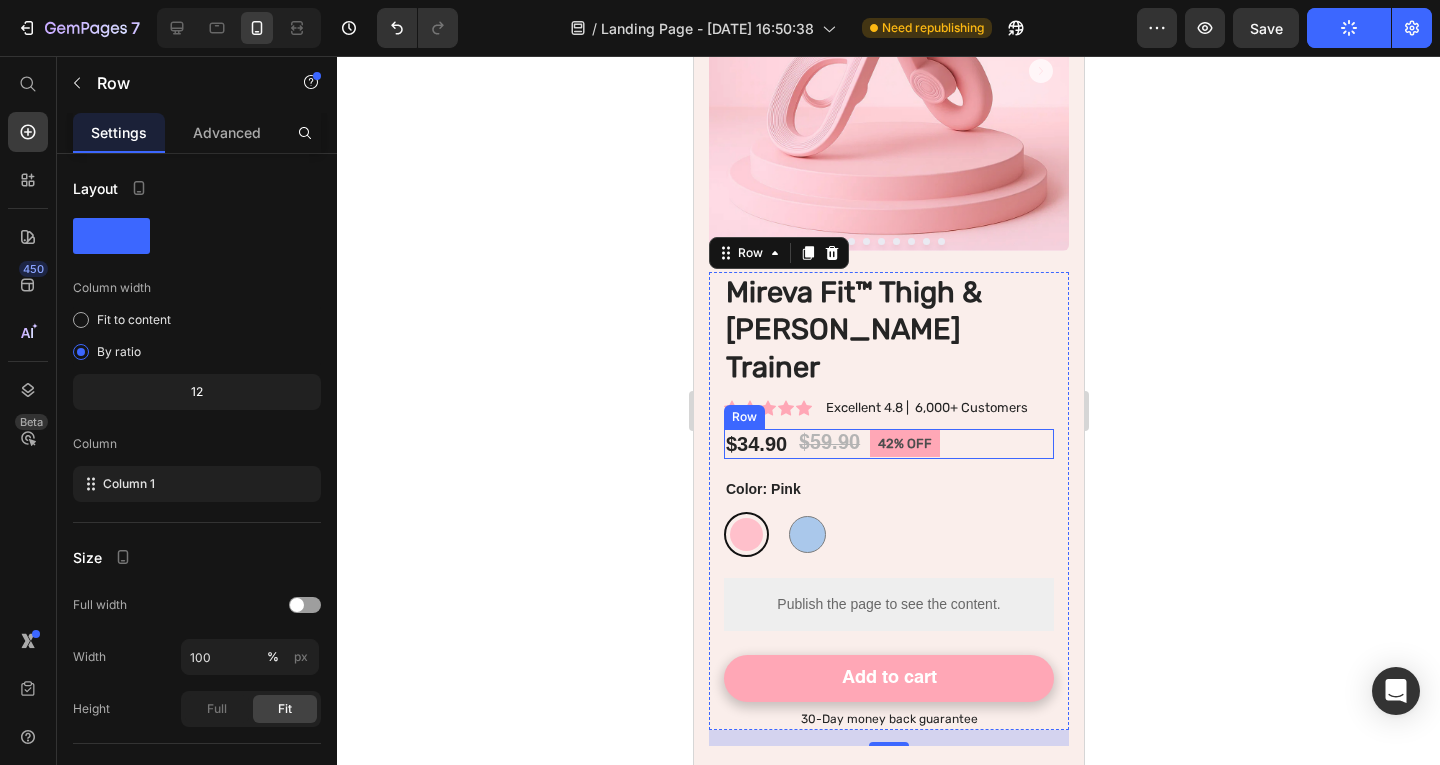 click on "$34.90 Product Price $59.90 Product Price 42% OFF Text Block Row 42% off Product Badge Row" at bounding box center [888, 444] 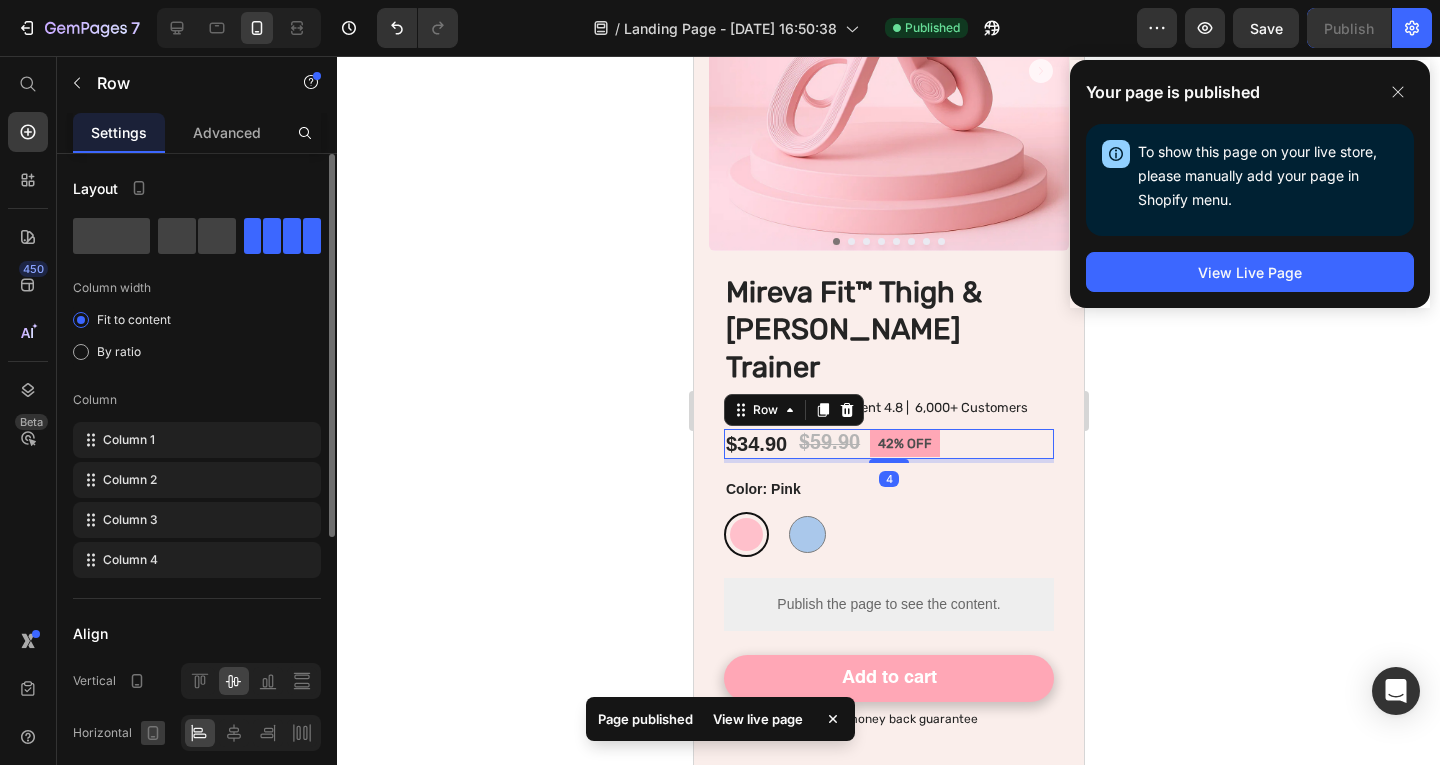 scroll, scrollTop: 400, scrollLeft: 0, axis: vertical 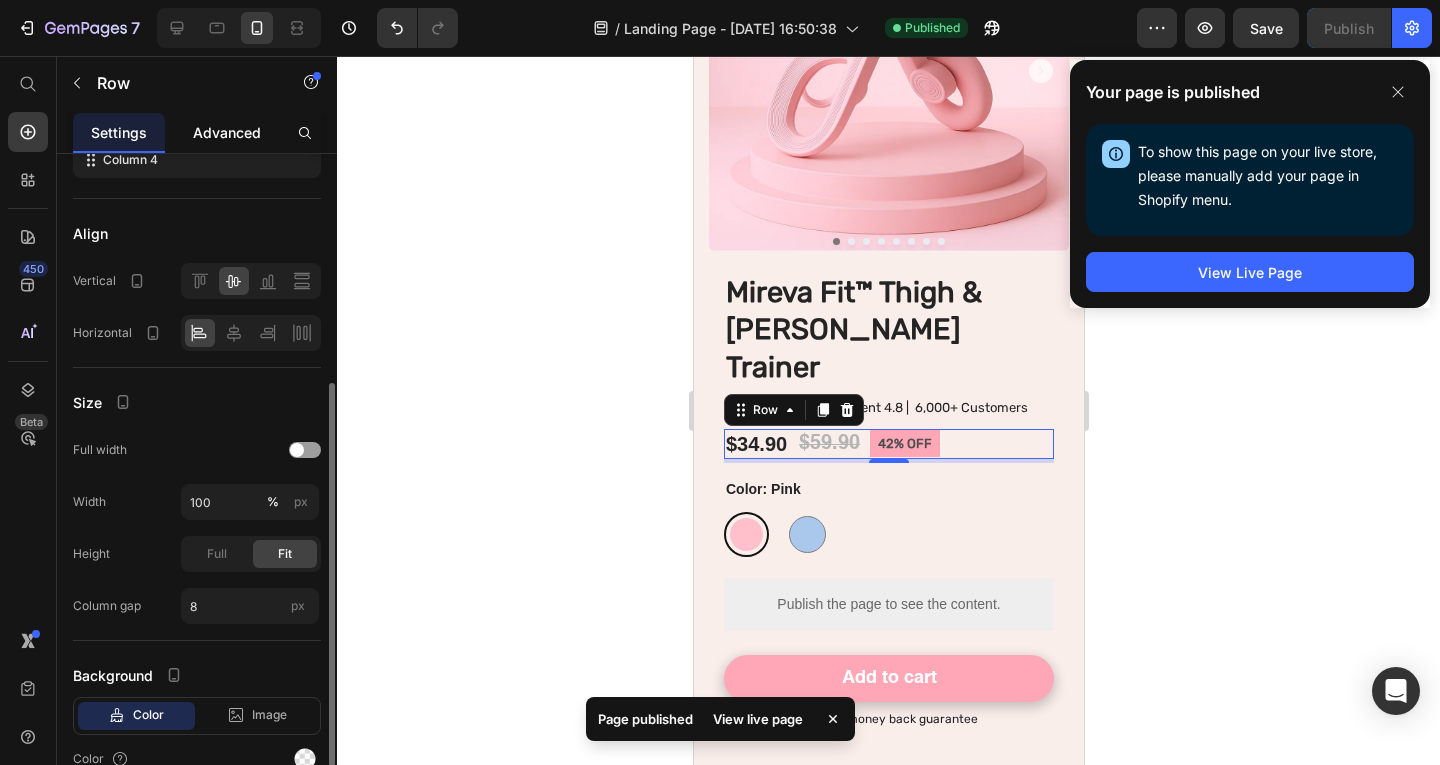 click on "Advanced" at bounding box center (227, 132) 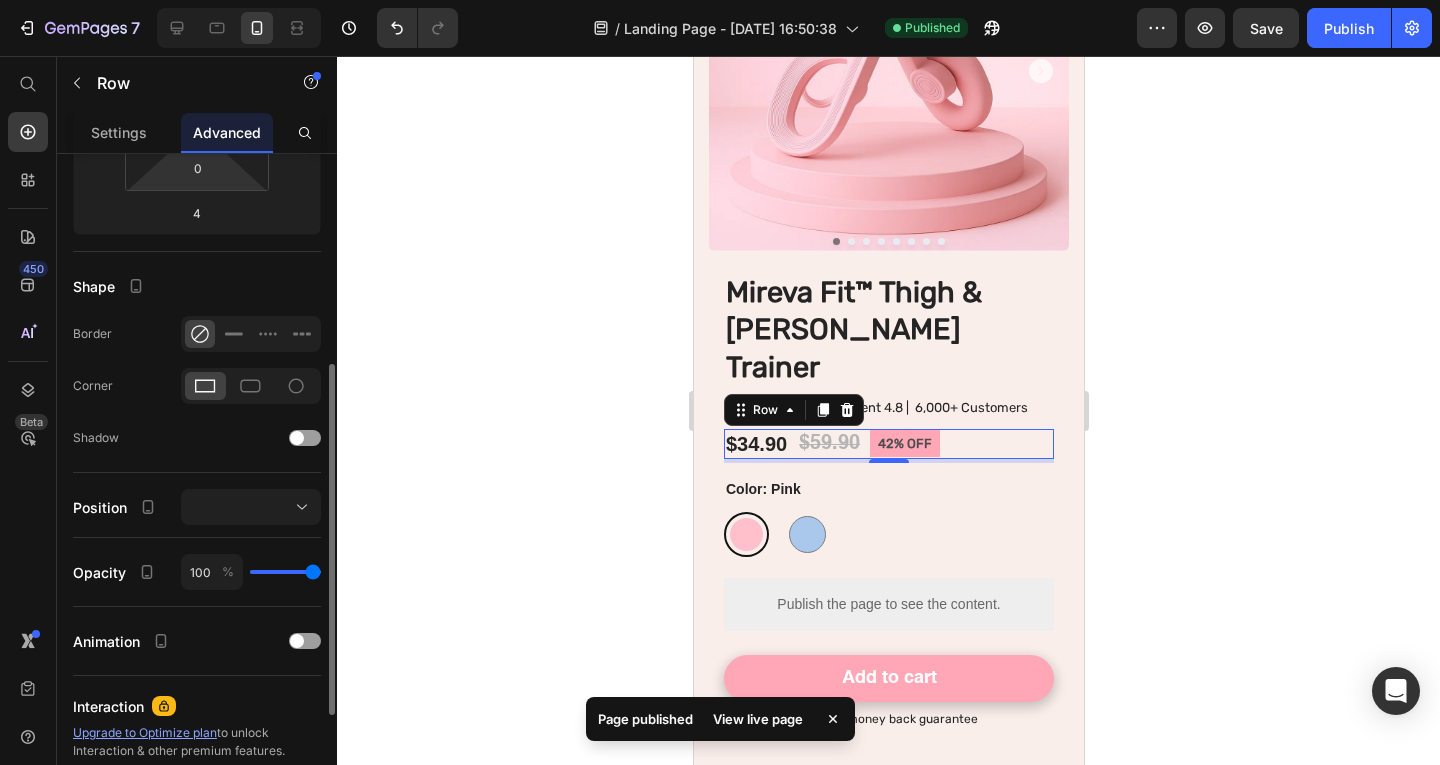 scroll, scrollTop: 0, scrollLeft: 0, axis: both 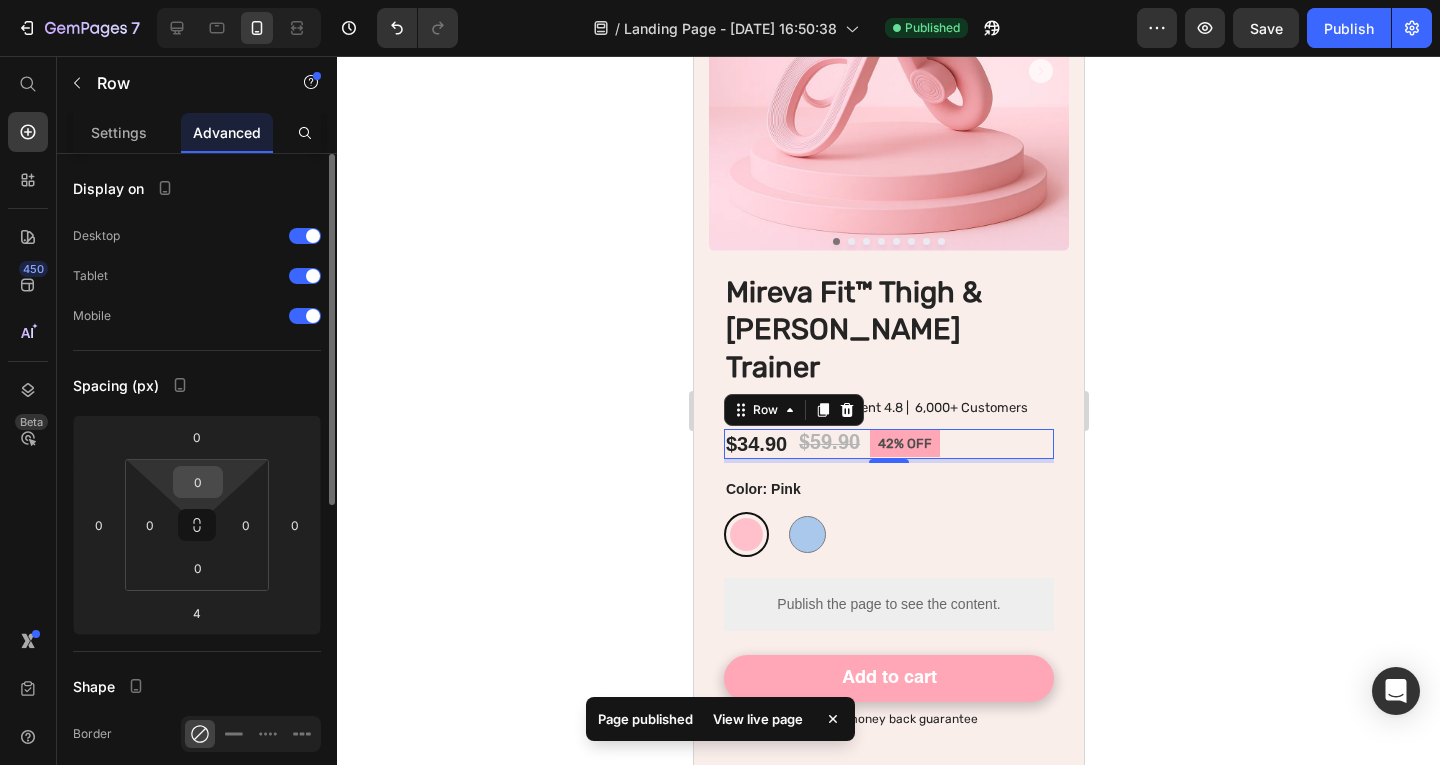 click on "0" at bounding box center [198, 482] 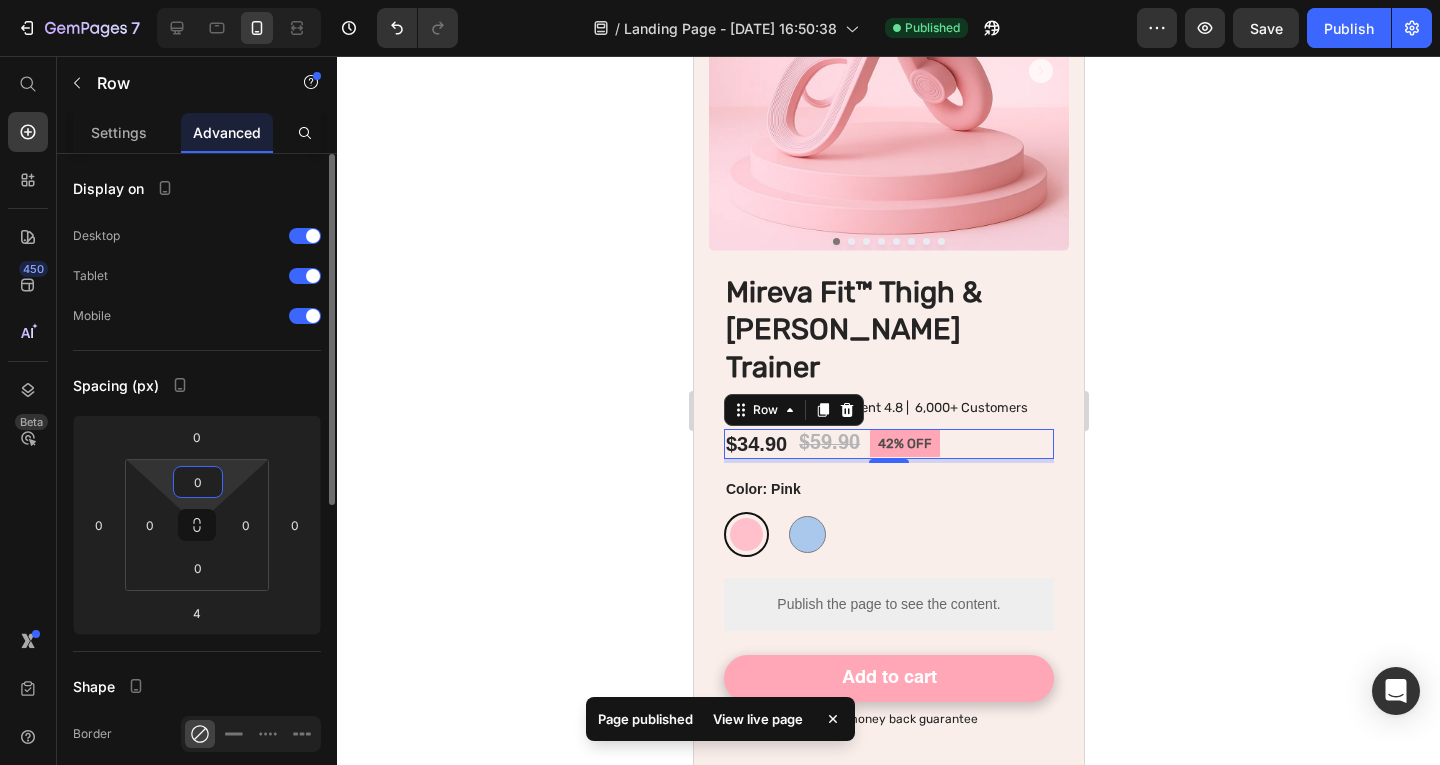 click on "0" at bounding box center [198, 482] 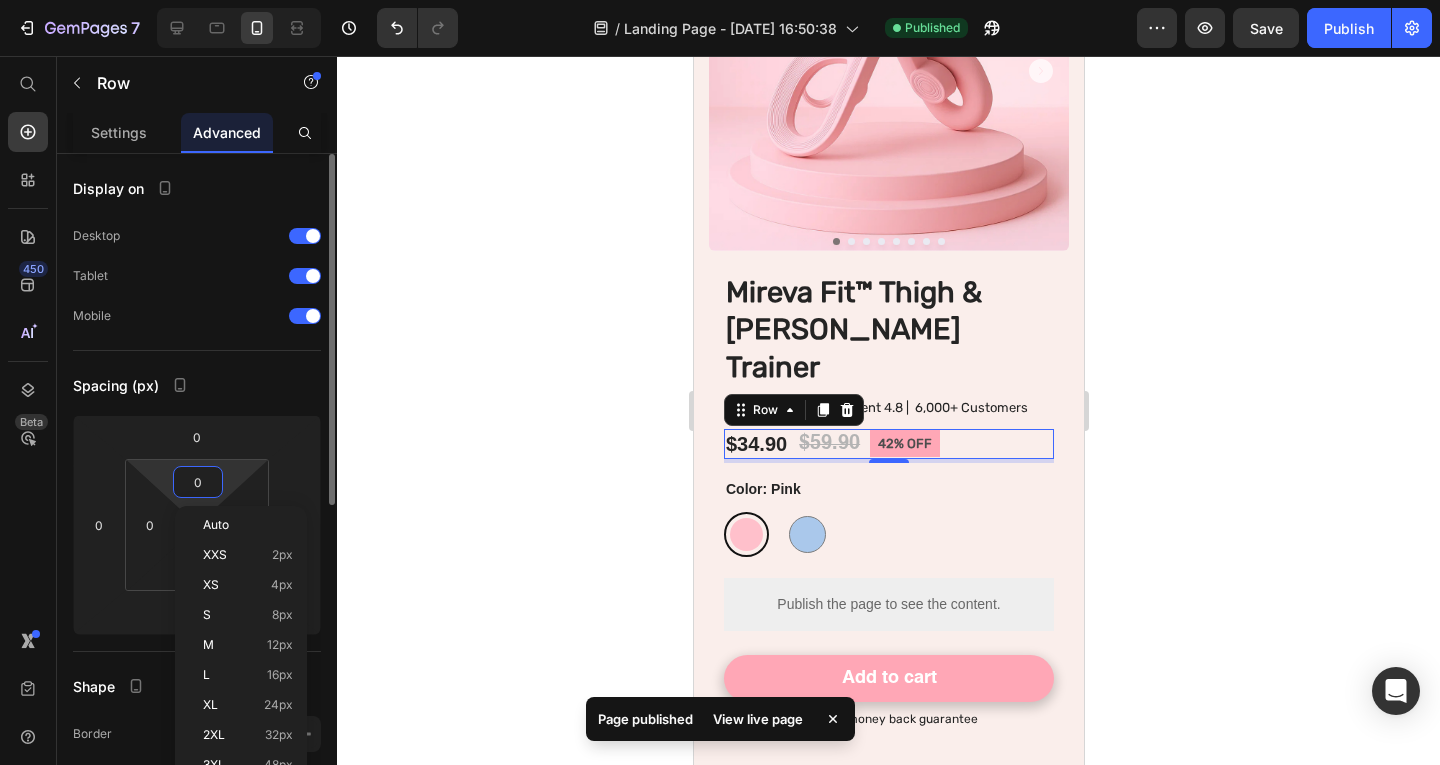 type on "5" 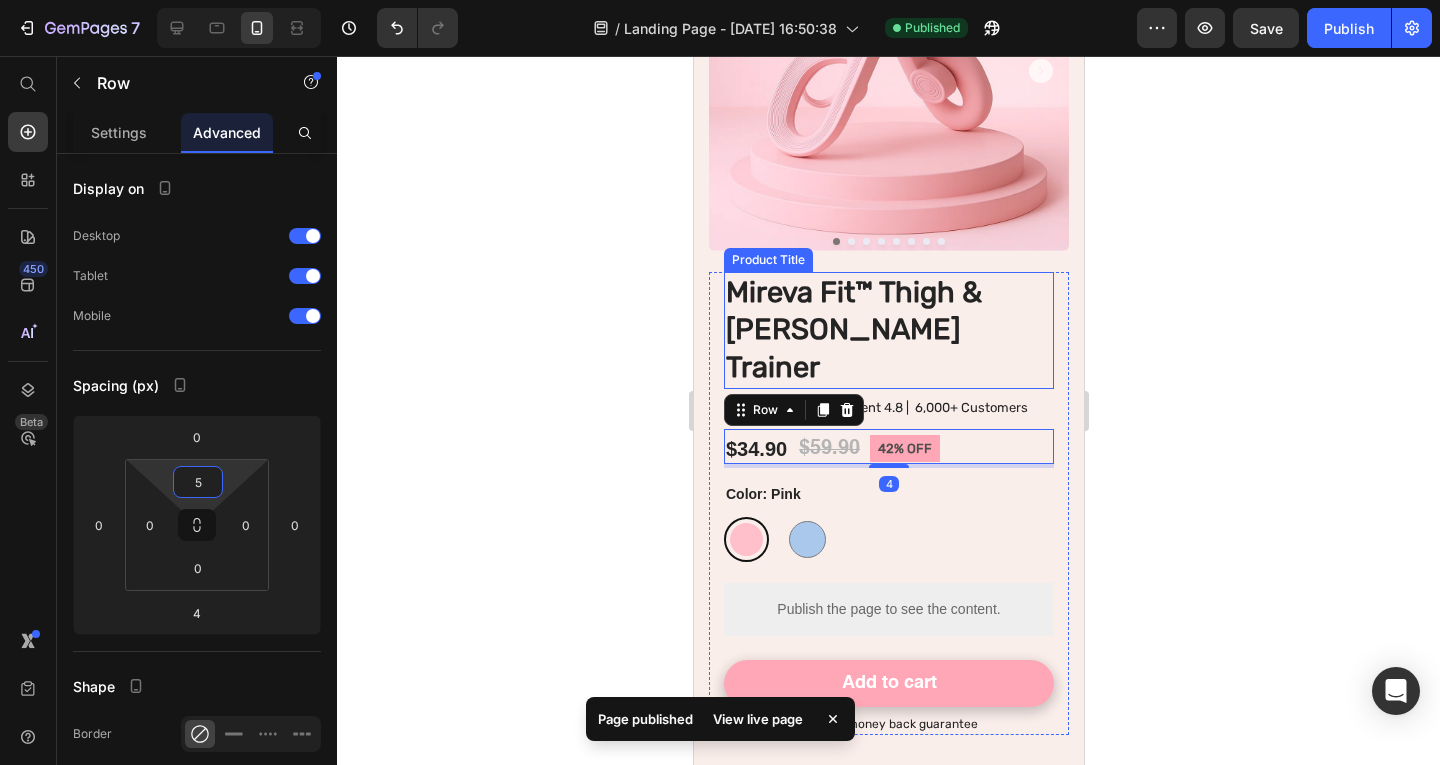 click on "Mireva Fit™ Thigh & [PERSON_NAME] Trainer" at bounding box center [888, 330] 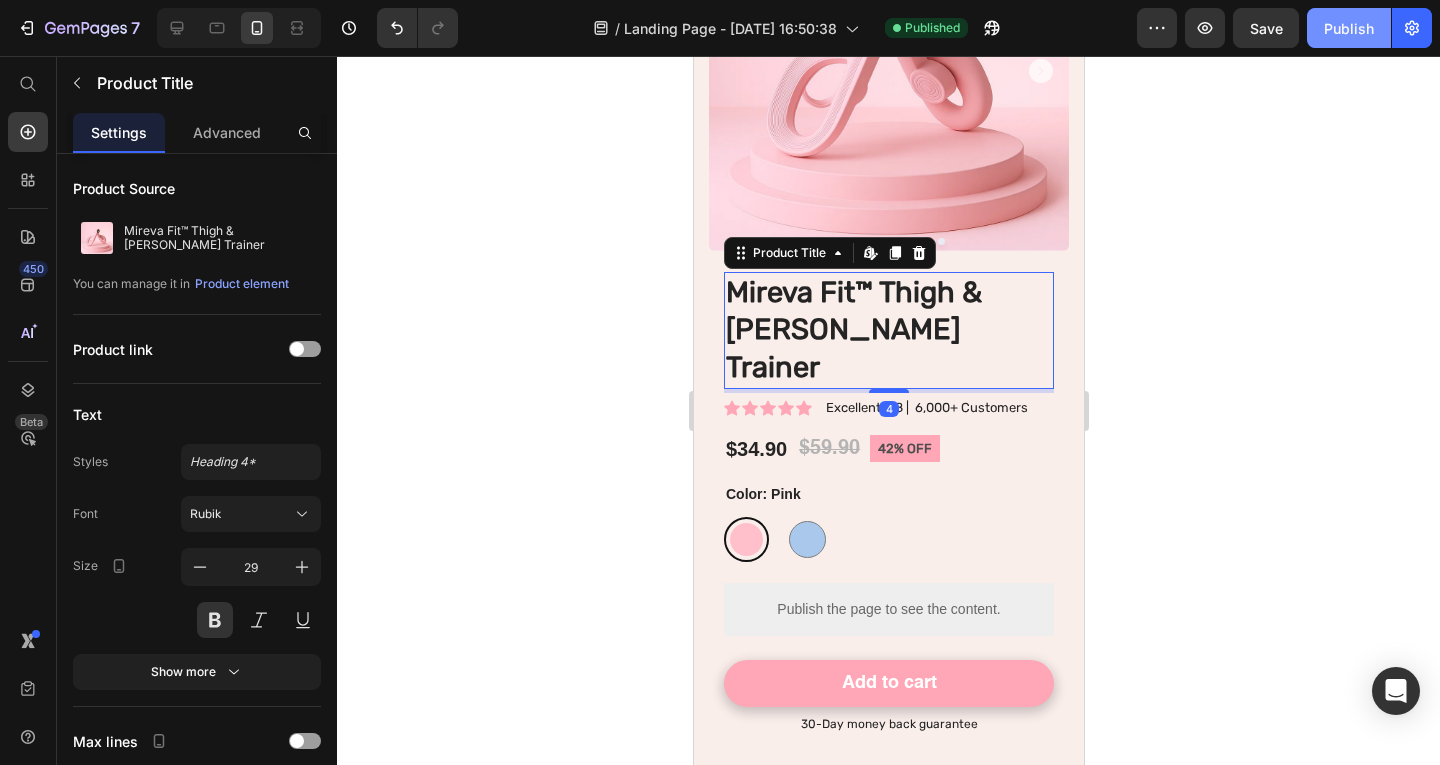 click on "Publish" at bounding box center (1349, 28) 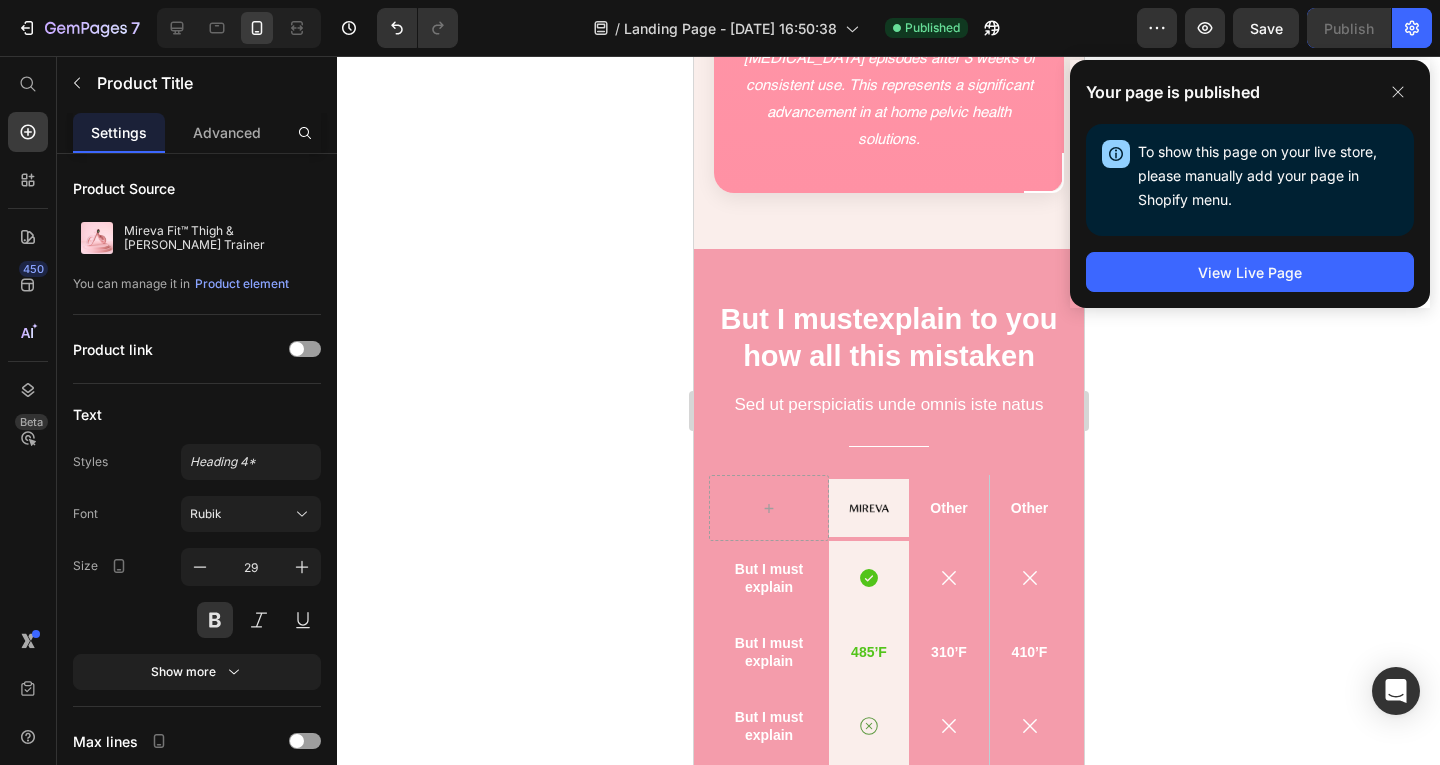 scroll, scrollTop: 6712, scrollLeft: 0, axis: vertical 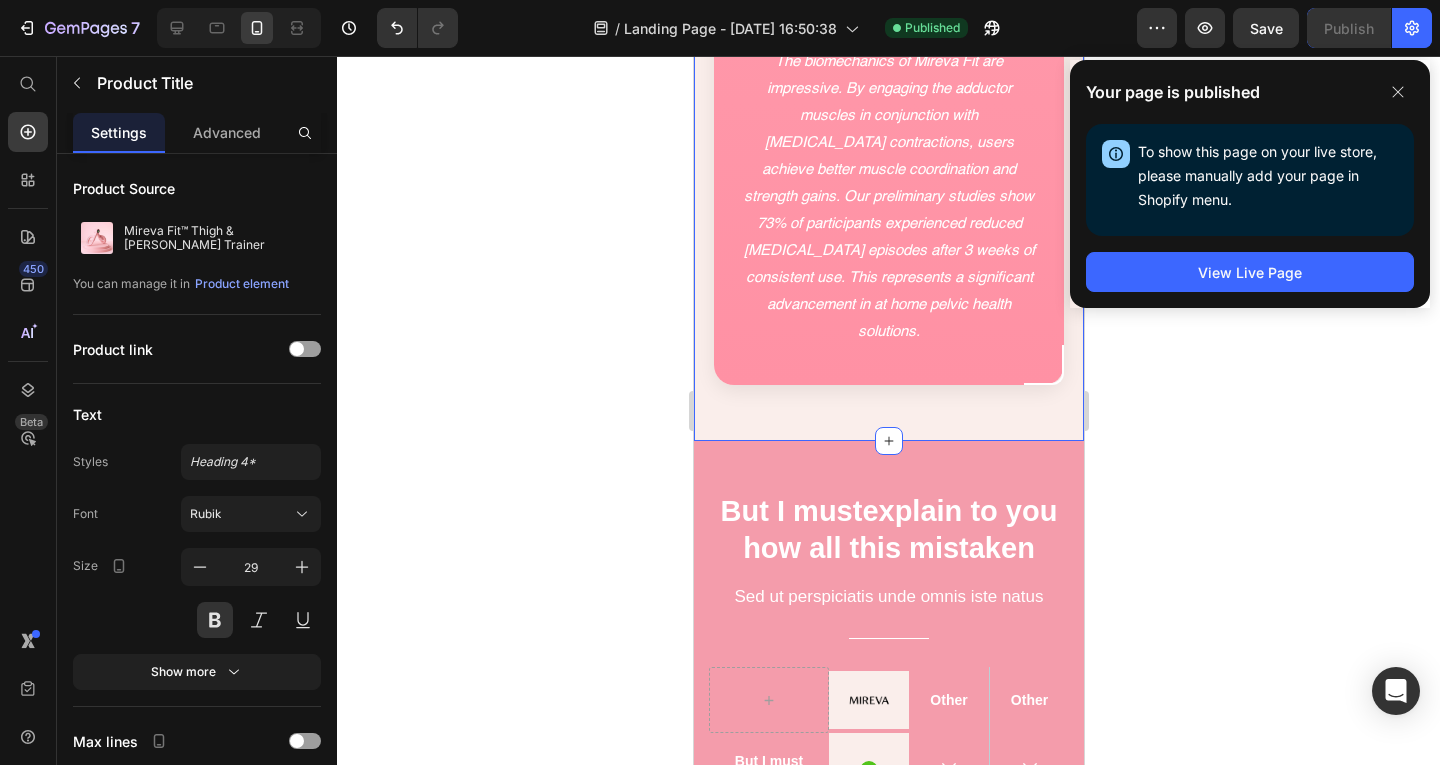 click on "The Missing Piece That Makes [MEDICAL_DATA] Training Actually Work.
Stop managing the pressure. Start fixing the muscles that cause it.
Adjustable Resistance
Progress at your own pace with customizable tension that gently strengthens and retrains your [MEDICAL_DATA]—without strain or guesswork.
Only 10 Minutes a Day
Fits into your real life. Use it while watching TV or winding down—no complicated routines, appointments, or apps.
Trains the Right Muscles
Targets the deep [MEDICAL_DATA] muscles that physical therapists spend months helping you activate." at bounding box center (888, -611) 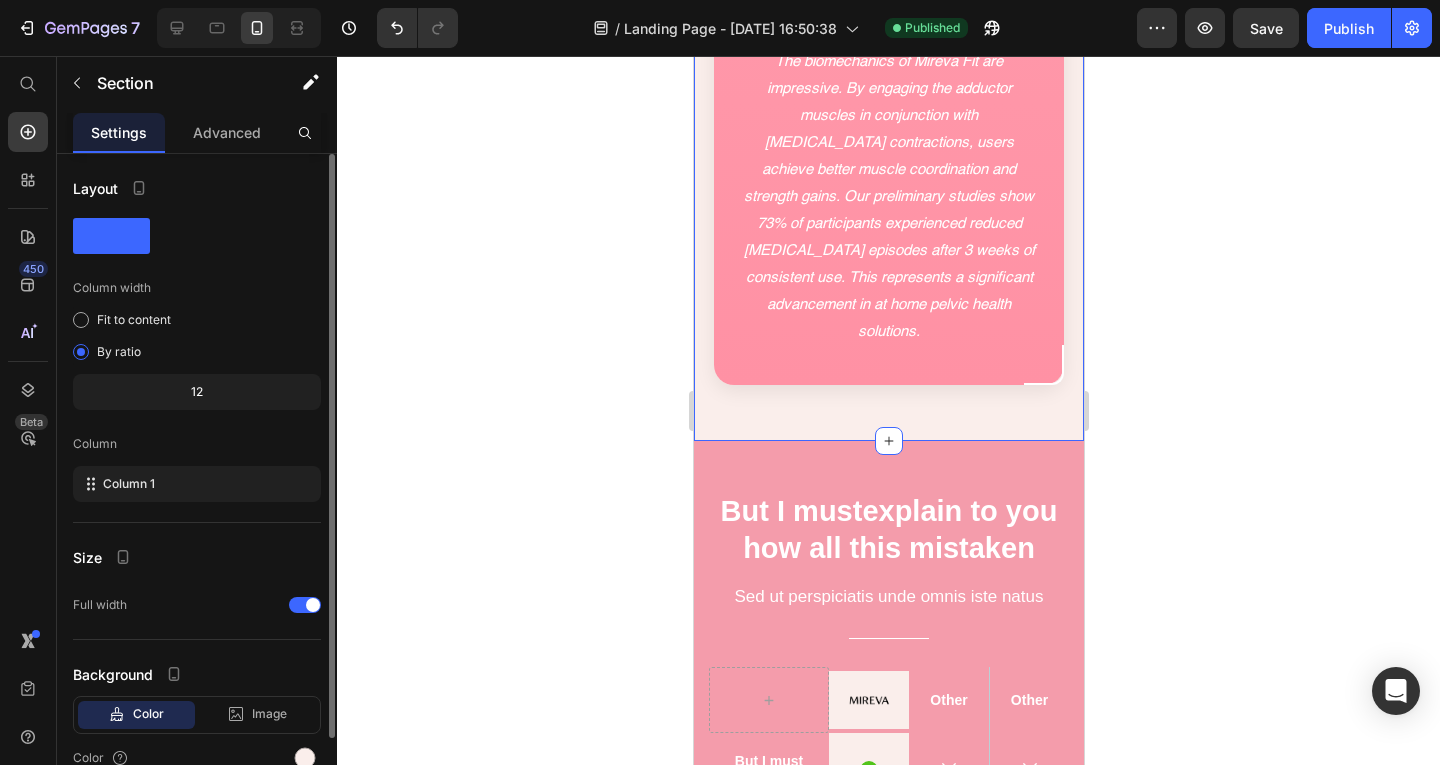 scroll, scrollTop: 96, scrollLeft: 0, axis: vertical 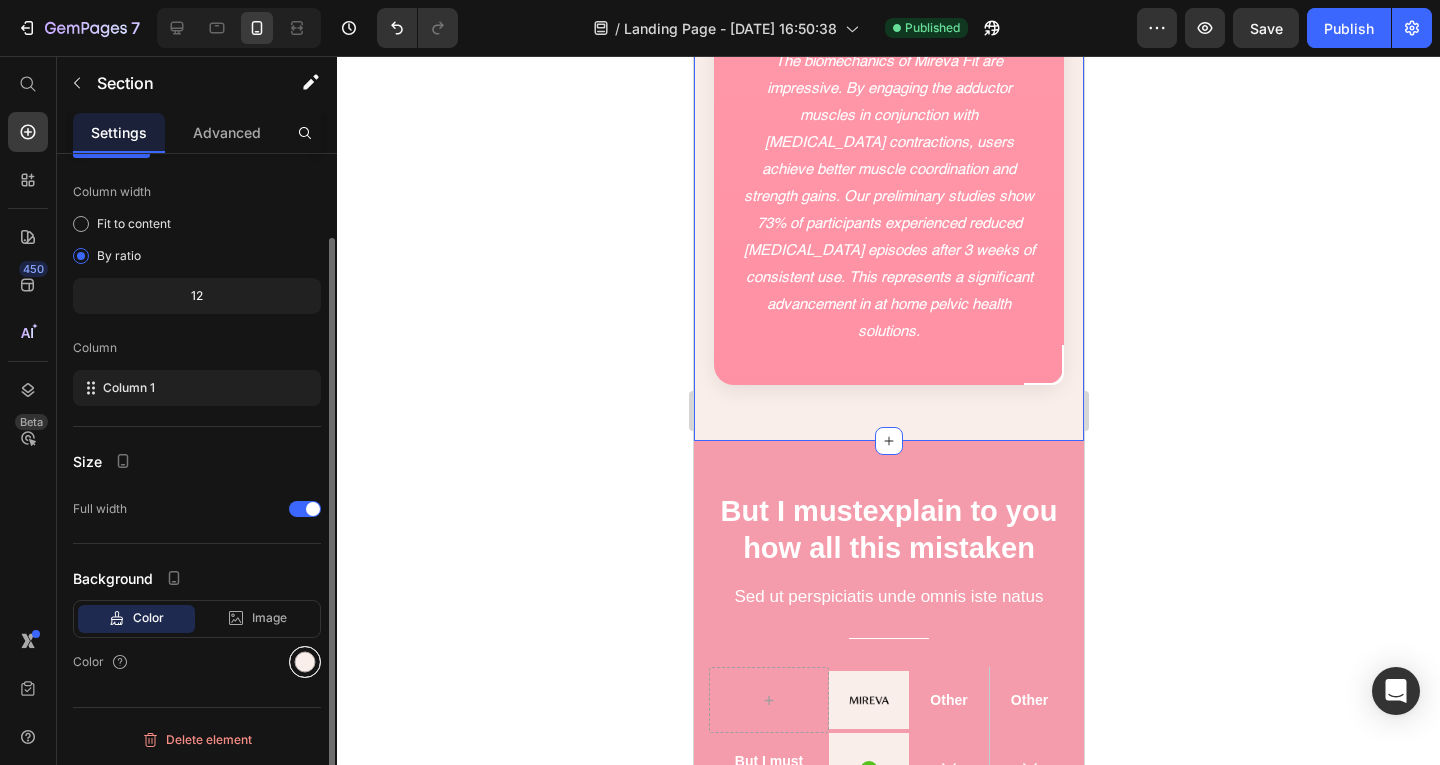 click at bounding box center [305, 662] 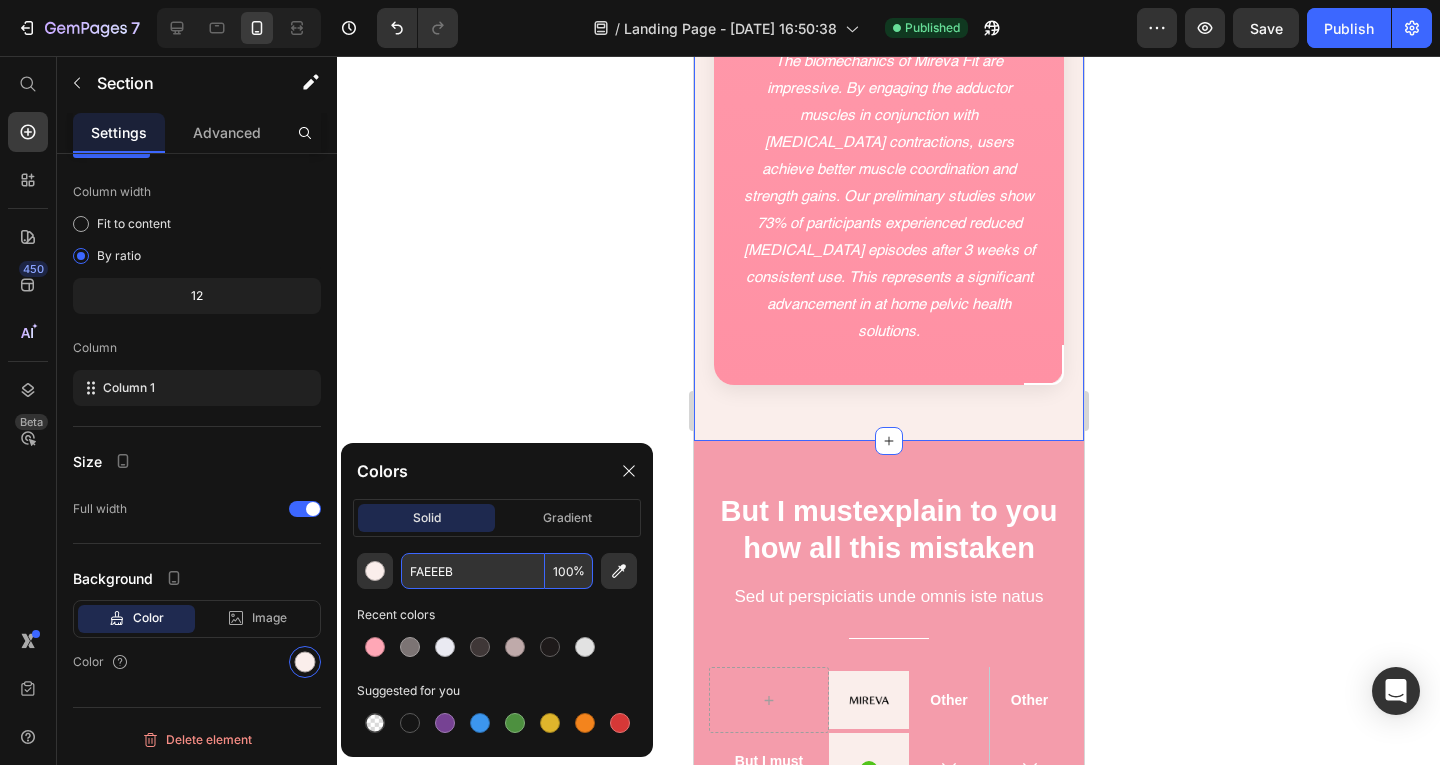 click on "FAEEEB" at bounding box center [473, 571] 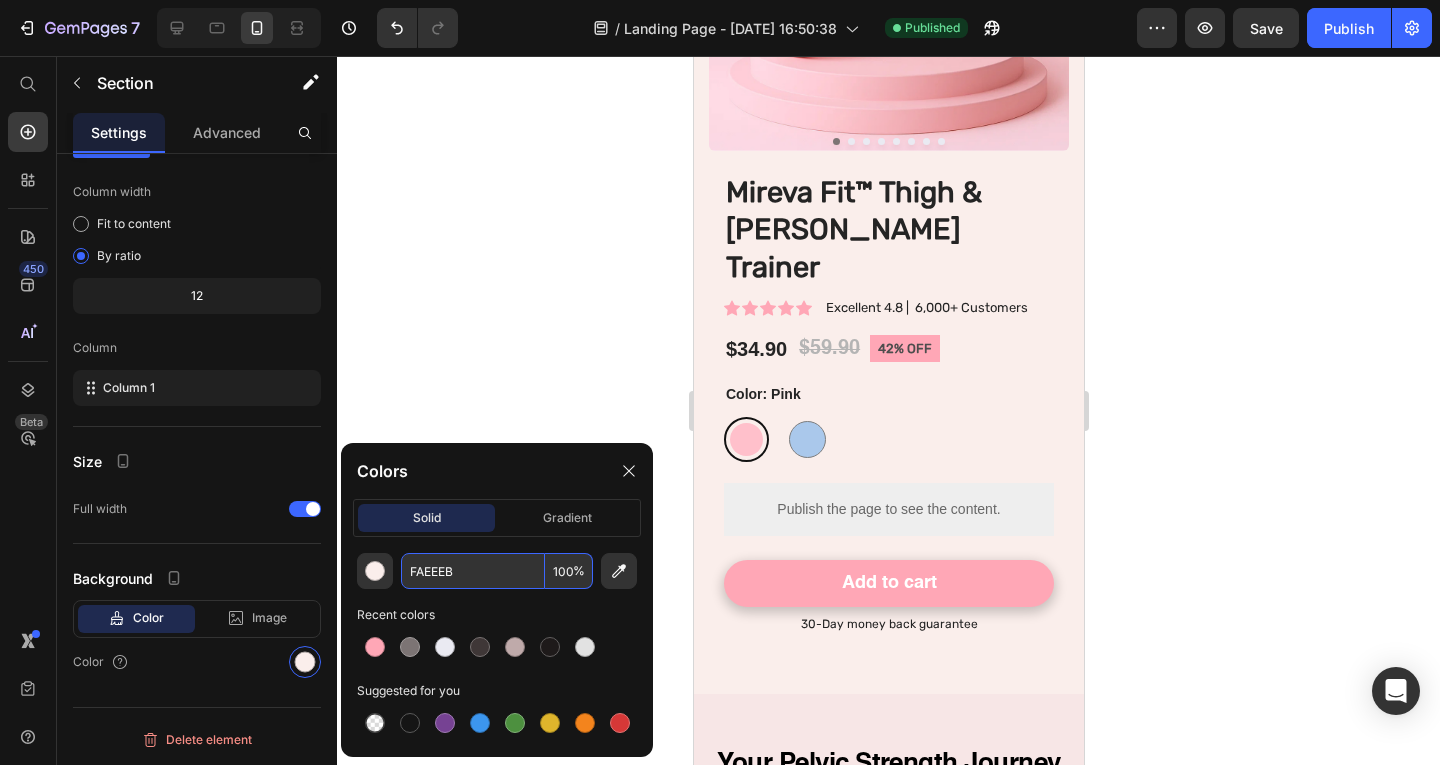 scroll, scrollTop: 8512, scrollLeft: 0, axis: vertical 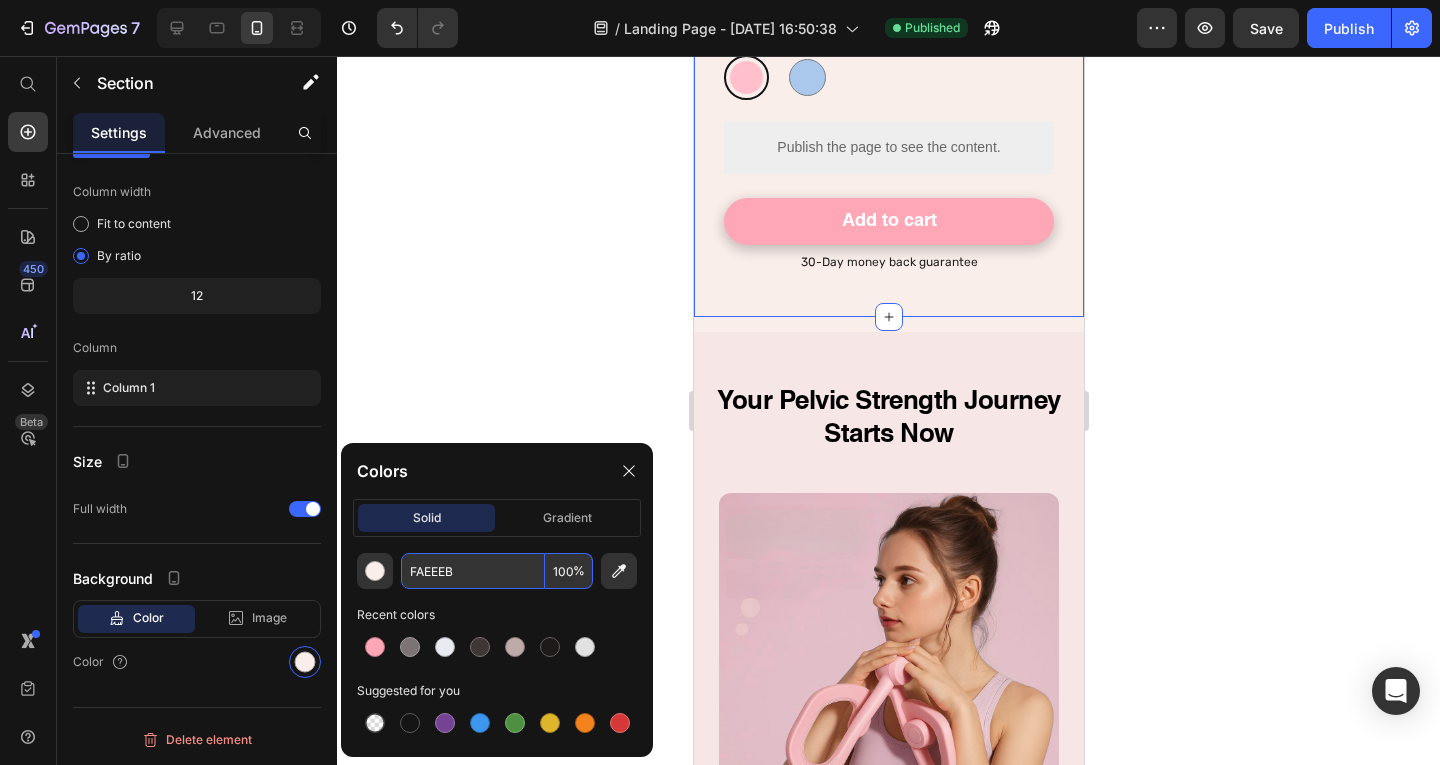click on "Product Images Mireva Fit™ Thigh & Pelvic Trainer Product Title Icon Icon Icon Icon Icon Icon List Excellent 4.8 |  6,000+ Customers Text Block Row $34.90 Product Price $59.90 Product Price 42% OFF Text Block Row 42% off Product Badge Row Lorem ipsum dolor sit amet, consectetur adipiscing elit, sed do eiusmod tempor incididunt ut labore et dolore magna aliqua. Text Block Color: Pink Pink Pink Blue Blue Product Variants & Swatches
Publish the page to see the content.
Custom Code Seal Subscriptions Seal Subscriptions Add to cart Add to Cart 30-Day money back guarantee Text Block Row Product Section 8" at bounding box center [888, -149] 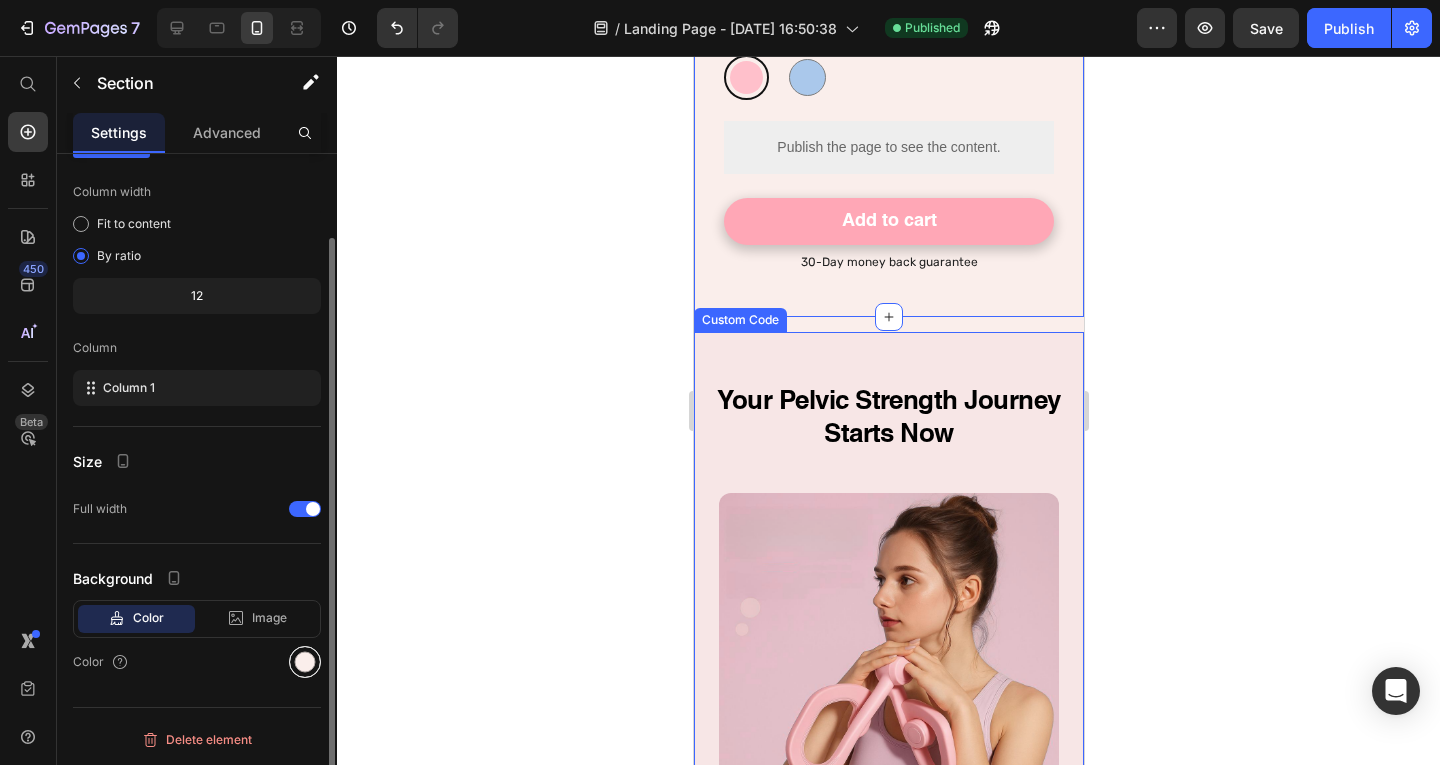 click at bounding box center (305, 662) 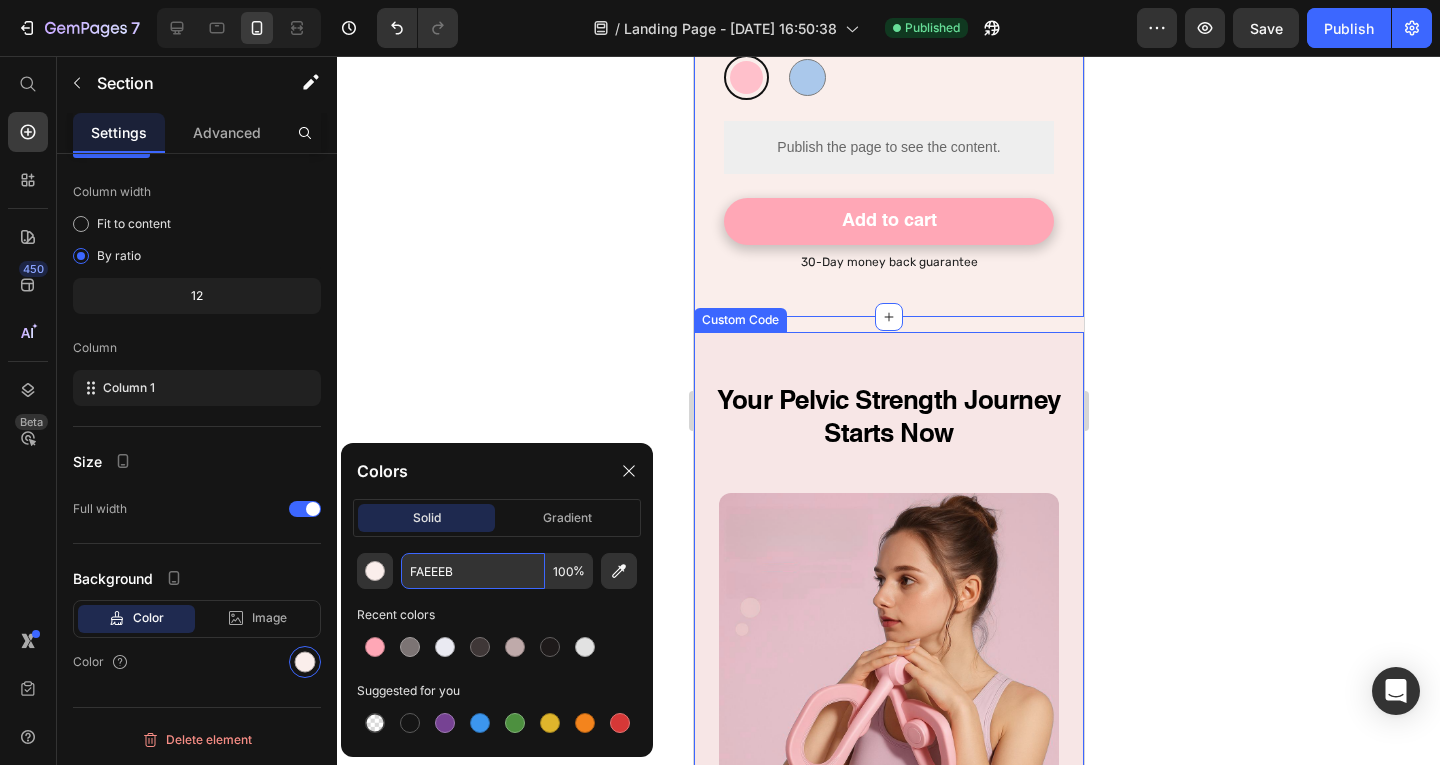 click on "FAEEEB" at bounding box center (473, 571) 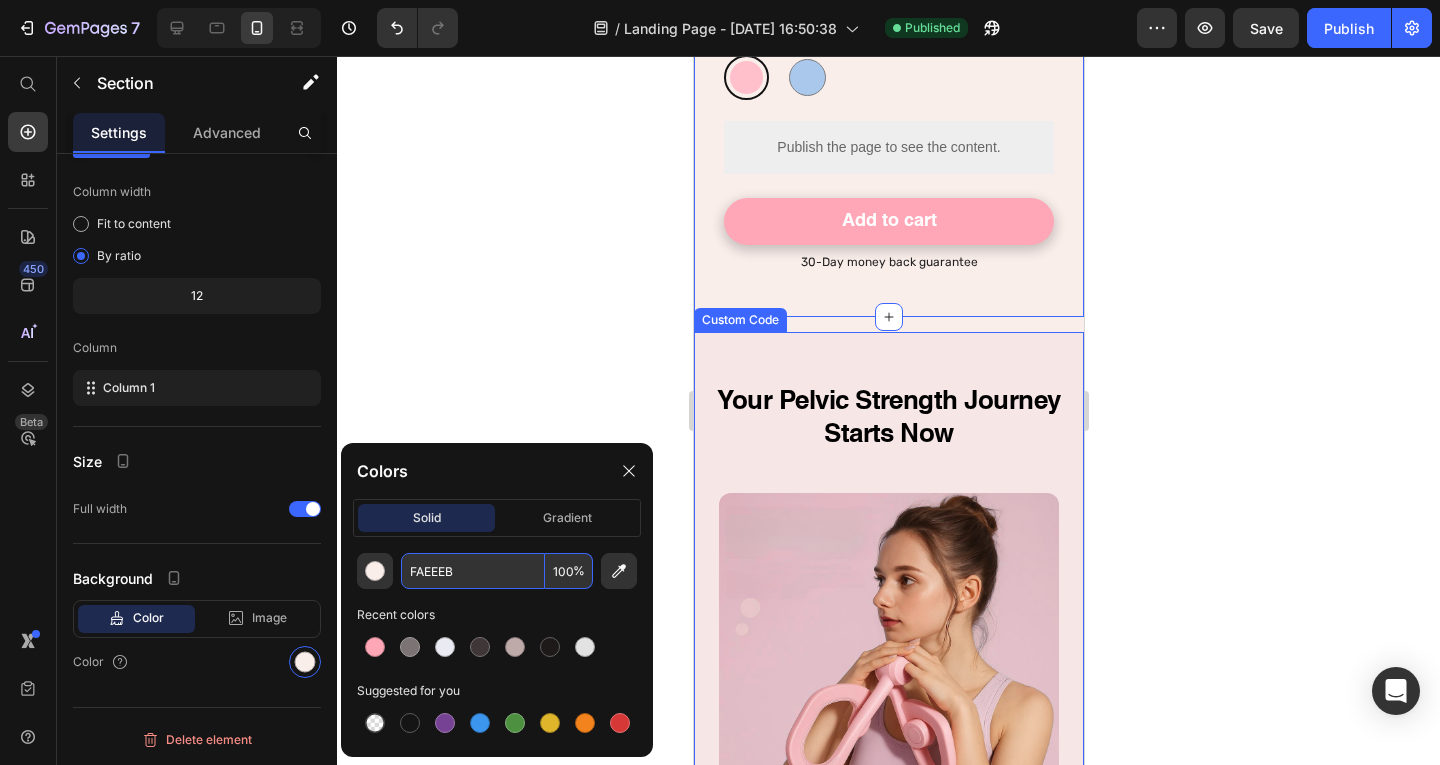 paste 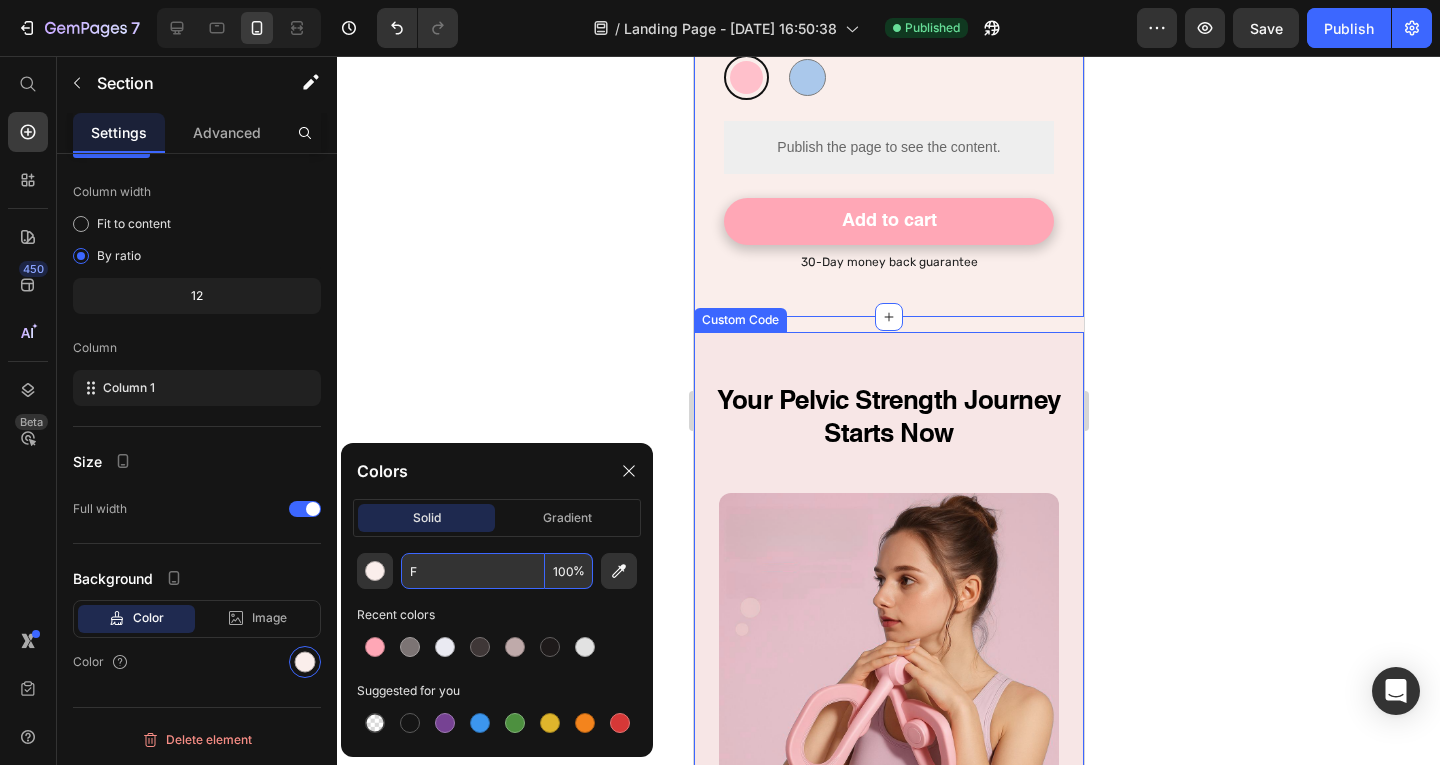 type on "FAEEEB" 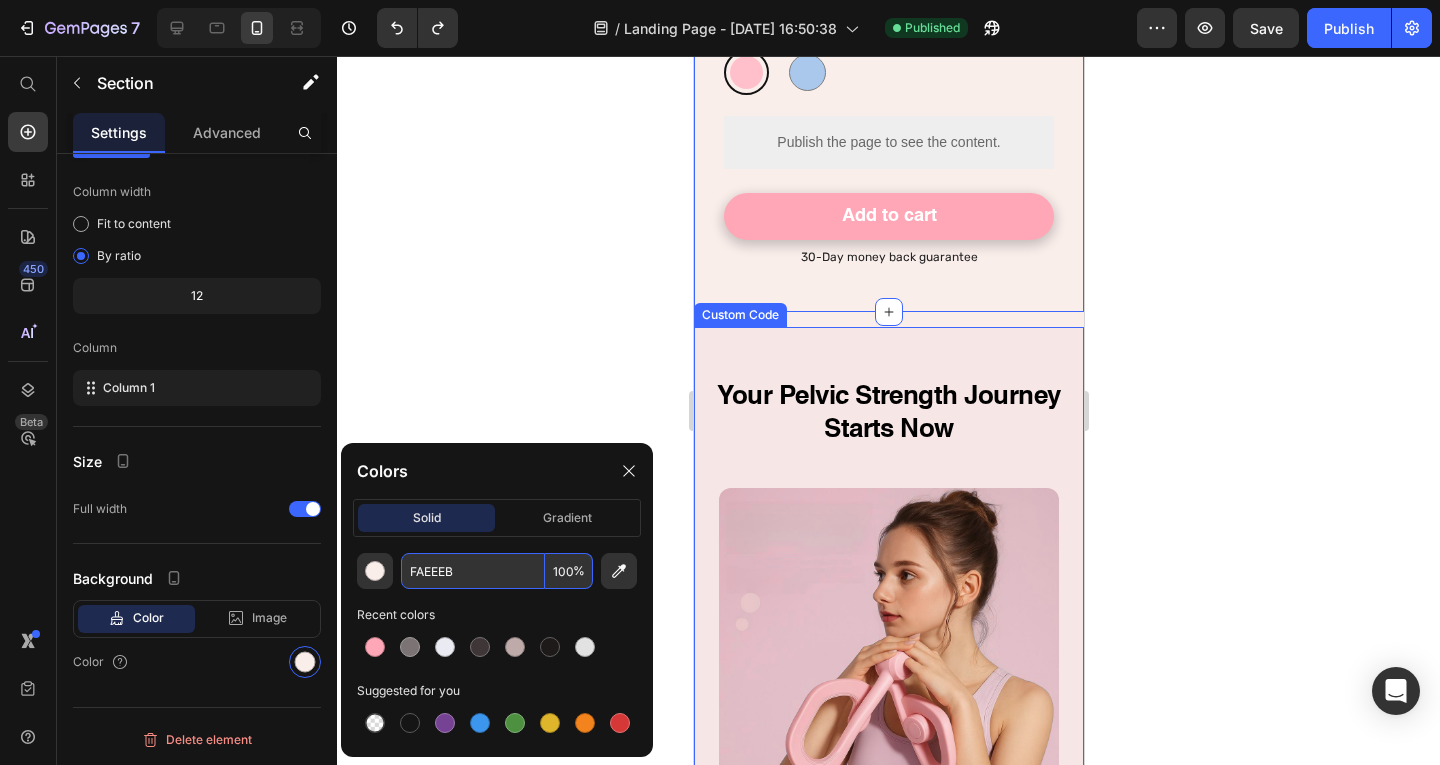 scroll, scrollTop: 8507, scrollLeft: 0, axis: vertical 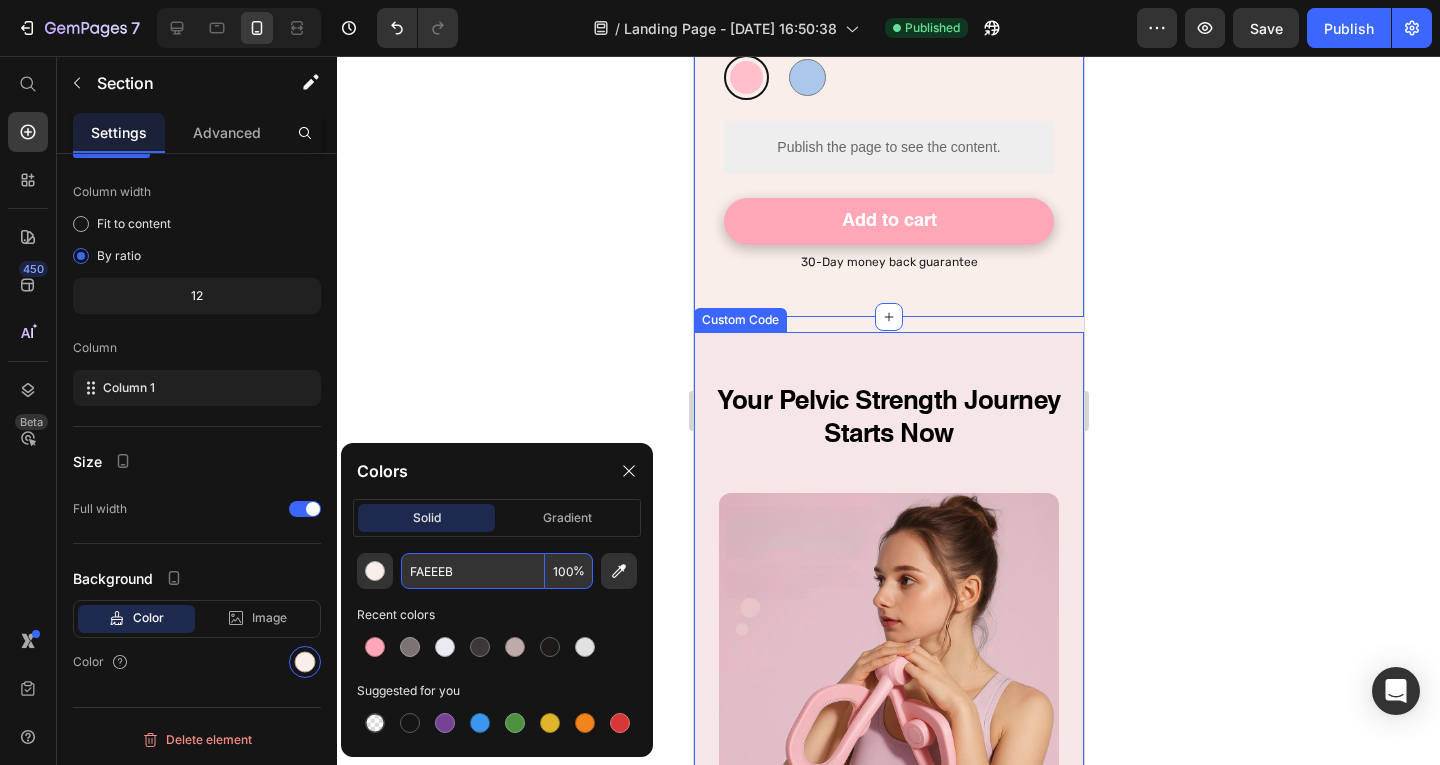 click on "Your Pelvic Strength Journey Starts Now
1
1 Week:
Better muscle awareness and the first signs of control returning. You'll notice fewer urgent bathroom trips.
2
2 Weeks:
Noticeable improvement in that "falling out" sensation. You'll feel more confident lifting and bending.
3
3 Weeks:
Significant reduction in [MEDICAL_DATA] symptoms and discomfort. You'll feel structurally stronger and more stable." at bounding box center (888, 997) 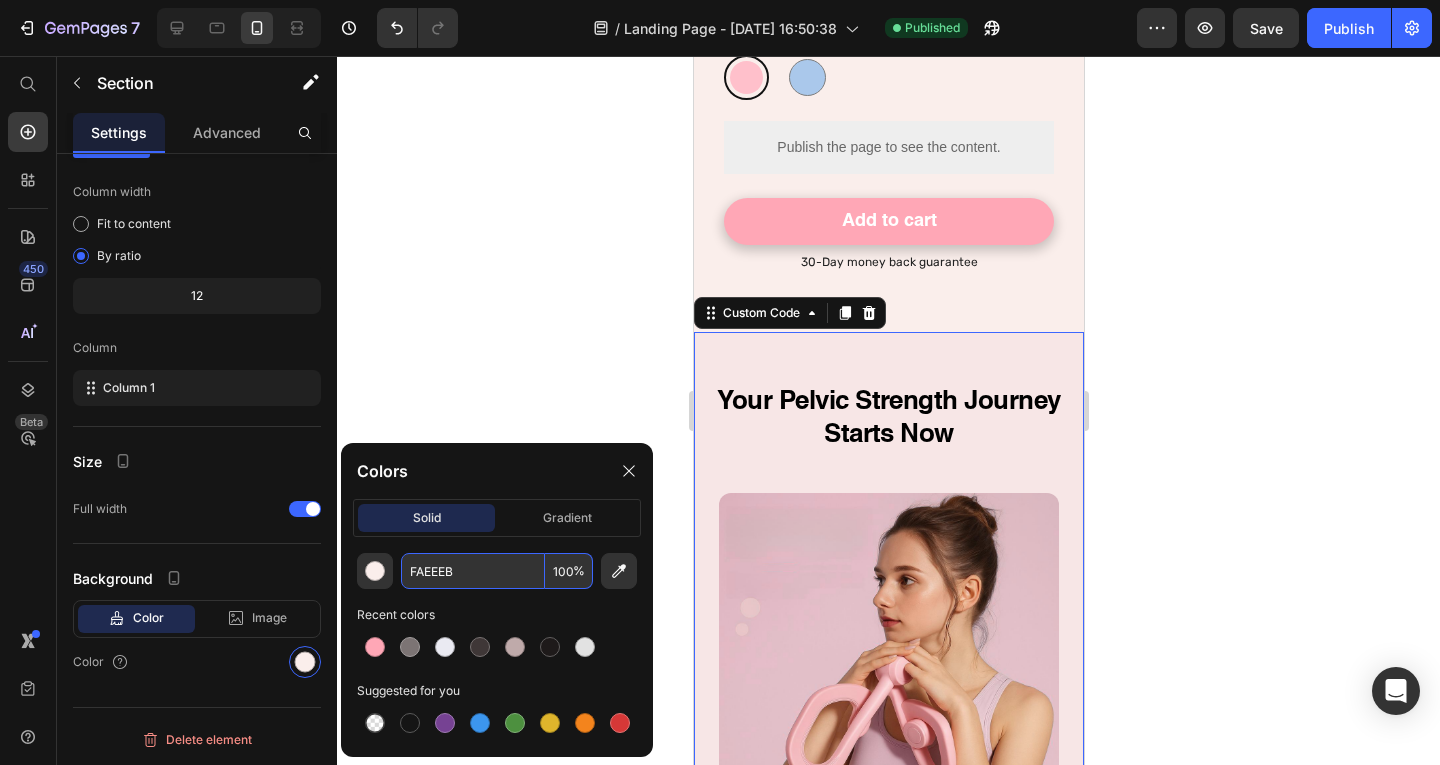 scroll, scrollTop: 0, scrollLeft: 0, axis: both 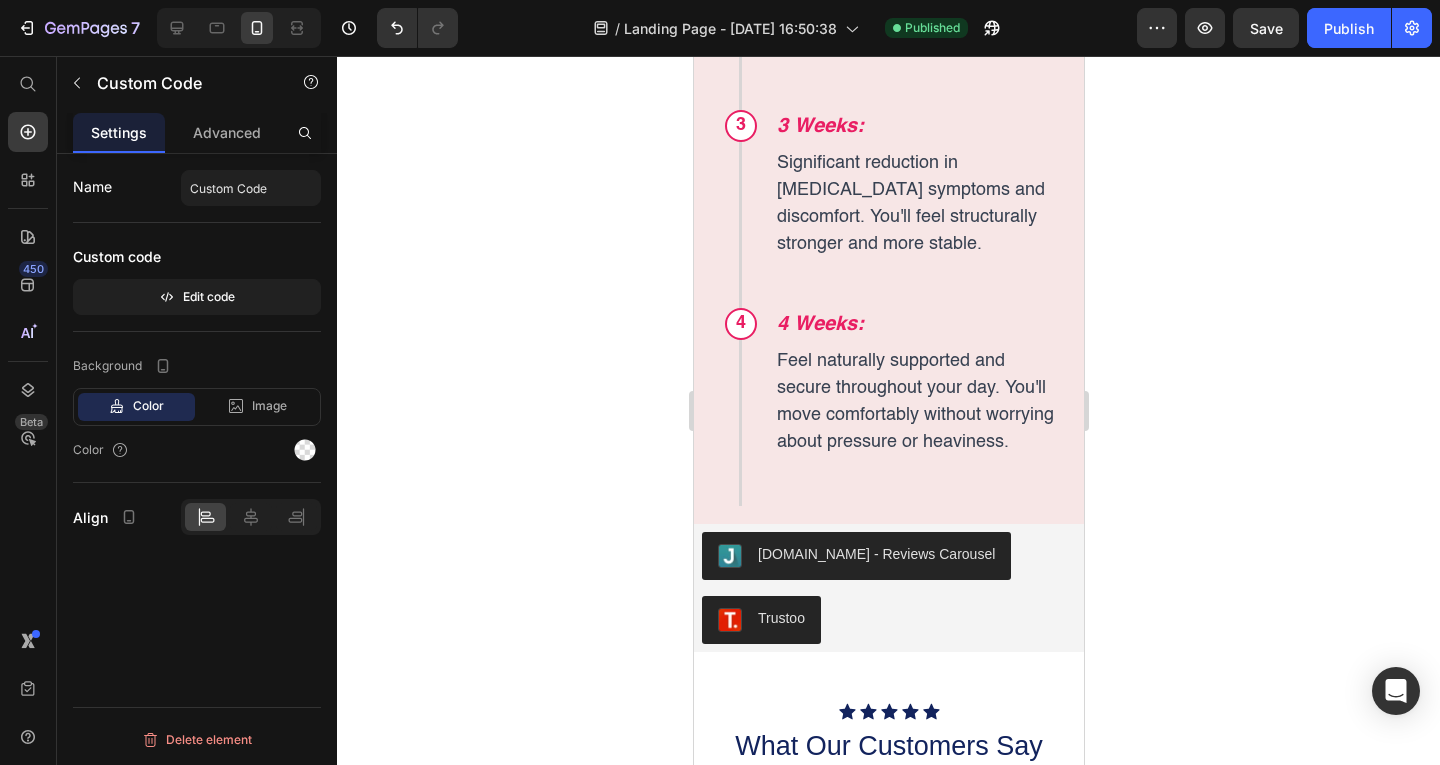 click on "1
1 Week:
Better muscle awareness and the first signs of control returning. You'll notice fewer urgent bathroom trips.
2
2 Weeks:
Noticeable improvement in that "falling out" sensation. You'll feel more confident lifting and bending.
3
3 Weeks:
Significant reduction in [MEDICAL_DATA] symptoms and discomfort. You'll feel structurally stronger and more stable.
4" at bounding box center [888, 98] 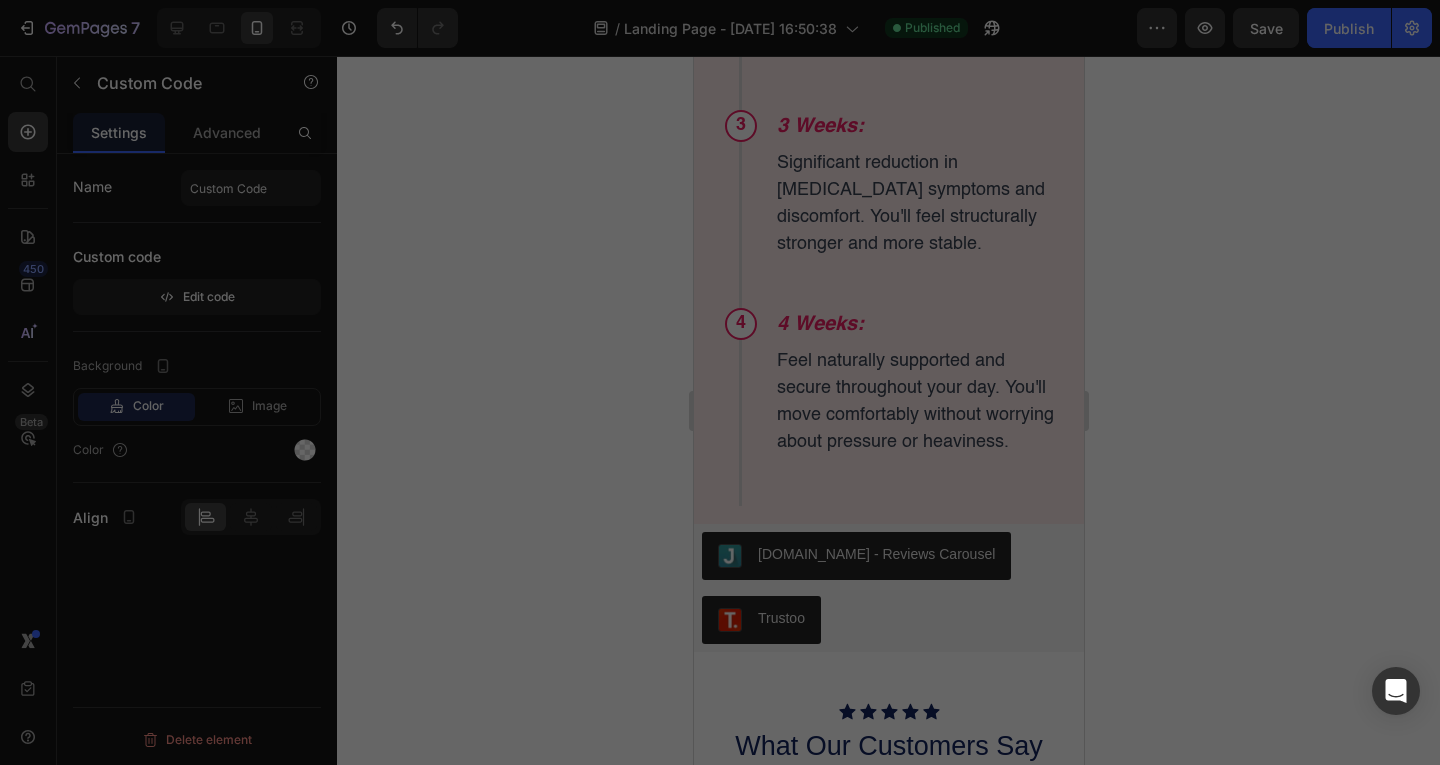 click on "<! DOCTYPE   html > < html   lang = "en" > < head >      < meta   charset = "UTF-8" >      < meta   name = "viewport"   content = "width=device-width, initial-scale=1.0" >      < title > Beauty Sleep Journey </ title > </ head > < body > < div   class = "beauty-sleep-journey"   style = "background-color: #f7e6e6; padding: 54px 16px !important; font-family:       'Helvetica', Arial, sans-serif;" >    < div   style = "max-width: 800px; margin: 0 auto;" >           <!--  Main Heading  -->      < h1   style = "font-size: 26px !important; font-weight: 800; color: #000000; text-align: center; line-height: 1.3;           margin: 0 8 50px !important; letter-spacing: -0.02em;" >        Your Pelvic Strength Journey Starts Now      </ h1 >           <!--  Product Image  -->      < div   style = "text-align: center; margin-bottom: 60px; display: flex; justify-content: center;" >    < img   src = "[URL][DOMAIN_NAME]"   style = "max-width: 340px;  > </" at bounding box center [739, 380] 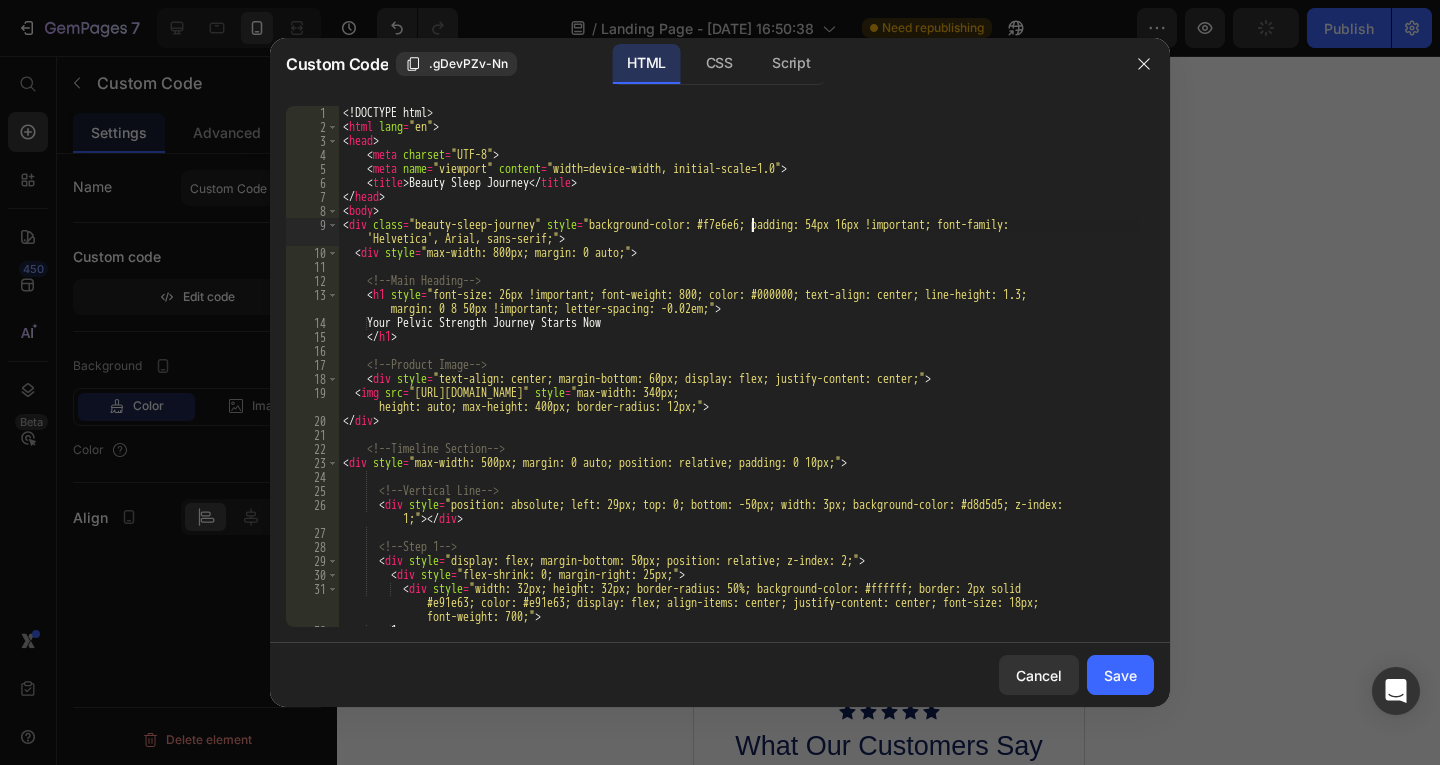 click on "<! DOCTYPE   html > < html   lang = "en" > < head >      < meta   charset = "UTF-8" >      < meta   name = "viewport"   content = "width=device-width, initial-scale=1.0" >      < title > Beauty Sleep Journey </ title > </ head > < body > < div   class = "beauty-sleep-journey"   style = "background-color: #f7e6e6; padding: 54px 16px !important; font-family:       'Helvetica', Arial, sans-serif;" >    < div   style = "max-width: 800px; margin: 0 auto;" >           <!--  Main Heading  -->      < h1   style = "font-size: 26px !important; font-weight: 800; color: #000000; text-align: center; line-height: 1.3;           margin: 0 8 50px !important; letter-spacing: -0.02em;" >        Your Pelvic Strength Journey Starts Now      </ h1 >           <!--  Product Image  -->      < div   style = "text-align: center; margin-bottom: 60px; display: flex; justify-content: center;" >    < img   src = "[URL][DOMAIN_NAME]"   style = "max-width: 340px;  > </" at bounding box center (739, 380) 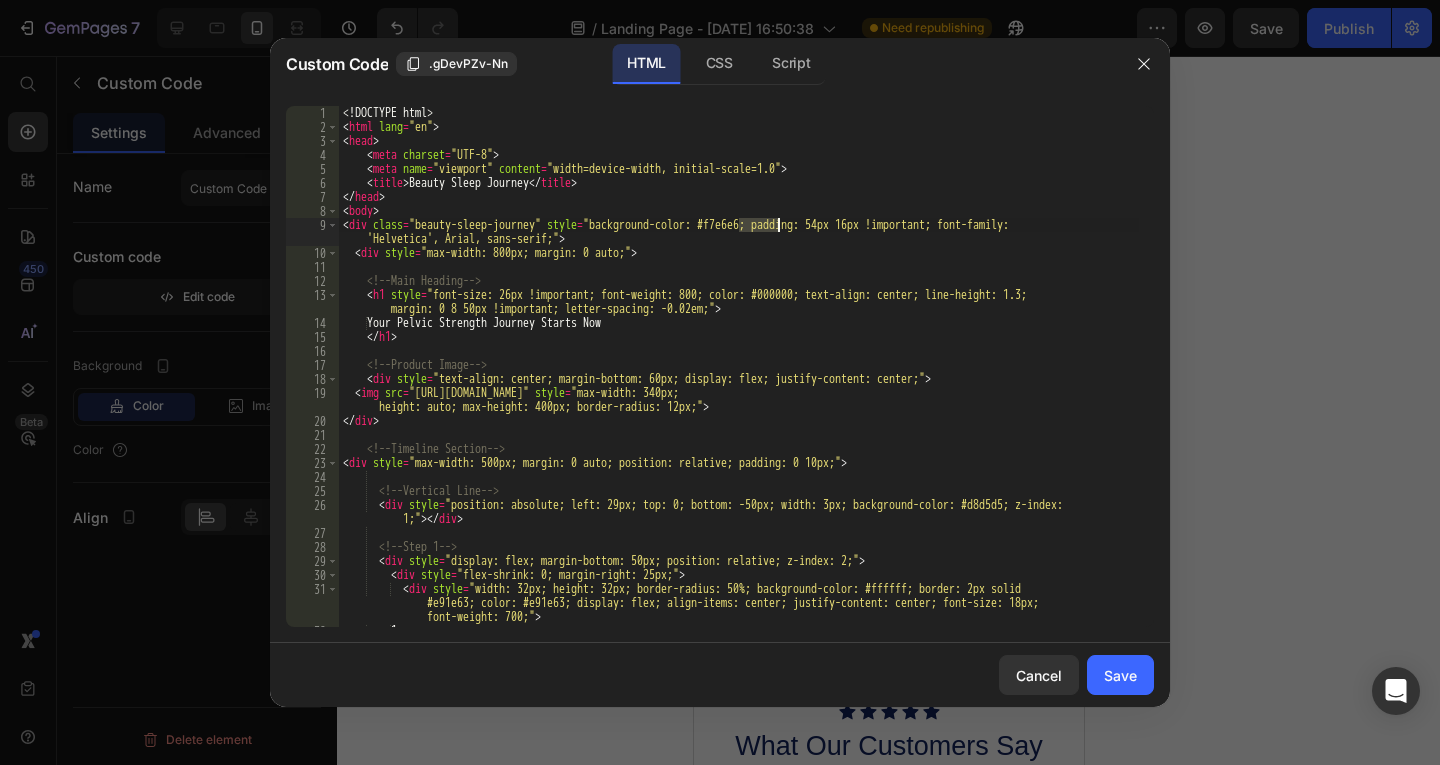 type on "<div class="beauty-sleep-journey" style="background-color: #FFA7B6; padding: 54px 16px !important; font-family: 'Helvetica', Arial, sans-serif;">" 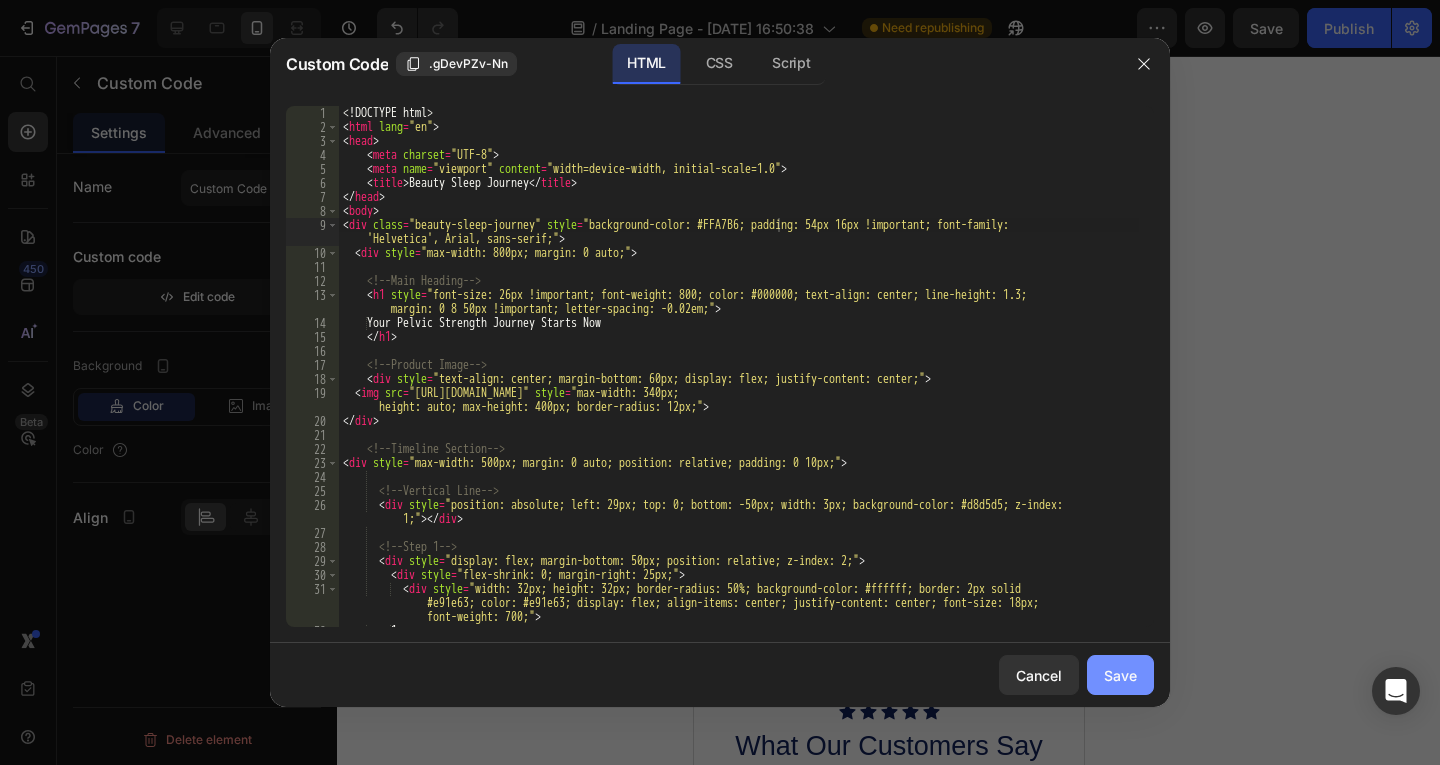 click on "Save" 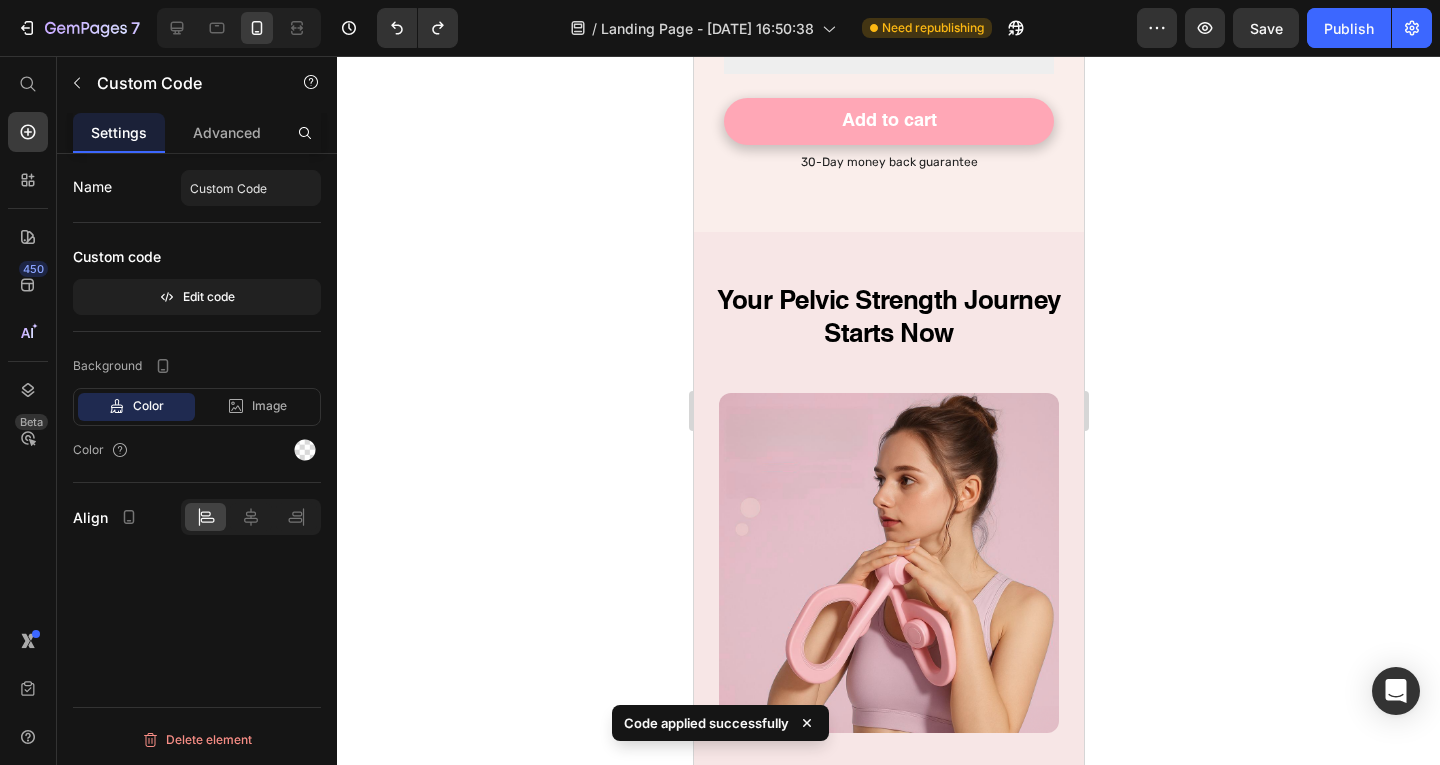 scroll, scrollTop: 8307, scrollLeft: 0, axis: vertical 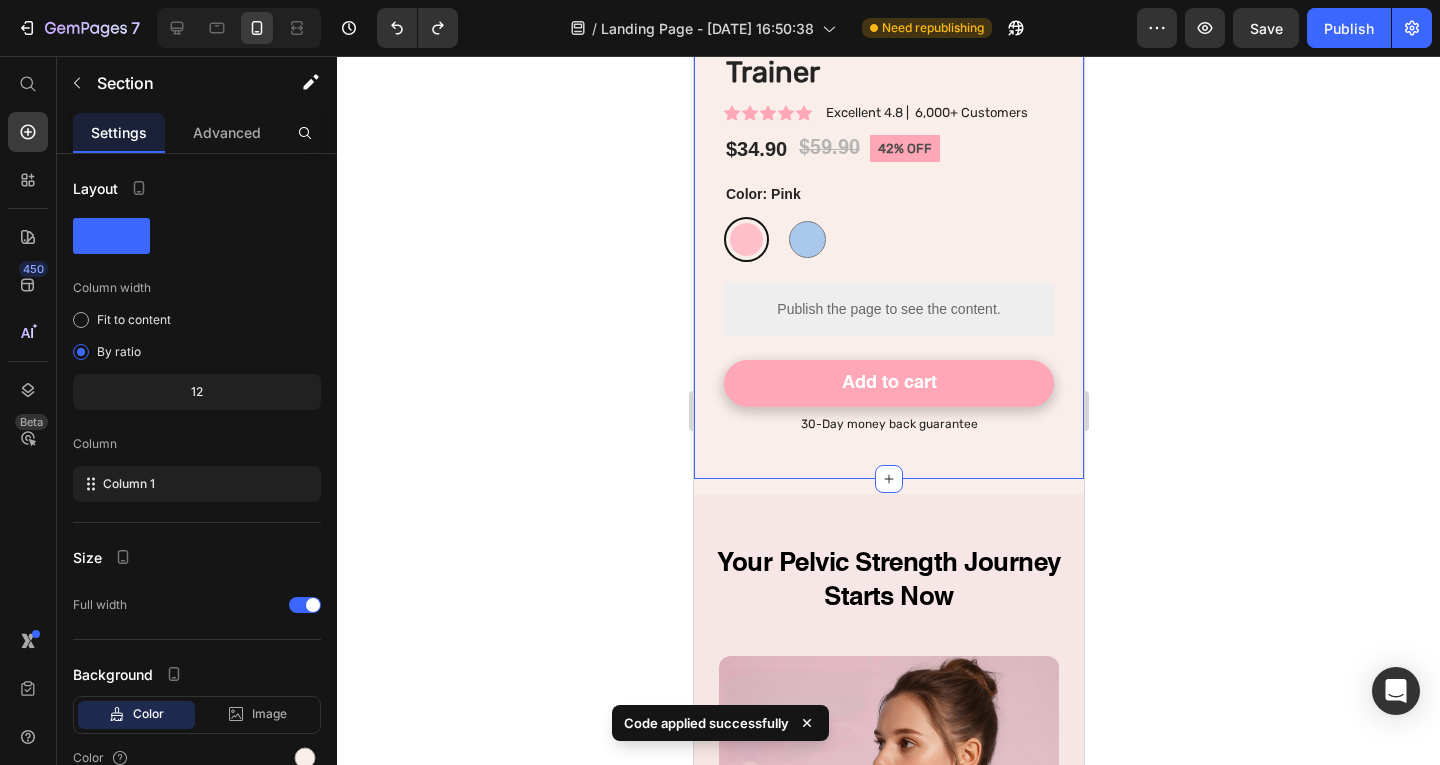 click on "Product Images Mireva Fit™ Thigh & Pelvic Trainer Product Title Icon Icon Icon Icon Icon Icon List Excellent 4.8 |  6,000+ Customers Text Block Row $34.90 Product Price $59.90 Product Price 42% OFF Text Block Row 42% off Product Badge Row Lorem ipsum dolor sit amet, consectetur adipiscing elit, sed do eiusmod tempor incididunt ut labore et dolore magna aliqua. Text Block Color: Pink Pink Pink Blue Blue Product Variants & Swatches
Publish the page to see the content.
Custom Code Seal Subscriptions Seal Subscriptions Add to cart Add to Cart 30-Day money back guarantee Text Block Row Product Section 8" at bounding box center (888, 16) 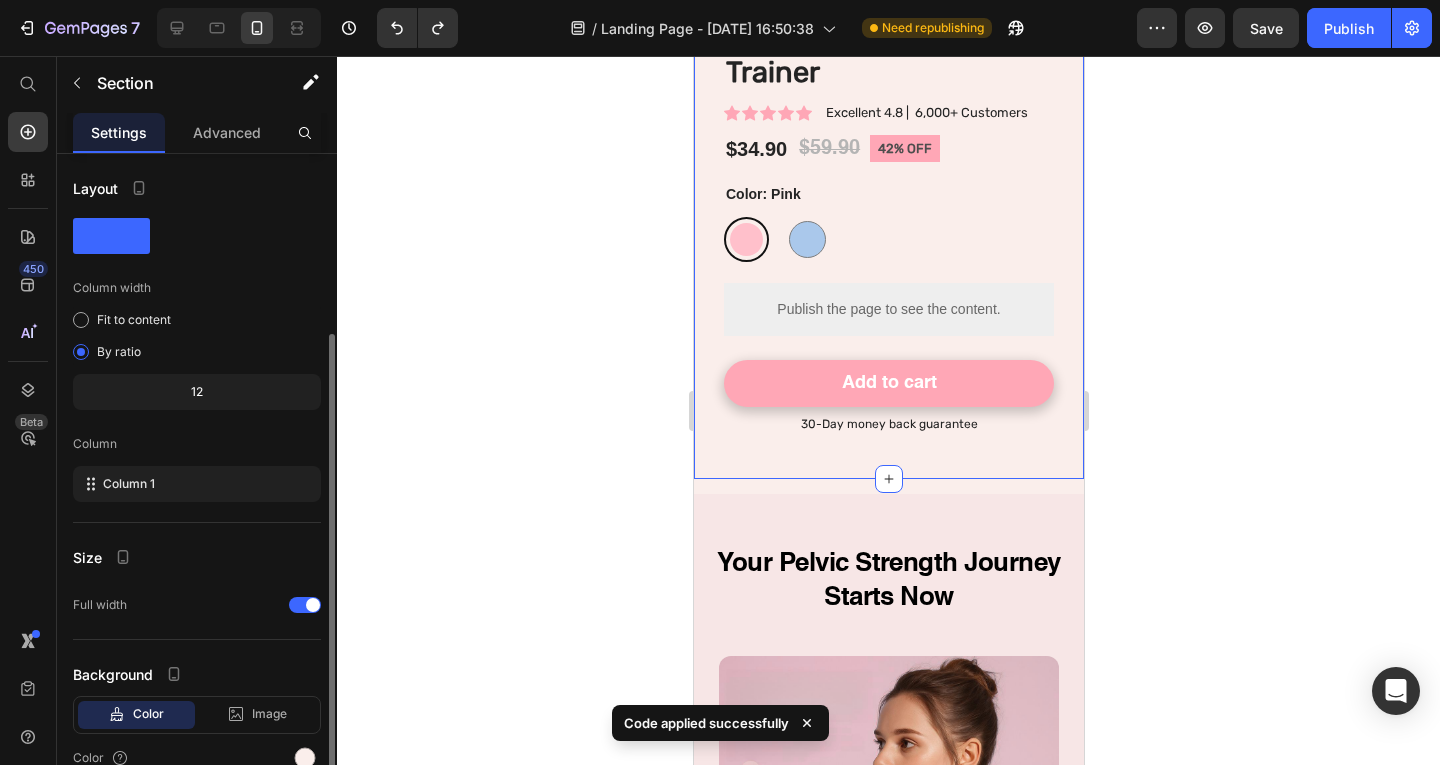 scroll, scrollTop: 96, scrollLeft: 0, axis: vertical 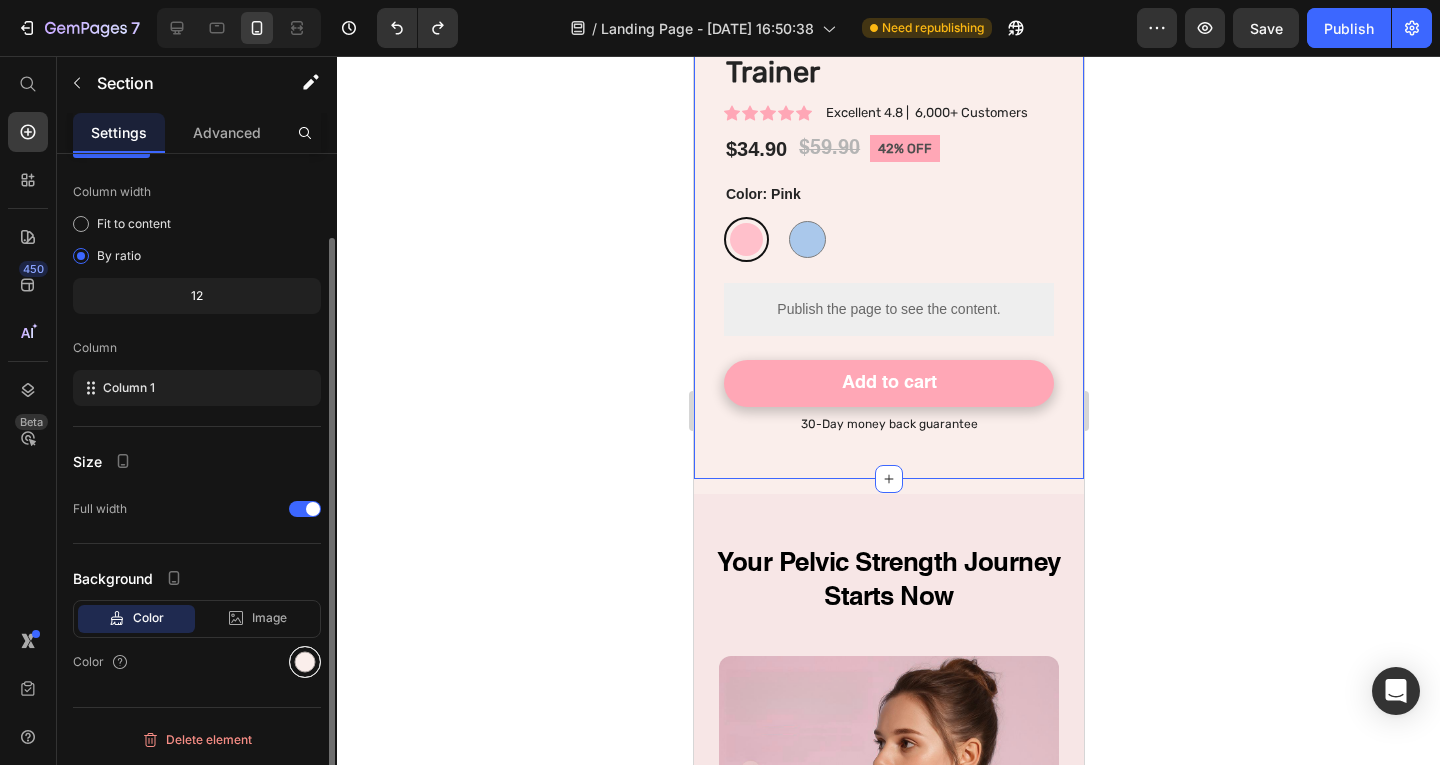 click at bounding box center [305, 662] 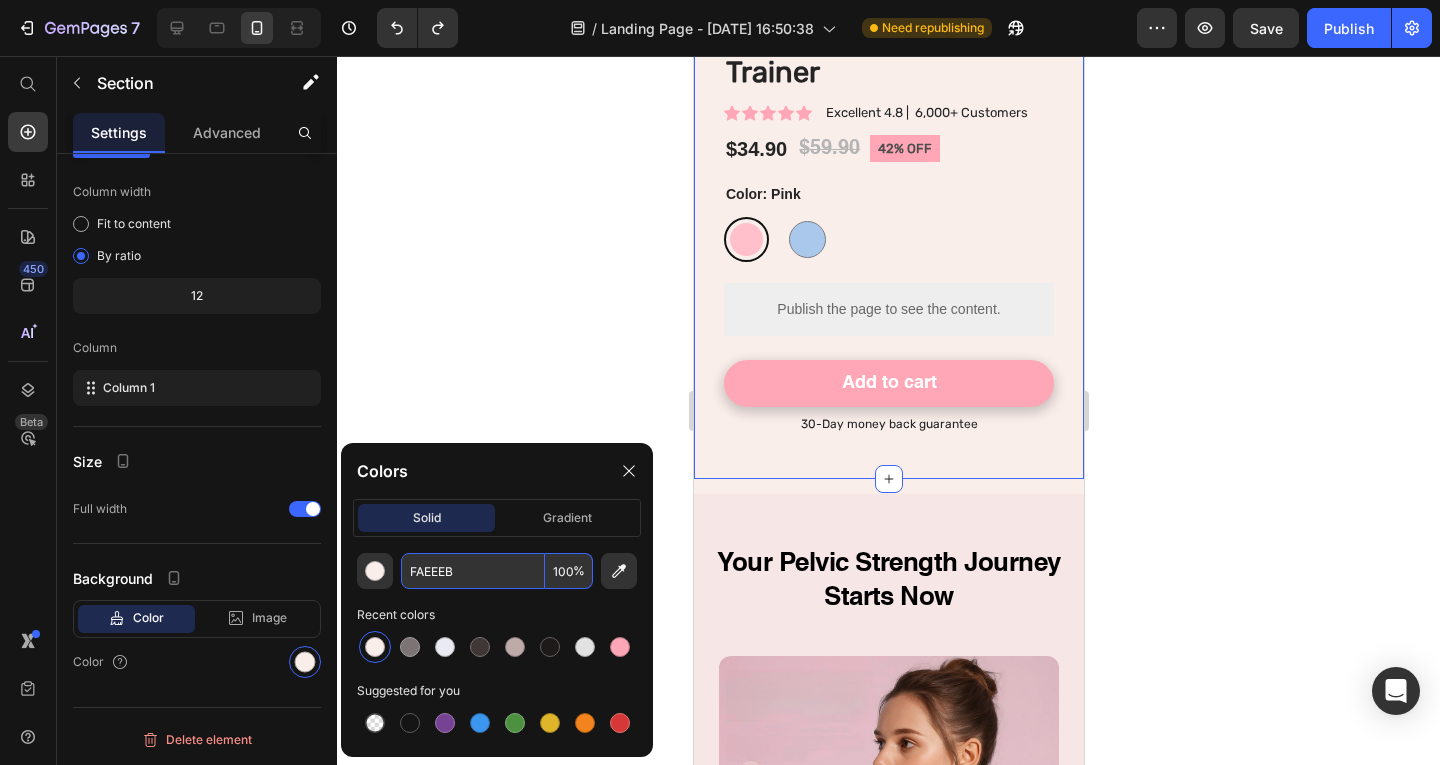 click on "FAEEEB" at bounding box center [473, 571] 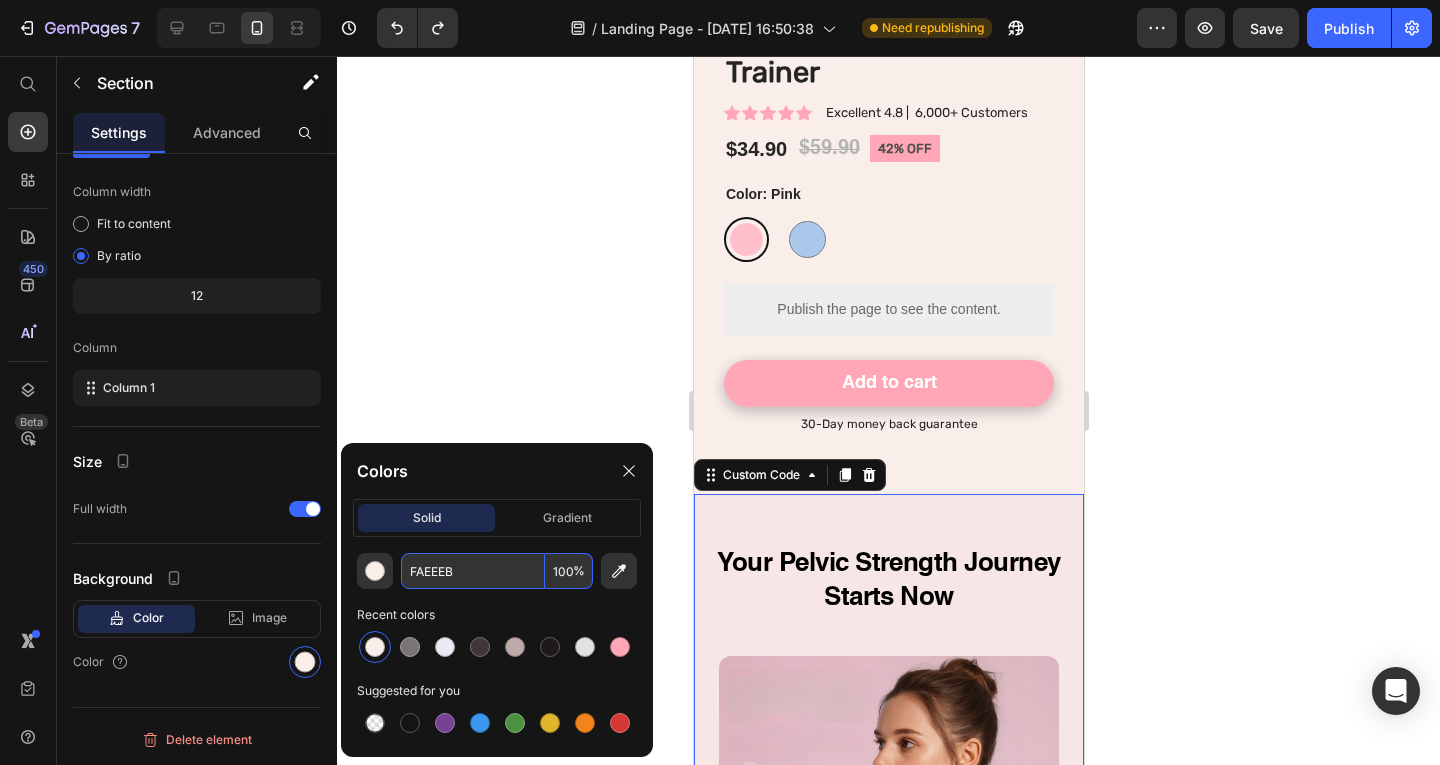 drag, startPoint x: 708, startPoint y: 513, endPoint x: 1351, endPoint y: 573, distance: 645.79333 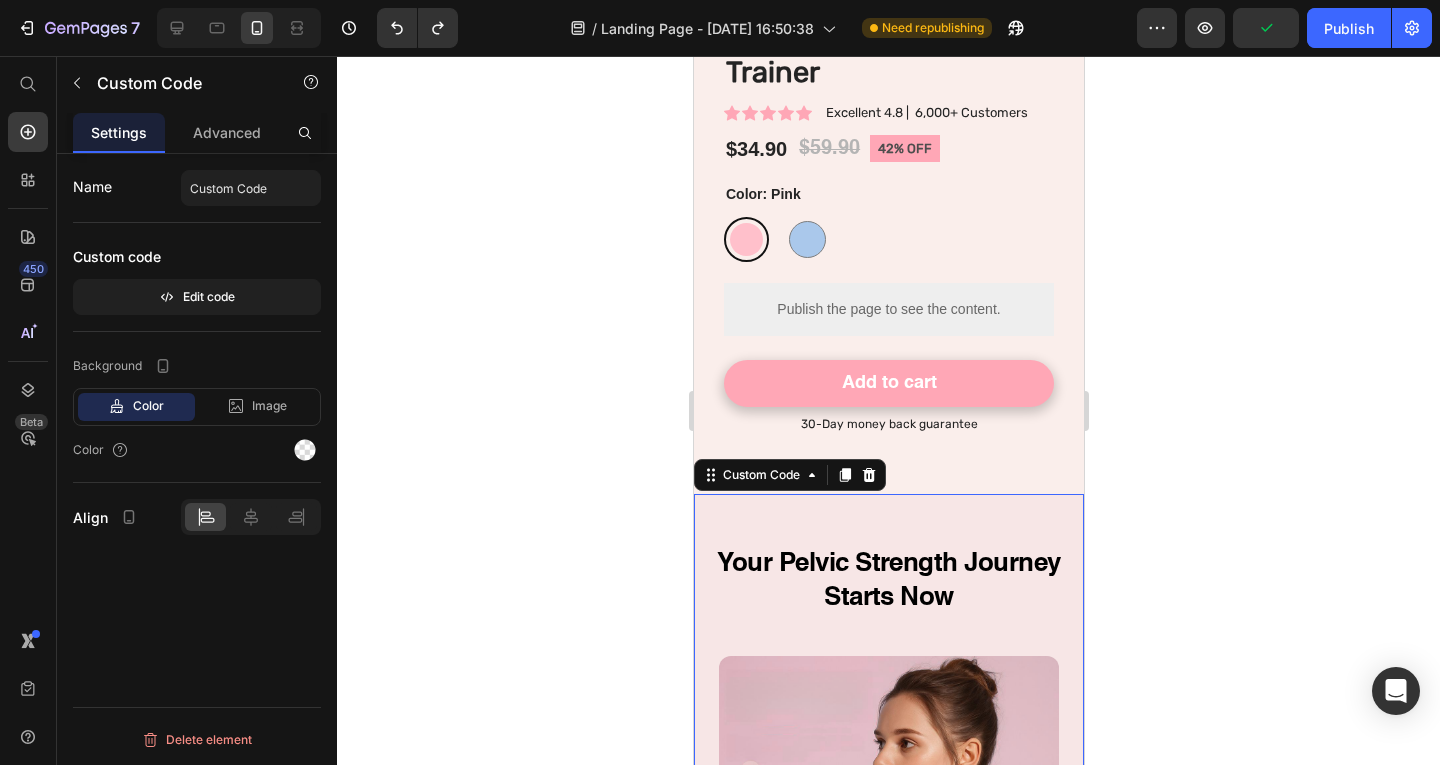 click on "Custom code  Edit code" at bounding box center (197, 277) 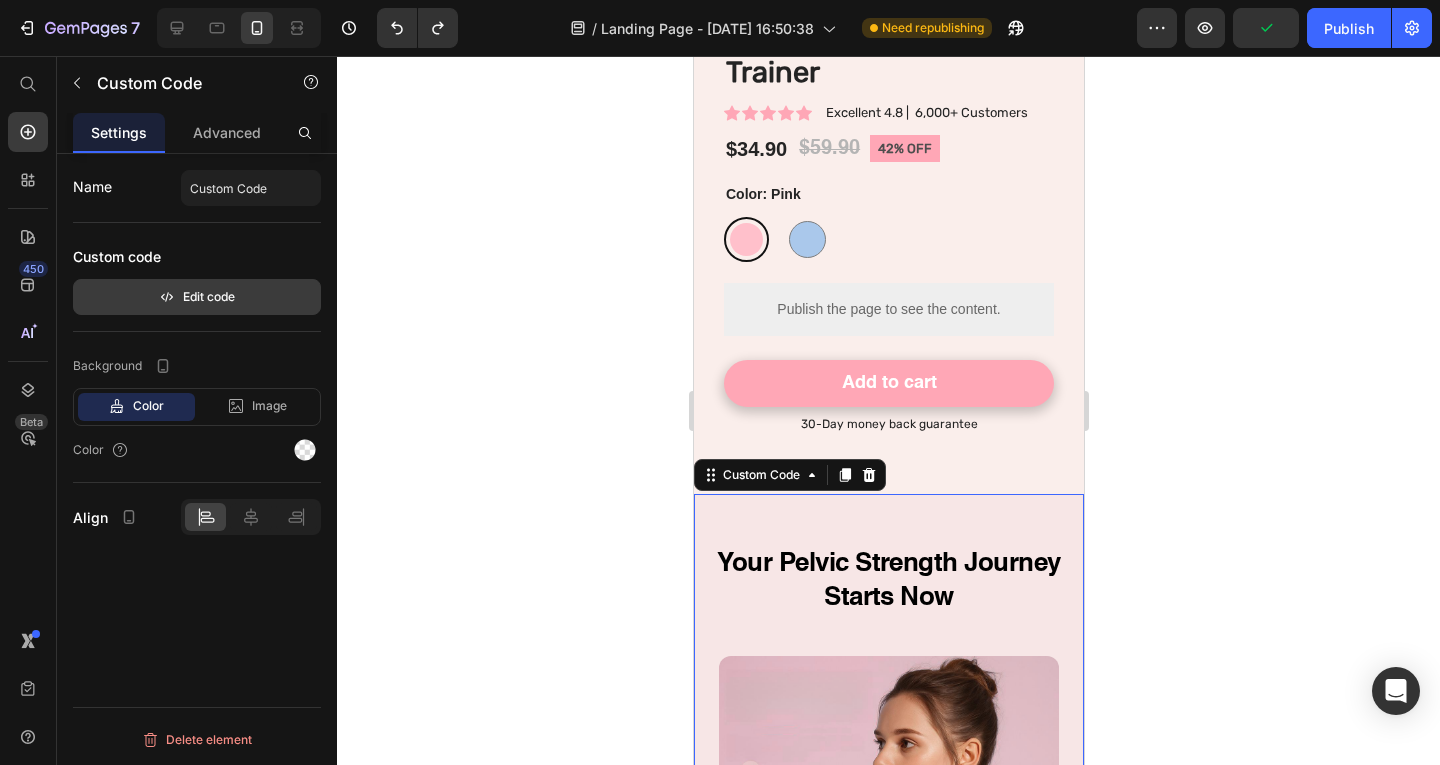 click on "Edit code" at bounding box center [197, 297] 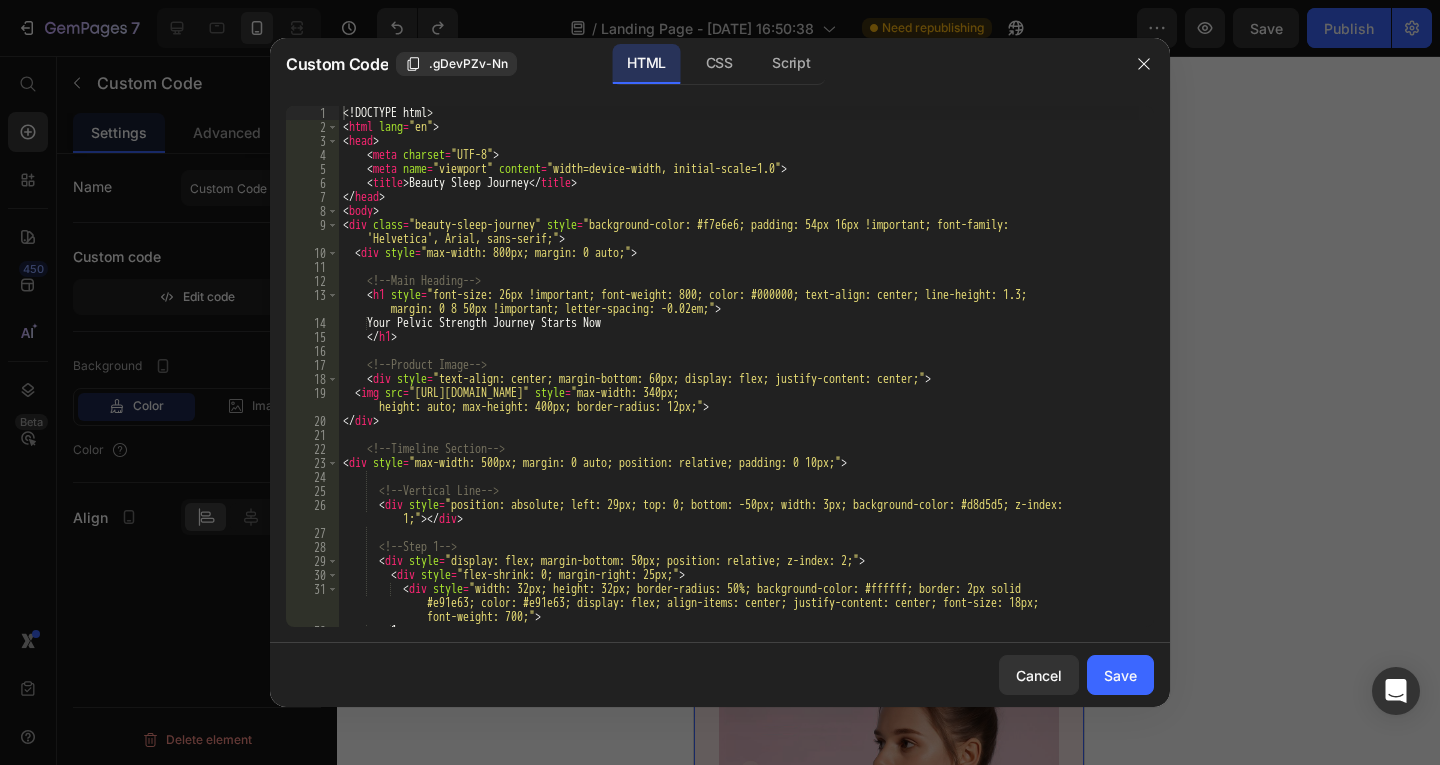 click on "<! DOCTYPE   html > < html   lang = "en" > < head >      < meta   charset = "UTF-8" >      < meta   name = "viewport"   content = "width=device-width, initial-scale=1.0" >      < title > Beauty Sleep Journey </ title > </ head > < body > < div   class = "beauty-sleep-journey"   style = "background-color: #f7e6e6; padding: 54px 16px !important; font-family:       'Helvetica', Arial, sans-serif;" >    < div   style = "max-width: 800px; margin: 0 auto;" >           <!--  Main Heading  -->      < h1   style = "font-size: 26px !important; font-weight: 800; color: #000000; text-align: center; line-height: 1.3;           margin: 0 8 50px !important; letter-spacing: -0.02em;" >        Your Pelvic Strength Journey Starts Now      </ h1 >           <!--  Product Image  -->      < div   style = "text-align: center; margin-bottom: 60px; display: flex; justify-content: center;" >    < img   src = "[URL][DOMAIN_NAME]"   style = "max-width: 340px;  > </" at bounding box center [739, 380] 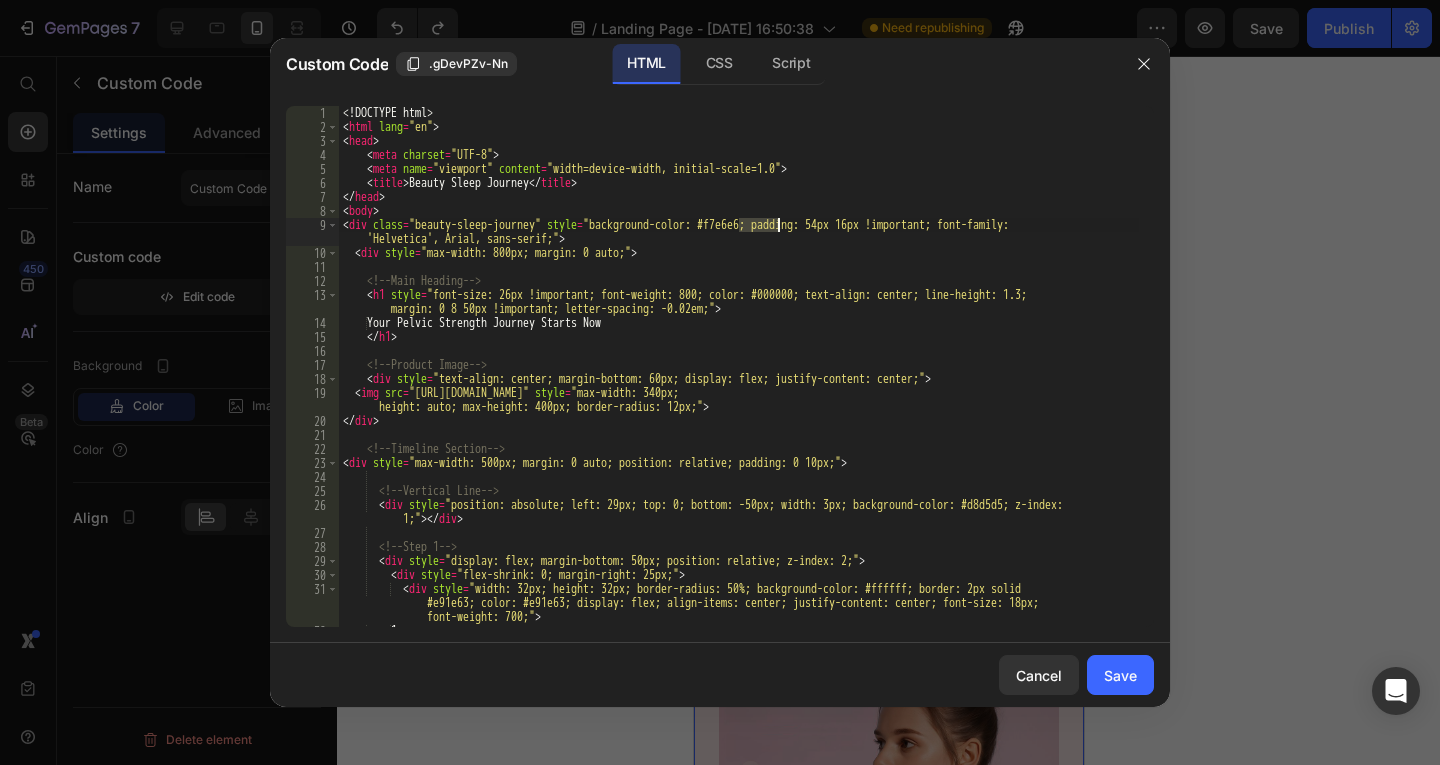 click on "<! DOCTYPE   html > < html   lang = "en" > < head >      < meta   charset = "UTF-8" >      < meta   name = "viewport"   content = "width=device-width, initial-scale=1.0" >      < title > Beauty Sleep Journey </ title > </ head > < body > < div   class = "beauty-sleep-journey"   style = "background-color: #f7e6e6; padding: 54px 16px !important; font-family:       'Helvetica', Arial, sans-serif;" >    < div   style = "max-width: 800px; margin: 0 auto;" >           <!--  Main Heading  -->      < h1   style = "font-size: 26px !important; font-weight: 800; color: #000000; text-align: center; line-height: 1.3;           margin: 0 8 50px !important; letter-spacing: -0.02em;" >        Your Pelvic Strength Journey Starts Now      </ h1 >           <!--  Product Image  -->      < div   style = "text-align: center; margin-bottom: 60px; display: flex; justify-content: center;" >    < img   src = "[URL][DOMAIN_NAME]"   style = "max-width: 340px;  > </" at bounding box center (739, 380) 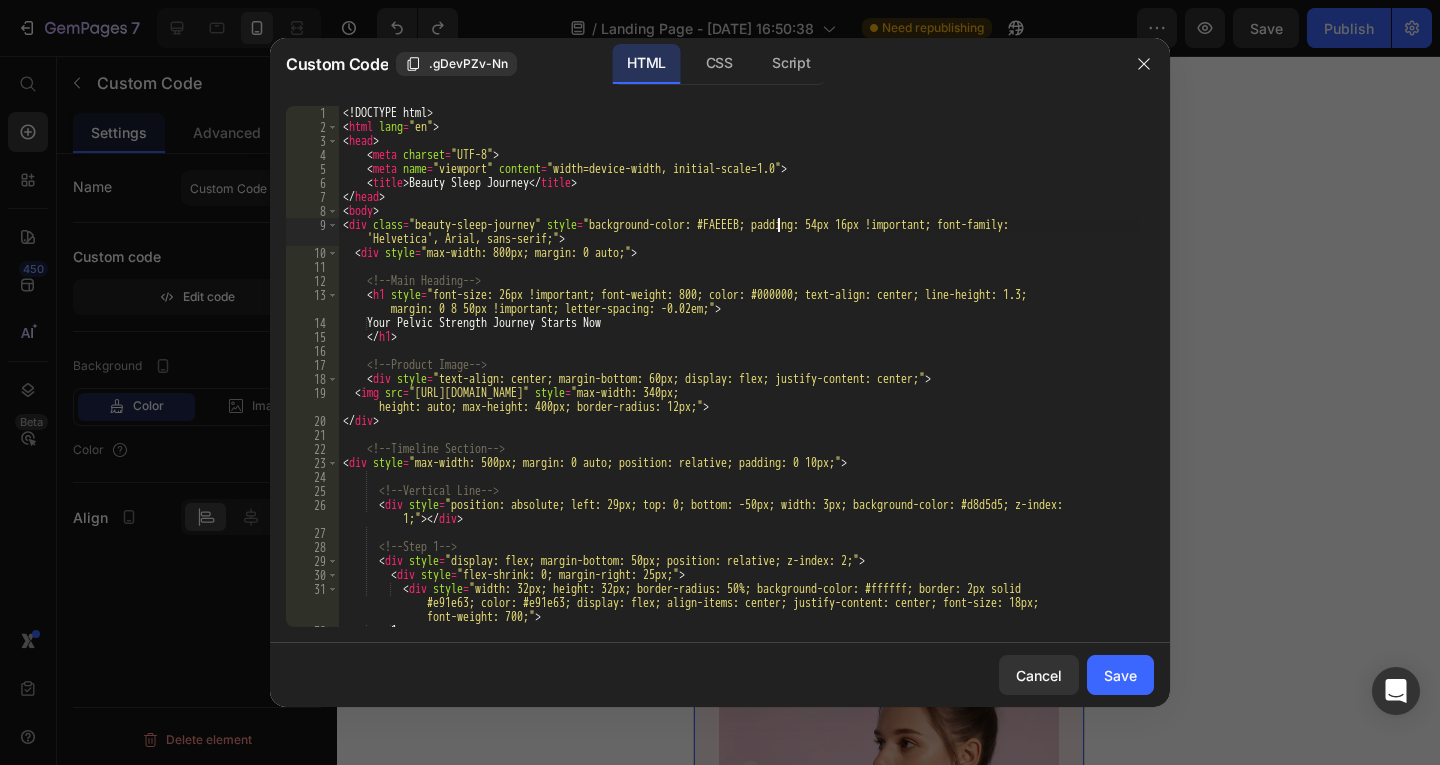 click on "Cancel Save" at bounding box center (720, 675) 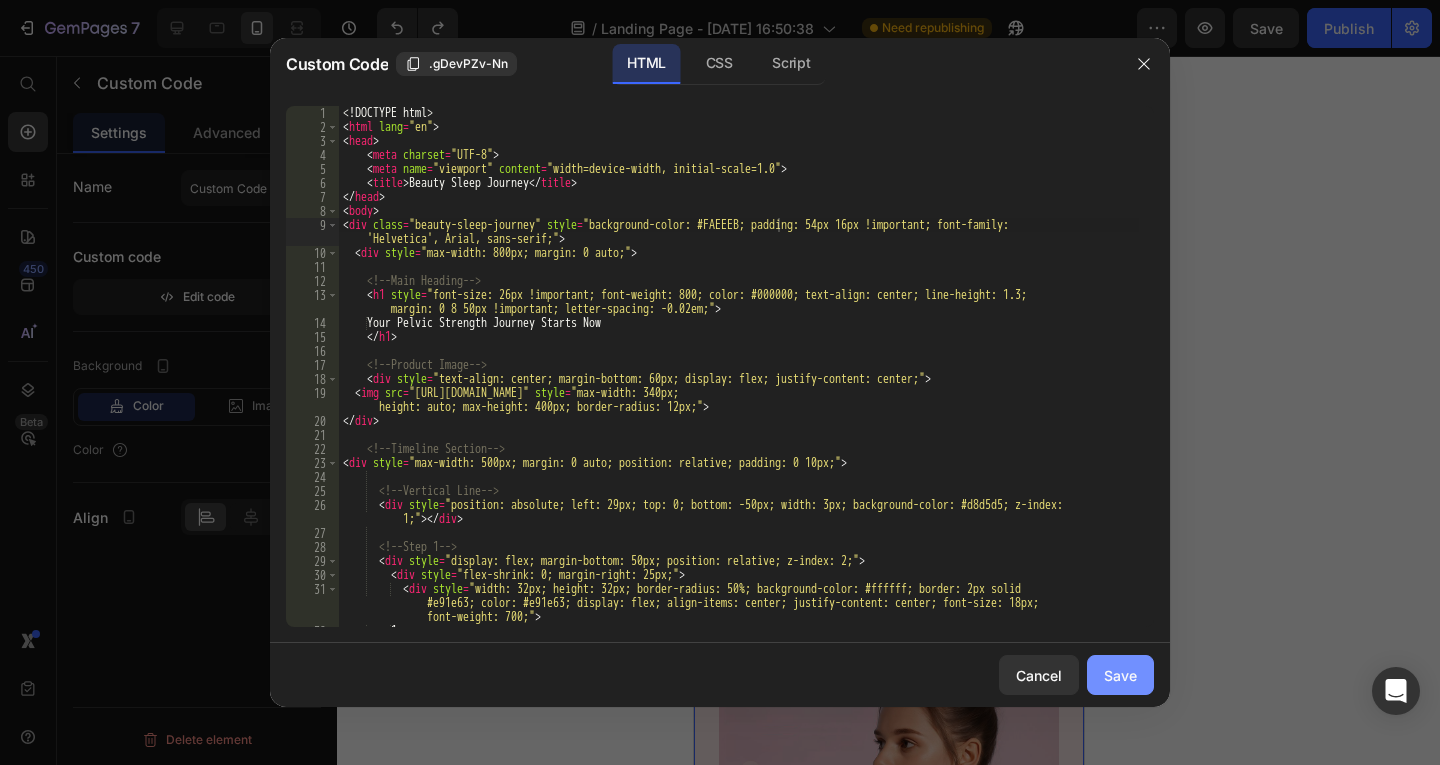 click on "Save" at bounding box center (1120, 675) 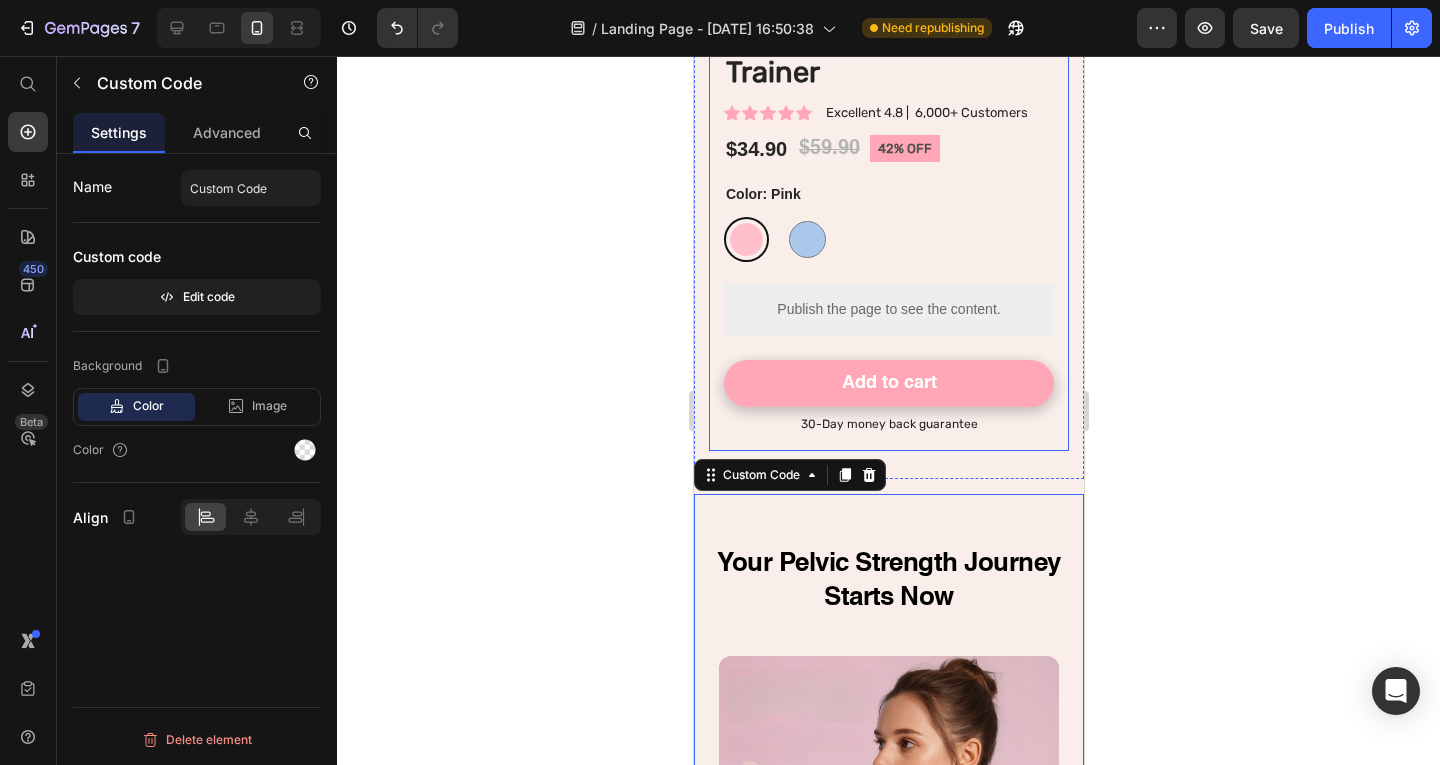 click on "Mireva Fit™ Thigh & Pelvic Trainer Product Title Icon Icon Icon Icon Icon Icon List Excellent 4.8 |  6,000+ Customers Text Block Row $34.90 Product Price $59.90 Product Price 42% OFF Text Block Row 42% off Product Badge Row Lorem ipsum dolor sit amet, consectetur adipiscing elit, sed do eiusmod tempor incididunt ut labore et dolore magna aliqua. Text Block Color: Pink Pink Pink Blue Blue Product Variants & Swatches
Publish the page to see the content.
Custom Code Seal Subscriptions Seal Subscriptions Add to cart Add to Cart 30-Day money back guarantee Text Block Row" at bounding box center [888, 214] 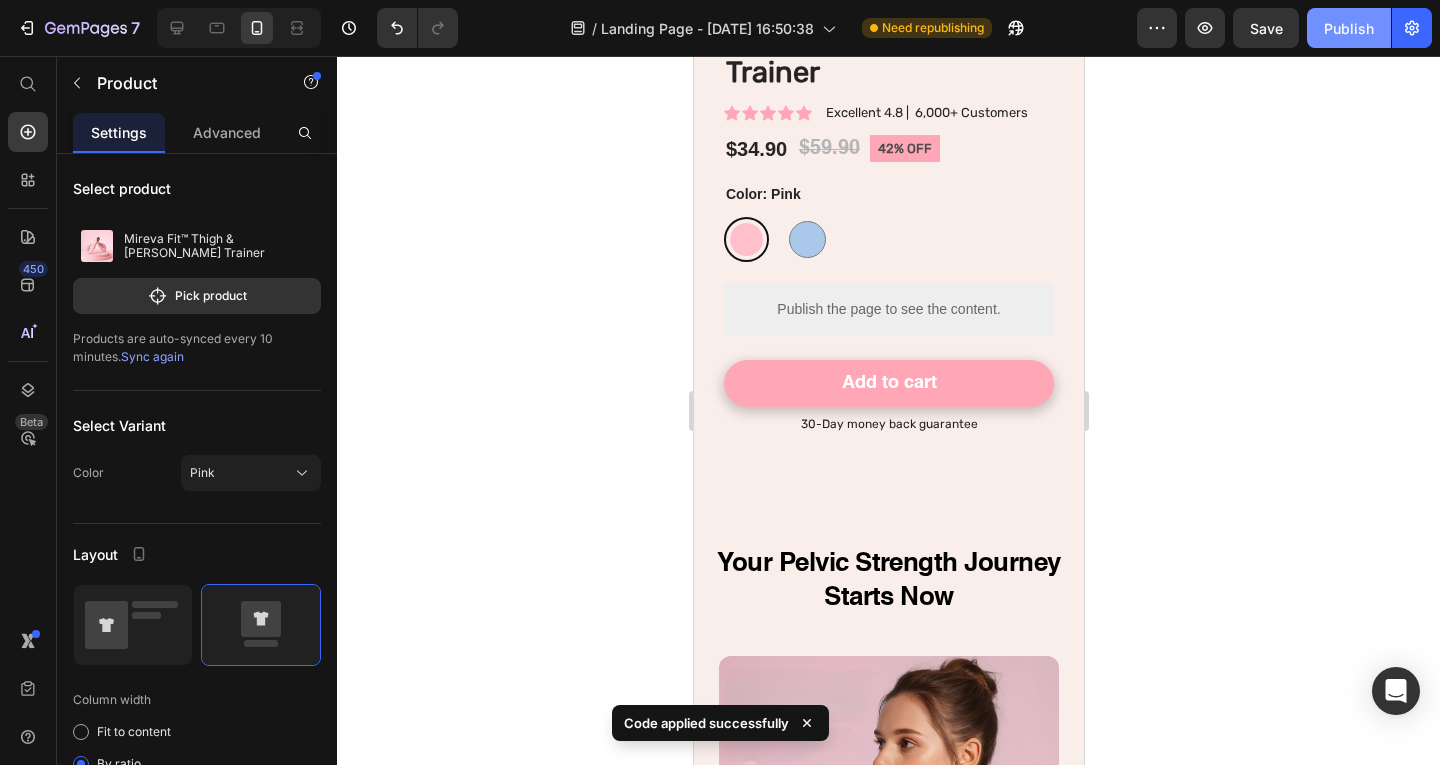 click on "Publish" 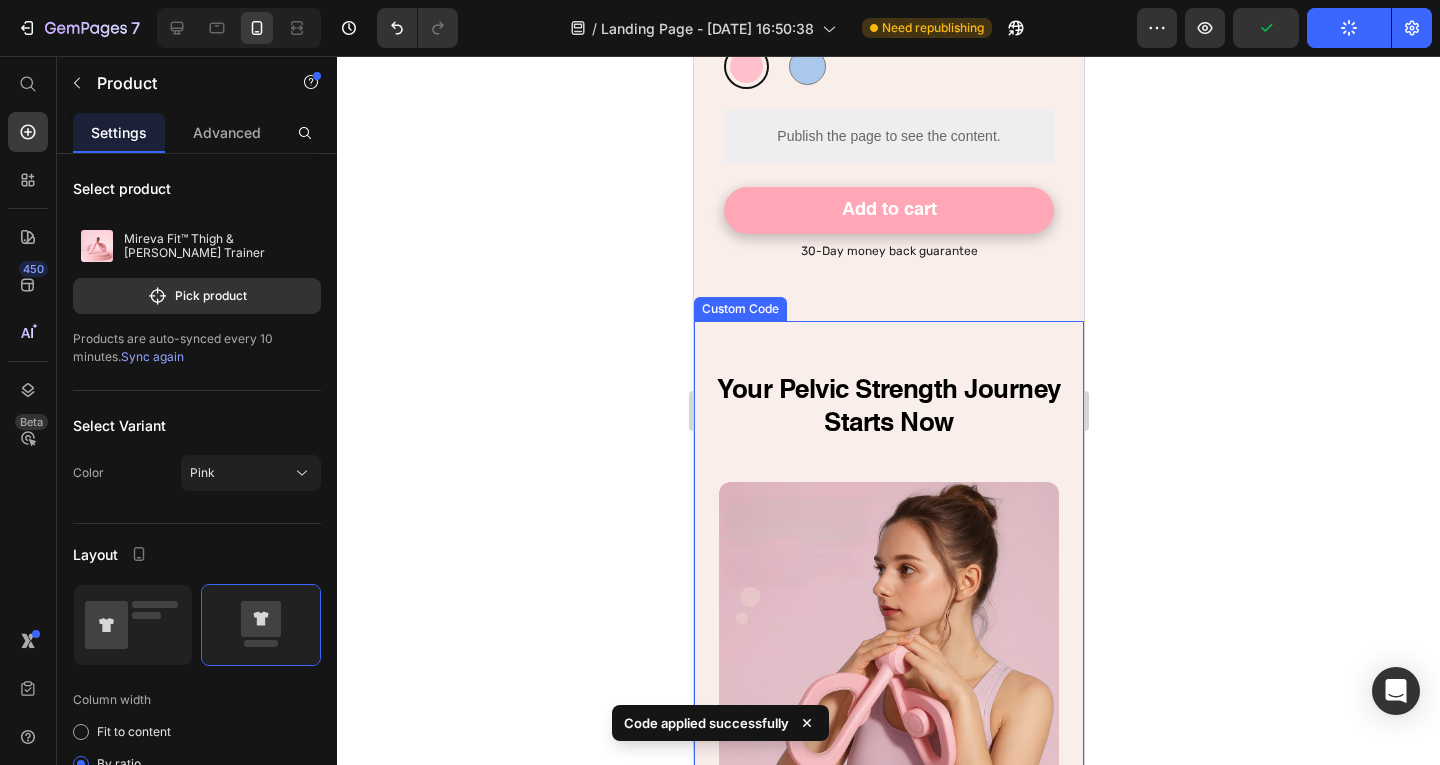 scroll, scrollTop: 8507, scrollLeft: 0, axis: vertical 